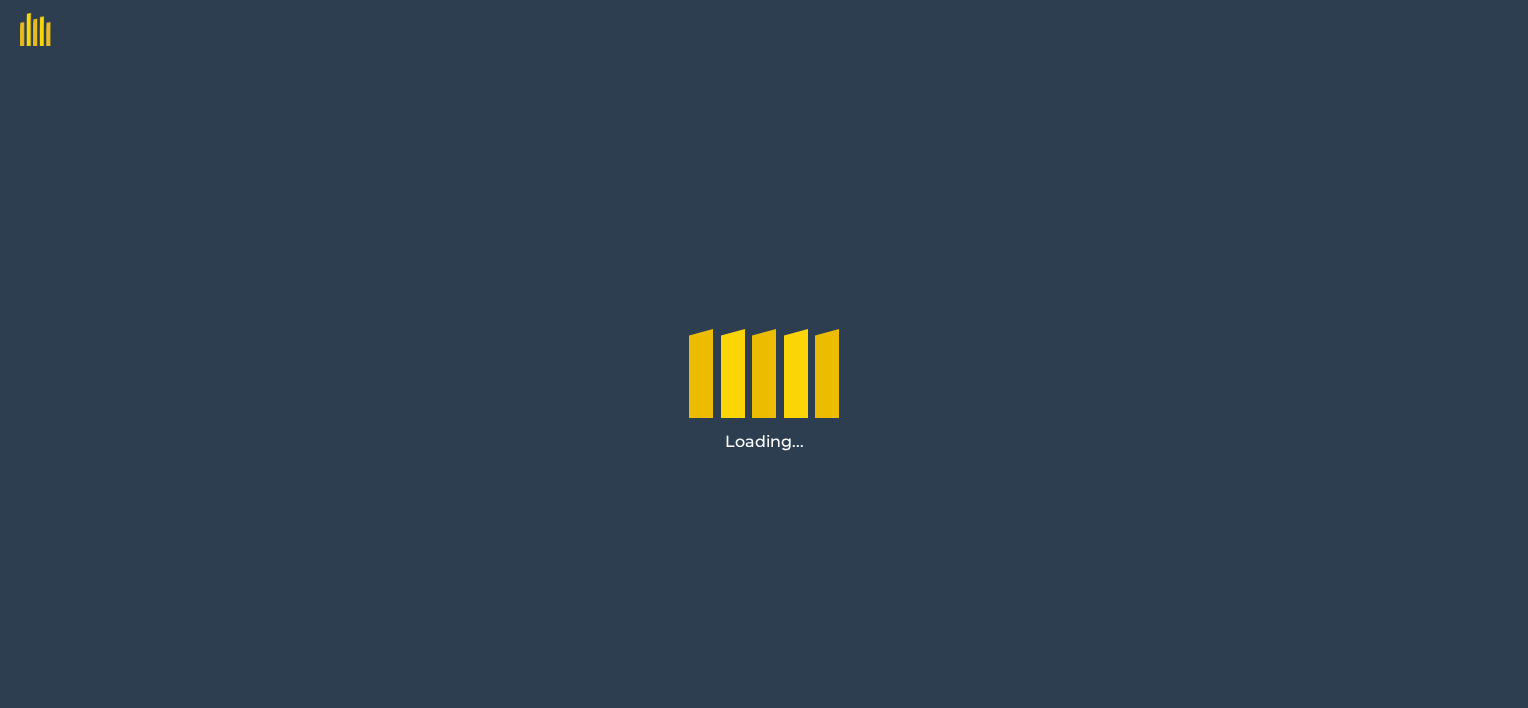 scroll, scrollTop: 0, scrollLeft: 0, axis: both 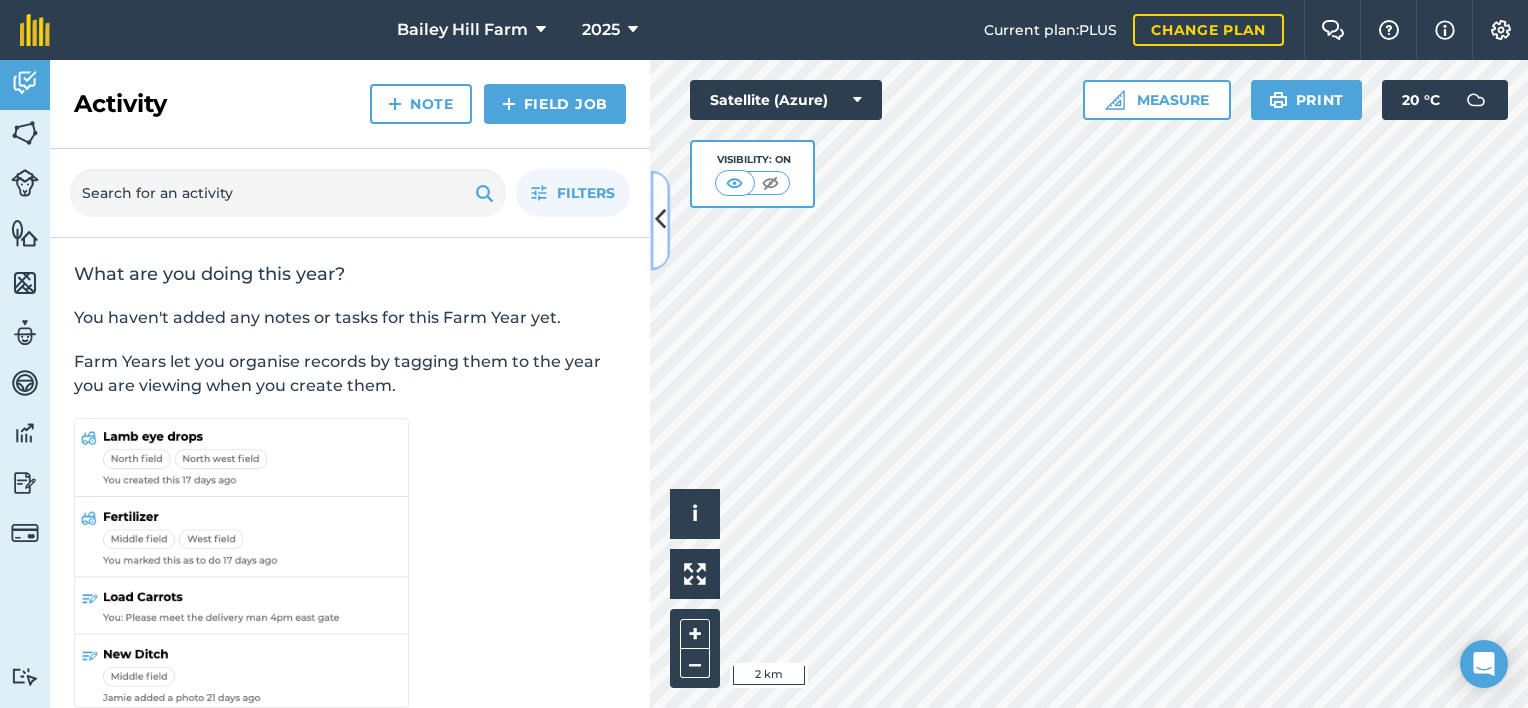 click at bounding box center (660, 220) 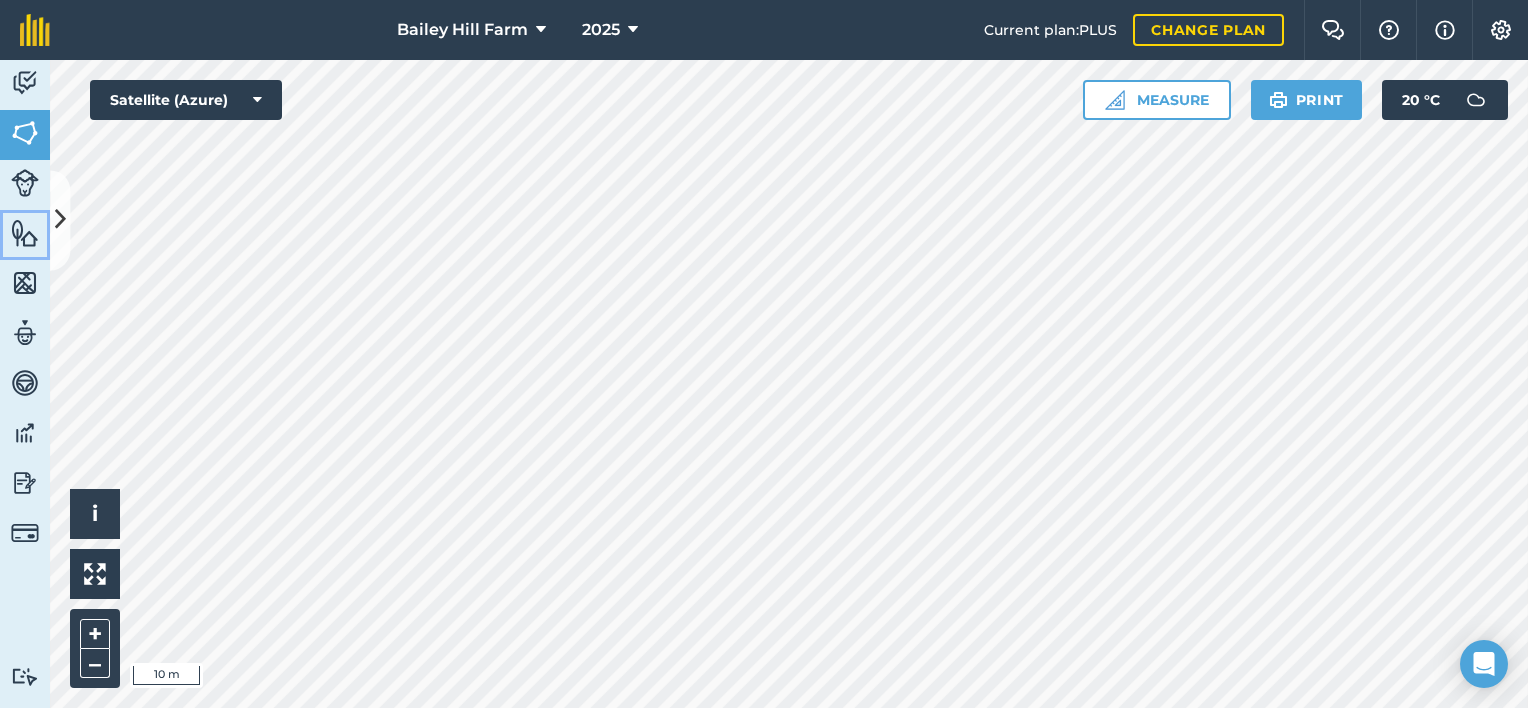 click at bounding box center (25, 233) 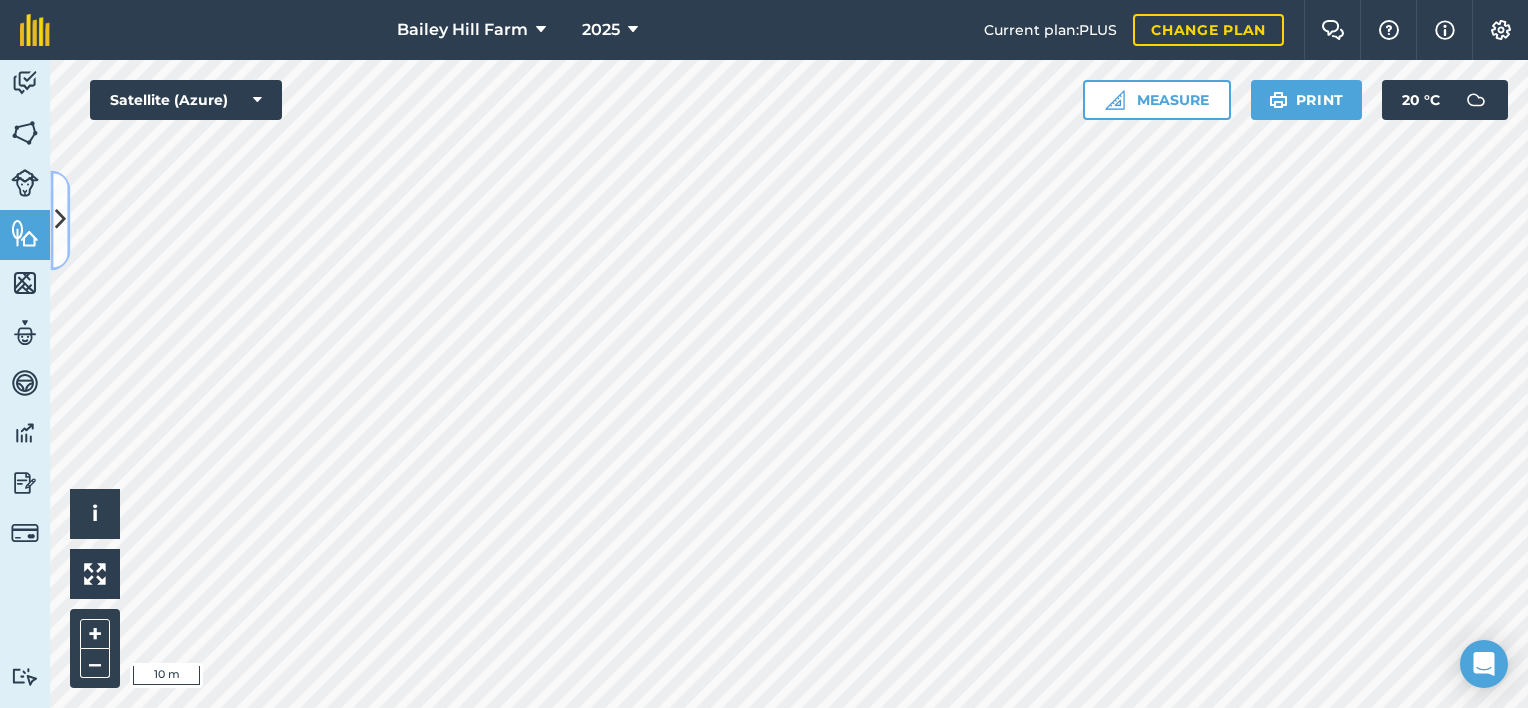 click at bounding box center [60, 220] 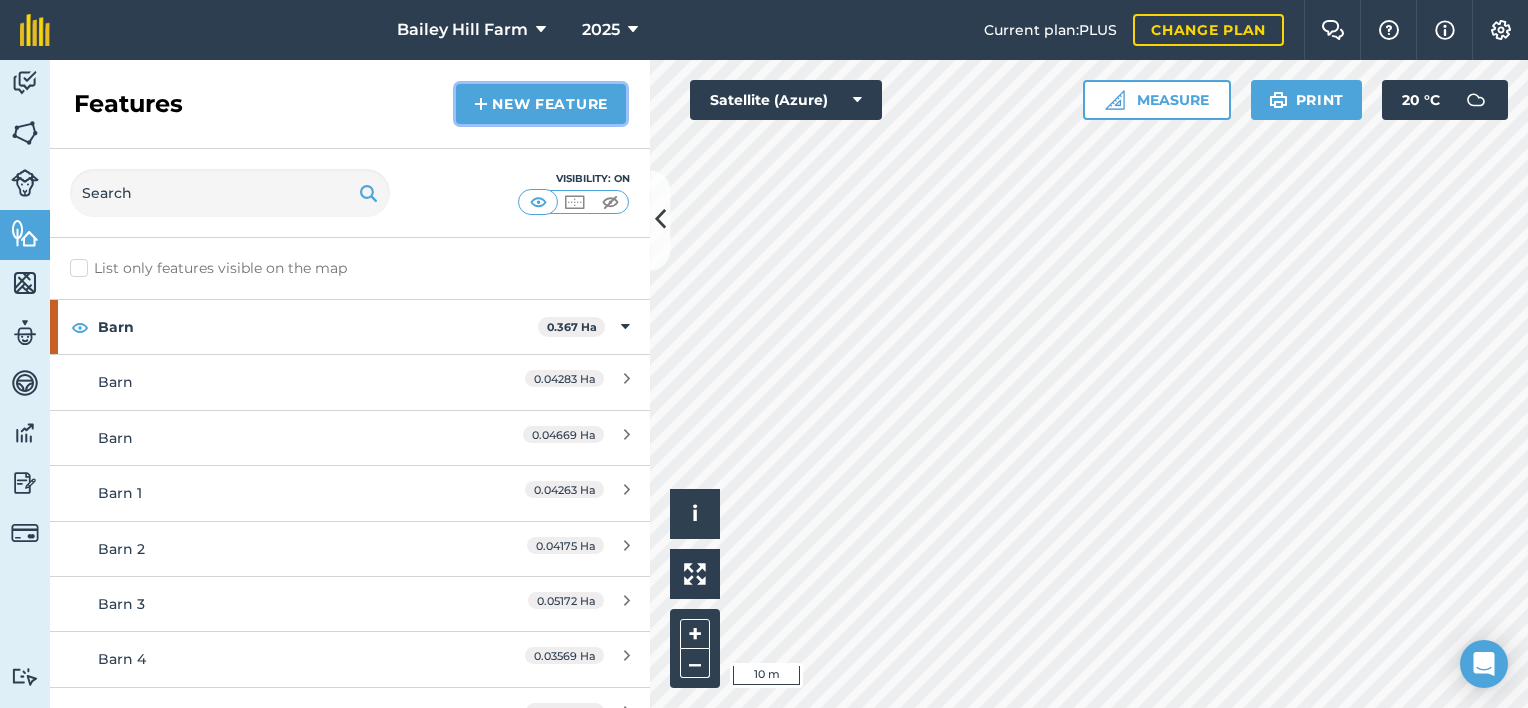click on "New feature" at bounding box center (541, 104) 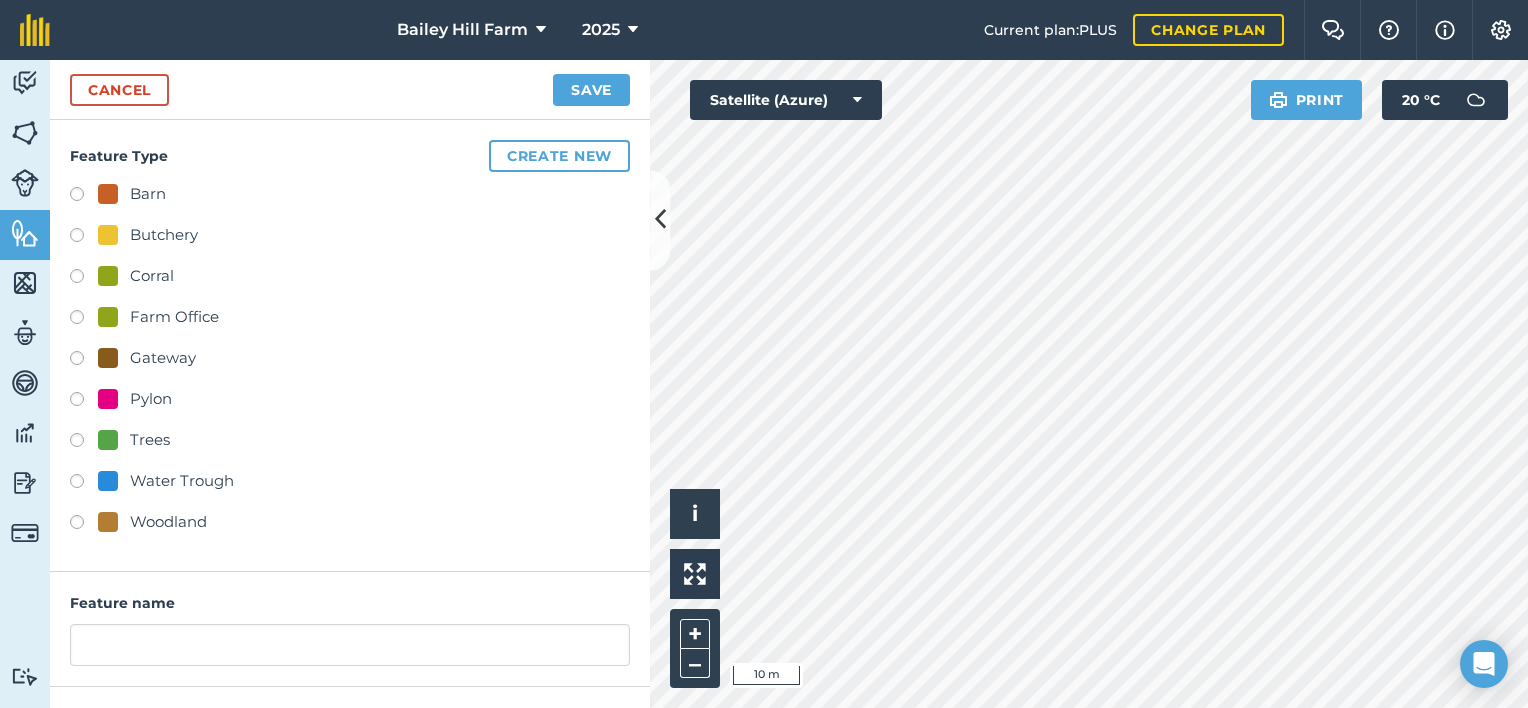 click on "Water Trough" at bounding box center [182, 481] 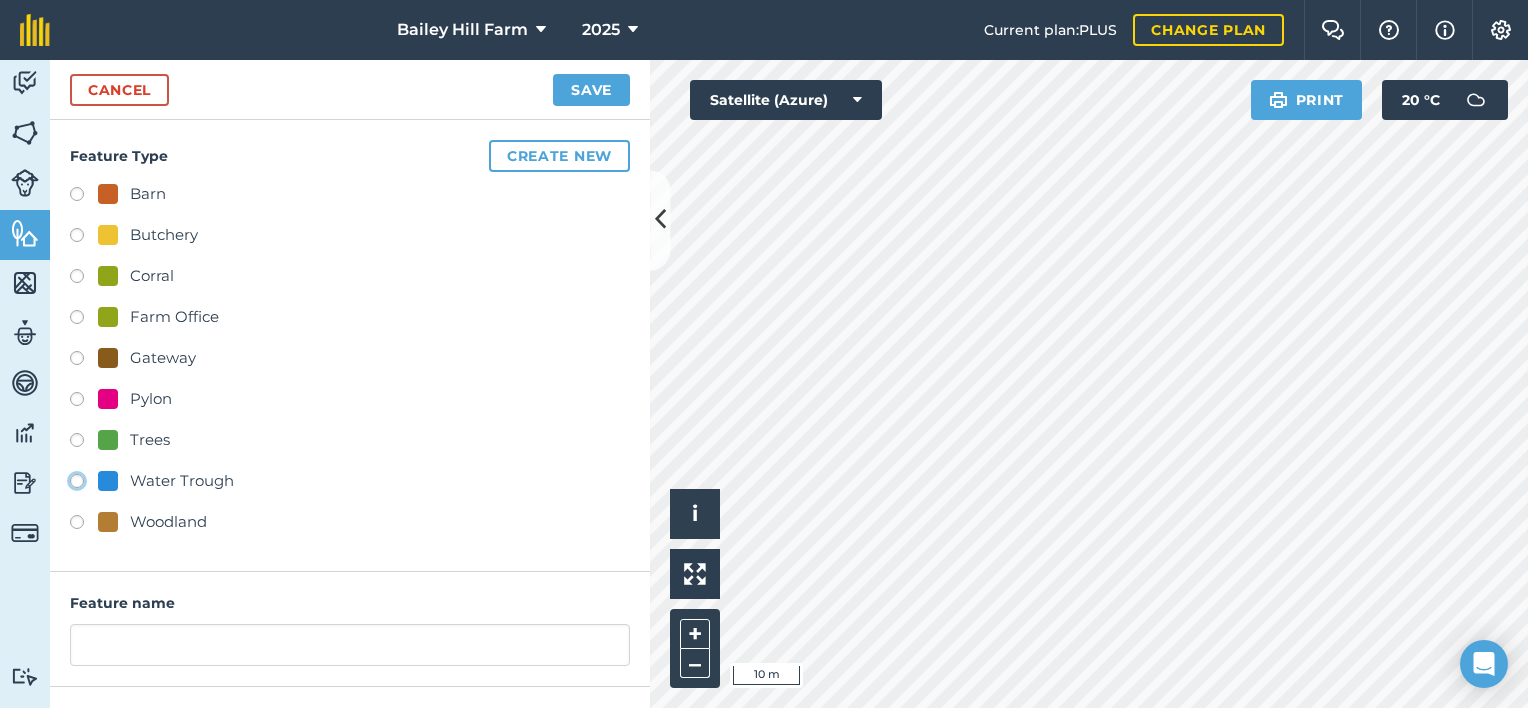 click on "Water Trough" at bounding box center [-9923, 480] 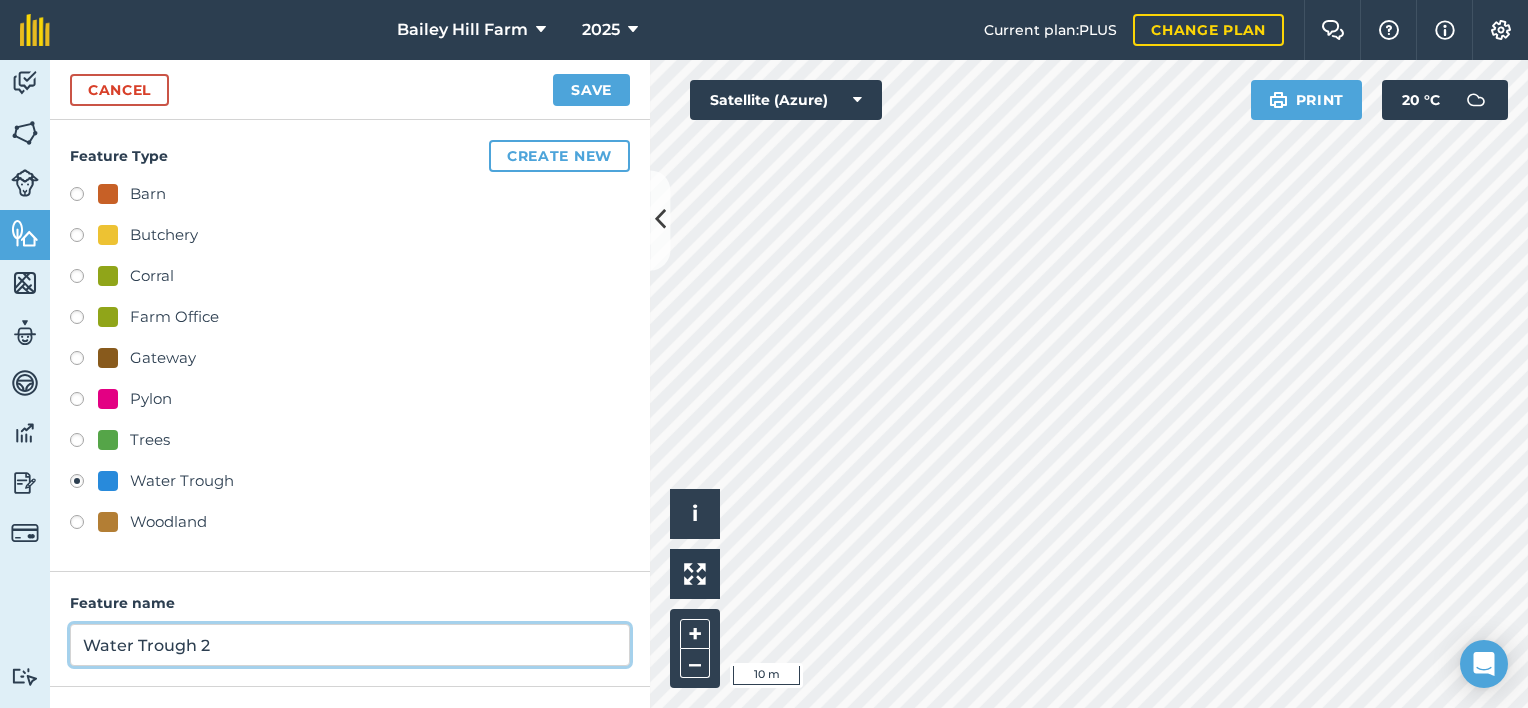 click on "Water Trough [NUMBER]" at bounding box center [350, 645] 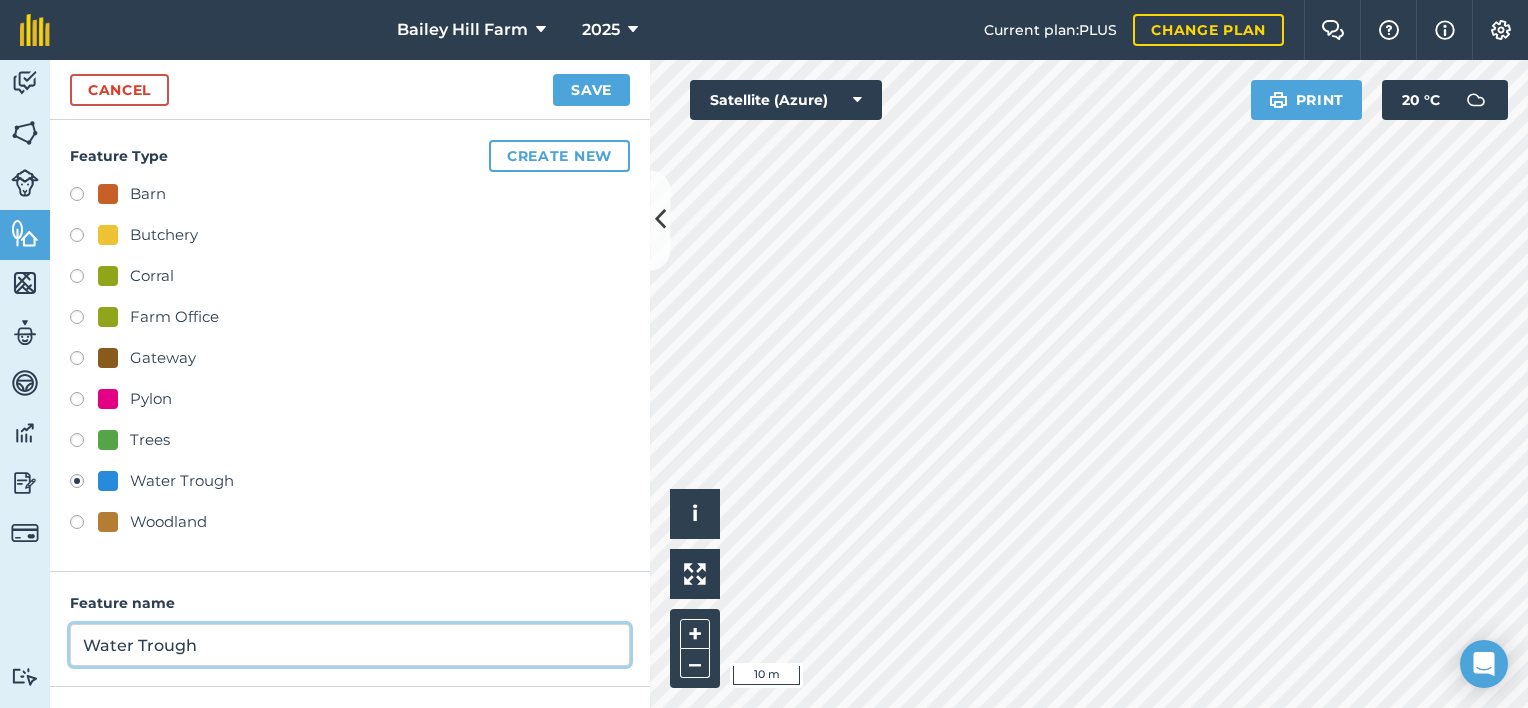 scroll, scrollTop: 165, scrollLeft: 0, axis: vertical 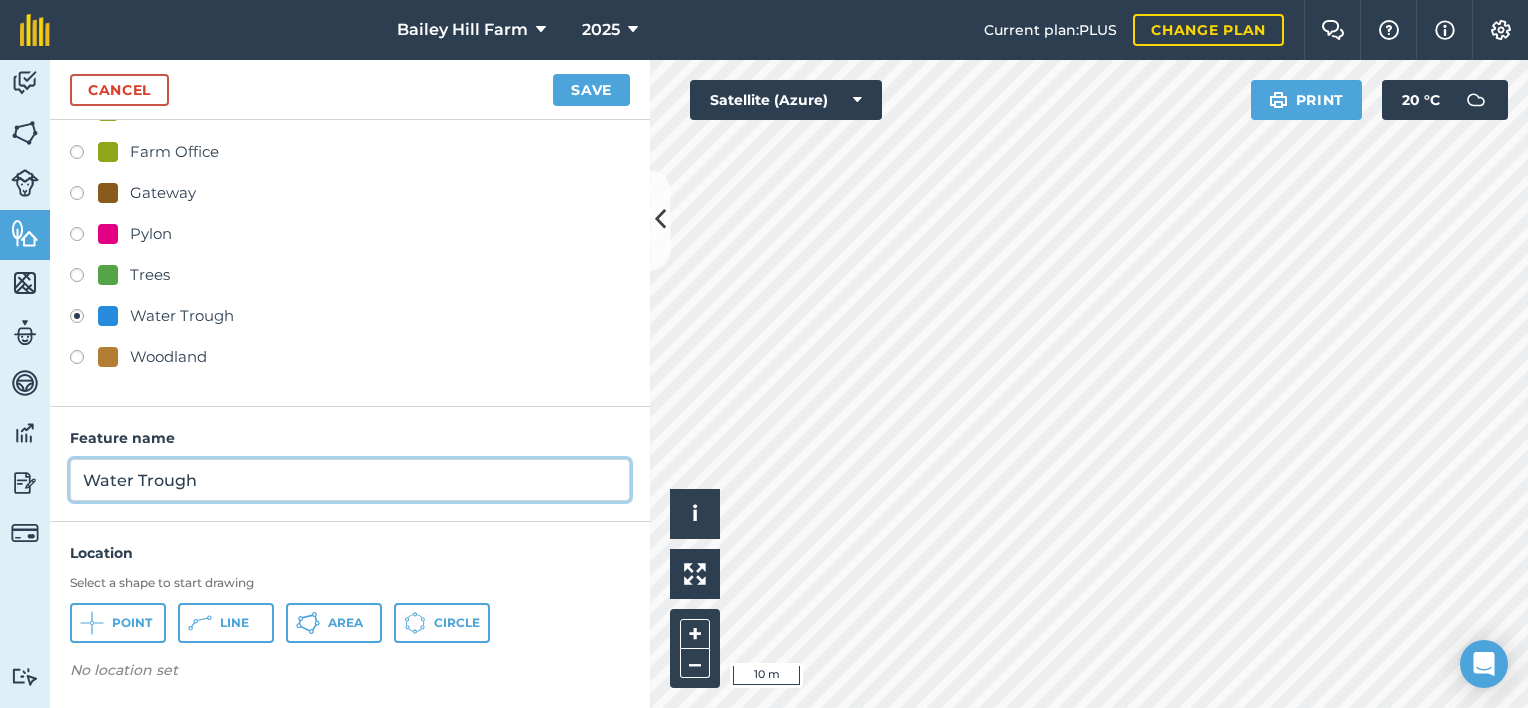 type on "Water Trough" 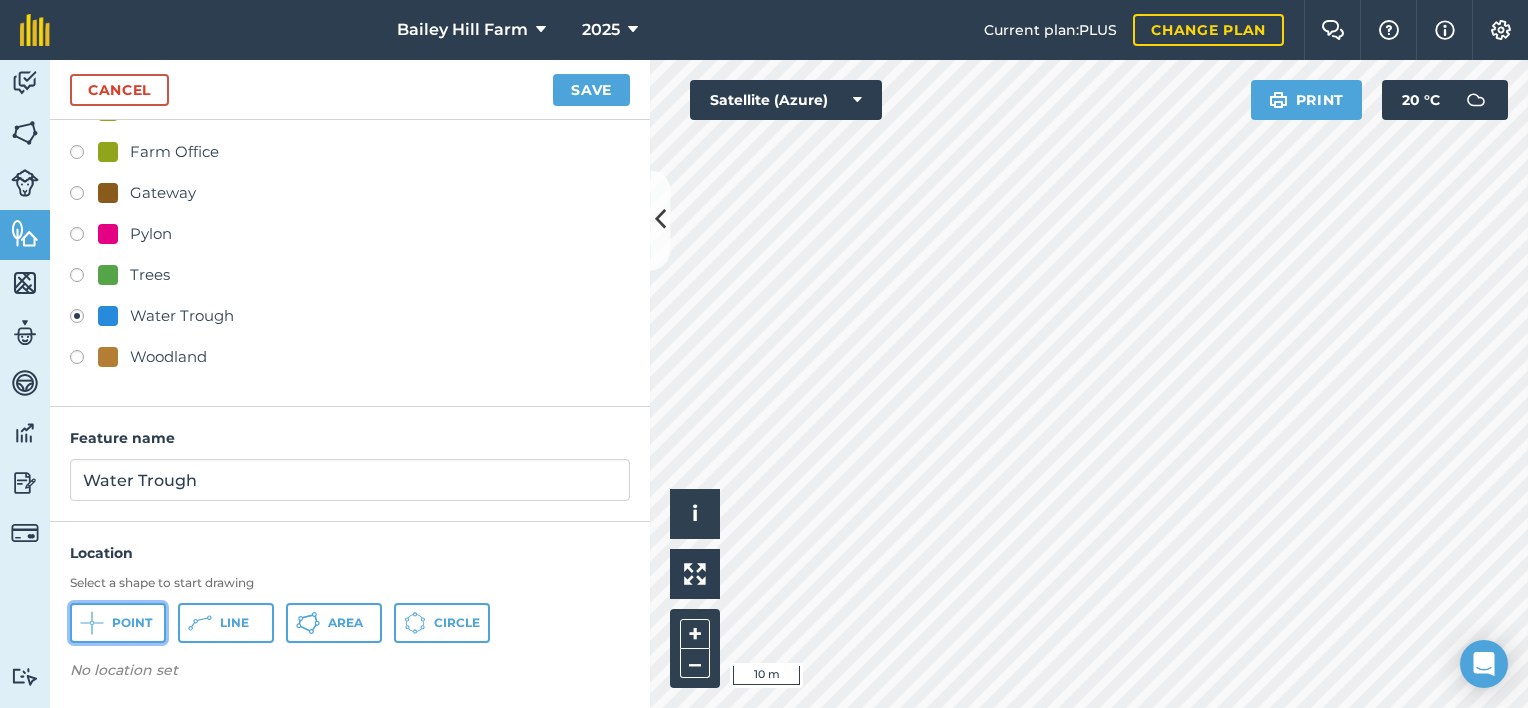 click on "Point" at bounding box center (132, 623) 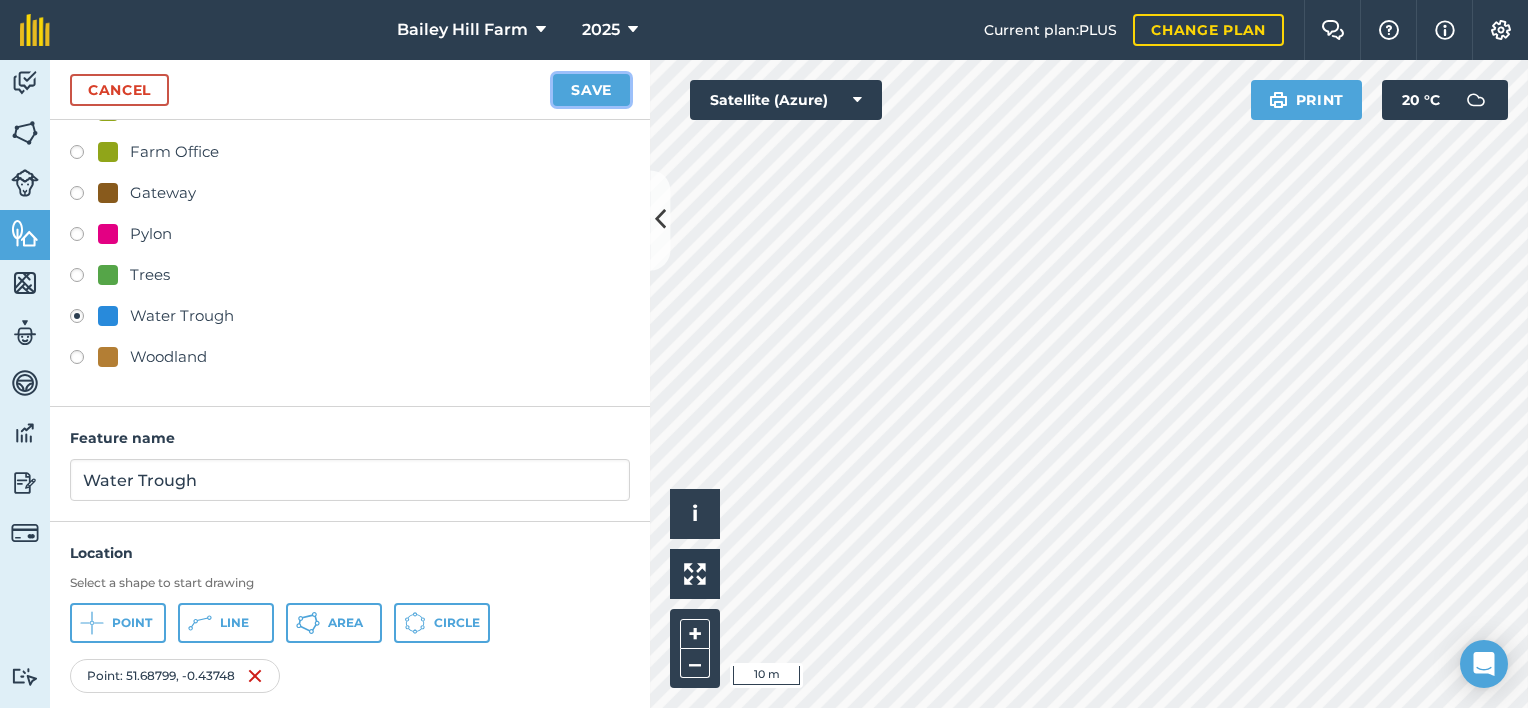 click on "Save" at bounding box center [591, 90] 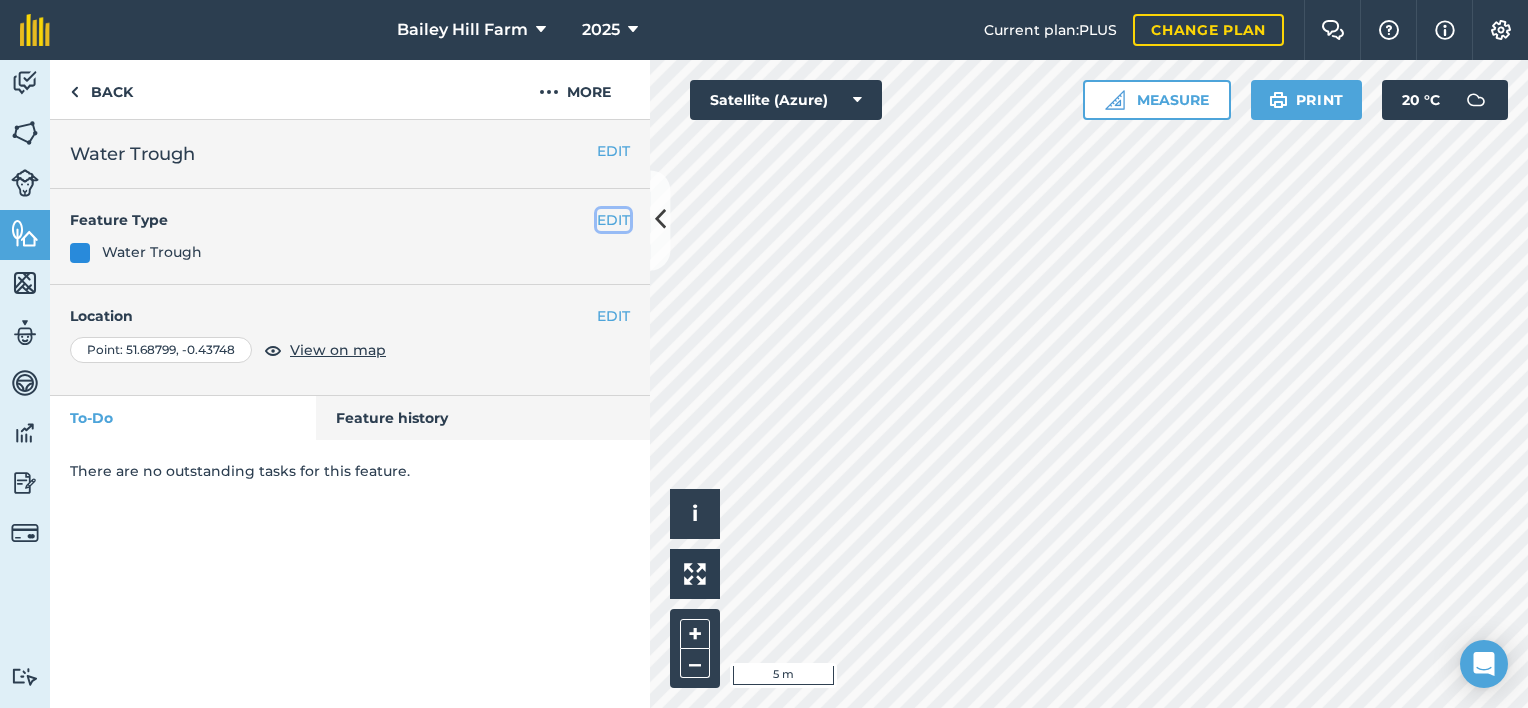 click on "EDIT" at bounding box center [613, 220] 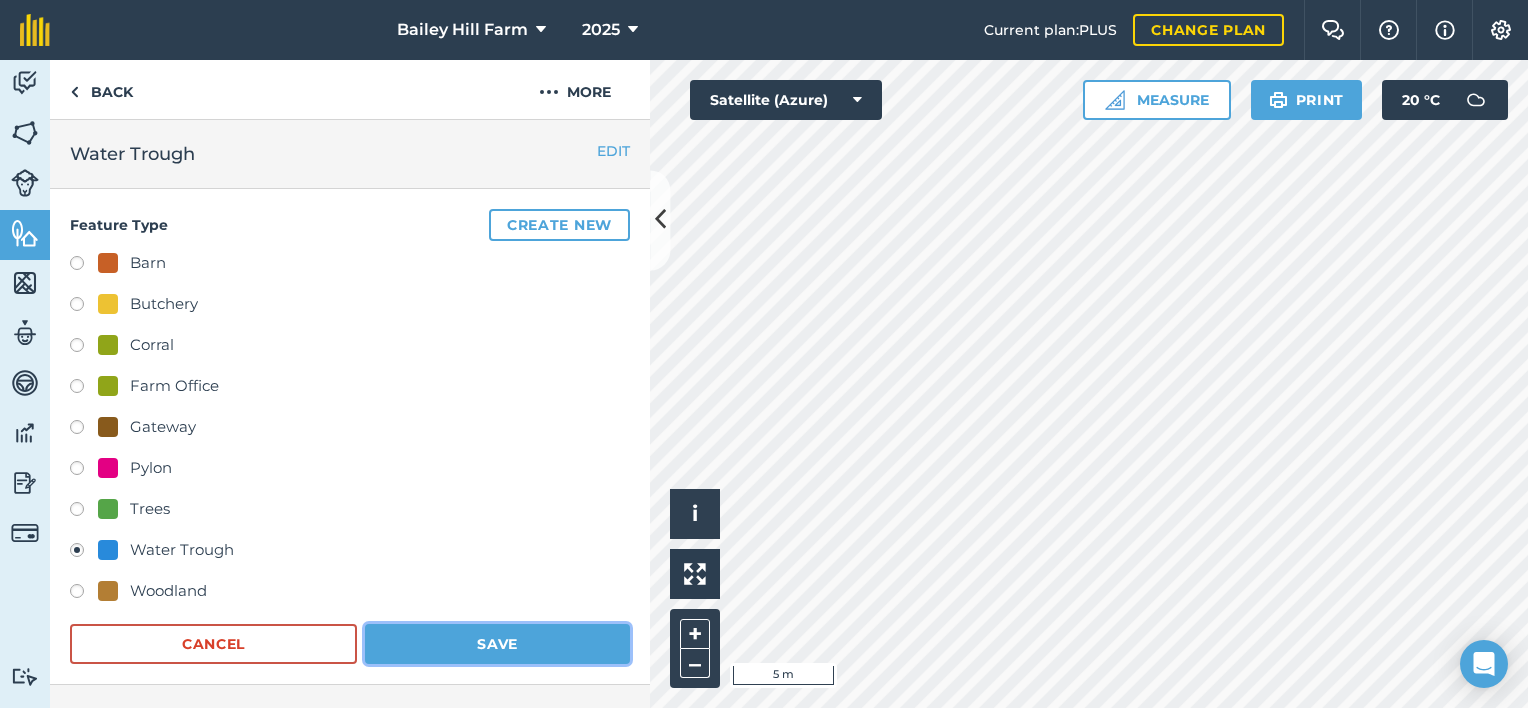 click on "Save" at bounding box center [497, 644] 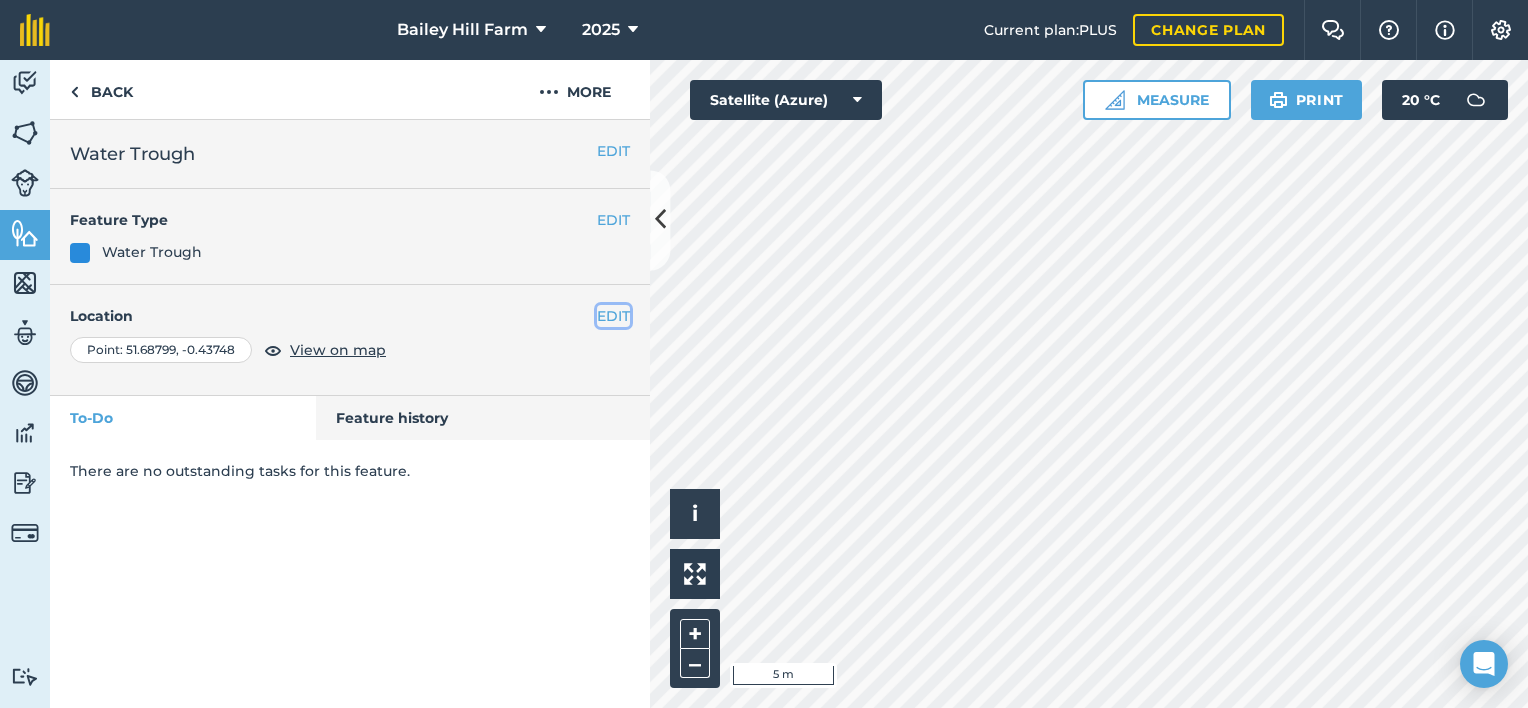 click on "EDIT" at bounding box center (613, 316) 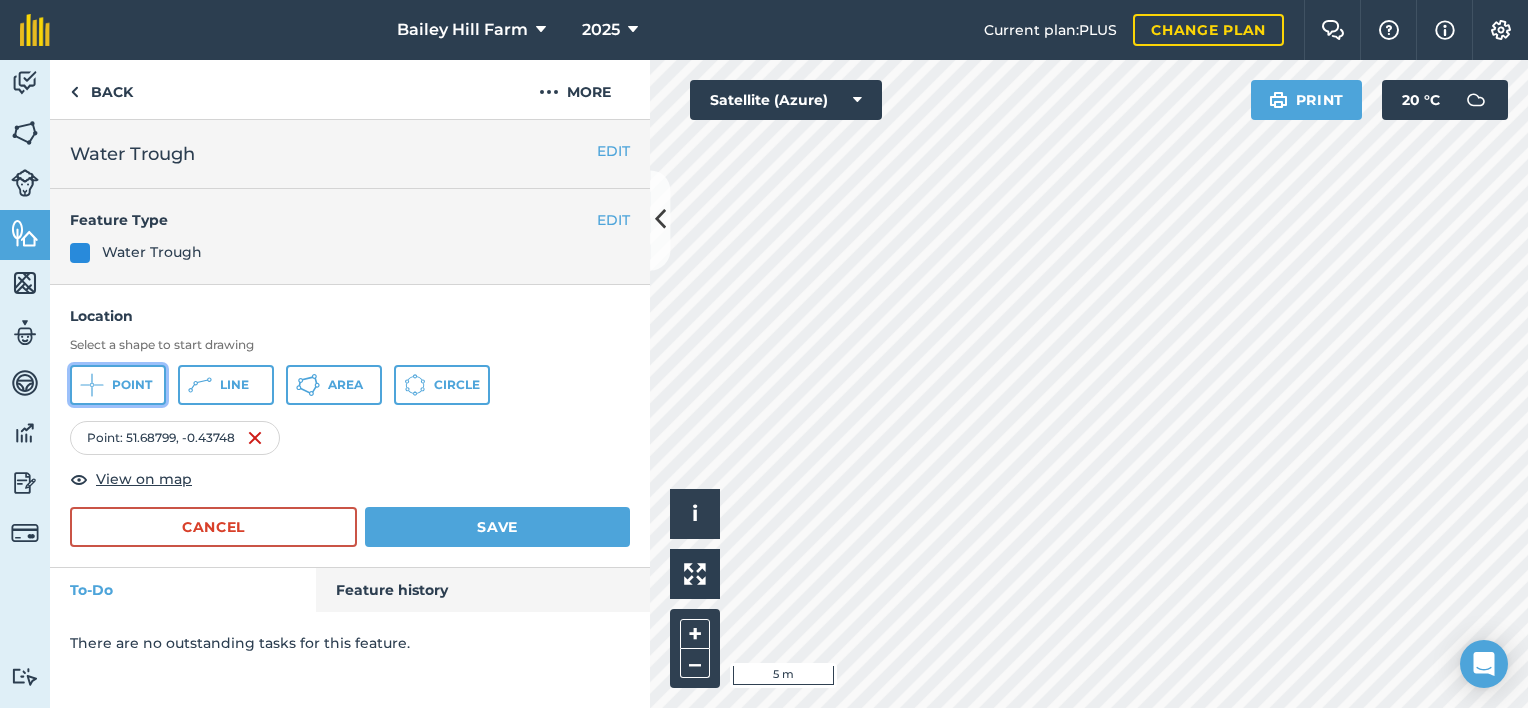 click on "Point" at bounding box center (118, 385) 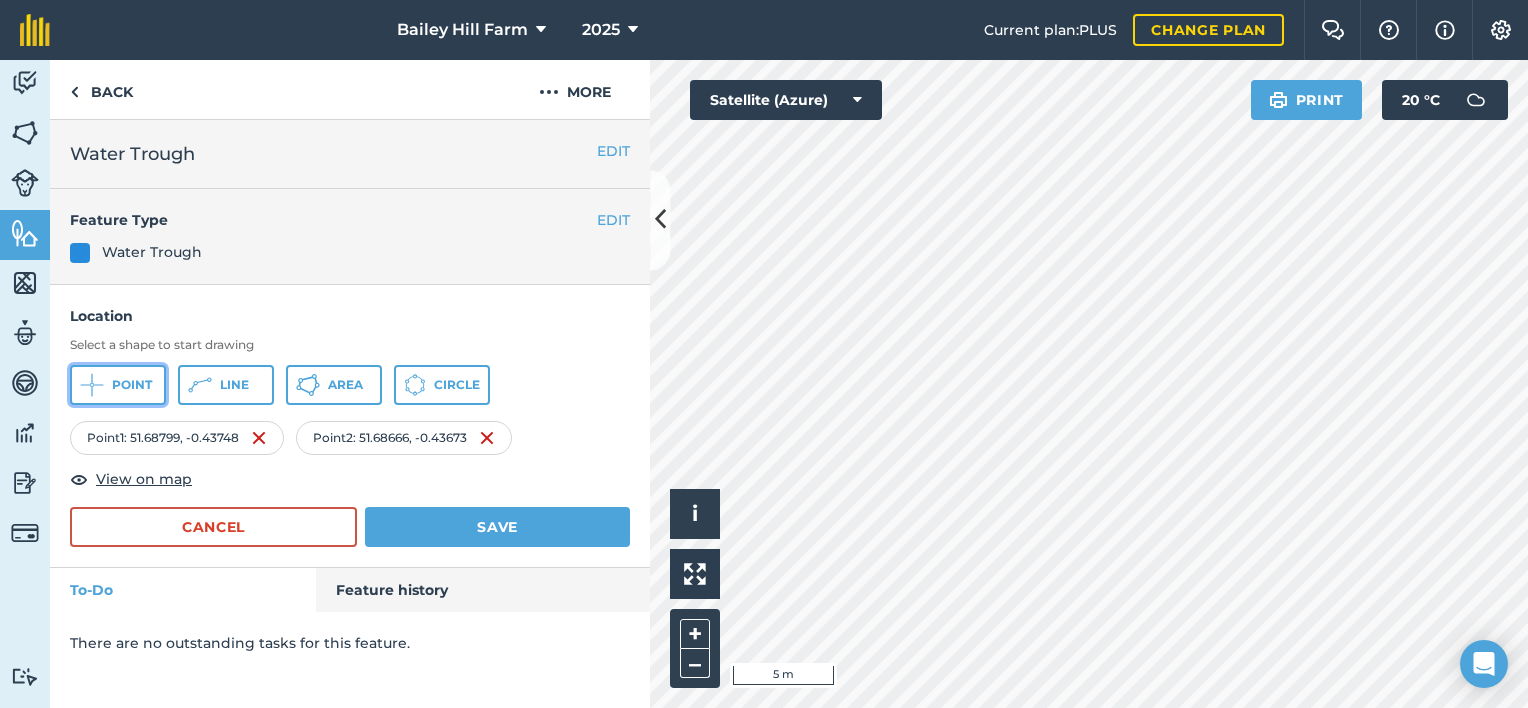 click on "Point" at bounding box center (132, 385) 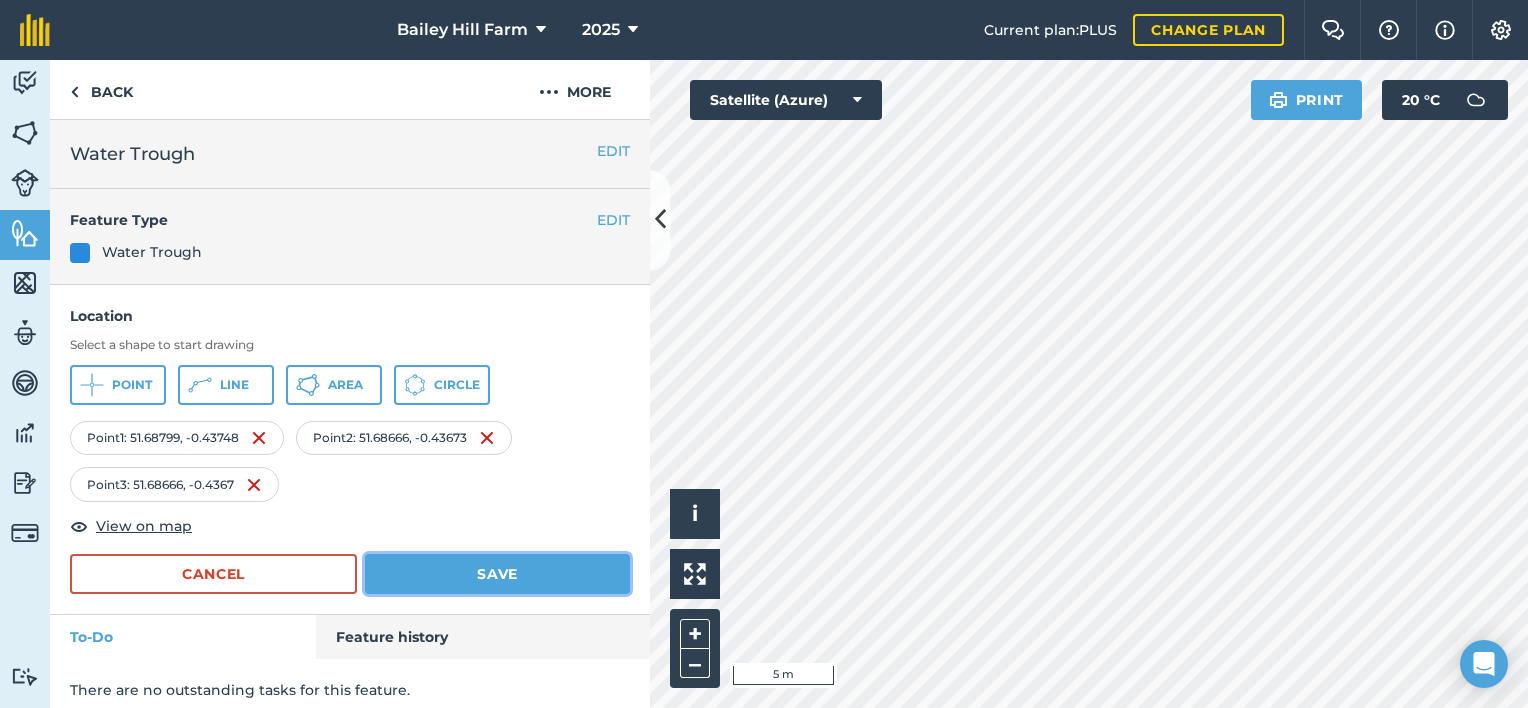 click on "Save" at bounding box center [497, 574] 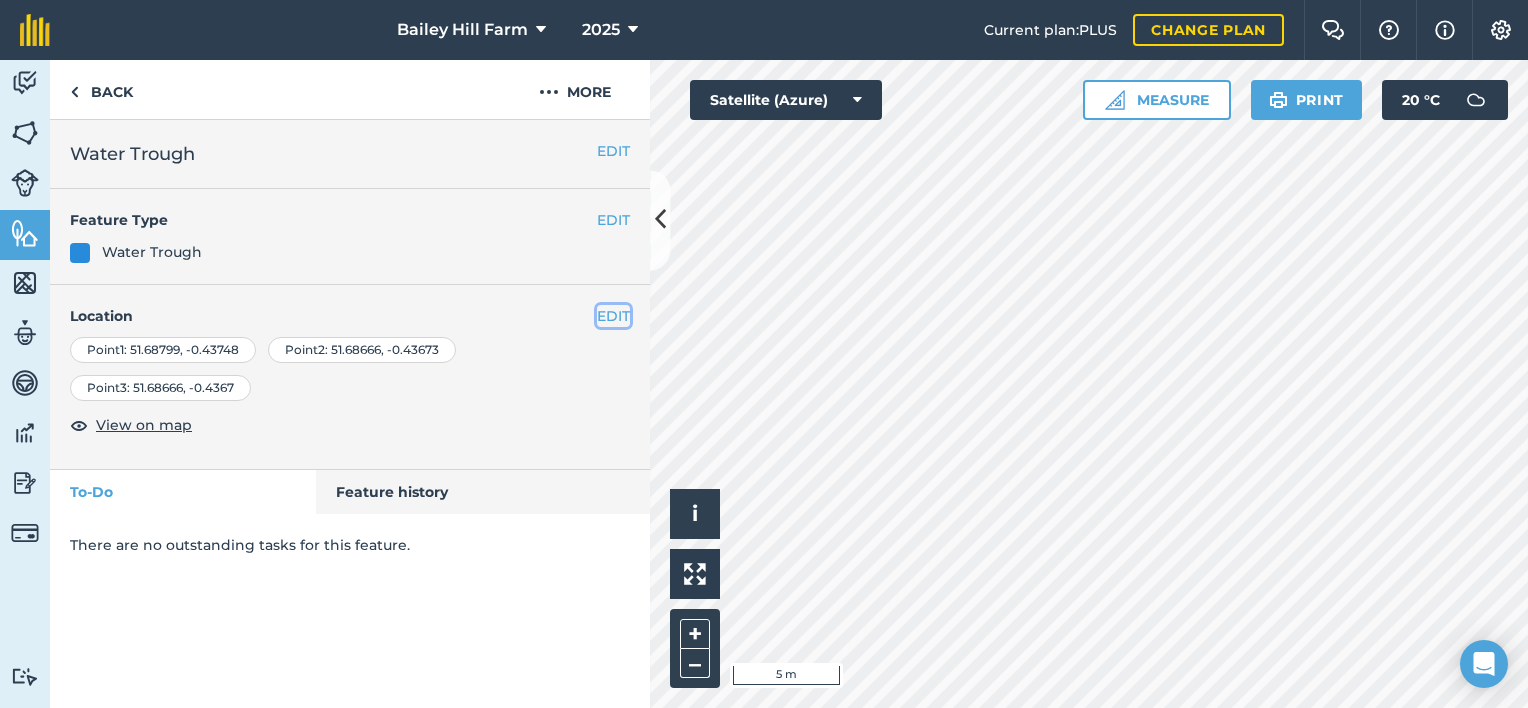 click on "EDIT" at bounding box center (613, 316) 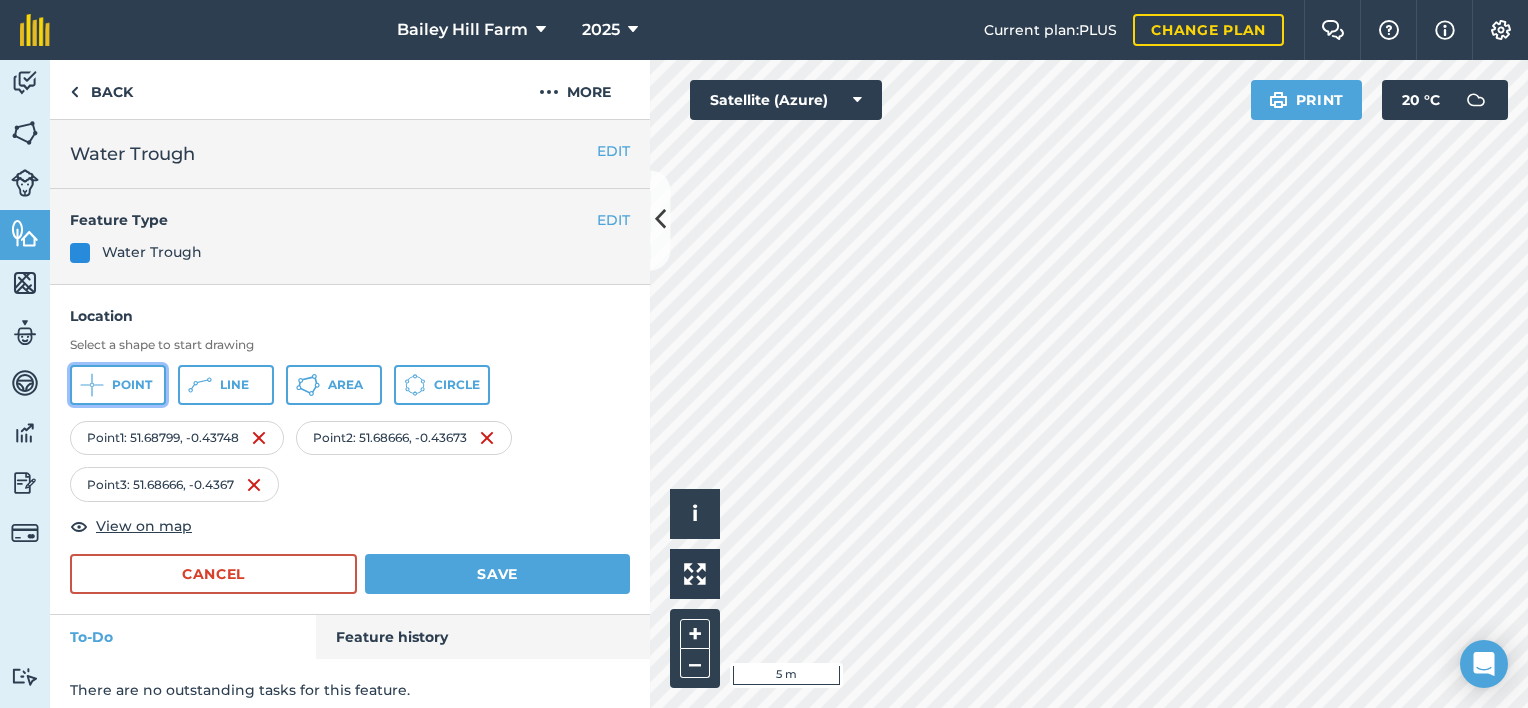 click on "Point" at bounding box center [118, 385] 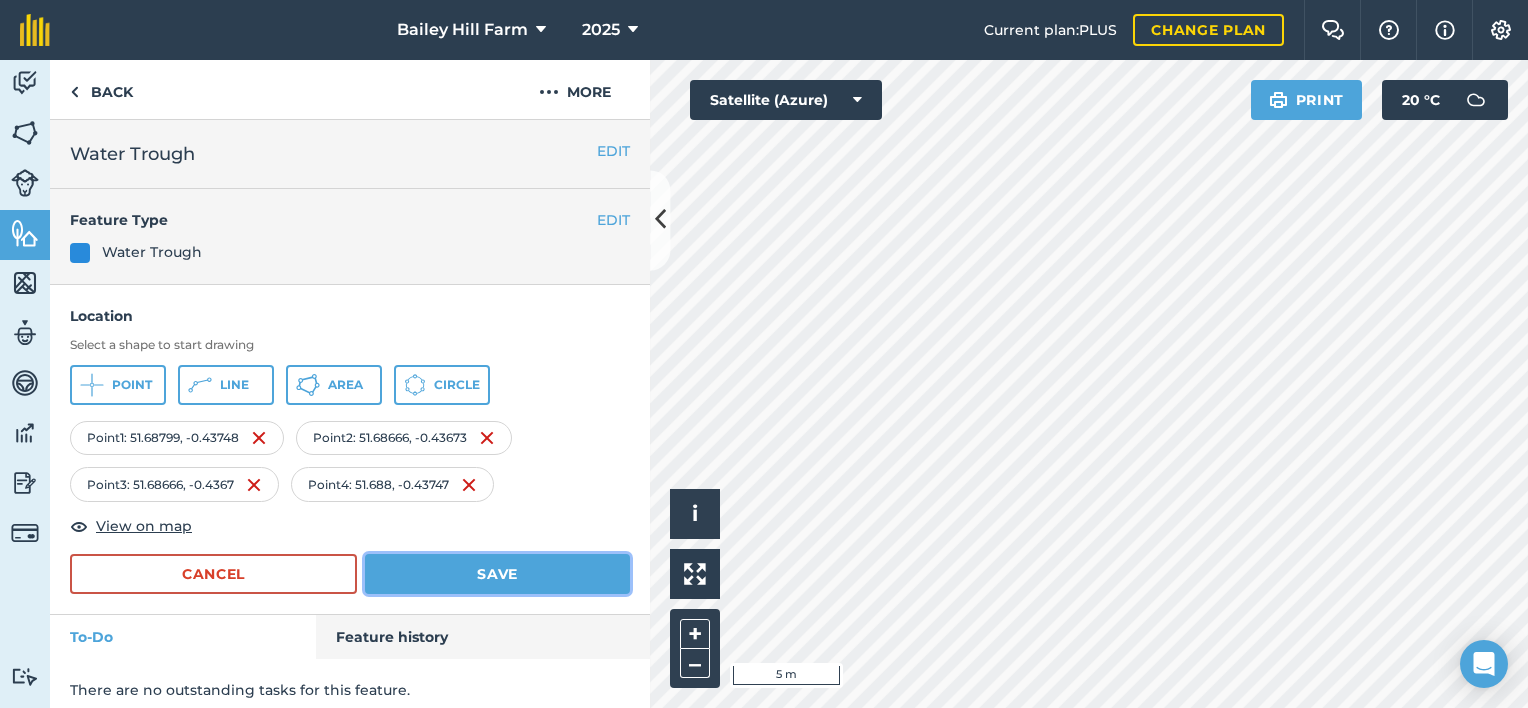 click on "Save" at bounding box center (497, 574) 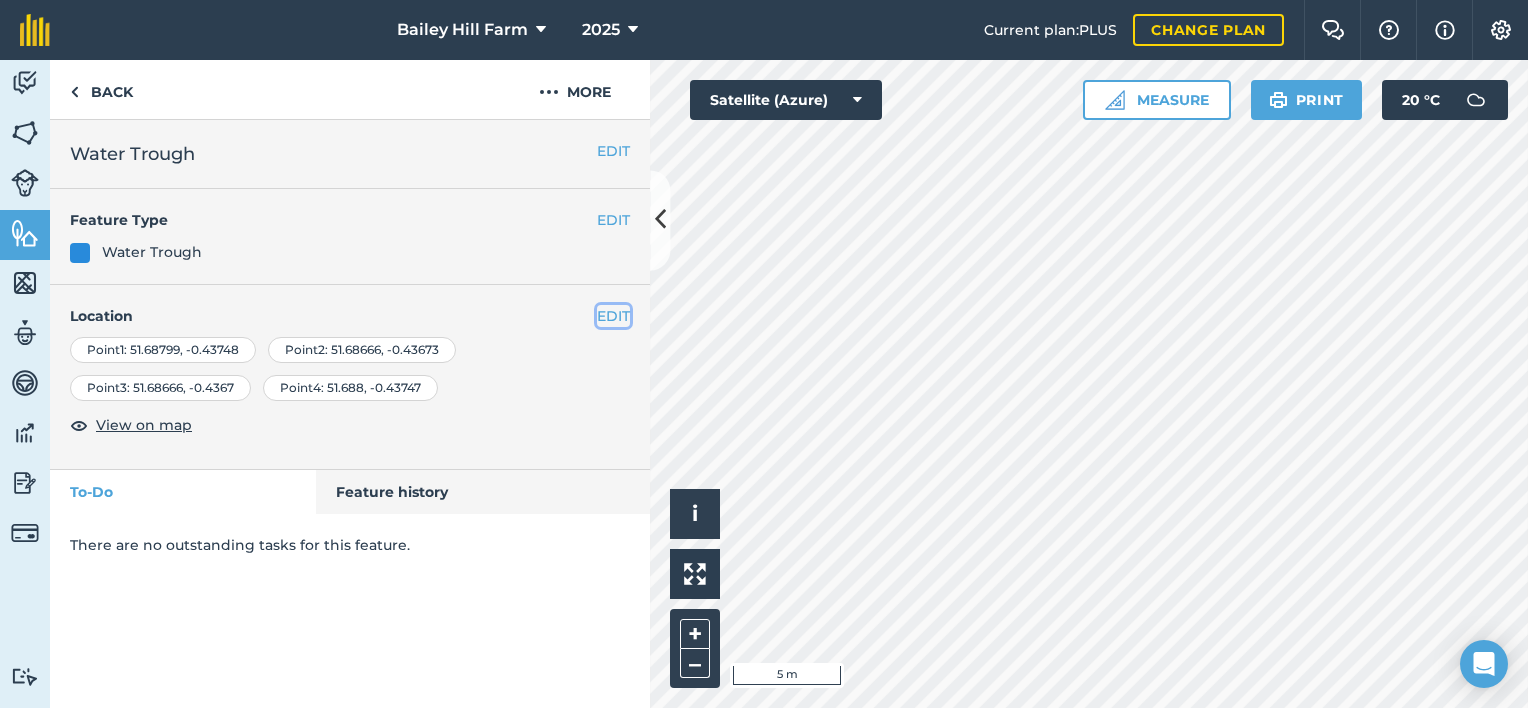 click on "EDIT" at bounding box center (613, 316) 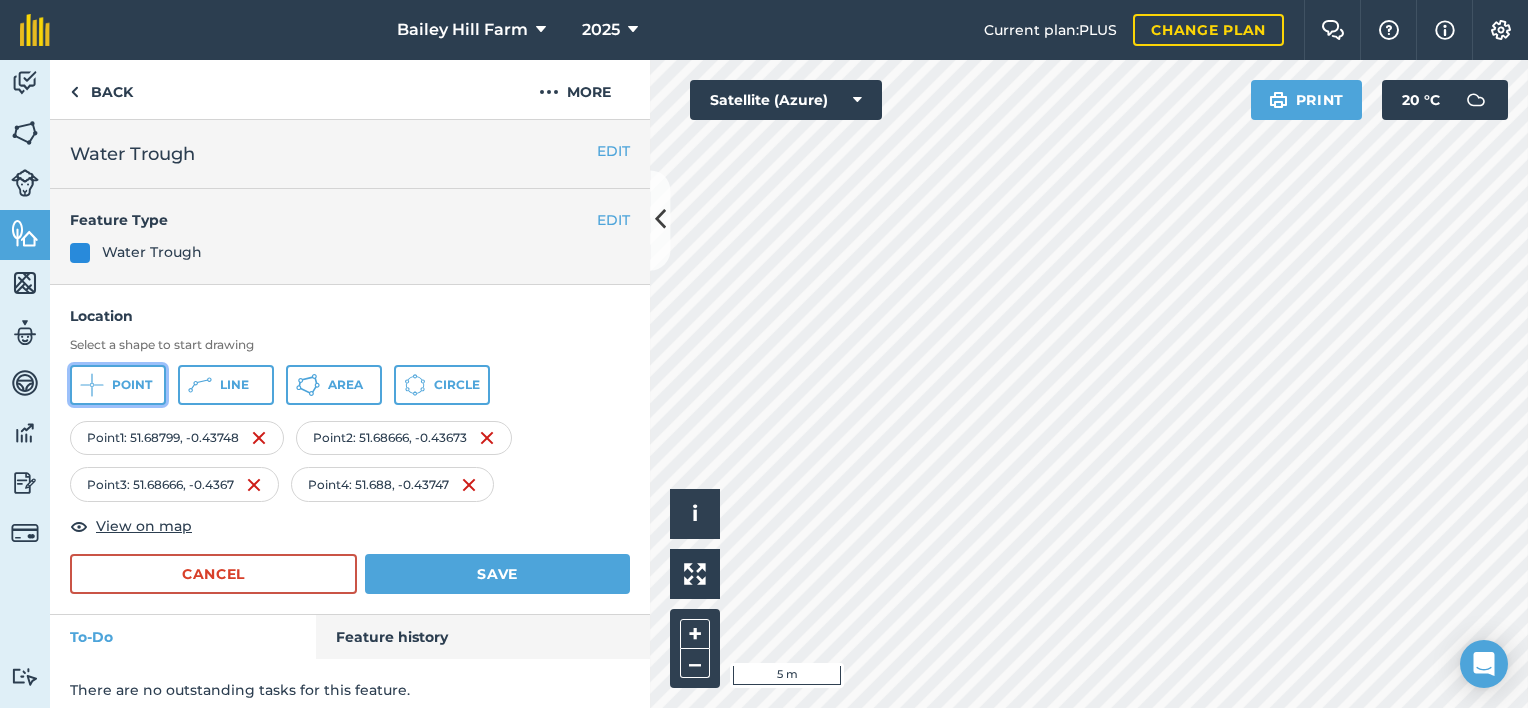 drag, startPoint x: 132, startPoint y: 394, endPoint x: 205, endPoint y: 399, distance: 73.171036 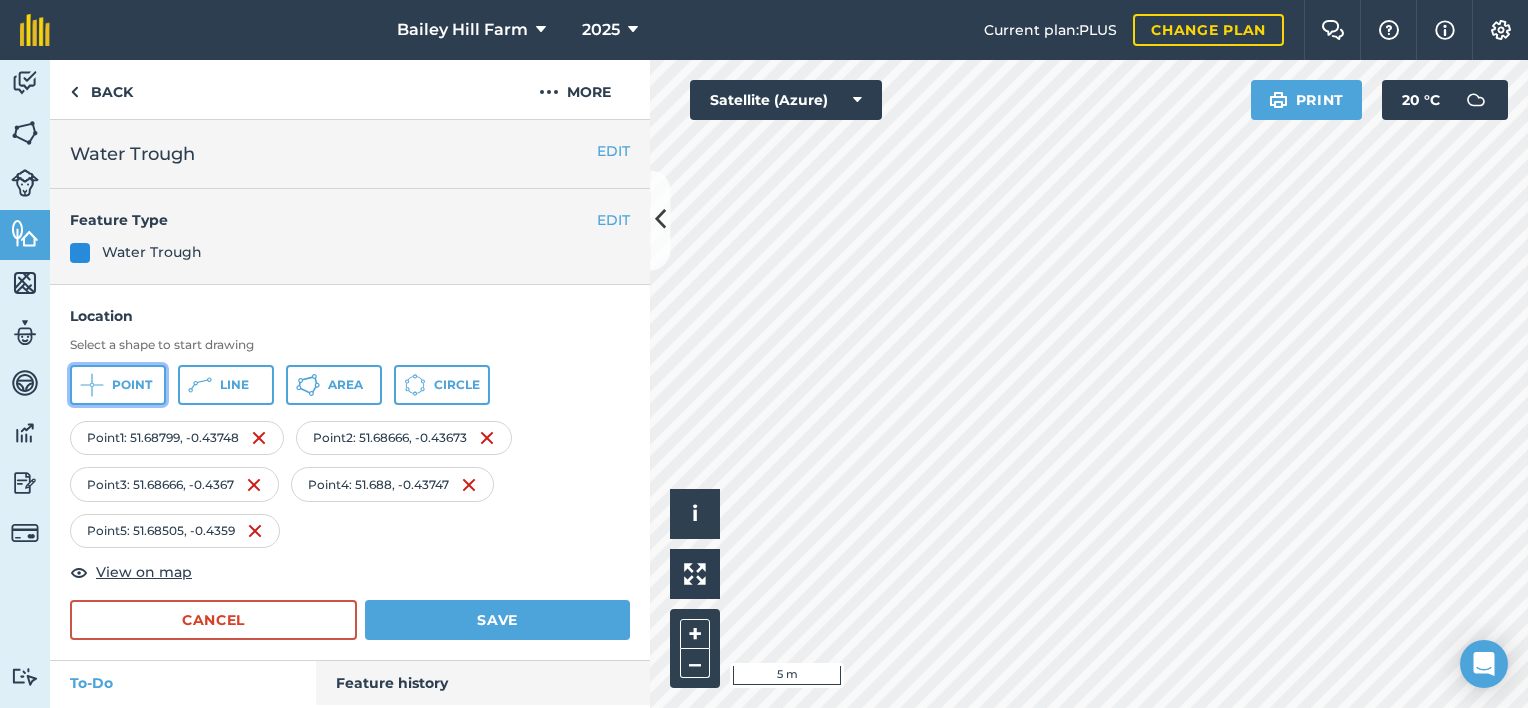 click on "Point" at bounding box center (132, 385) 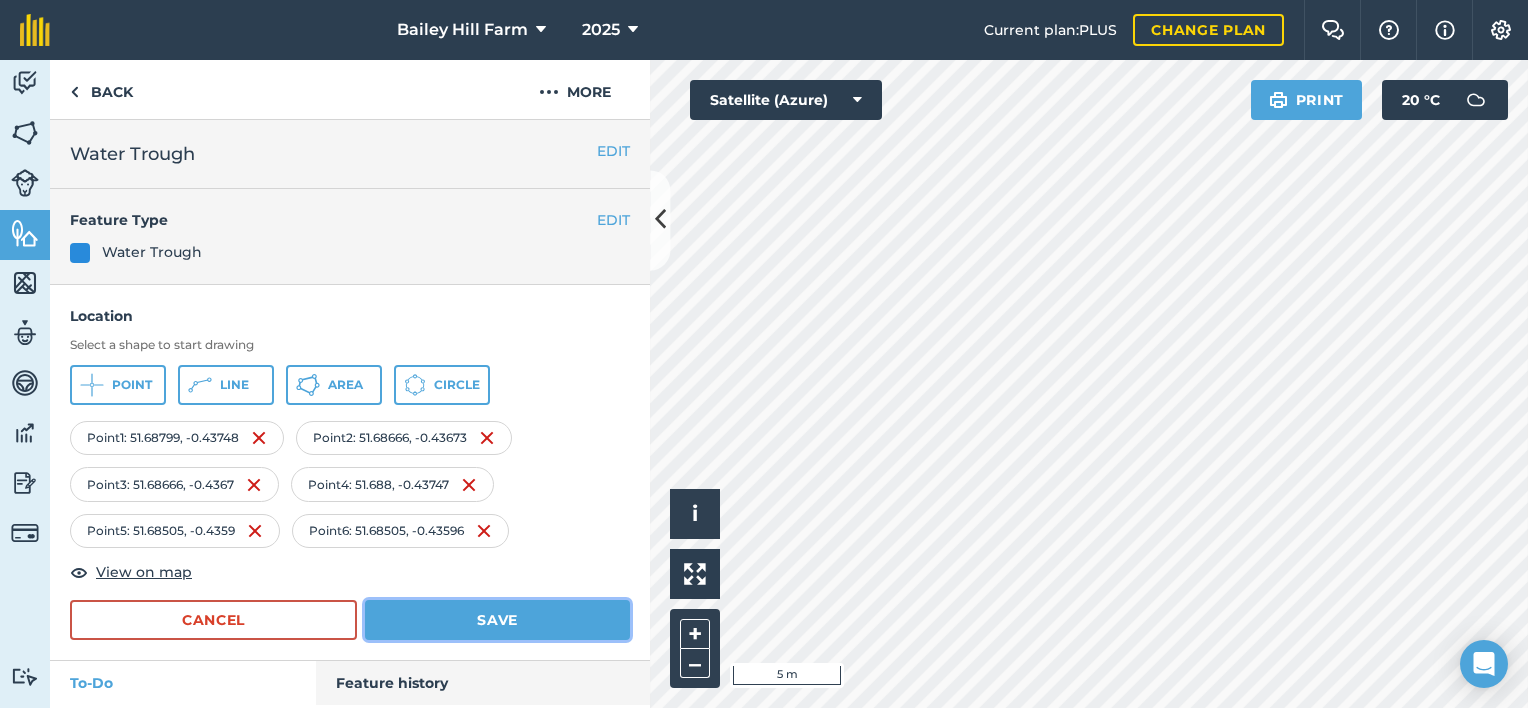 click on "Save" at bounding box center [497, 620] 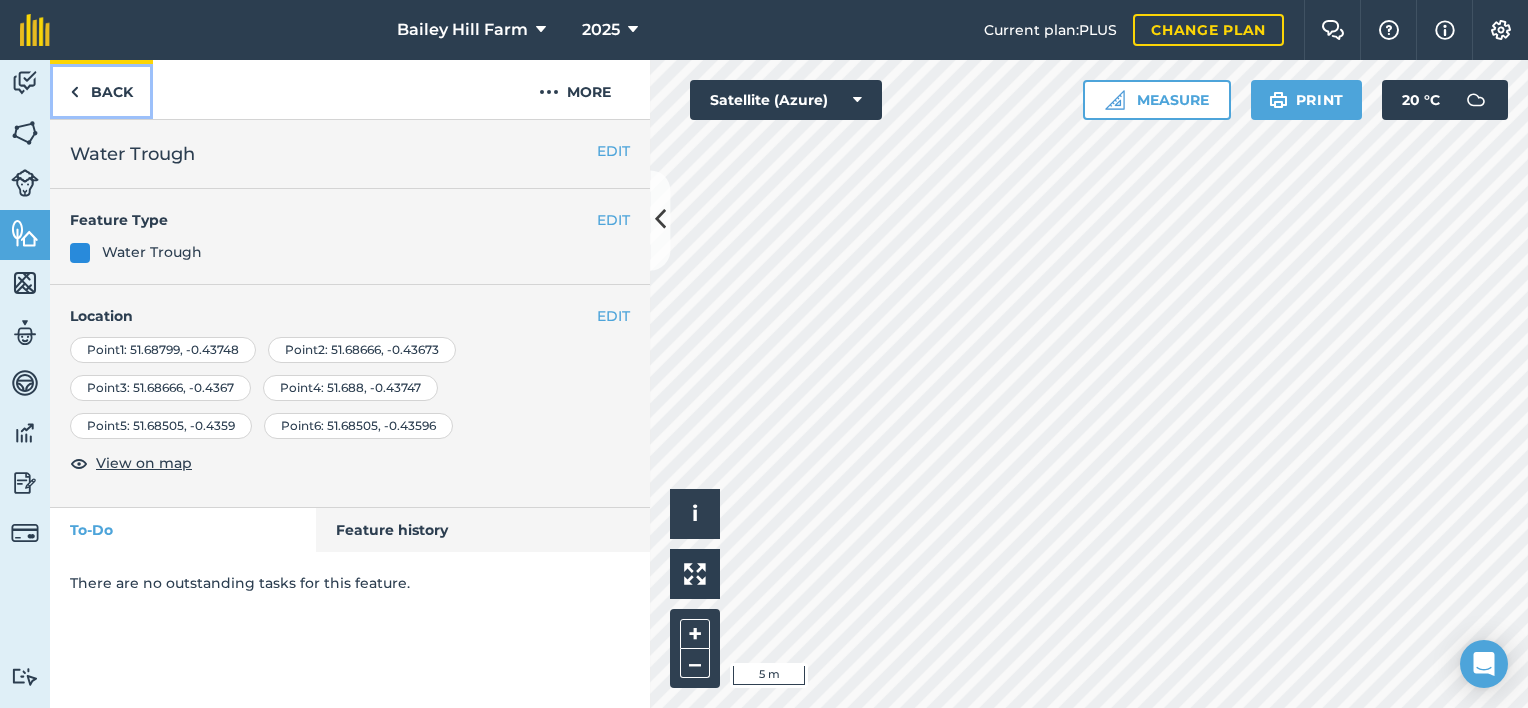 click on "Back" at bounding box center (101, 89) 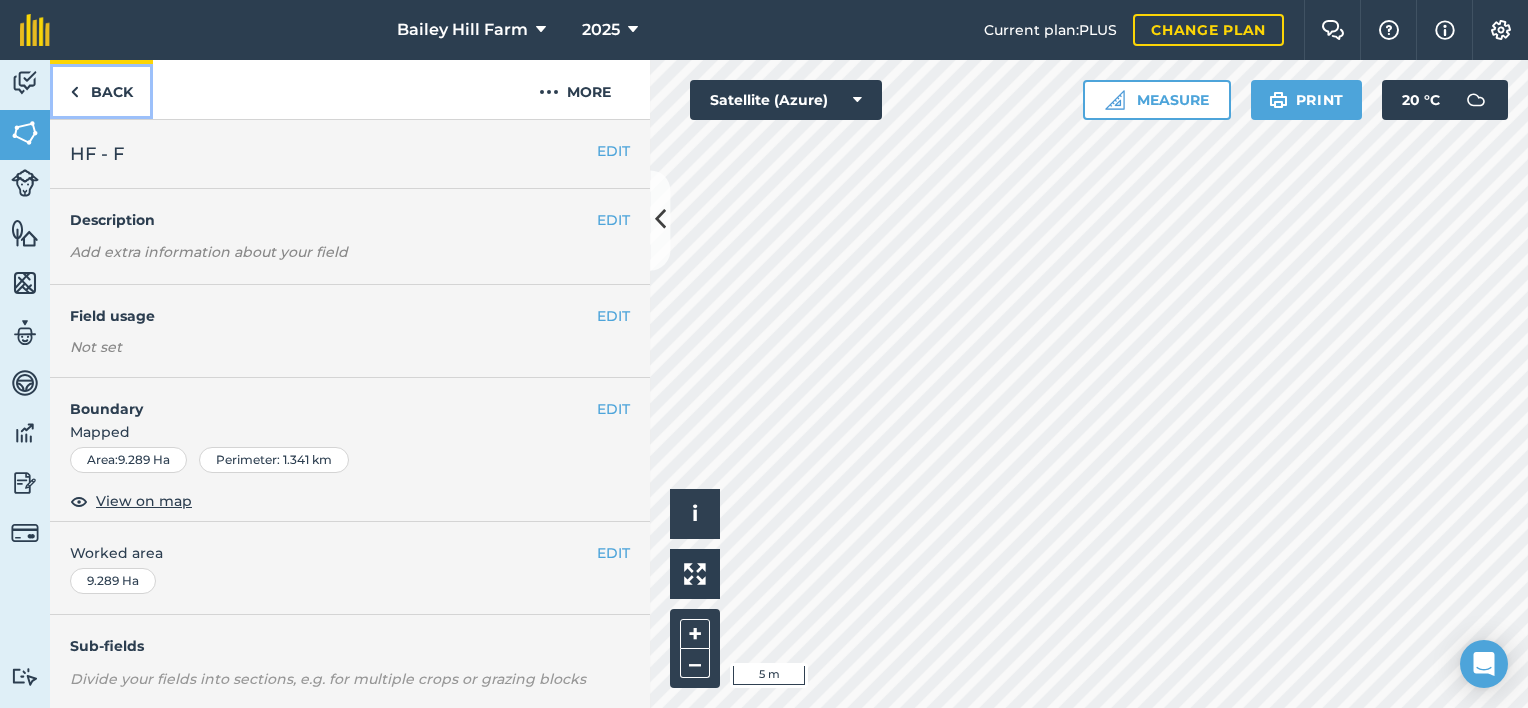 click on "Back" at bounding box center (101, 89) 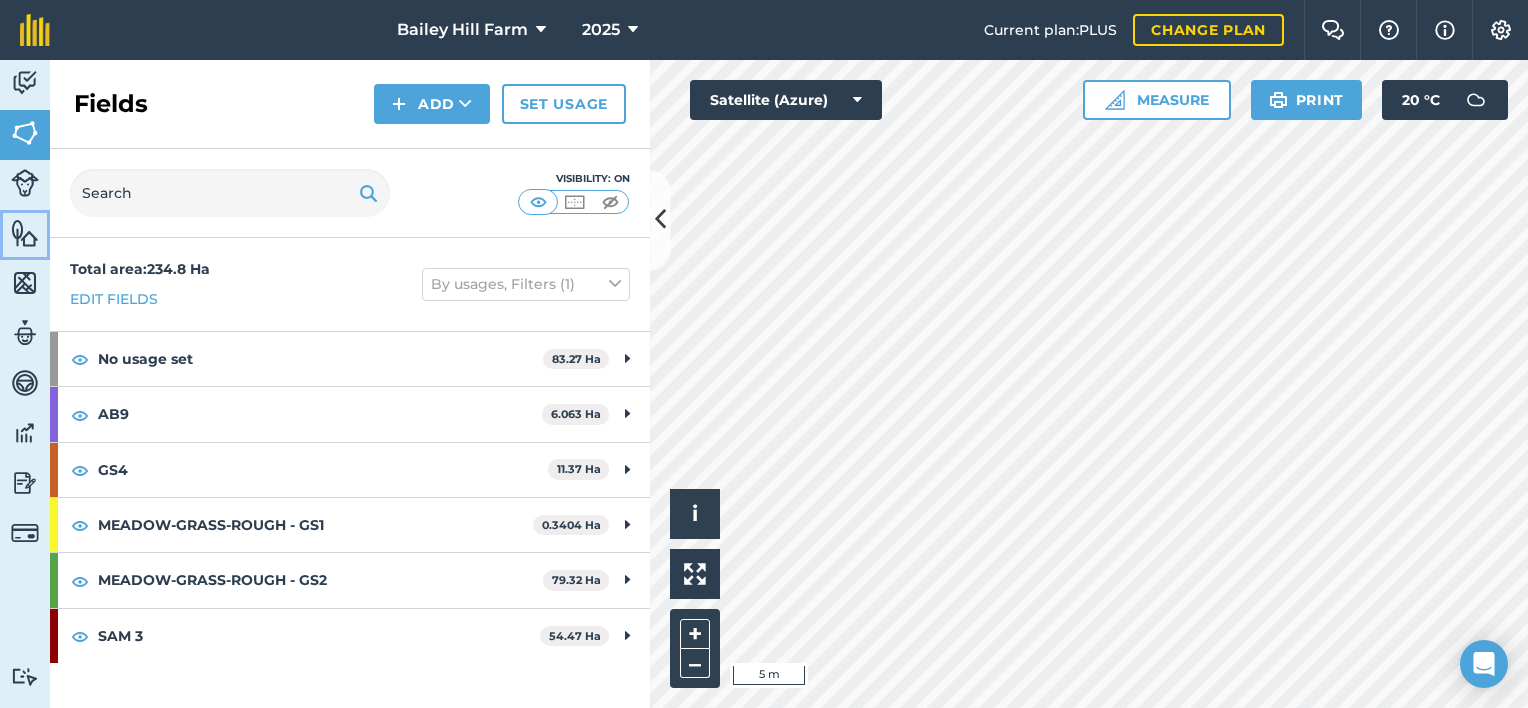 click on "Features" at bounding box center [25, 235] 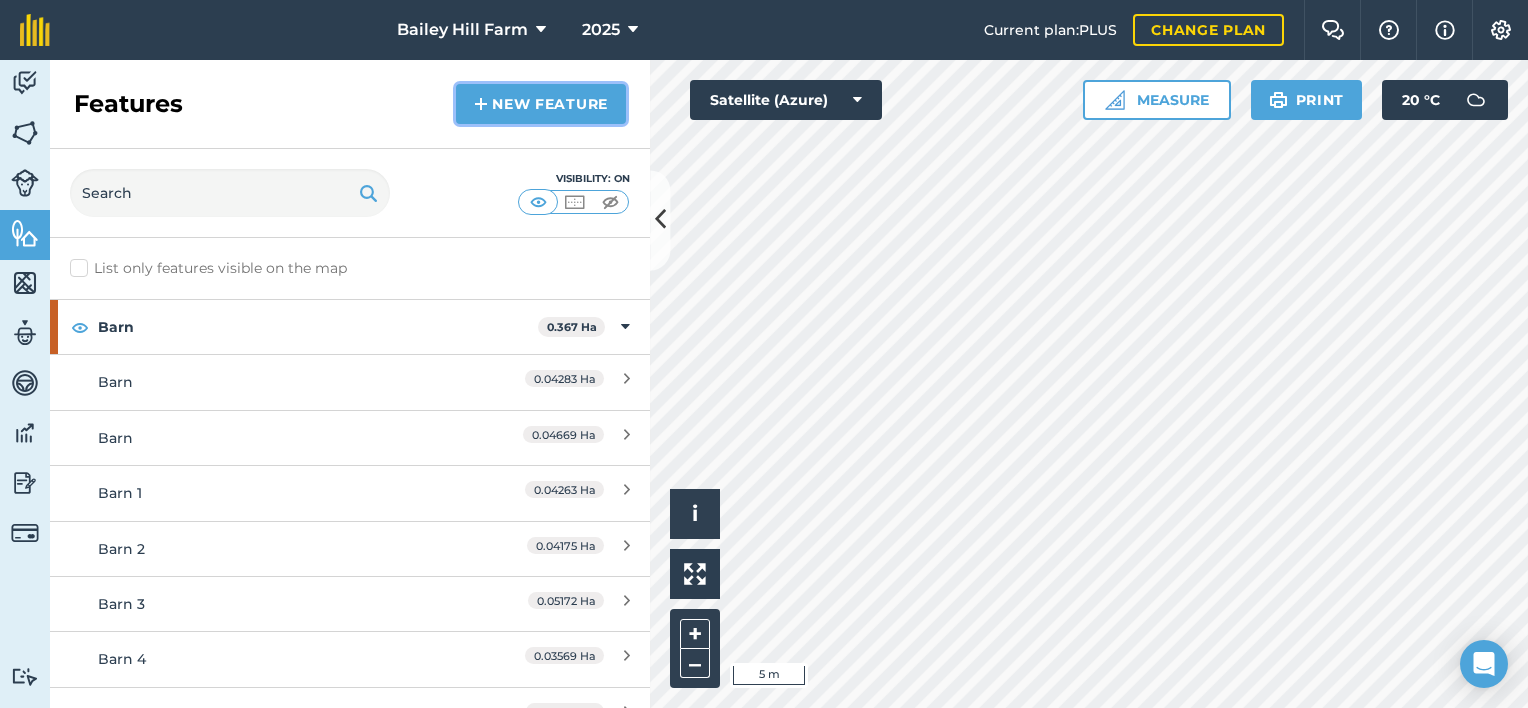click on "New feature" at bounding box center (541, 104) 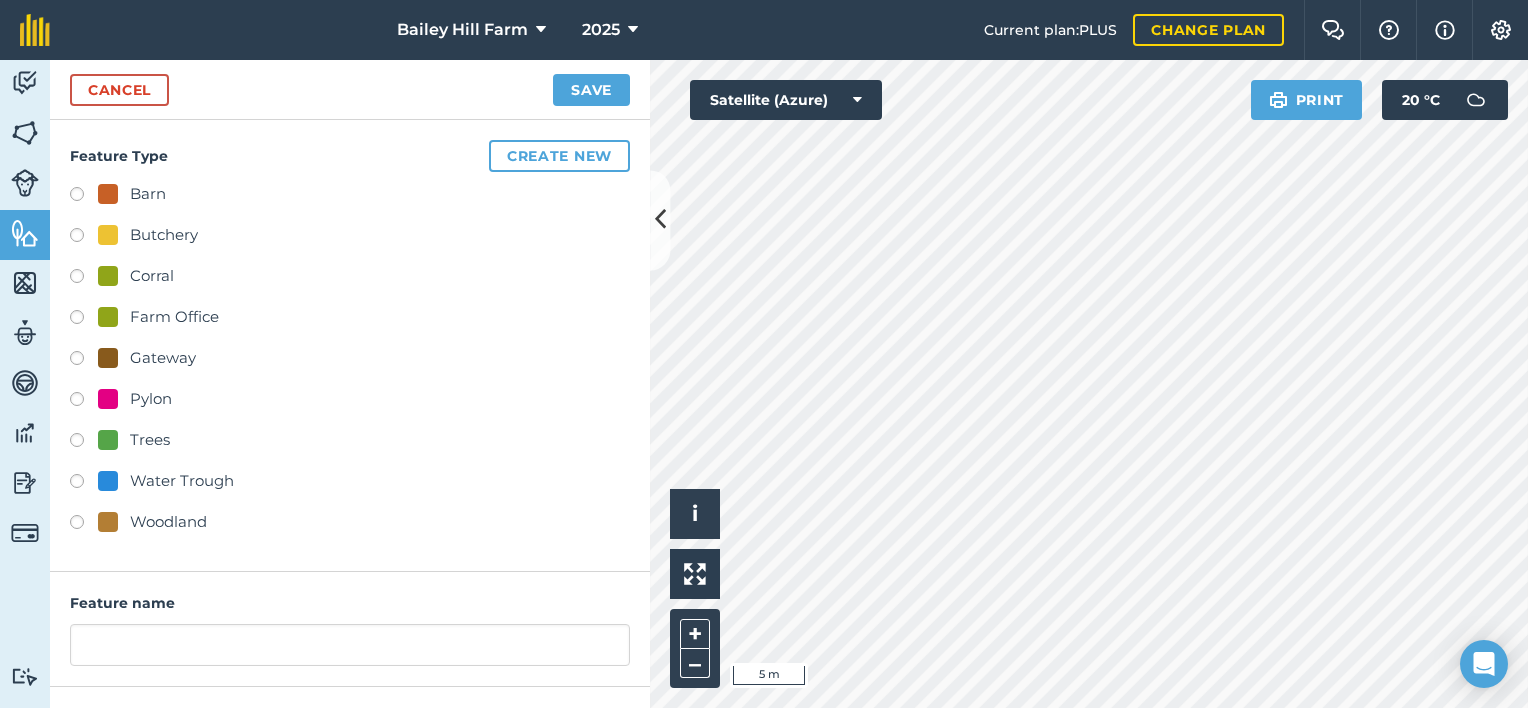 click on "Water Trough" at bounding box center [182, 481] 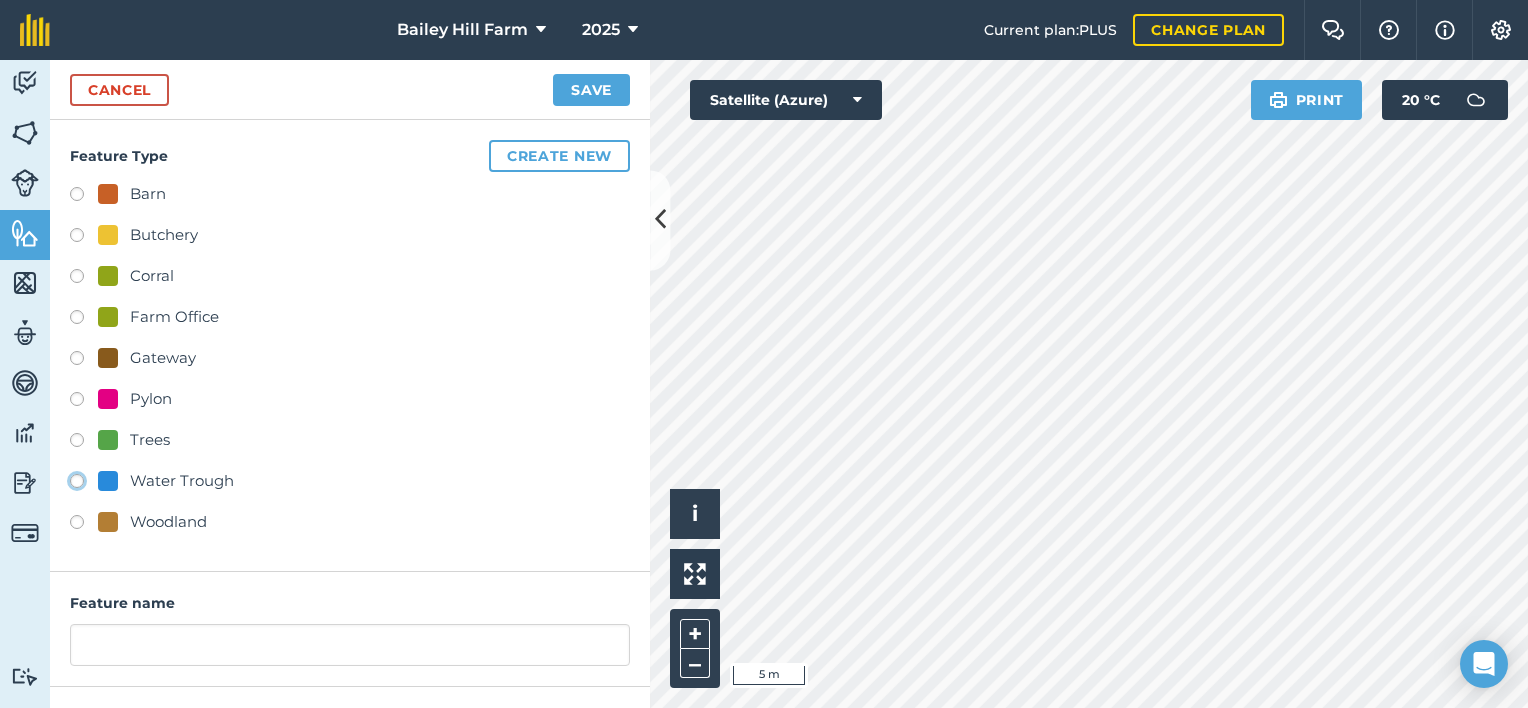 click on "Water Trough" at bounding box center [-9923, 480] 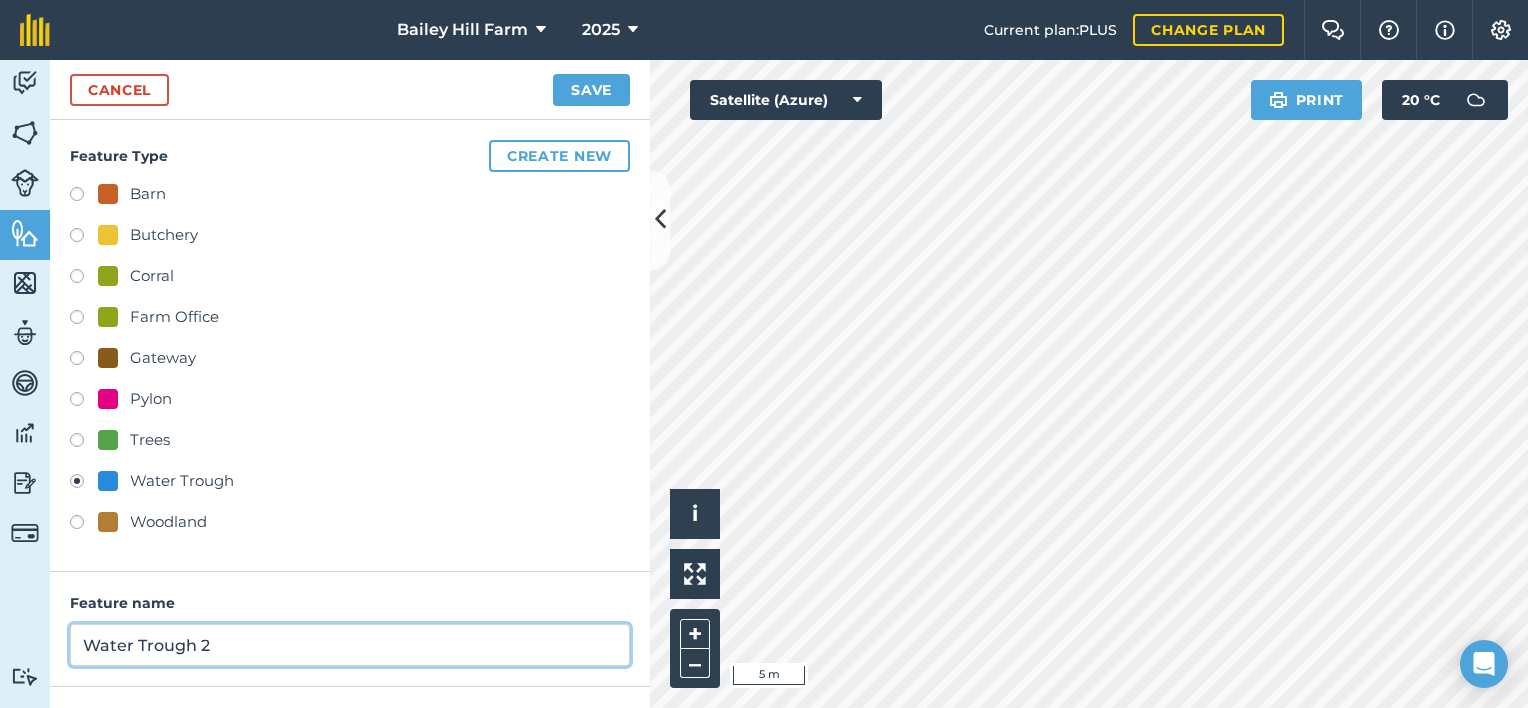 click on "Water Trough [NUMBER]" at bounding box center (350, 645) 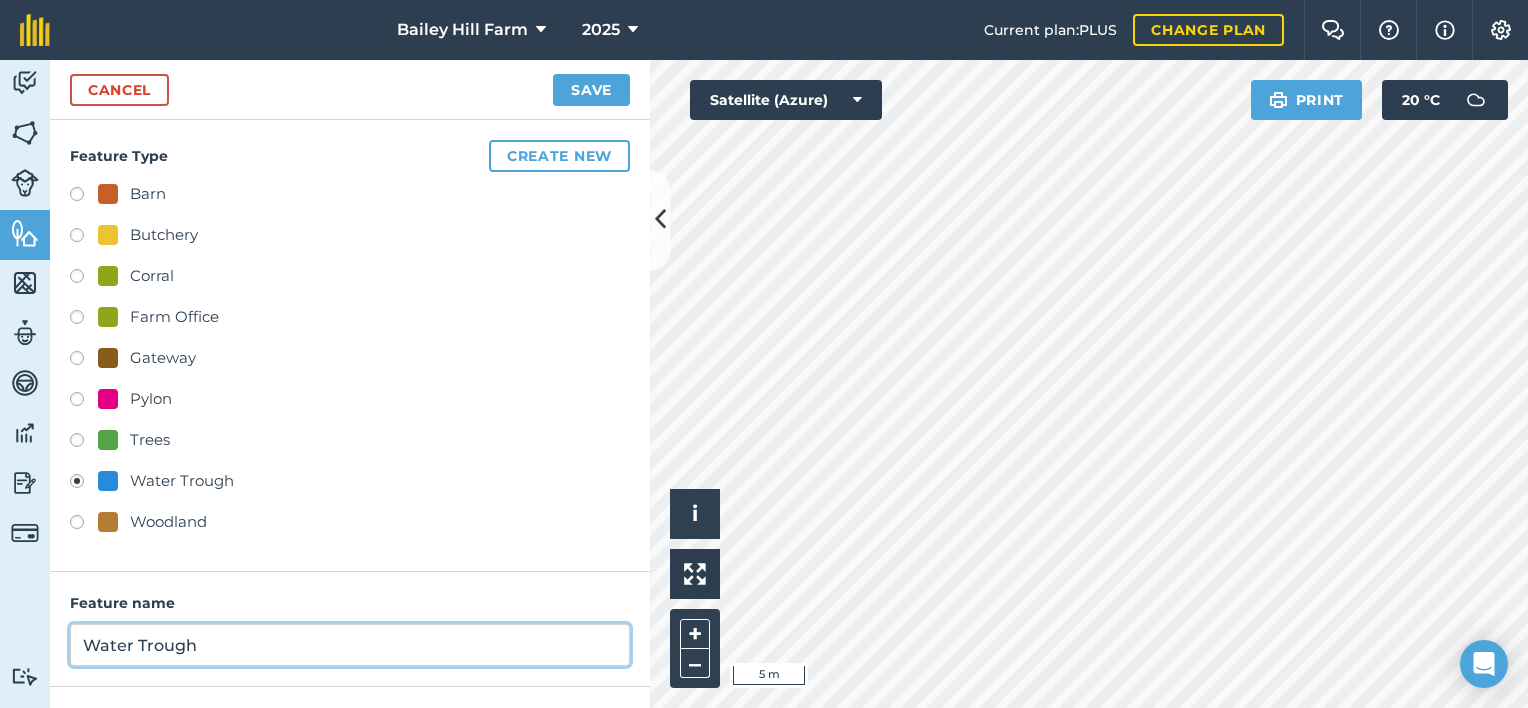 scroll, scrollTop: 165, scrollLeft: 0, axis: vertical 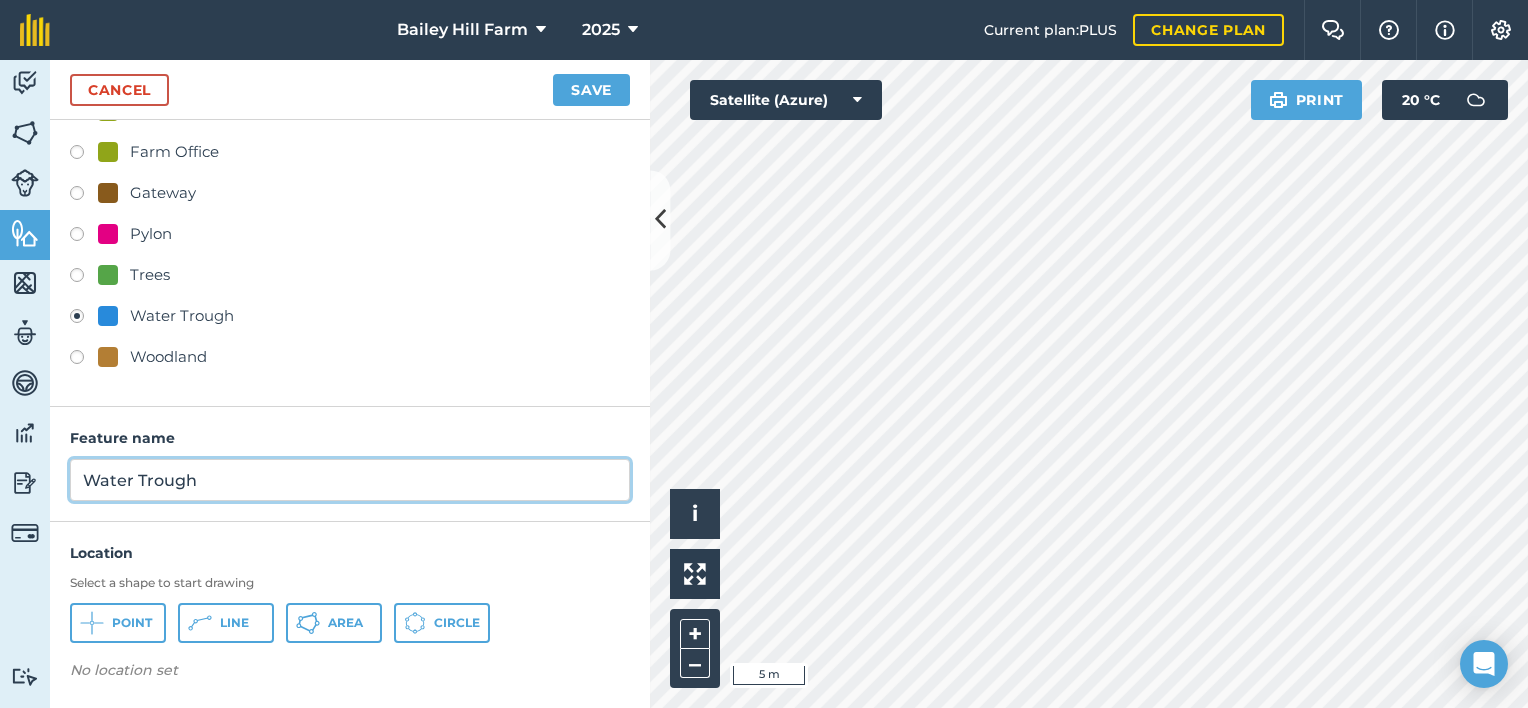 type on "Water Trough" 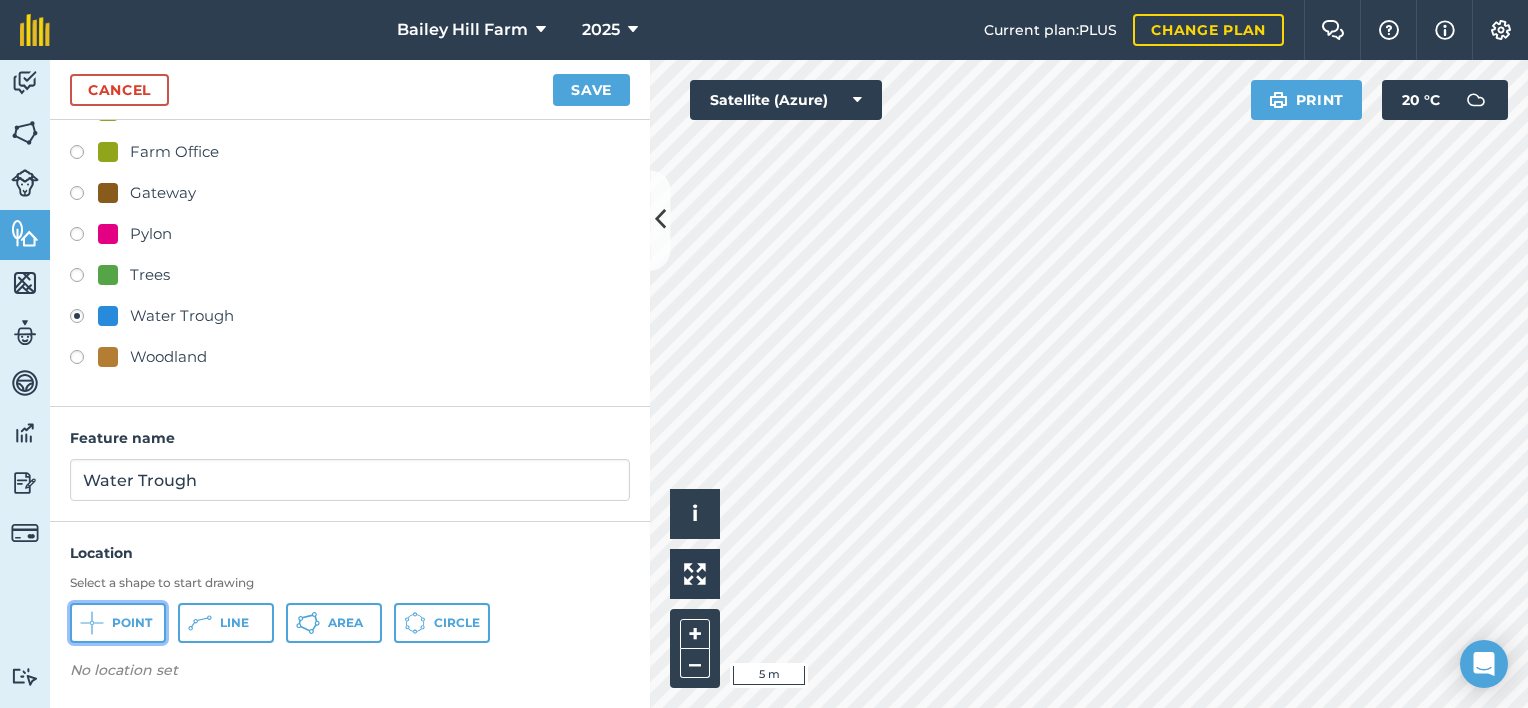 click on "Point" at bounding box center (132, 623) 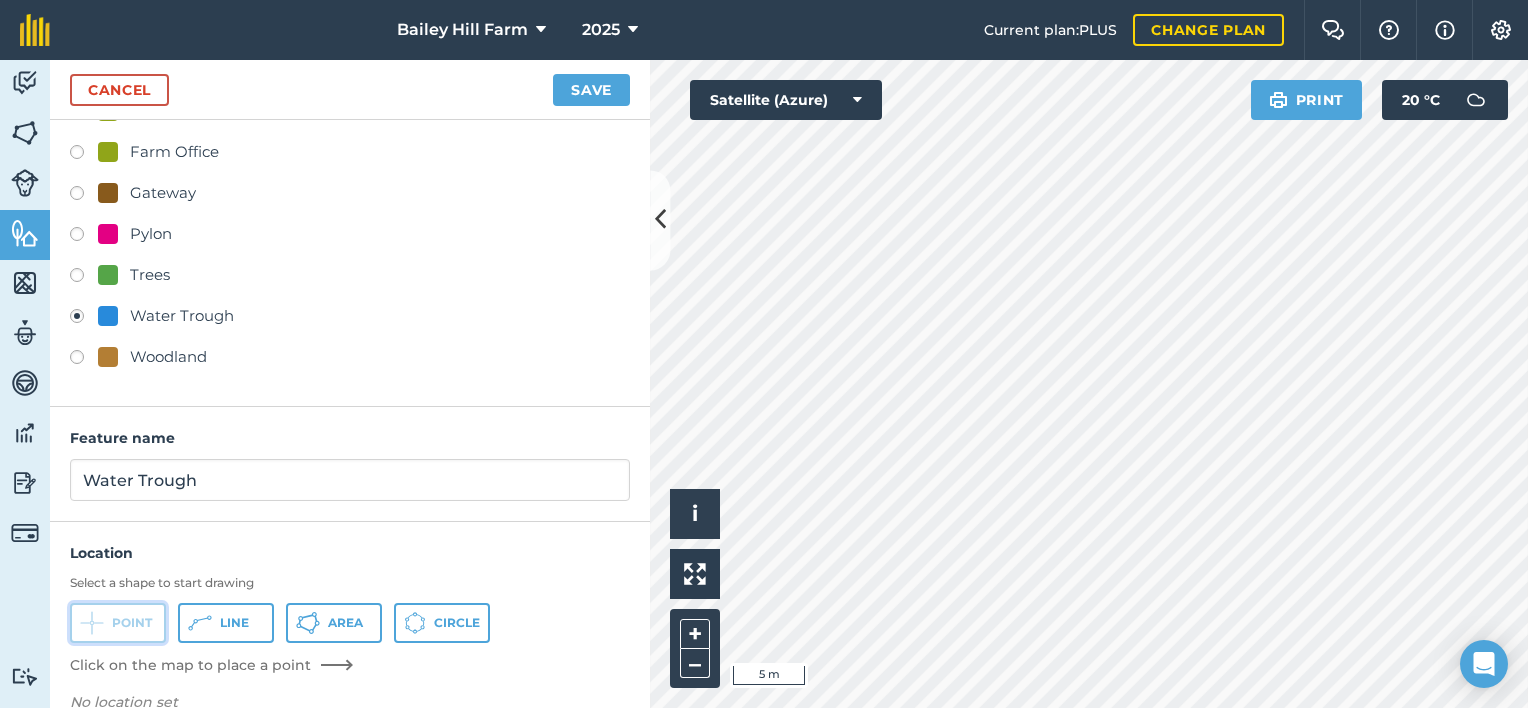 scroll, scrollTop: 197, scrollLeft: 0, axis: vertical 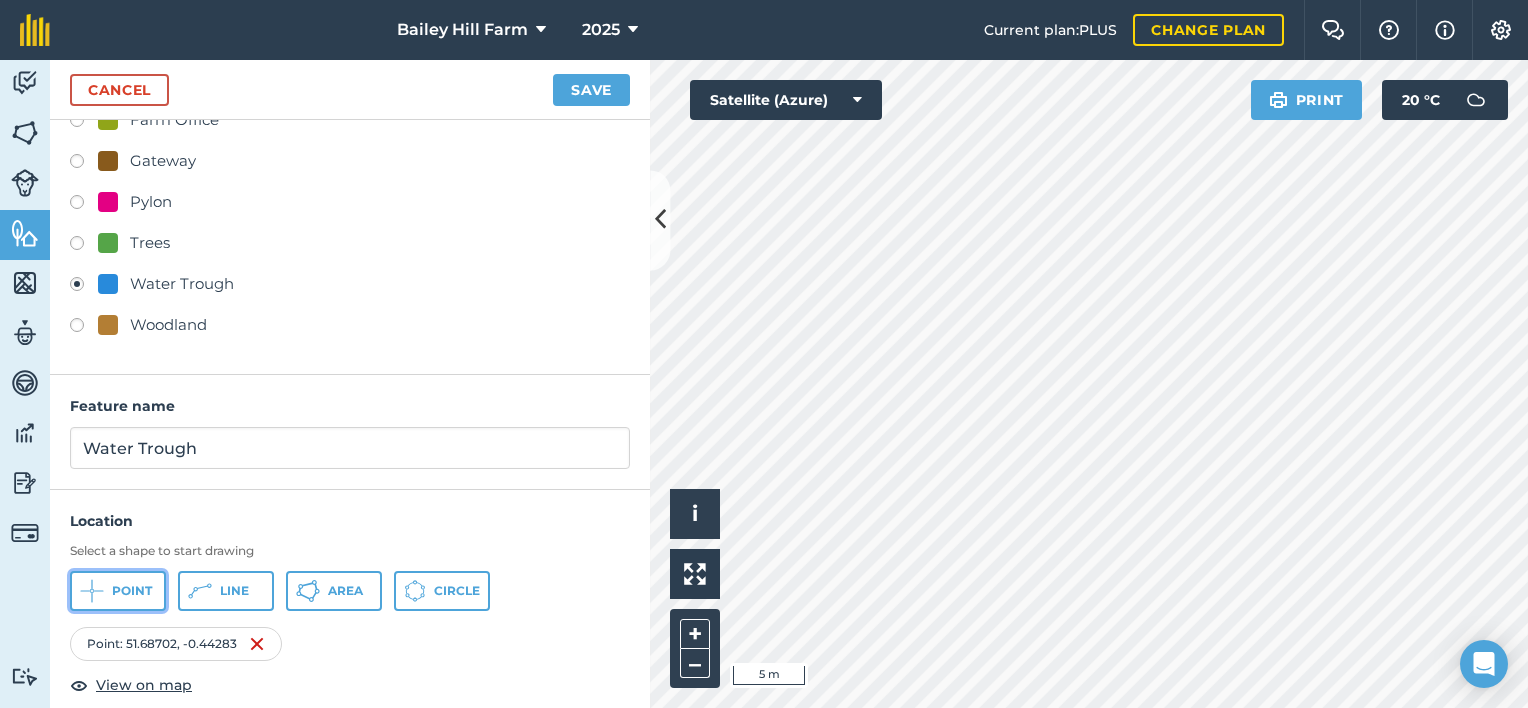 click on "Point" at bounding box center [118, 591] 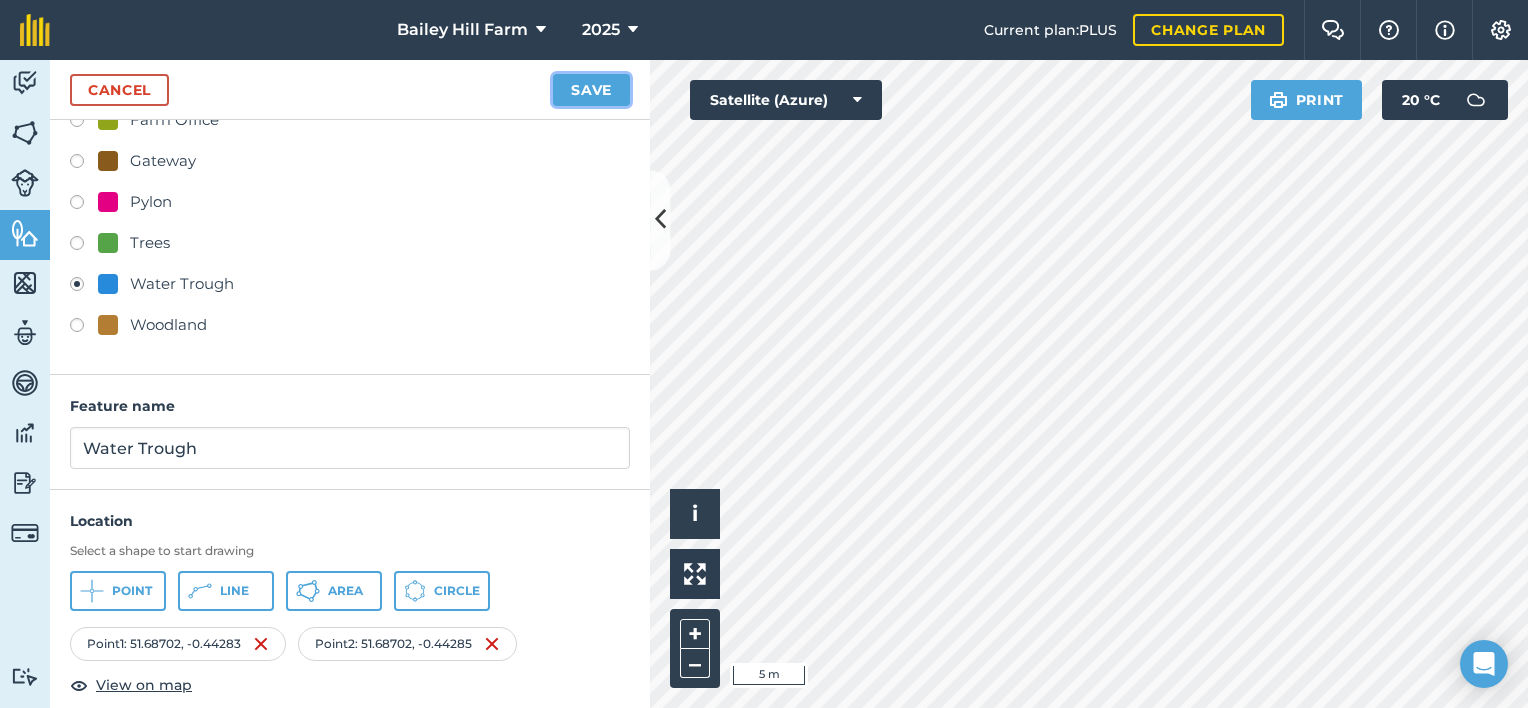click on "Save" at bounding box center (591, 90) 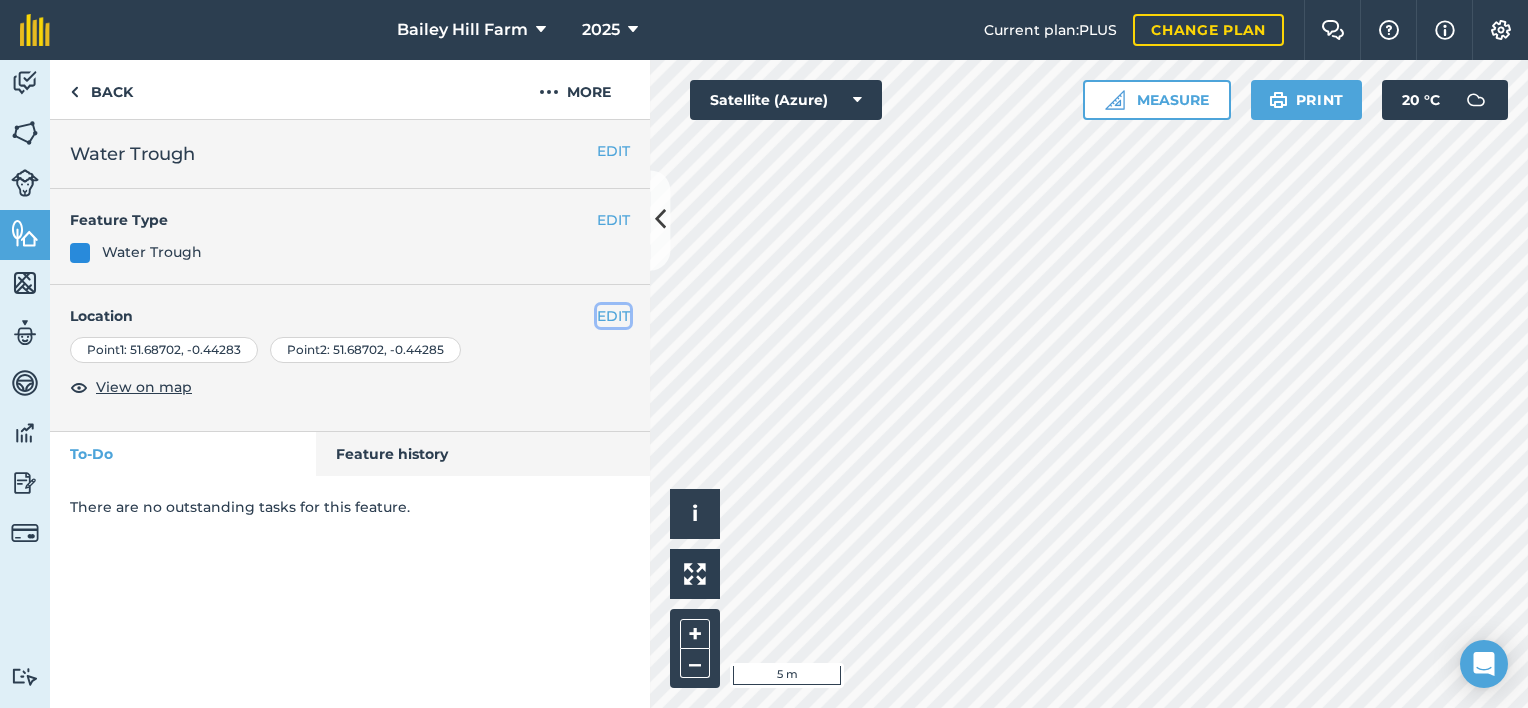 click on "EDIT" at bounding box center (613, 316) 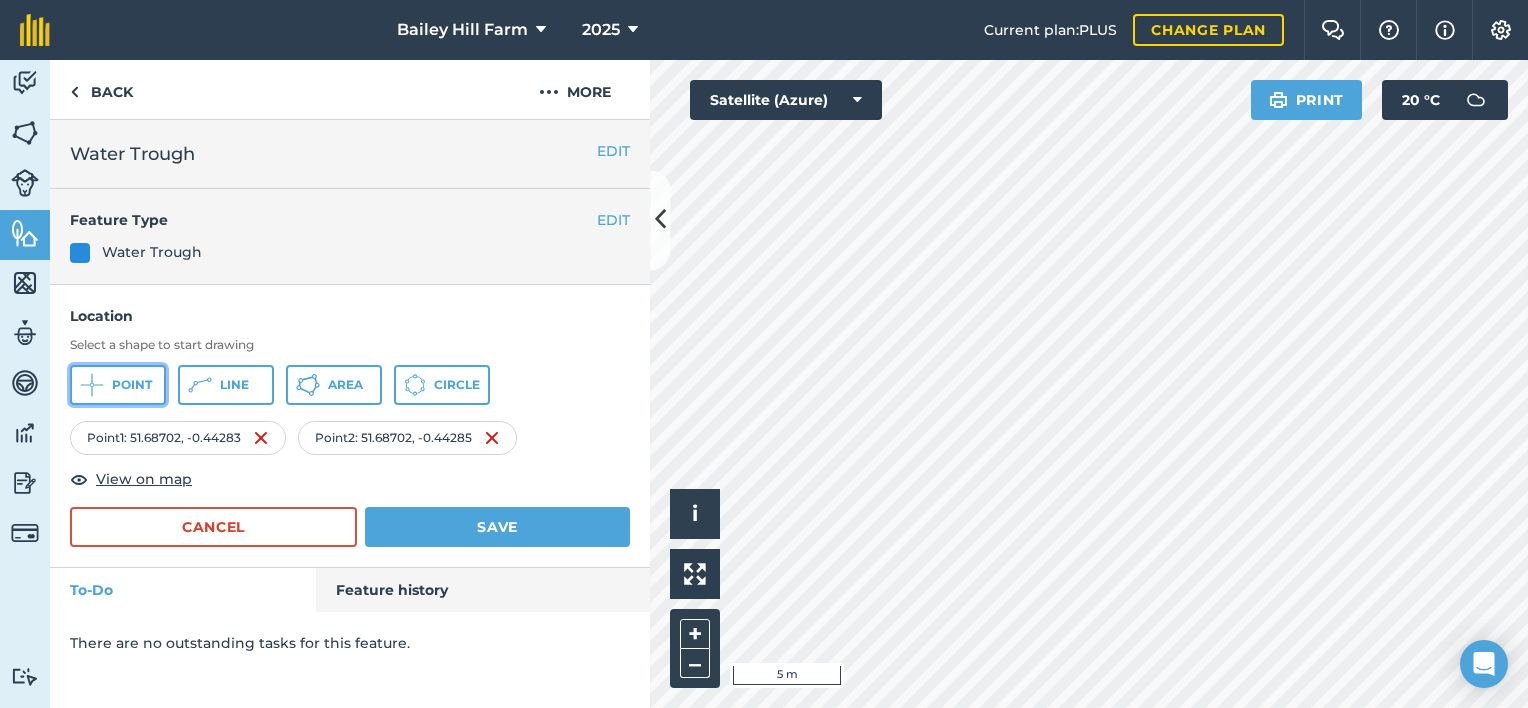 click on "Point" at bounding box center (118, 385) 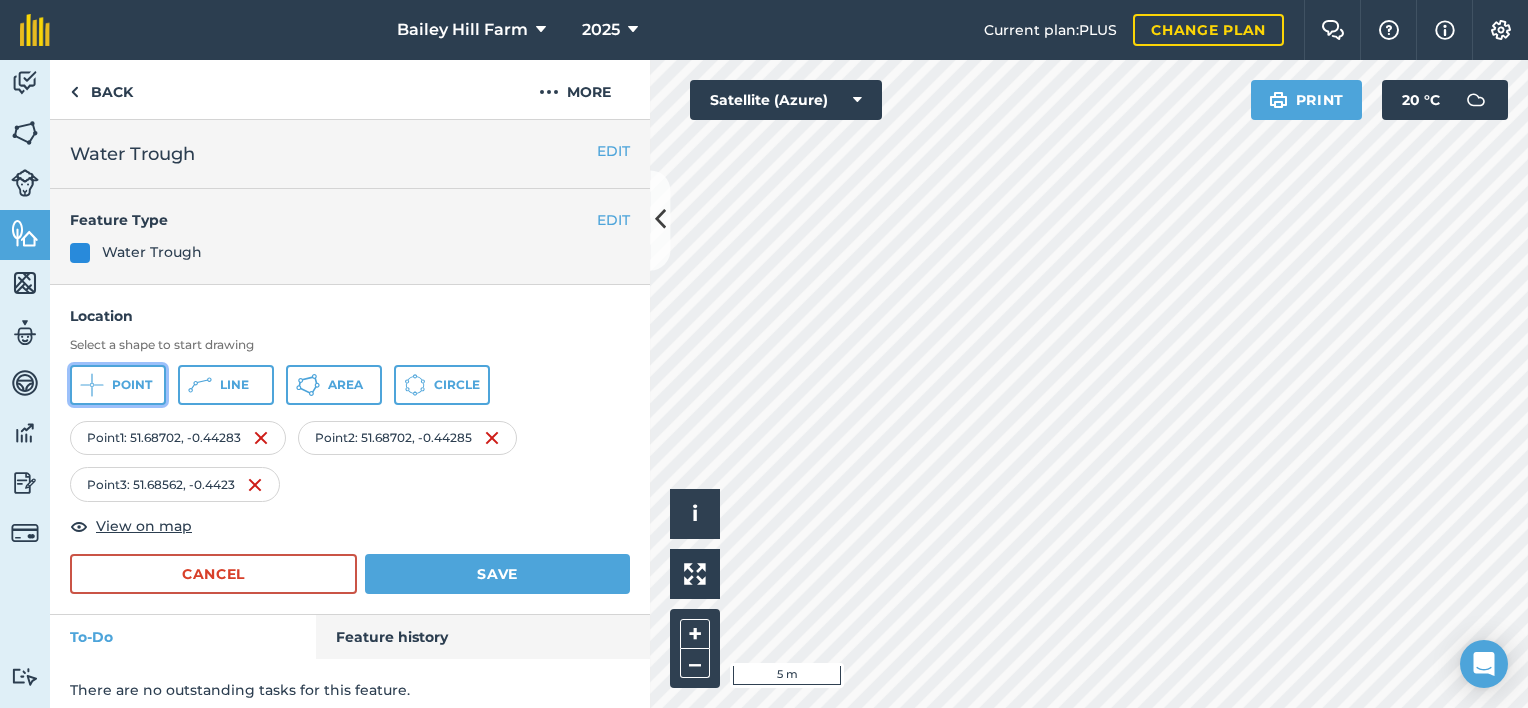 click on "Point" at bounding box center (132, 385) 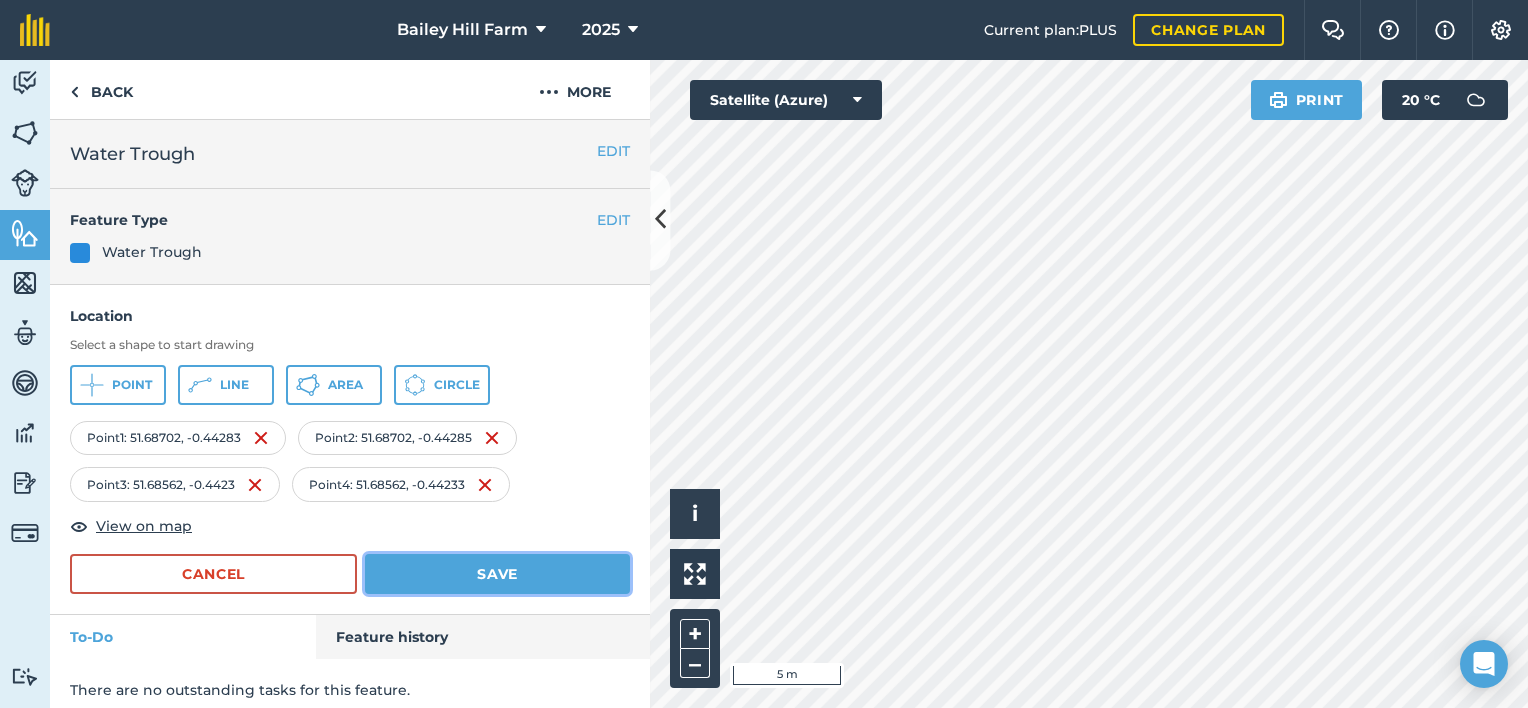click on "Save" at bounding box center (497, 574) 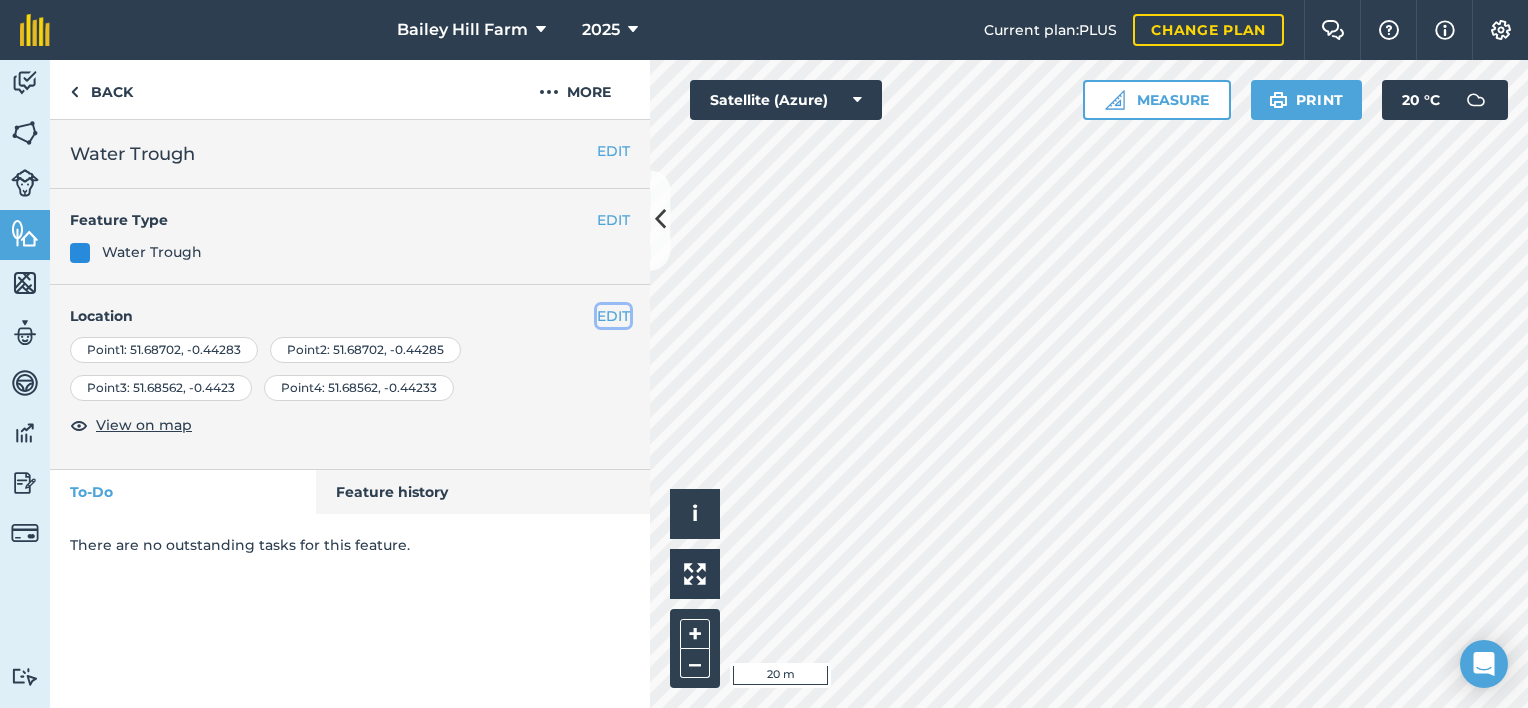 click on "EDIT" at bounding box center [613, 316] 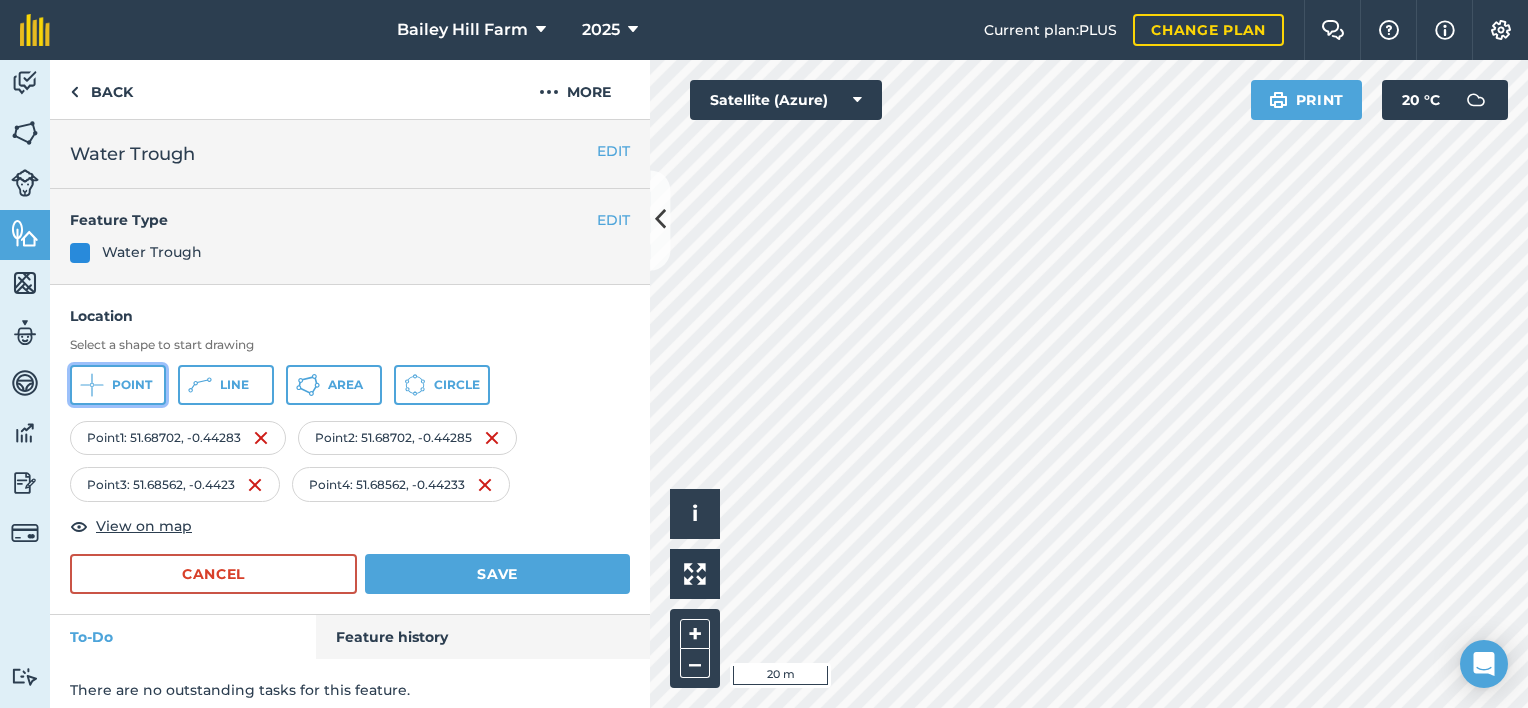 click on "Point" at bounding box center (132, 385) 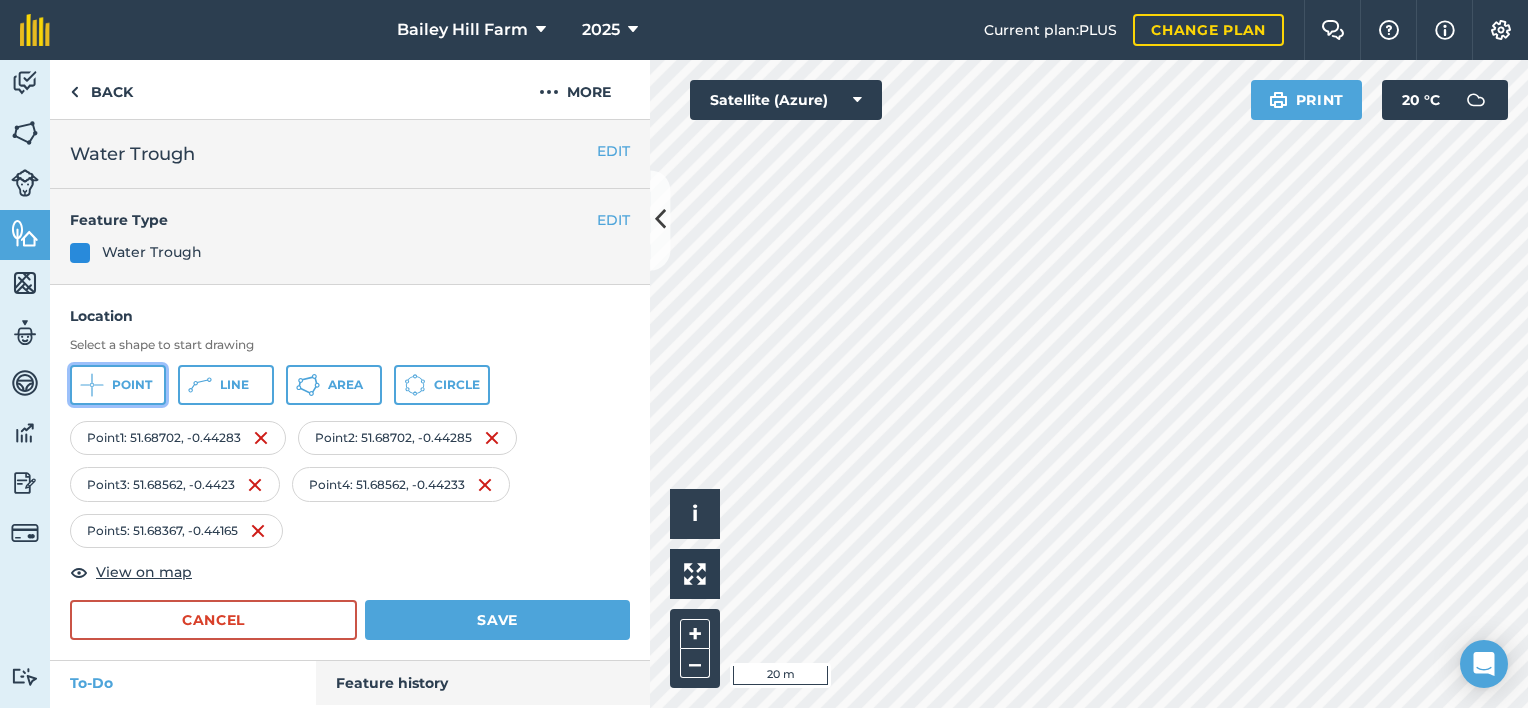click on "Point" at bounding box center (118, 385) 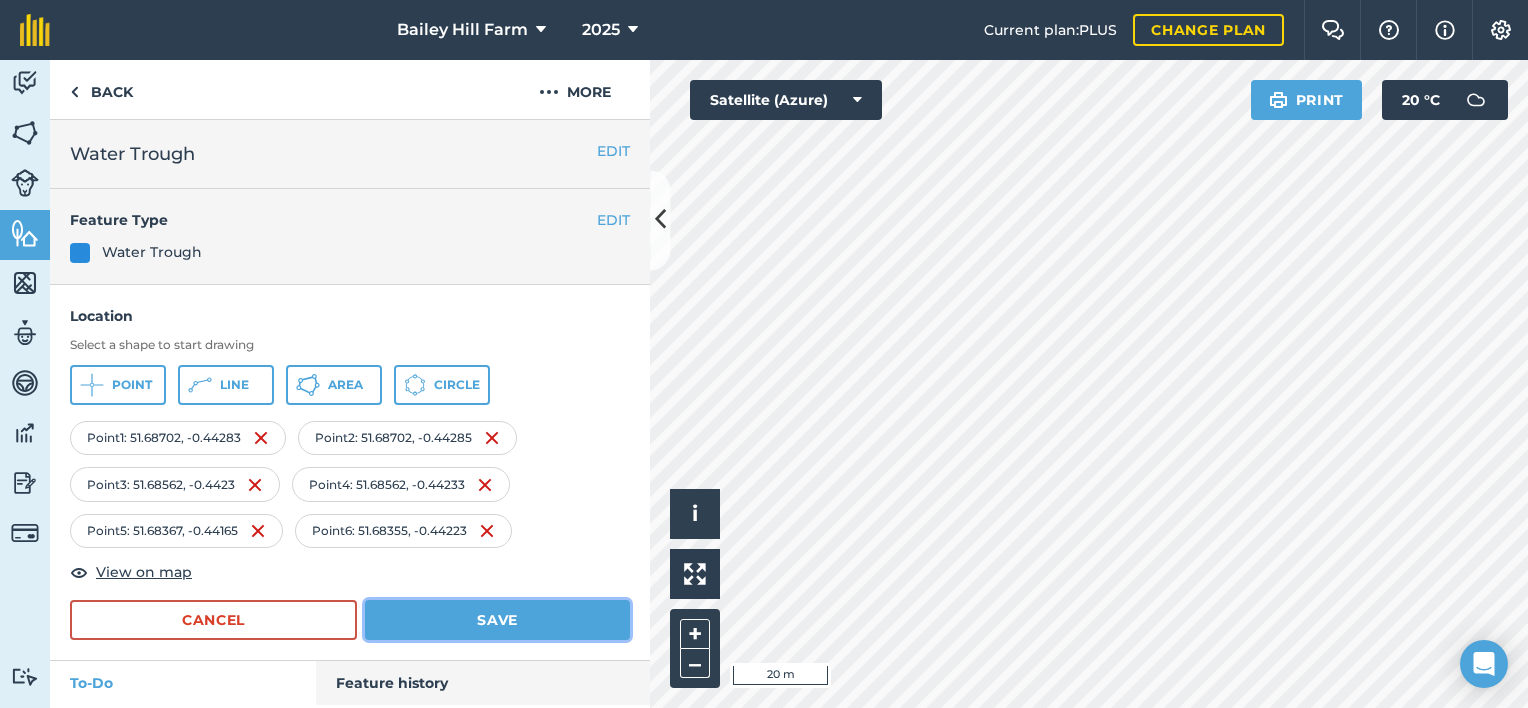 click on "Save" at bounding box center (497, 620) 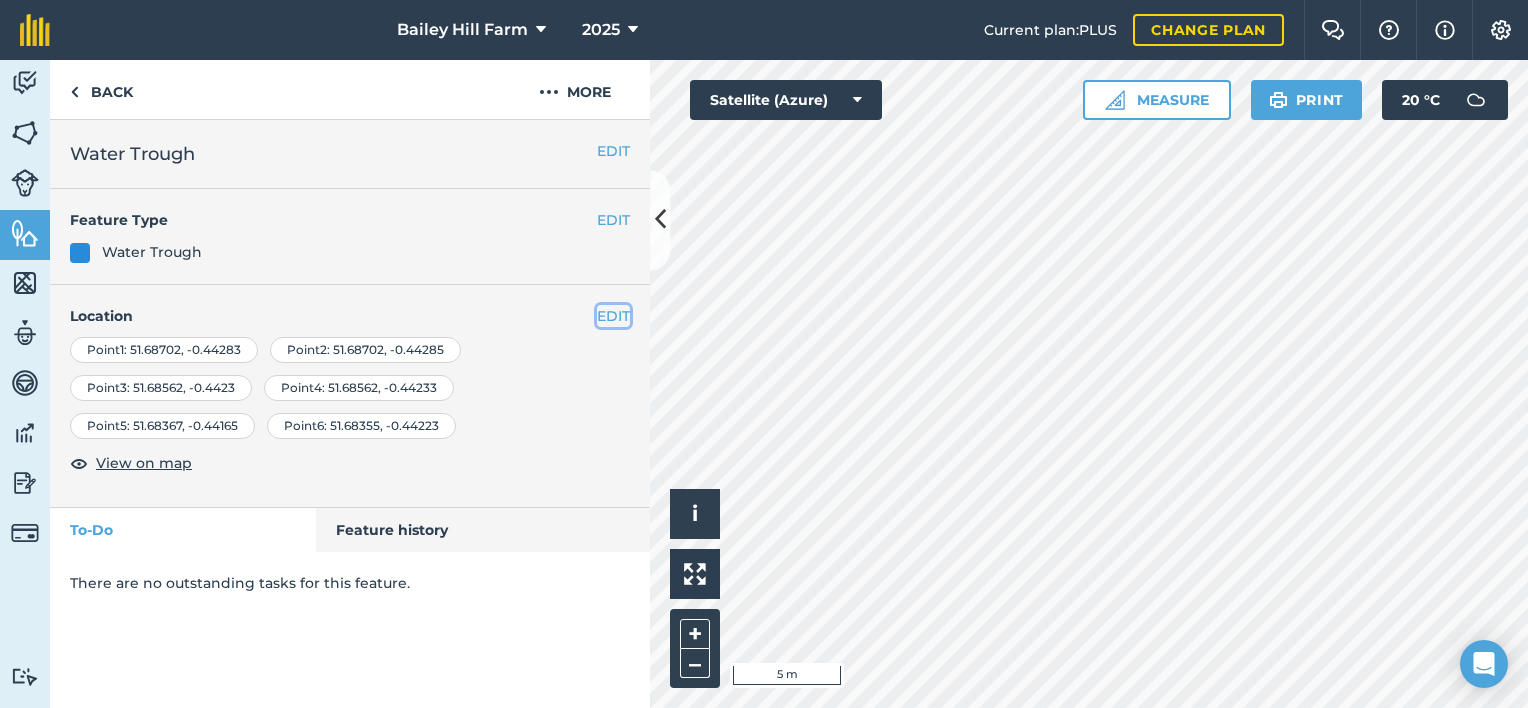 click on "EDIT" at bounding box center (613, 316) 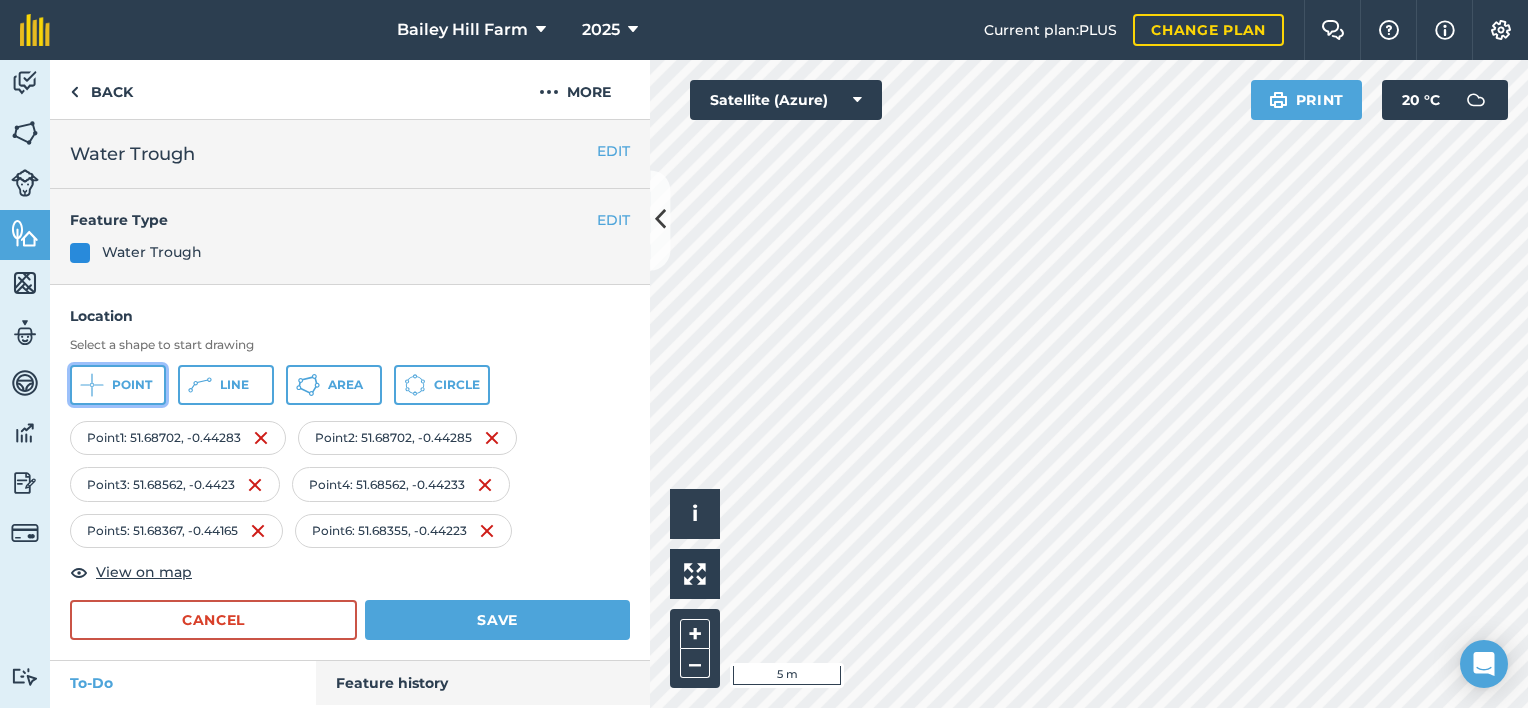 click on "Point" at bounding box center [132, 385] 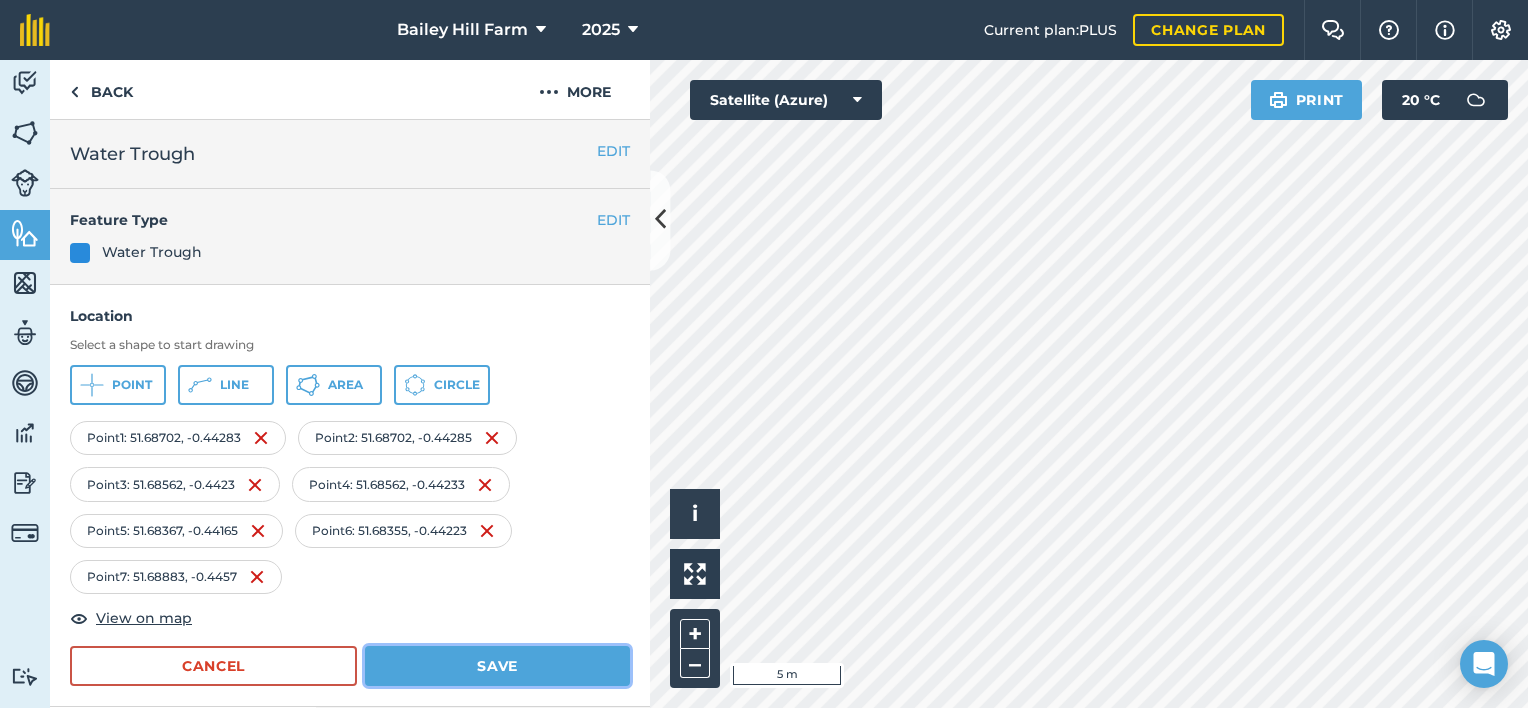 click on "Save" at bounding box center [497, 666] 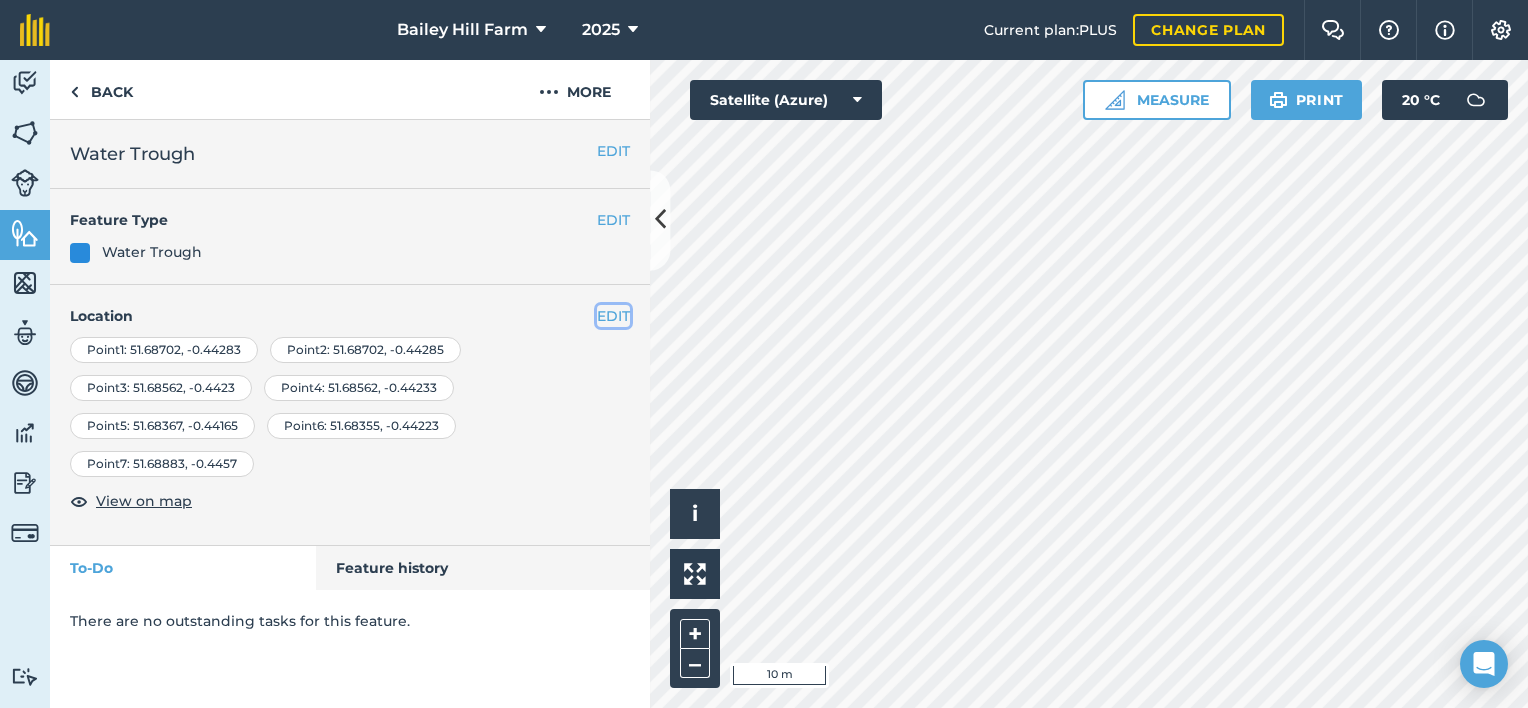 click on "EDIT" at bounding box center (613, 316) 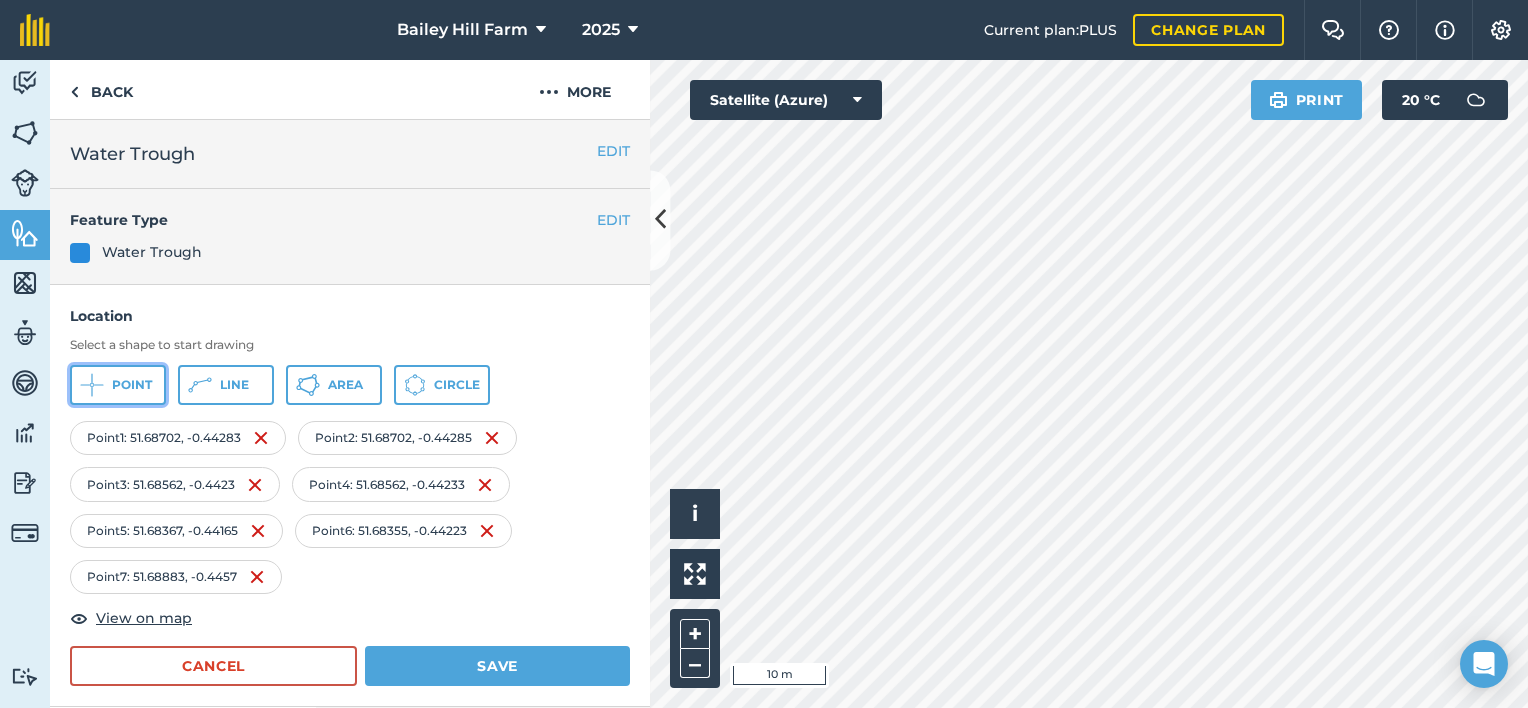 click on "Point" at bounding box center [132, 385] 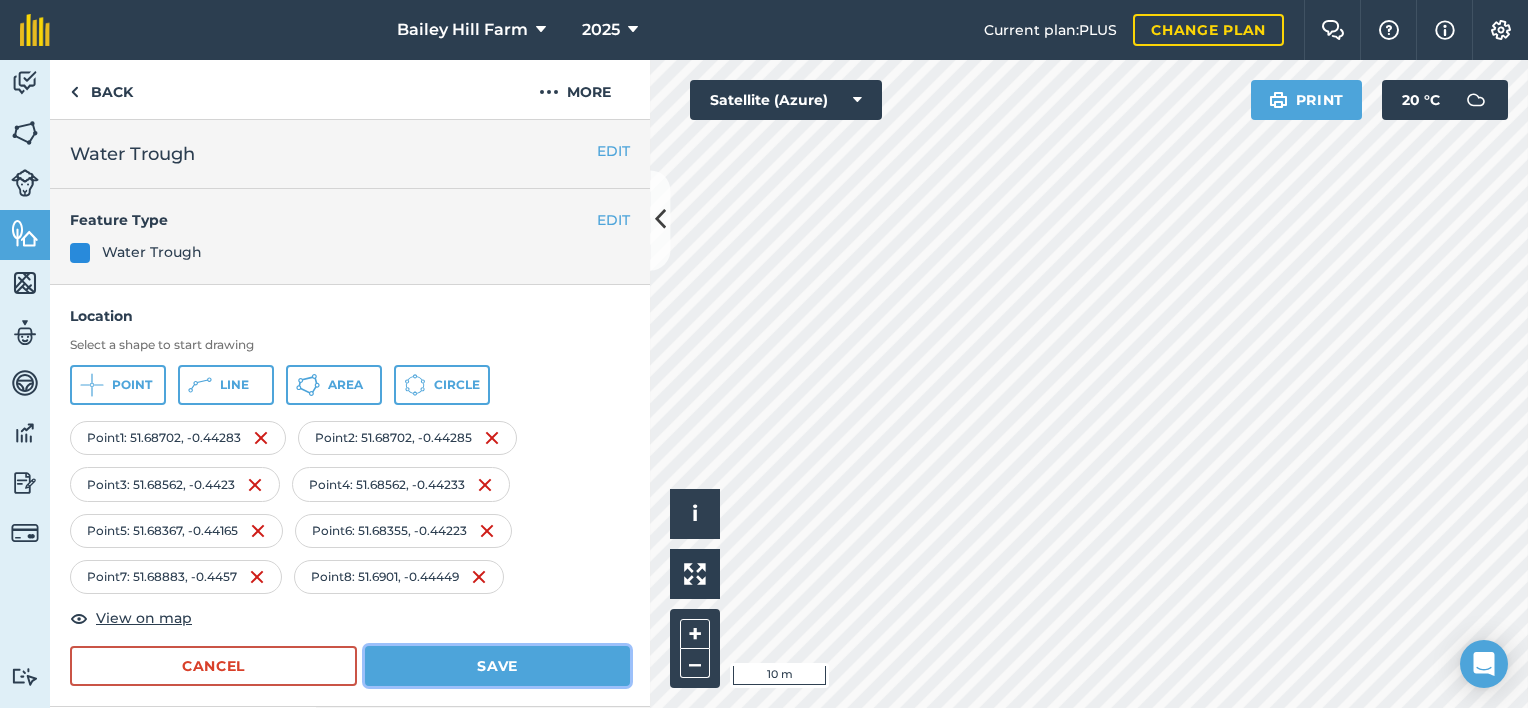click on "Save" at bounding box center (497, 666) 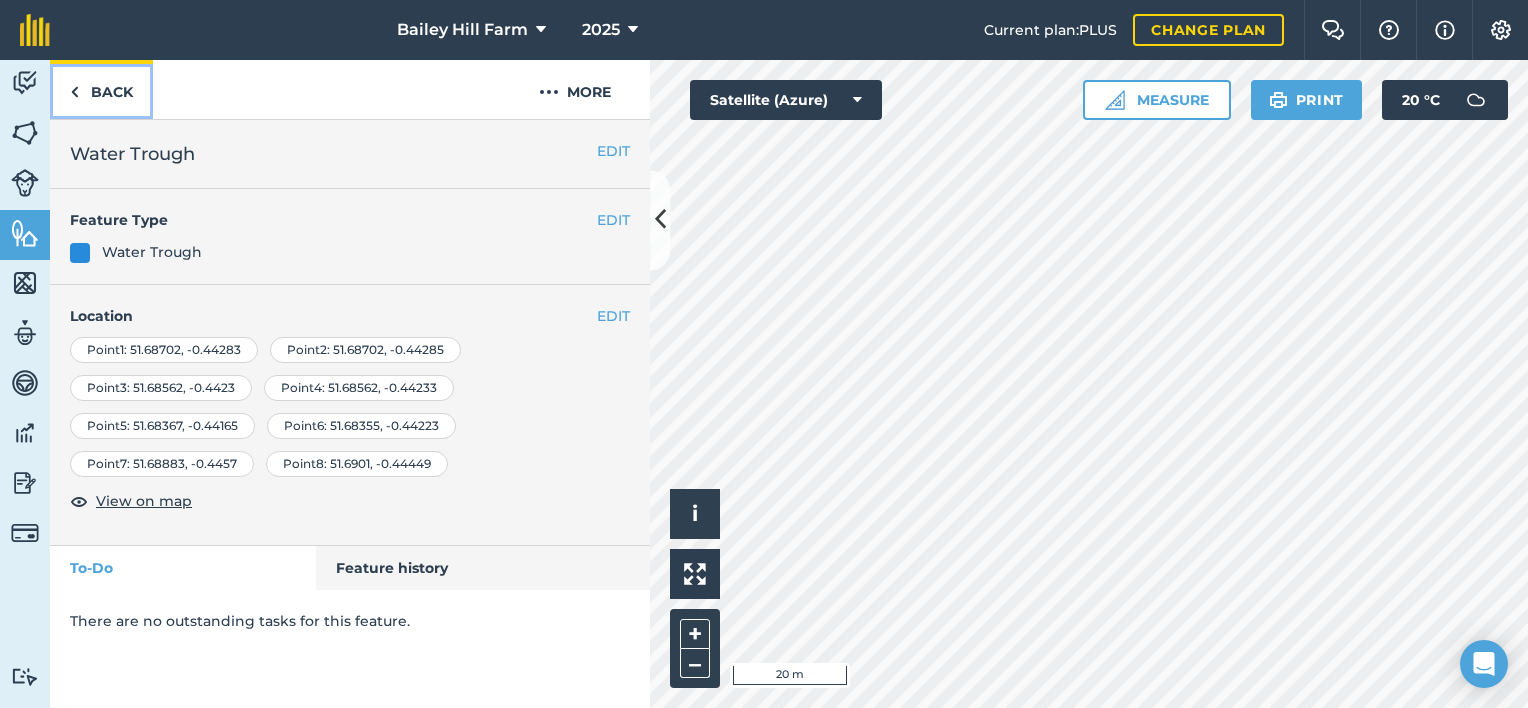 click on "Back" at bounding box center (101, 89) 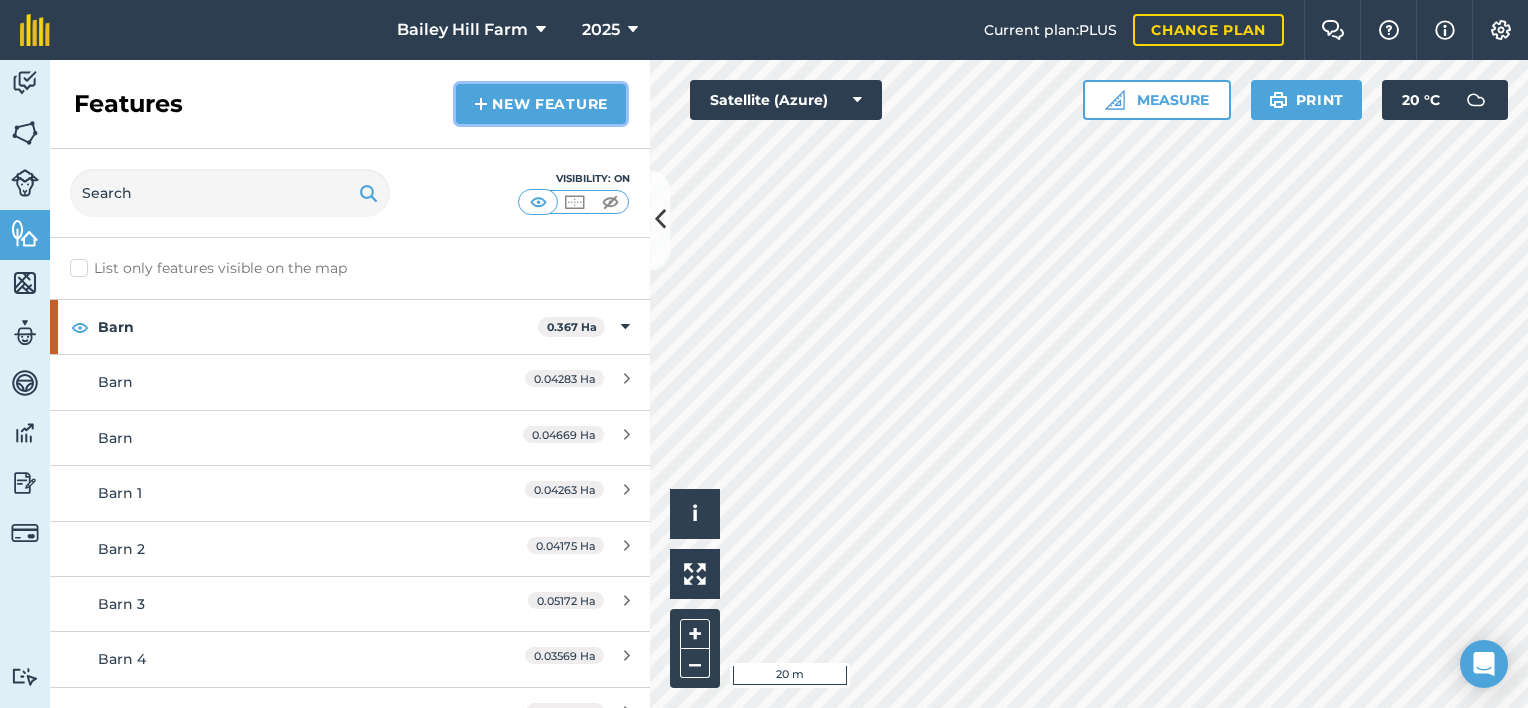 click on "New feature" at bounding box center (541, 104) 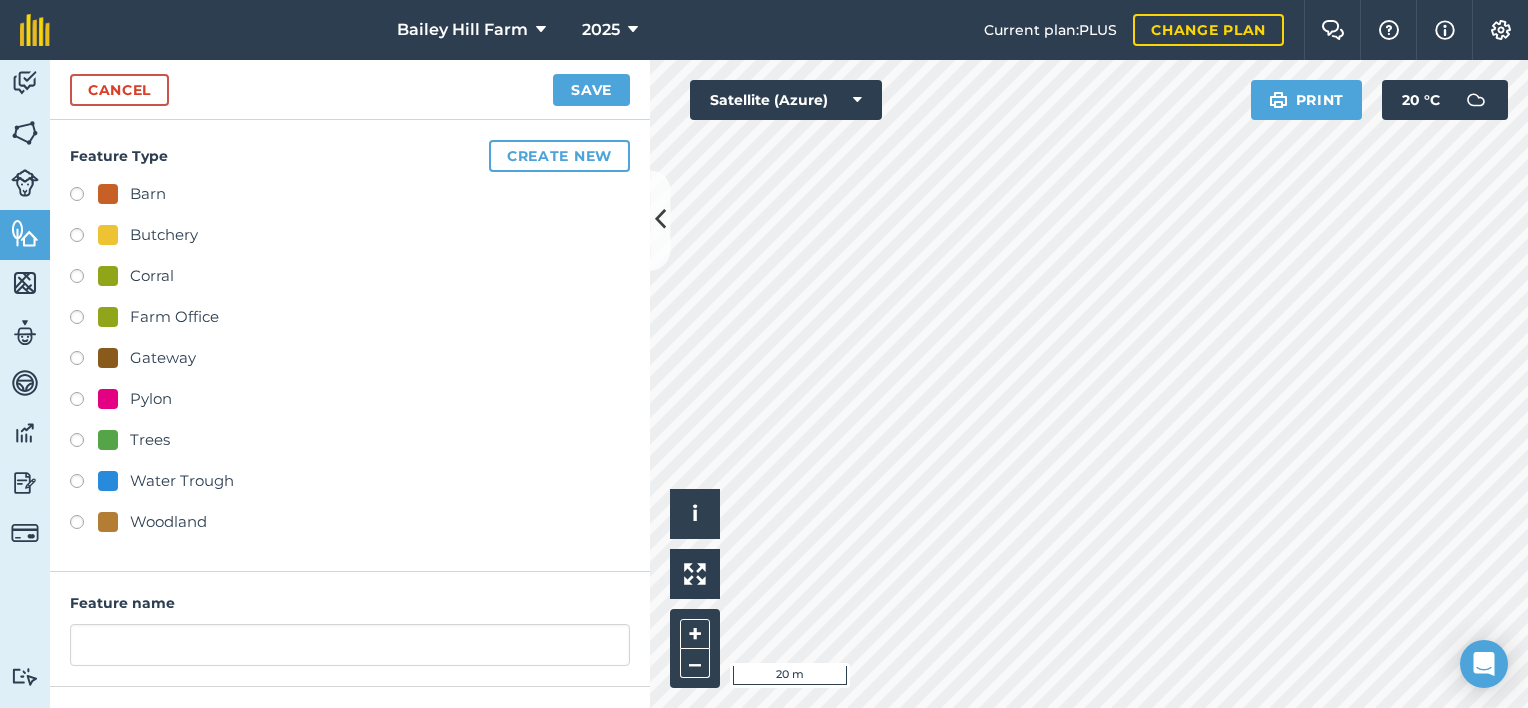 click on "Gateway" at bounding box center (147, 358) 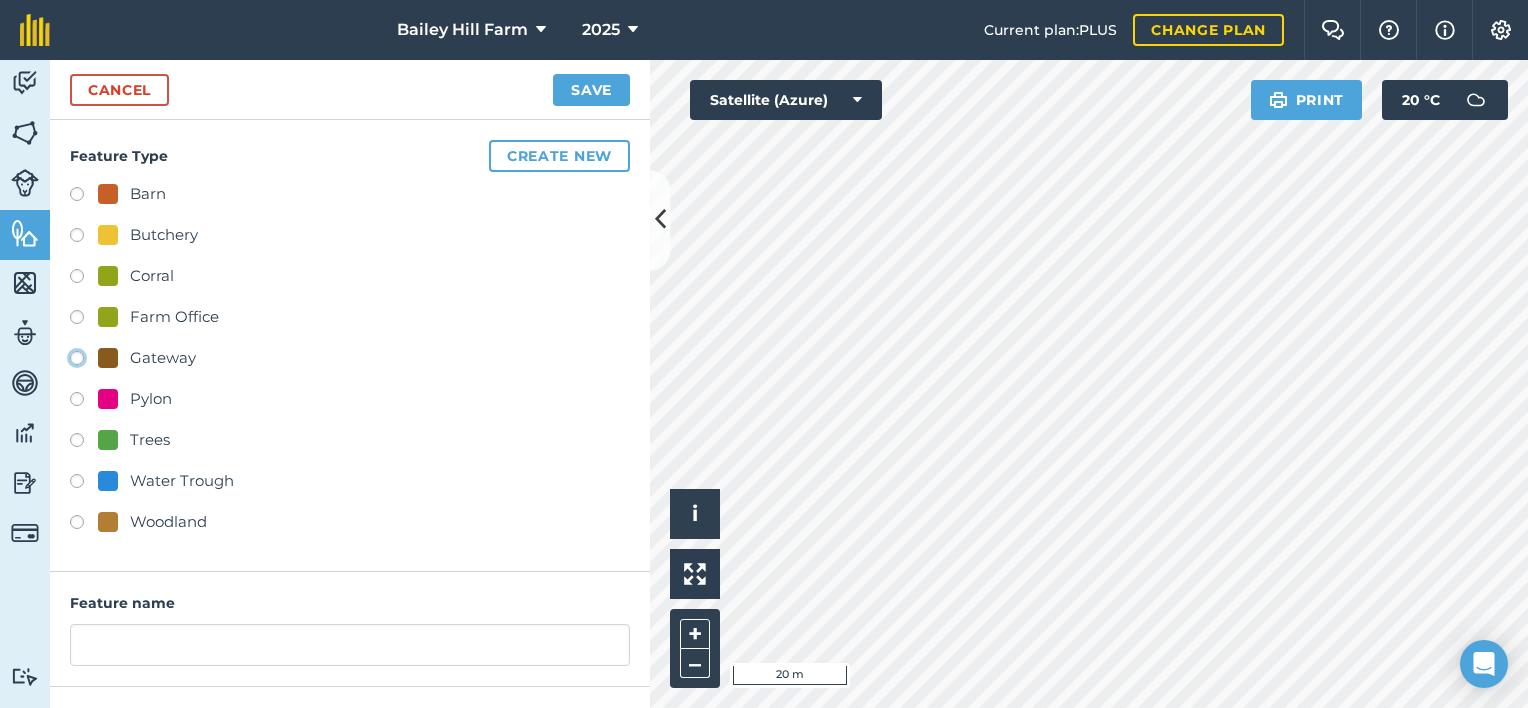 click on "Gateway" at bounding box center (-9923, 357) 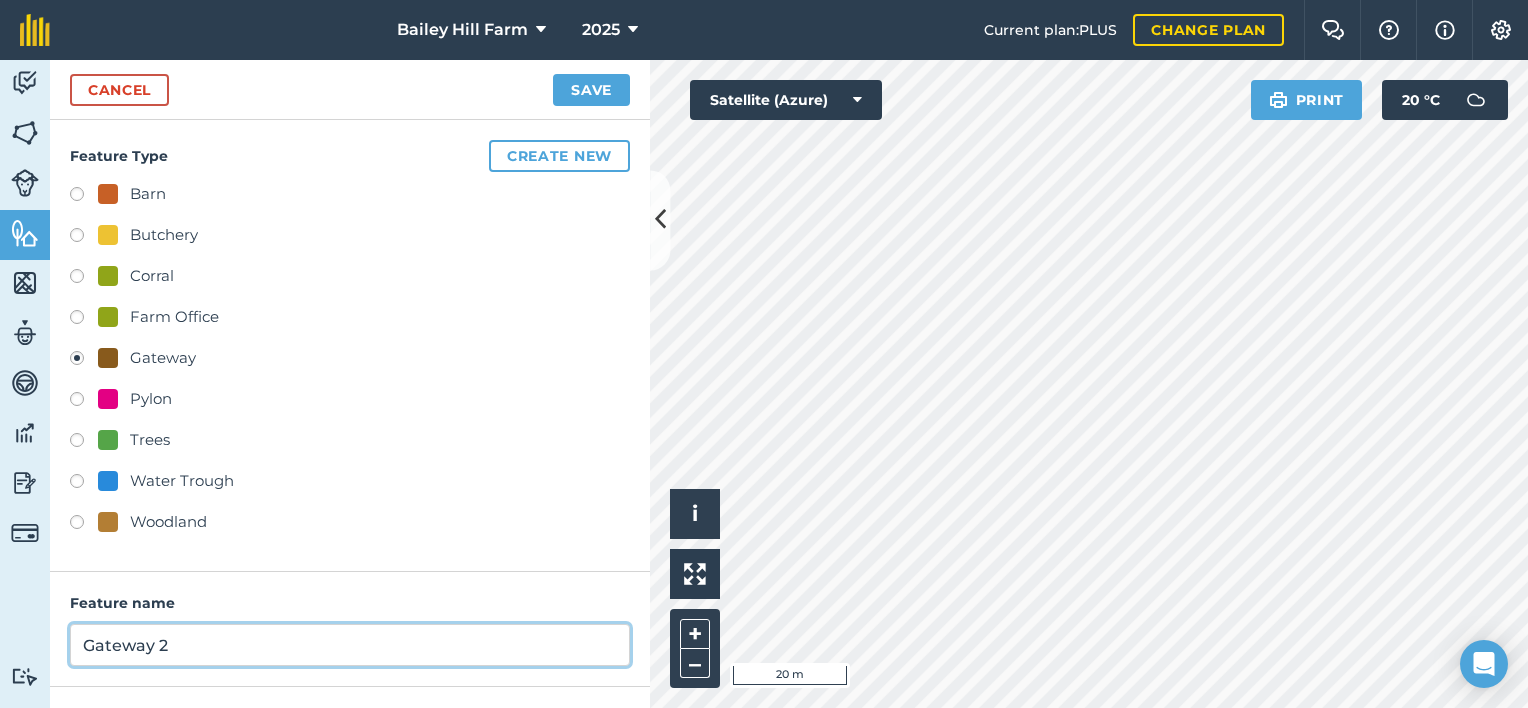 click on "Gateway 2" at bounding box center (350, 645) 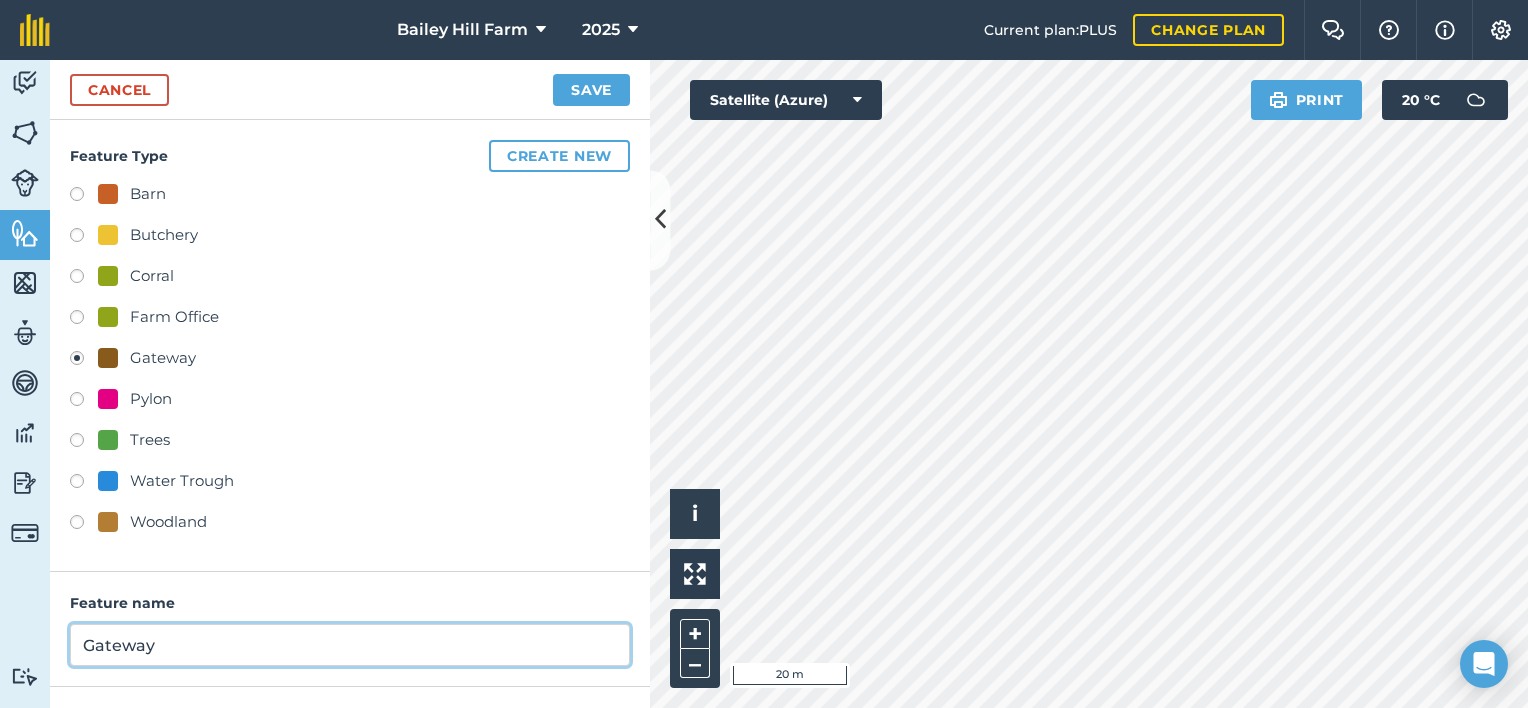 scroll, scrollTop: 165, scrollLeft: 0, axis: vertical 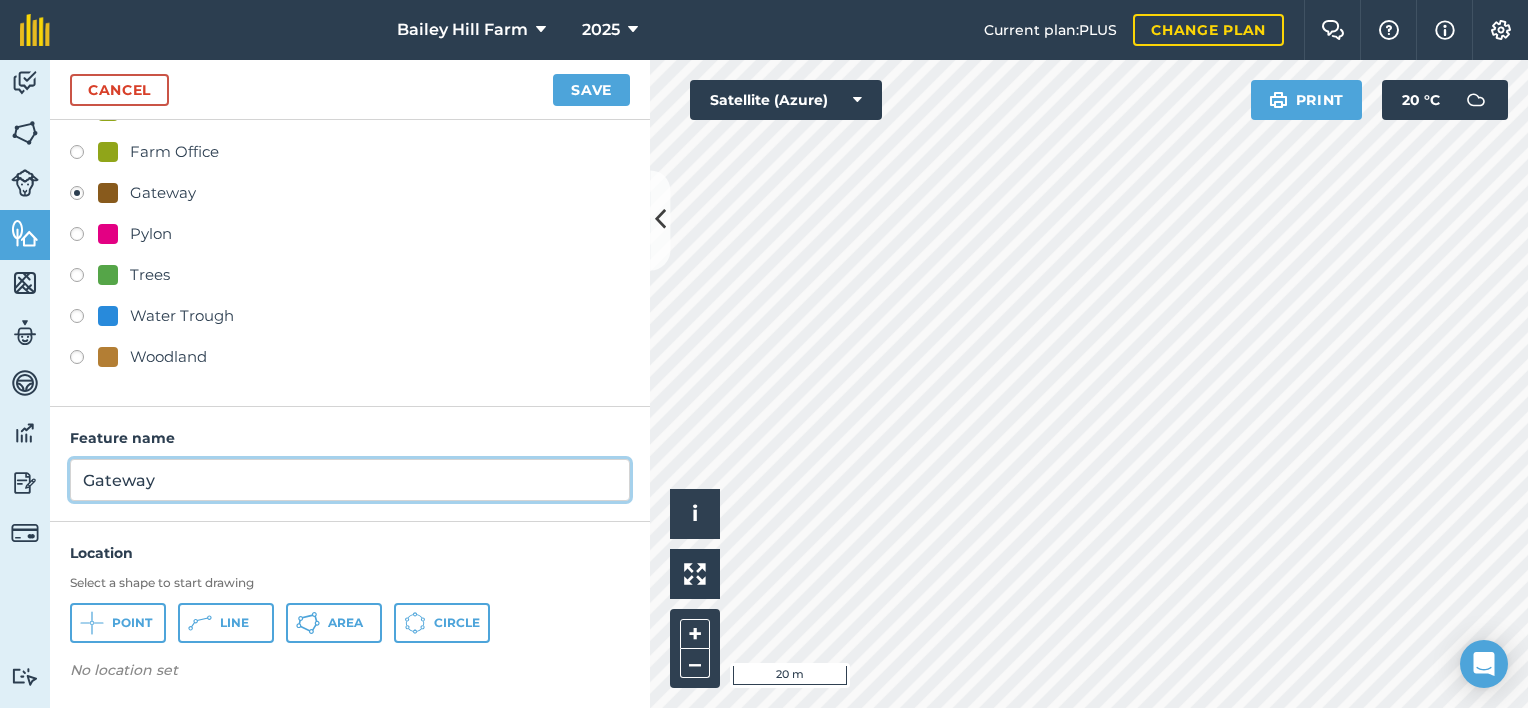 type on "Gateway" 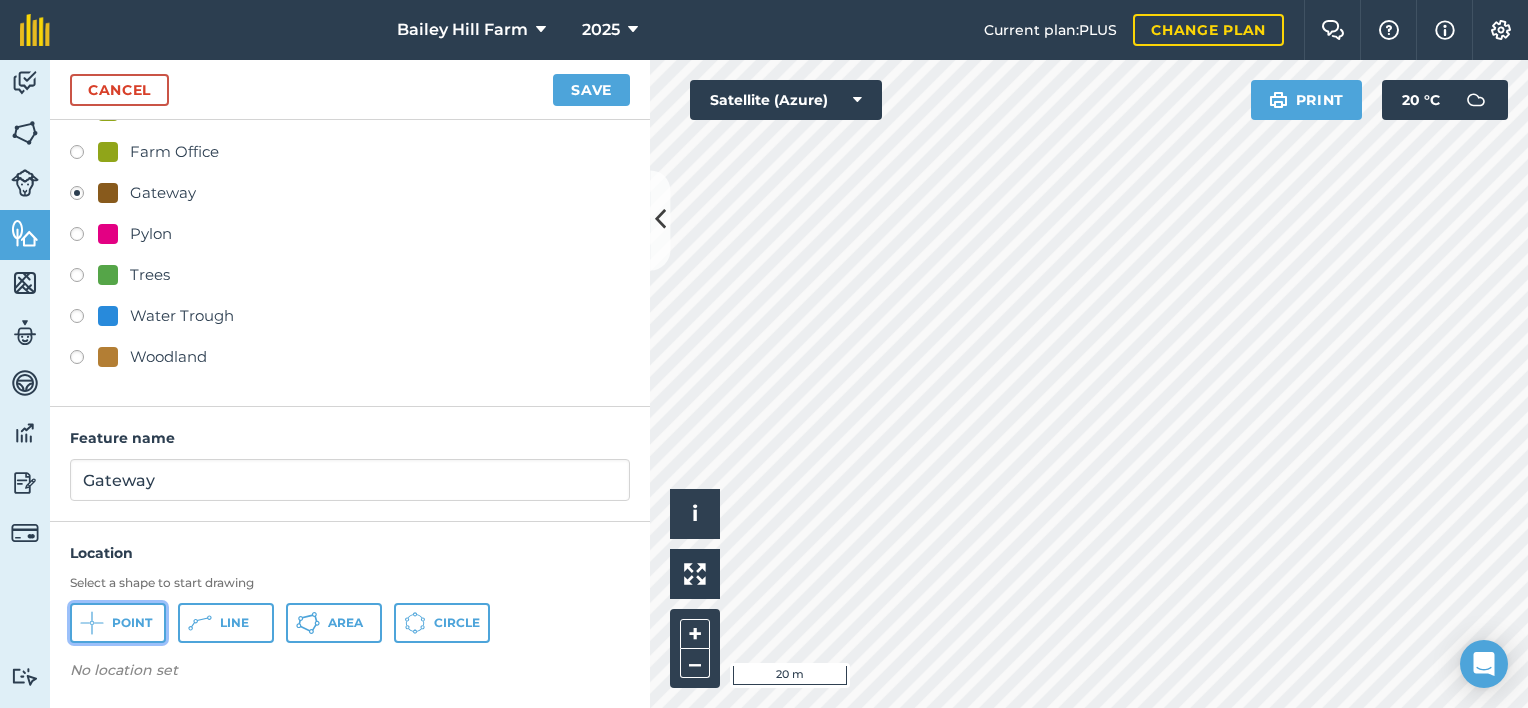 click on "Point" at bounding box center [132, 623] 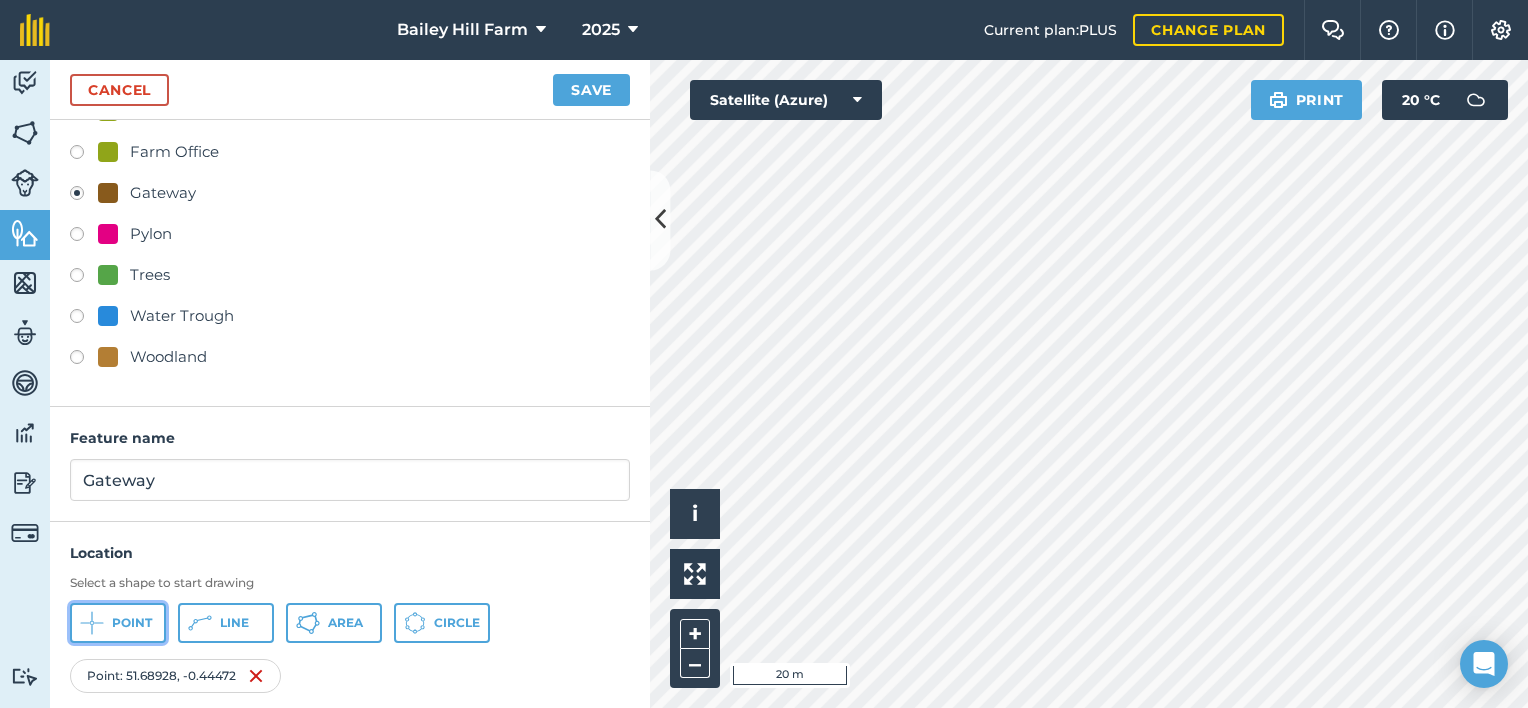 click on "Point" at bounding box center (118, 623) 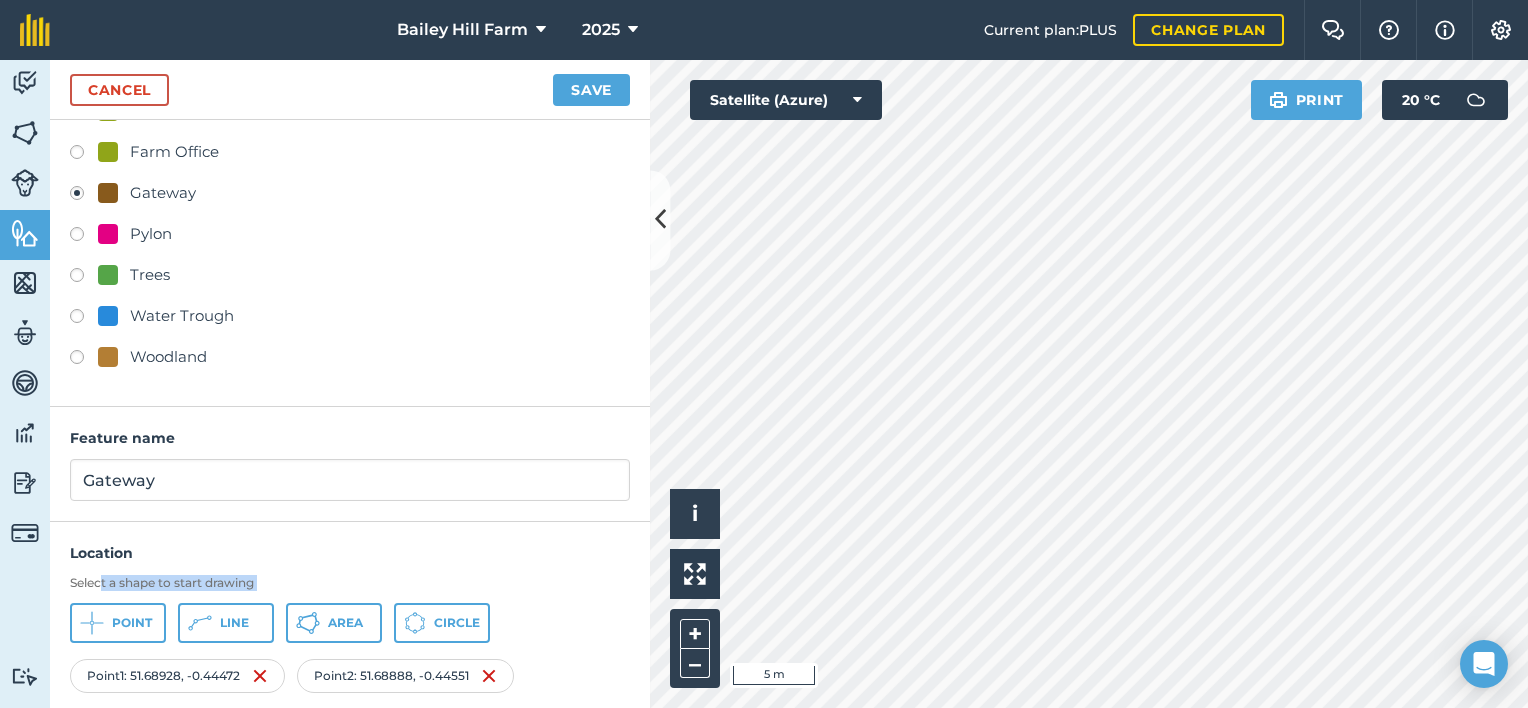 click on "Select a shape to start drawing Point Line Area Circle" at bounding box center [350, 609] 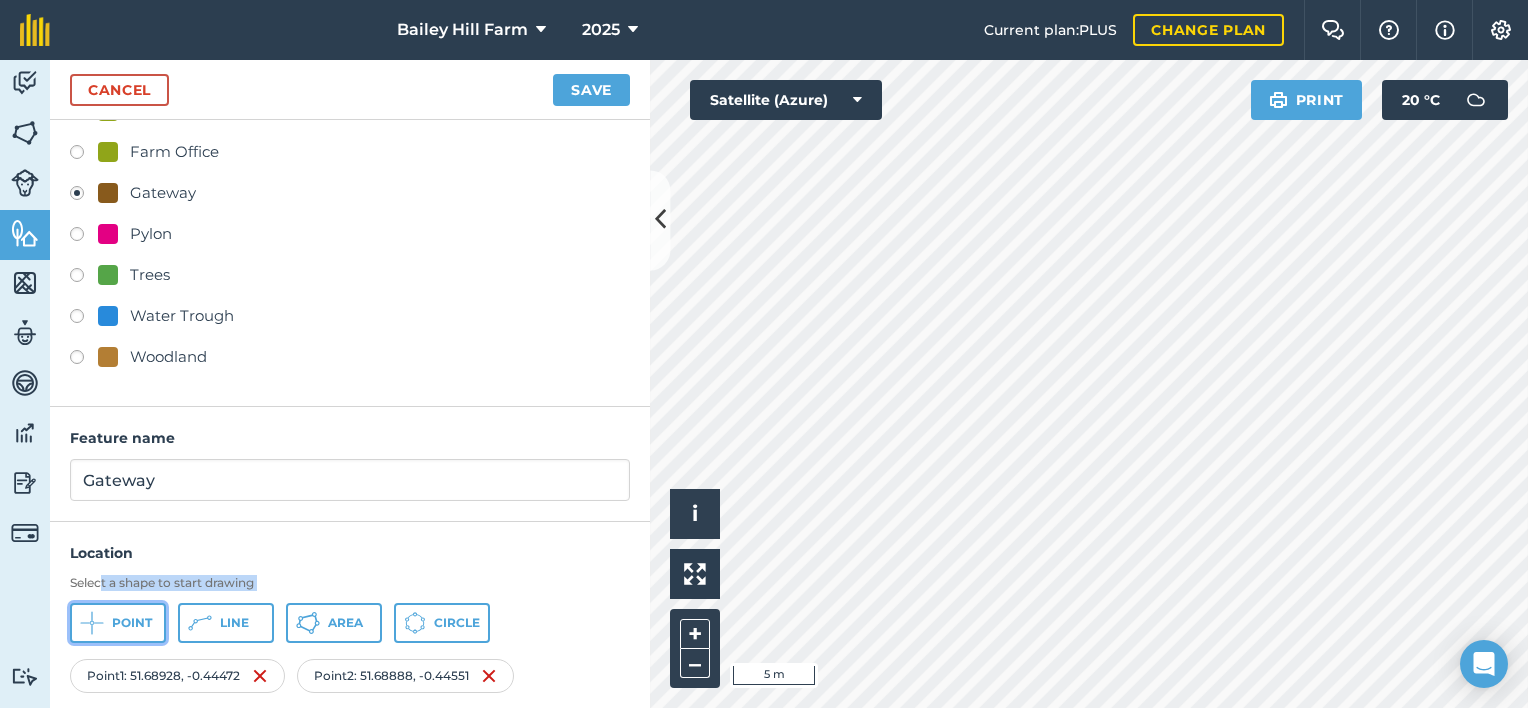 drag, startPoint x: 105, startPoint y: 595, endPoint x: 153, endPoint y: 613, distance: 51.264023 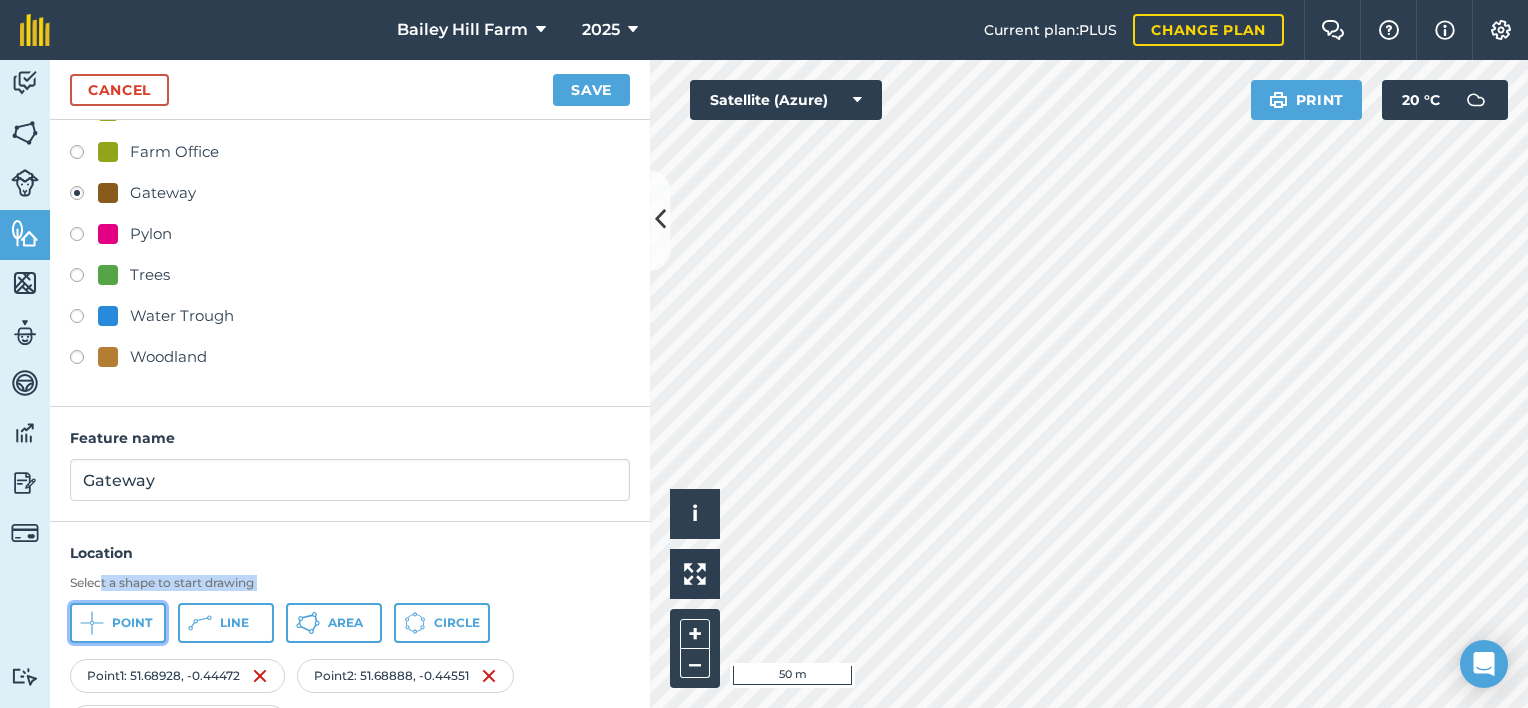 click on "Point" at bounding box center (118, 623) 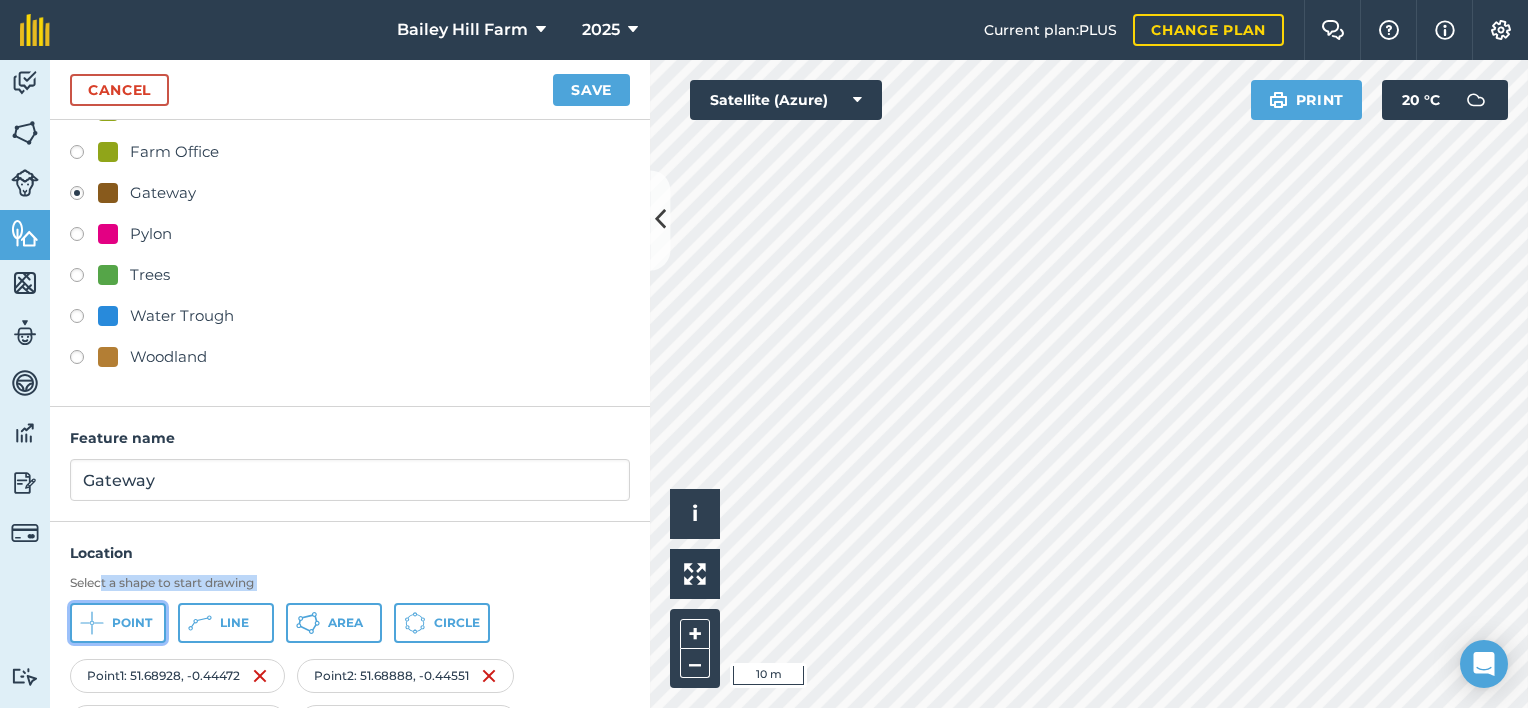 click on "Point" at bounding box center [132, 623] 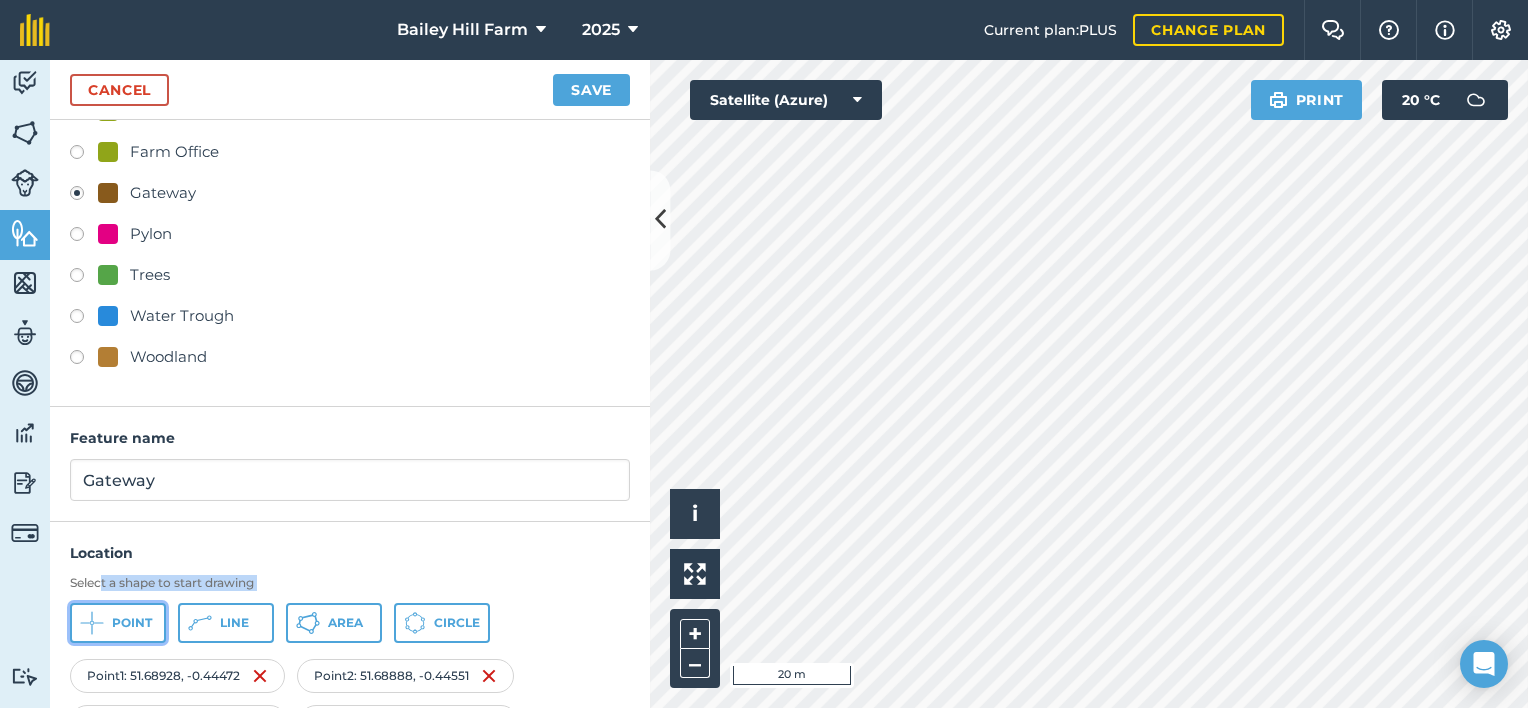 click on "Point" at bounding box center [118, 623] 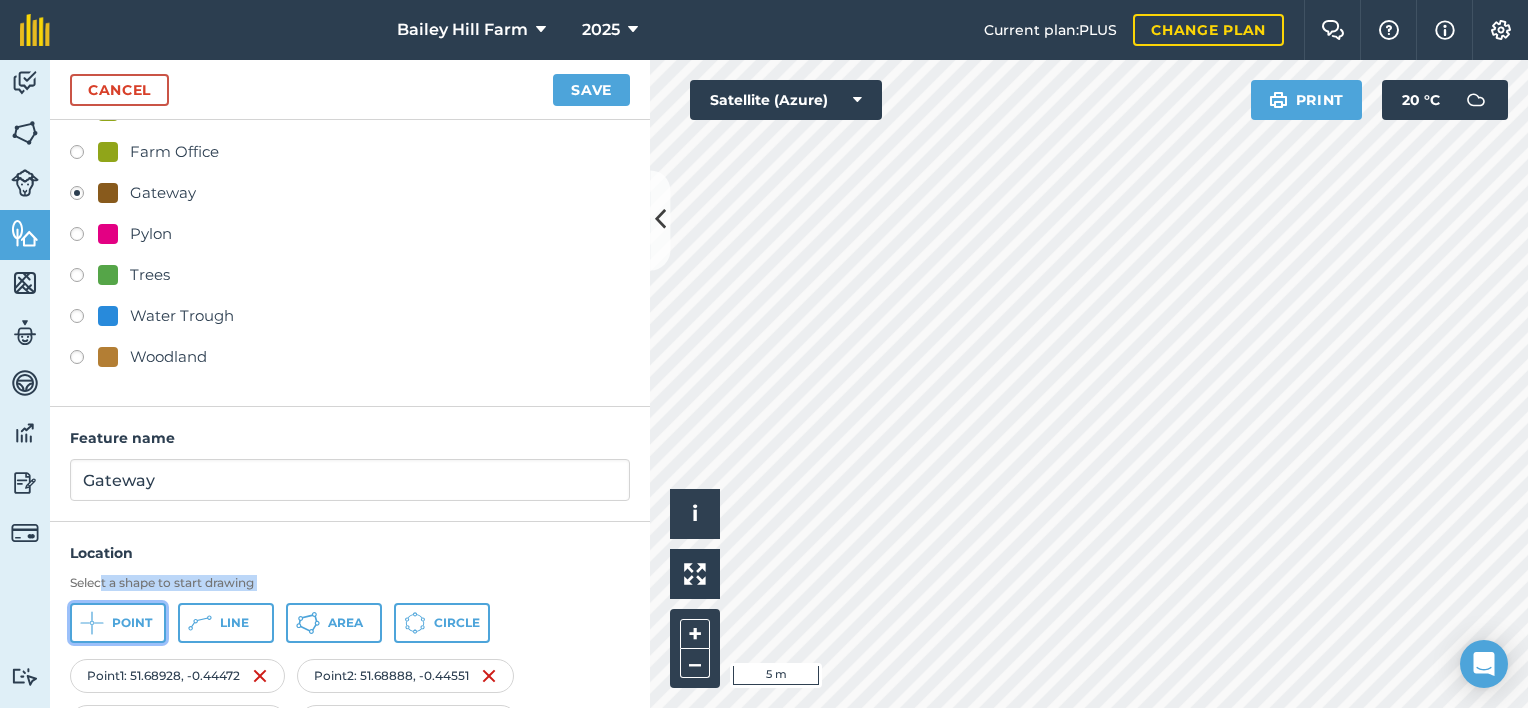 click on "Point" at bounding box center (132, 623) 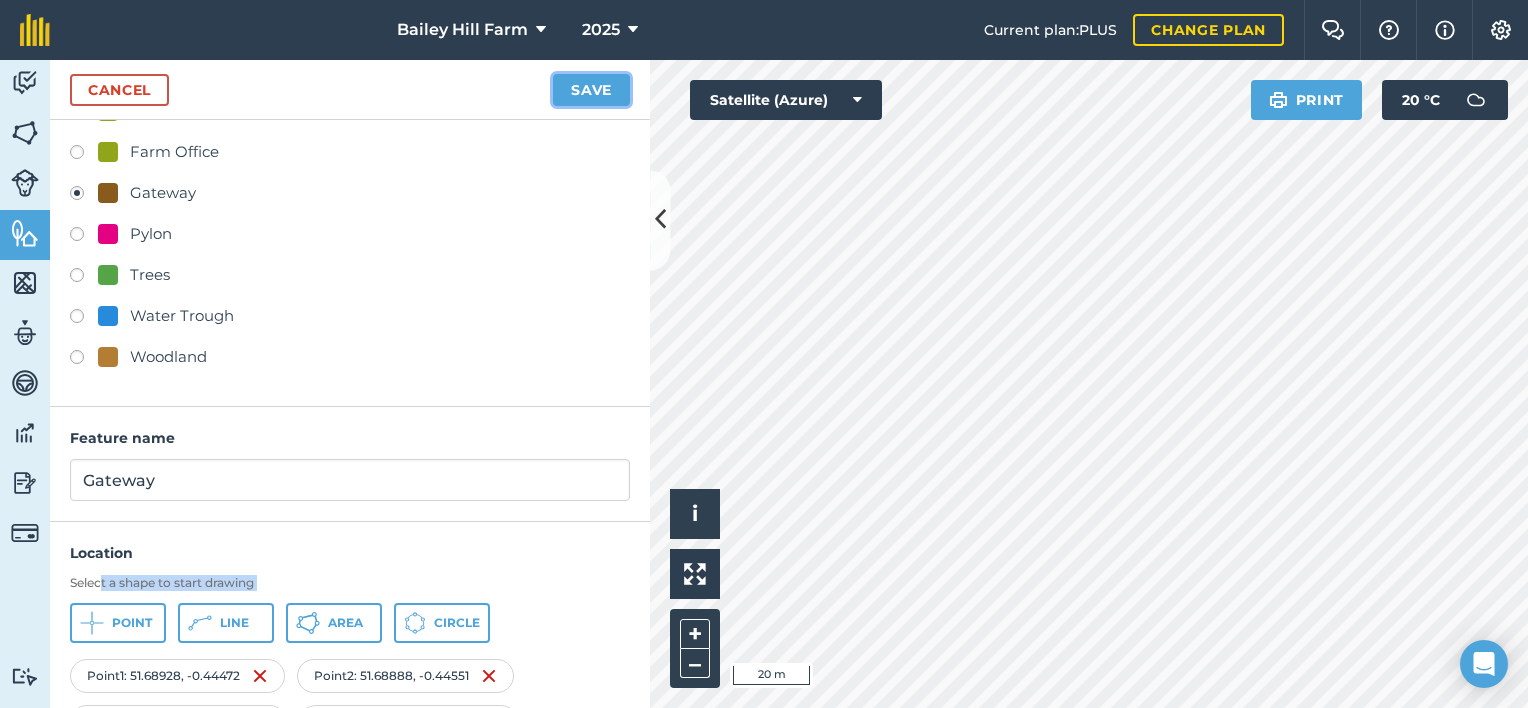 click on "Save" at bounding box center (591, 90) 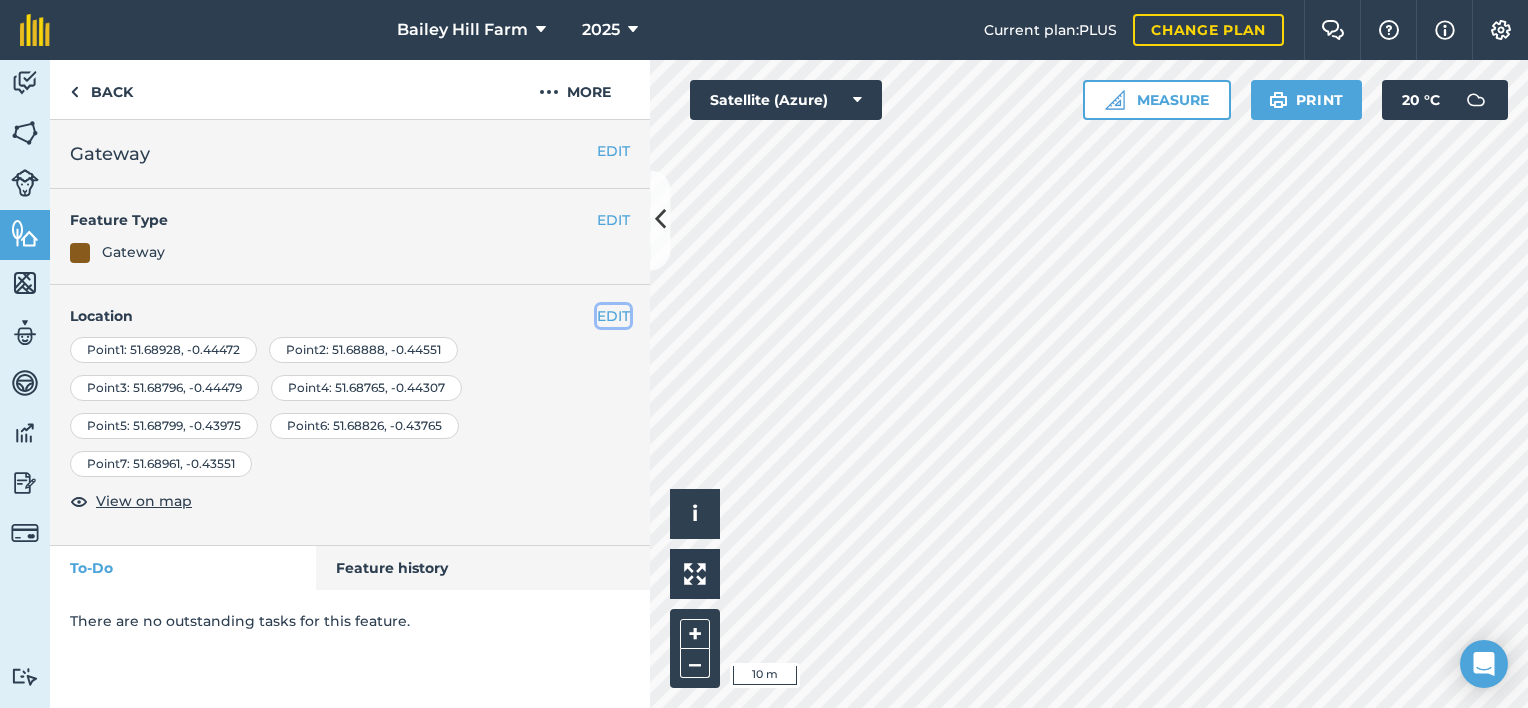 click on "EDIT" at bounding box center (613, 316) 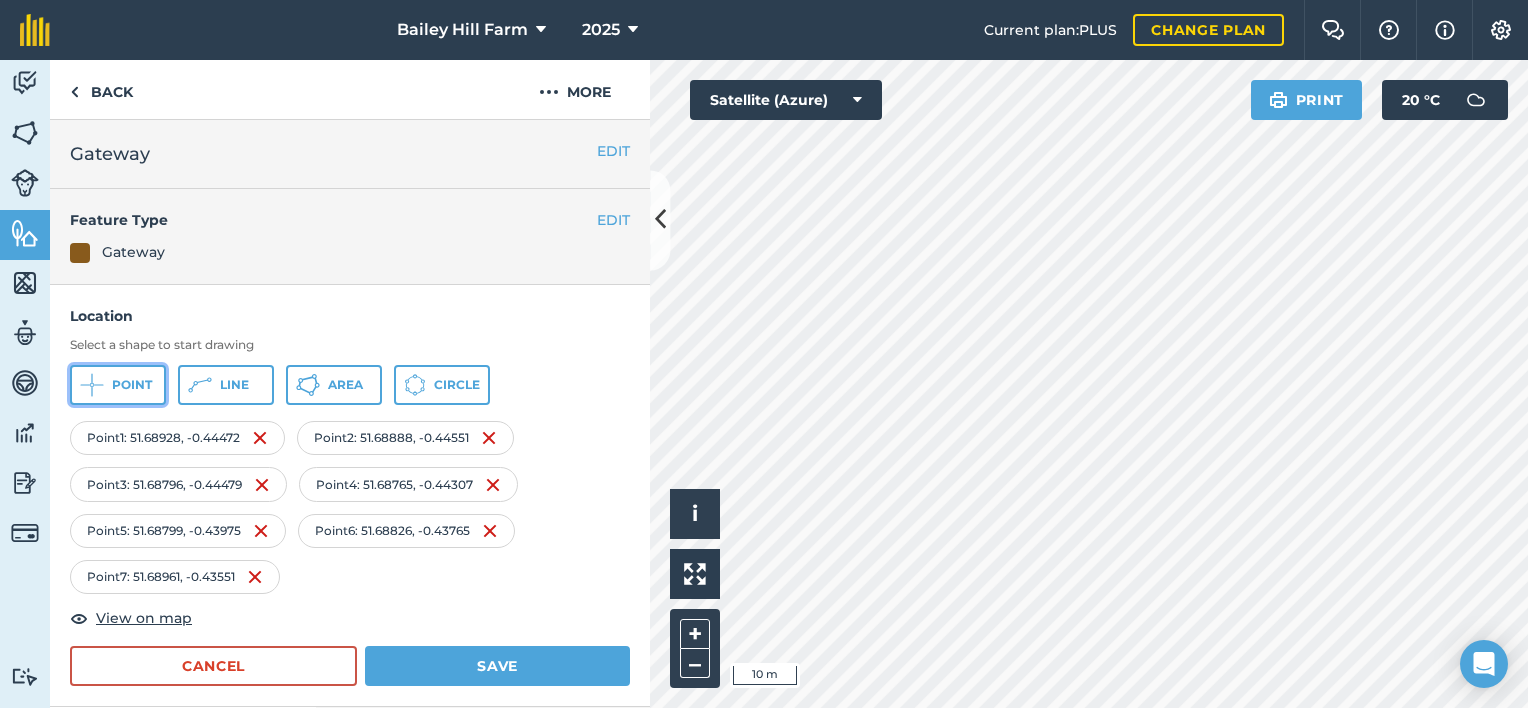 click on "Point" at bounding box center (132, 385) 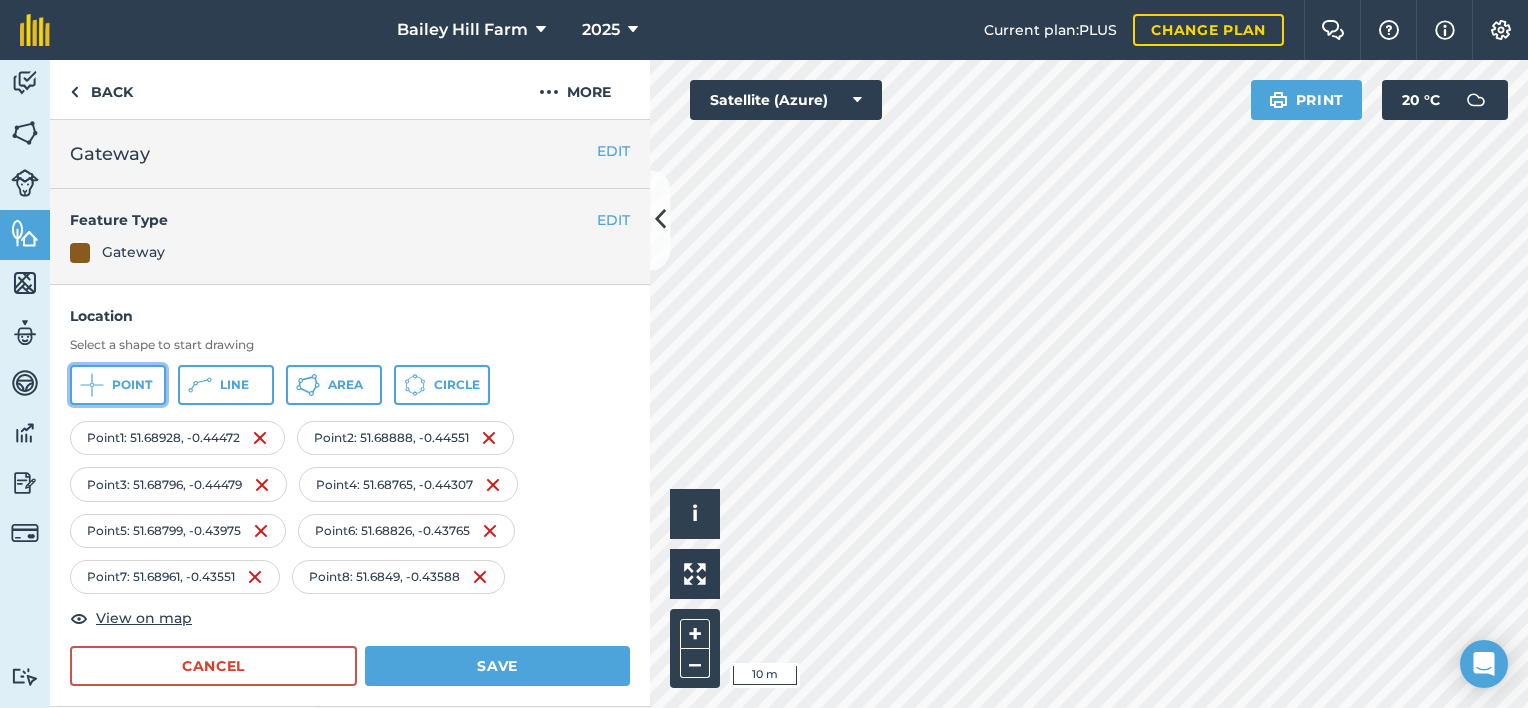 click on "Point" at bounding box center [118, 385] 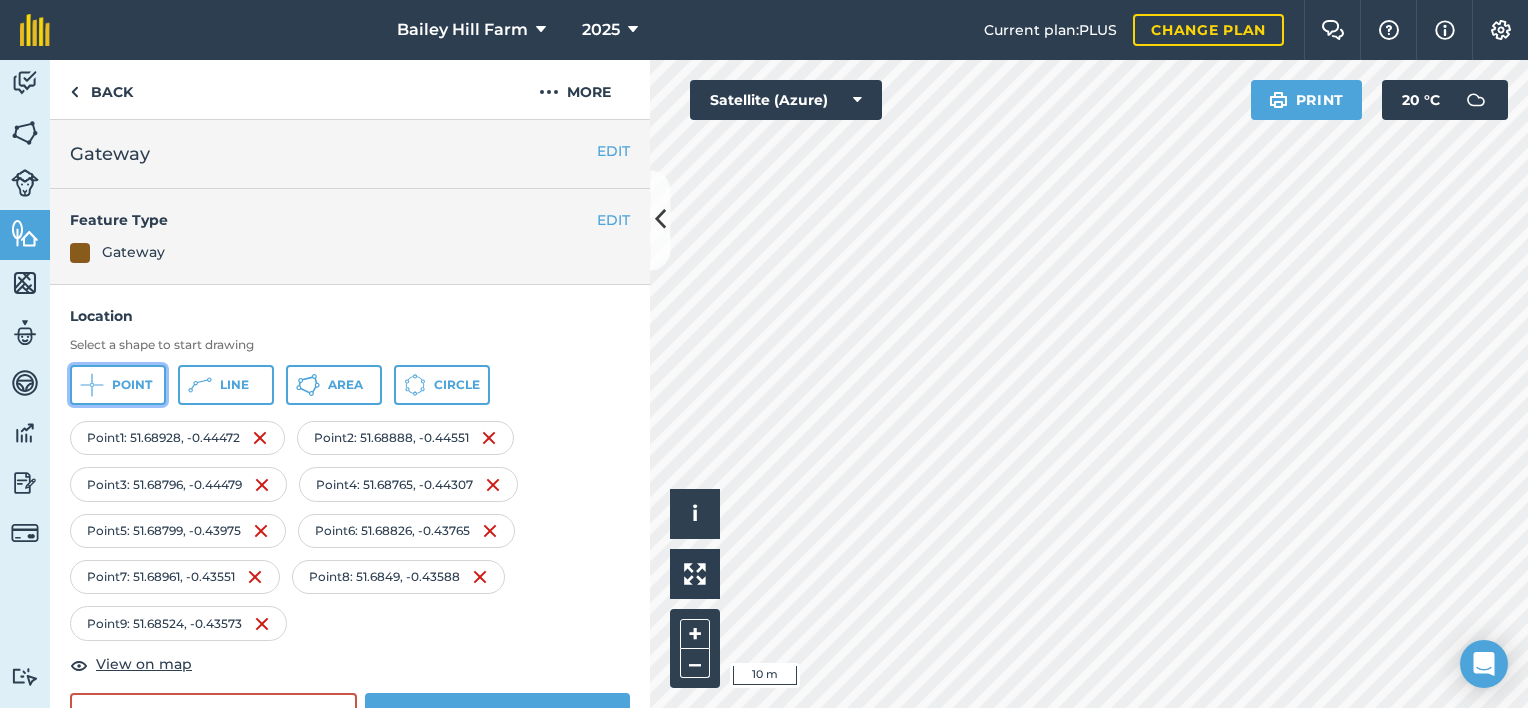 click on "Point" at bounding box center (132, 385) 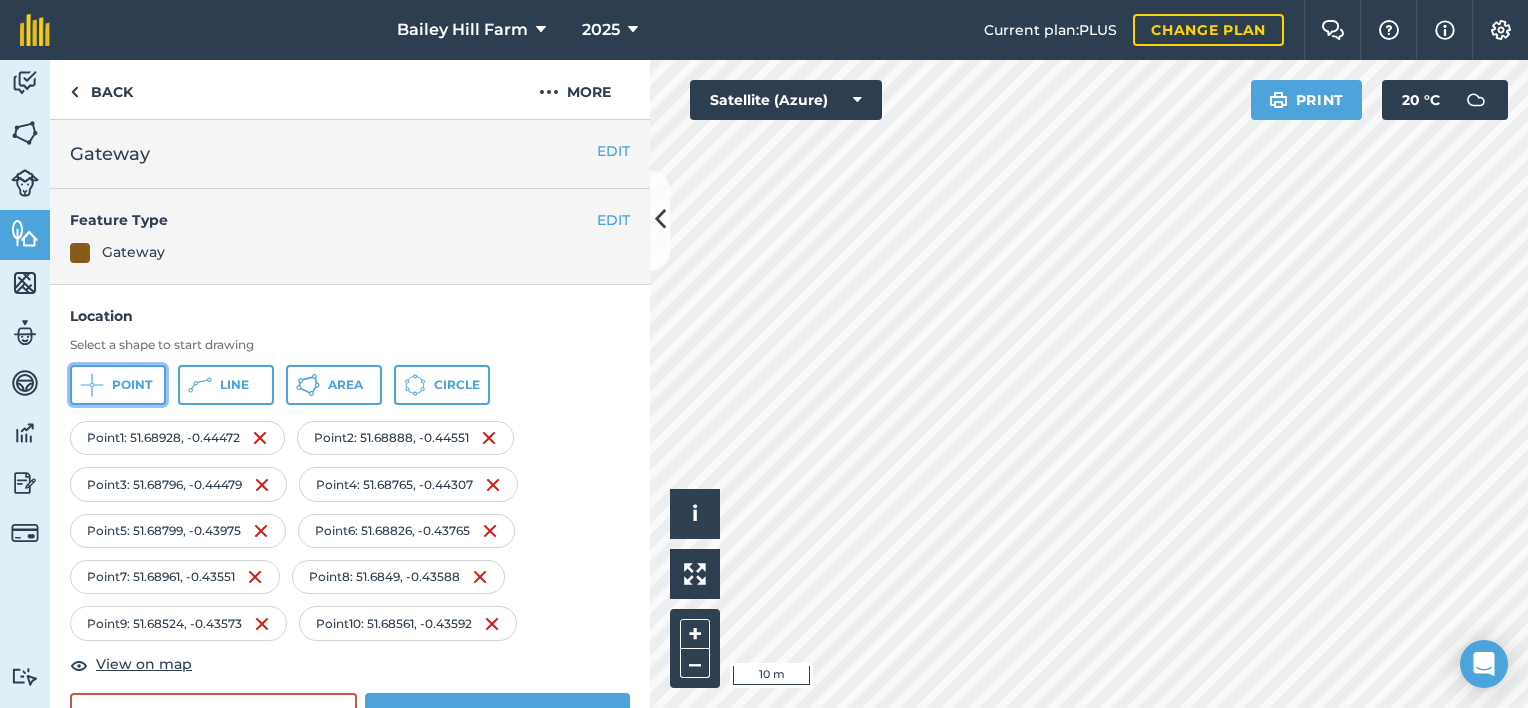 click on "Point" at bounding box center [118, 385] 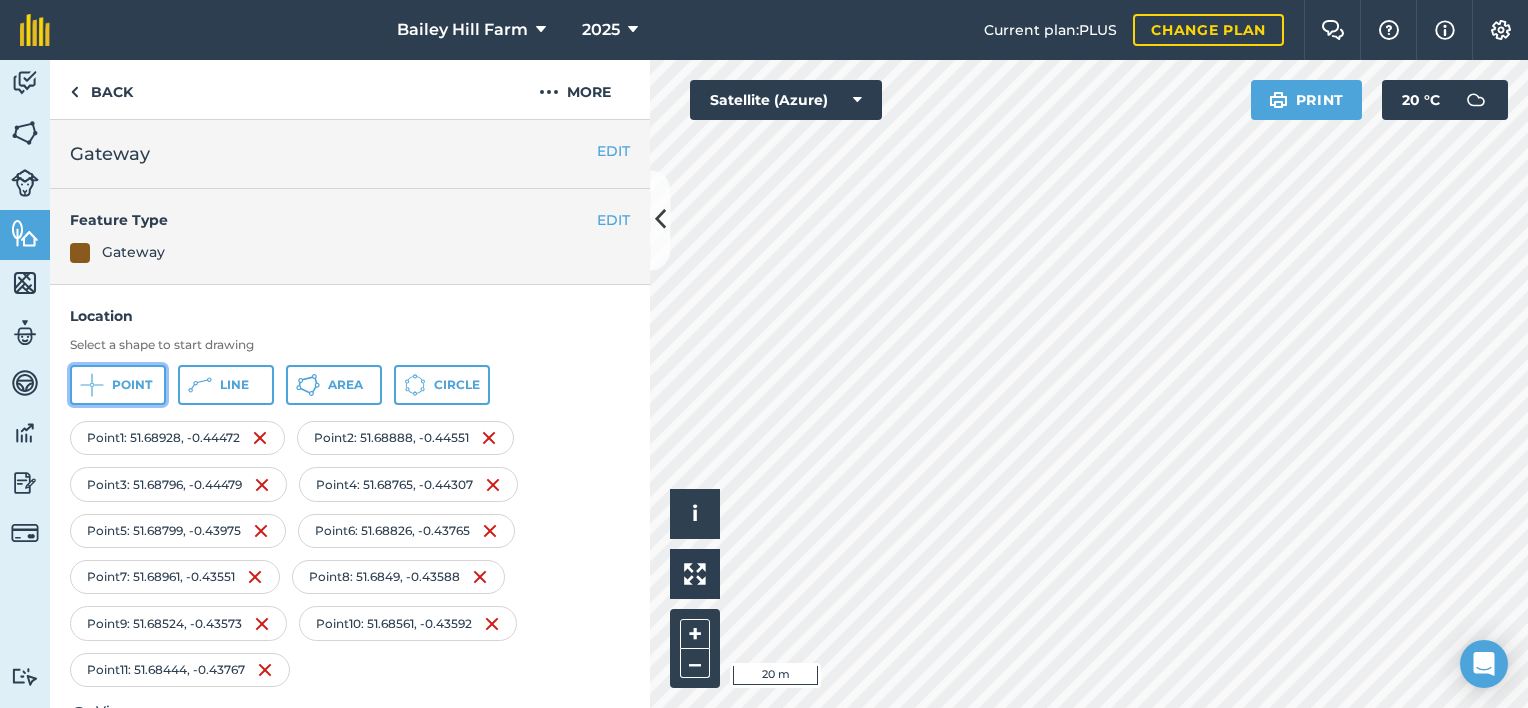 click on "Point" at bounding box center [118, 385] 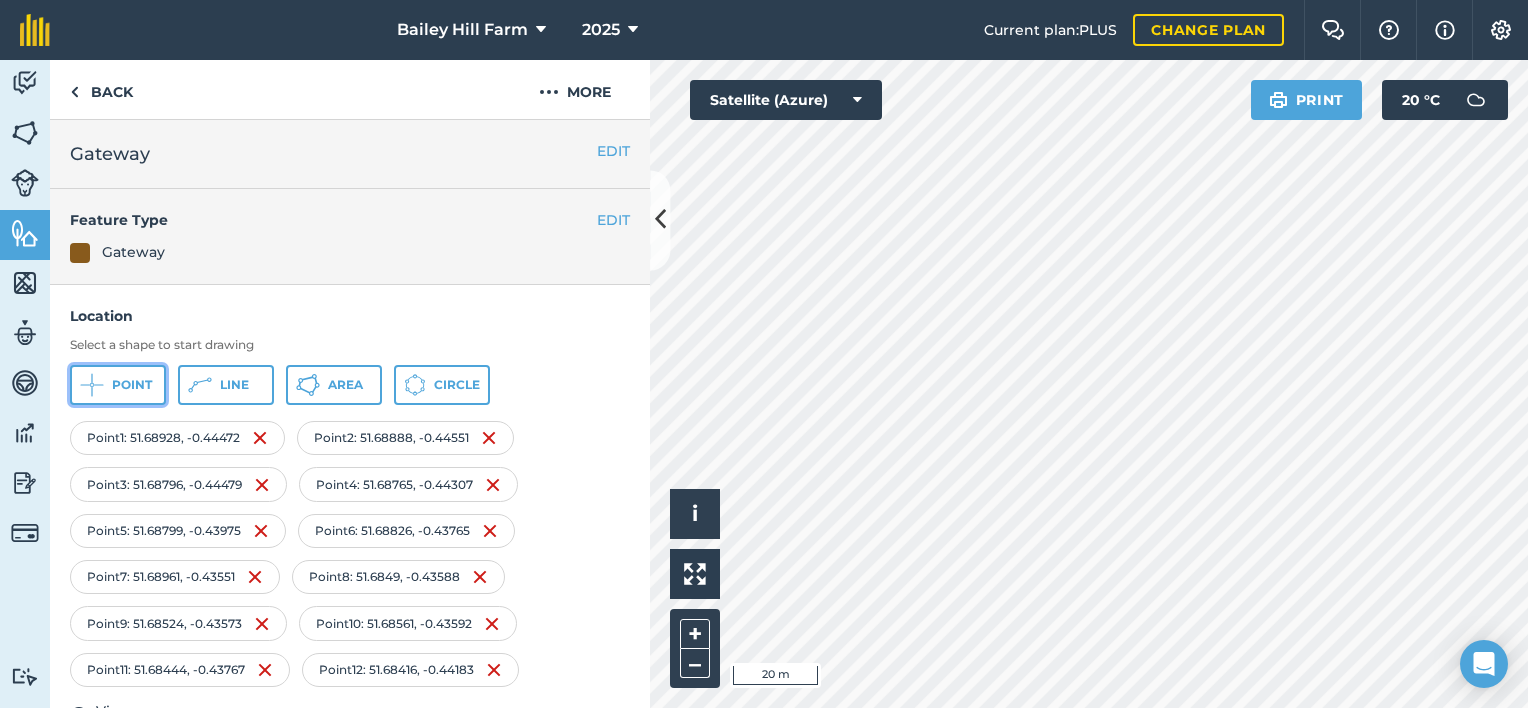 click on "Point" at bounding box center [132, 385] 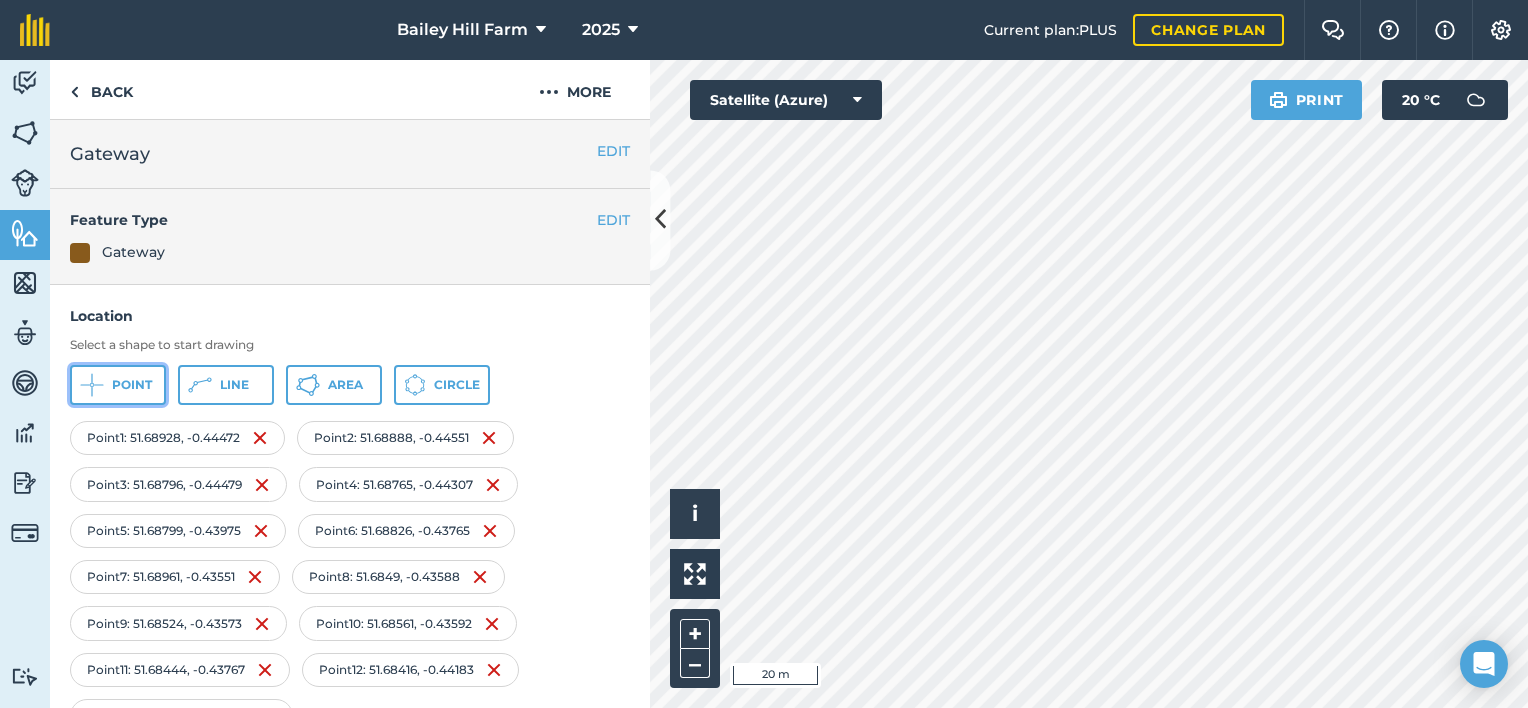 click on "Point" at bounding box center [118, 385] 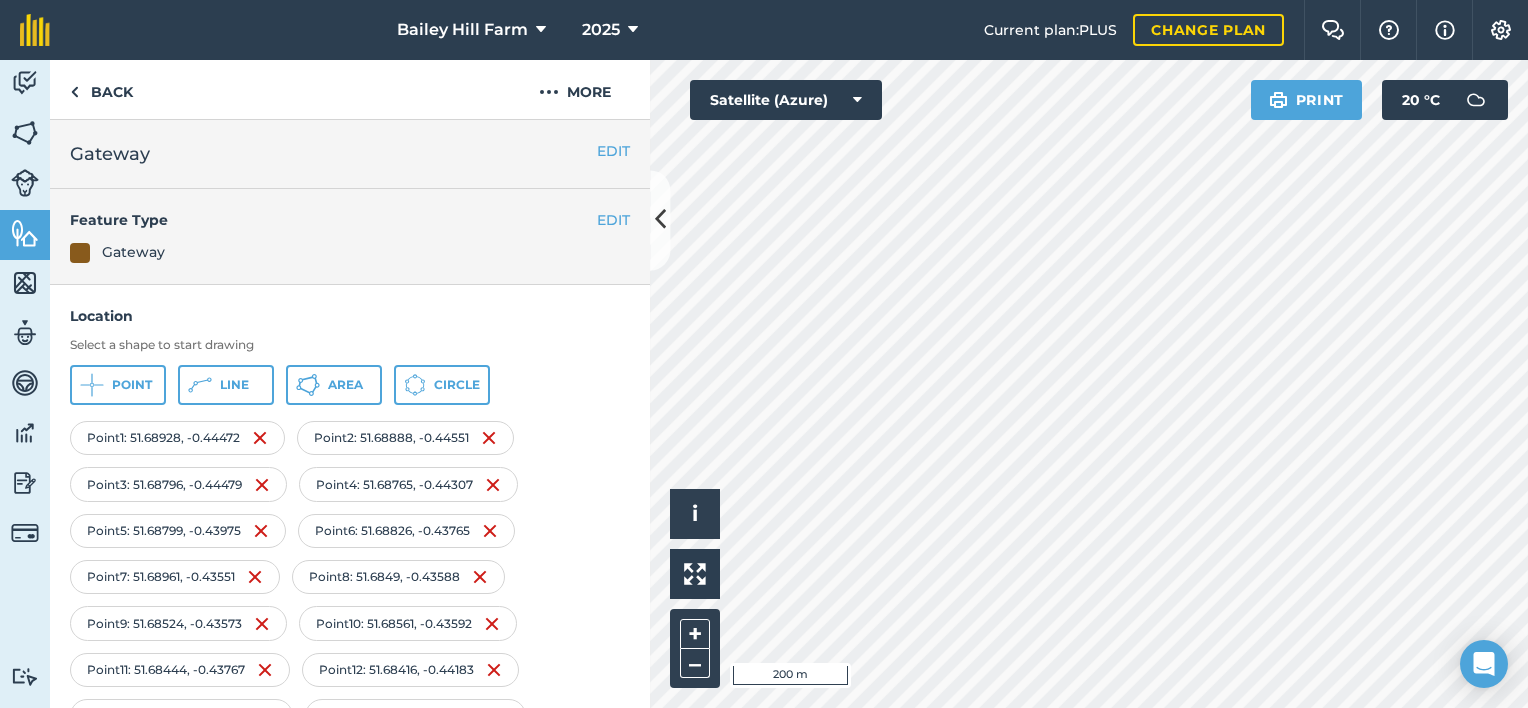 scroll, scrollTop: 240, scrollLeft: 0, axis: vertical 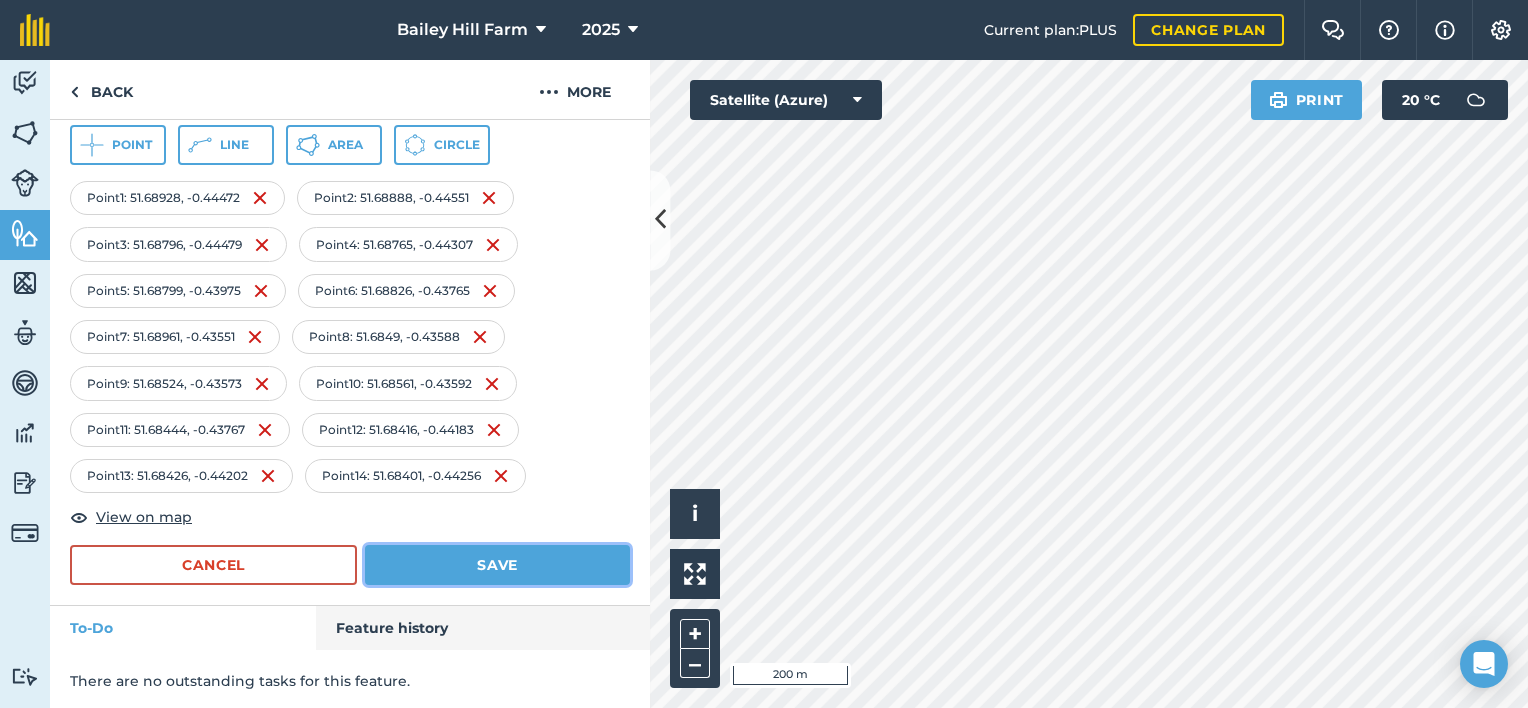 click on "Save" at bounding box center (497, 565) 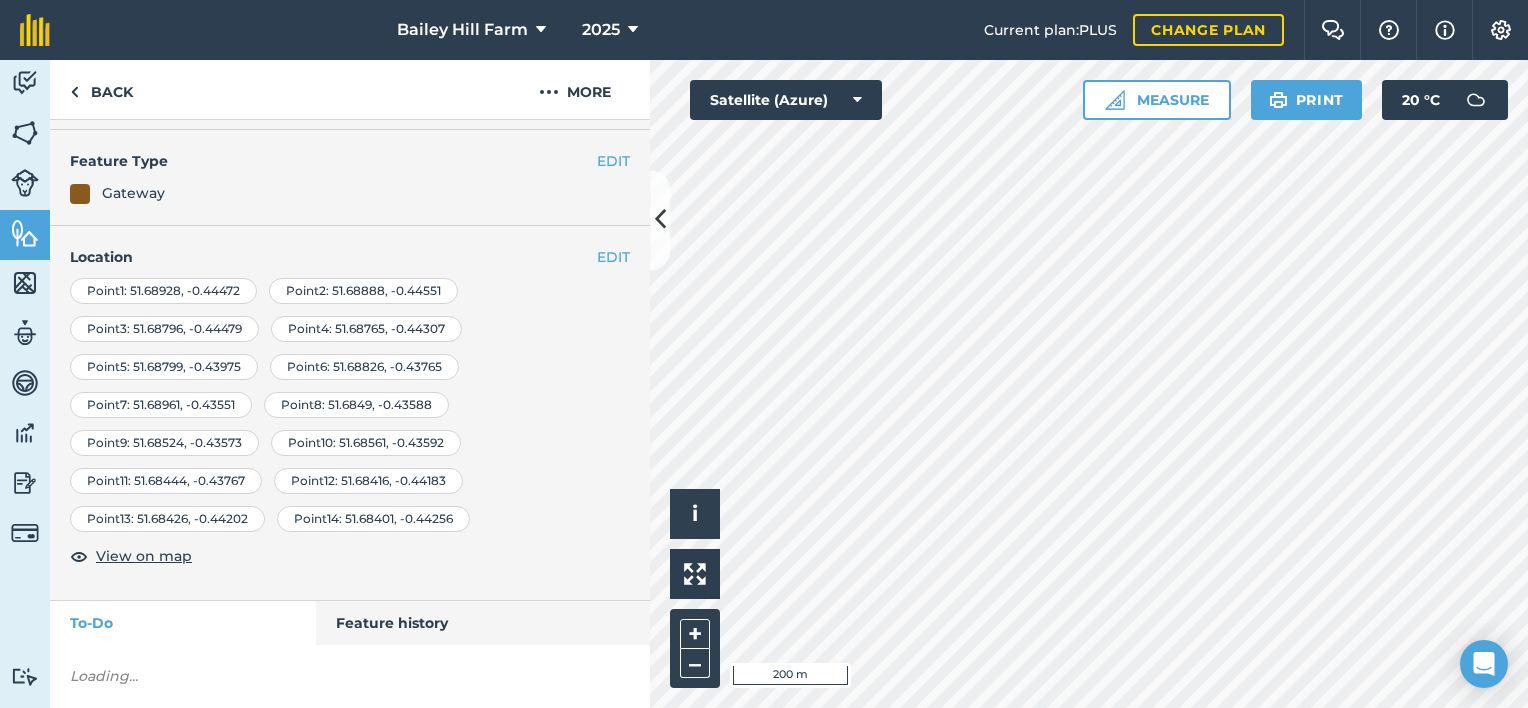 scroll, scrollTop: 55, scrollLeft: 0, axis: vertical 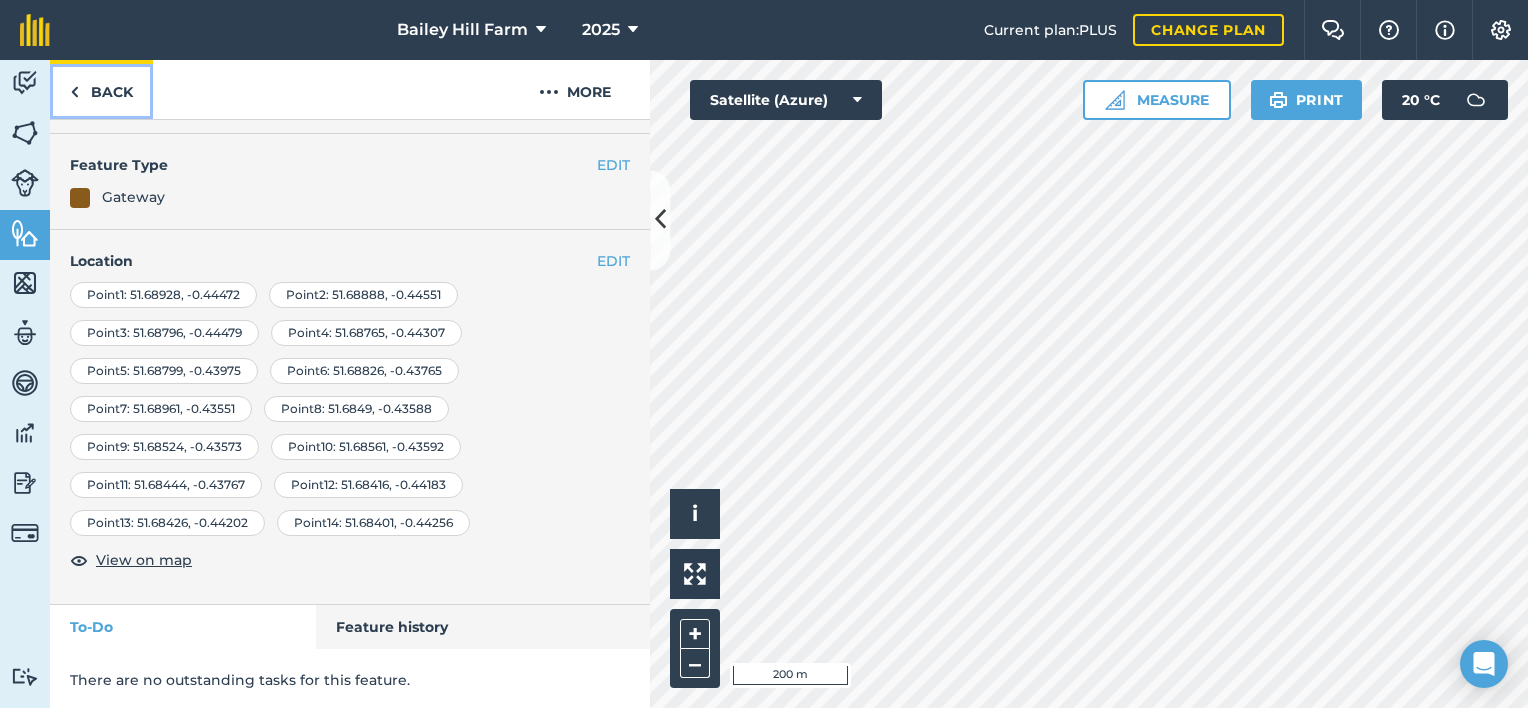 click on "Back" at bounding box center (101, 89) 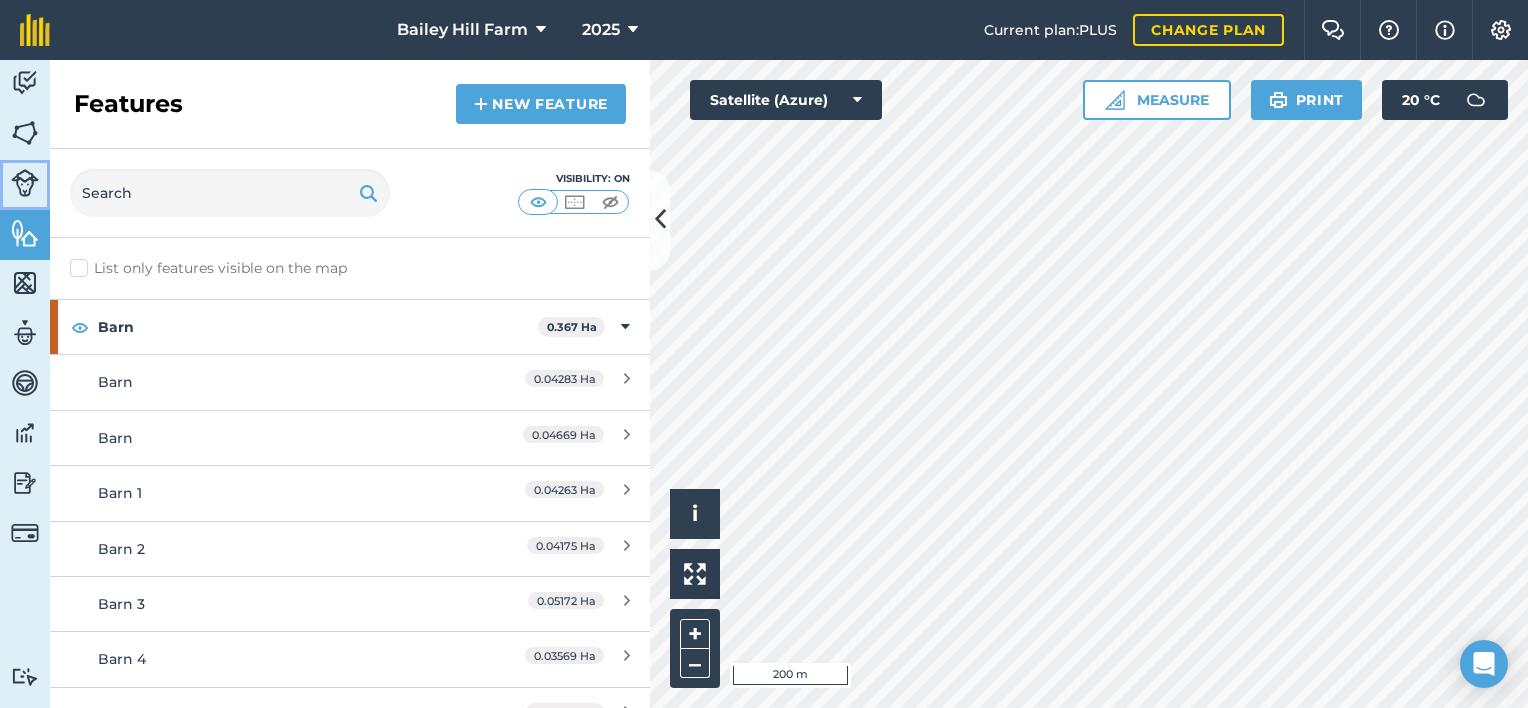 click on "Livestock" at bounding box center [25, 185] 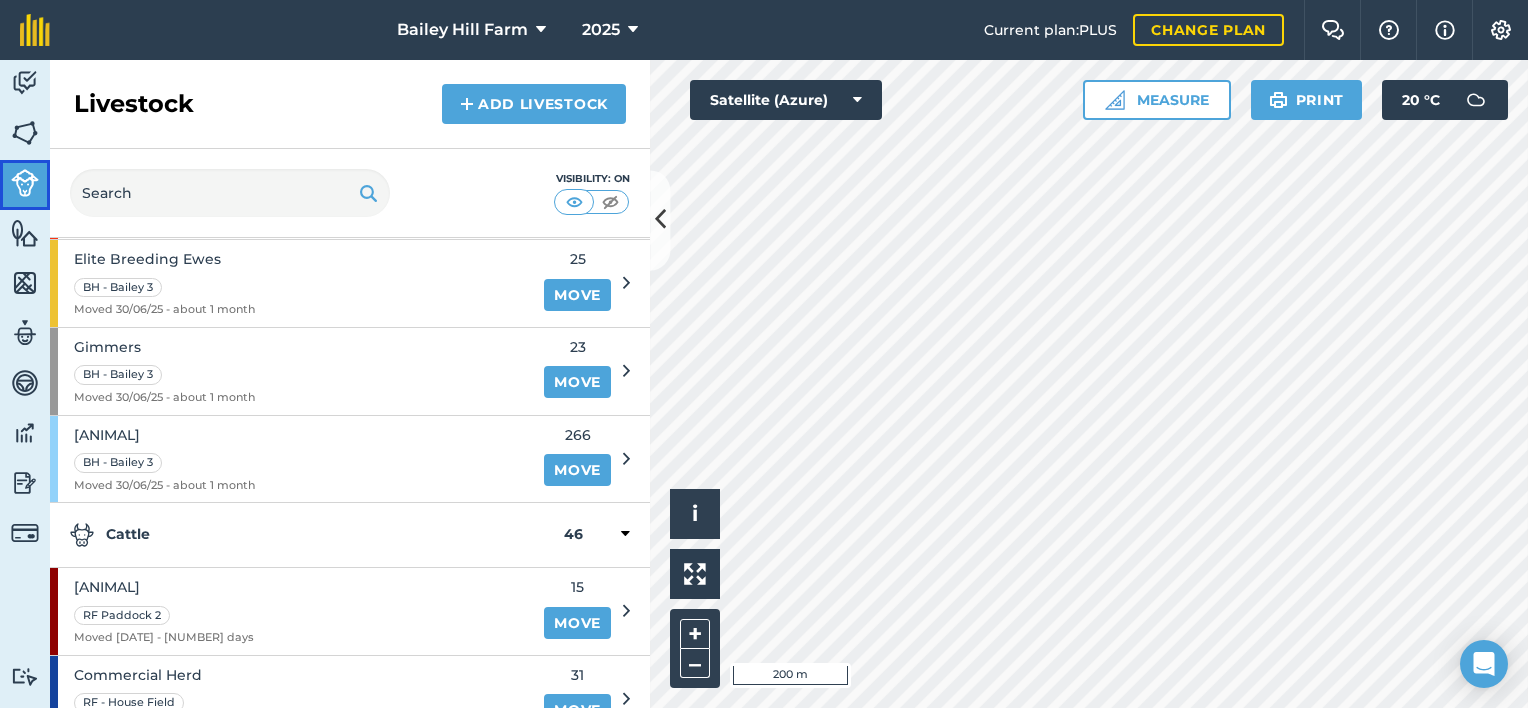 scroll, scrollTop: 475, scrollLeft: 0, axis: vertical 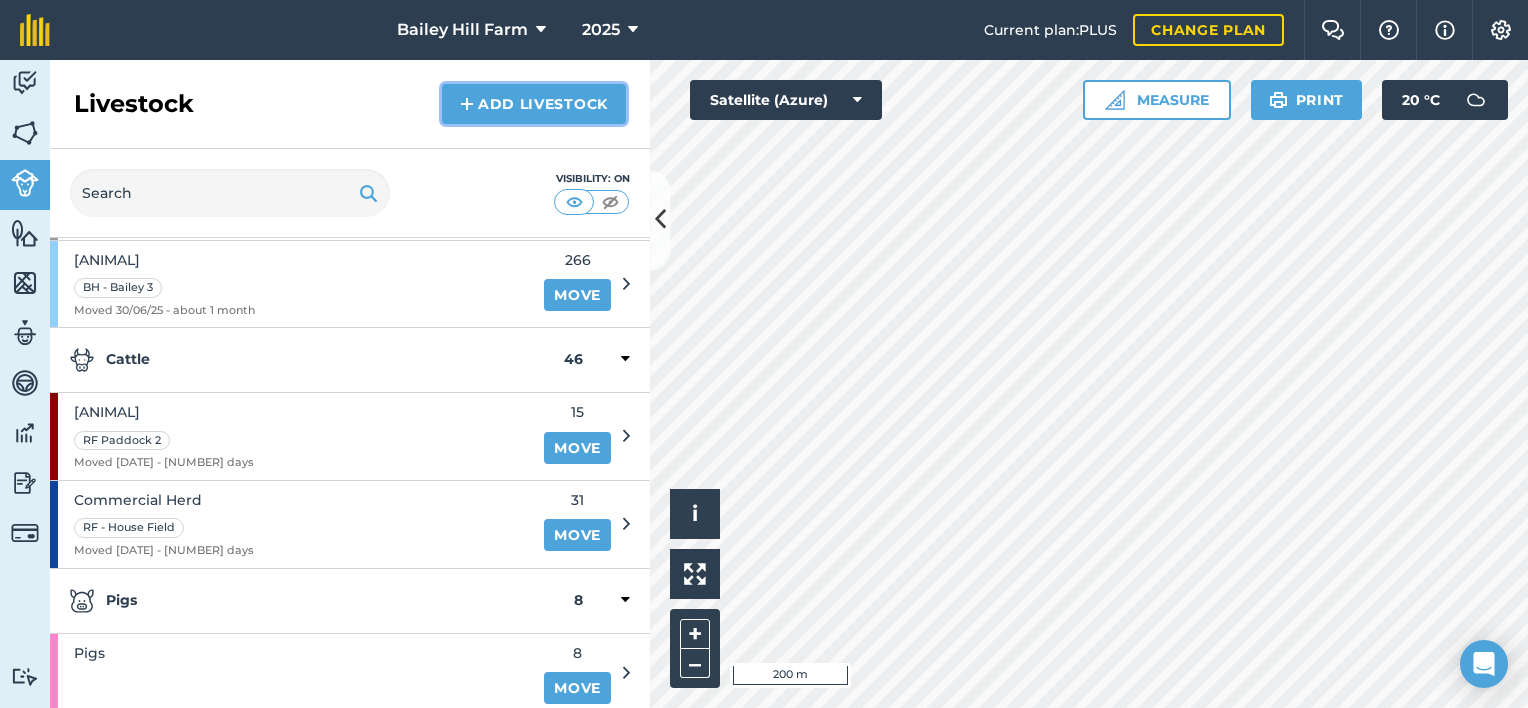 click on "Add Livestock" at bounding box center [534, 104] 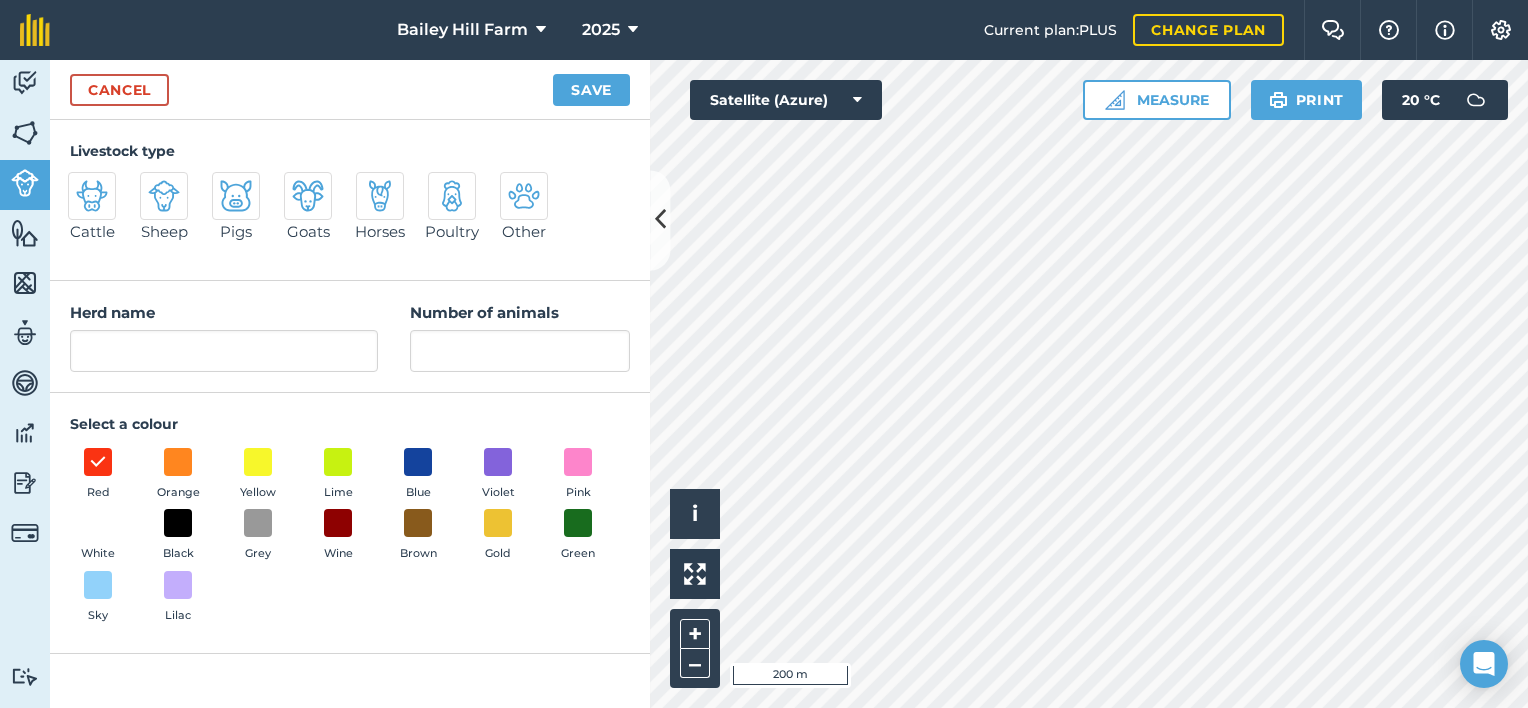 click at bounding box center [92, 196] 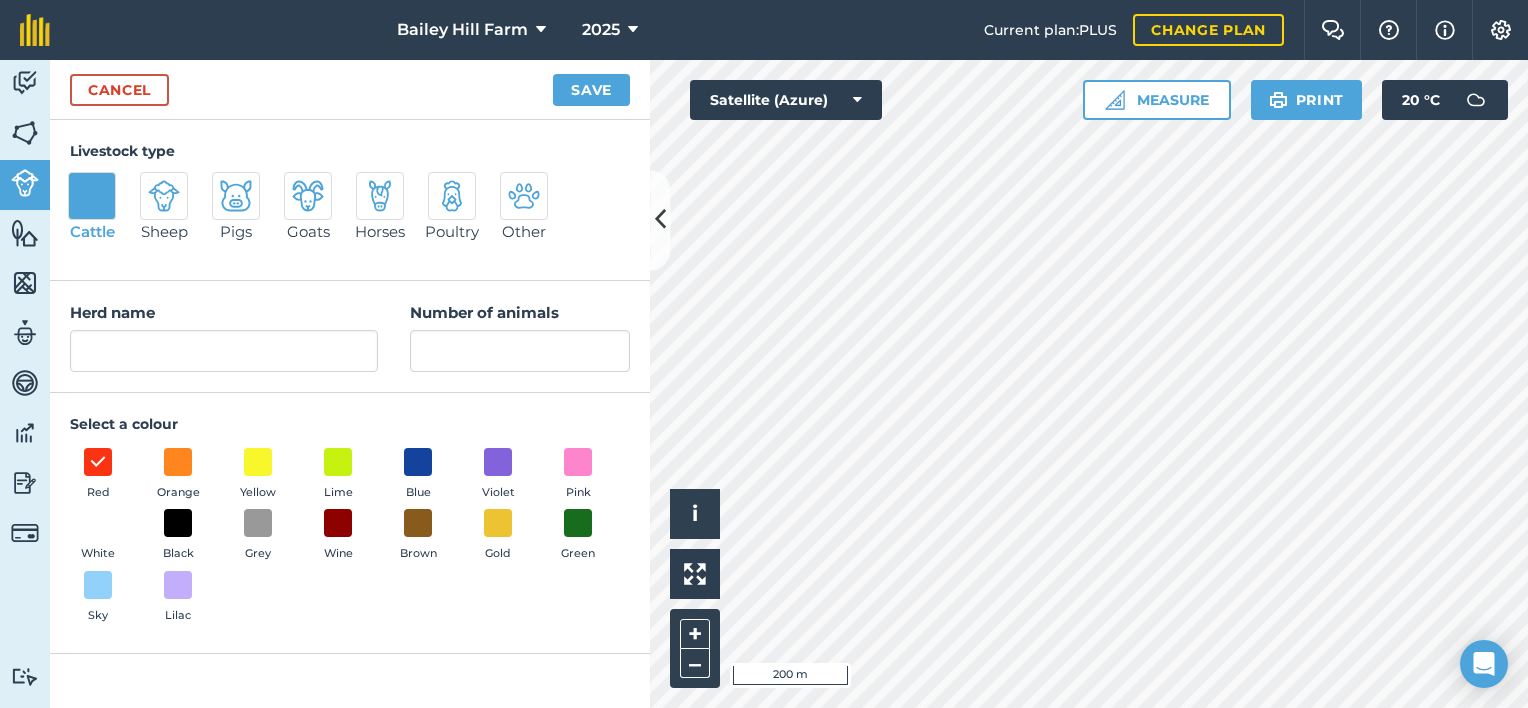 type on "Cattle" 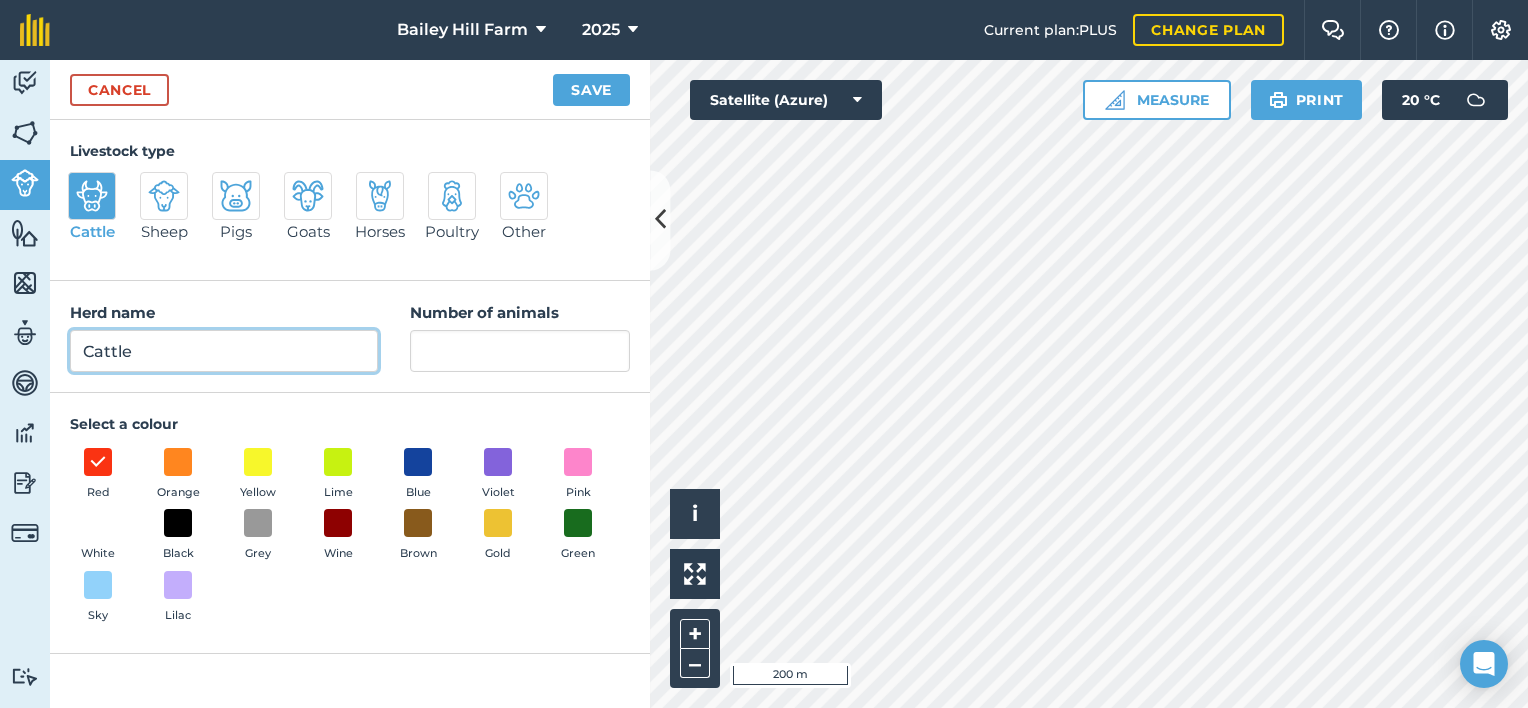 click on "Cattle" at bounding box center [224, 351] 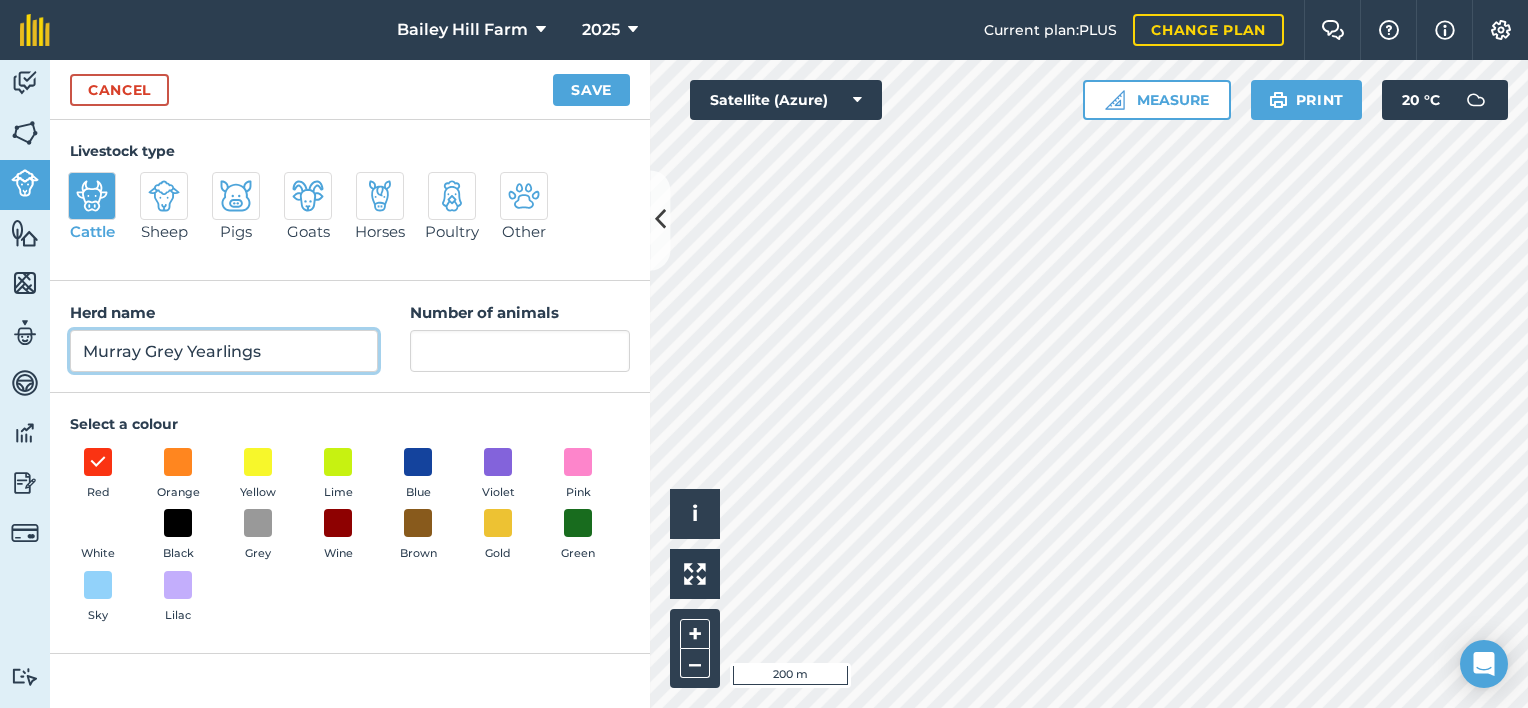 type on "[NAME] [LAST]" 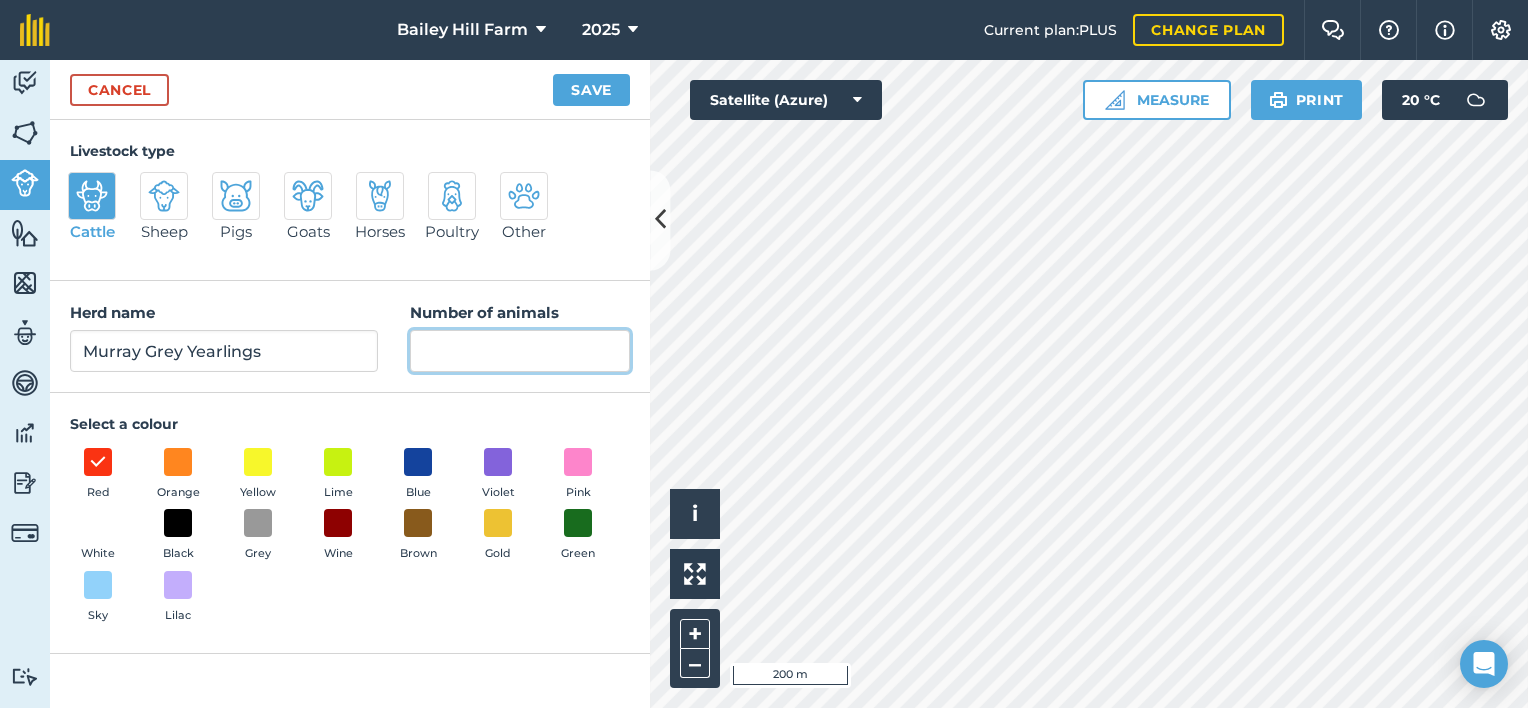 click on "Number of animals" at bounding box center (520, 351) 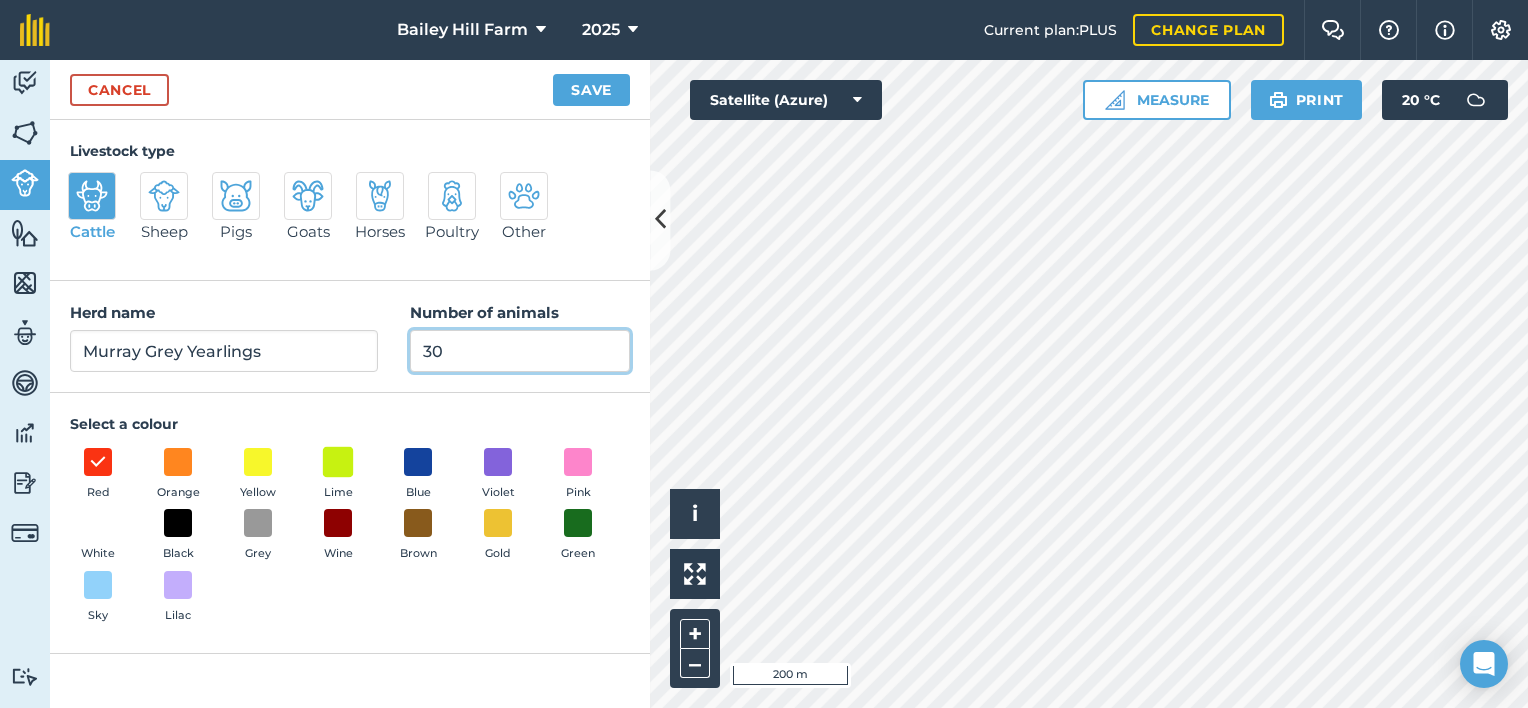 type on "30" 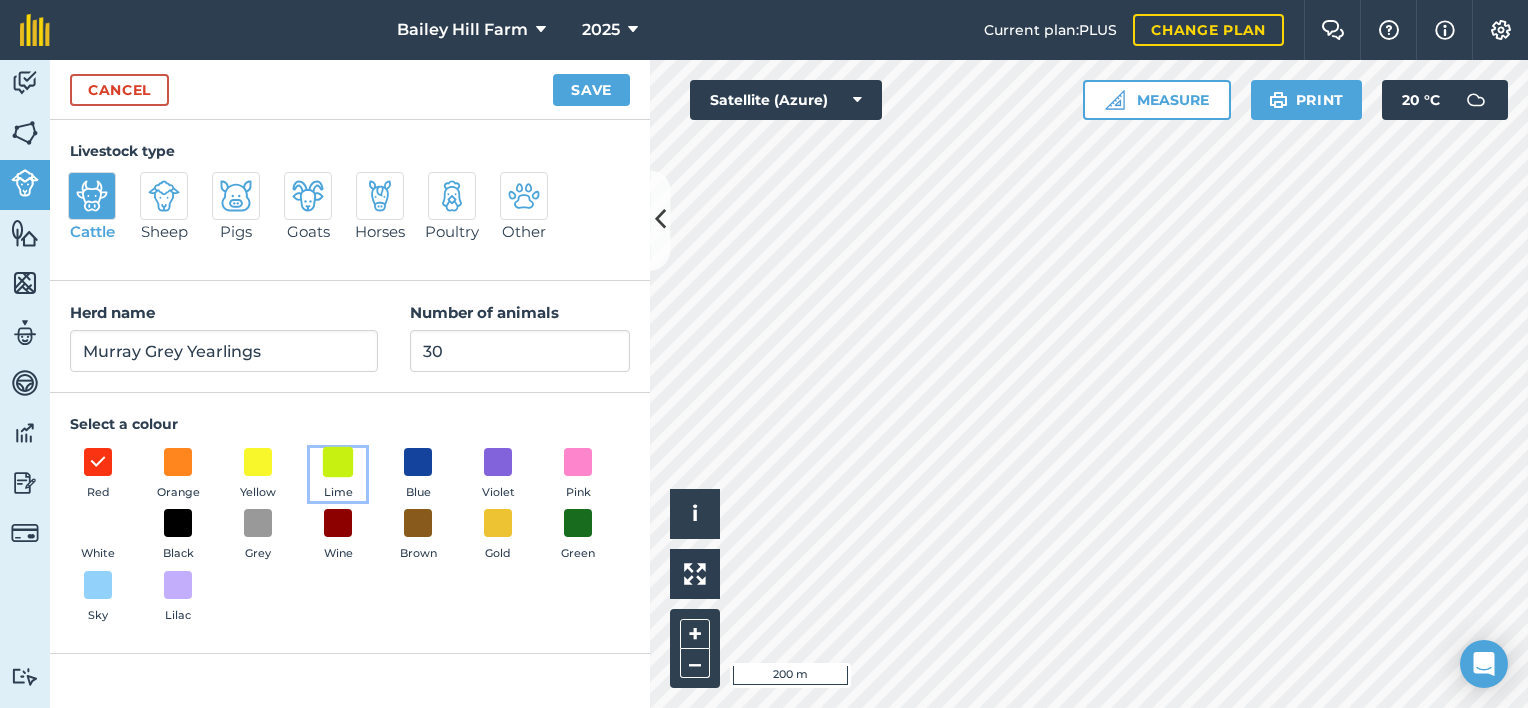 click at bounding box center (338, 461) 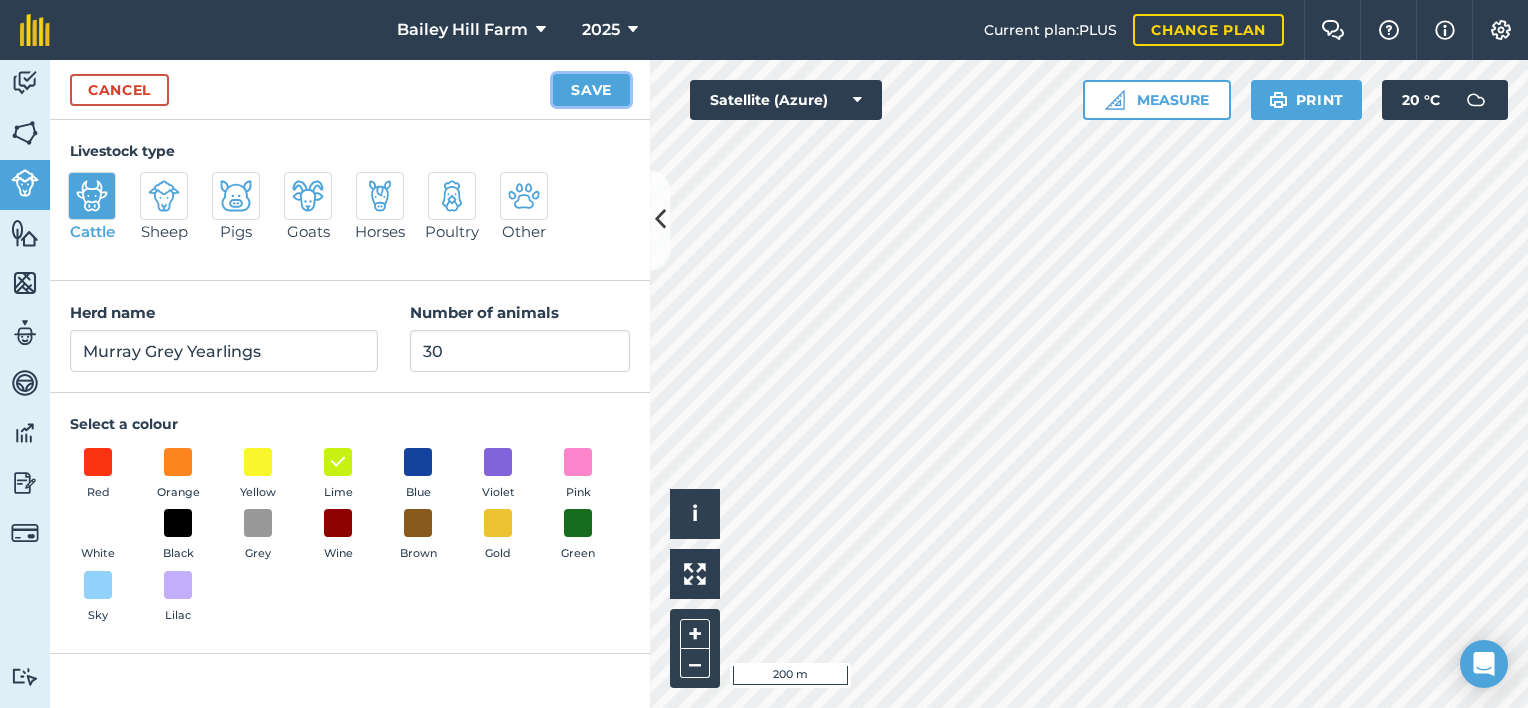click on "Save" at bounding box center [591, 90] 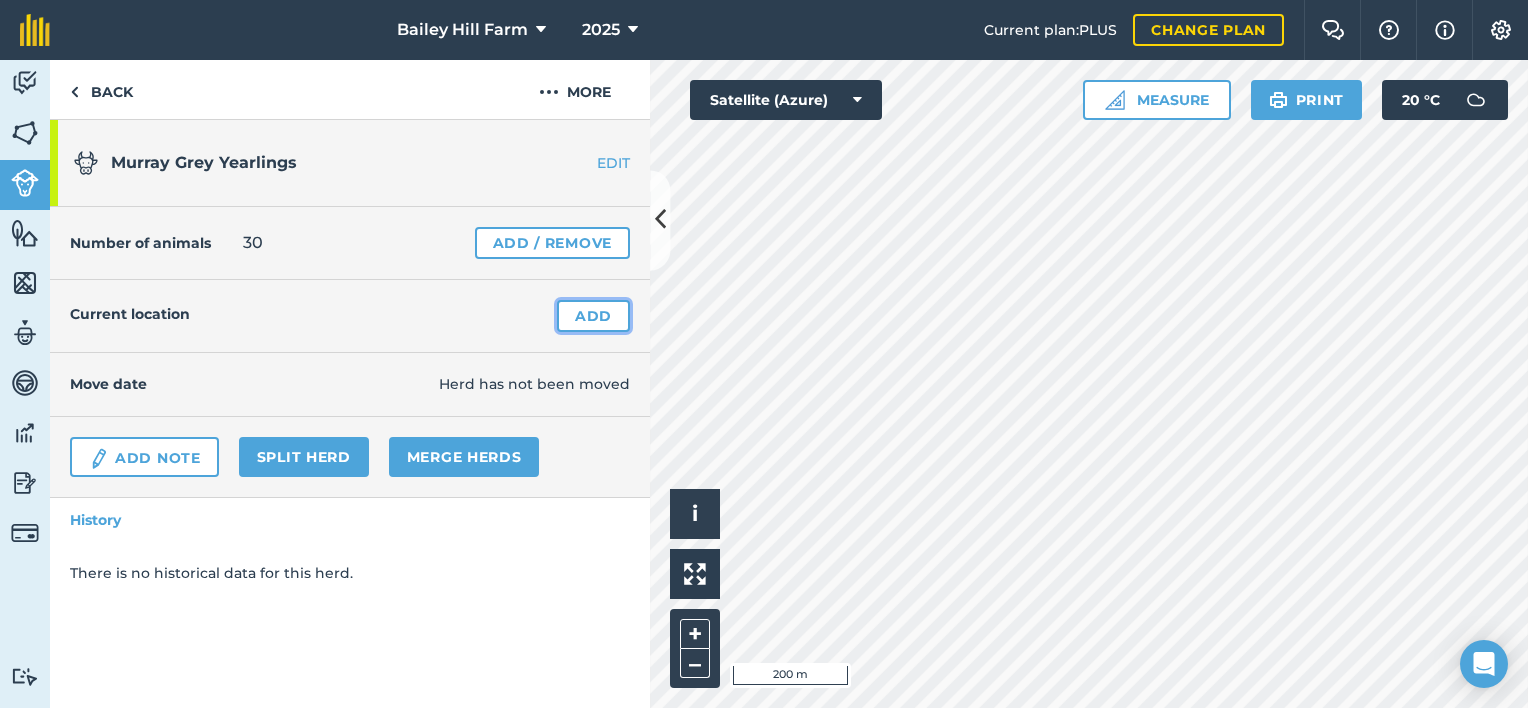 click on "Add" at bounding box center (593, 316) 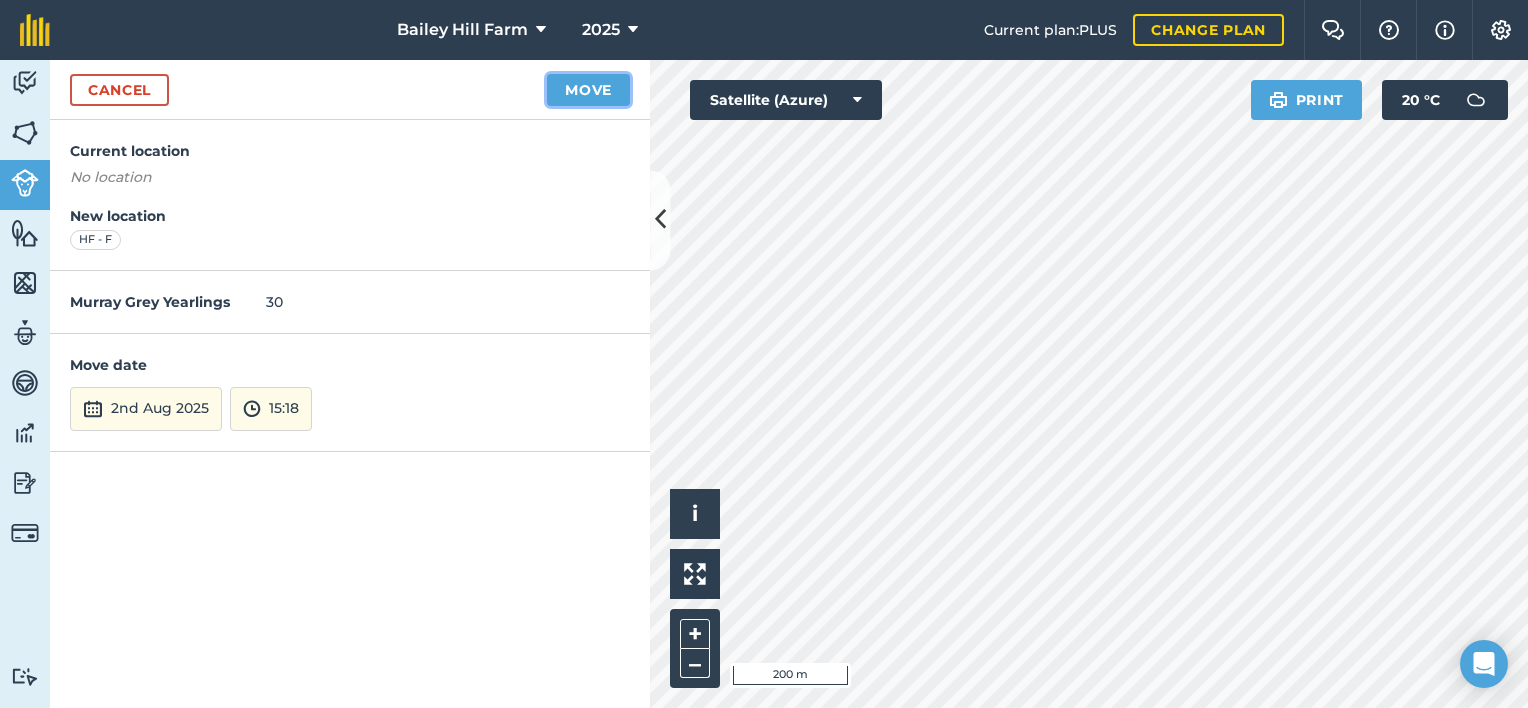 click on "Move" at bounding box center (588, 90) 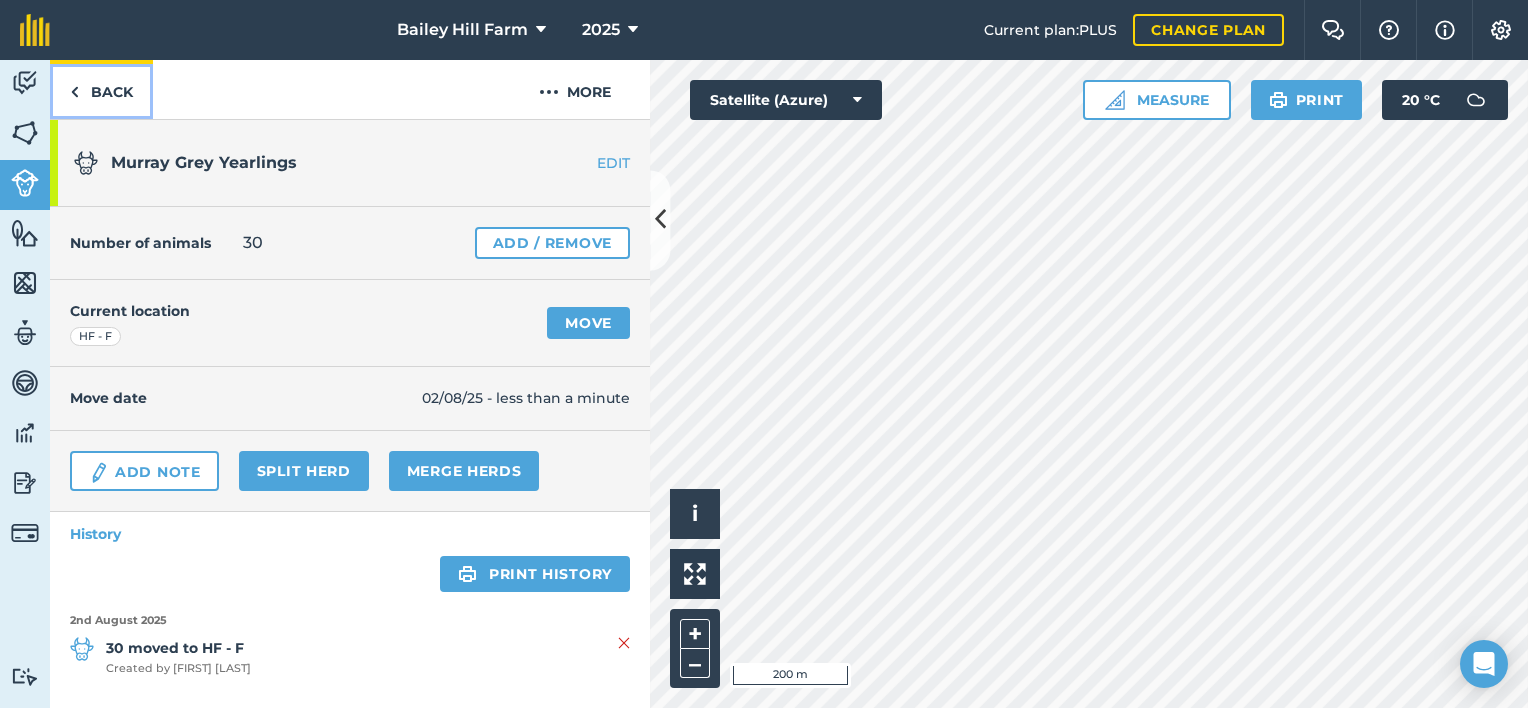 click on "Back" at bounding box center (101, 89) 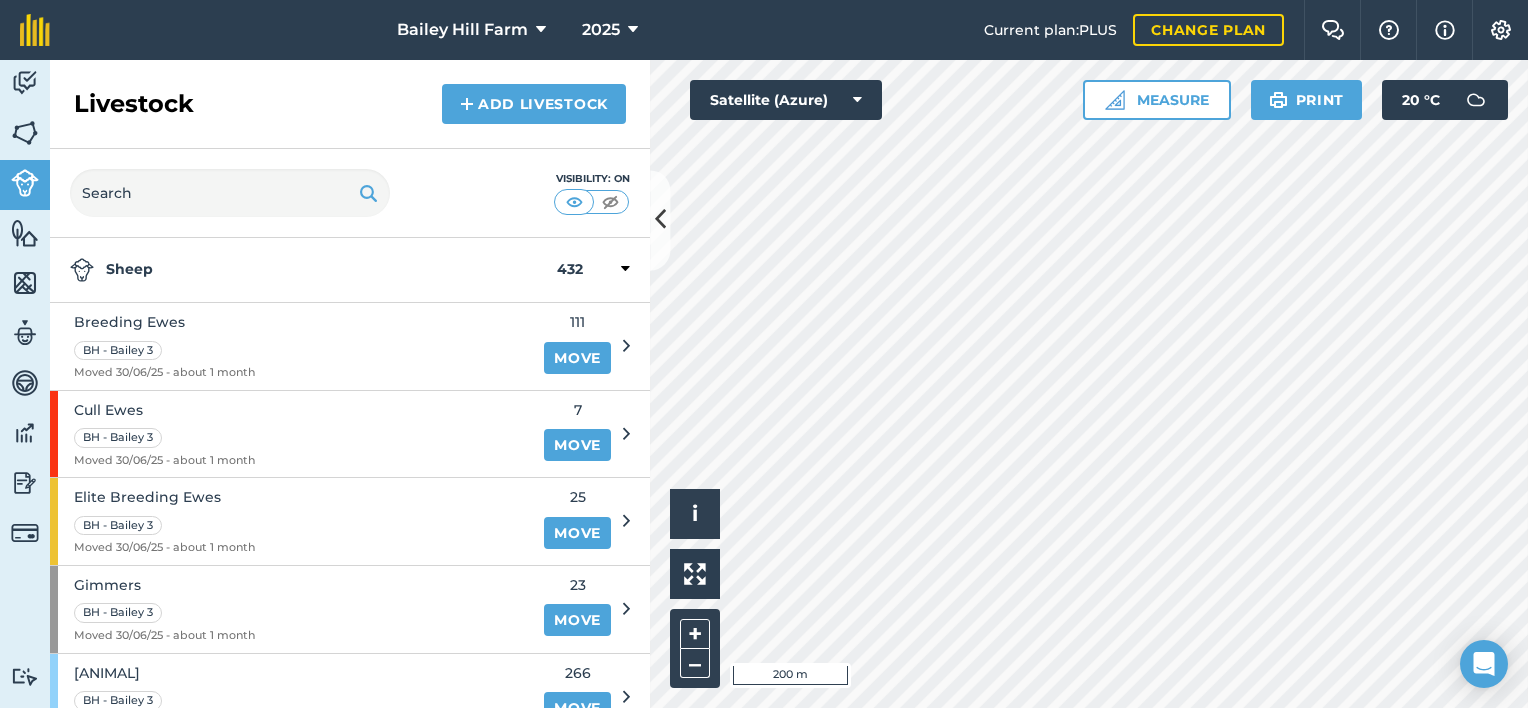 scroll, scrollTop: 0, scrollLeft: 0, axis: both 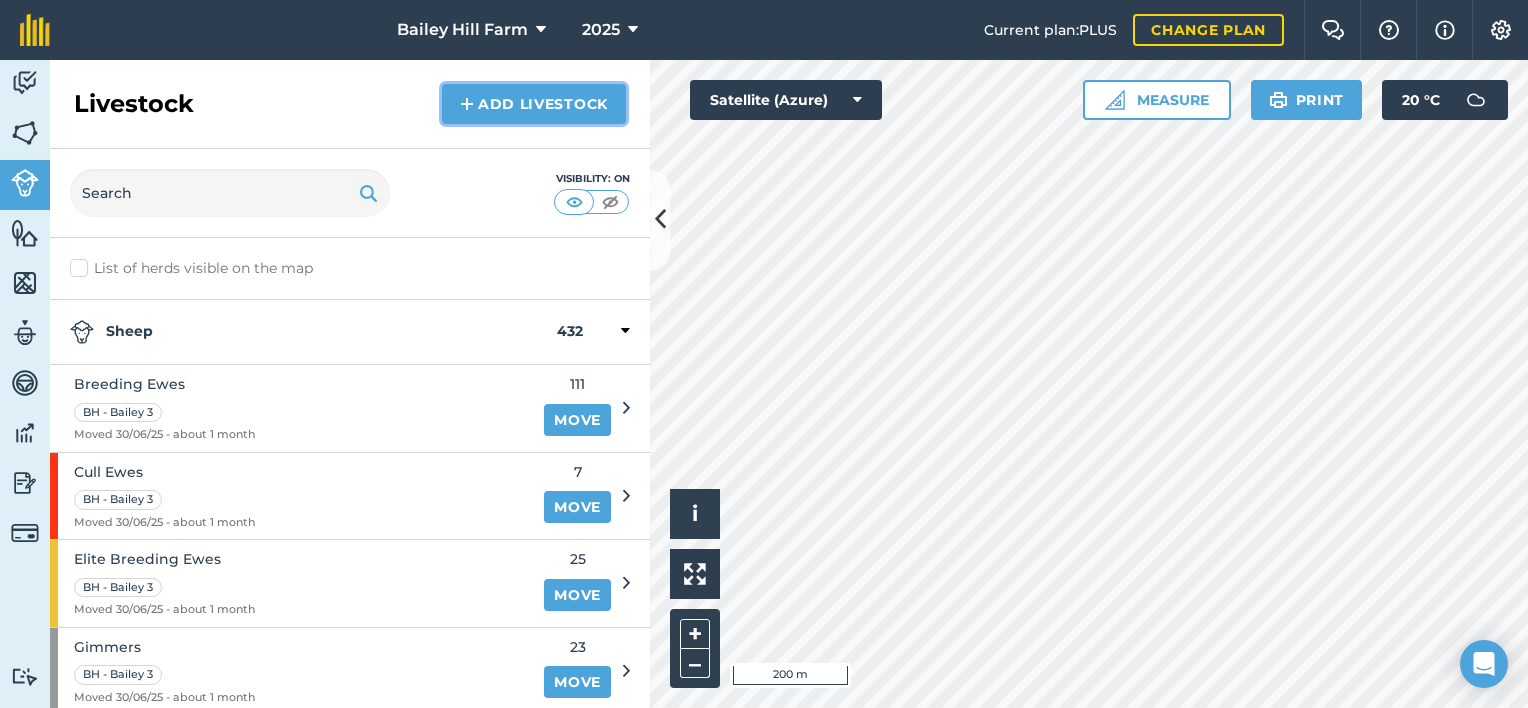 click on "Add Livestock" at bounding box center [534, 104] 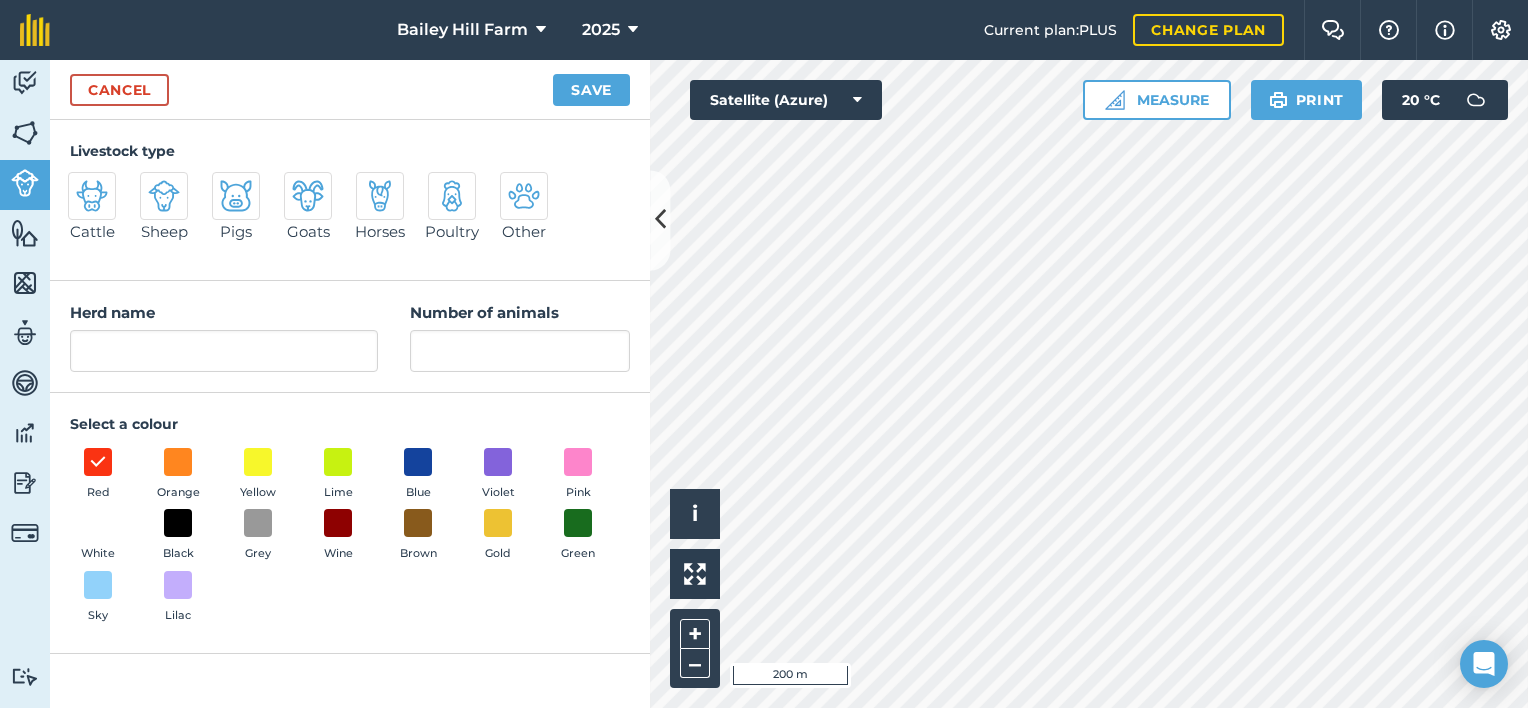 click at bounding box center [164, 196] 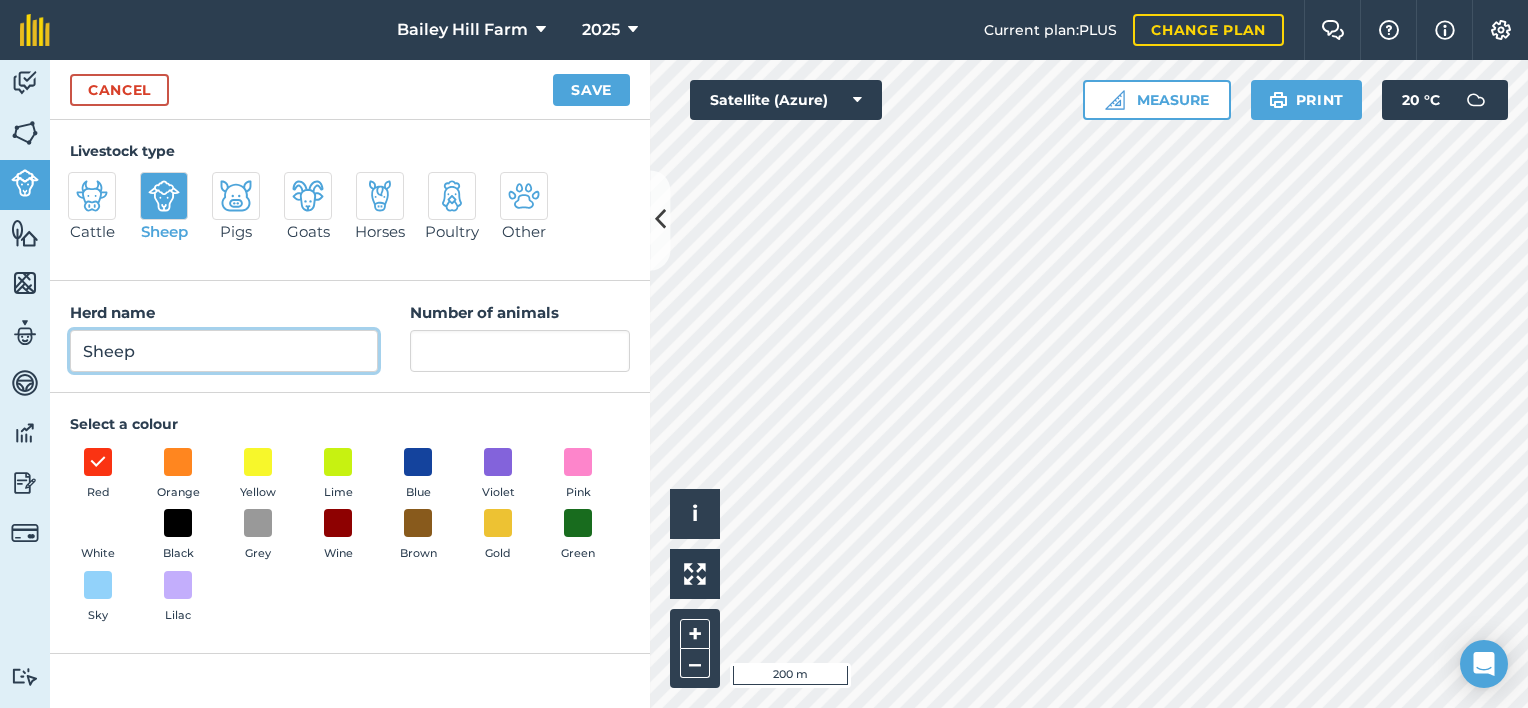click on "Sheep" at bounding box center (224, 351) 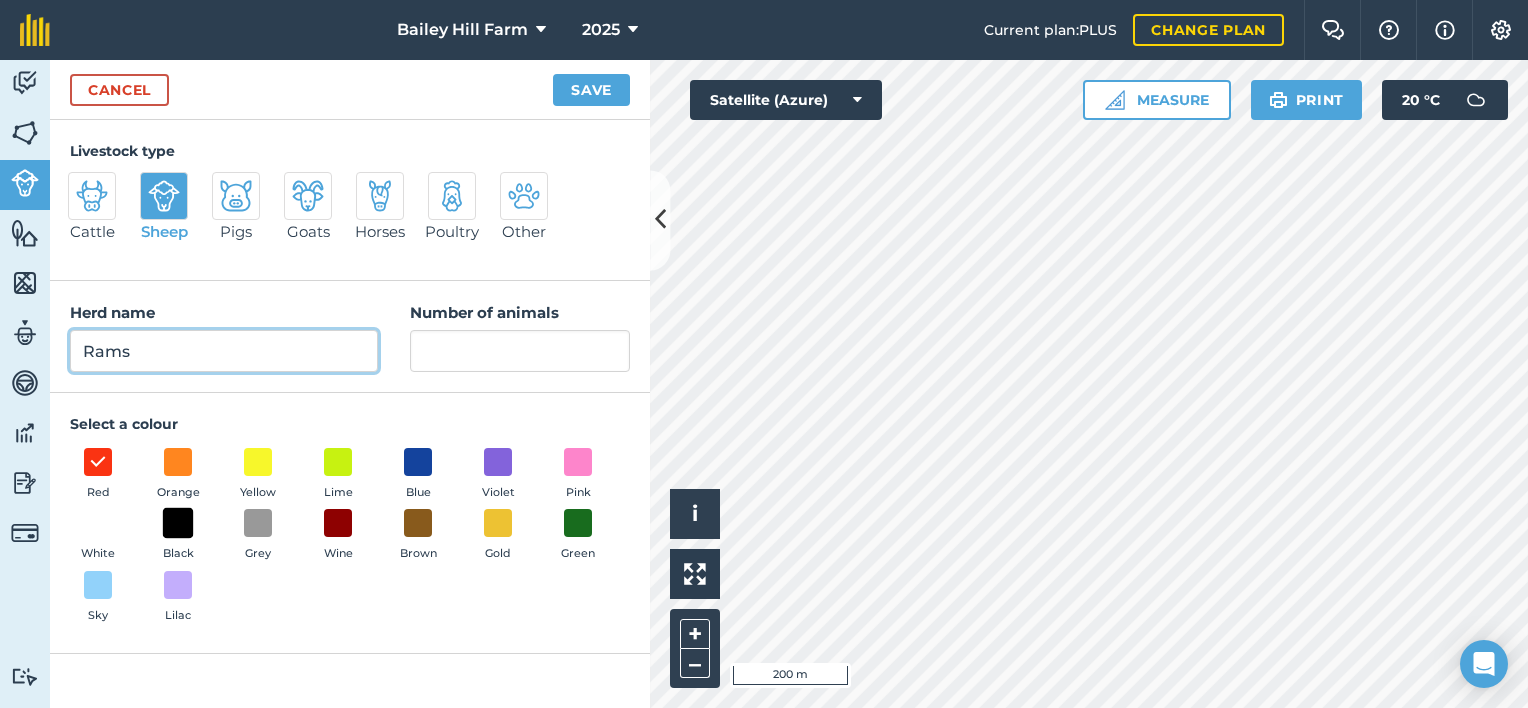type on "Rams" 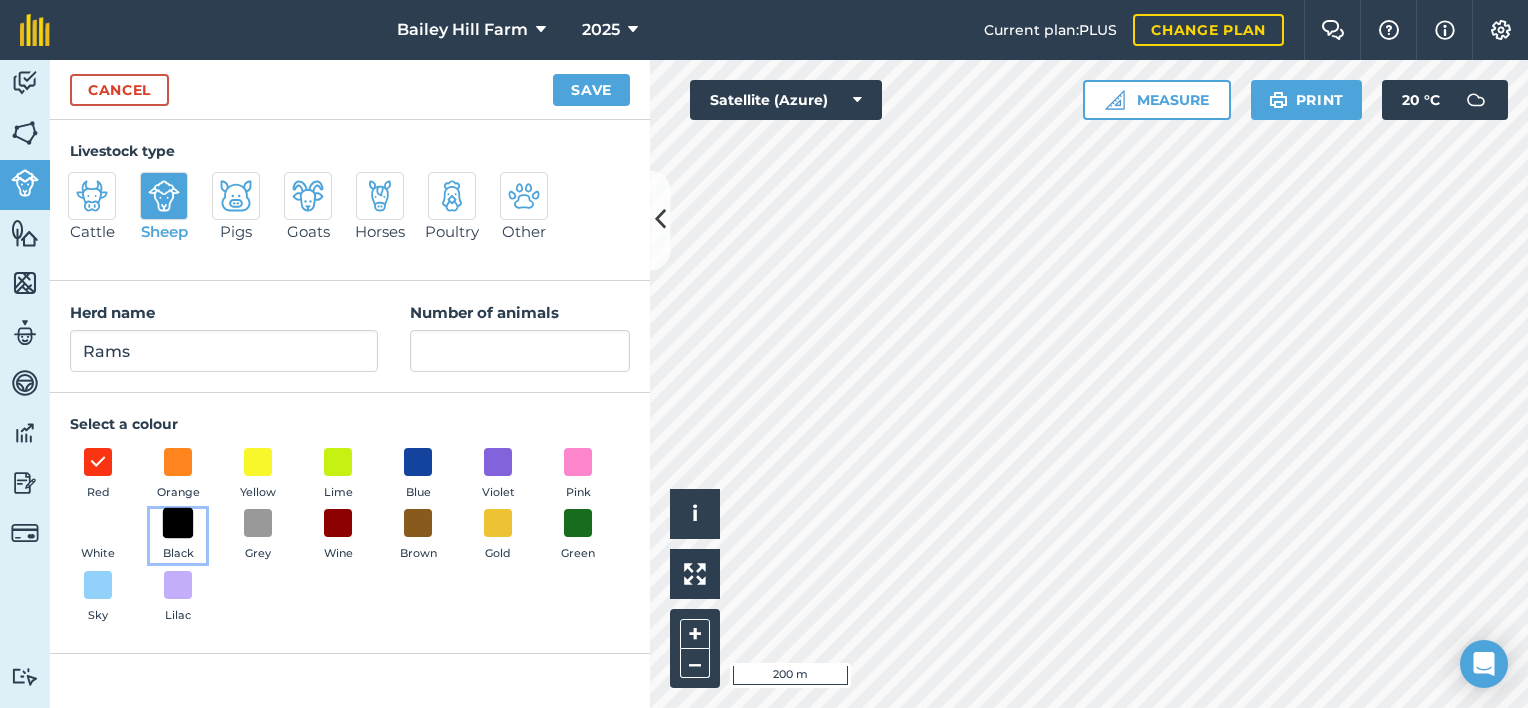 click at bounding box center [178, 523] 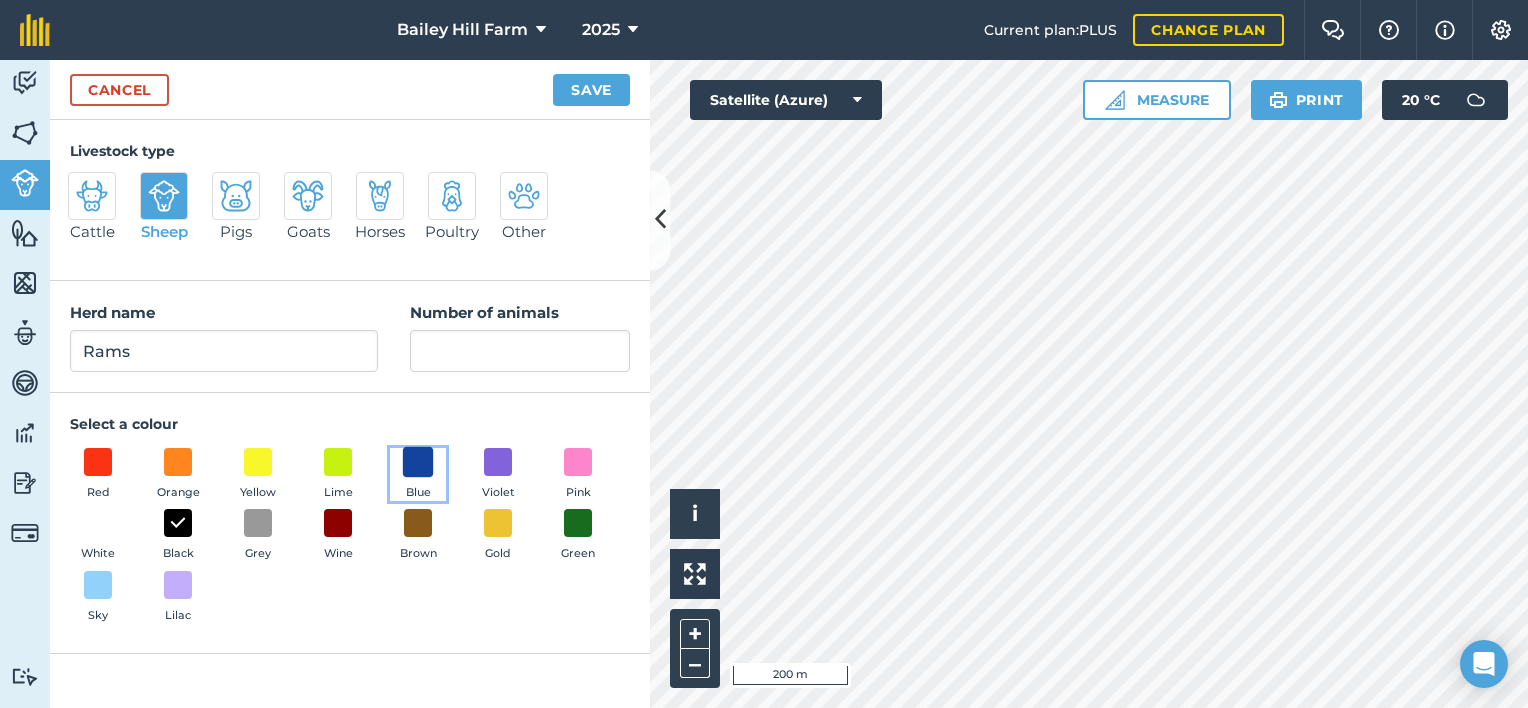 click at bounding box center [418, 461] 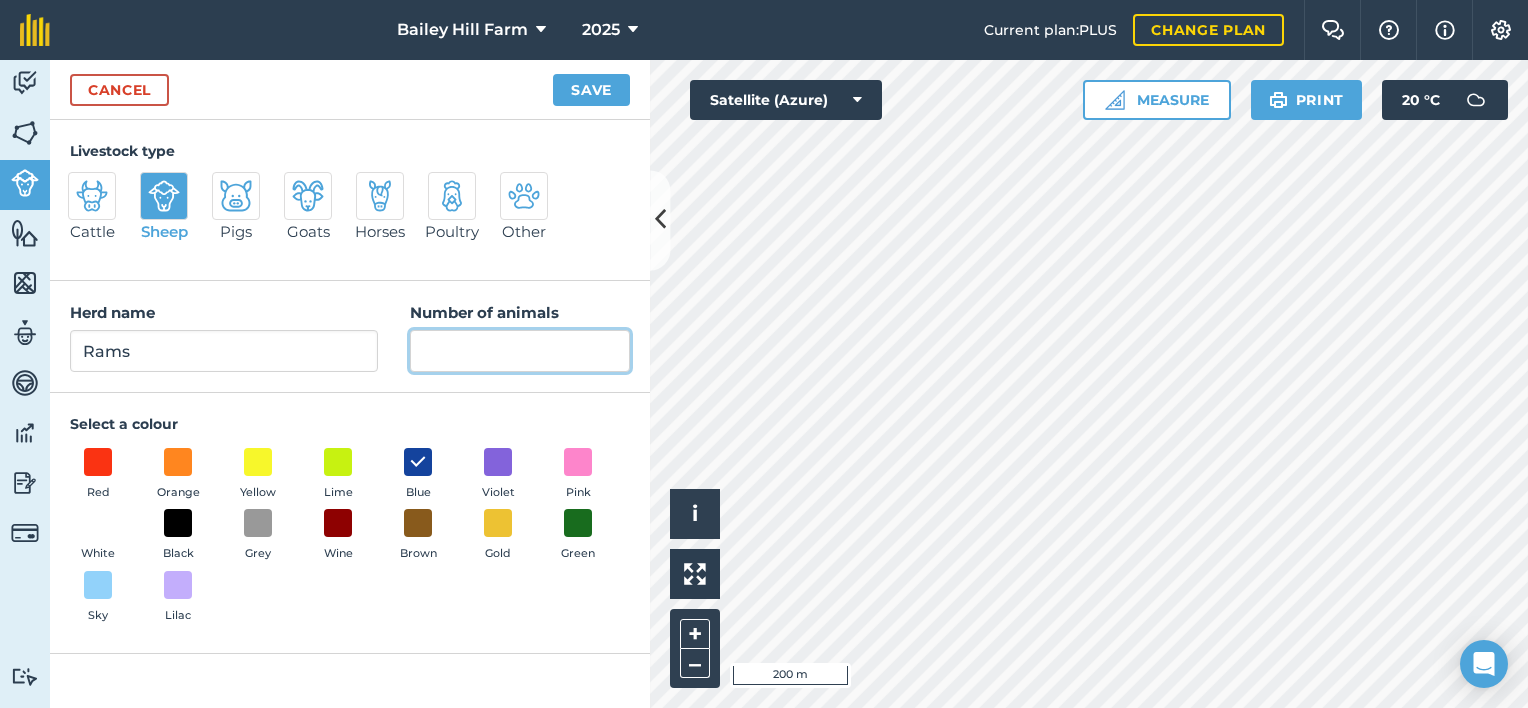click on "Number of animals" at bounding box center (520, 351) 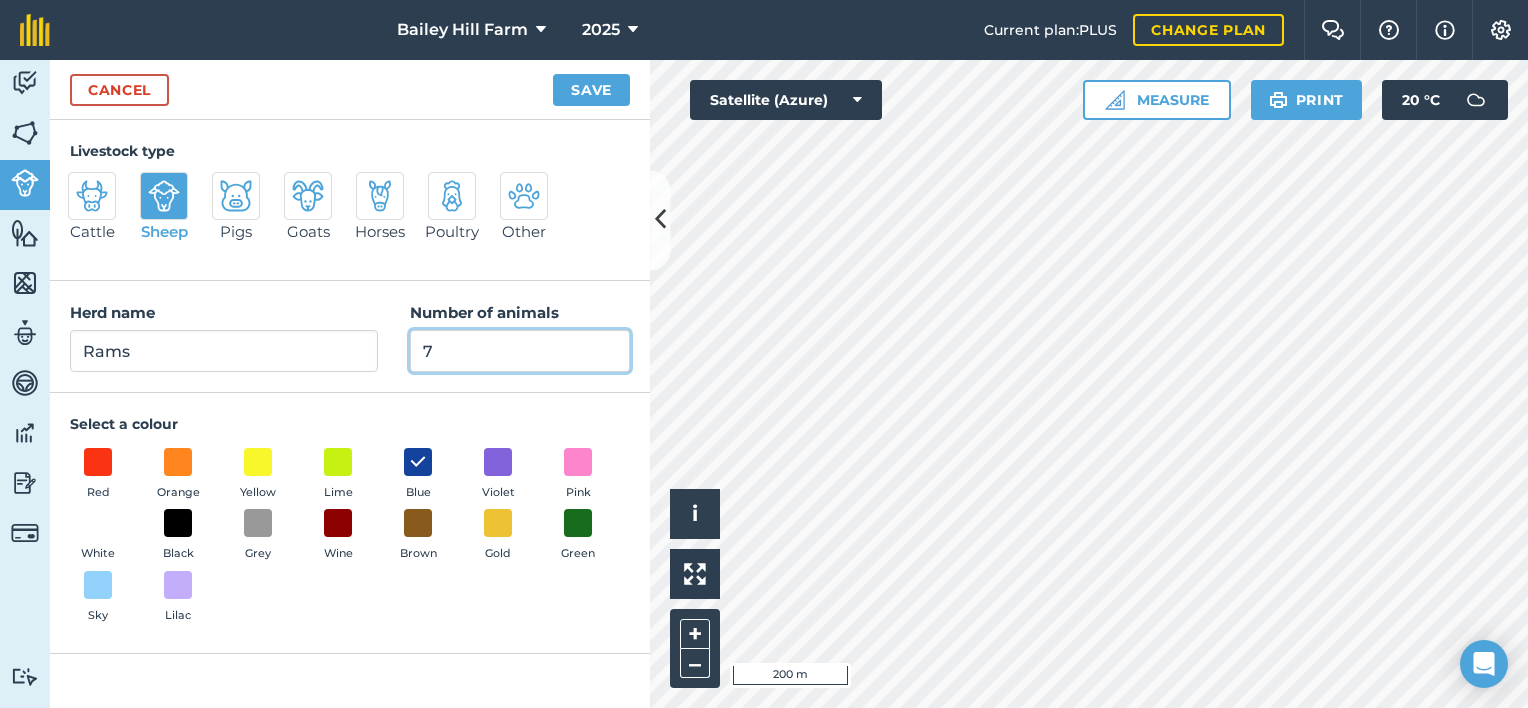 type on "7" 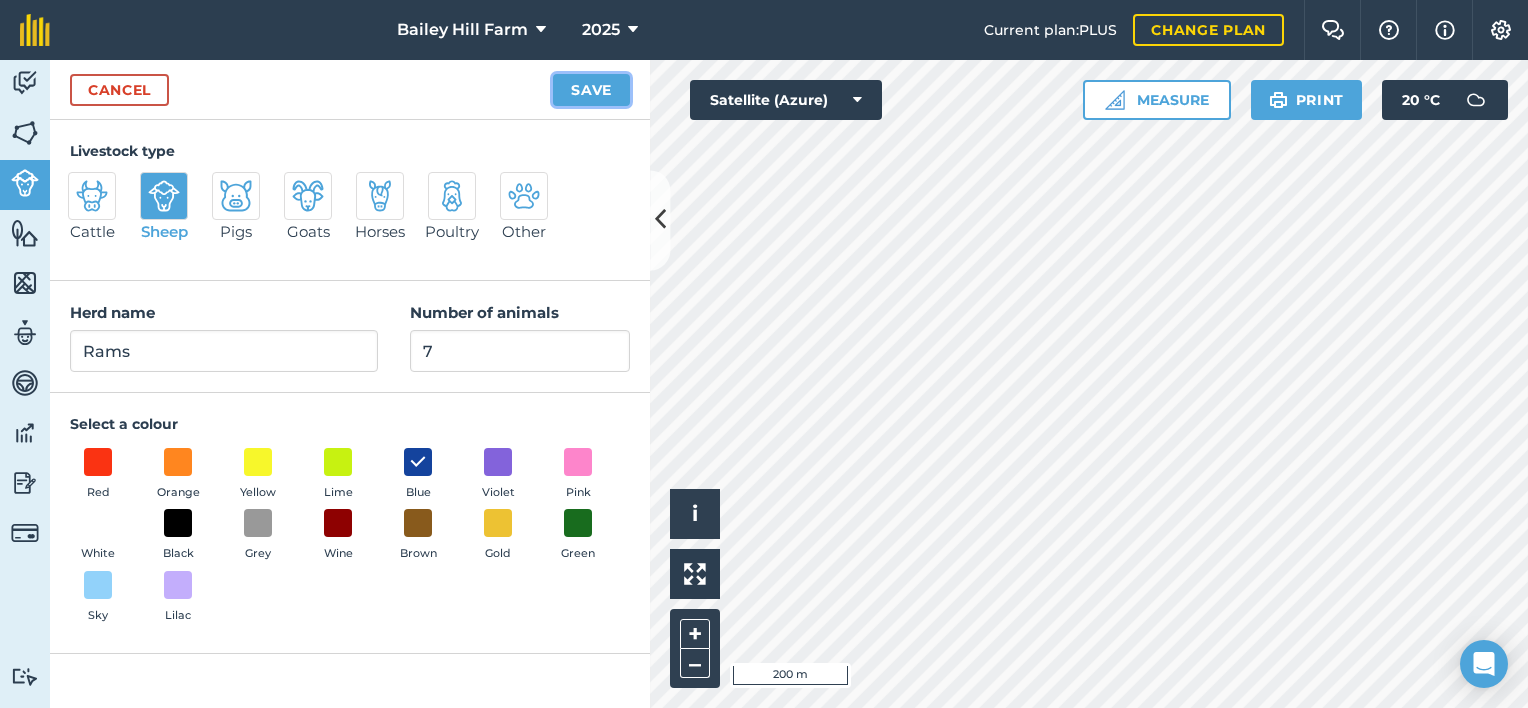 click on "Save" at bounding box center (591, 90) 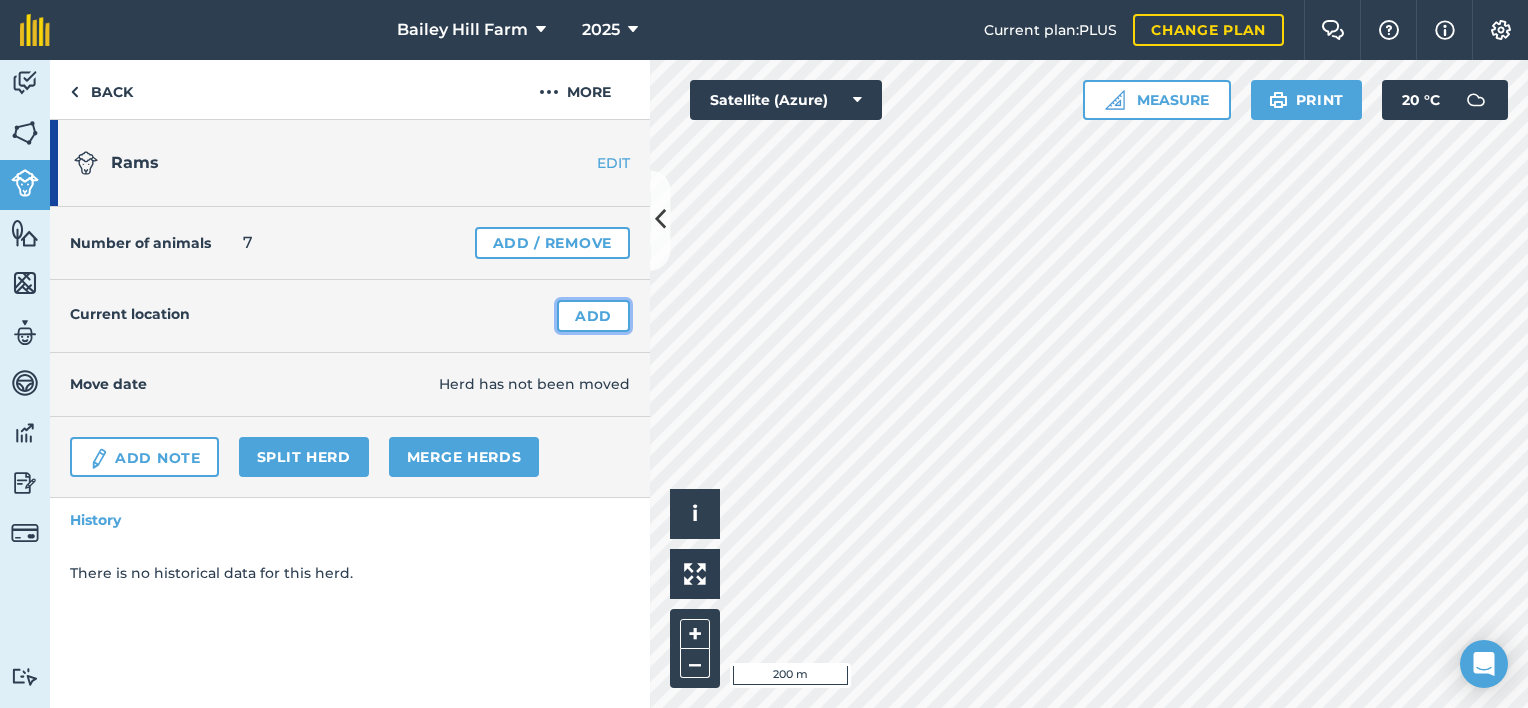 drag, startPoint x: 581, startPoint y: 317, endPoint x: 649, endPoint y: 316, distance: 68.007355 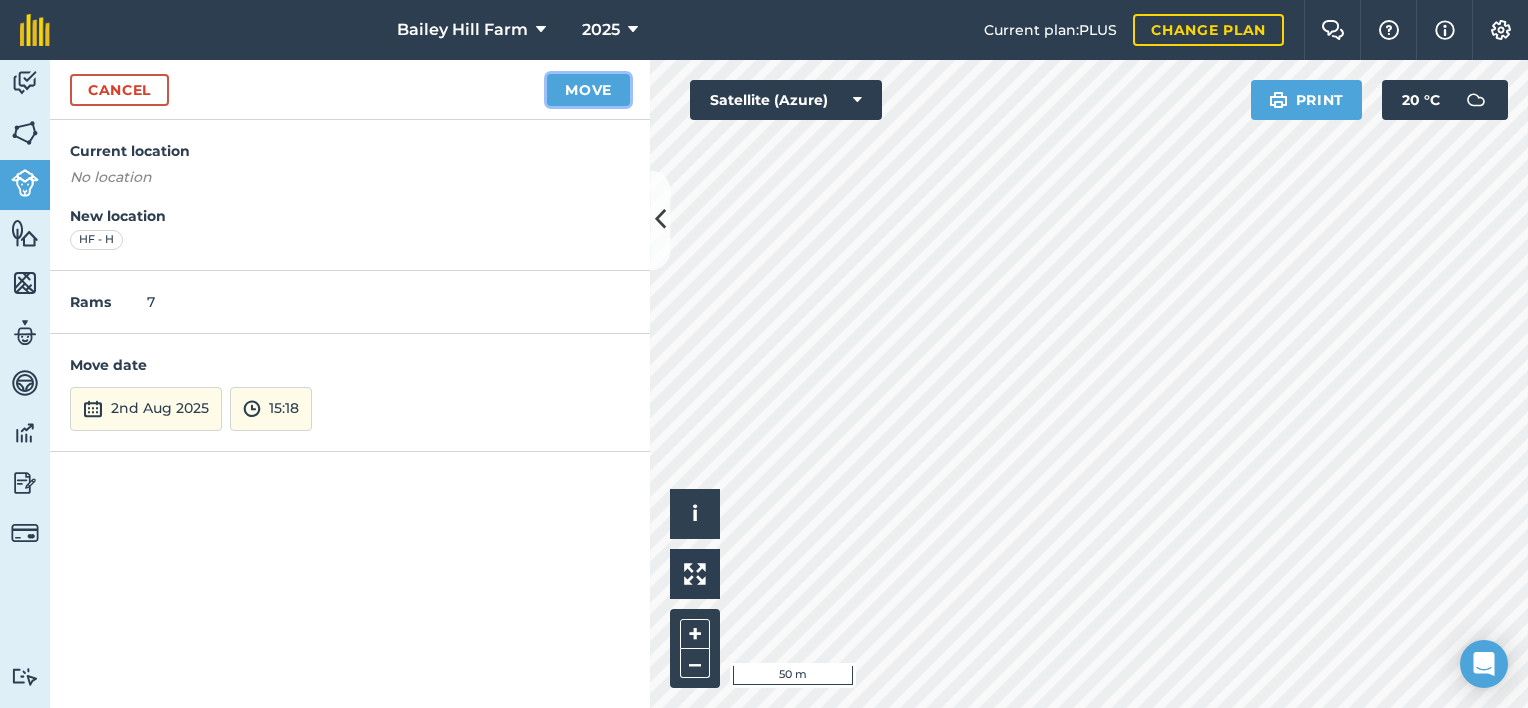 click on "Move" at bounding box center (588, 90) 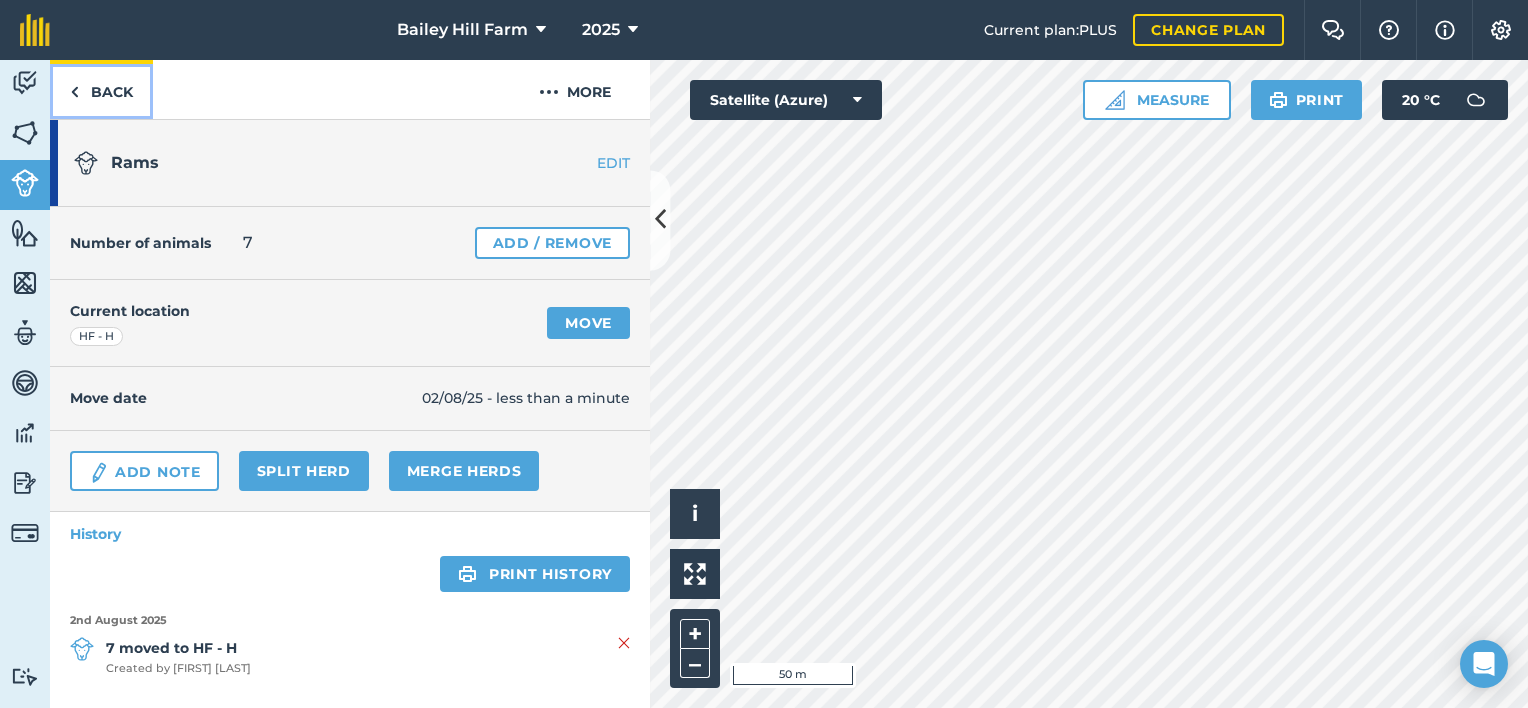 click on "Back" at bounding box center [101, 89] 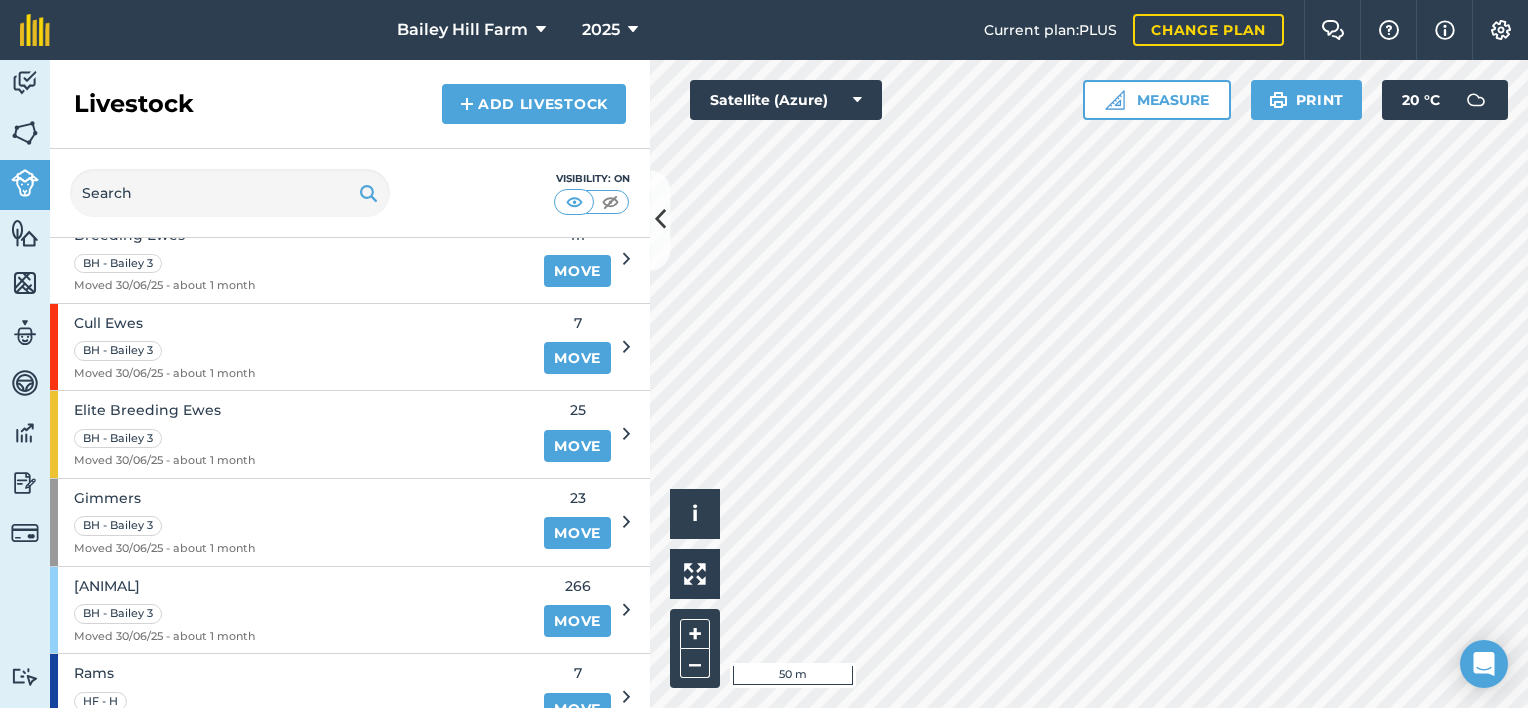 scroll, scrollTop: 0, scrollLeft: 0, axis: both 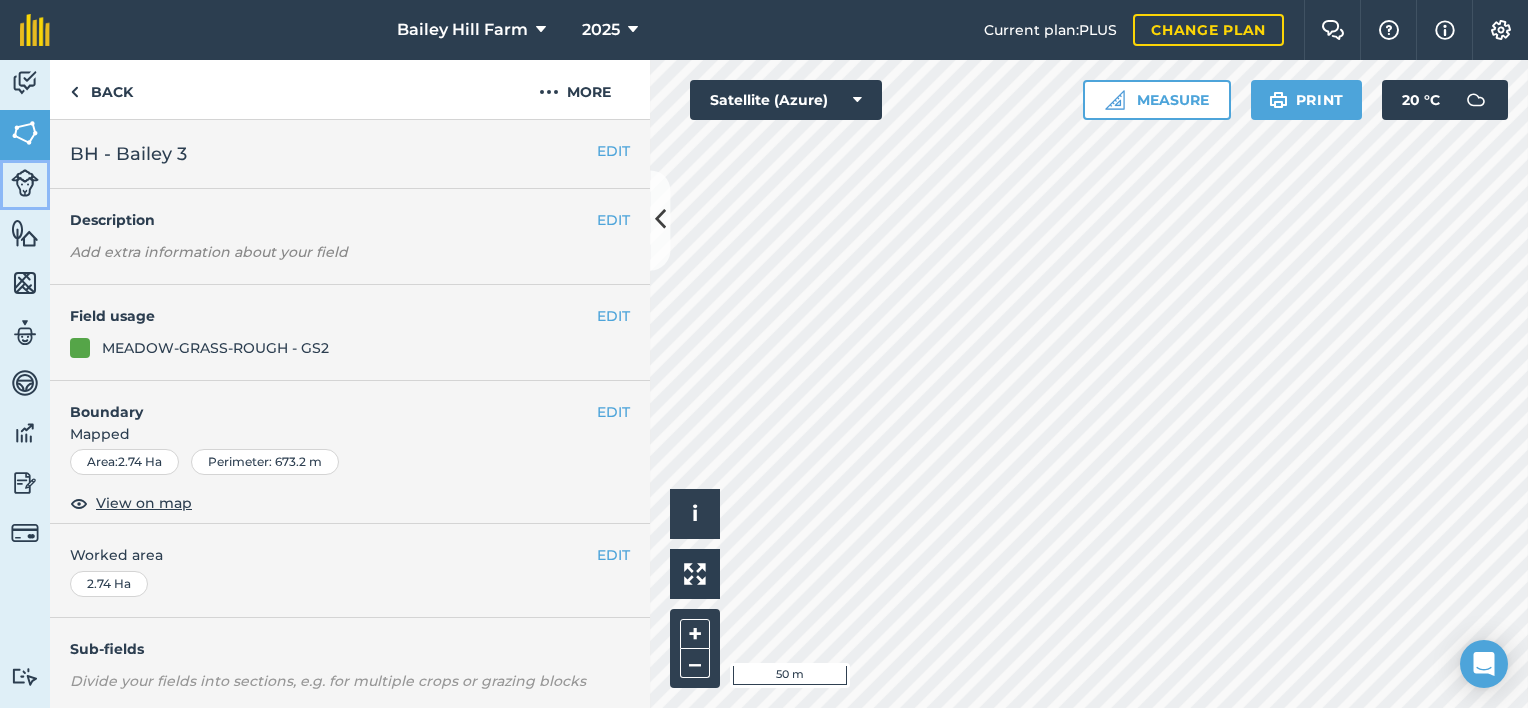 drag, startPoint x: 12, startPoint y: 188, endPoint x: 32, endPoint y: 194, distance: 20.880613 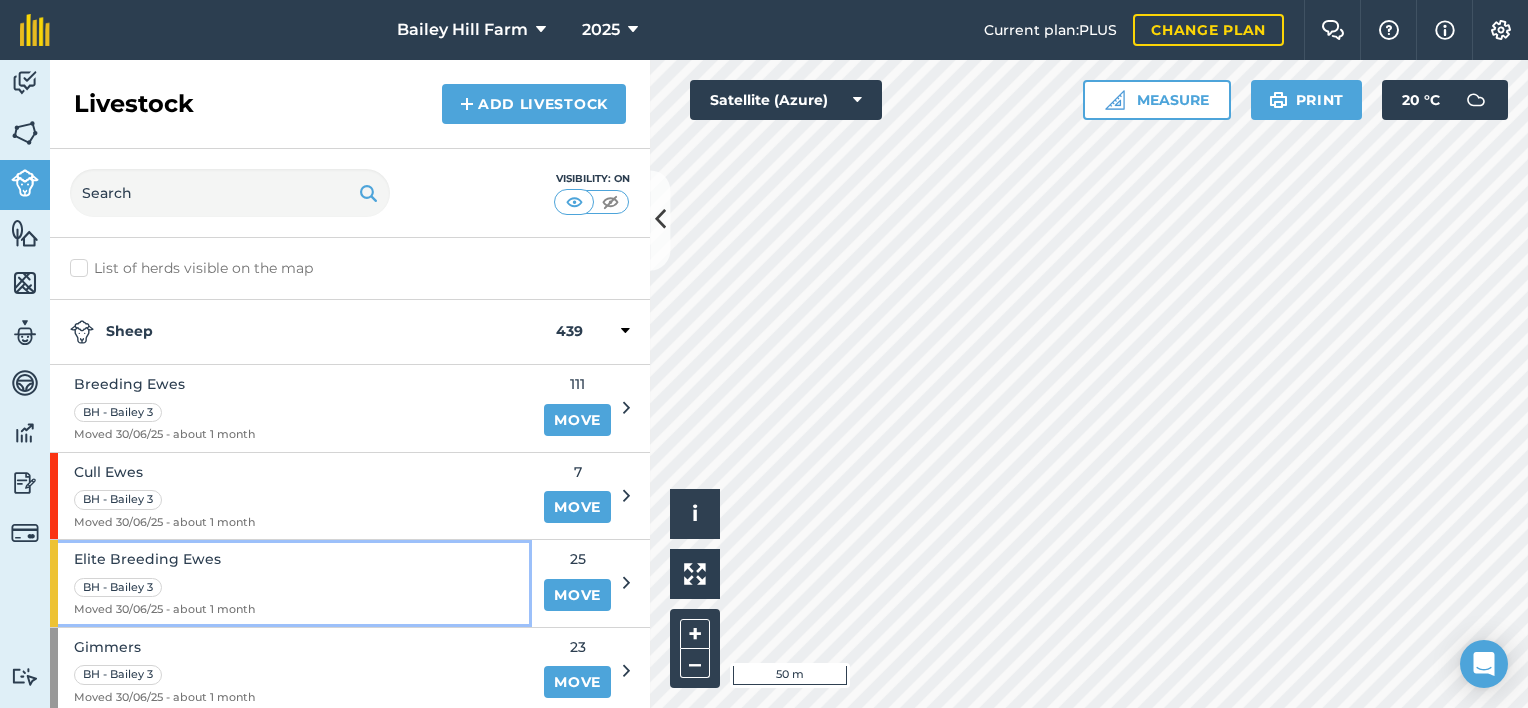 scroll, scrollTop: 100, scrollLeft: 0, axis: vertical 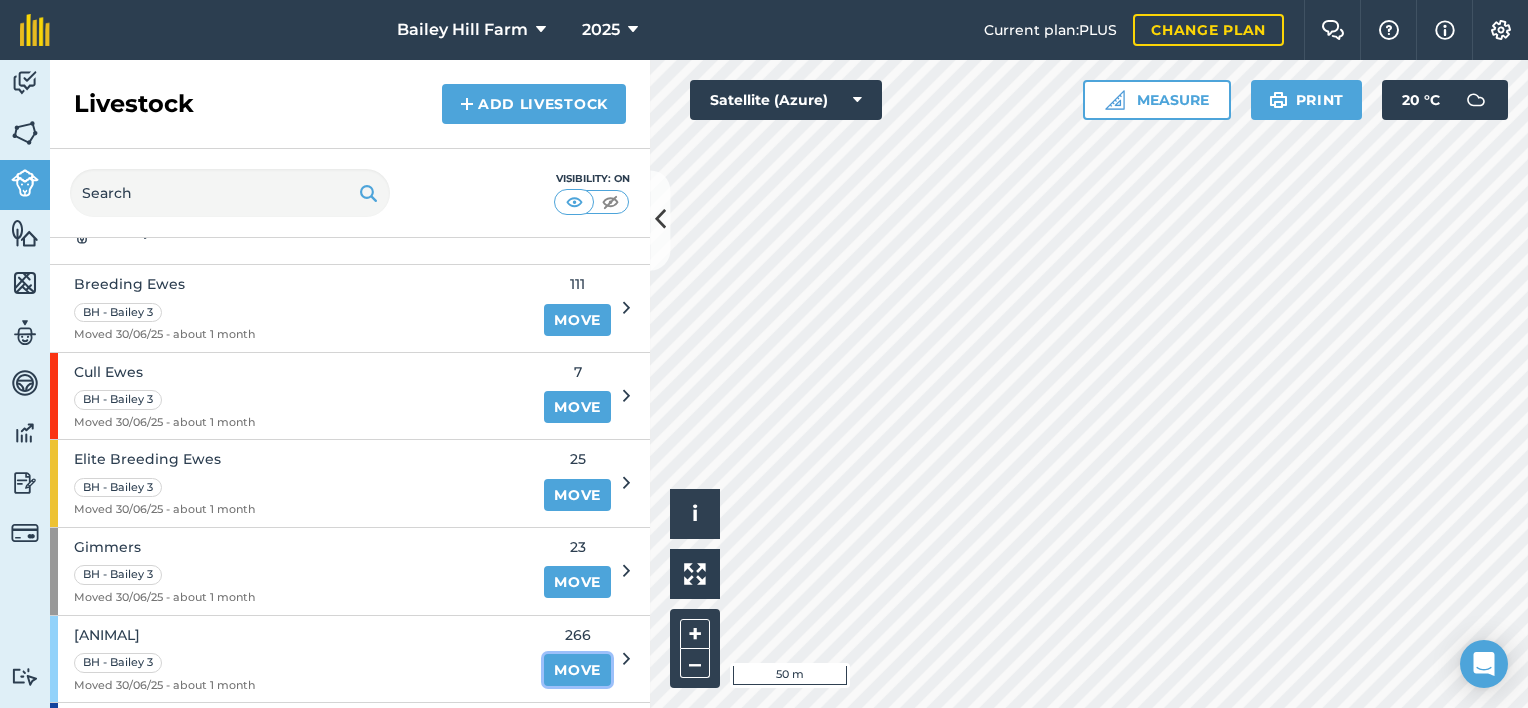 click on "Move" at bounding box center (577, 670) 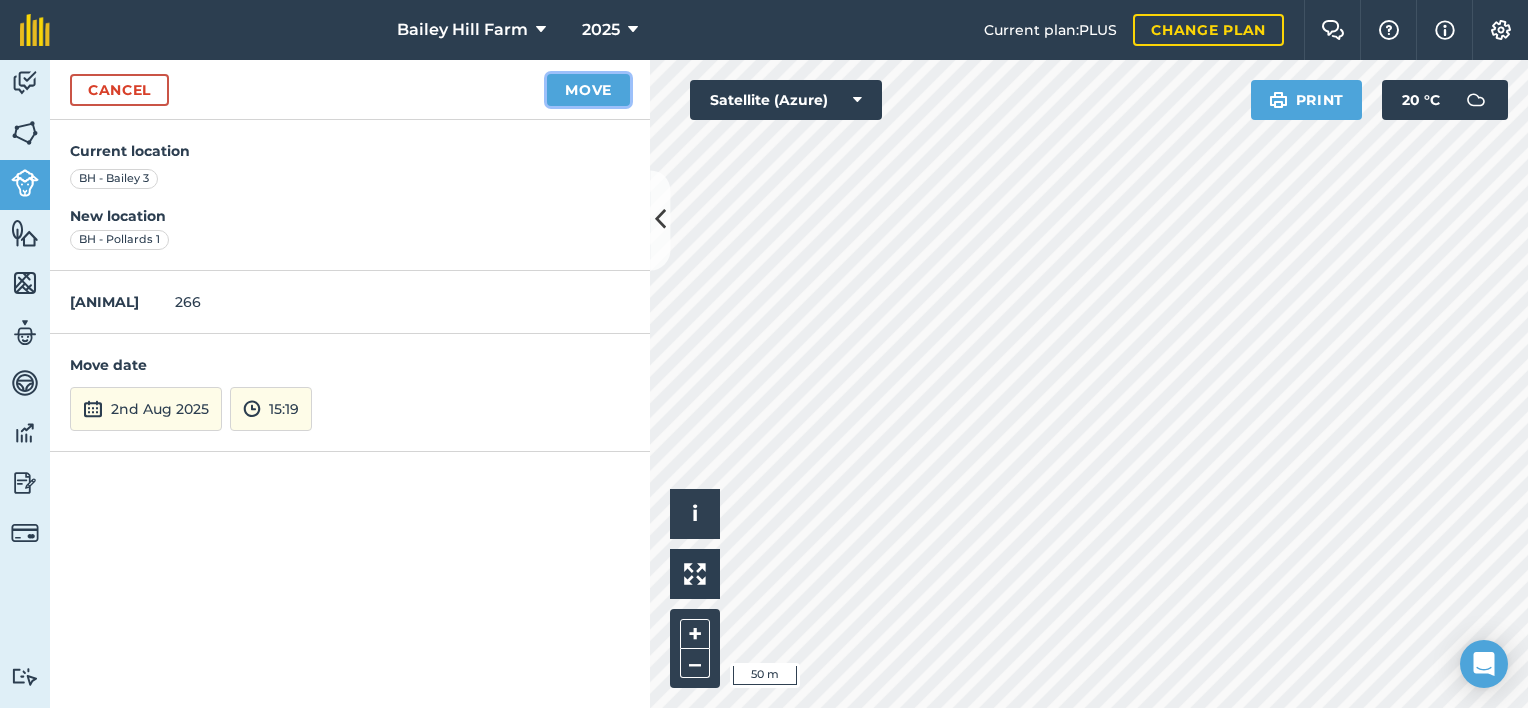 click on "Move" at bounding box center (588, 90) 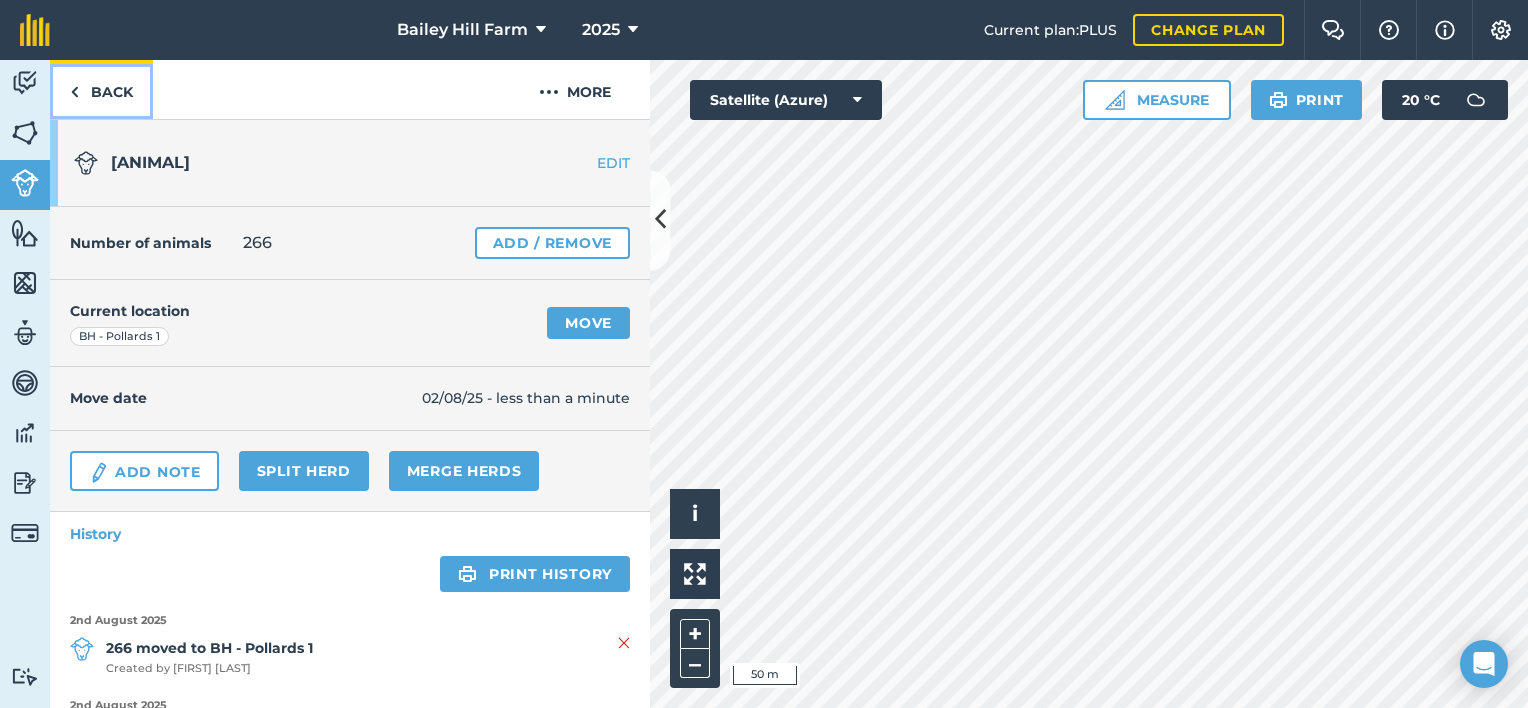 click on "Back" at bounding box center [101, 89] 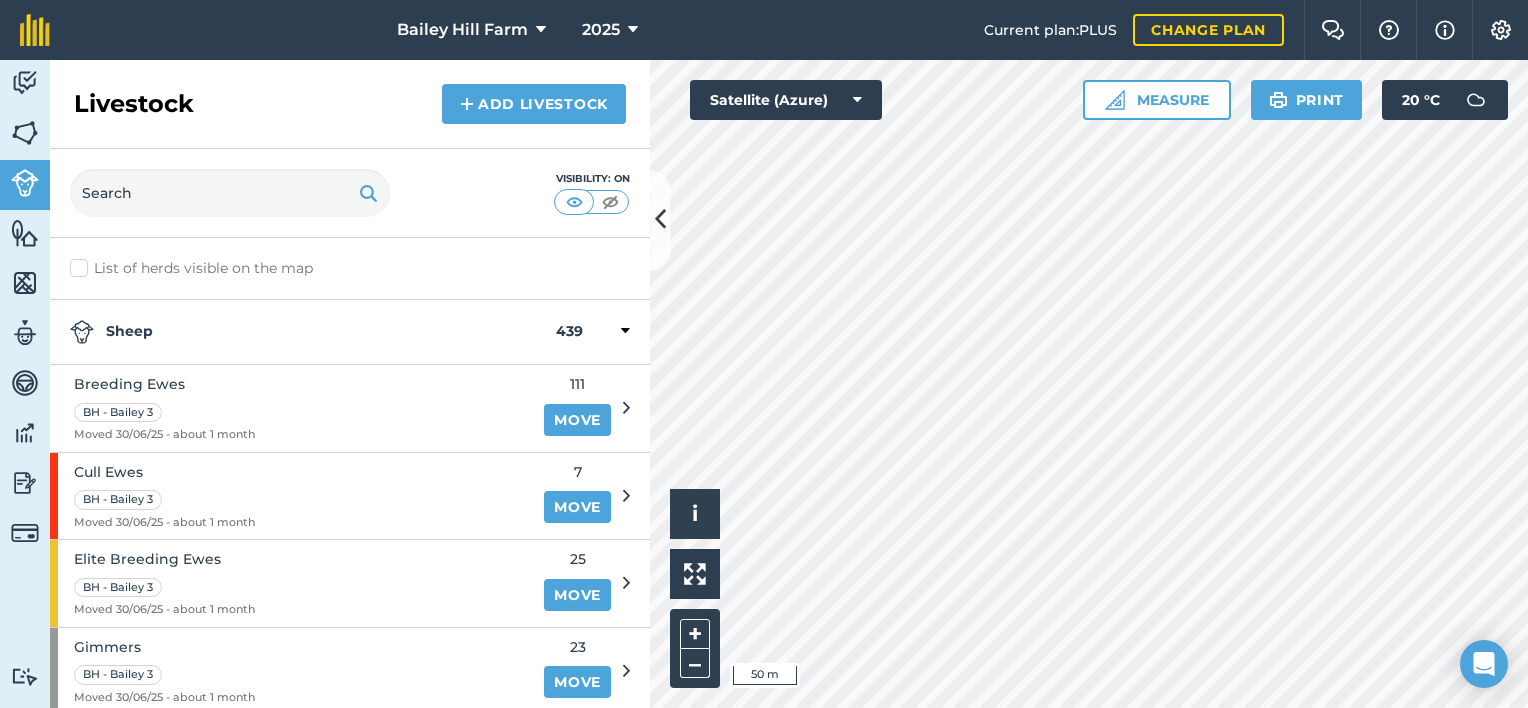 scroll, scrollTop: 100, scrollLeft: 0, axis: vertical 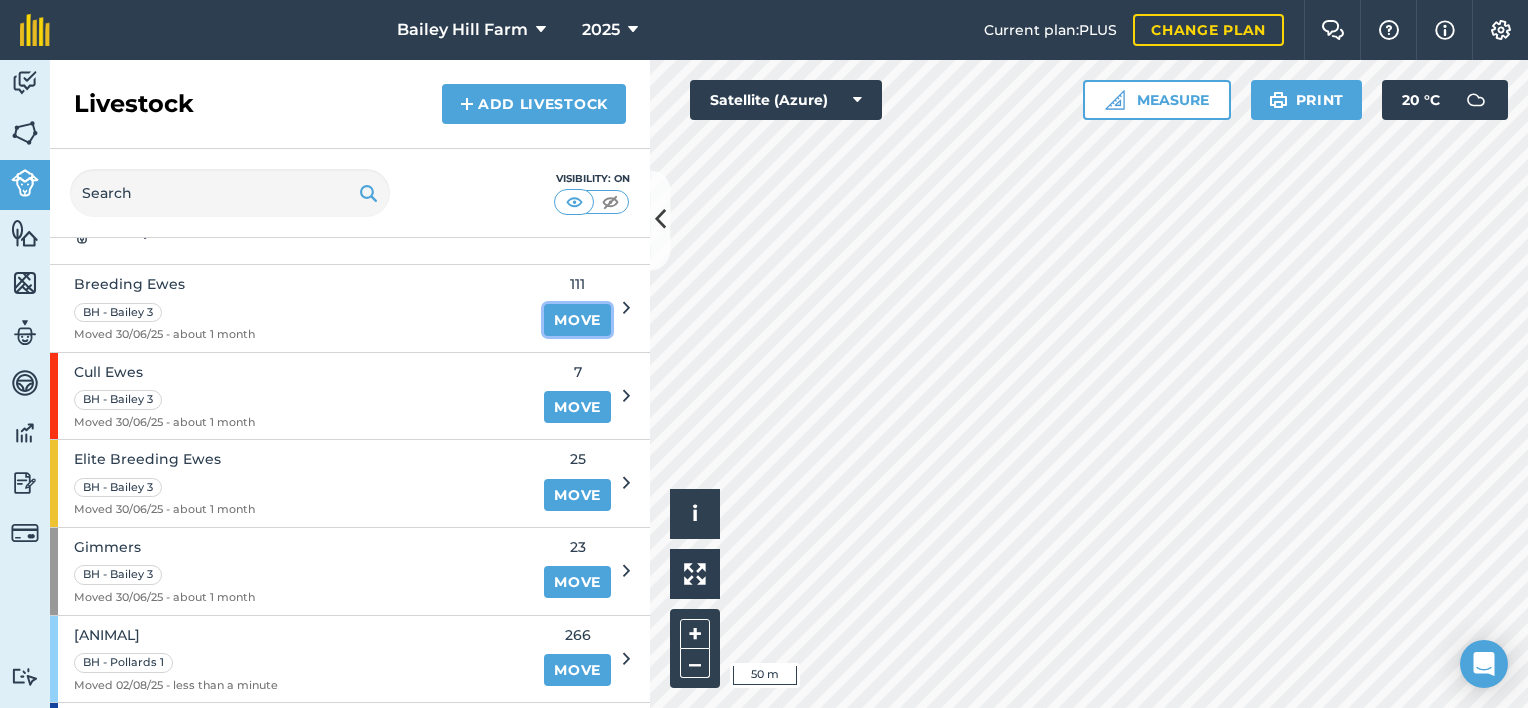 click on "Move" at bounding box center (577, 320) 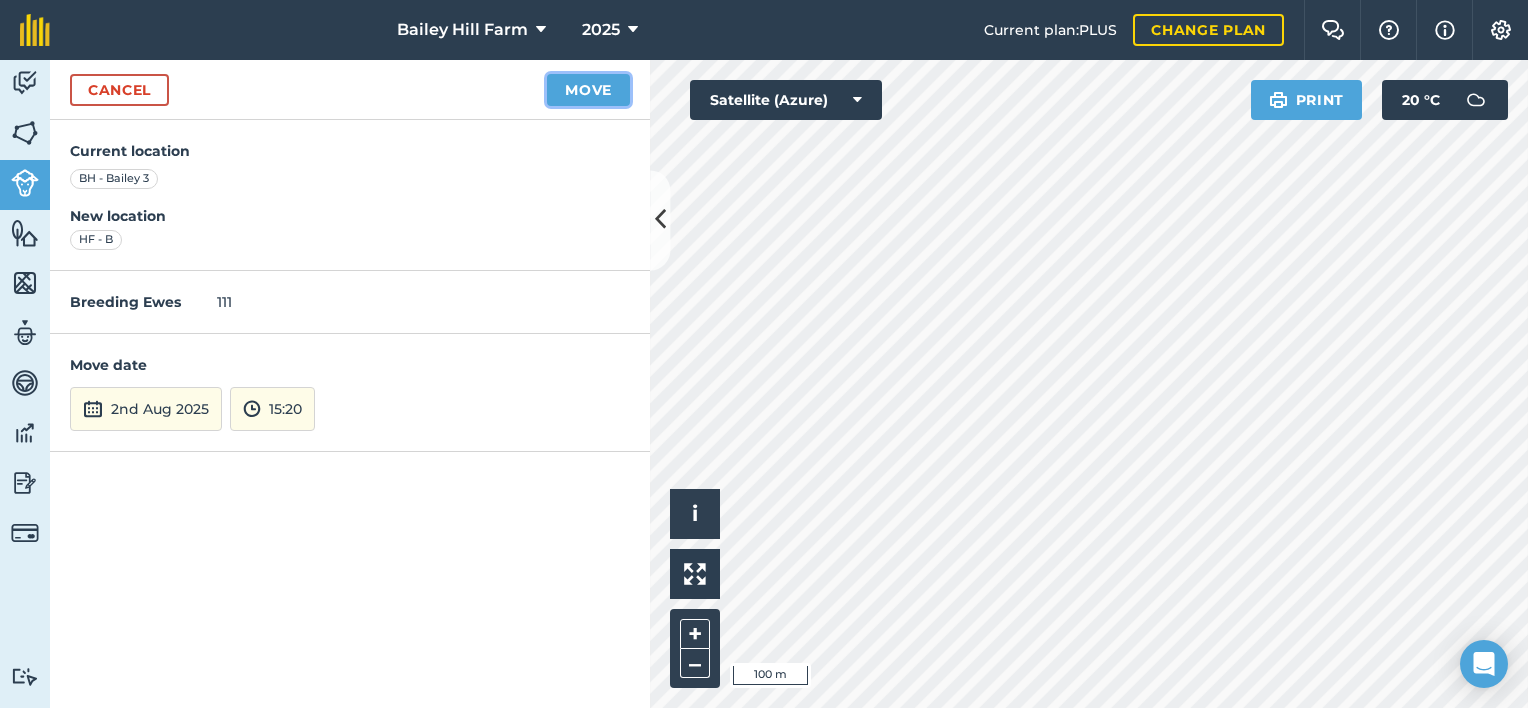 click on "Move" at bounding box center [588, 90] 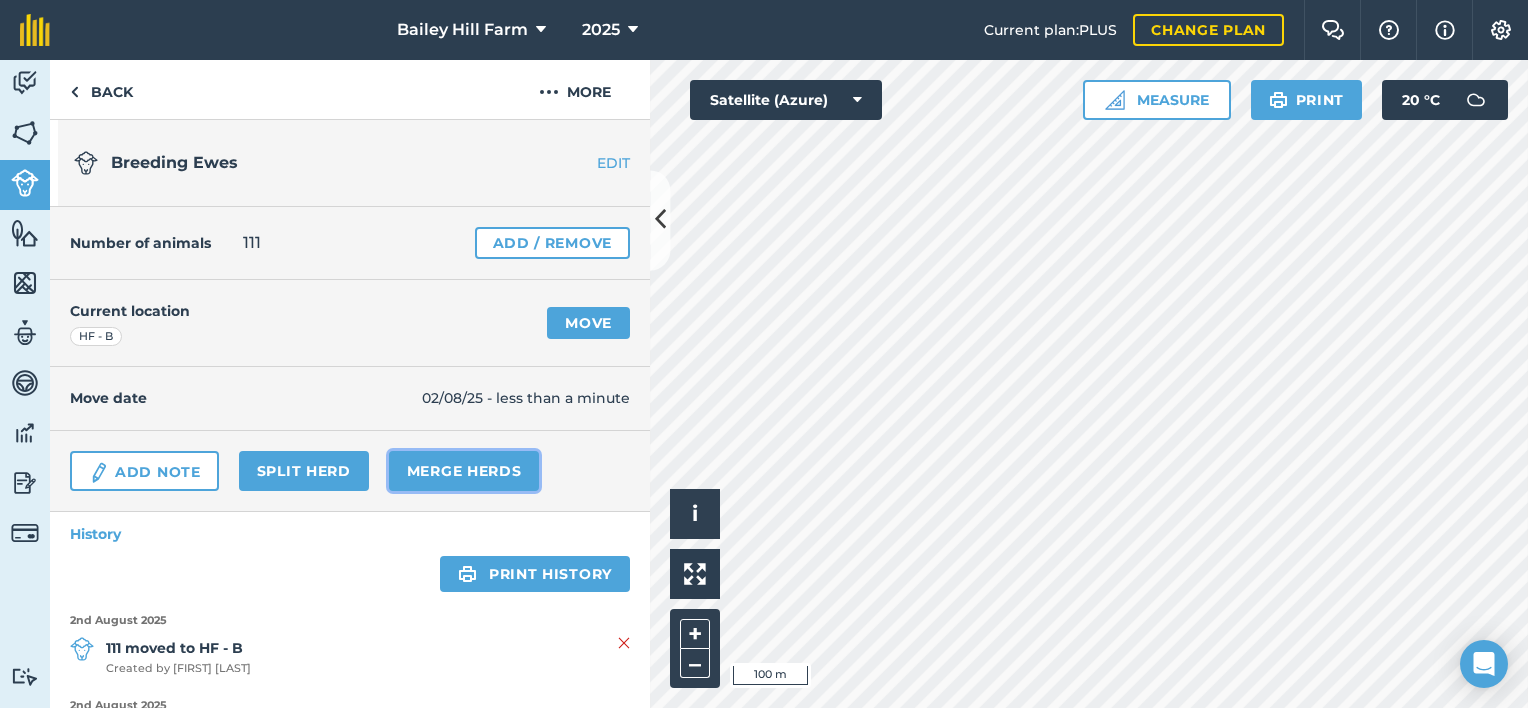 click on "Merge Herds" at bounding box center (464, 471) 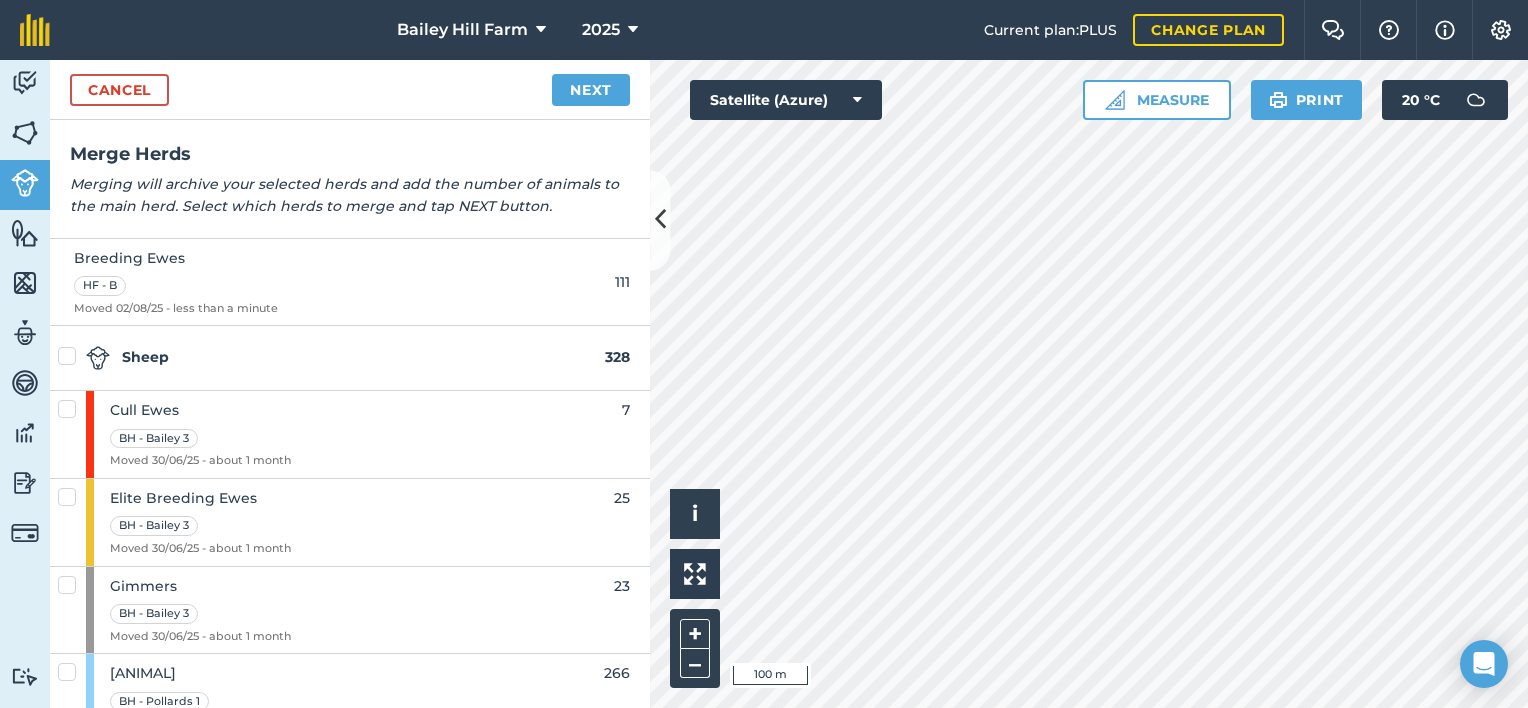 click at bounding box center (70, 399) 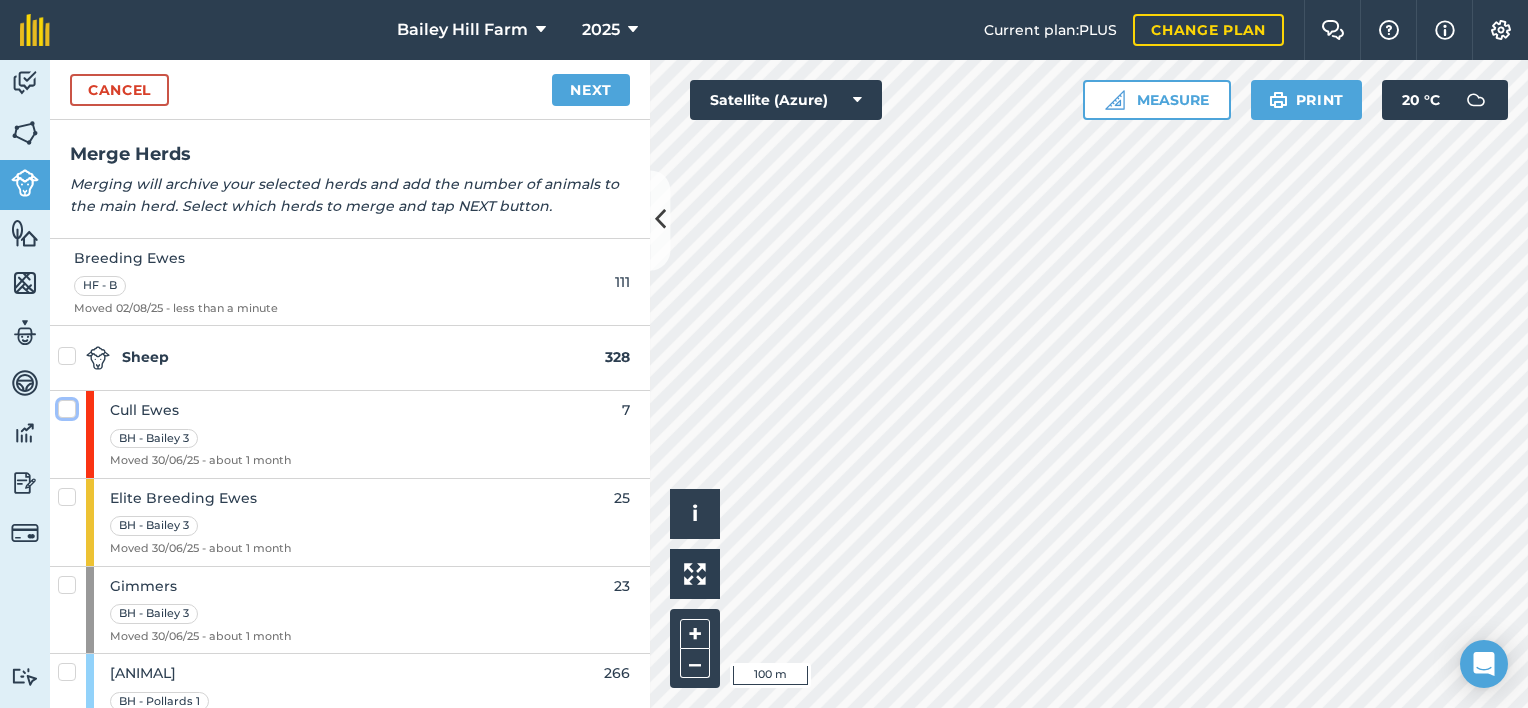 click at bounding box center [64, 405] 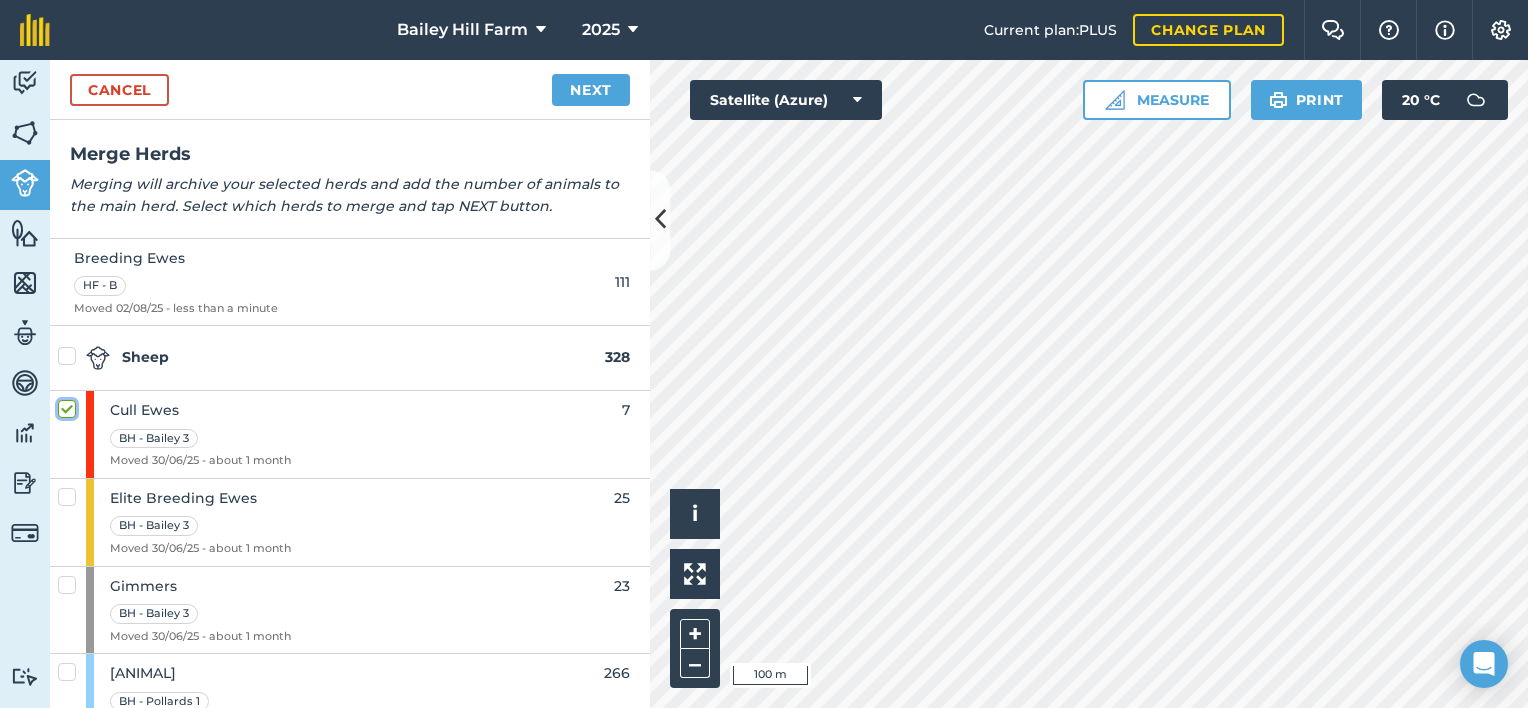 checkbox on "true" 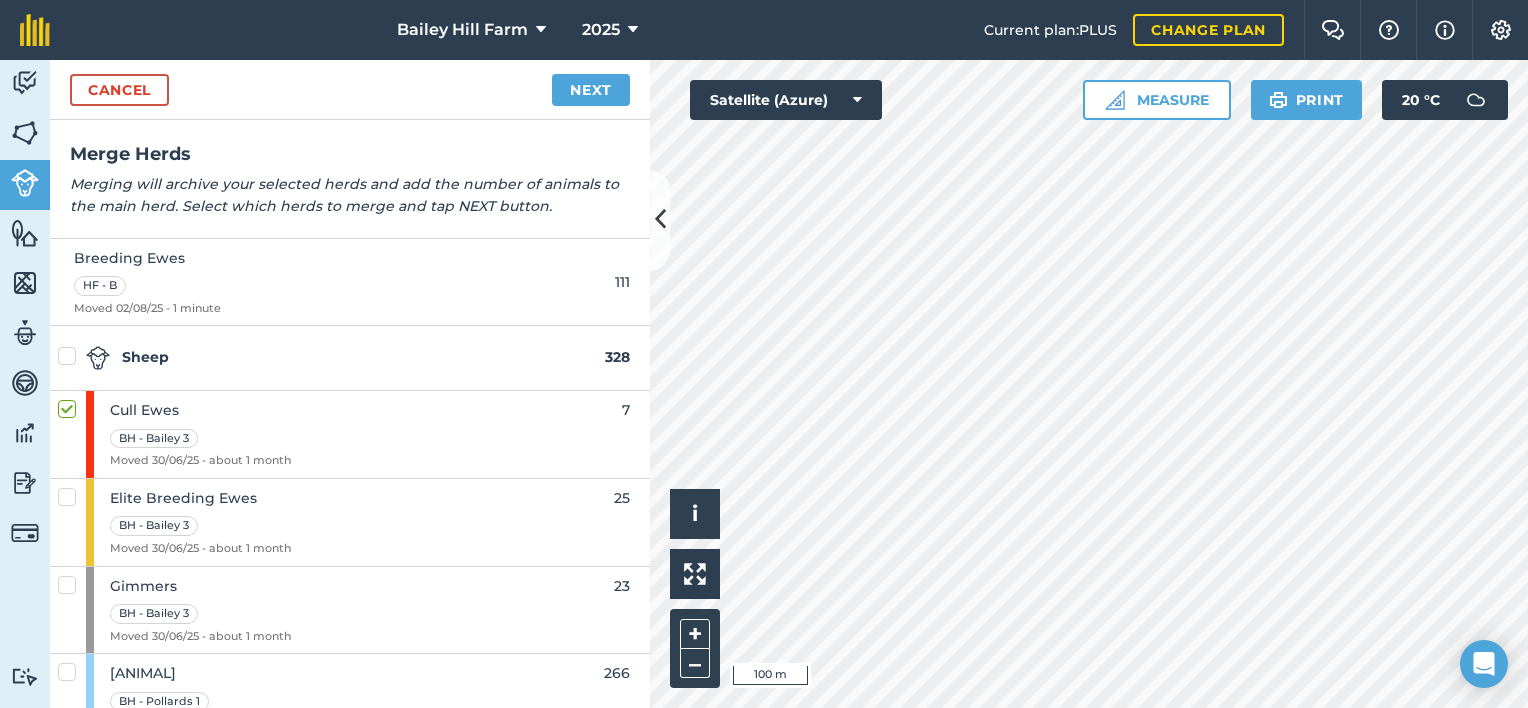 click at bounding box center (70, 487) 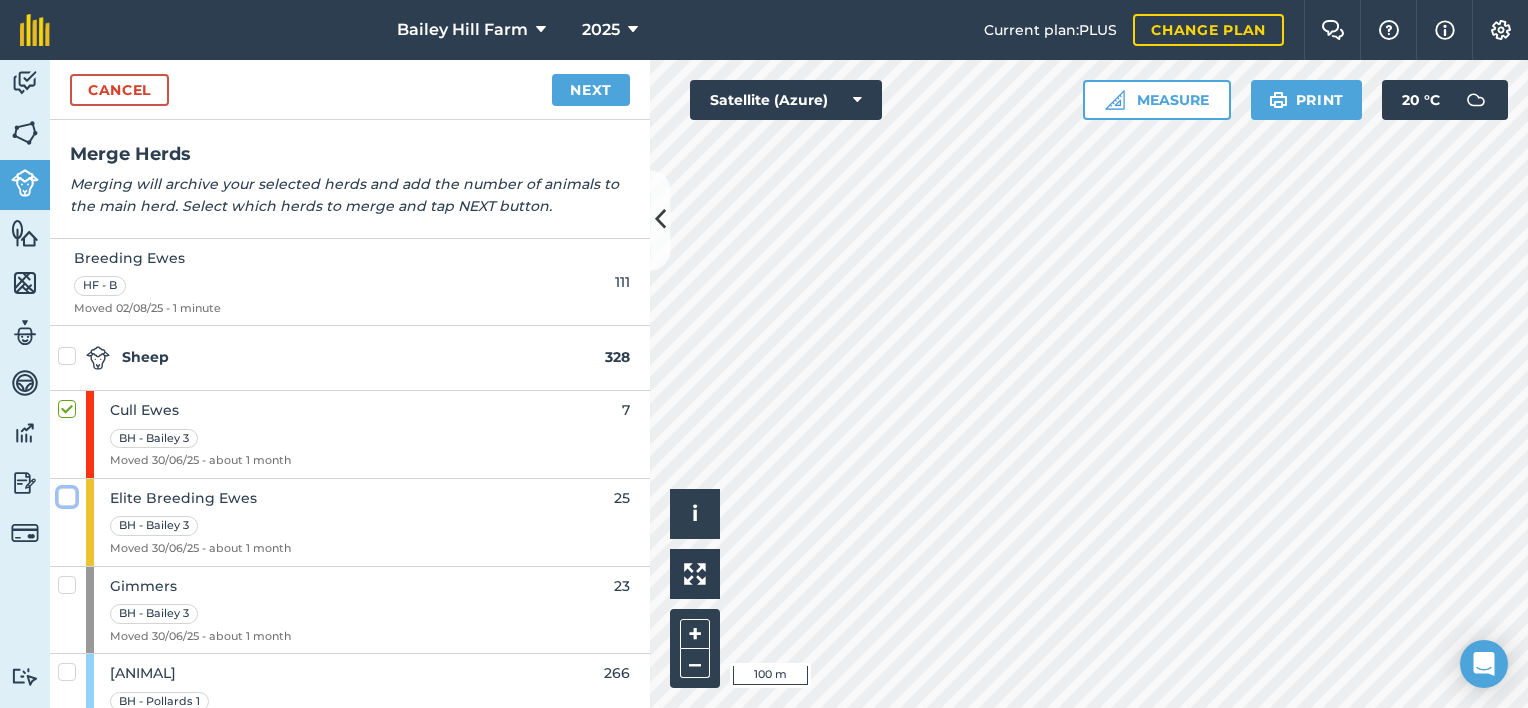 click at bounding box center [64, 493] 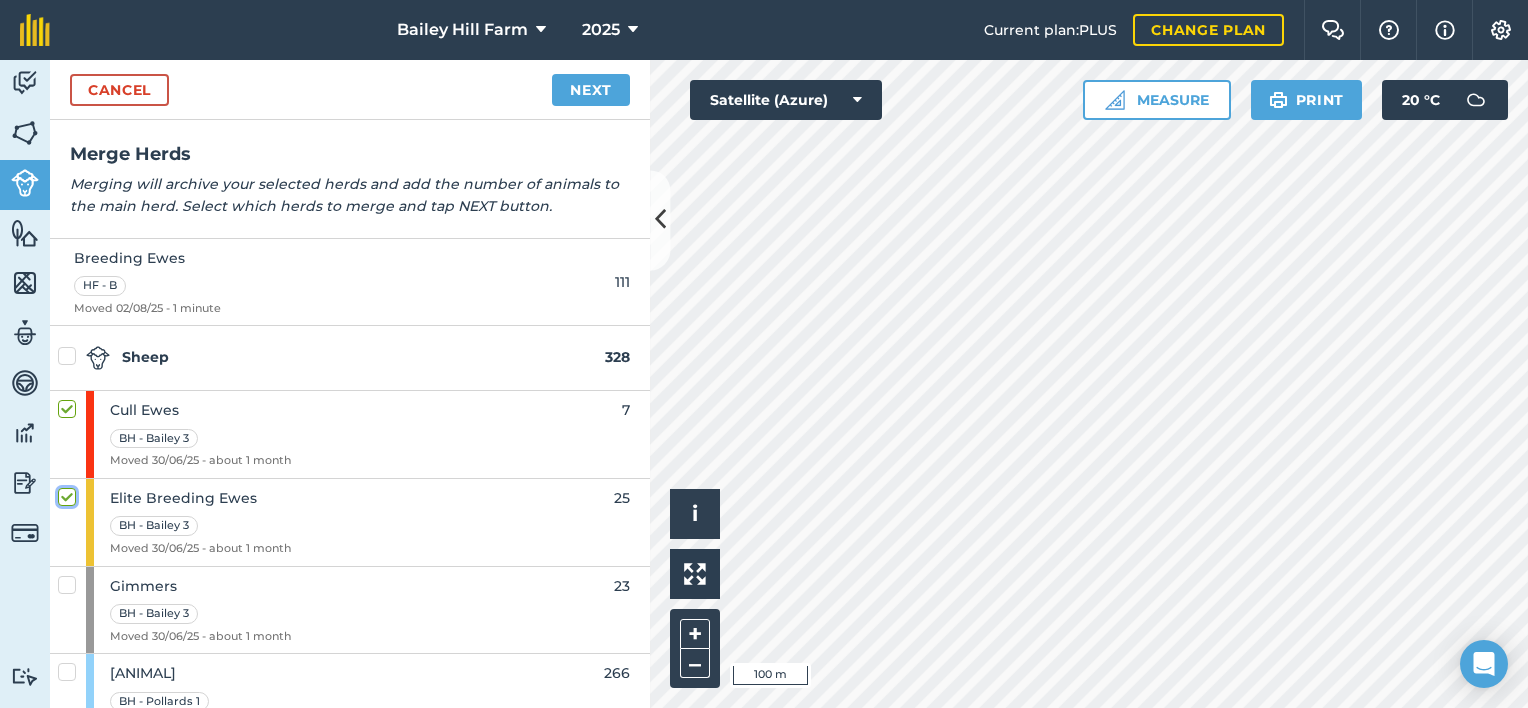 checkbox on "true" 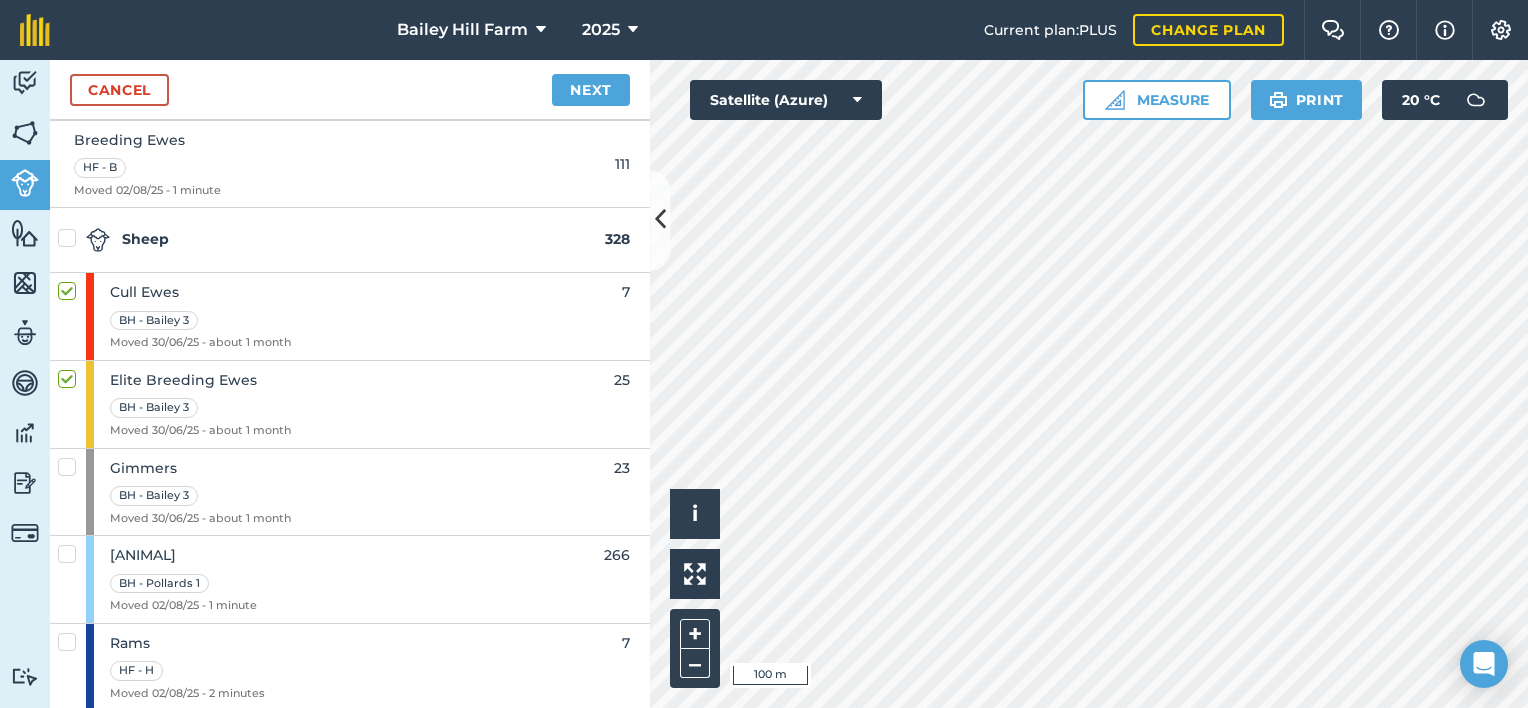 click at bounding box center (70, 457) 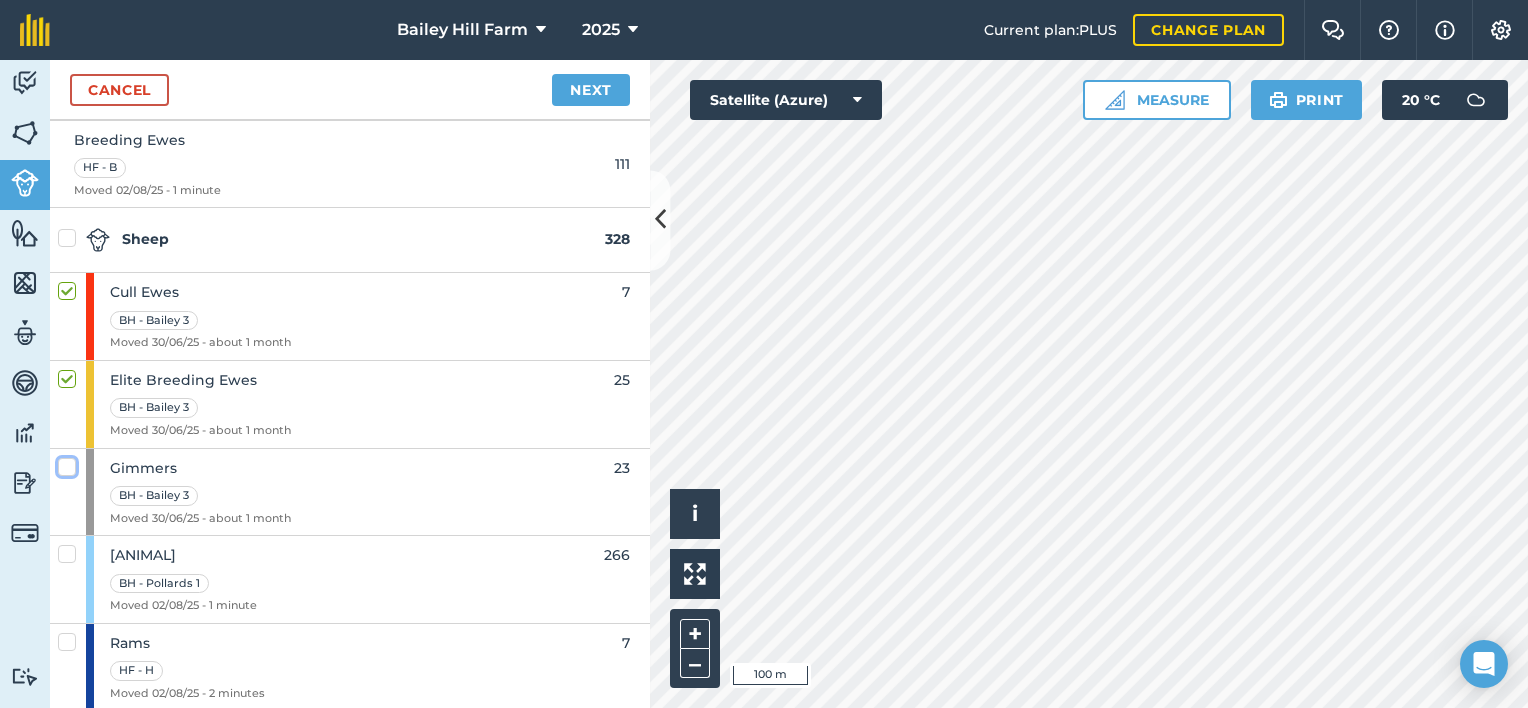 click at bounding box center (64, 463) 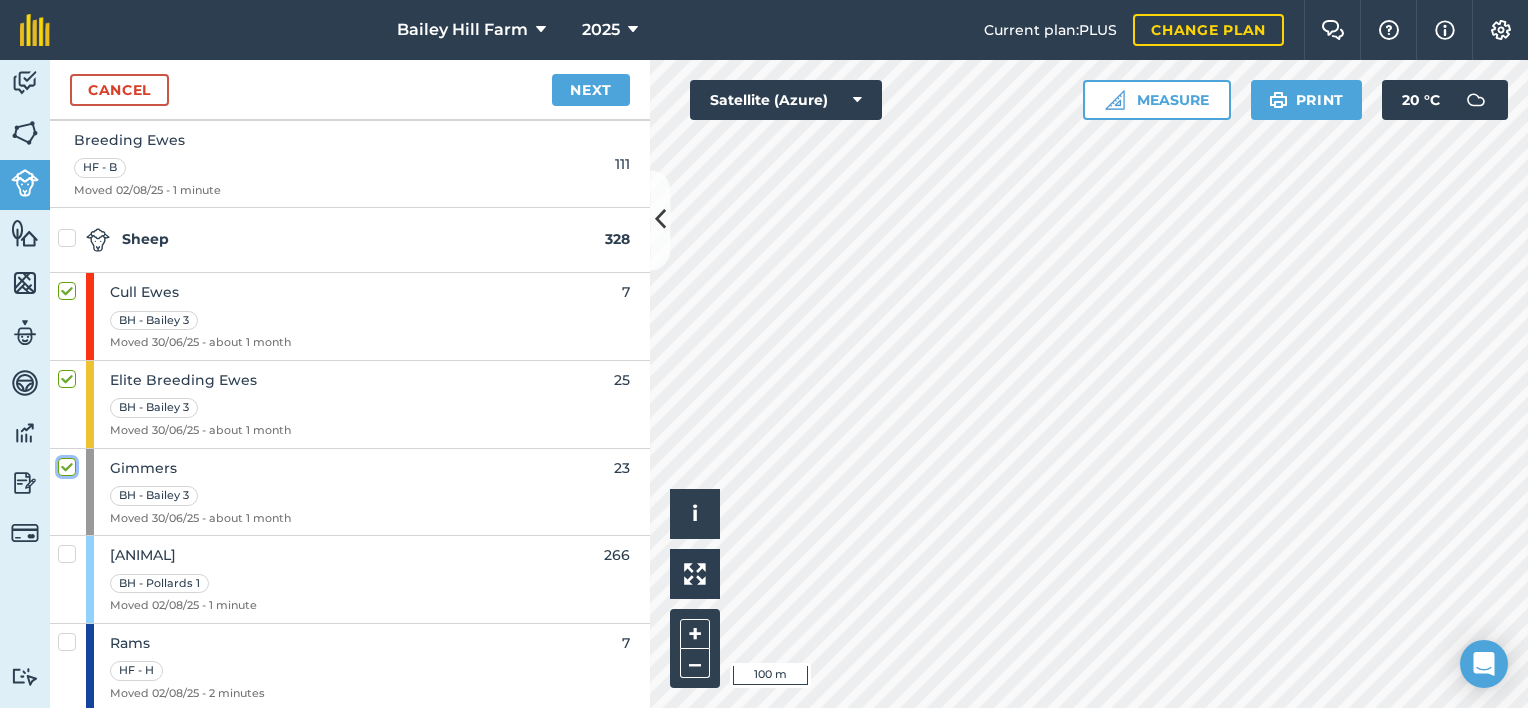 checkbox on "true" 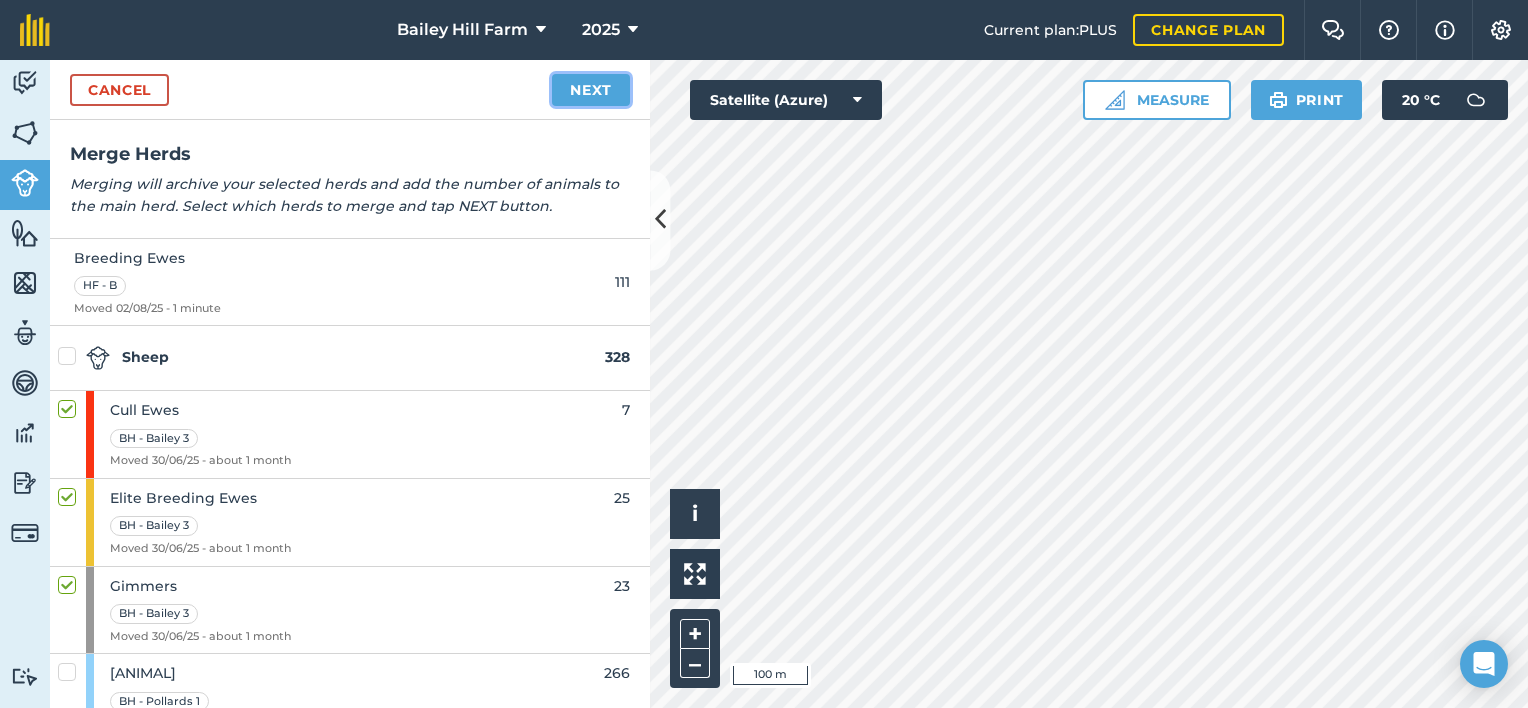 click on "Next" at bounding box center [591, 90] 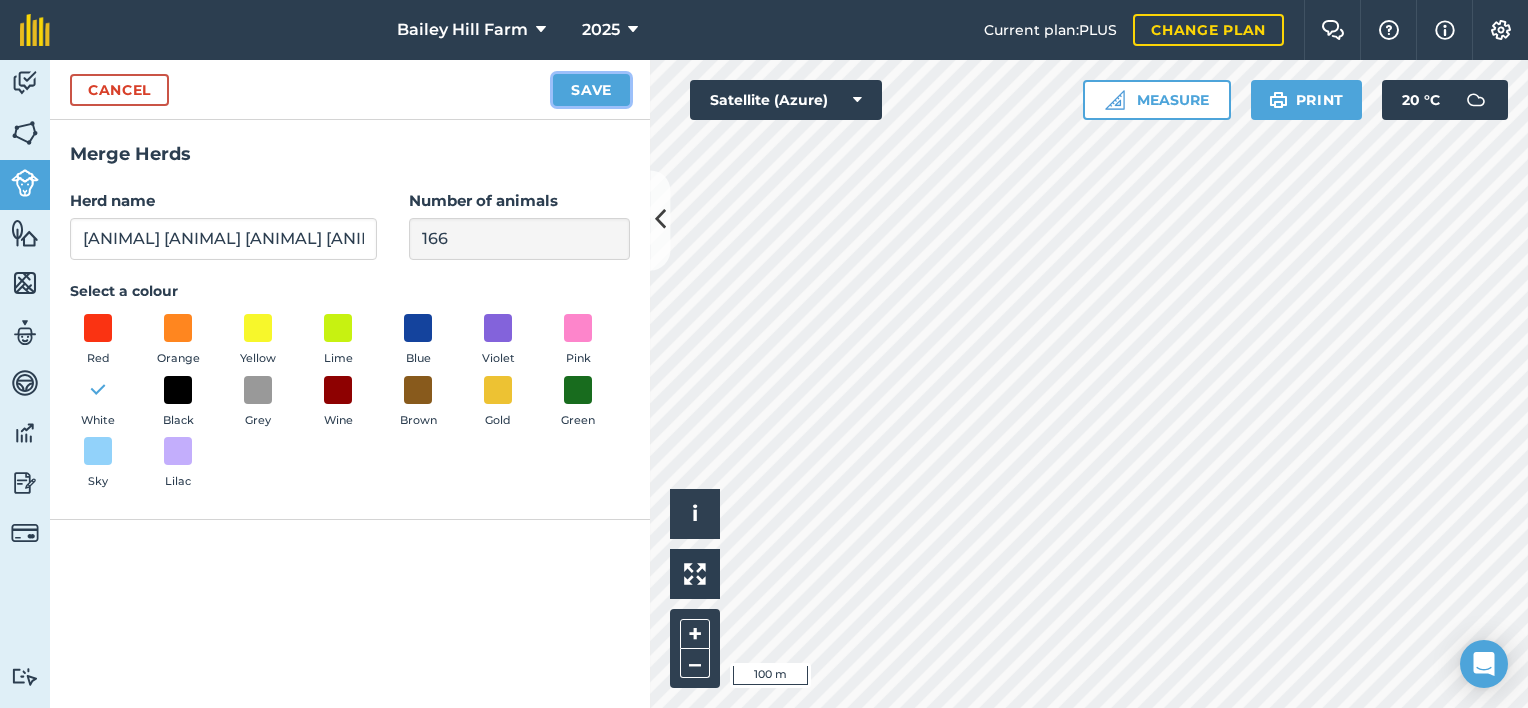 click on "Save" at bounding box center [591, 90] 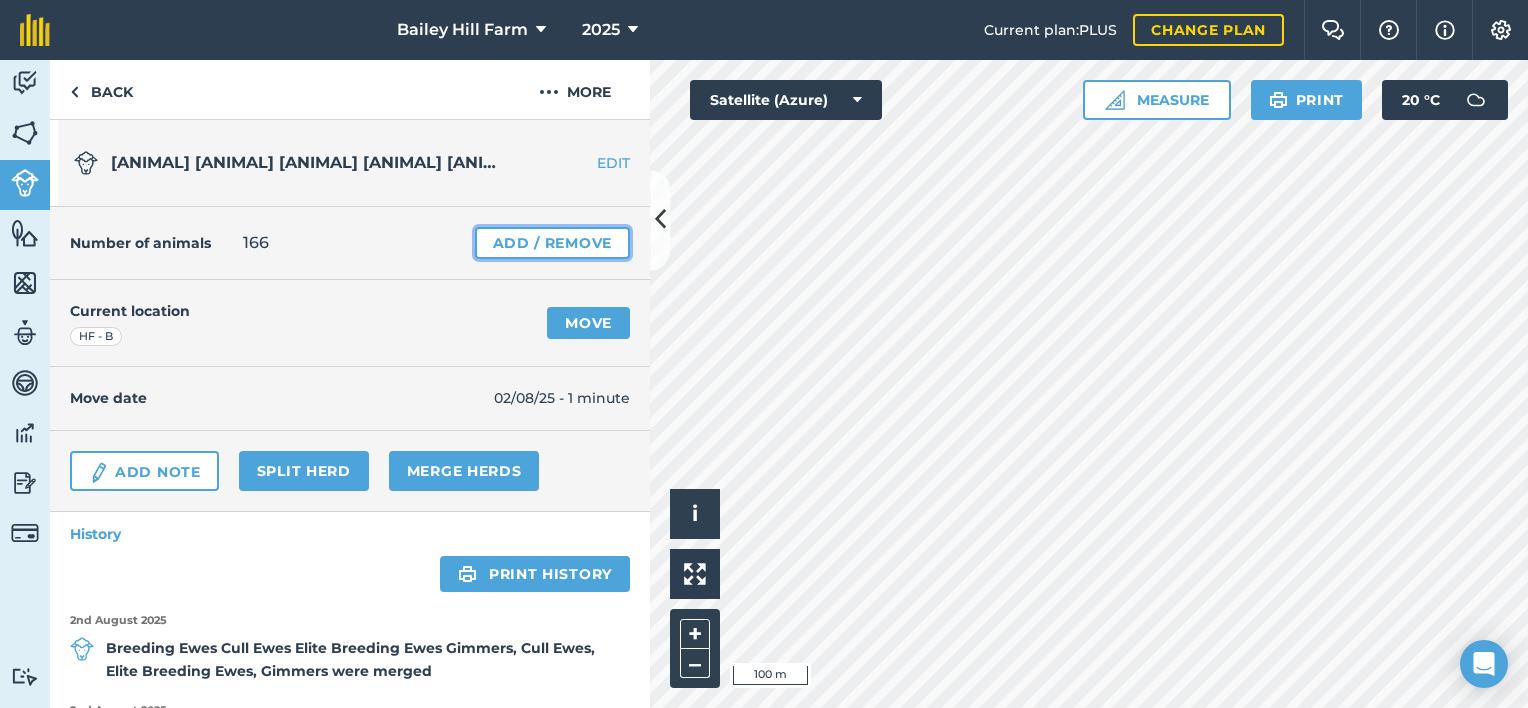 click on "Add / Remove" at bounding box center (552, 243) 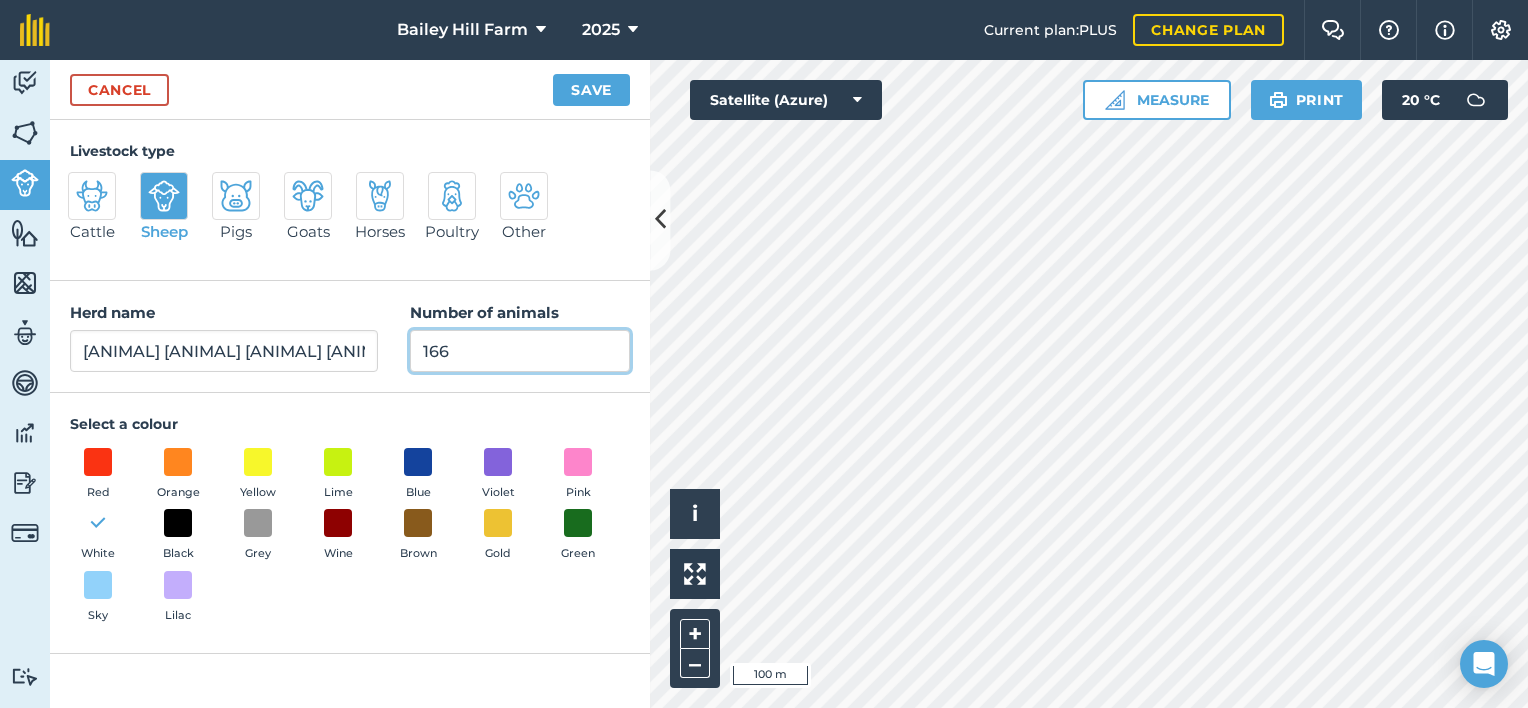 click on "166" at bounding box center (520, 351) 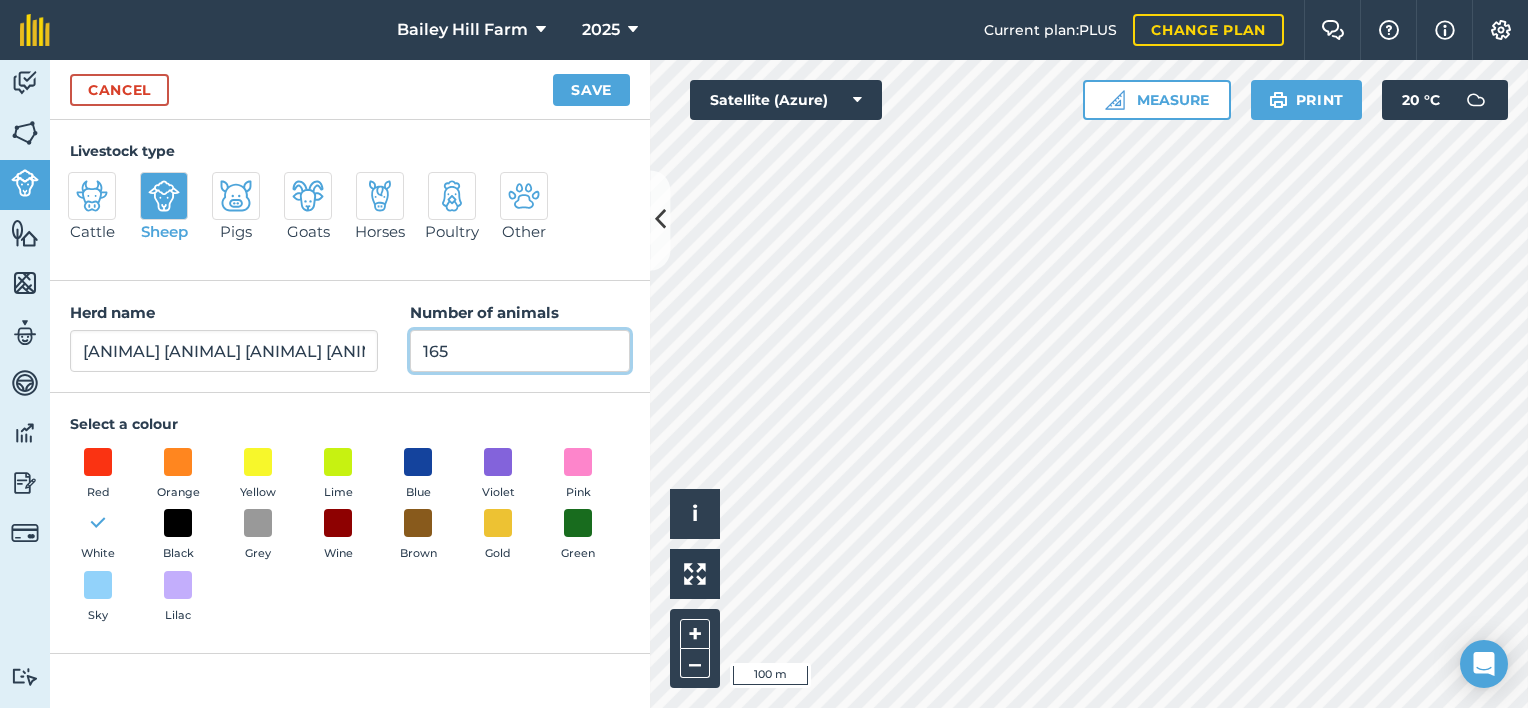 type on "165" 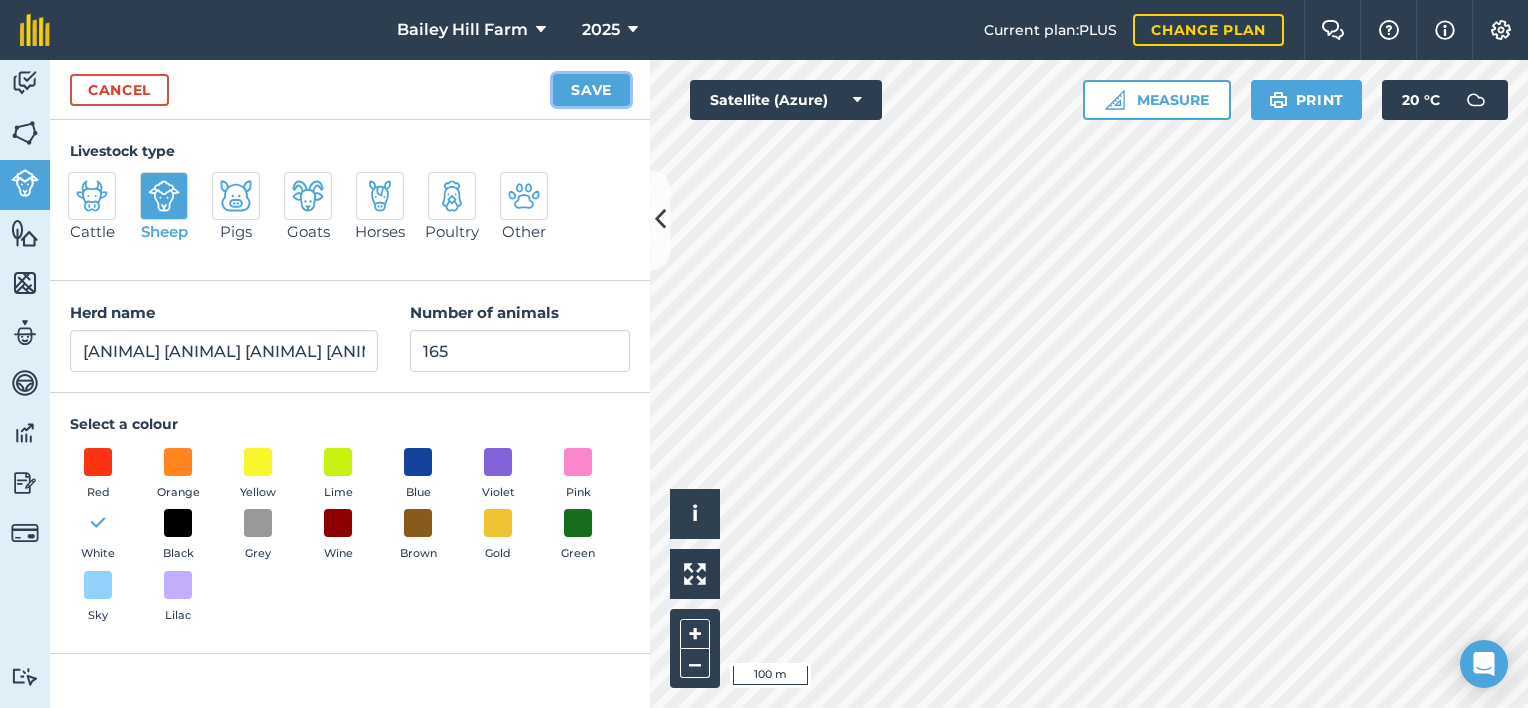 click on "Save" at bounding box center (591, 90) 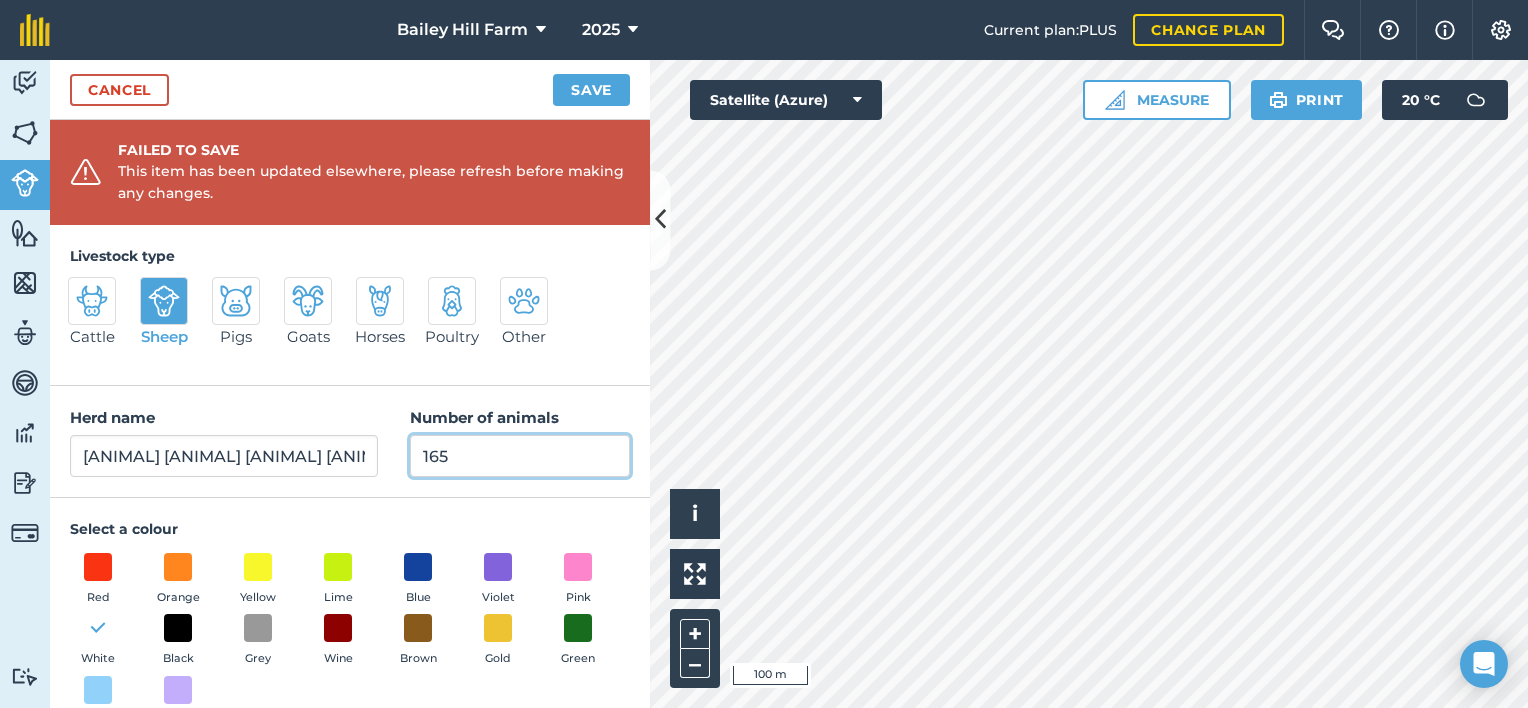 click on "165" at bounding box center [520, 456] 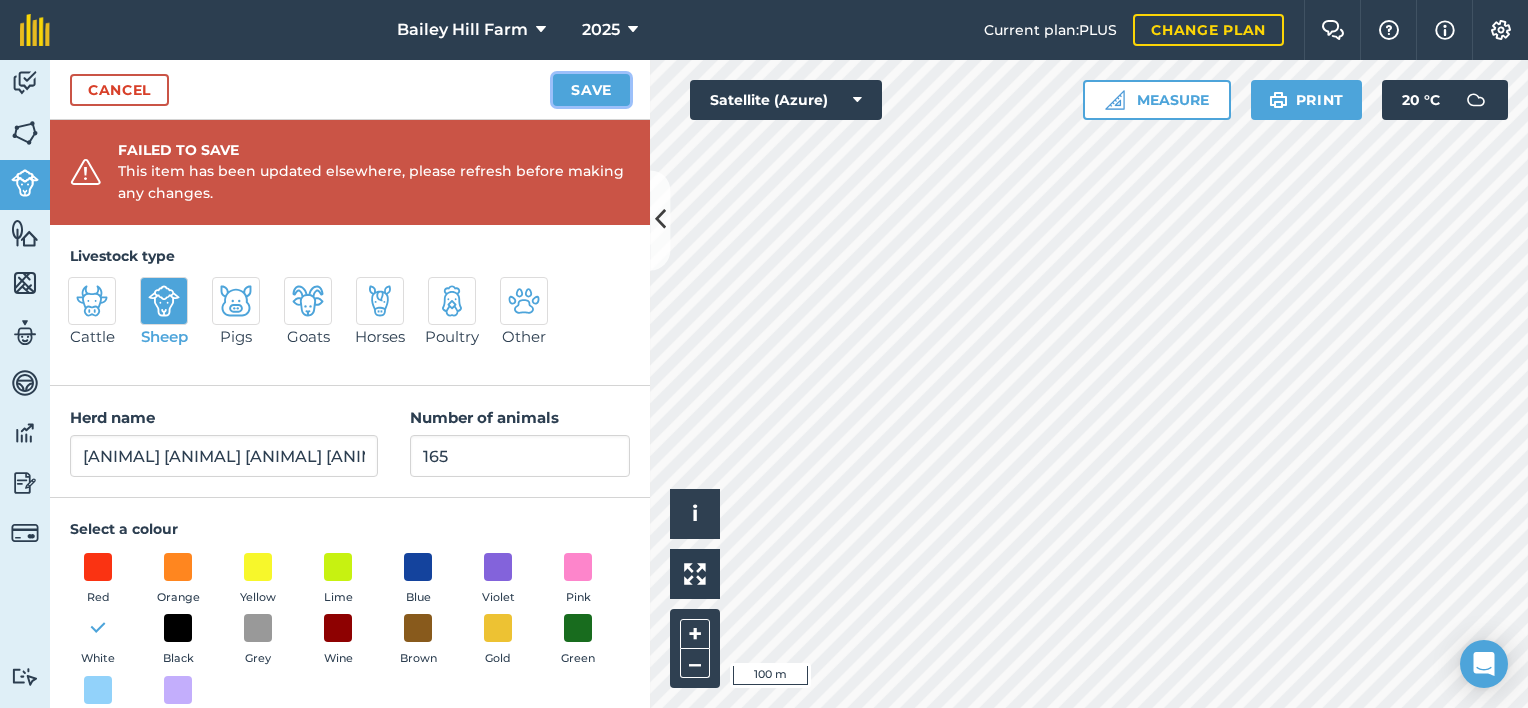 click on "Save" at bounding box center [591, 90] 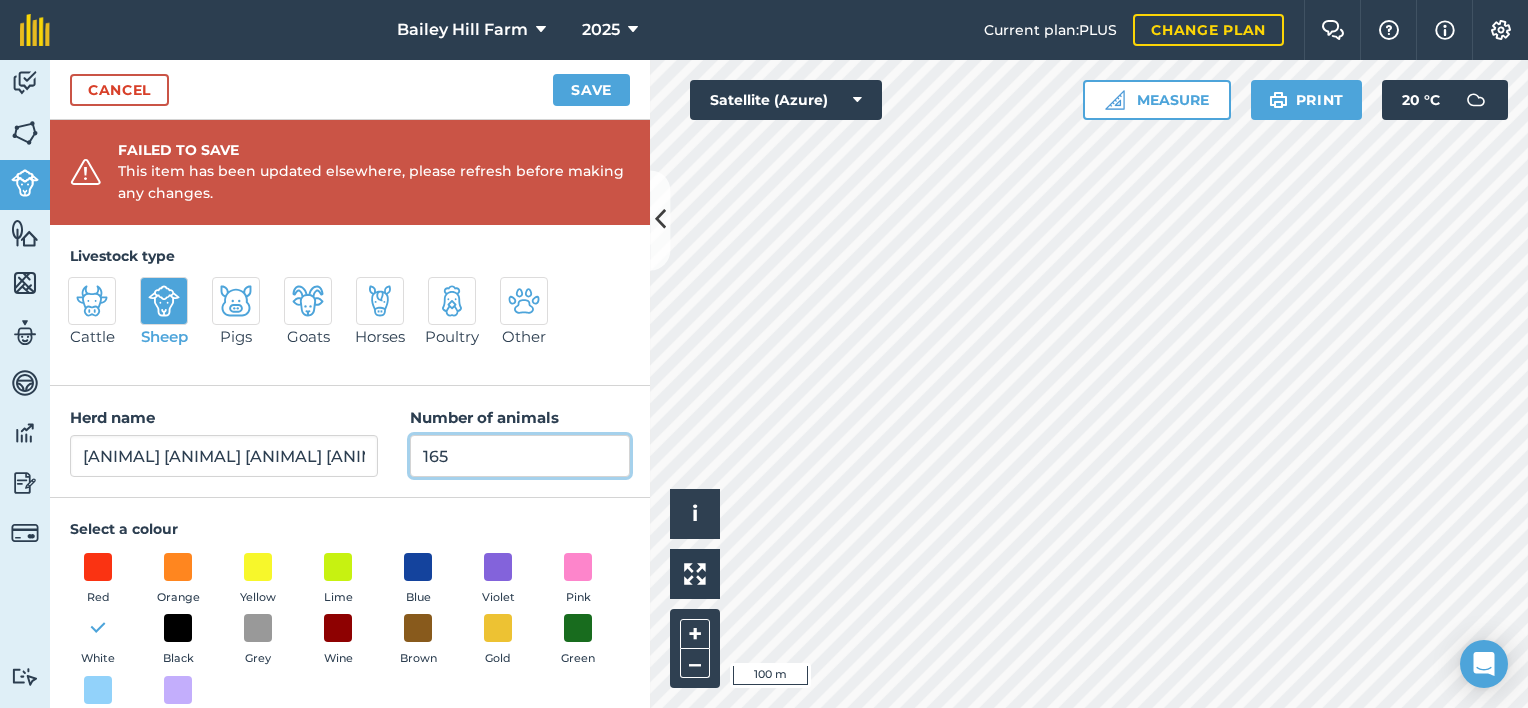 click on "165" at bounding box center [520, 456] 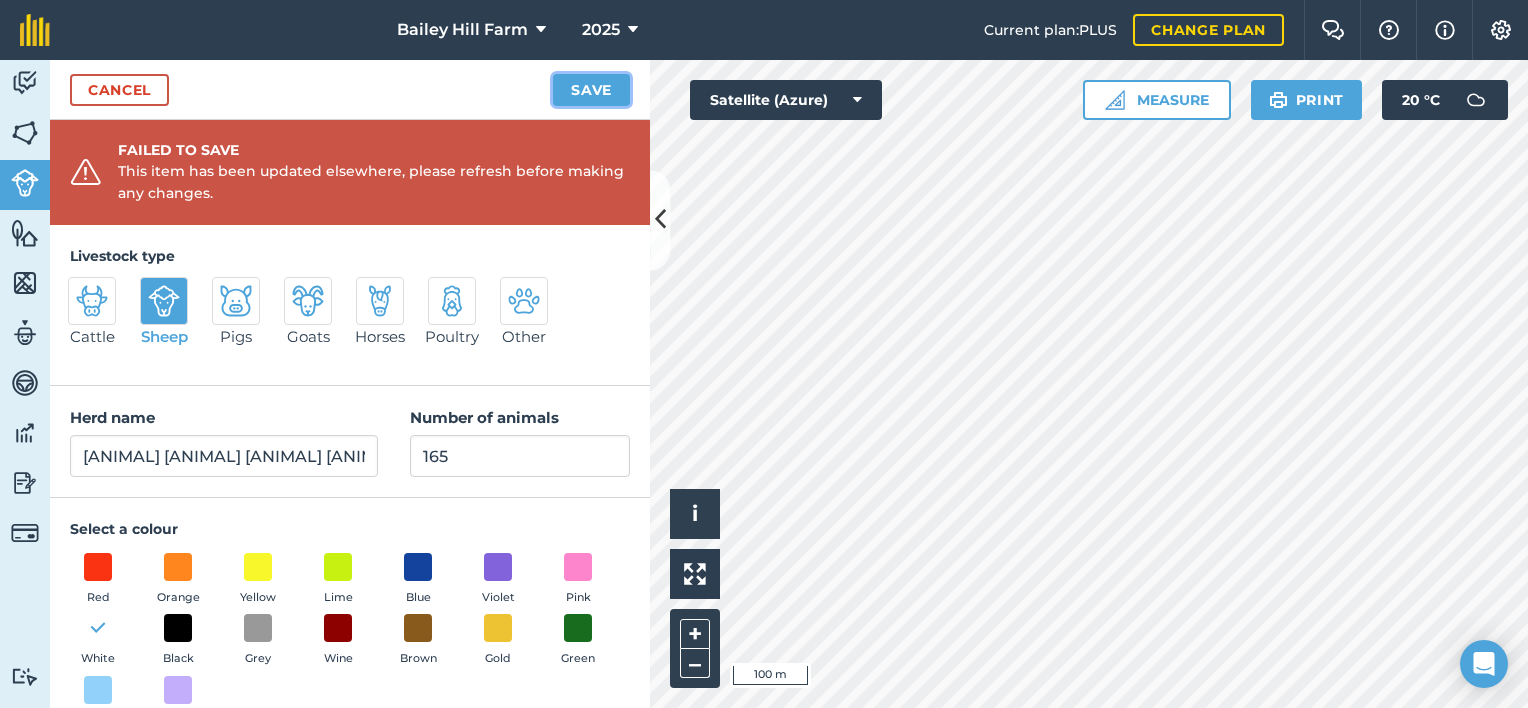 click on "Save" at bounding box center (591, 90) 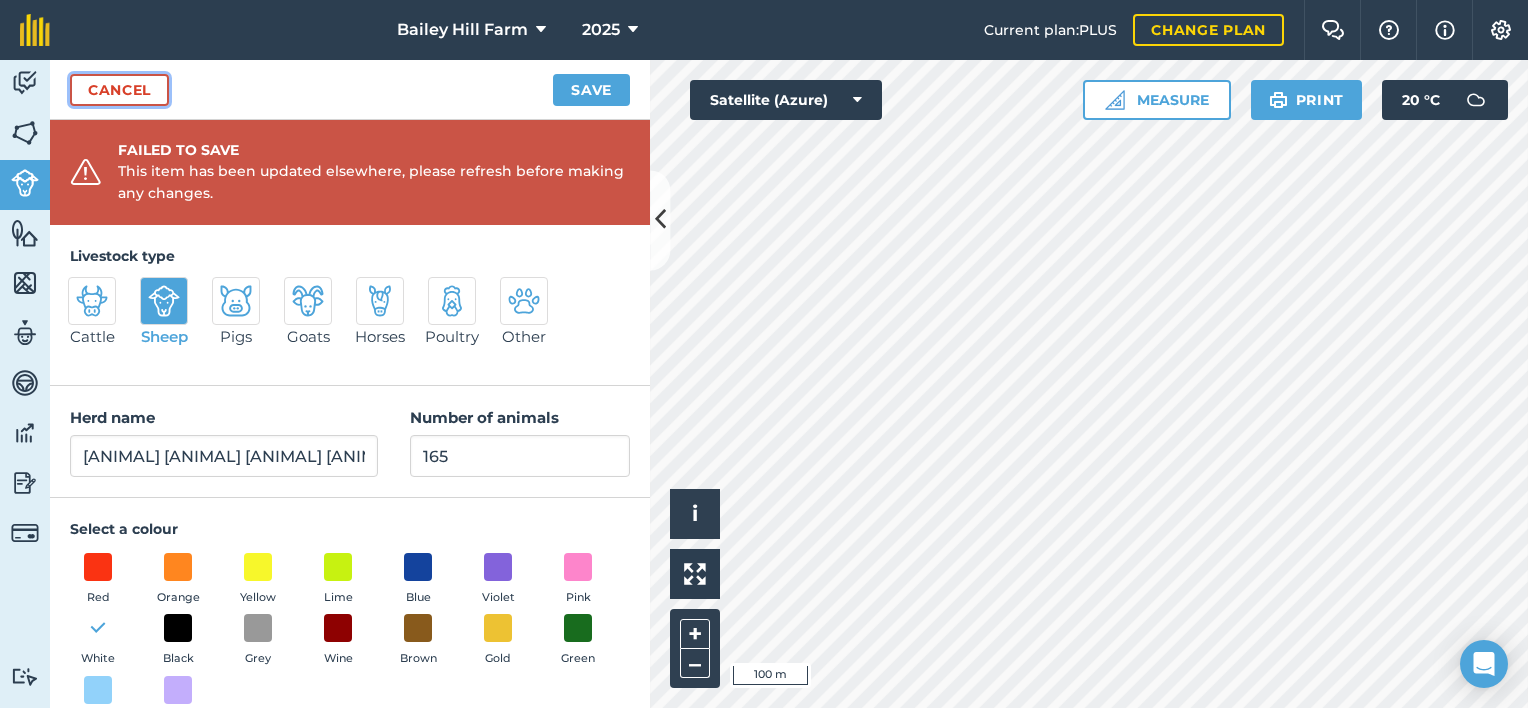 click on "Cancel" at bounding box center (119, 90) 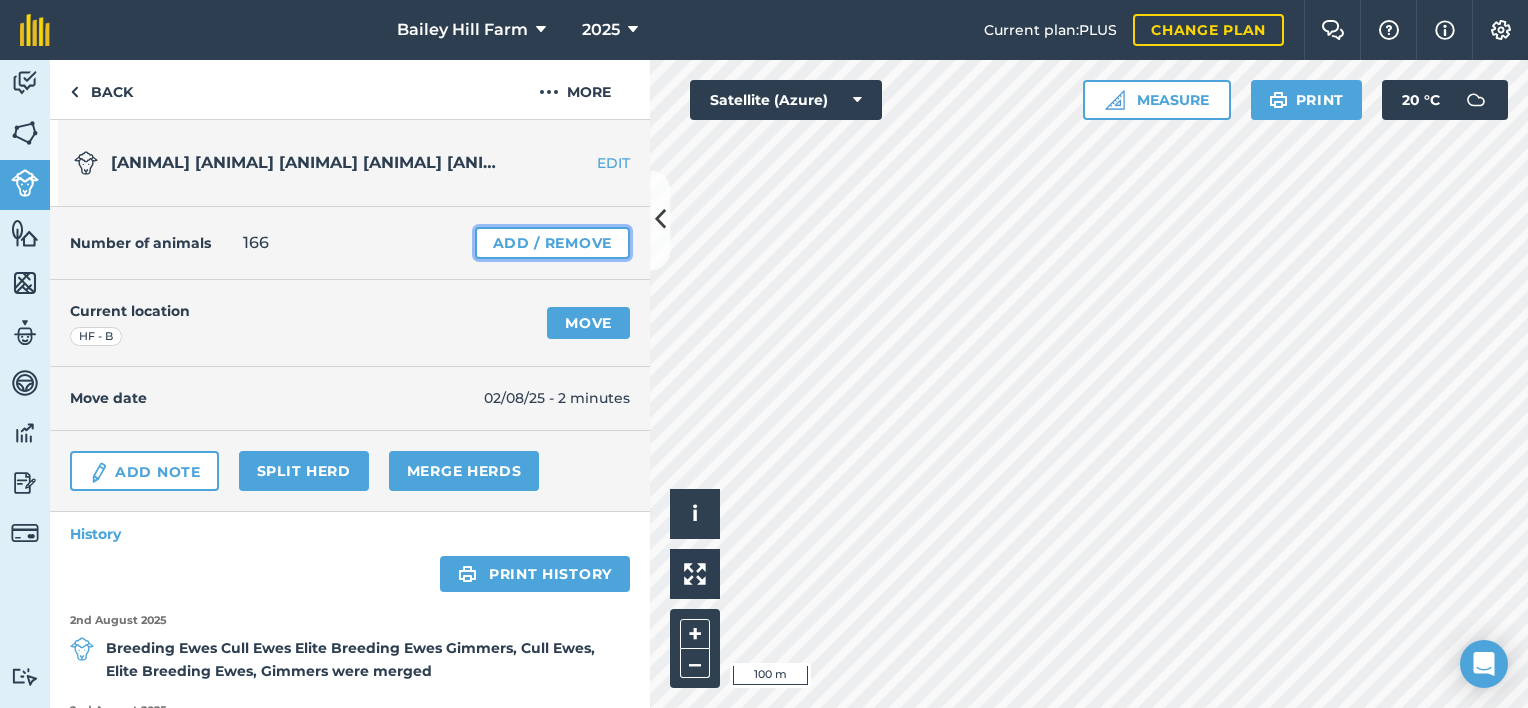 click on "Add / Remove" at bounding box center [552, 243] 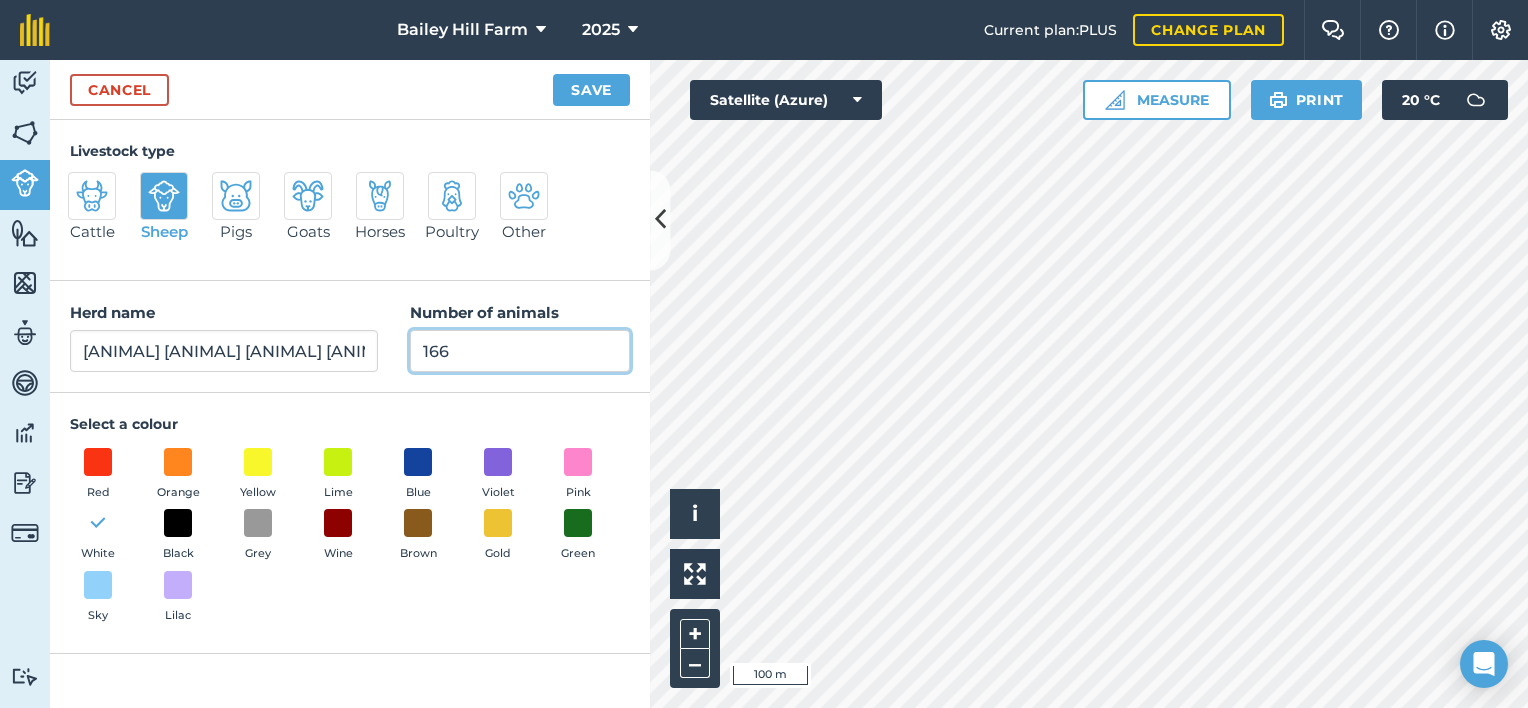 click on "166" at bounding box center (520, 351) 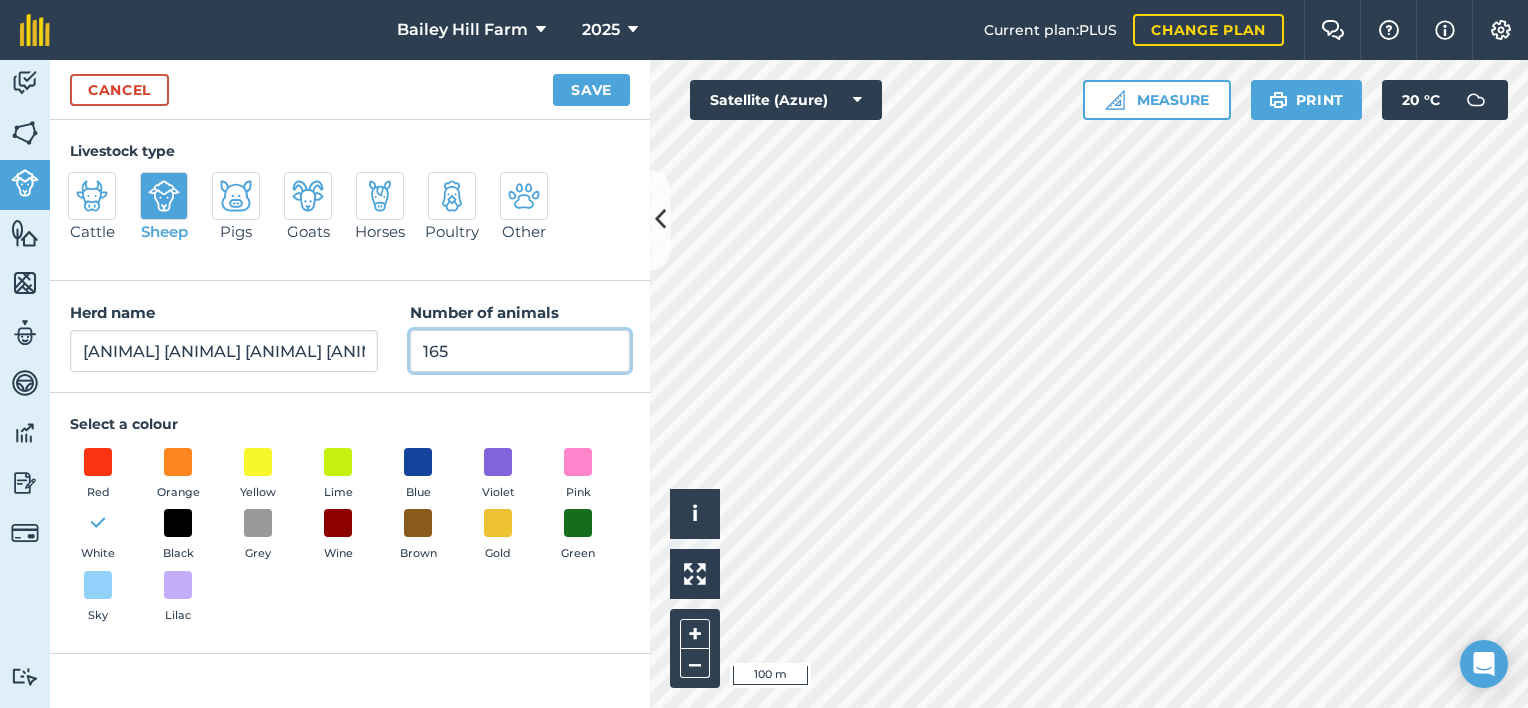 type on "165" 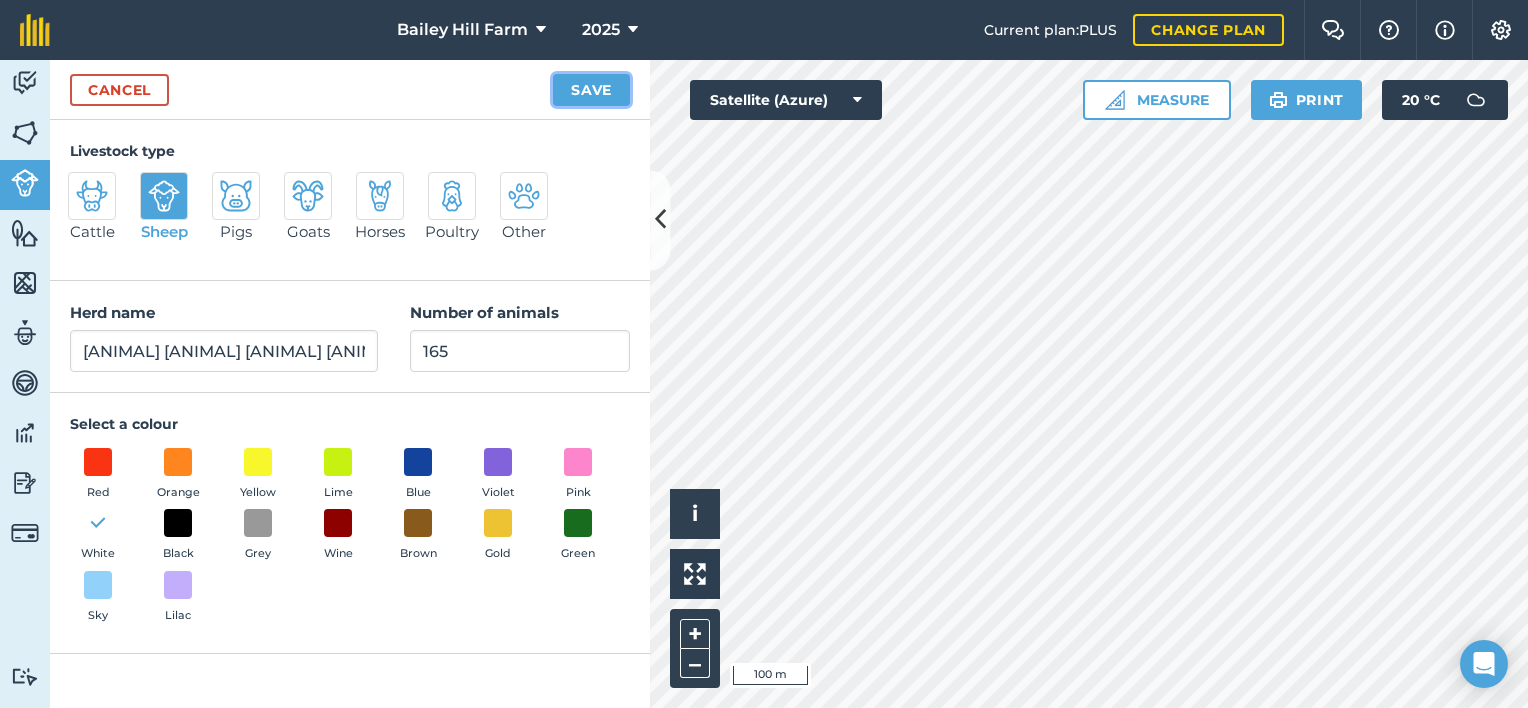 click on "Save" at bounding box center (591, 90) 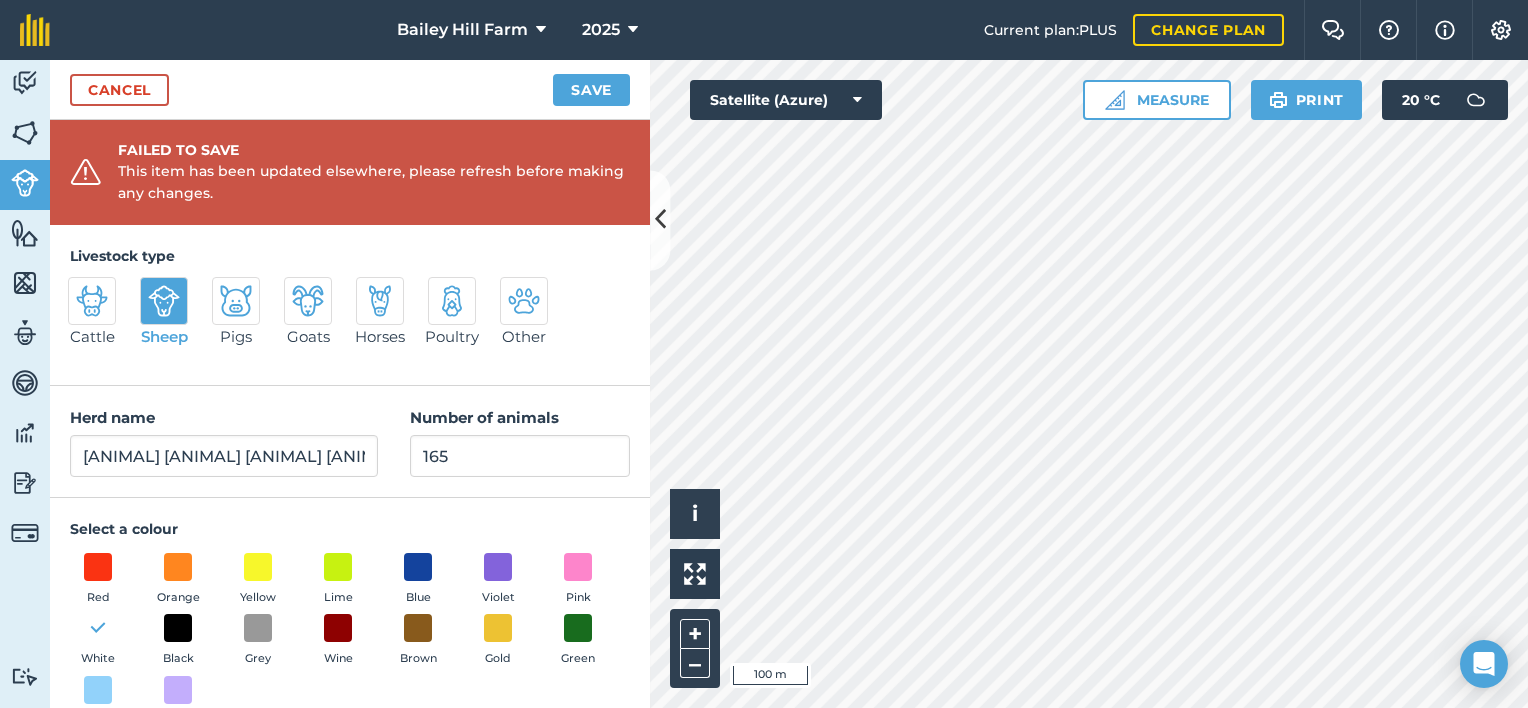scroll, scrollTop: 49, scrollLeft: 0, axis: vertical 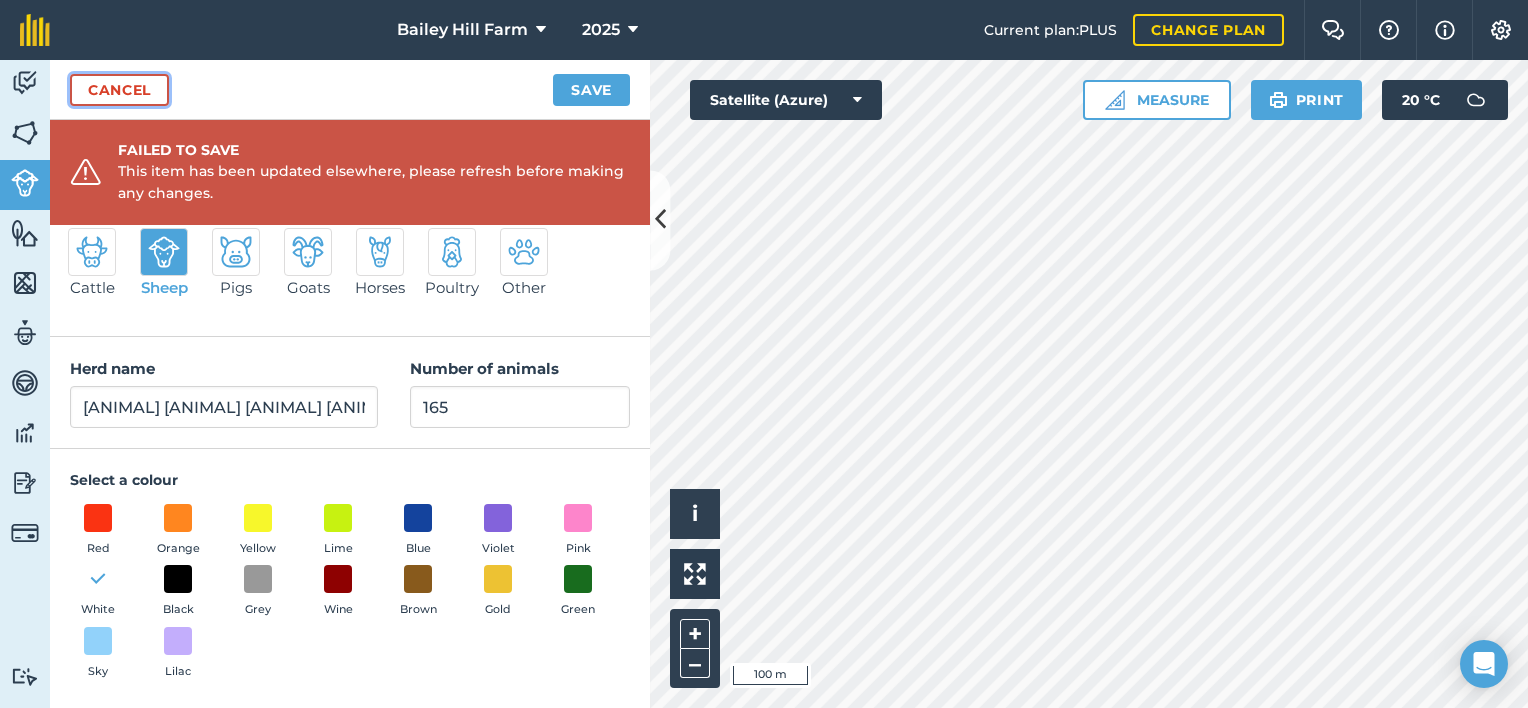 click on "Cancel" at bounding box center [119, 90] 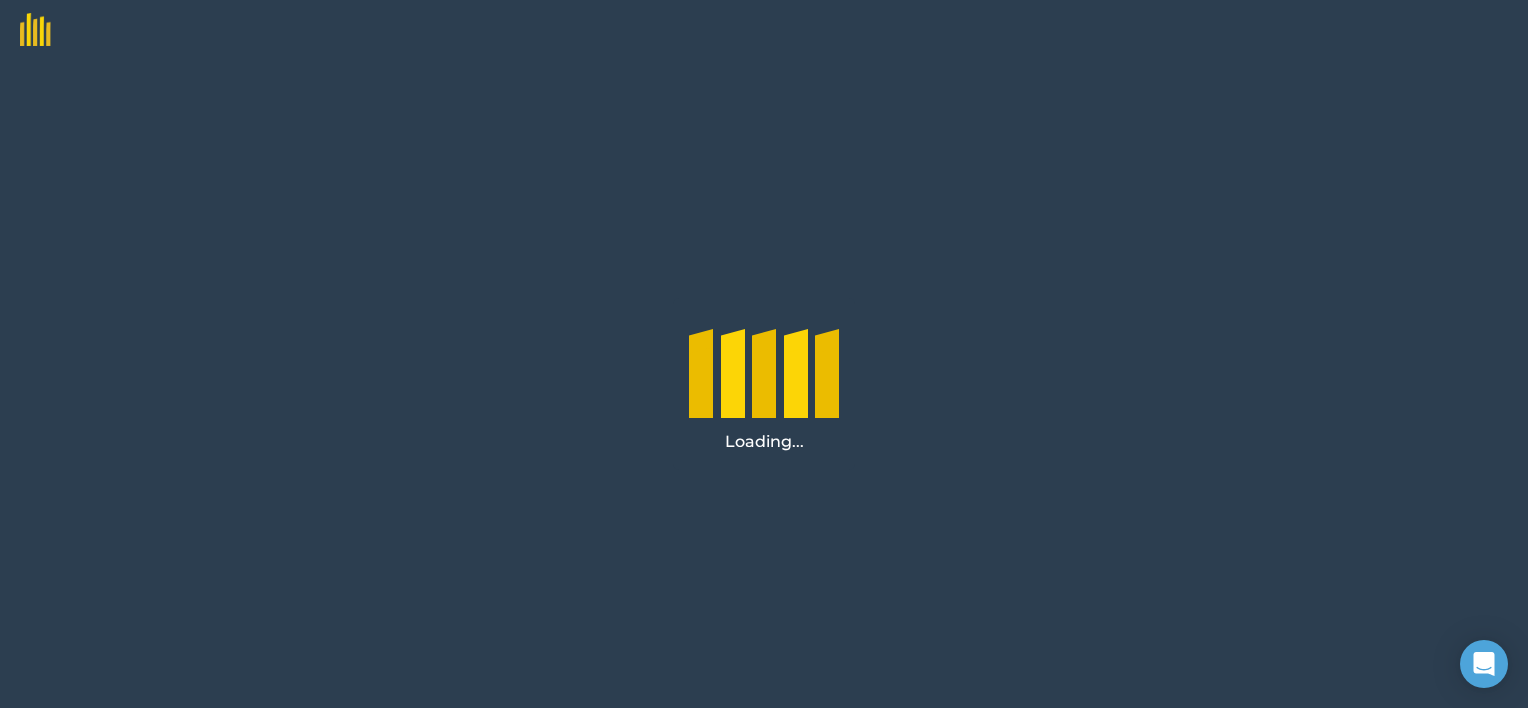 scroll, scrollTop: 0, scrollLeft: 0, axis: both 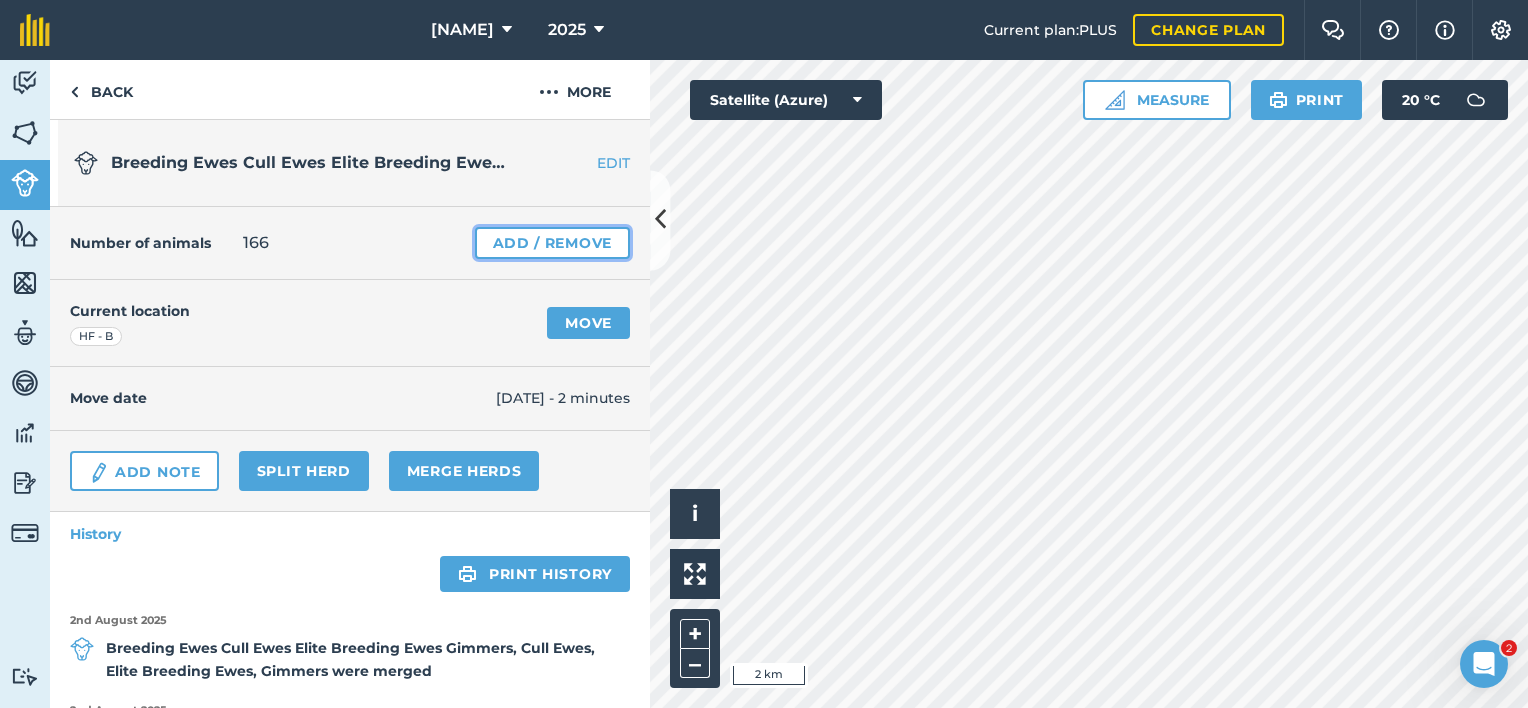 click on "Add / Remove" at bounding box center [552, 243] 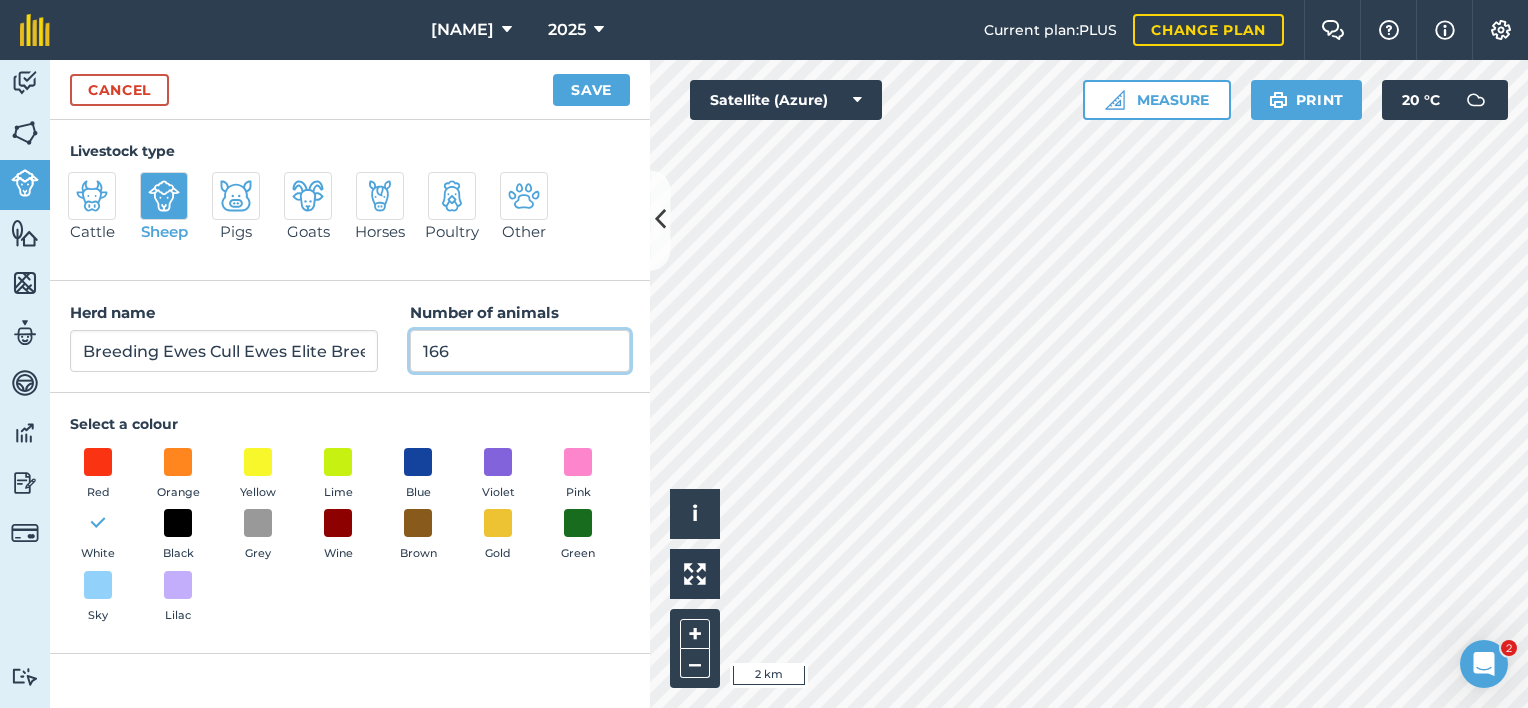 click on "166" at bounding box center (520, 351) 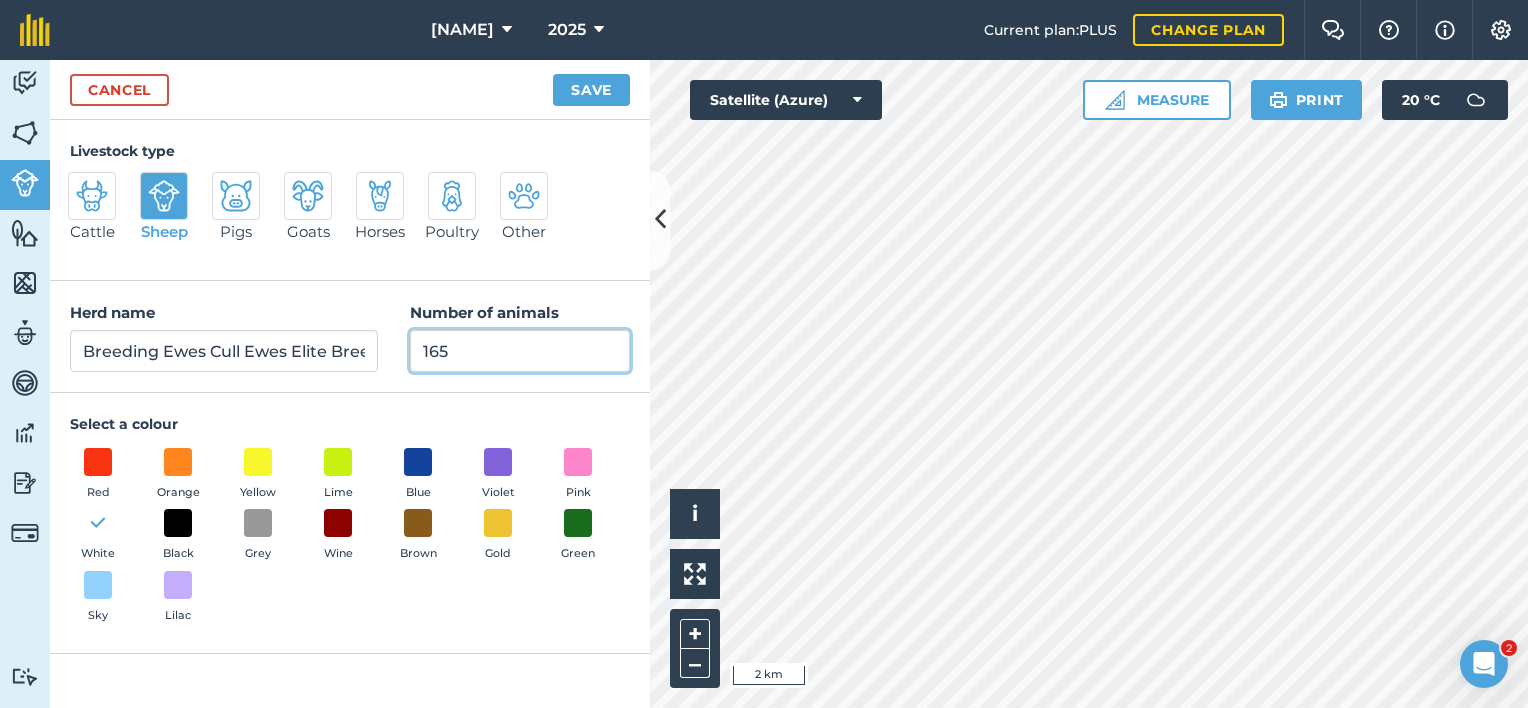 type on "165" 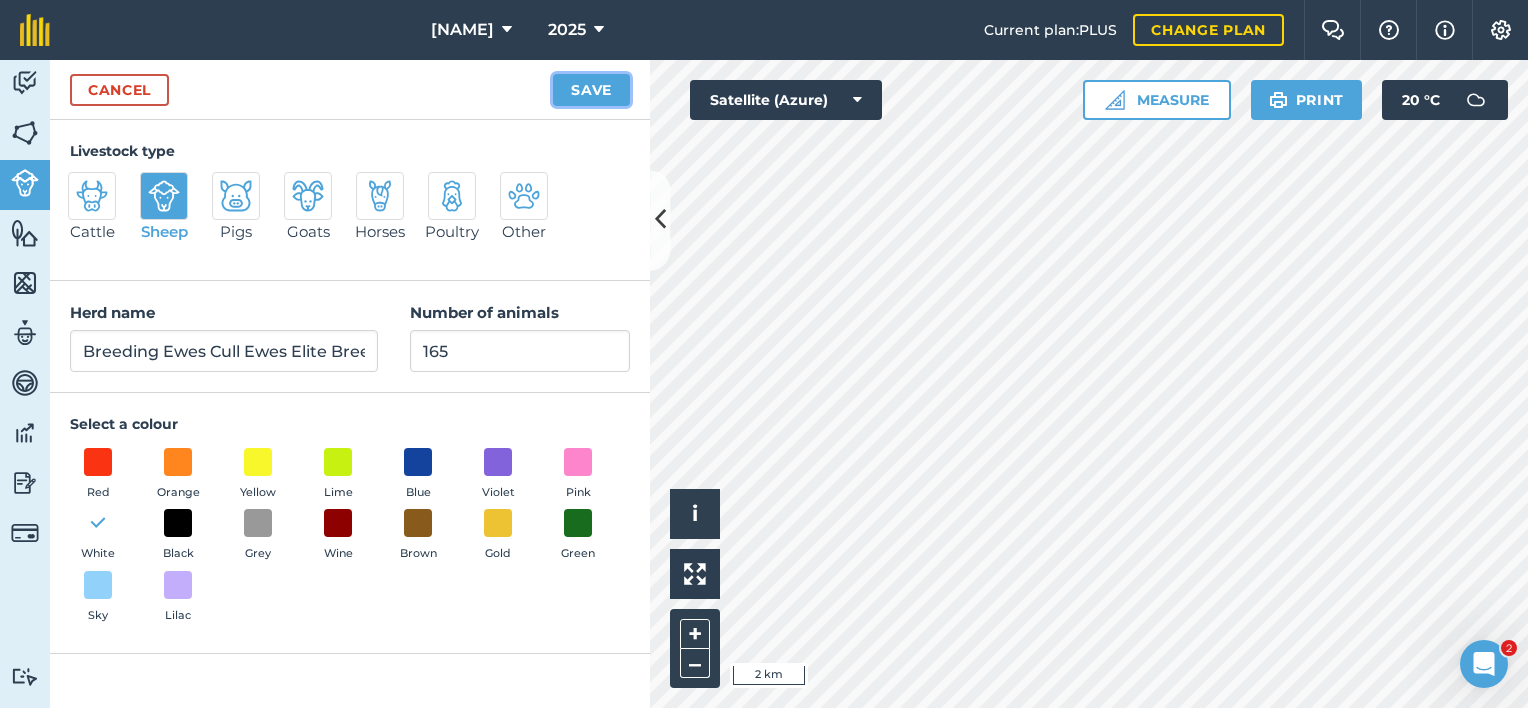 click on "Save" at bounding box center (591, 90) 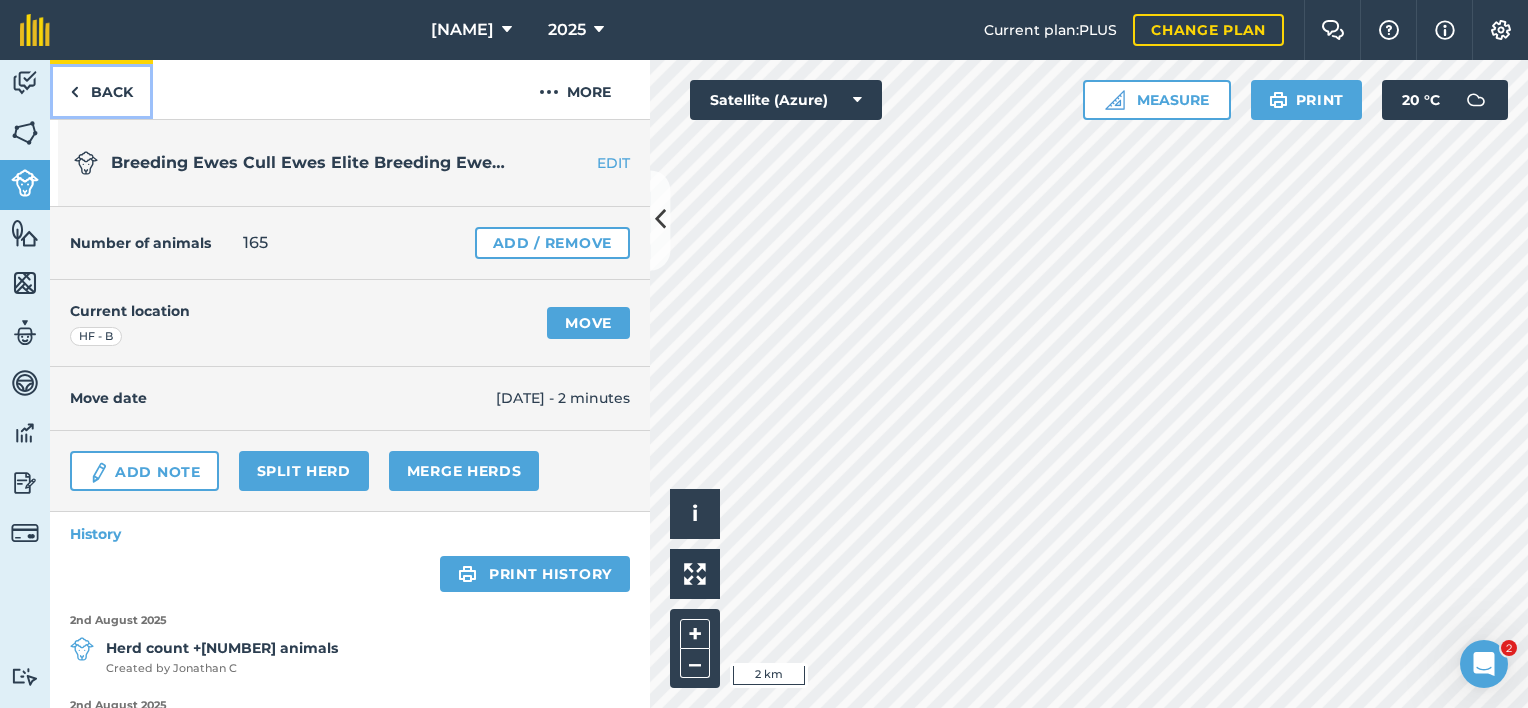 click on "Back" at bounding box center (101, 89) 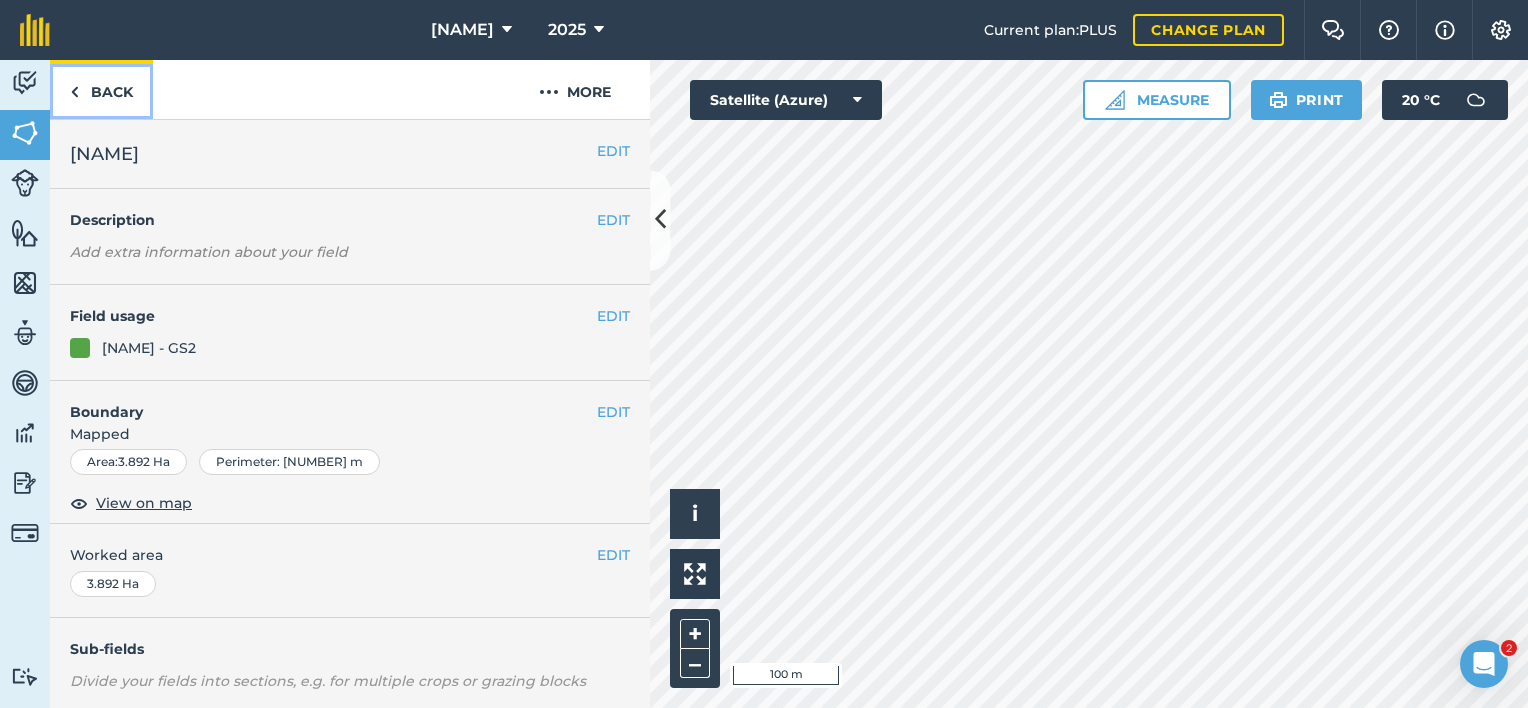 click on "Back" at bounding box center (101, 89) 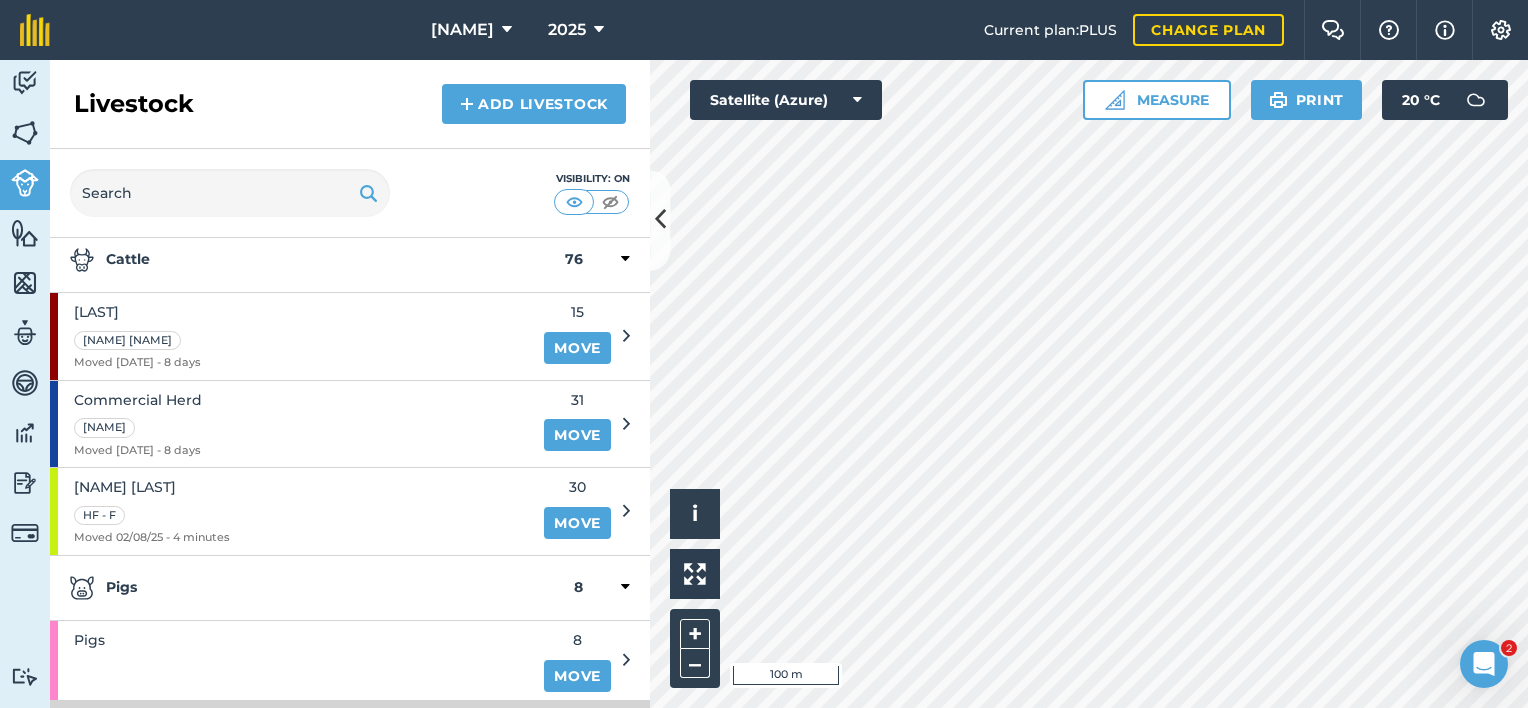 scroll, scrollTop: 300, scrollLeft: 0, axis: vertical 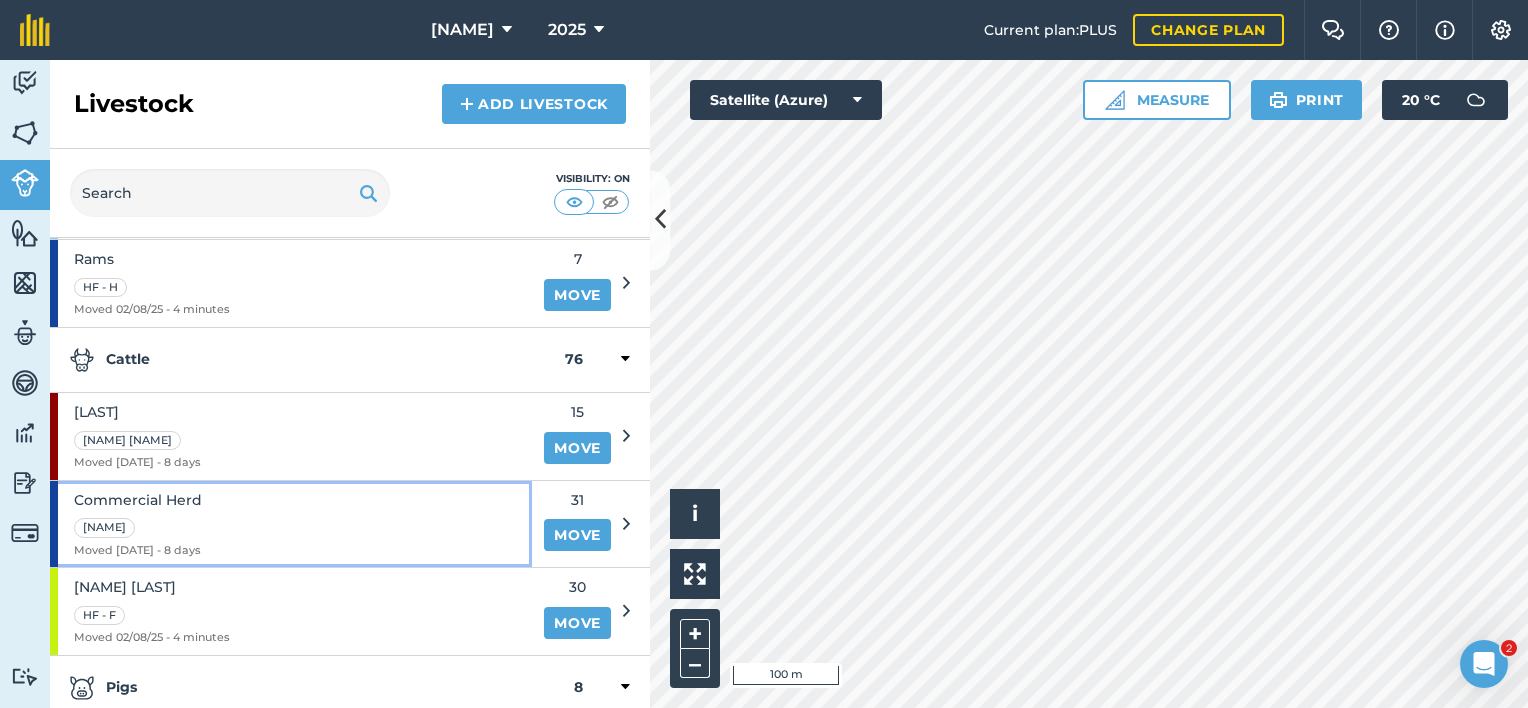 click on "[NAME] Herd Inc [NAME] Moved [DATE] - 8 days" at bounding box center (291, 524) 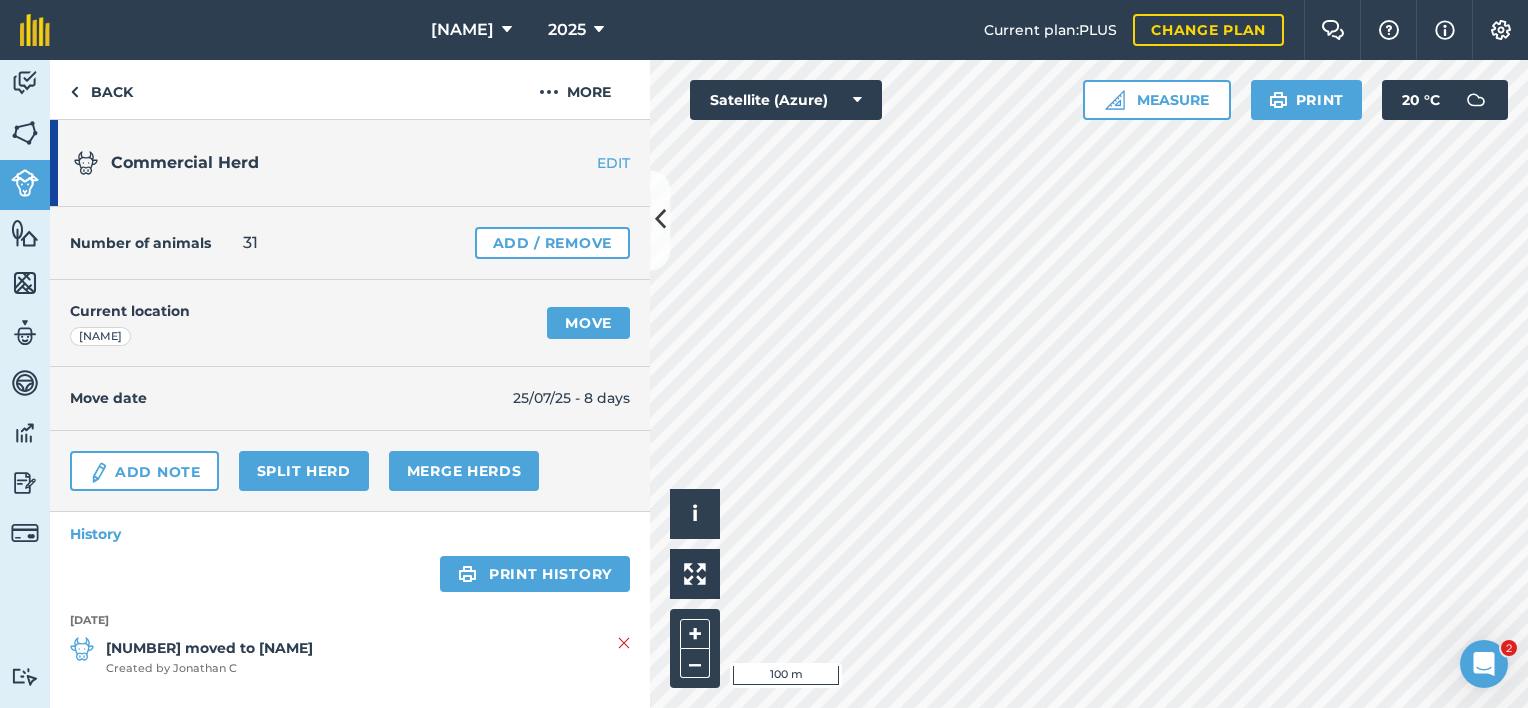 click on "[NAME]" at bounding box center [100, 337] 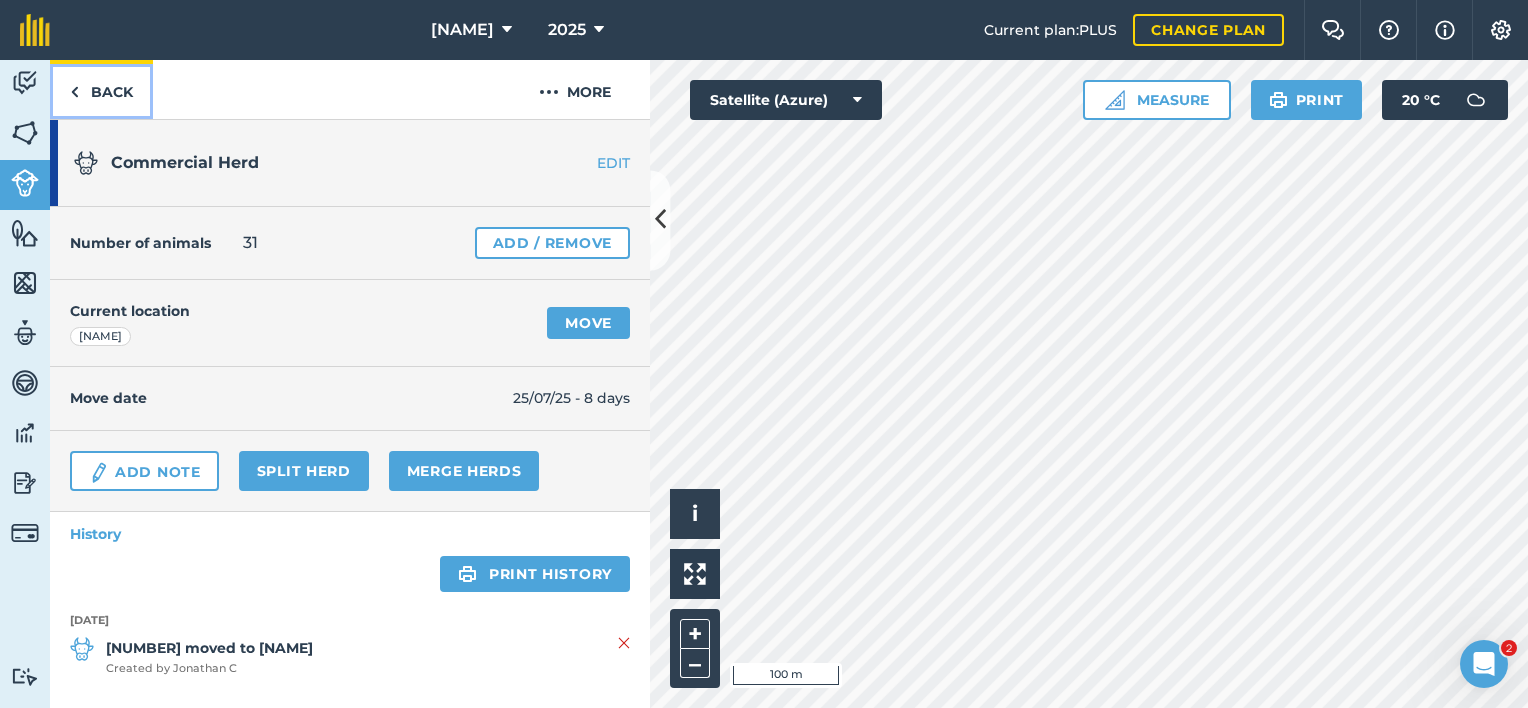 click on "Back" at bounding box center (101, 89) 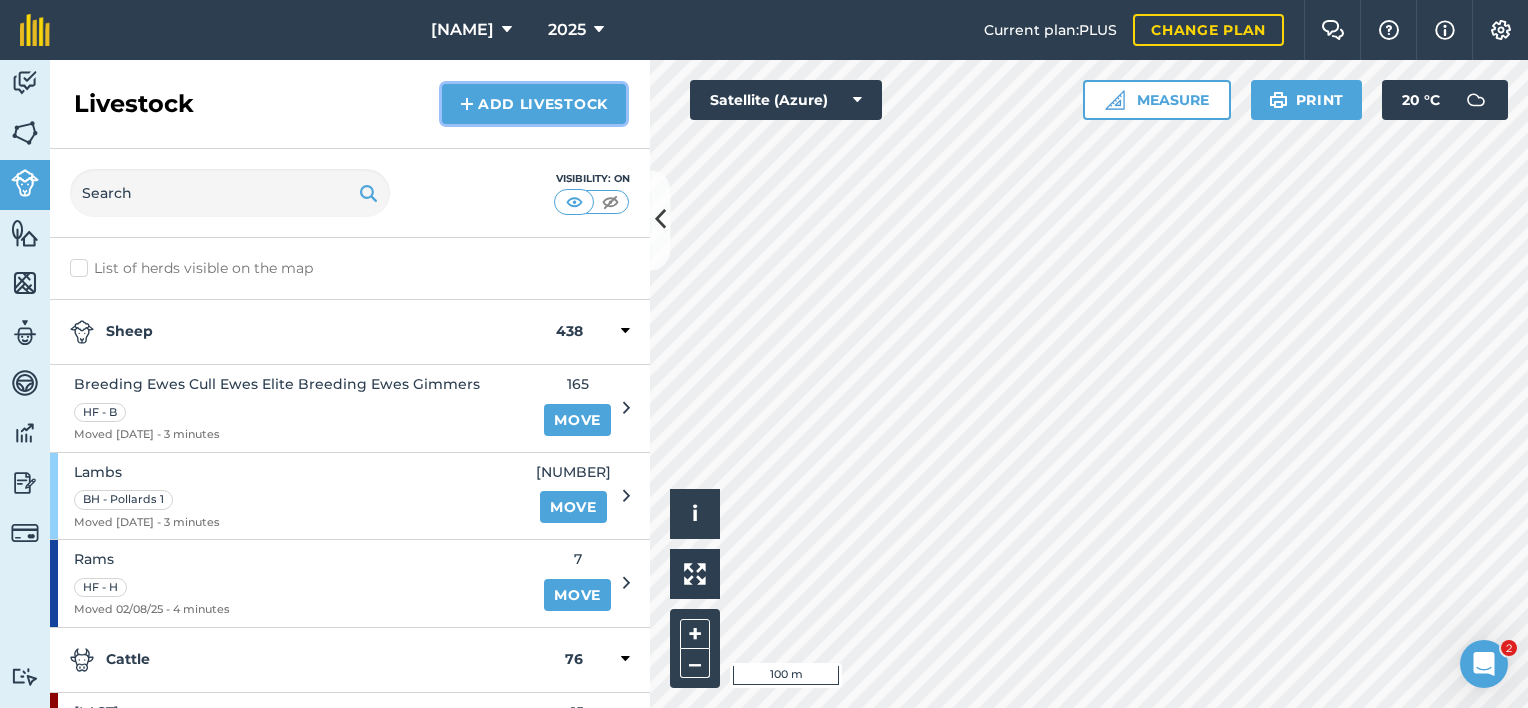 click on "Add Livestock" at bounding box center [534, 104] 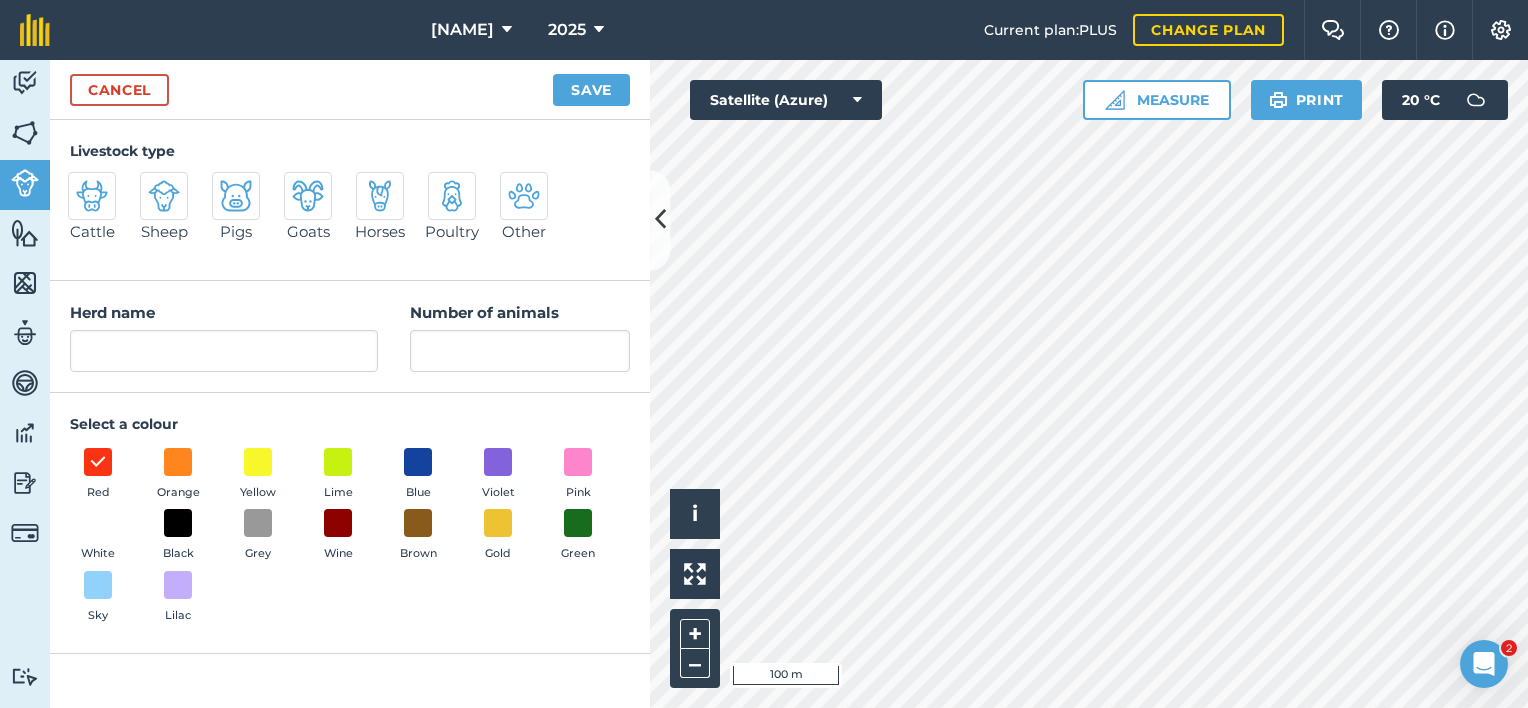 click at bounding box center (92, 196) 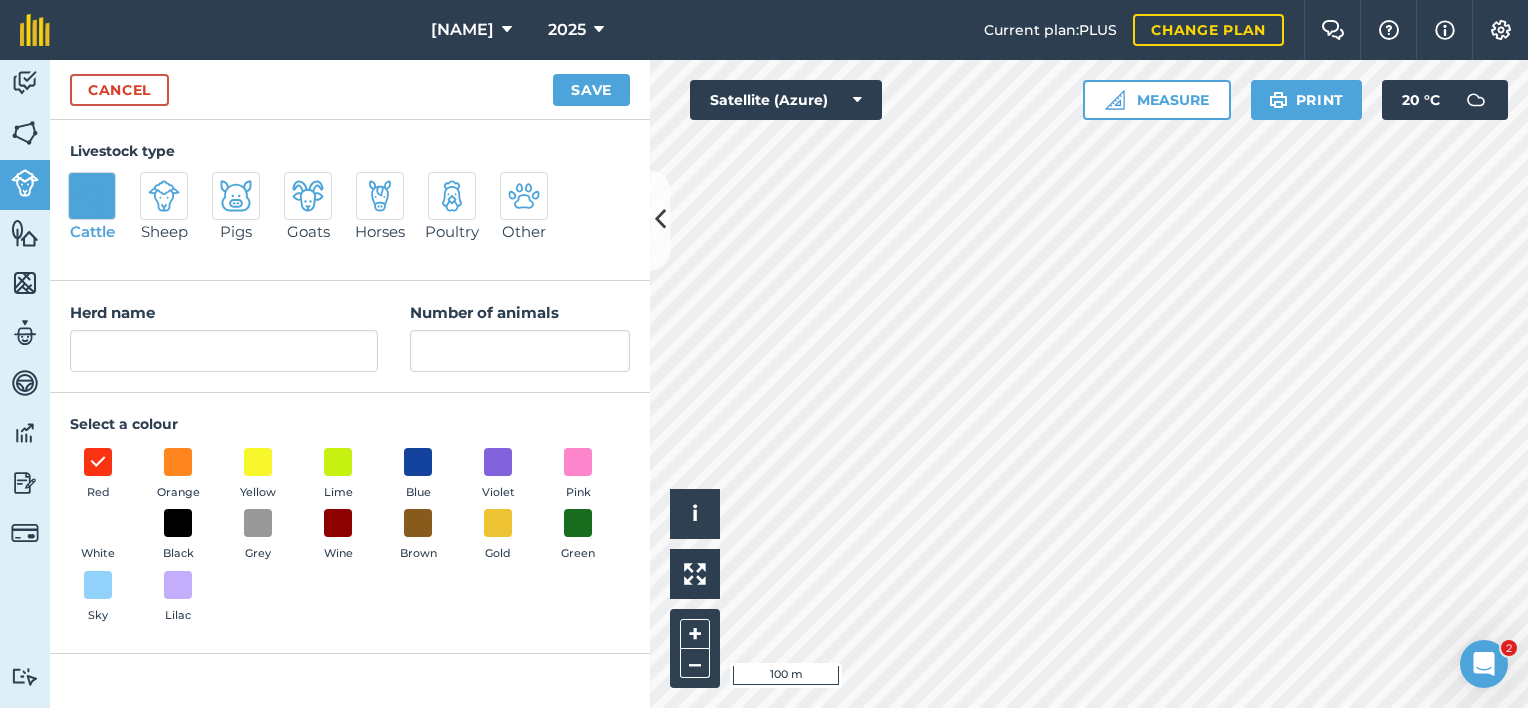 type on "Cattle" 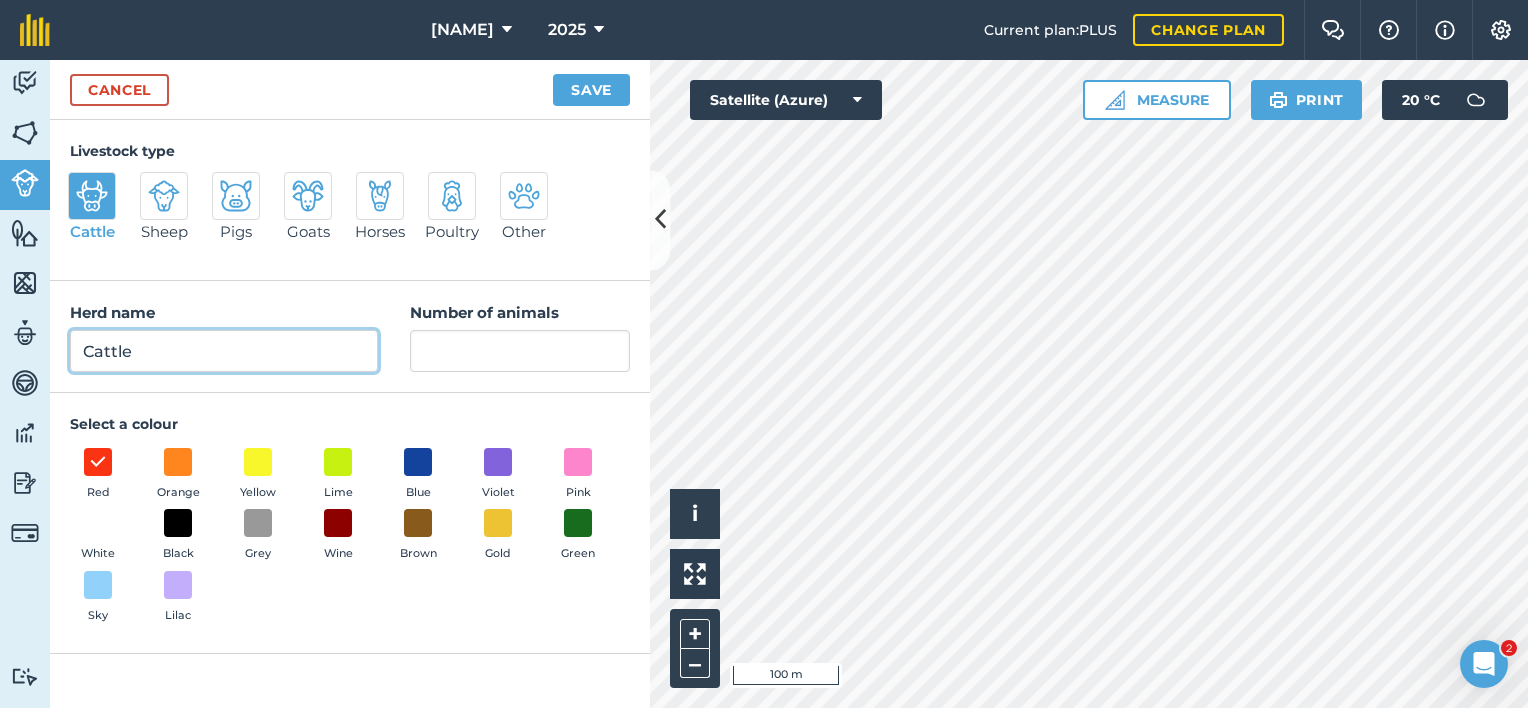 drag, startPoint x: 208, startPoint y: 346, endPoint x: 50, endPoint y: 346, distance: 158 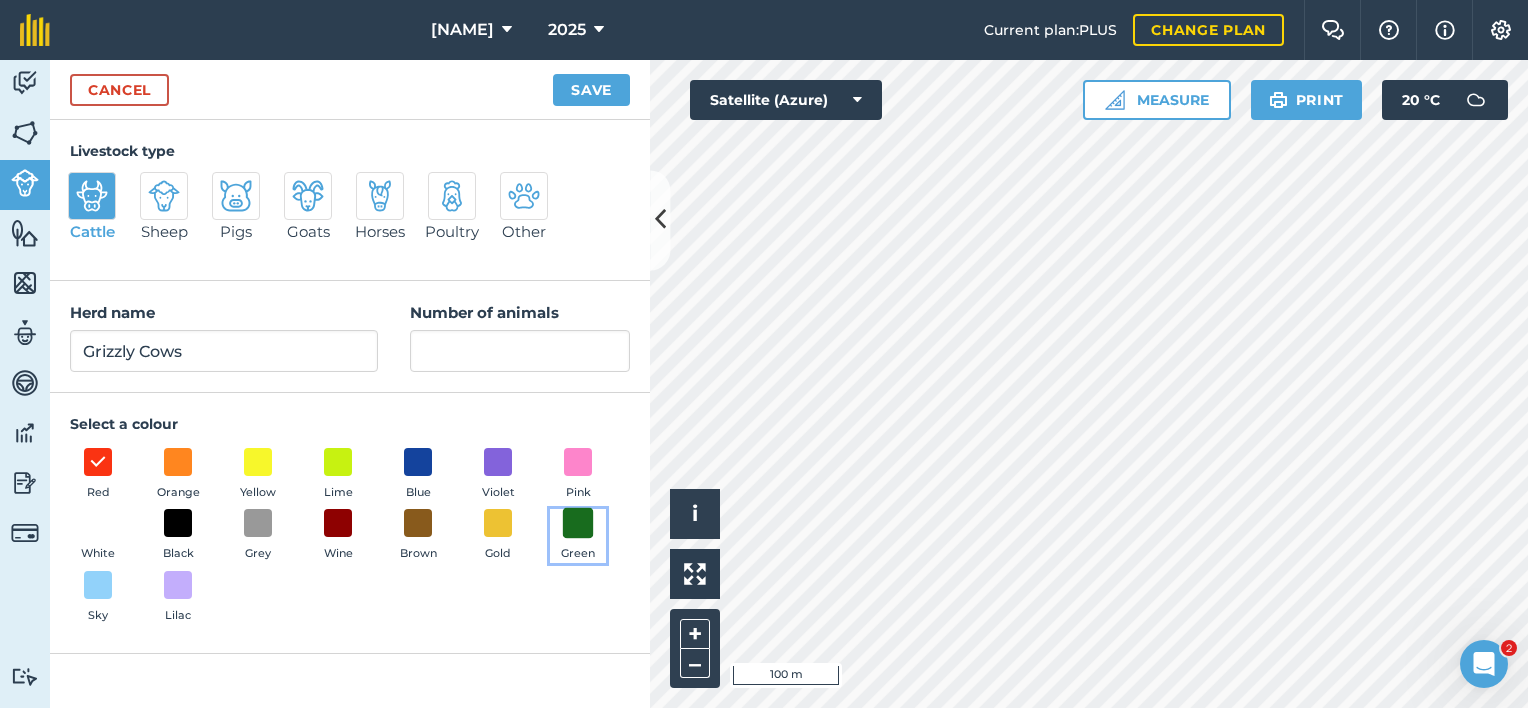 click at bounding box center [578, 523] 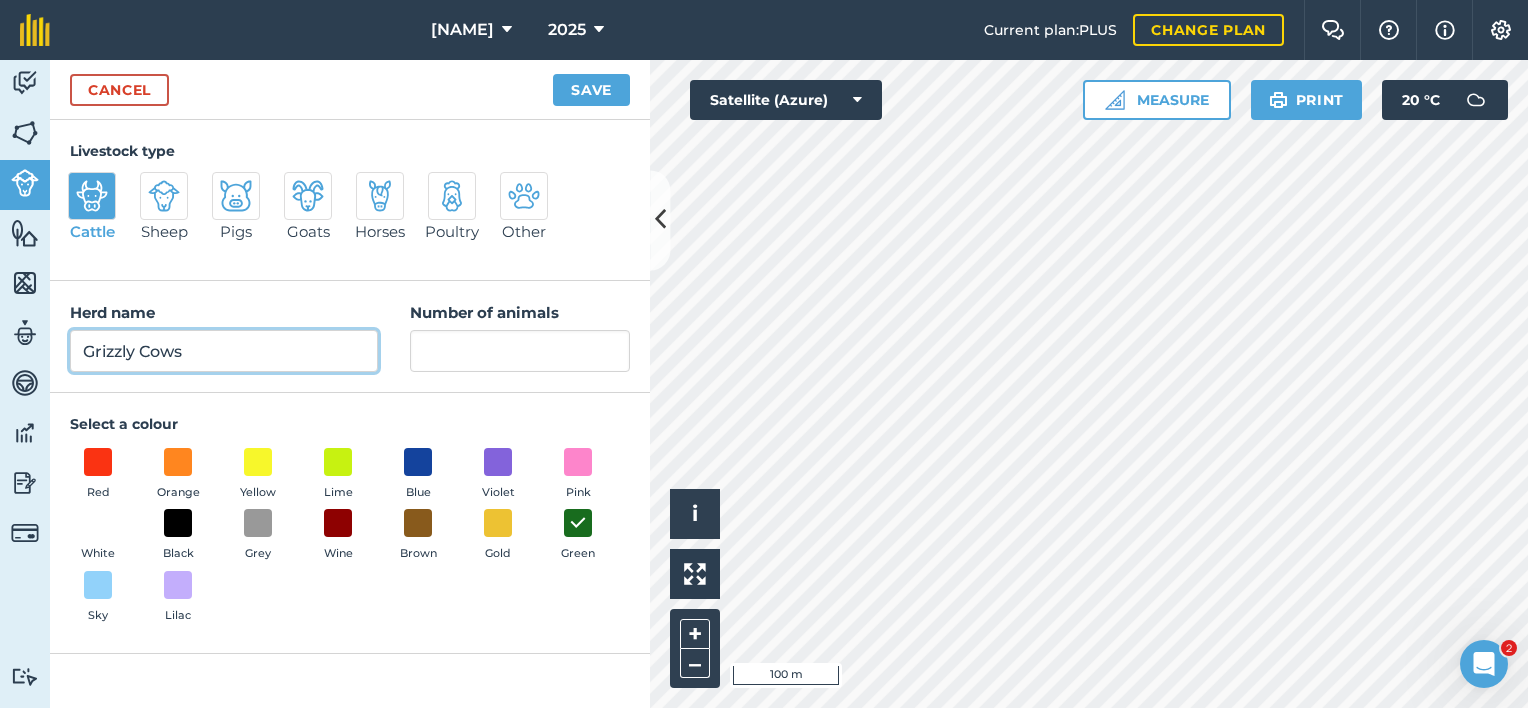 click on "Grizzly Cows" at bounding box center [224, 351] 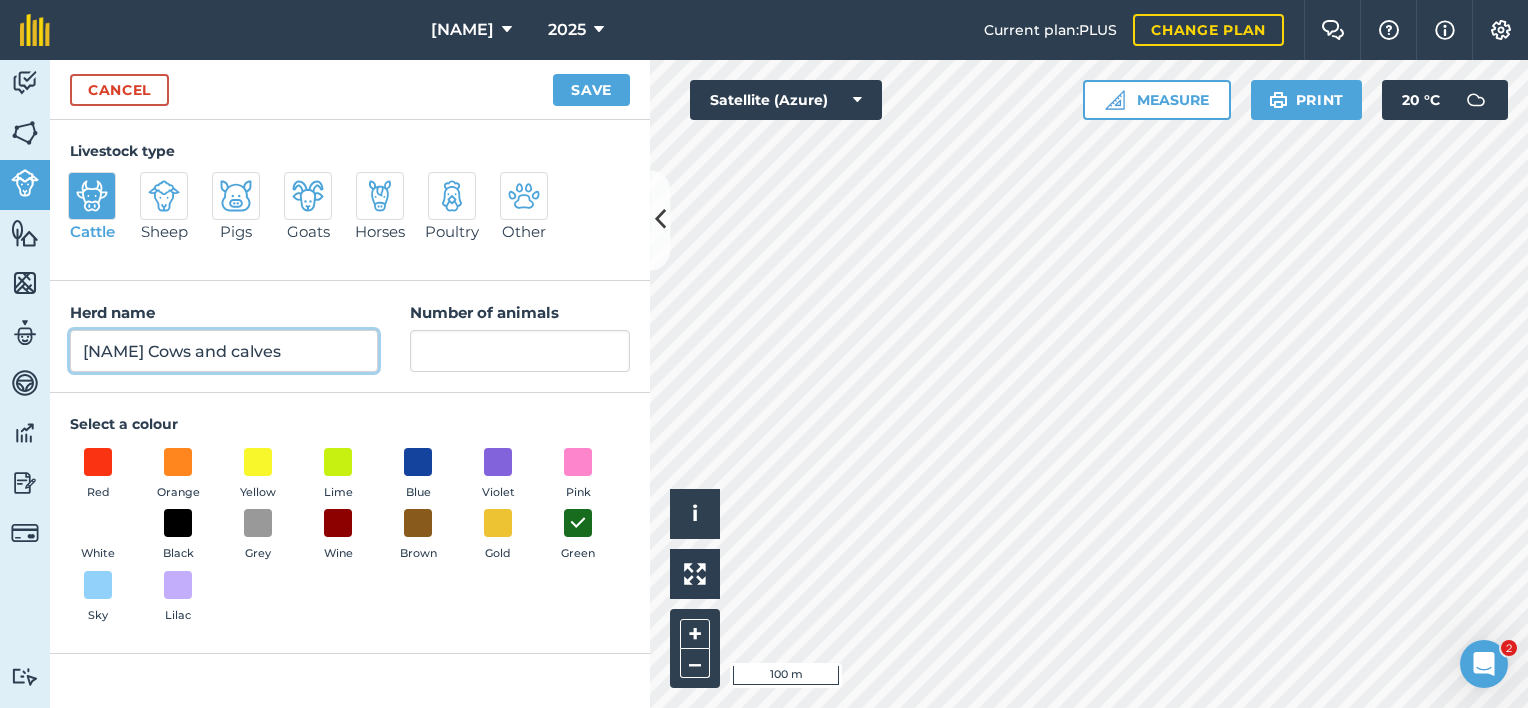 type on "[NAME] Cows and calves" 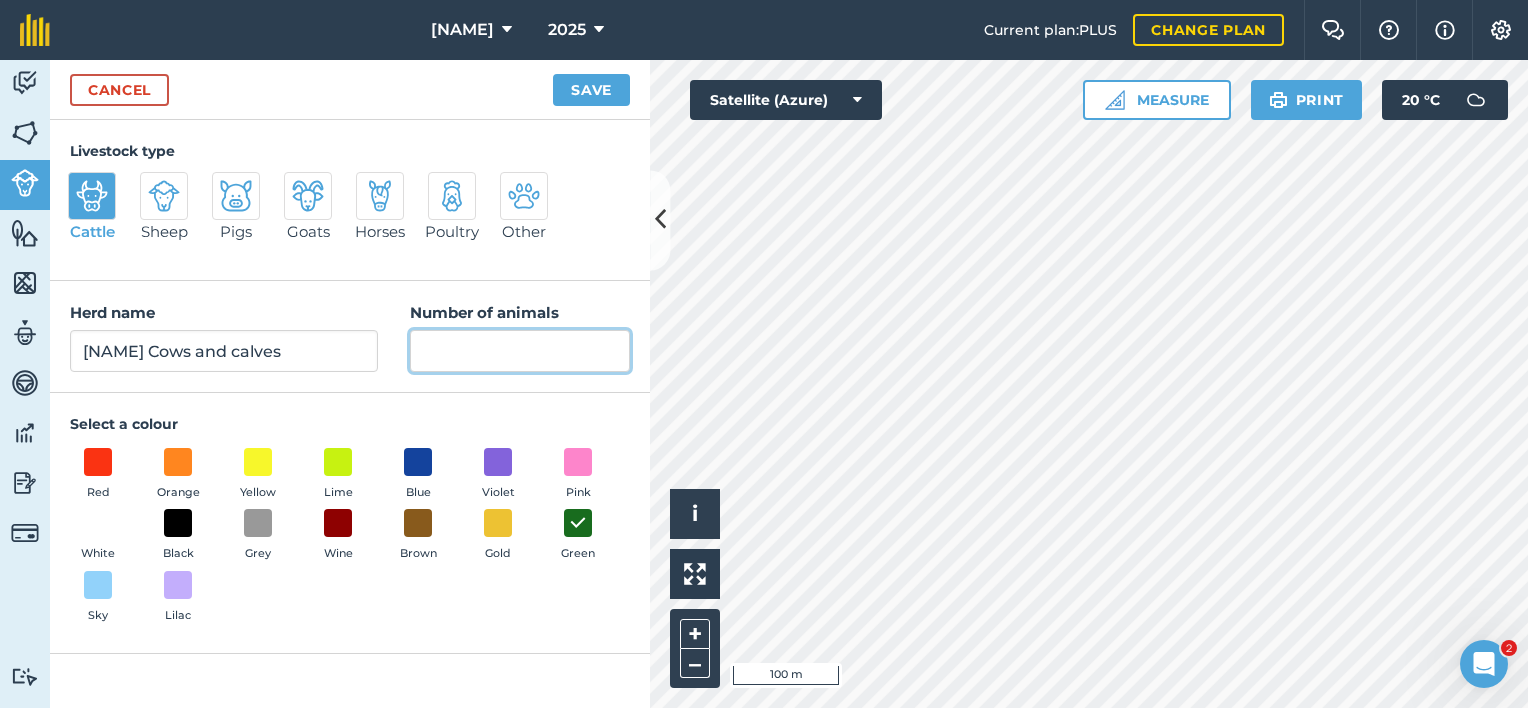 click on "Number of animals" at bounding box center [520, 351] 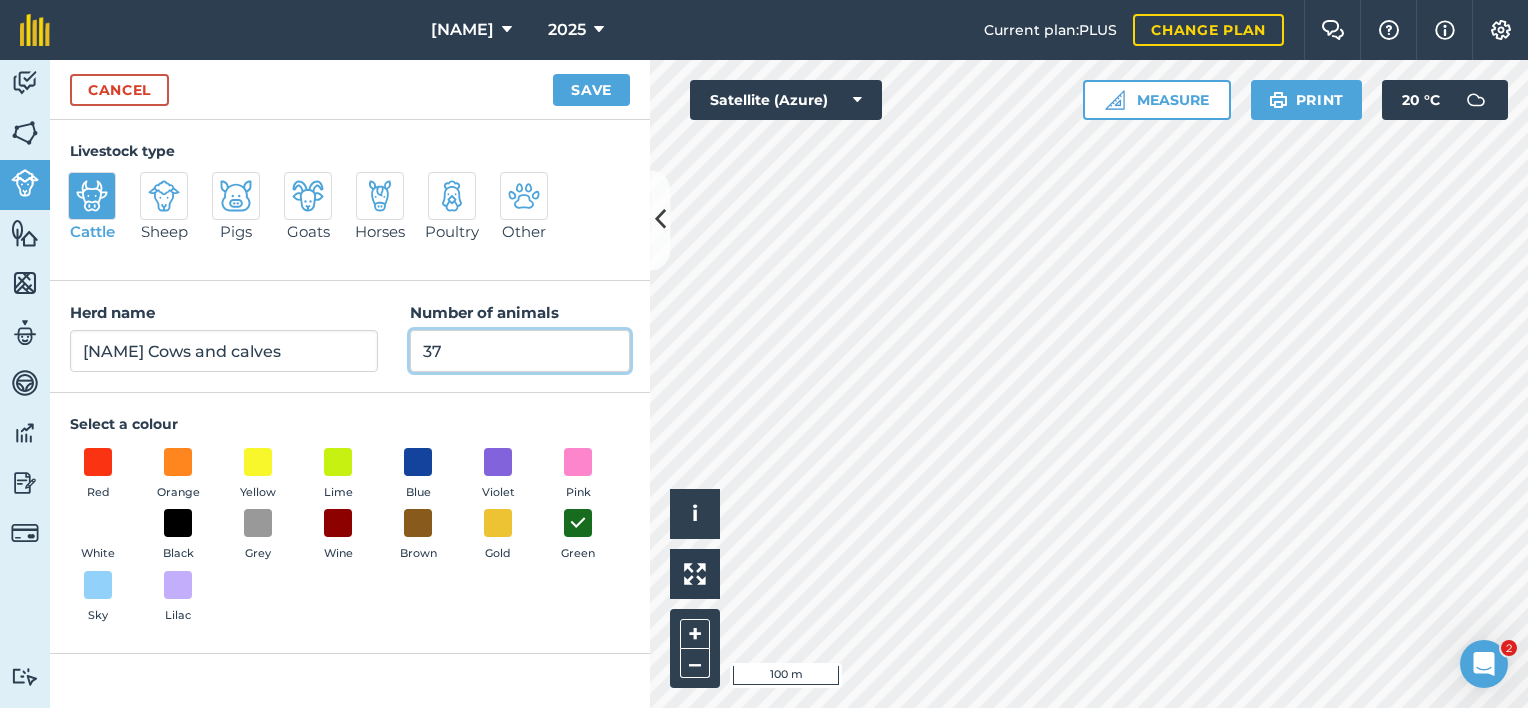 type on "37" 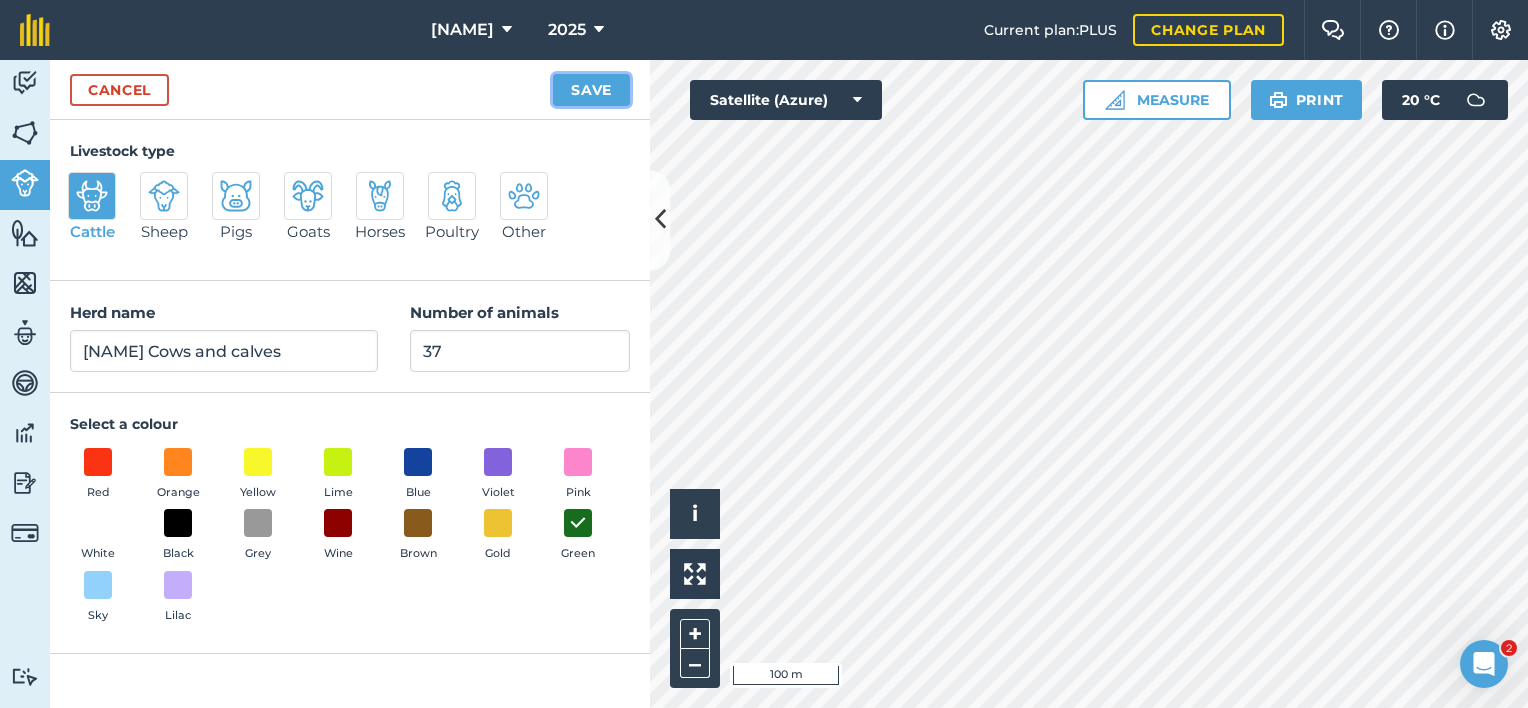 click on "Save" at bounding box center [591, 90] 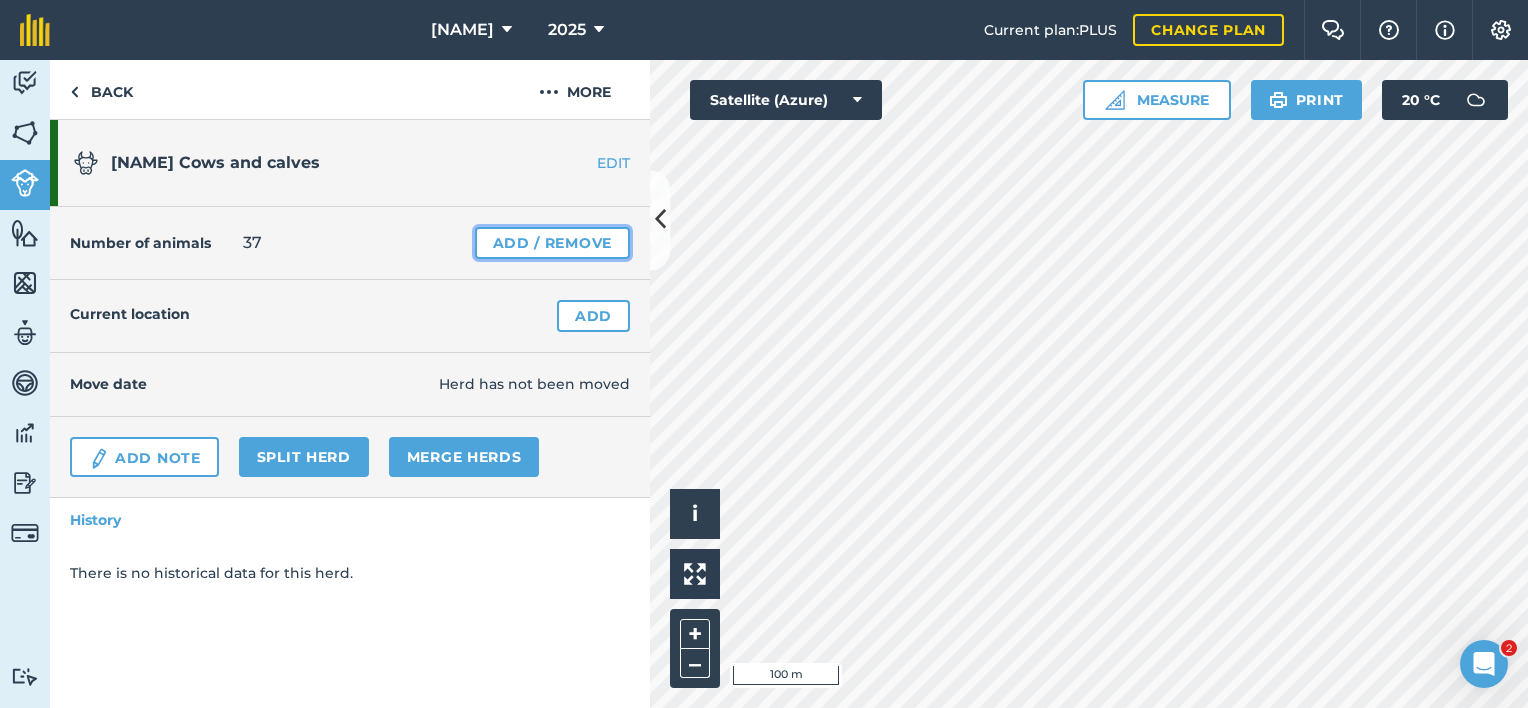 click on "Add / Remove" at bounding box center (552, 243) 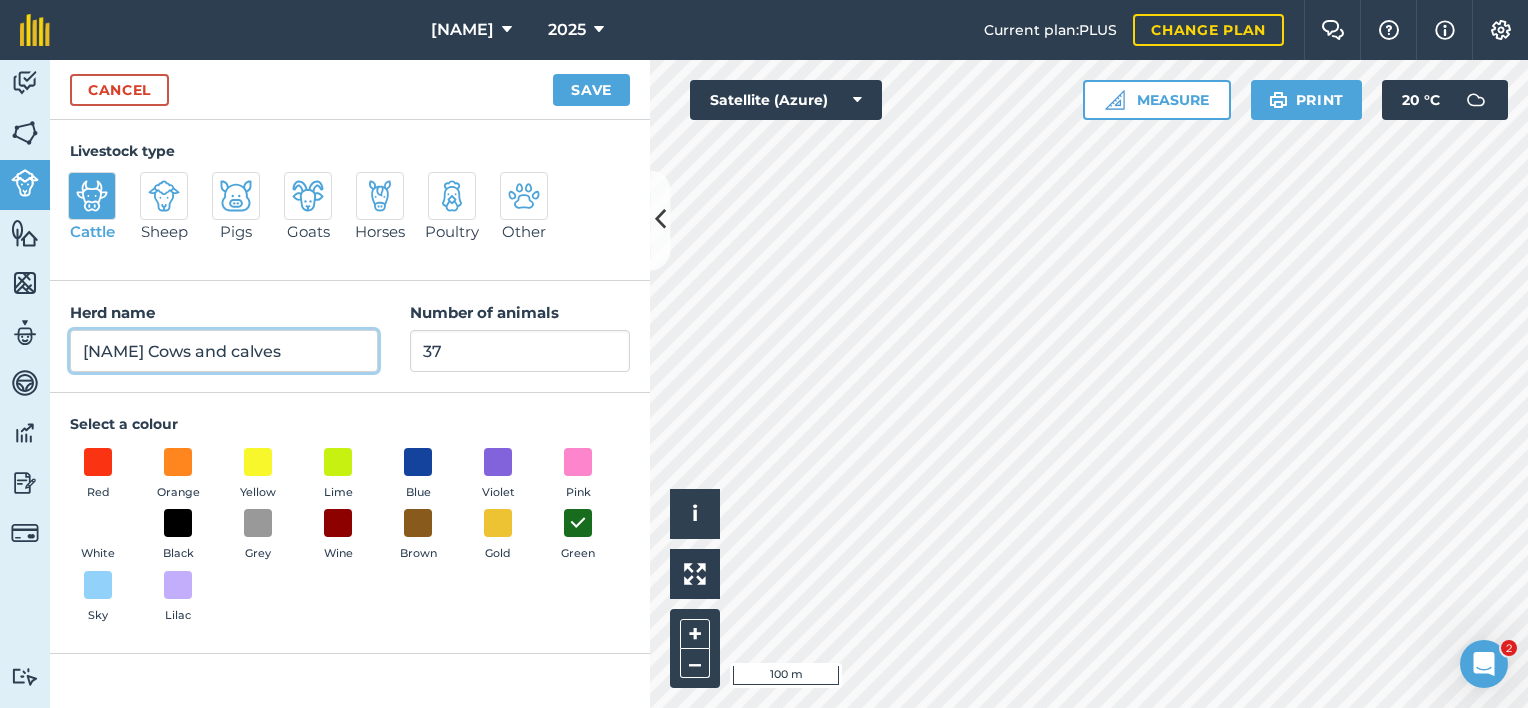 click on "[NAME] Cows and calves" at bounding box center (224, 351) 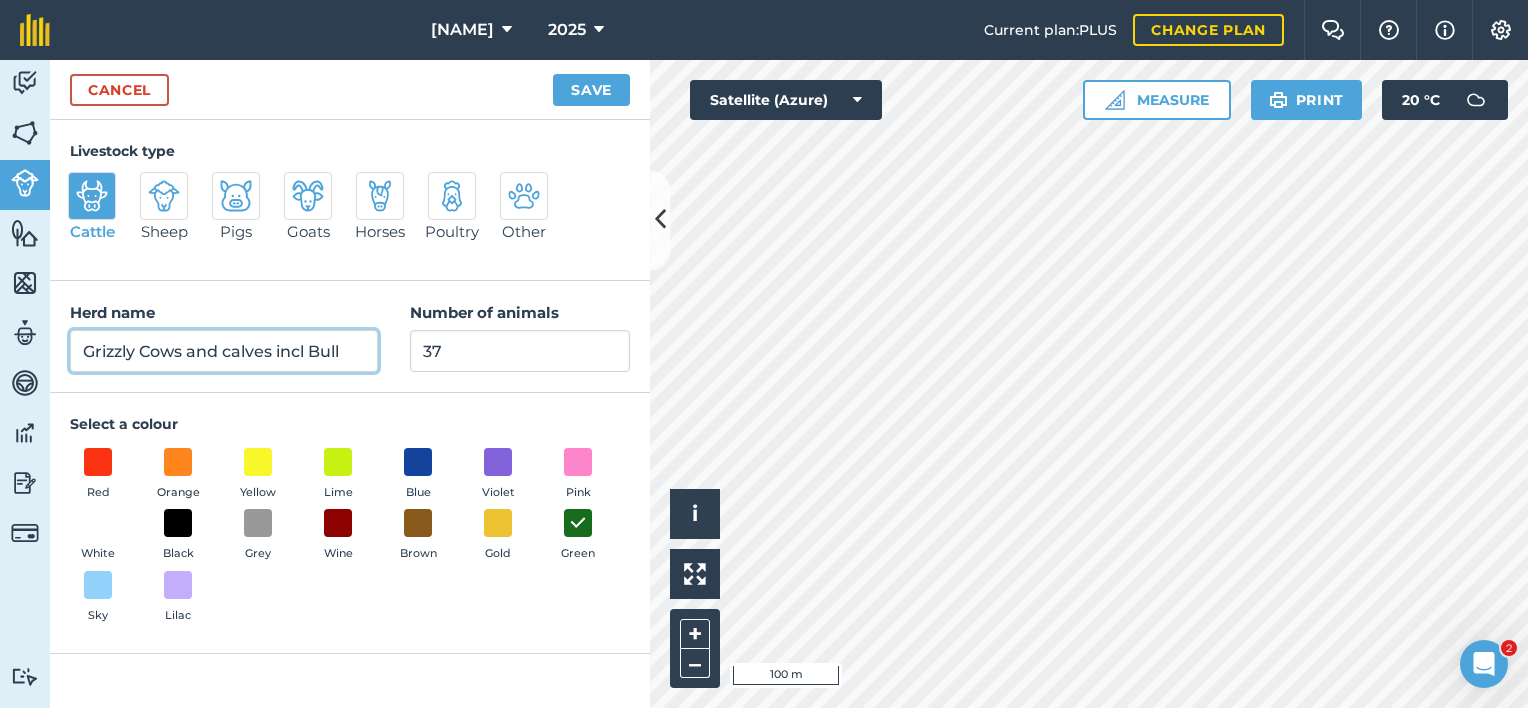 type on "Grizzly Cows and calves incl Bull" 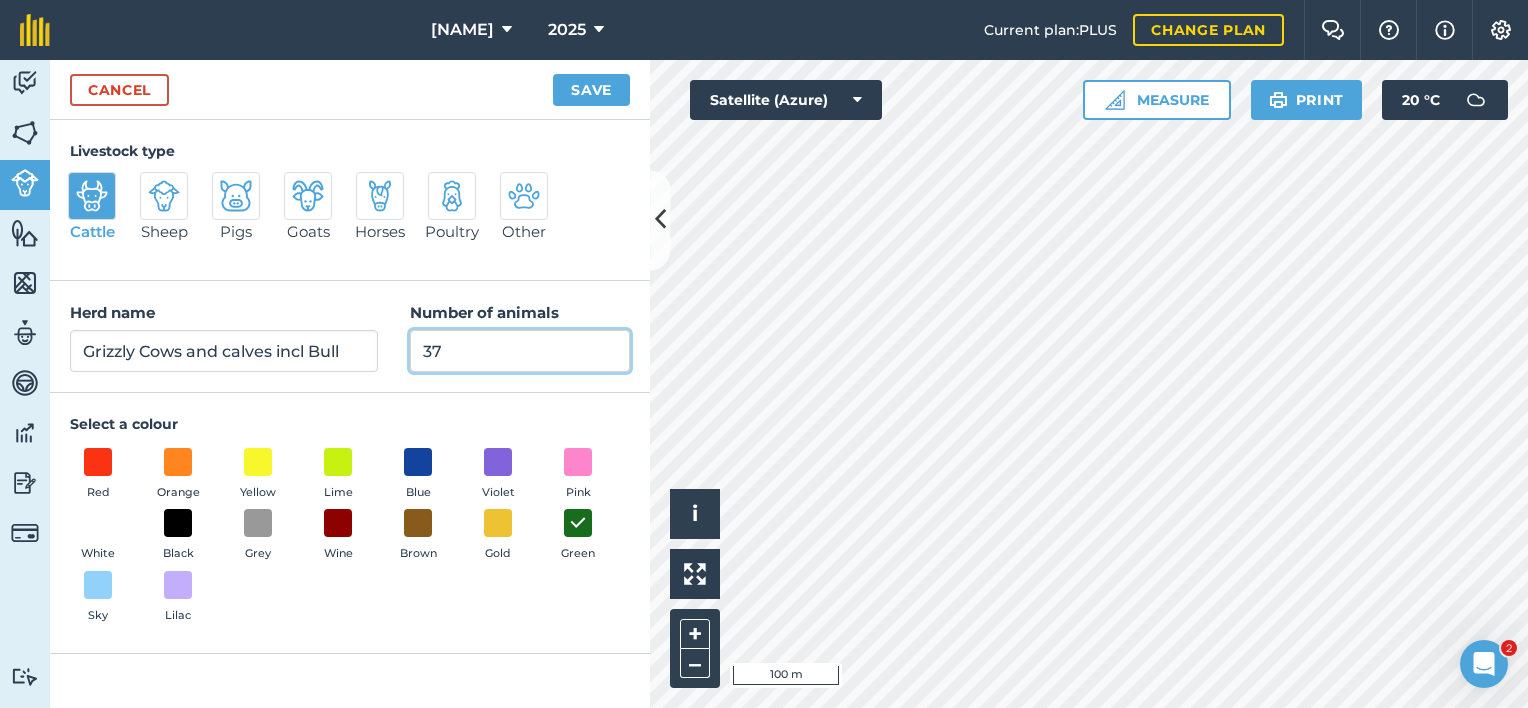 drag, startPoint x: 430, startPoint y: 349, endPoint x: 446, endPoint y: 352, distance: 16.27882 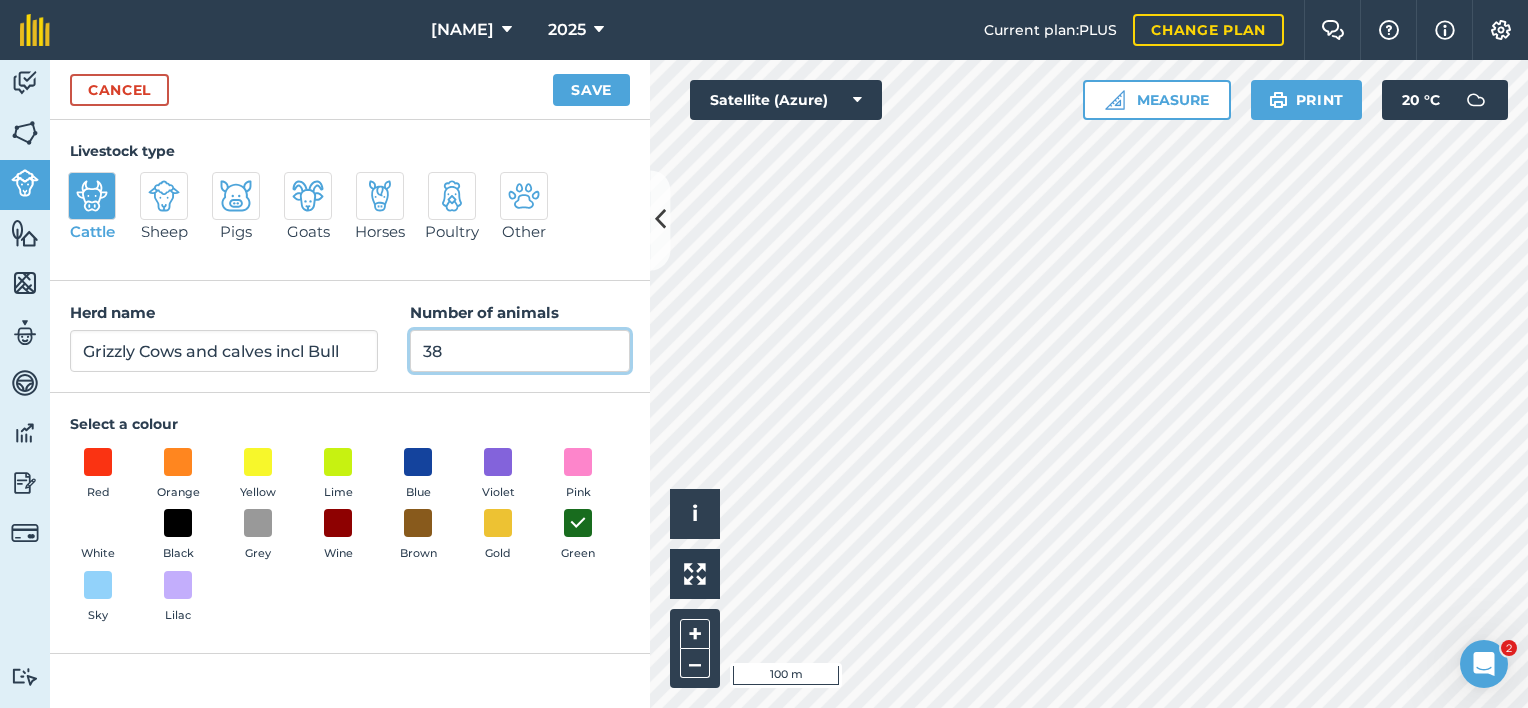 type on "38" 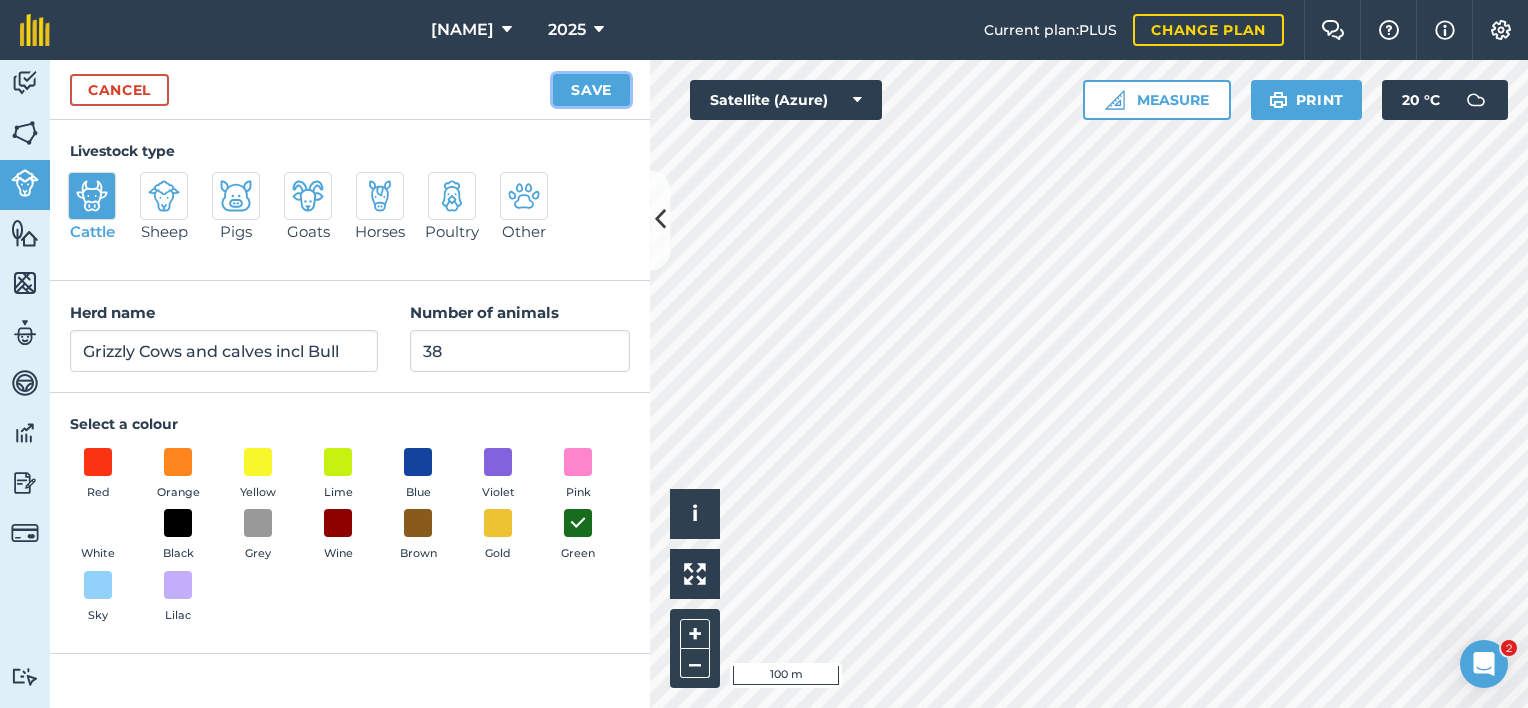 click on "Save" at bounding box center (591, 90) 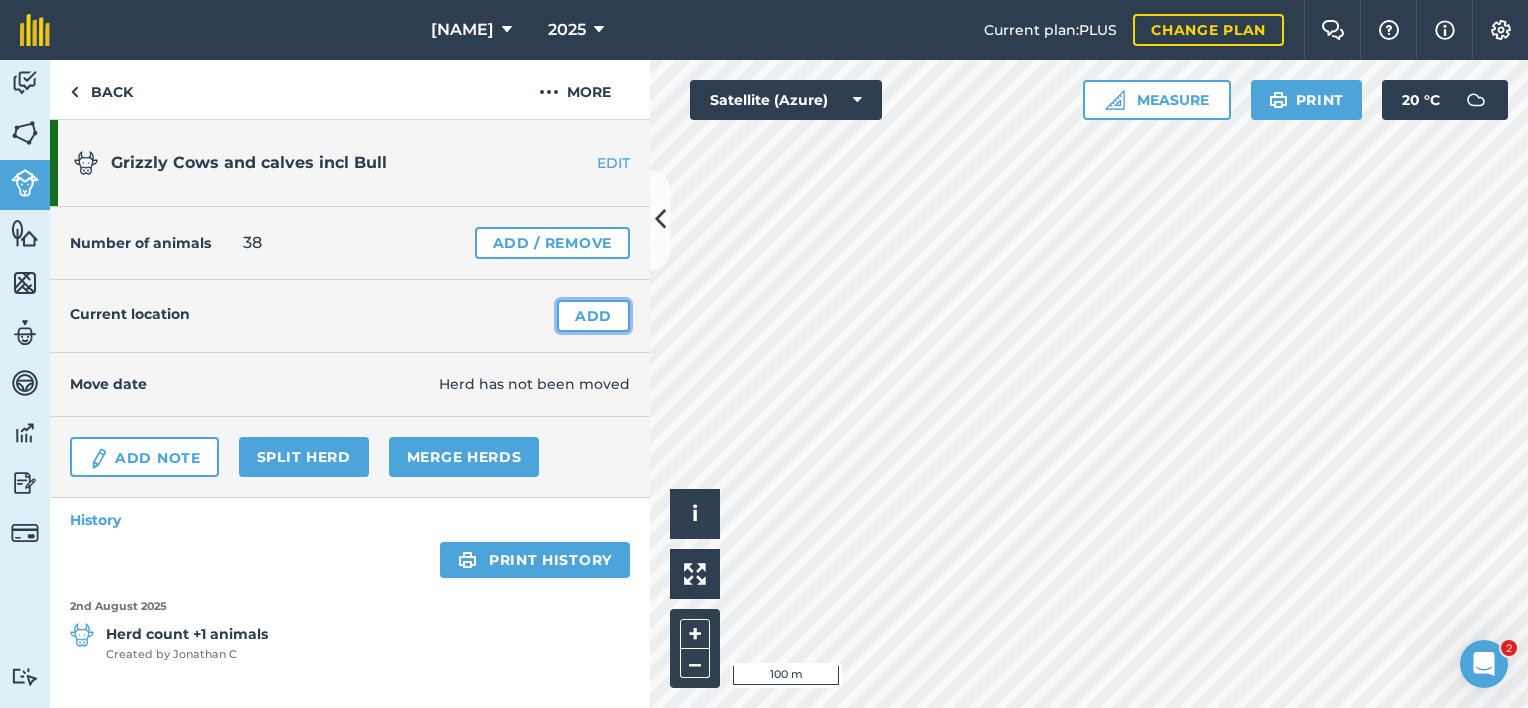 click on "Add" at bounding box center [593, 316] 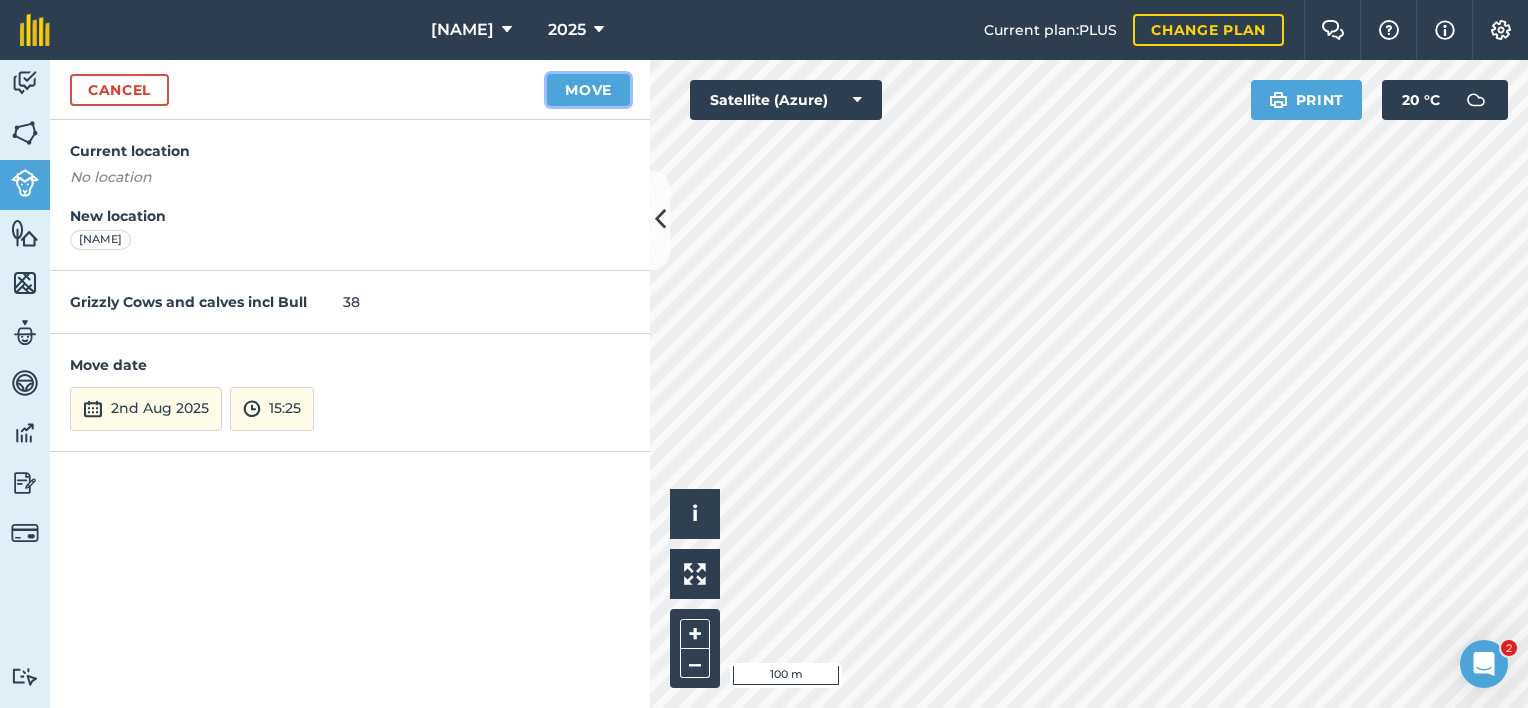 click on "Move" at bounding box center [588, 90] 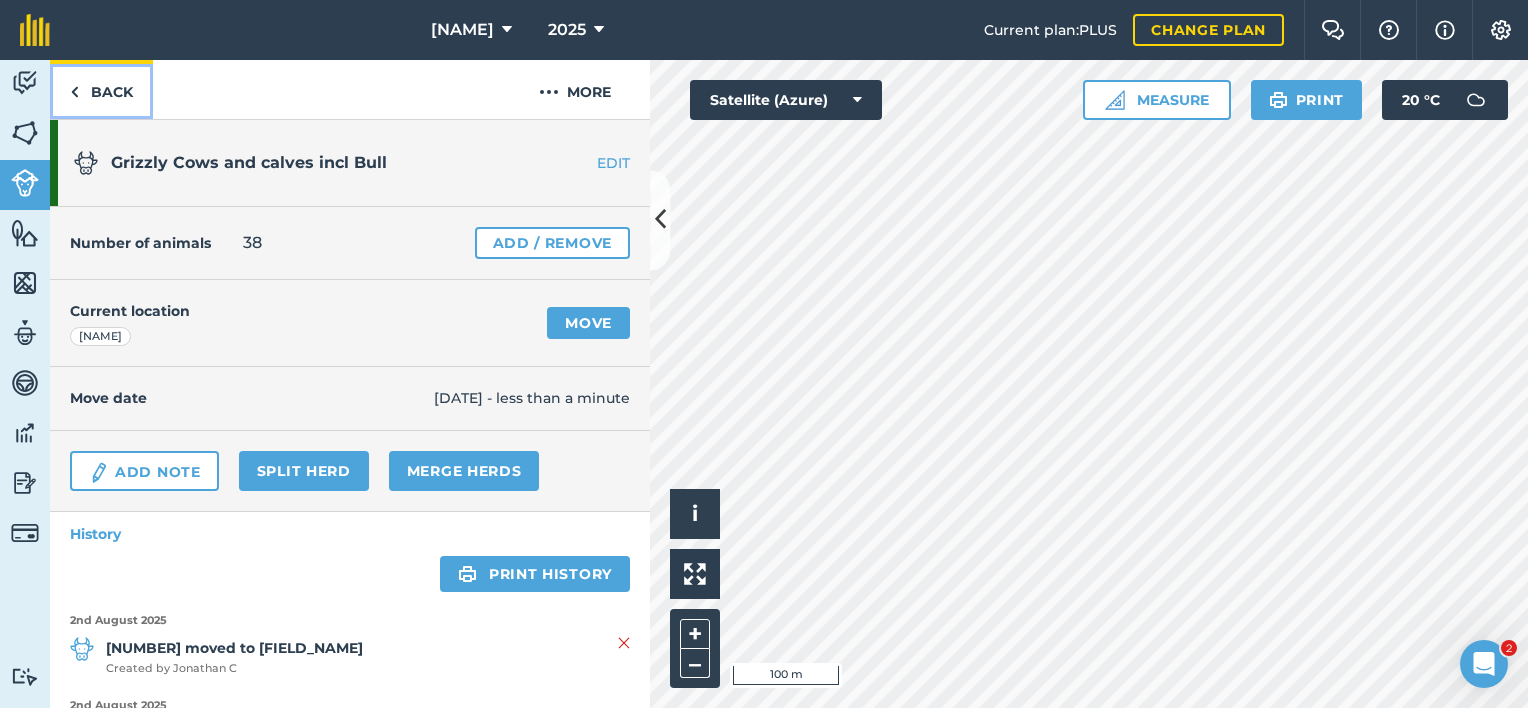 click on "Back" at bounding box center [101, 89] 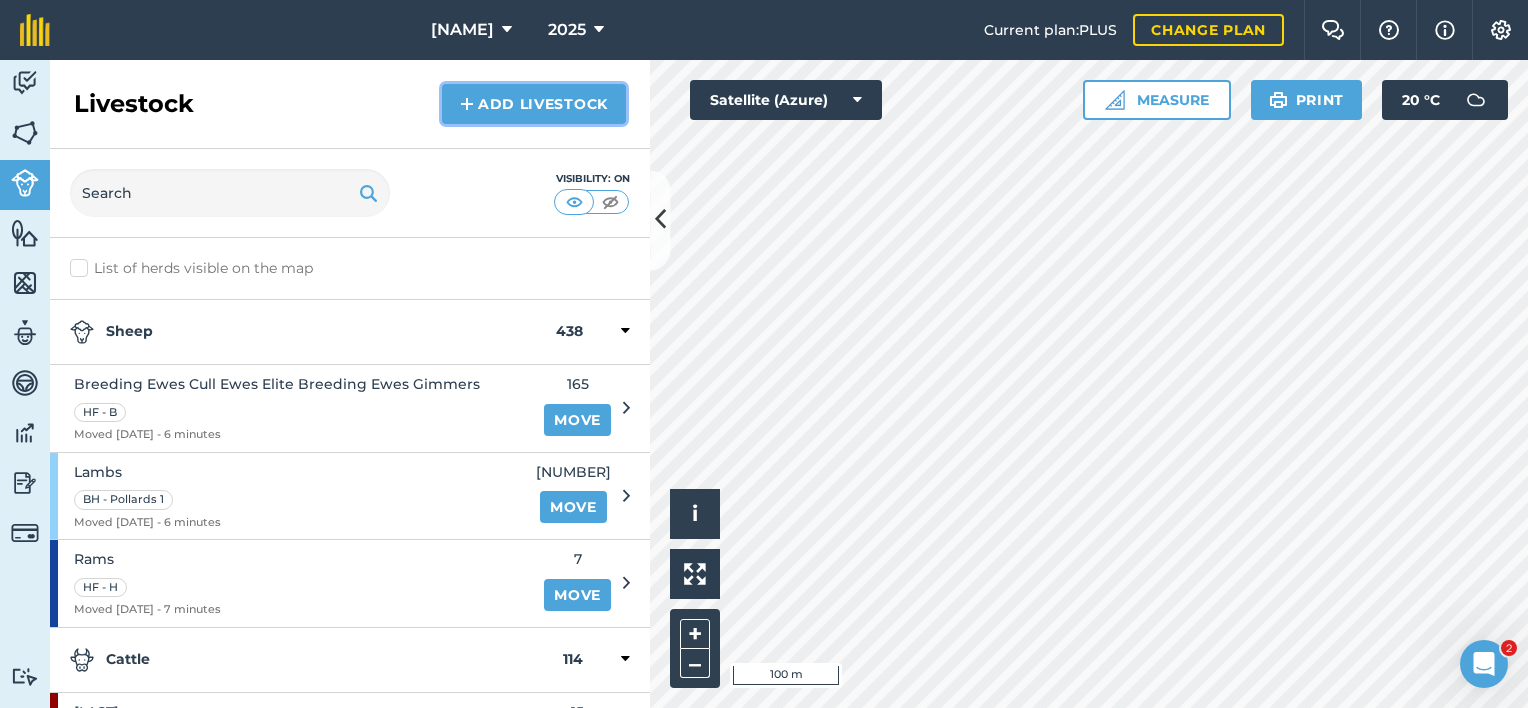 click on "Add Livestock" at bounding box center [534, 104] 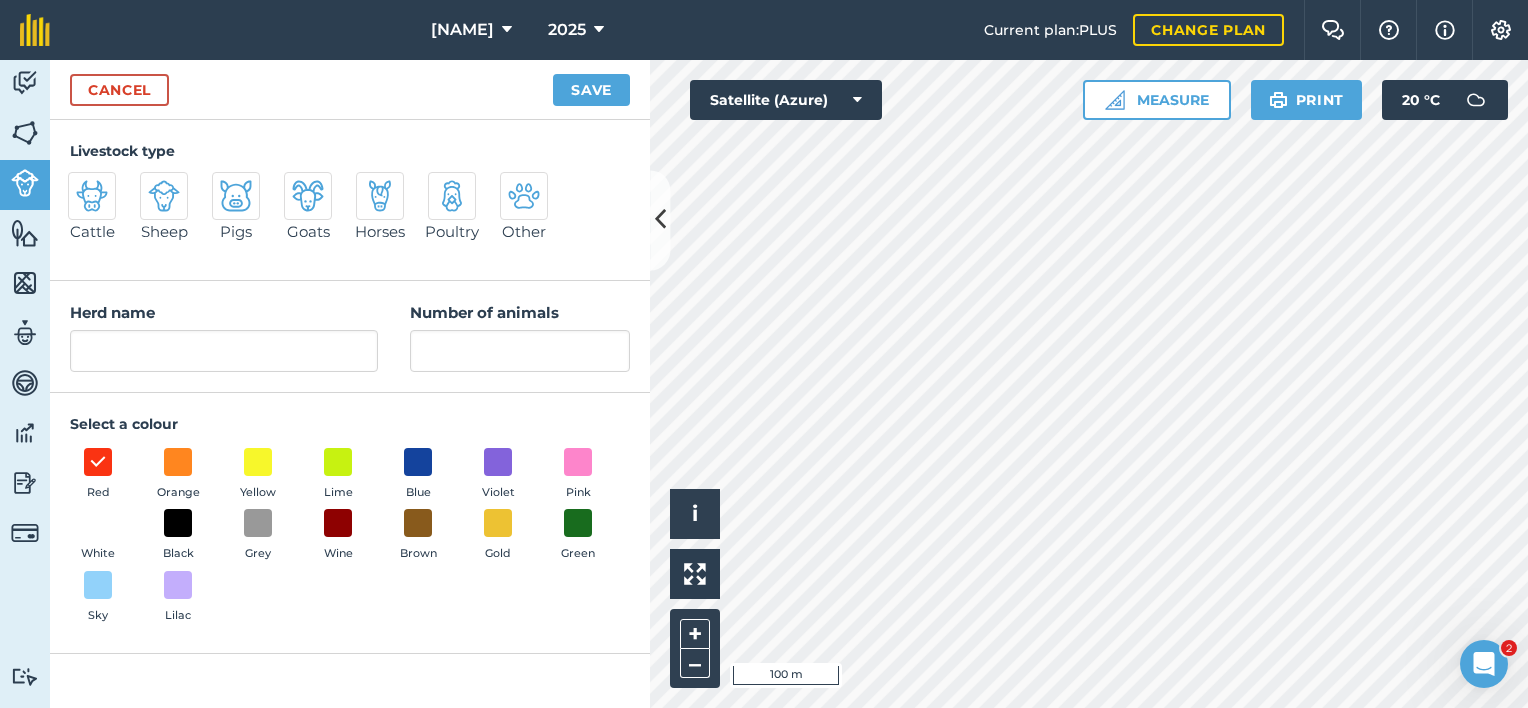 click at bounding box center (92, 196) 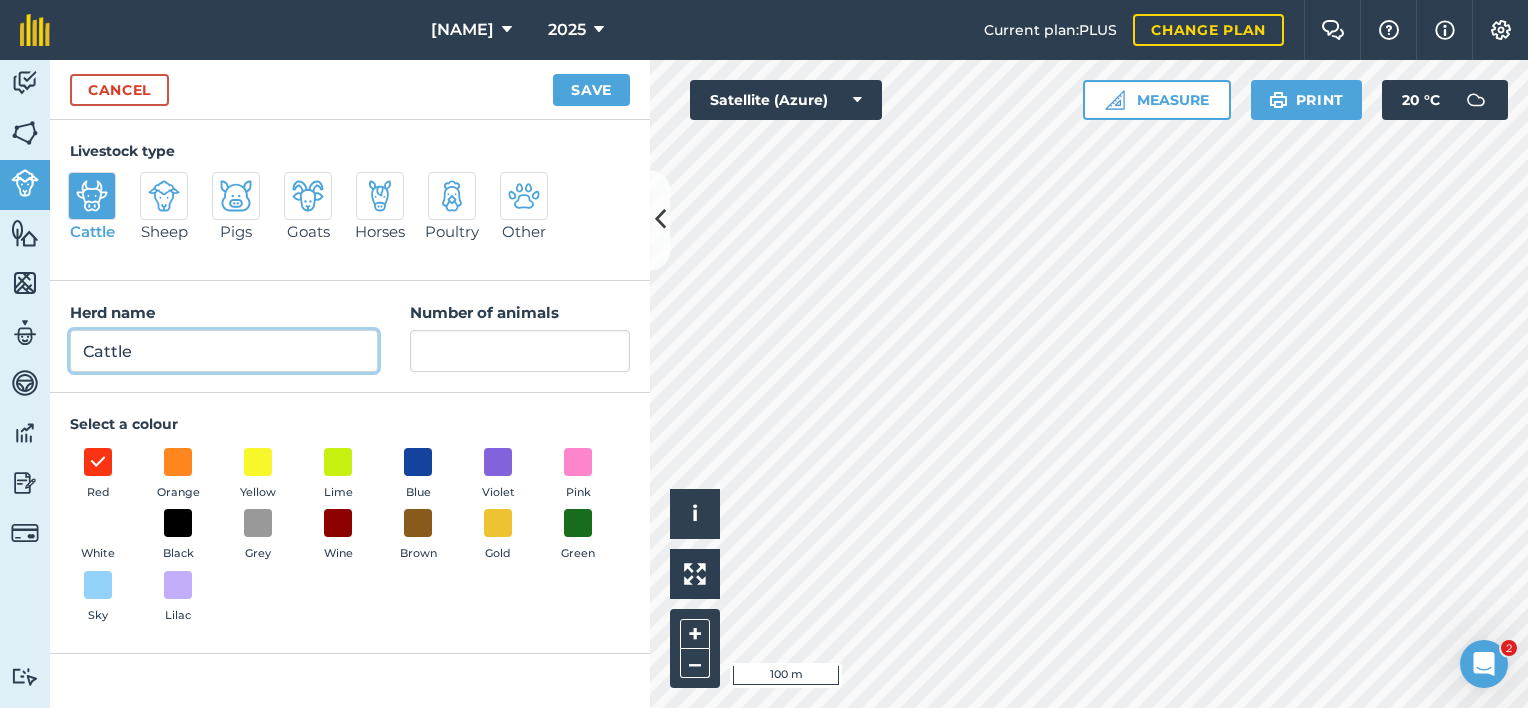 click on "Cattle" at bounding box center (224, 351) 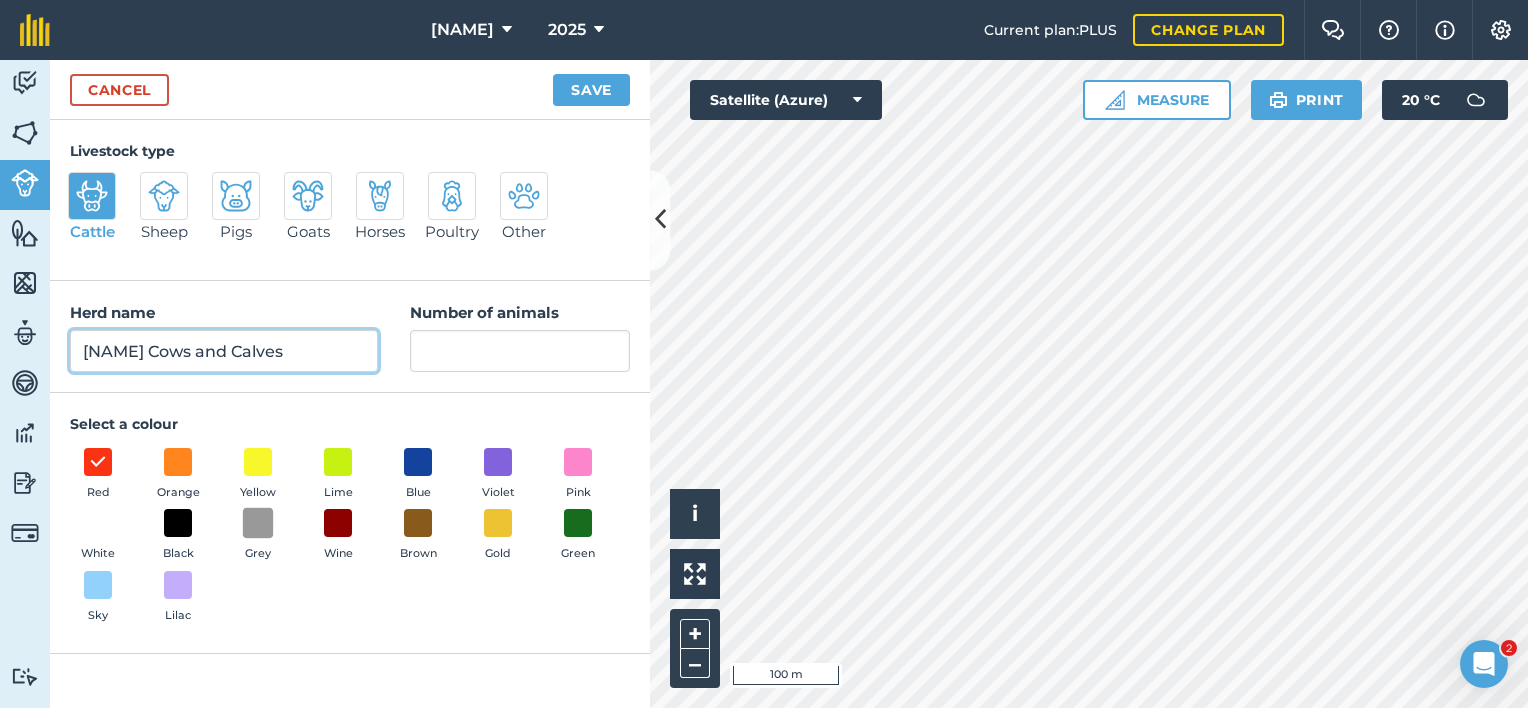 type on "[NAME] Cows and Calves" 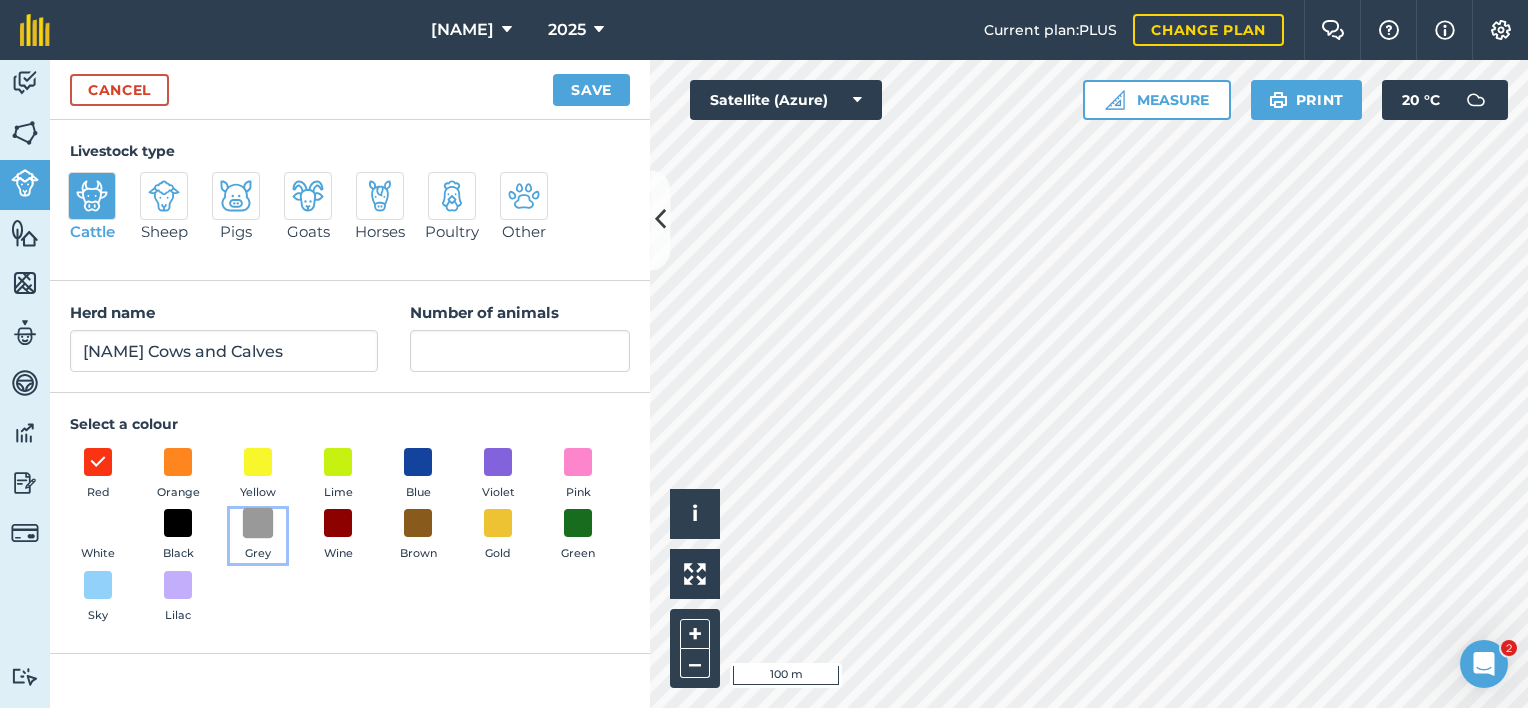 click at bounding box center (258, 523) 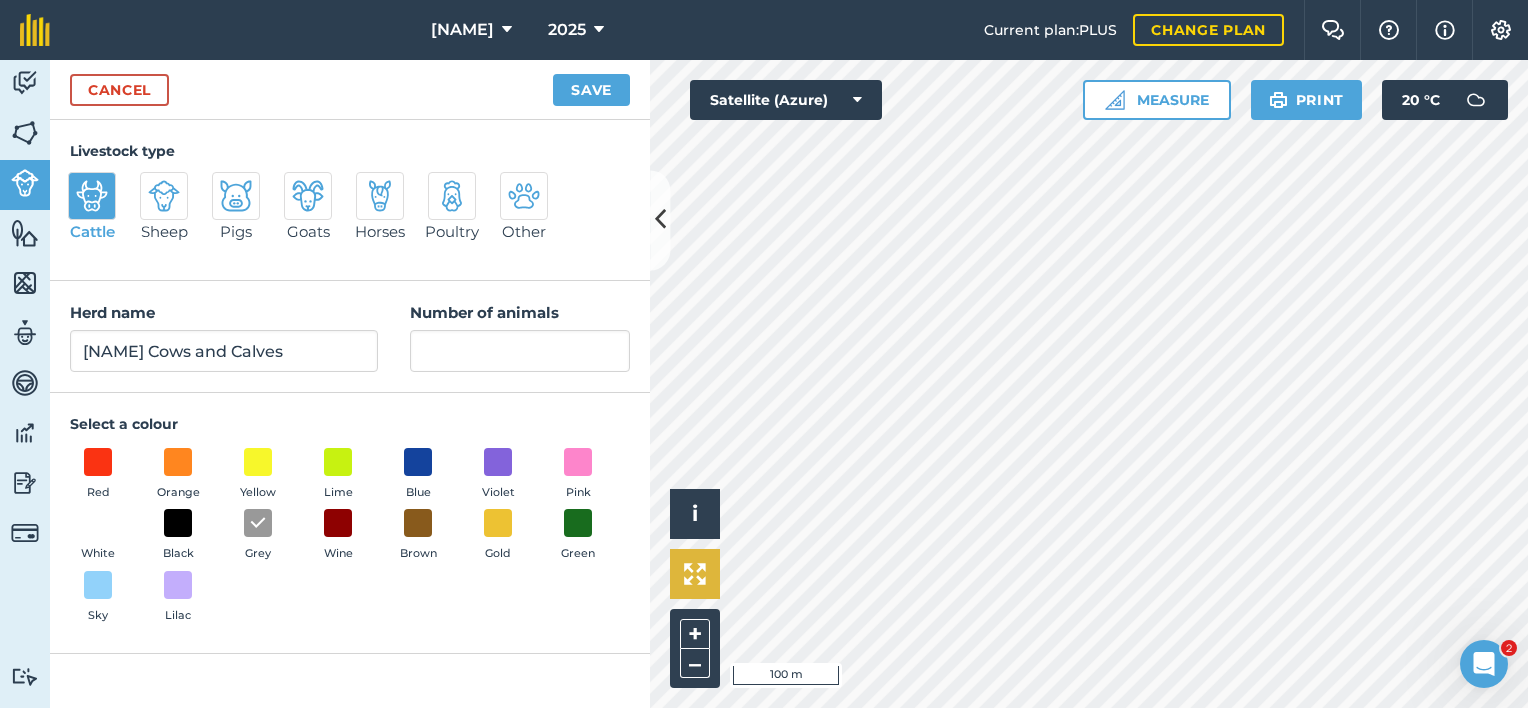 click on "Hello i © 2025 TomTom, Microsoft 100 m + – Satellite (Azure) Measure Print 20   ° C" at bounding box center (1089, 384) 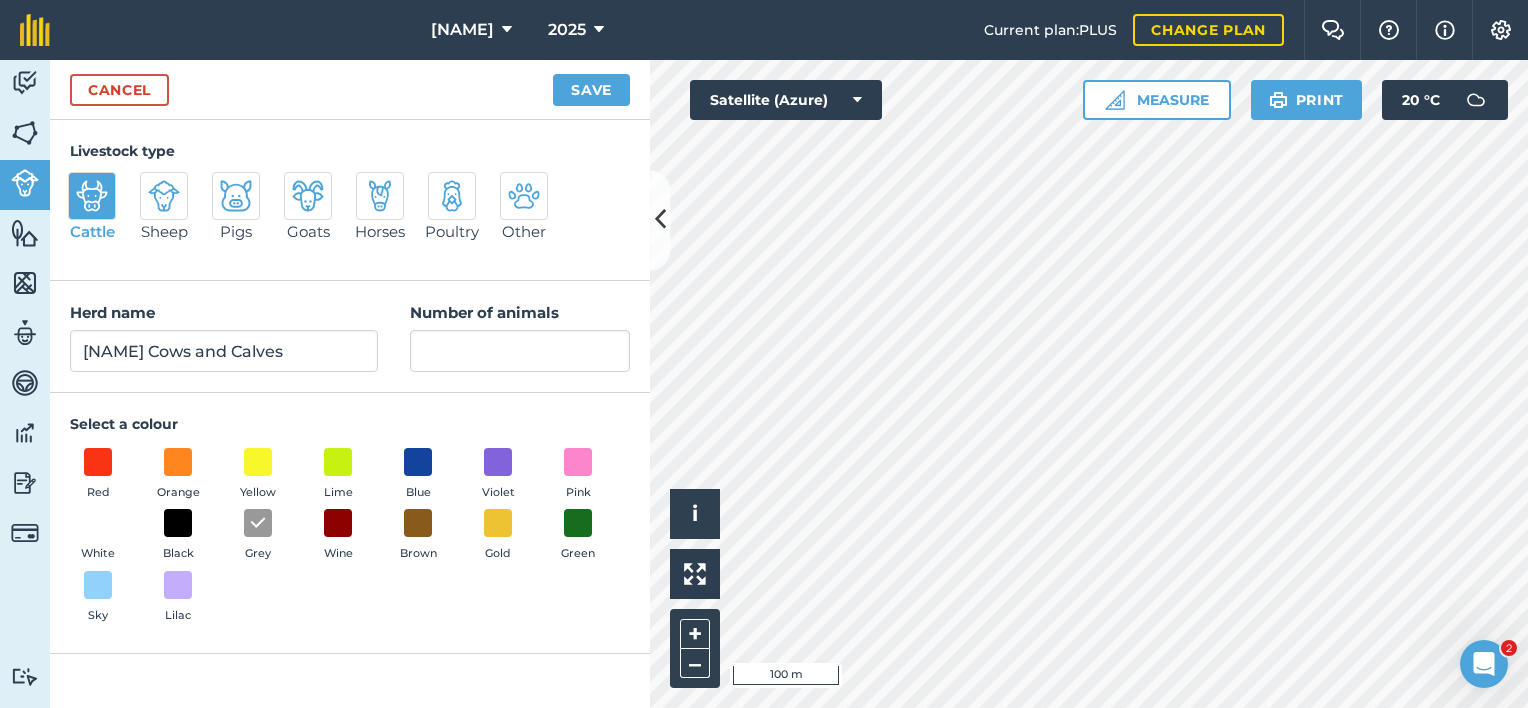 click on "[NAME]  -  [YEAR] Current plan :  PLUS   Change plan Farm Chat Help Info Settings [NAME]  -  [YEAR] reproduced with the permission of  Microsoft Printed on  [DATE] Field usages No usage set AB9 GS4 Horses MEADOW-GRASS-ROUGH - GS1 MEADOW-GRASS-ROUGH - GS2 ORCHARD-GRASS - Heritage Orchard SAM 3 SHEEP Feature types Barn Butchery Corral Farm Office Gateway Pylon Trees Water Trough Woodland Activity Fields Livestock Features Maps Team Vehicles Data Reporting Billing Tutorials Tutorials Cancel Save Livestock type Cattle Sheep Pigs Goats Horses Poultry Other Herd name [NAME] Cows and Calves Number of animals Select a colour Red Orange Yellow Lime Blue Violet Pink White Black Grey Wine Brown Gold Green Sky Lilac Hello i © [YEAR] TomTom, Microsoft 100 m + – Satellite (Azure) Measure Print 20   ° C
[NUMBER]" at bounding box center [764, 354] 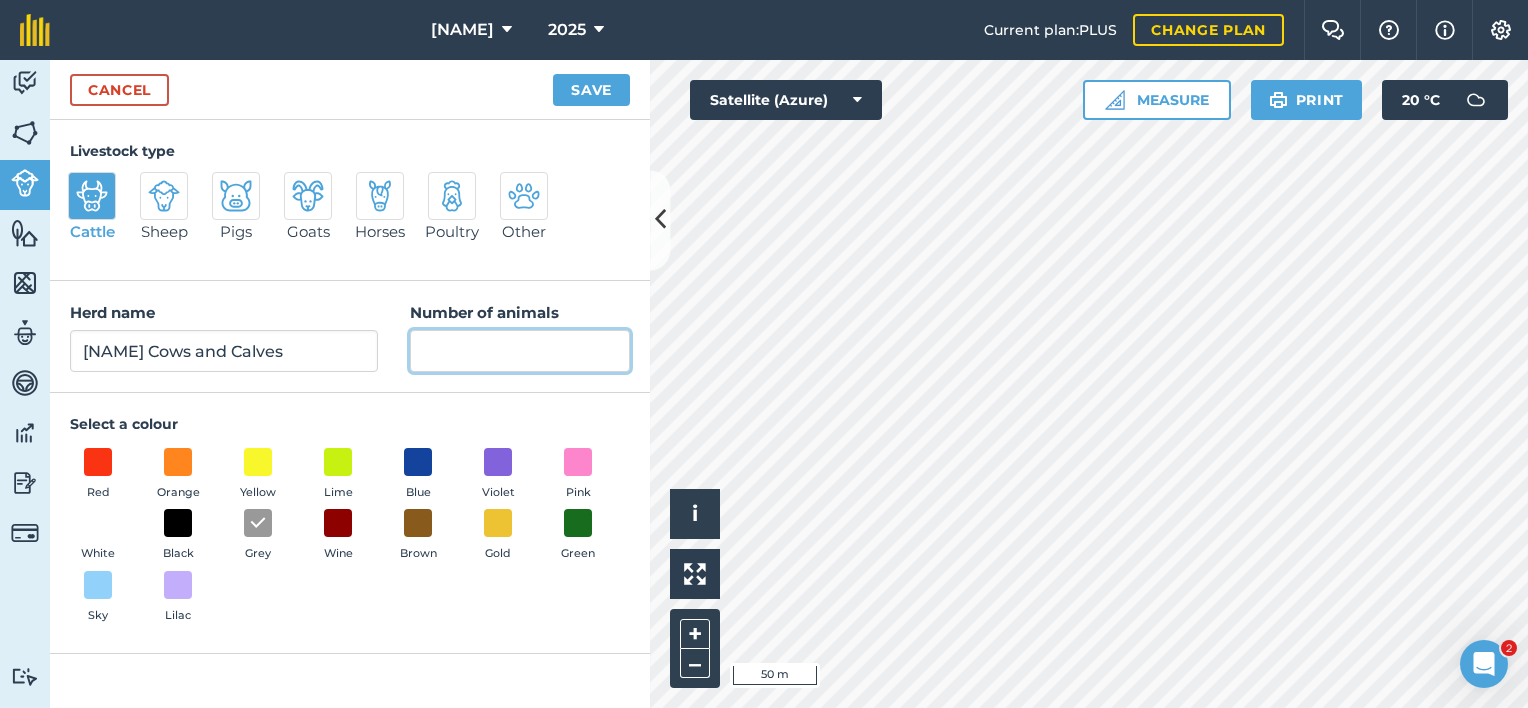 click on "Number of animals" at bounding box center [520, 351] 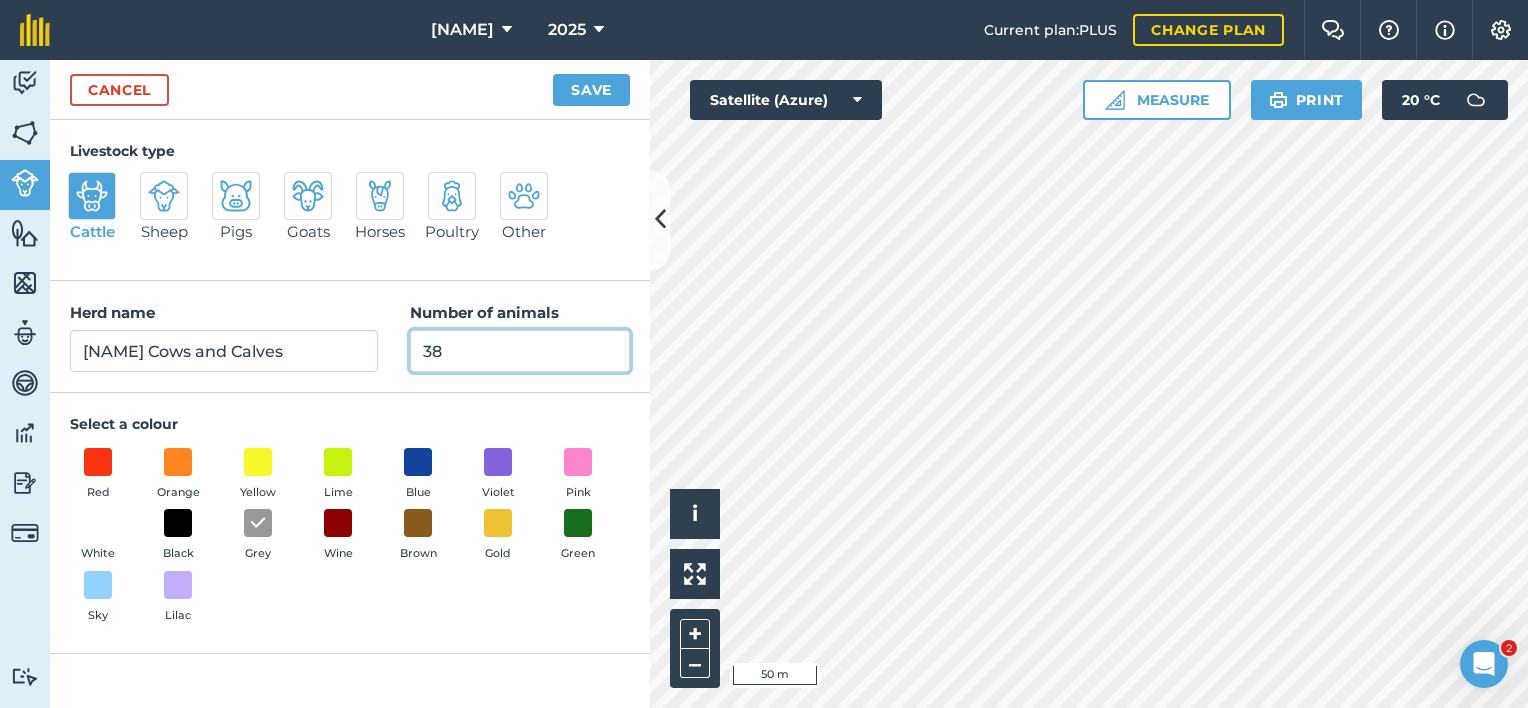 type on "38" 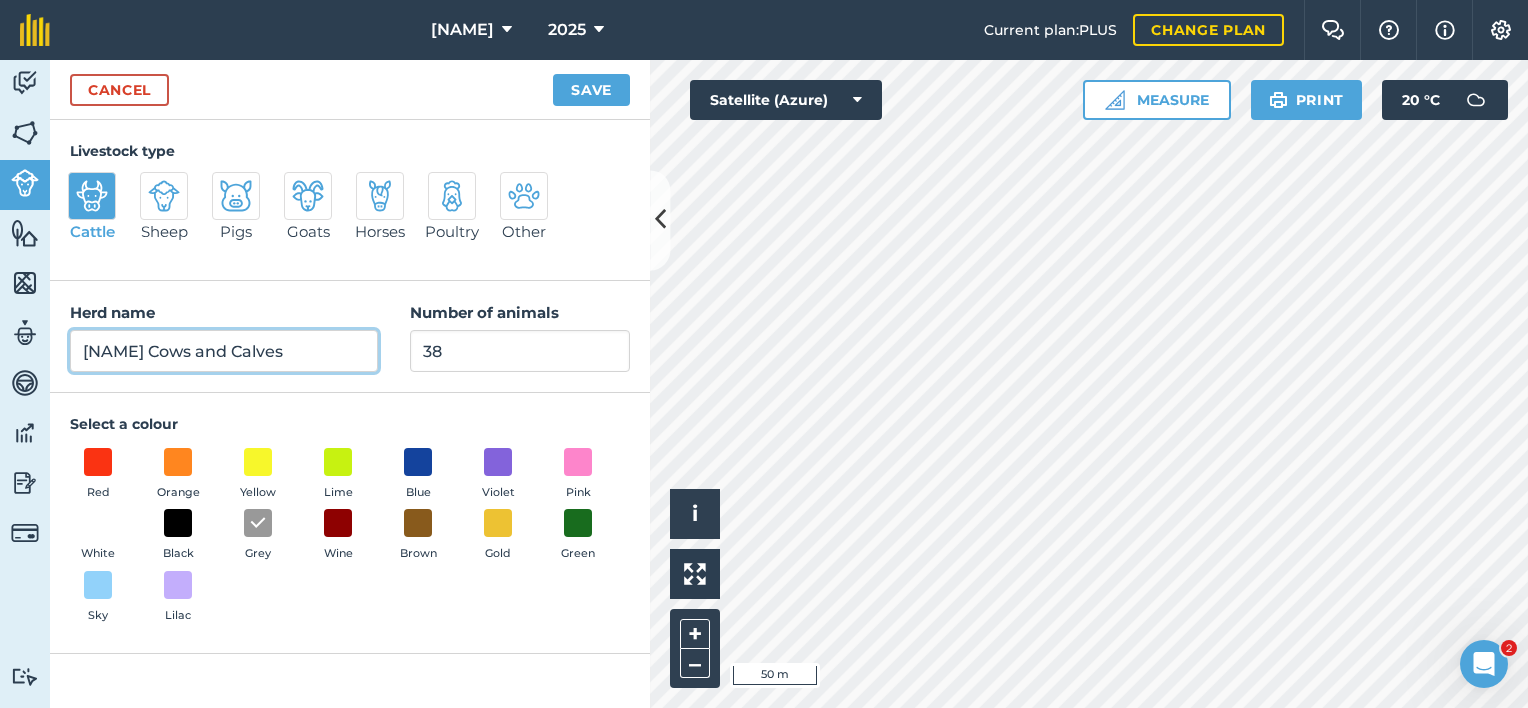 click on "[NAME] Cows and Calves" at bounding box center (224, 351) 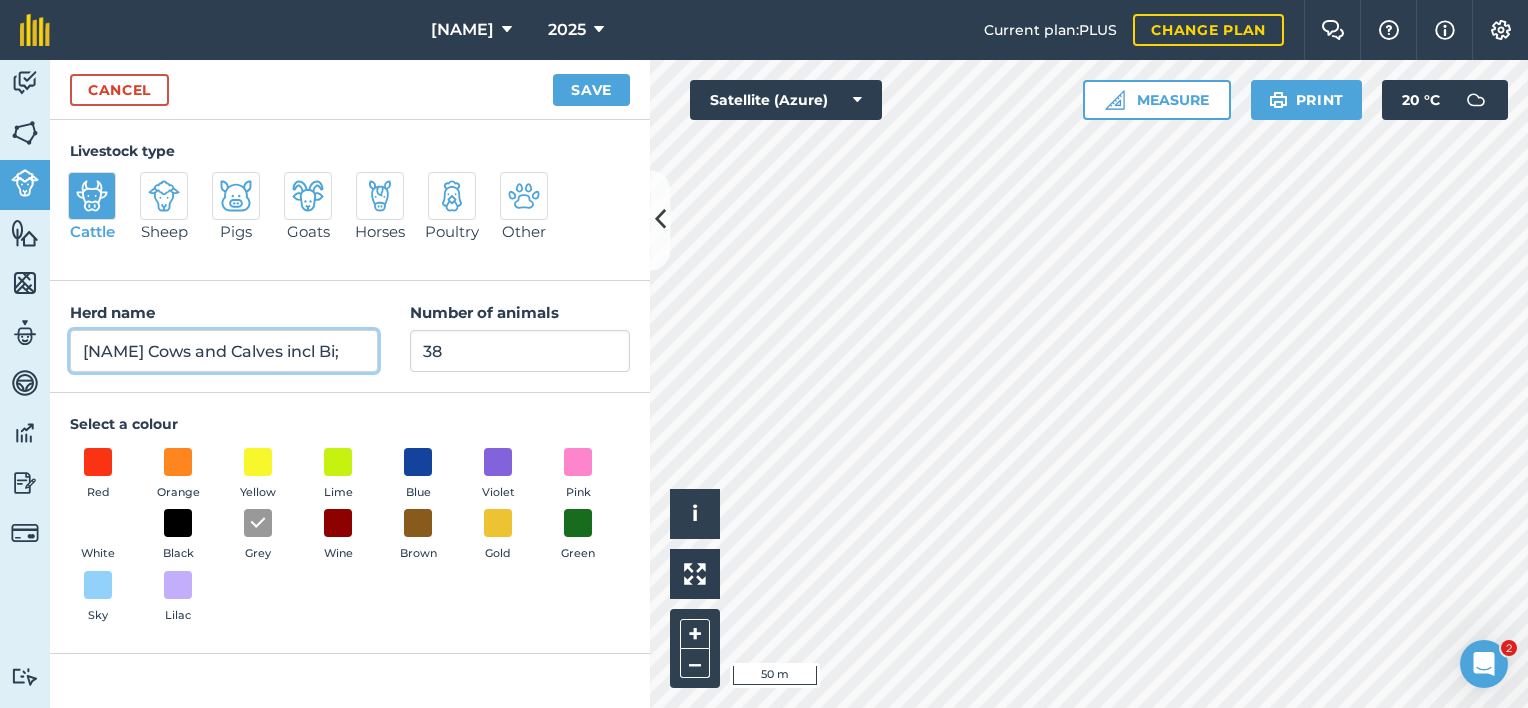 click on "[NAME] Cows and Calves incl Bi;" at bounding box center (224, 351) 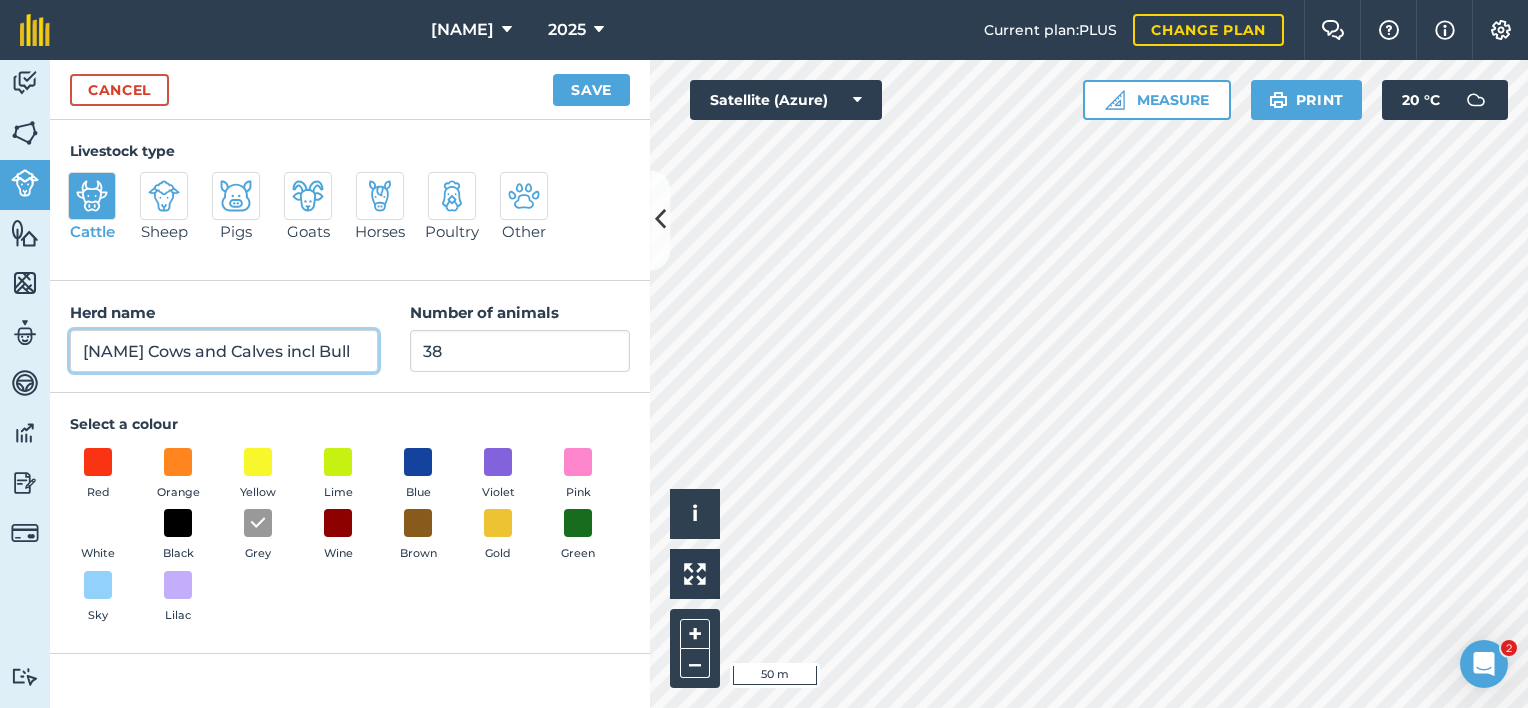 scroll, scrollTop: 0, scrollLeft: 7, axis: horizontal 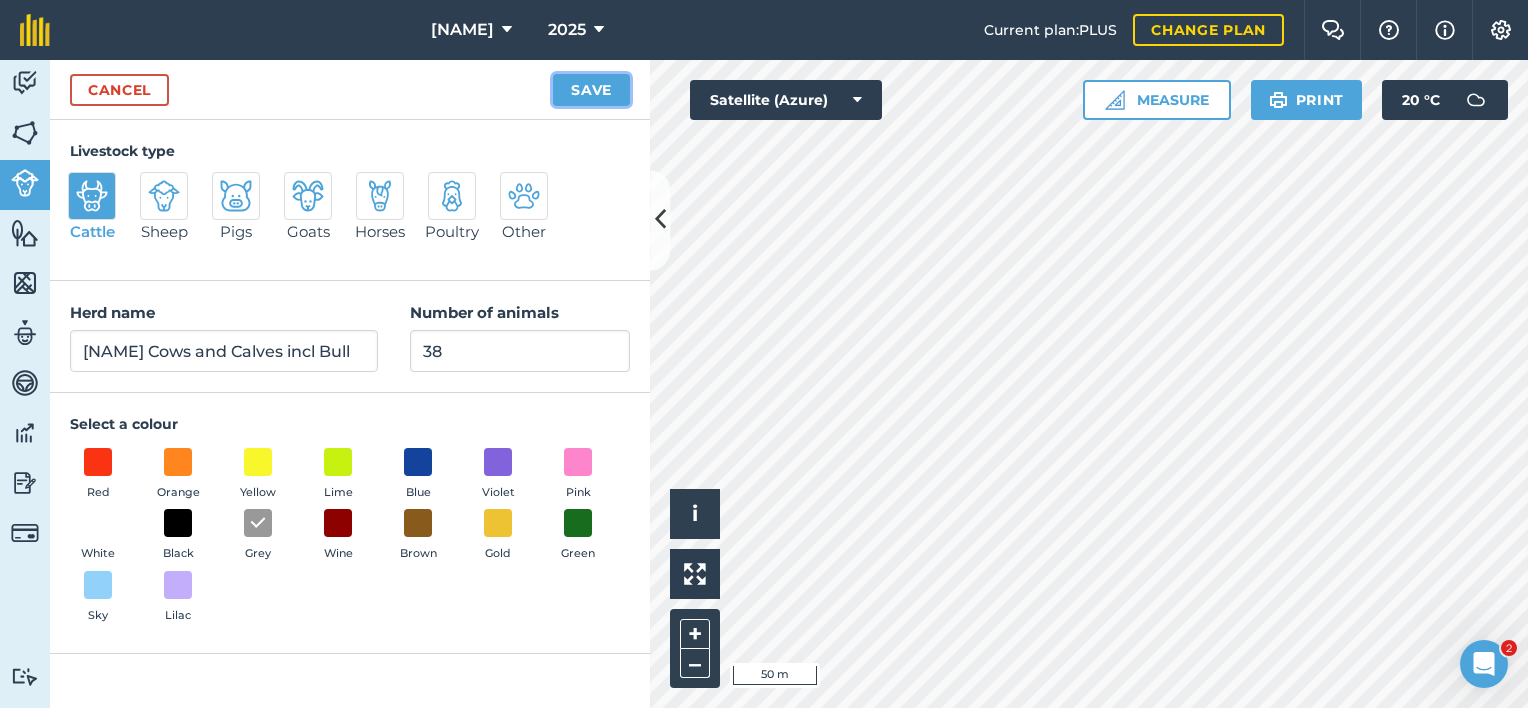 click on "Save" at bounding box center [591, 90] 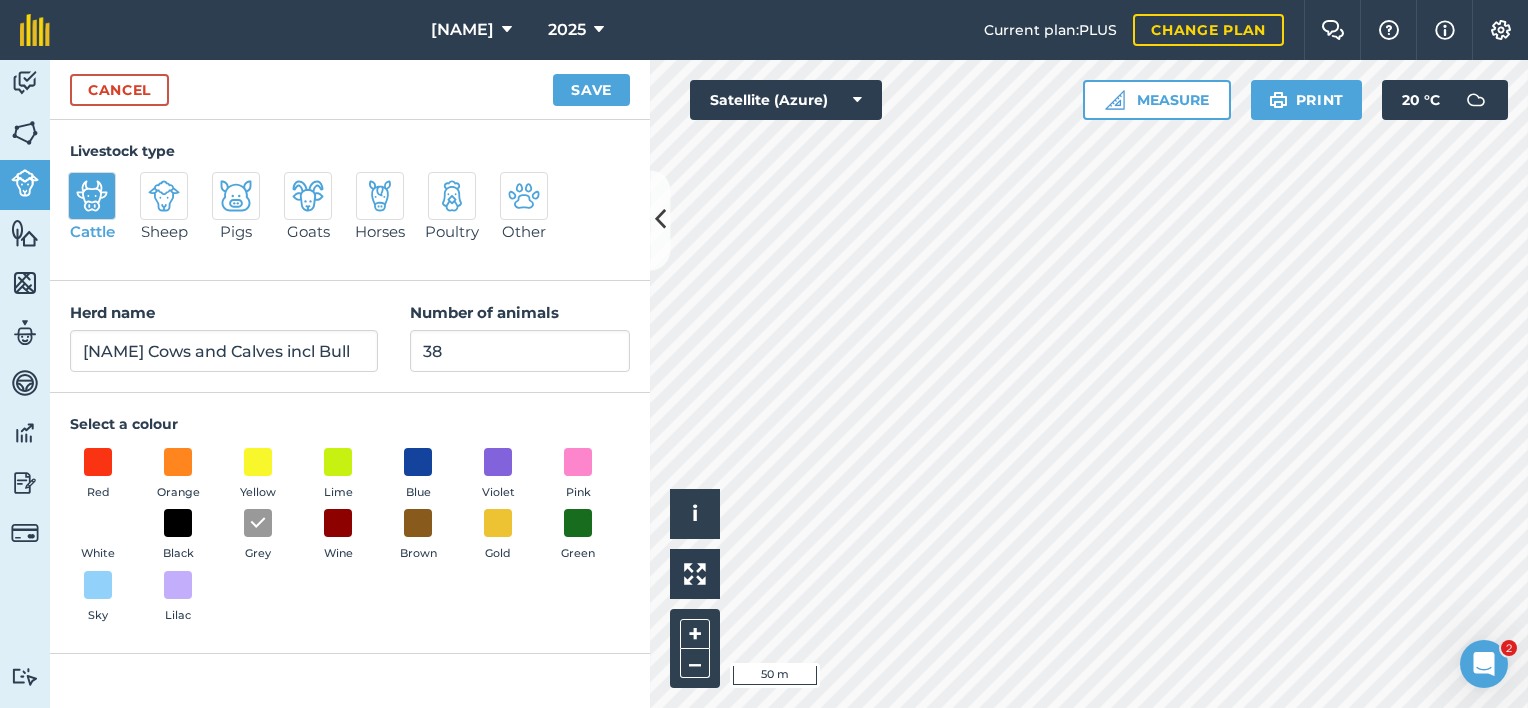 scroll, scrollTop: 0, scrollLeft: 0, axis: both 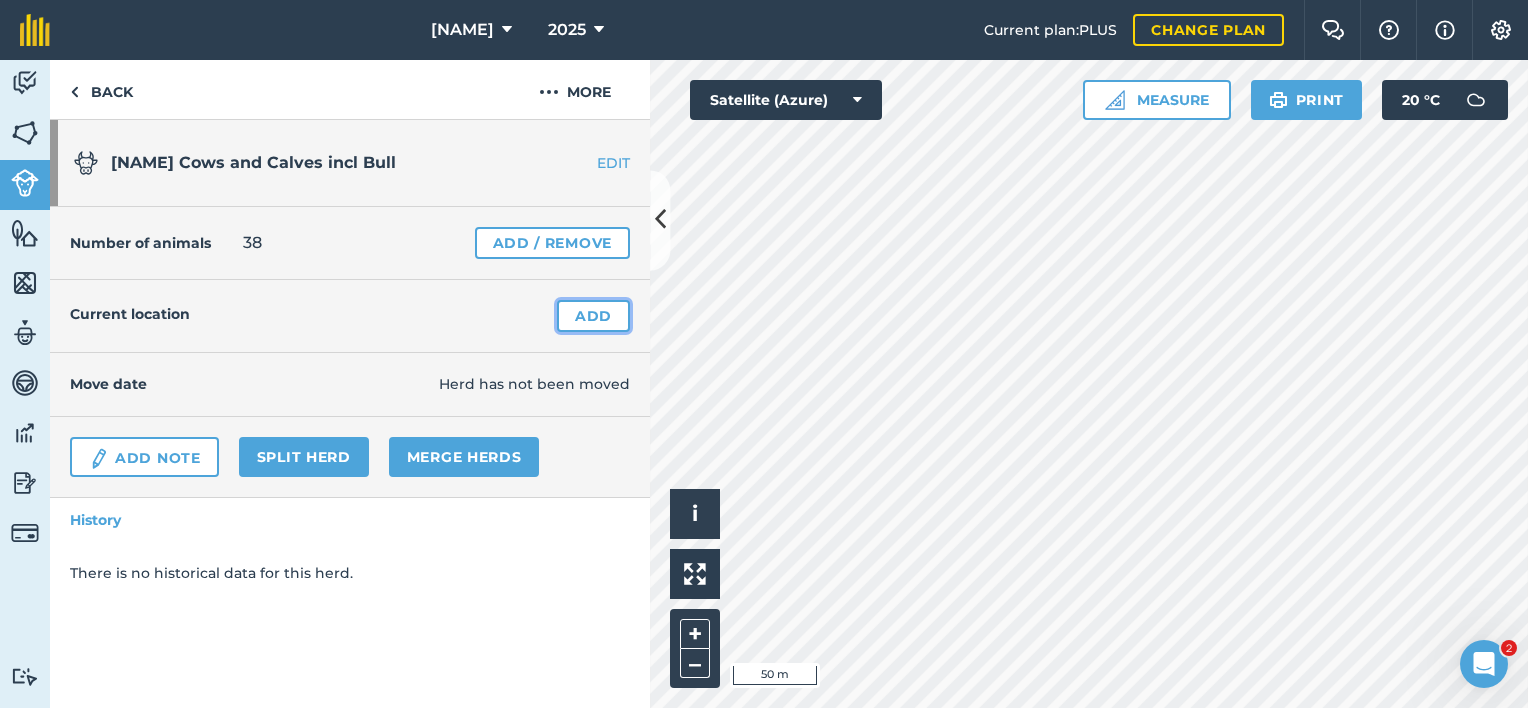 click on "Add" at bounding box center (593, 316) 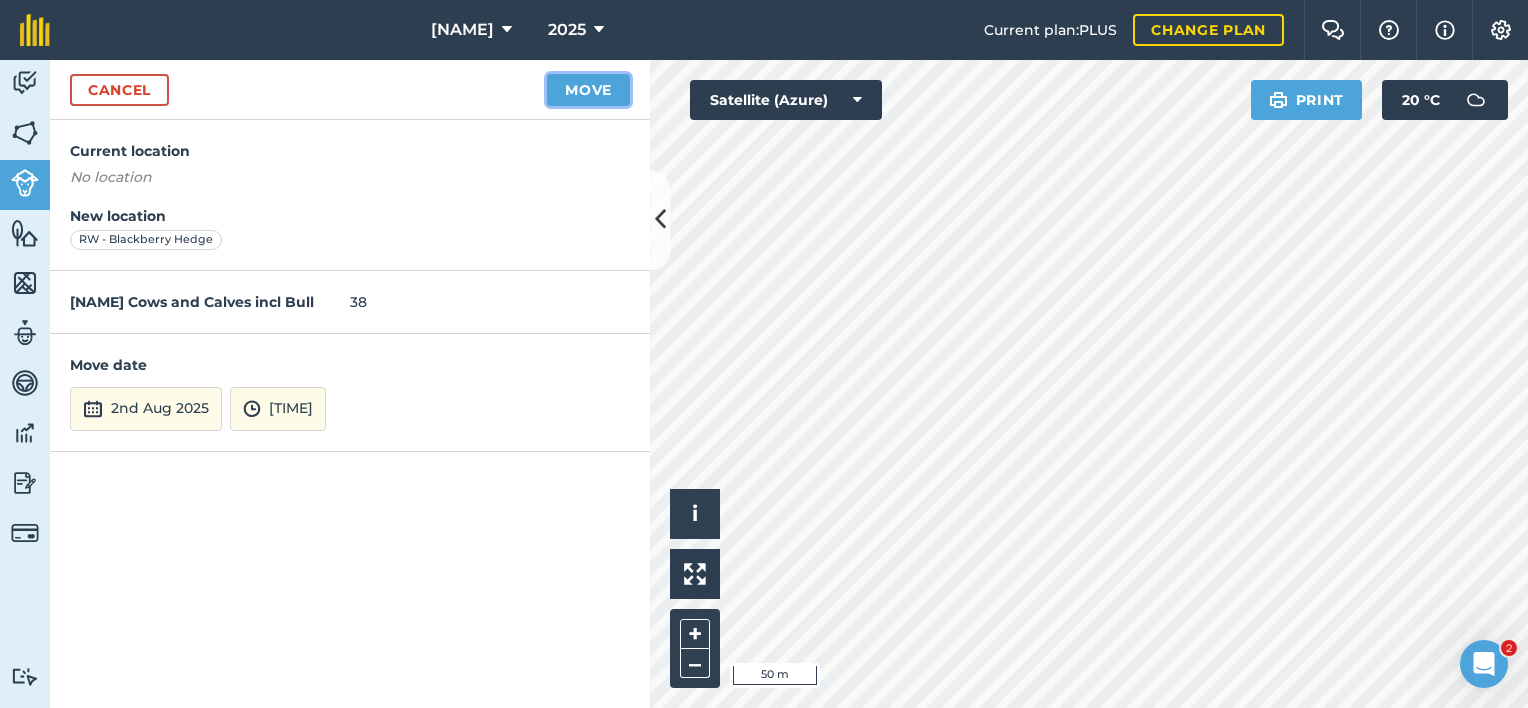 click on "Move" at bounding box center [588, 90] 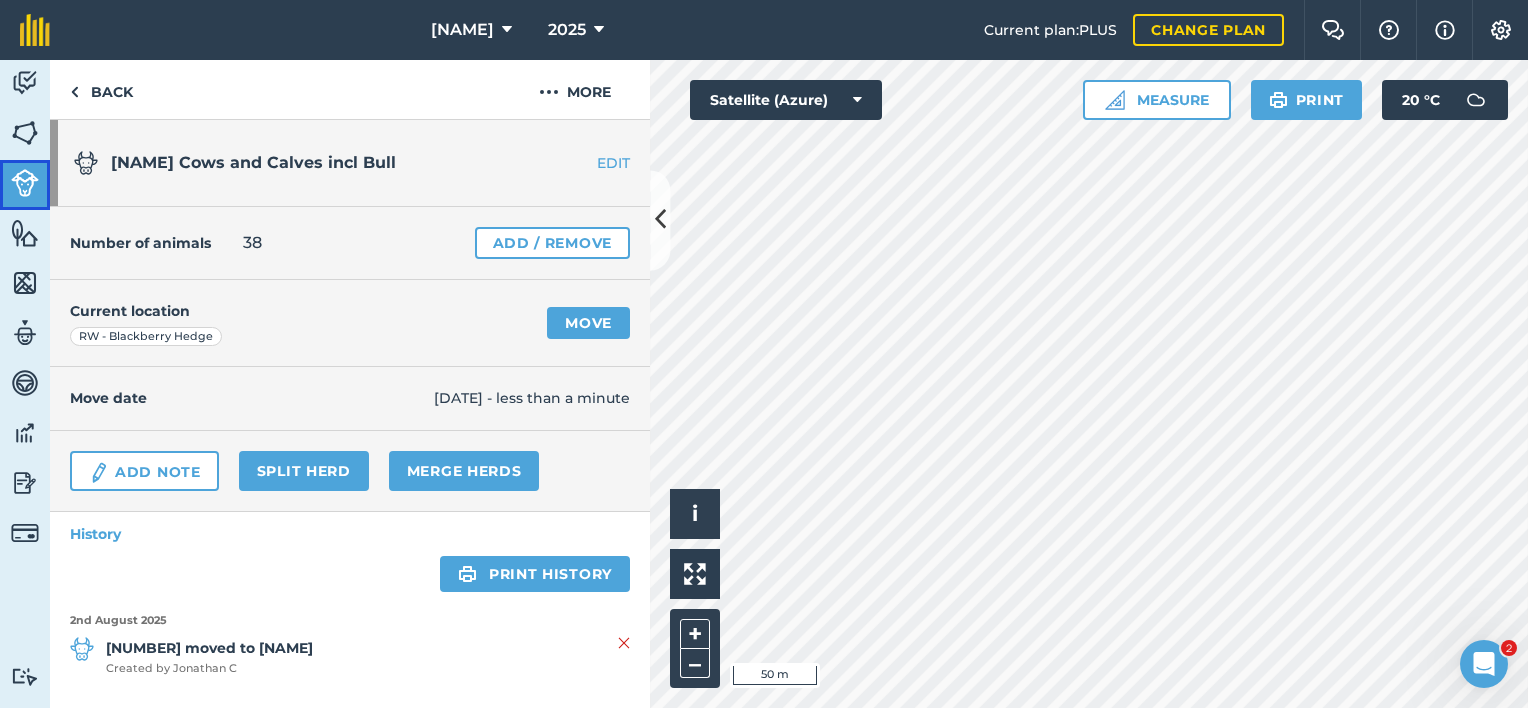 click on "Livestock" at bounding box center [25, 185] 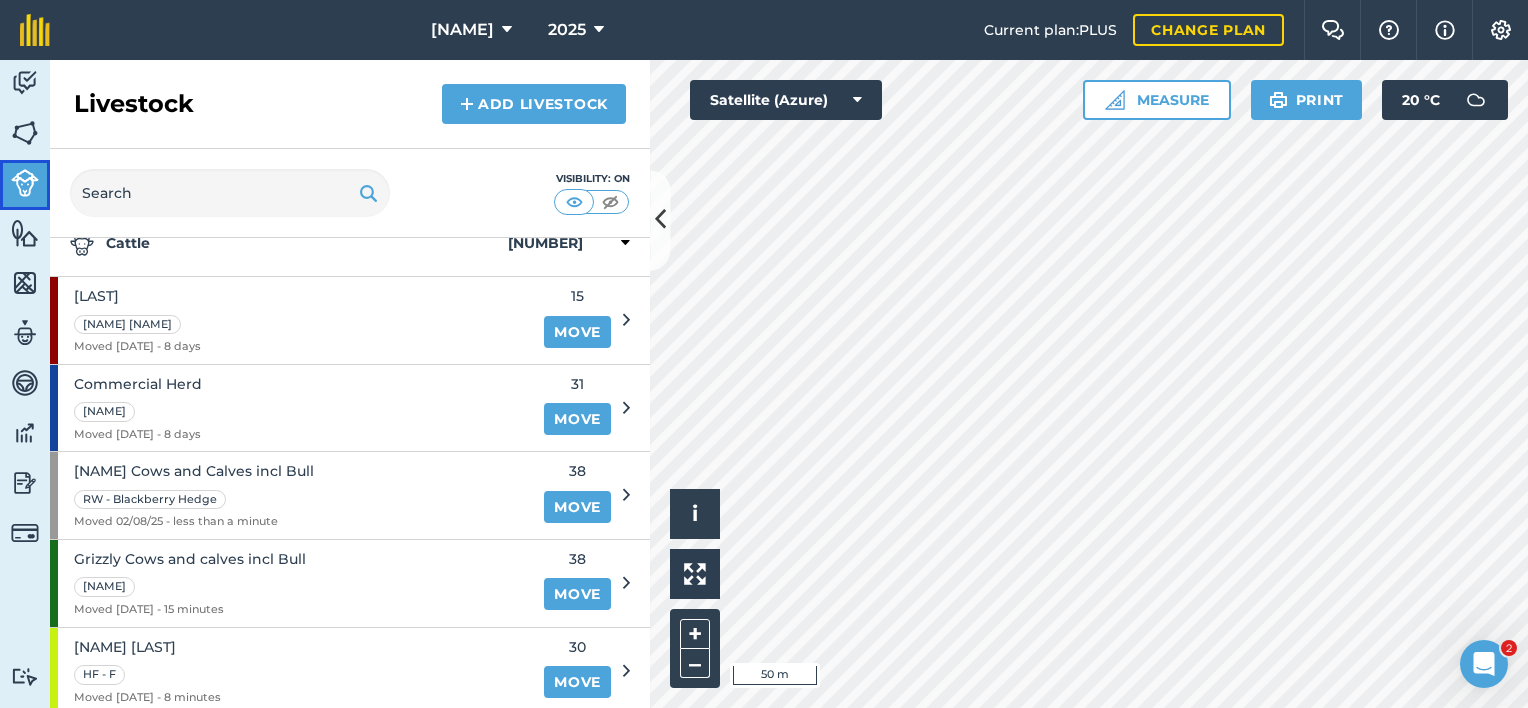 scroll, scrollTop: 316, scrollLeft: 0, axis: vertical 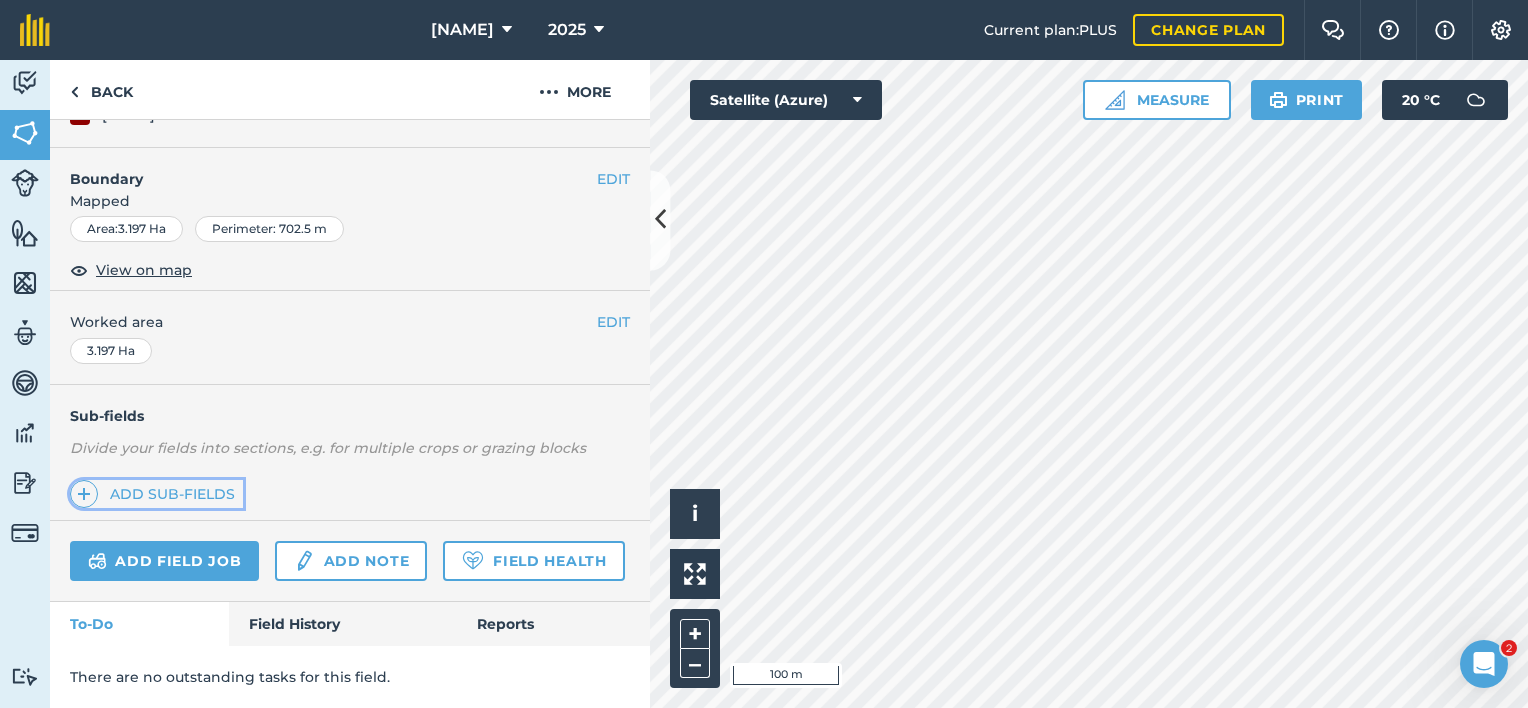 click on "Add sub-fields" at bounding box center [156, 494] 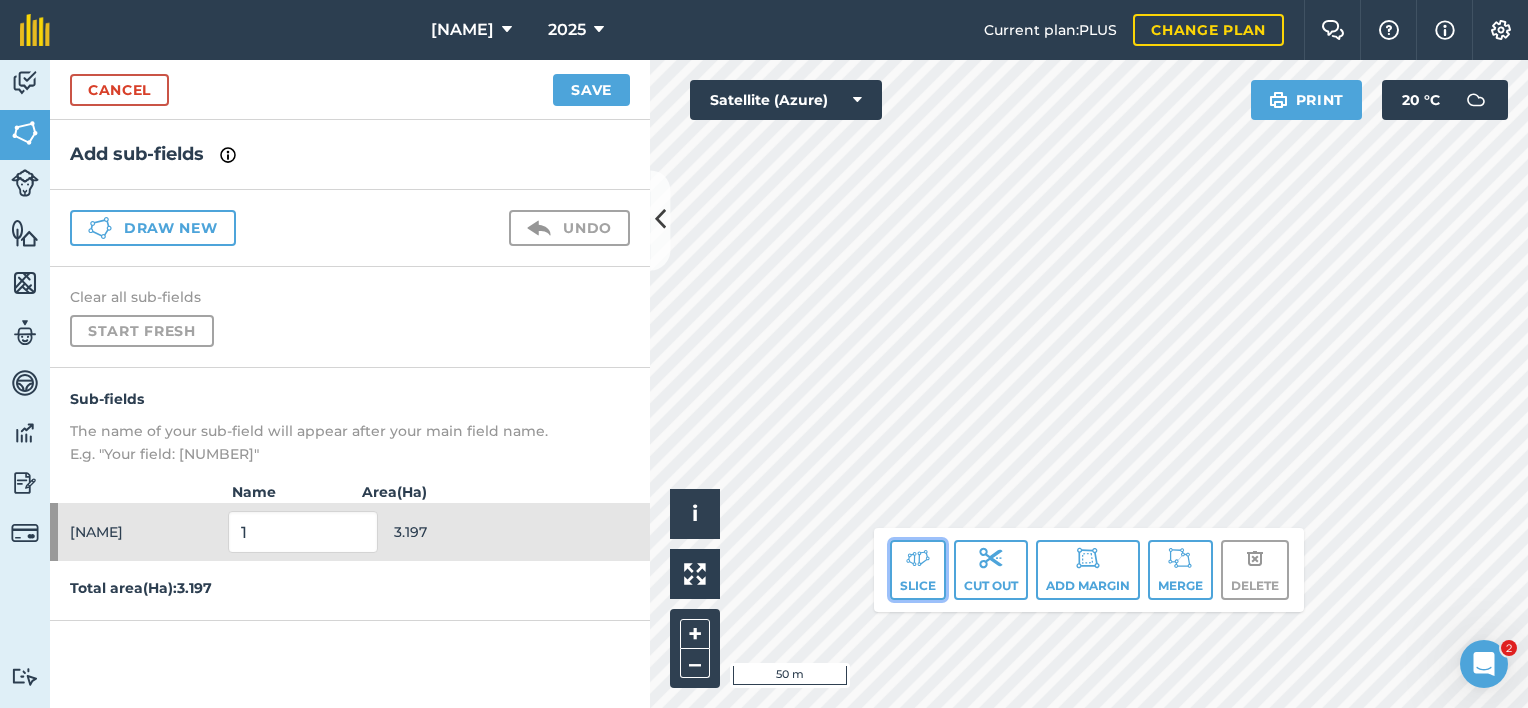 click at bounding box center [918, 558] 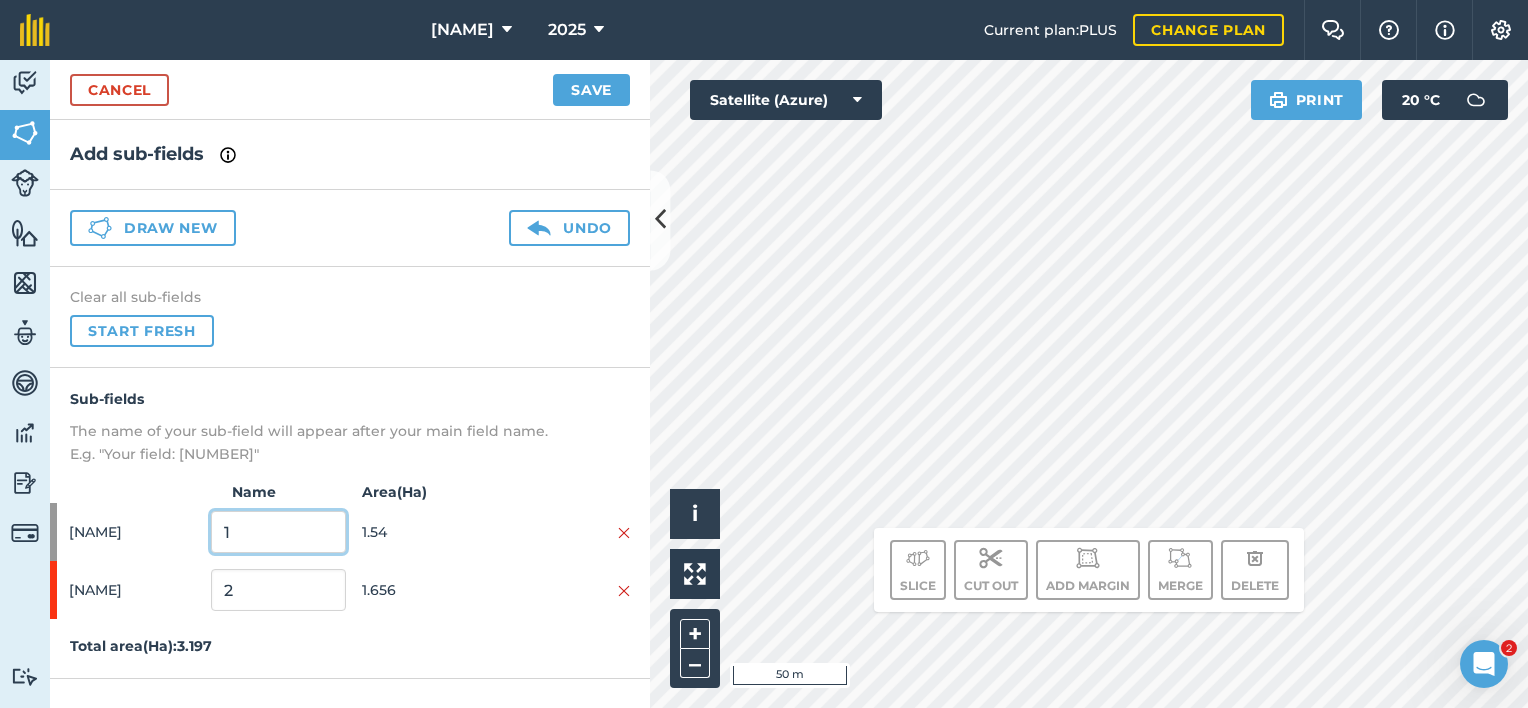 click on "1" at bounding box center (278, 532) 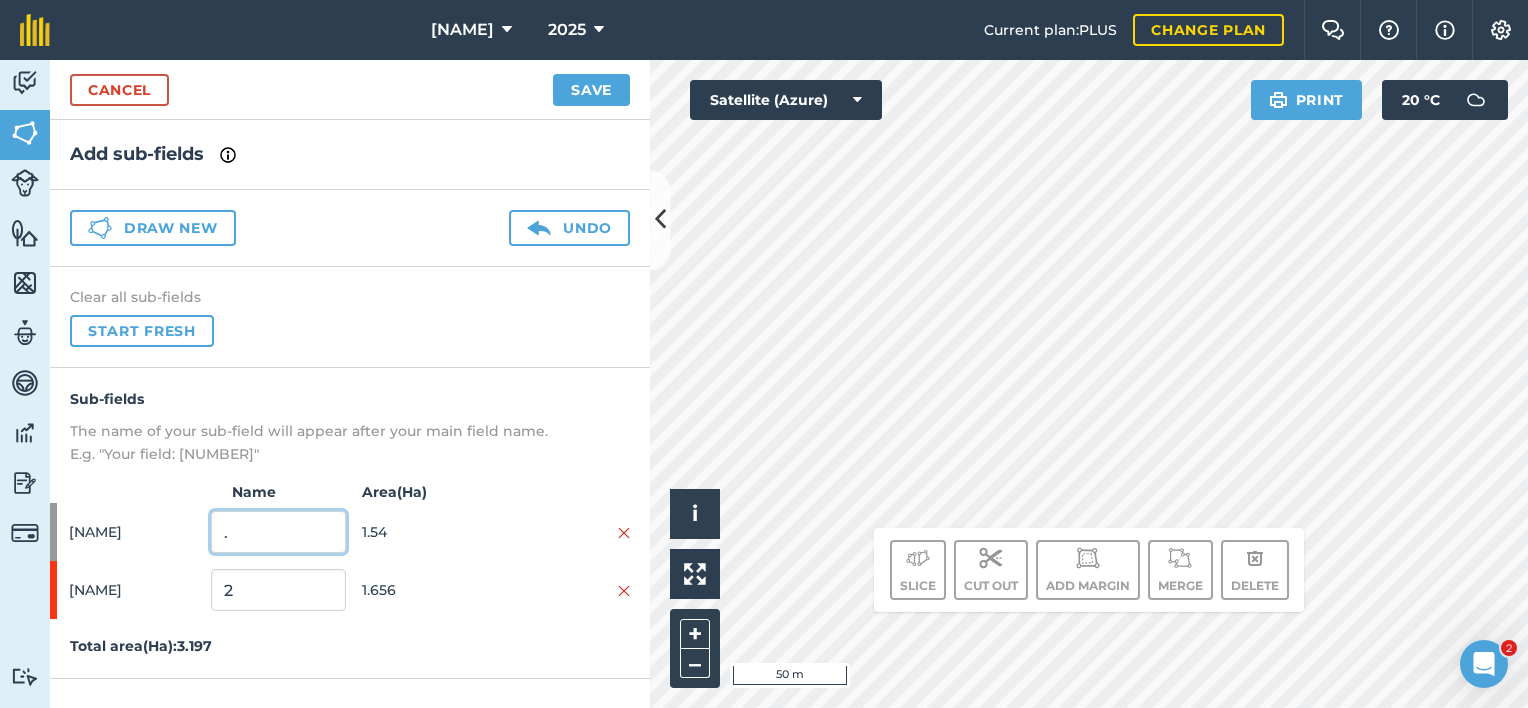 type on "." 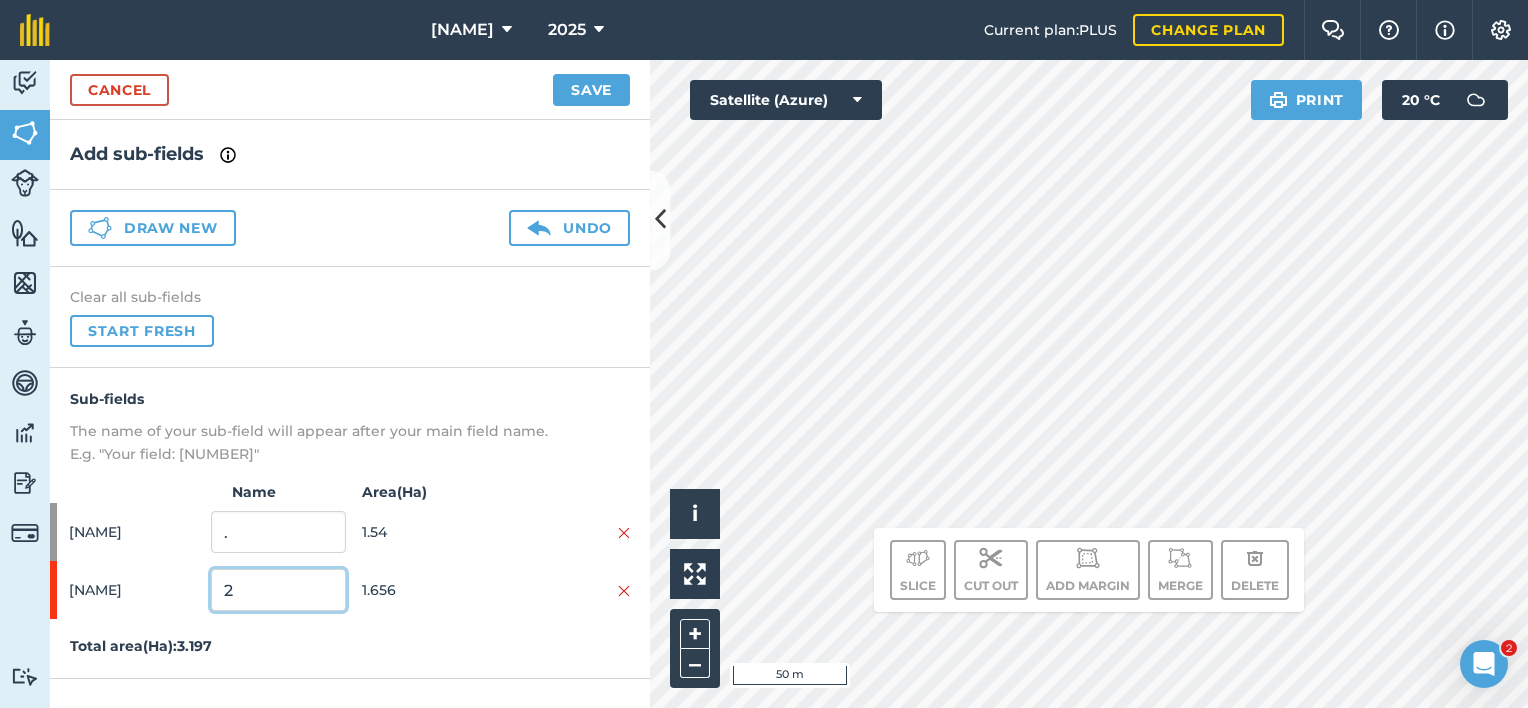 click on "2" at bounding box center [278, 590] 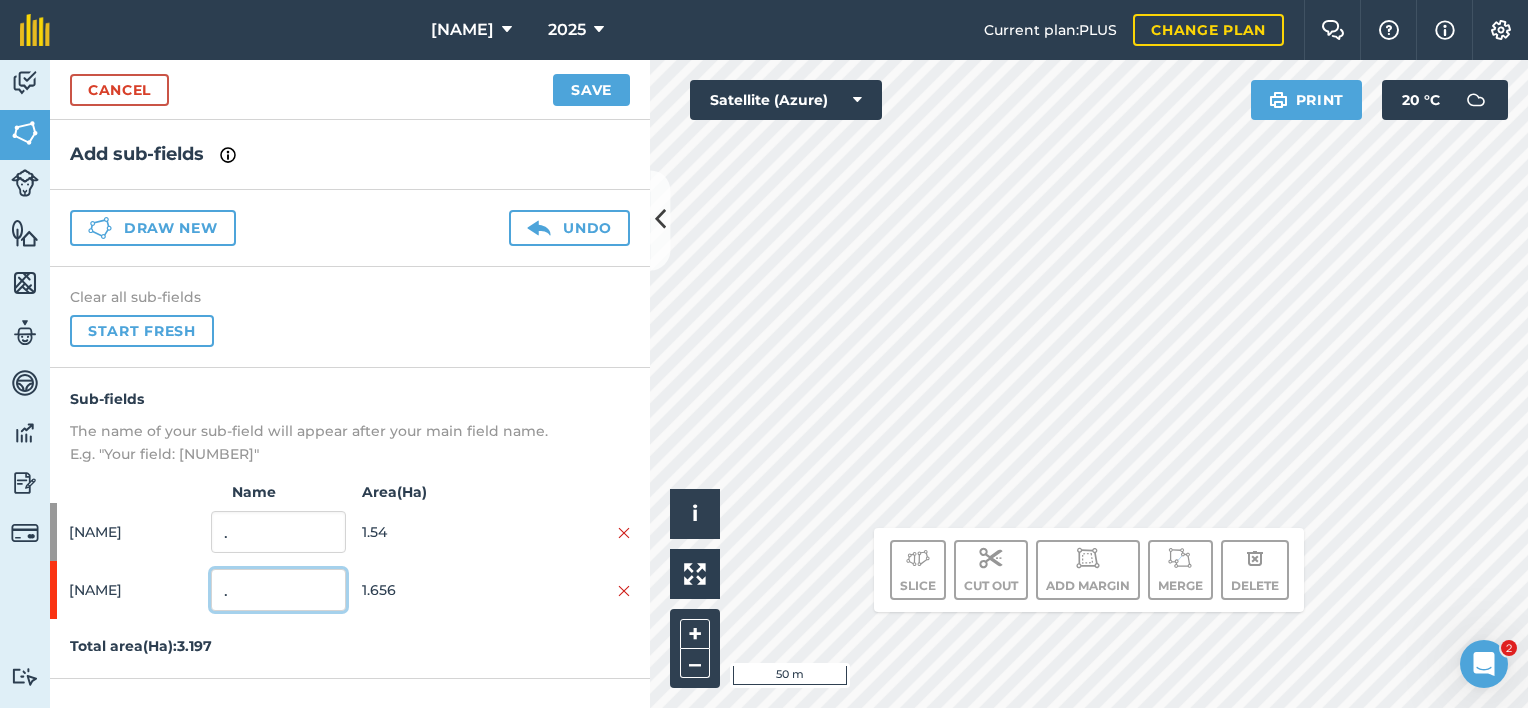 type on "." 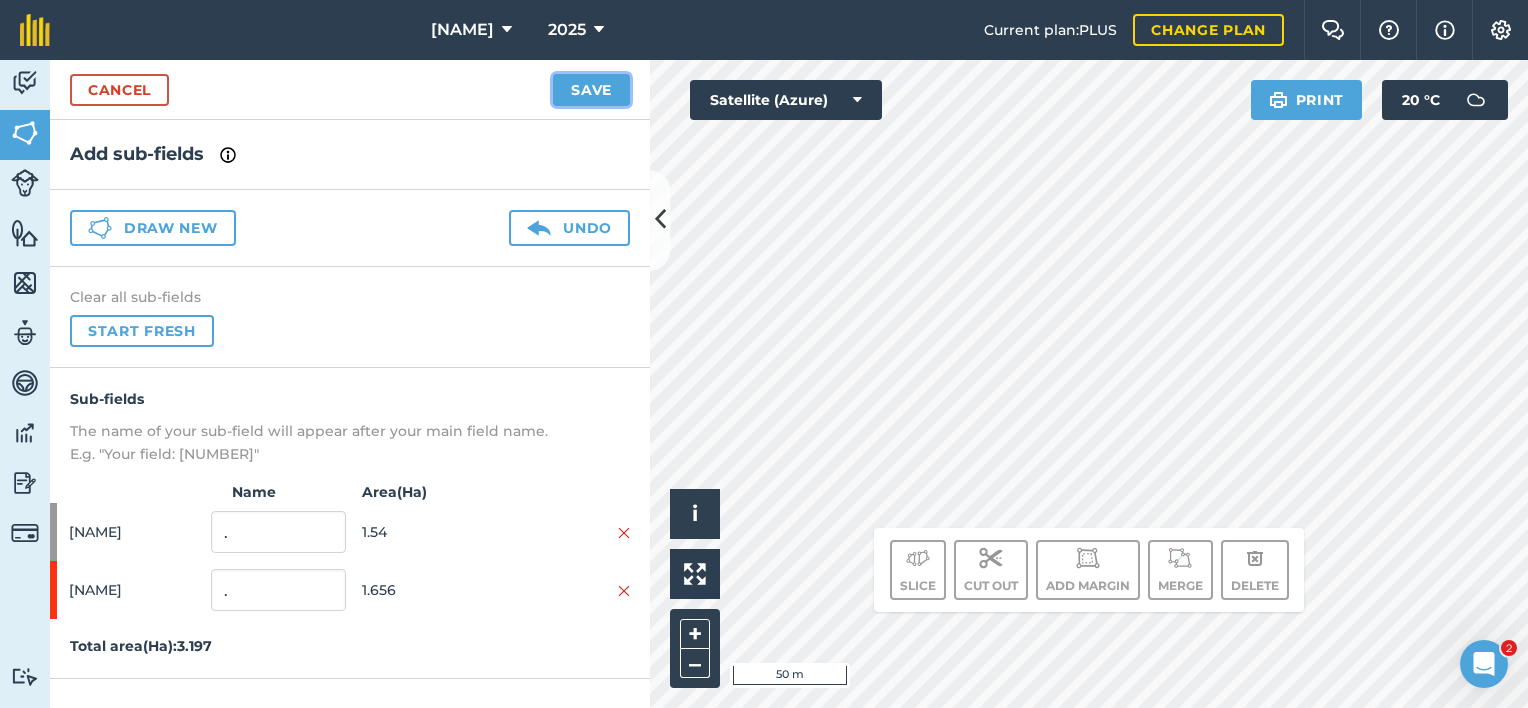 click on "Save" at bounding box center [591, 90] 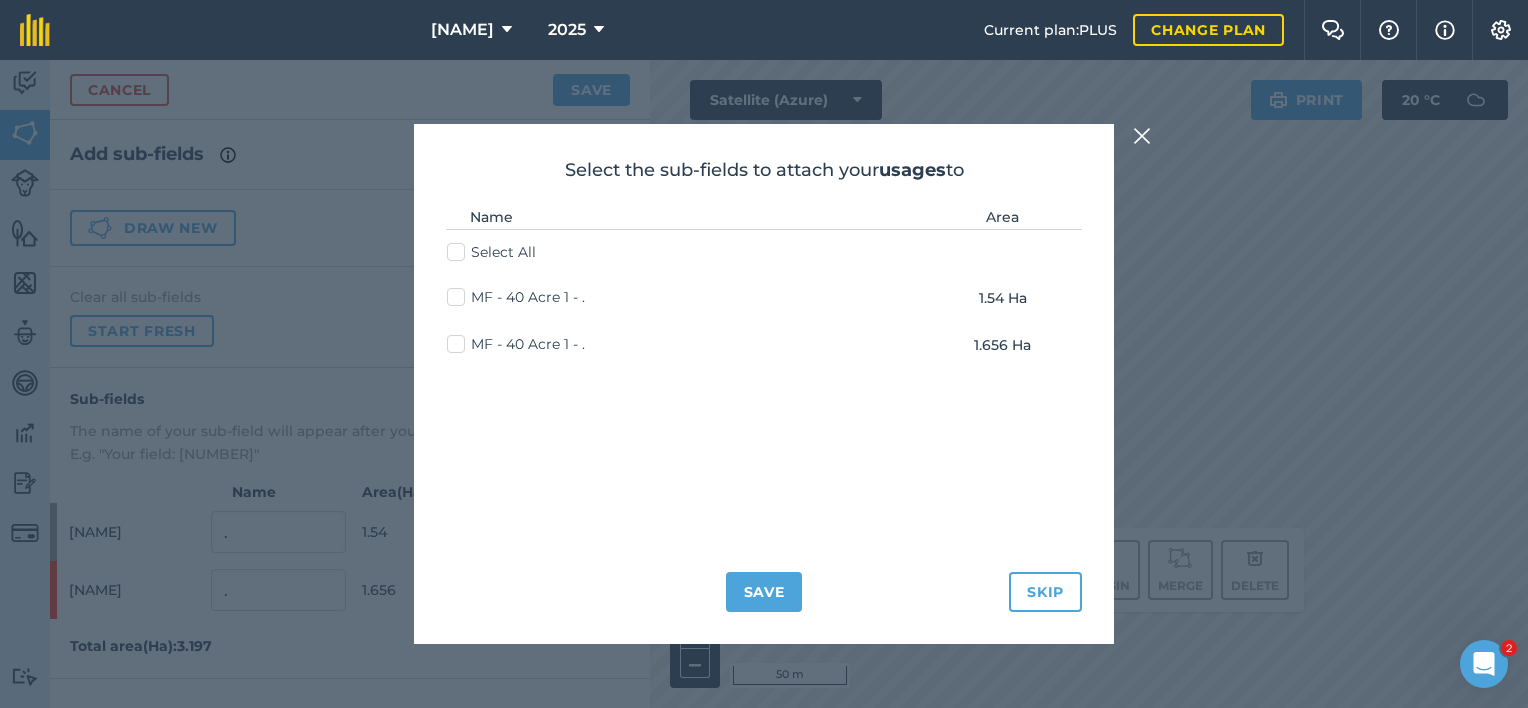 click on "Select All" at bounding box center (764, 252) 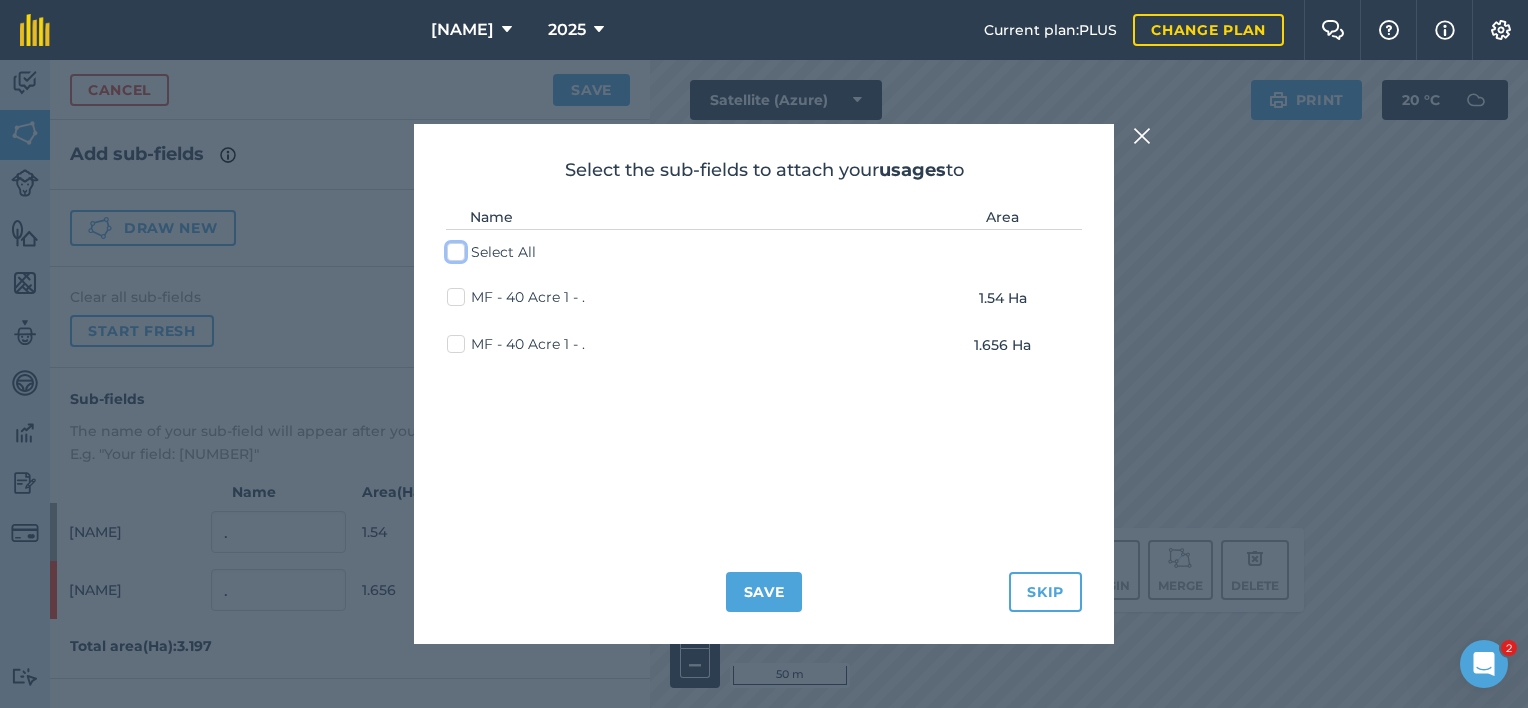 click on "Select All" at bounding box center [453, 248] 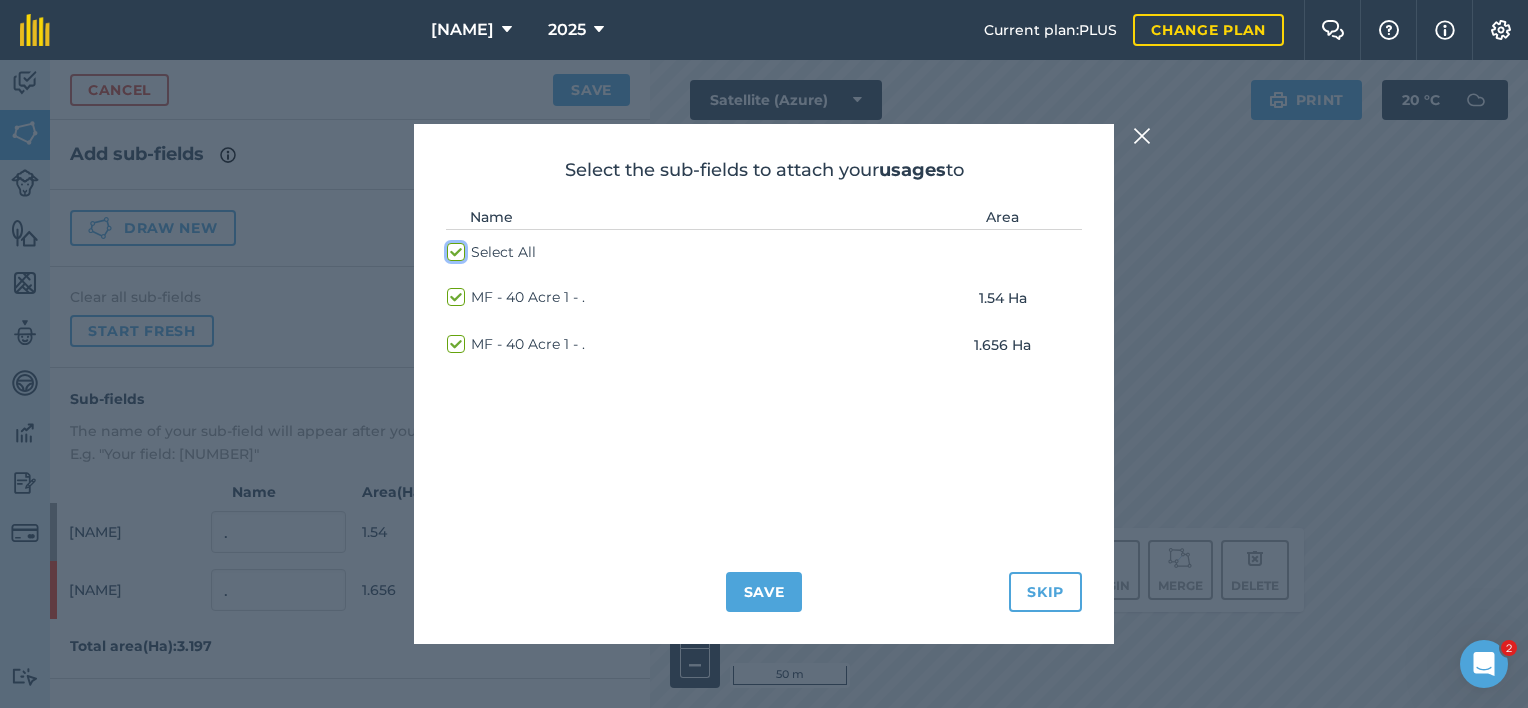 checkbox on "true" 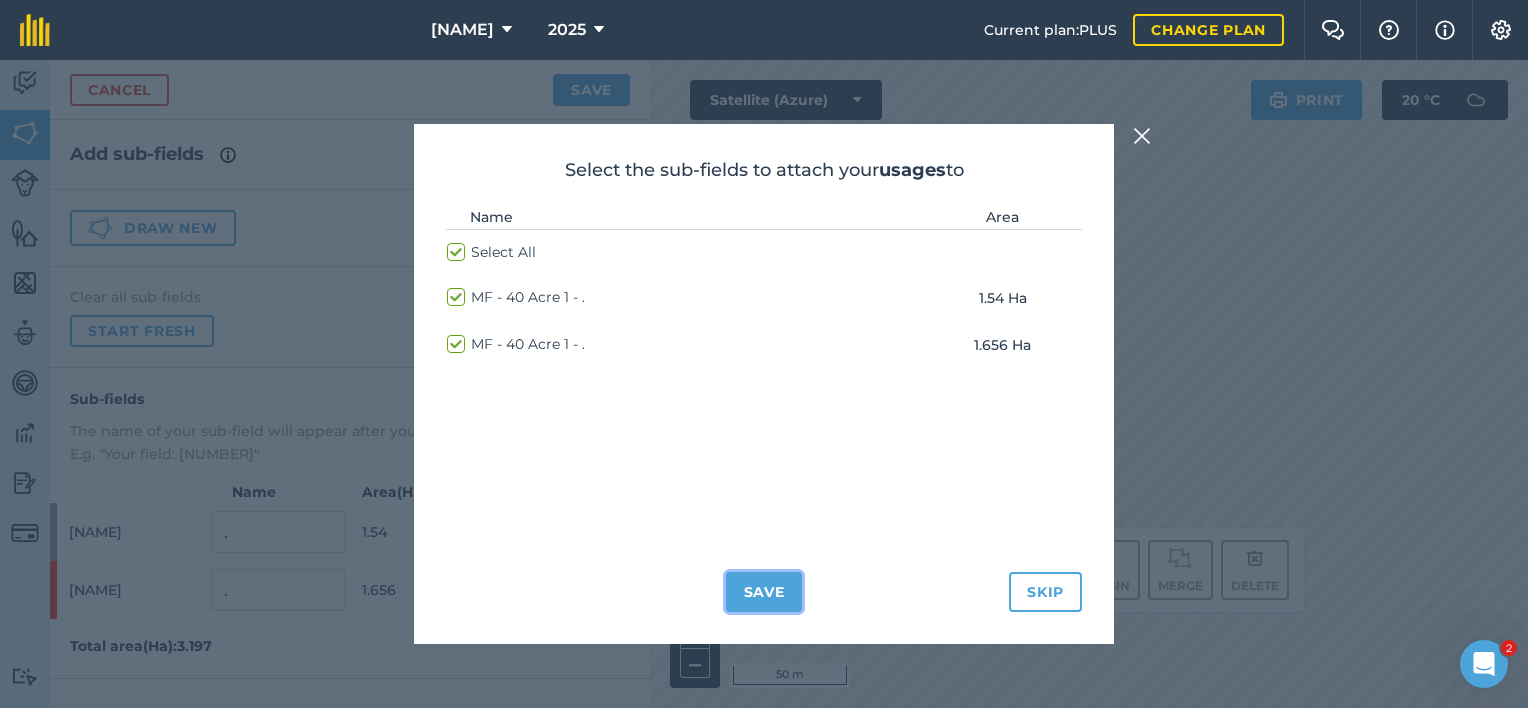 click on "Save" at bounding box center (764, 592) 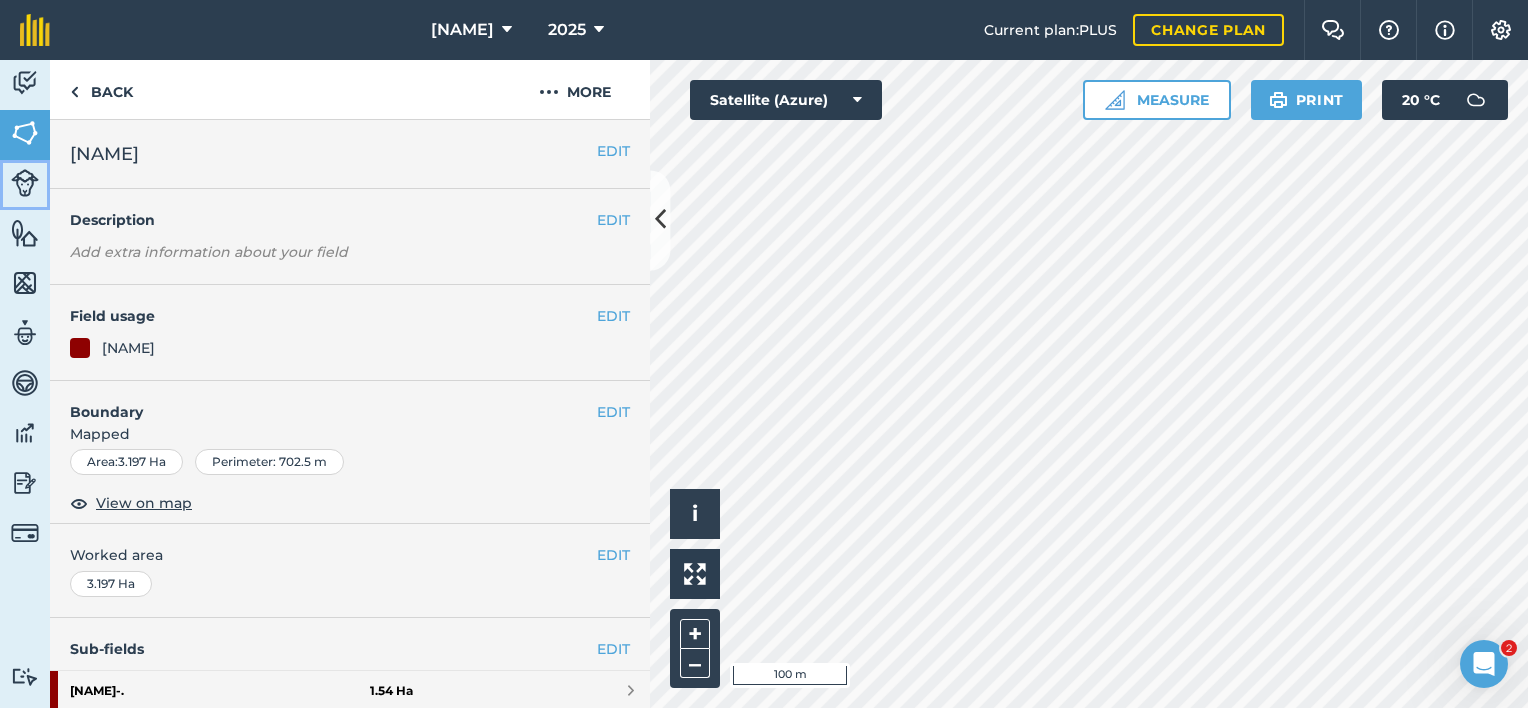 click at bounding box center (25, 183) 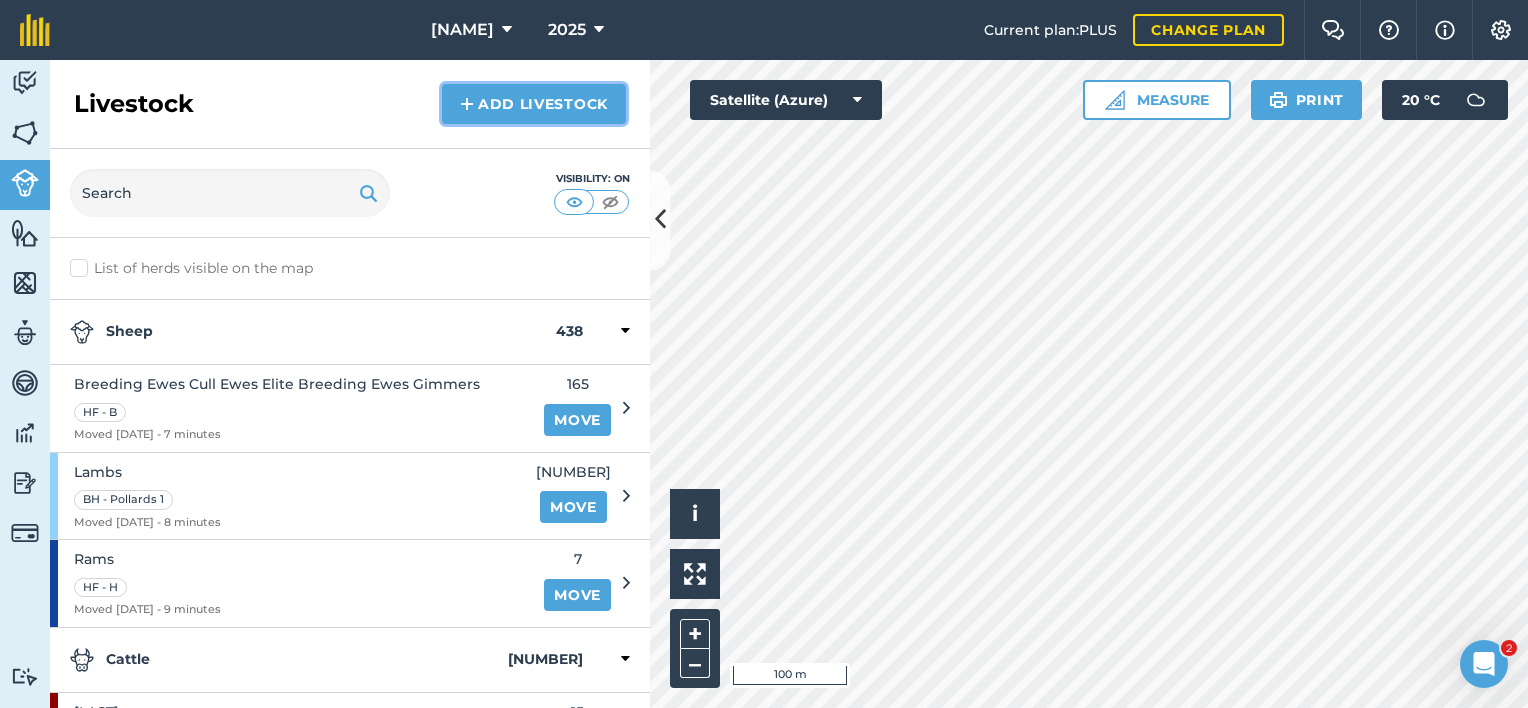 click on "Add Livestock" at bounding box center [534, 104] 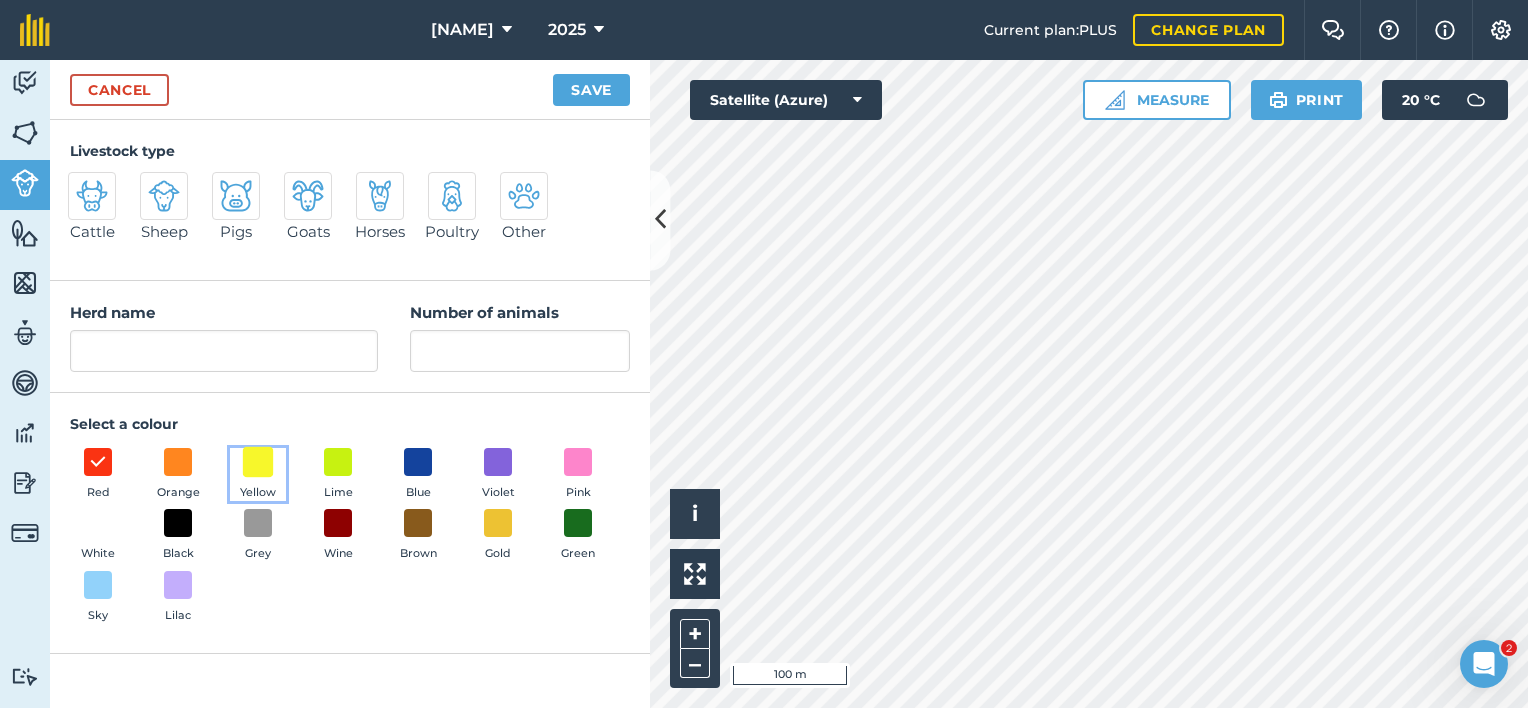 click at bounding box center [258, 461] 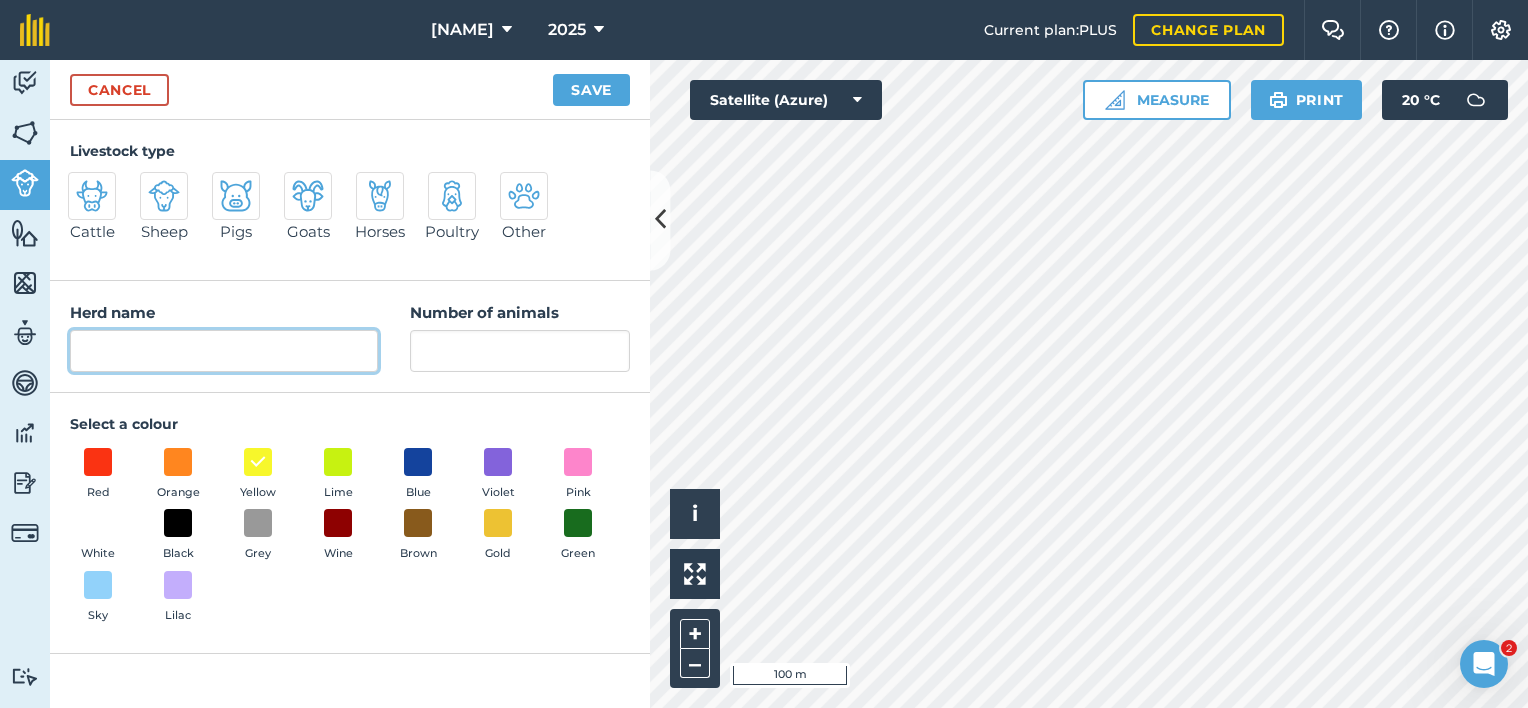 click on "Herd name" at bounding box center [224, 351] 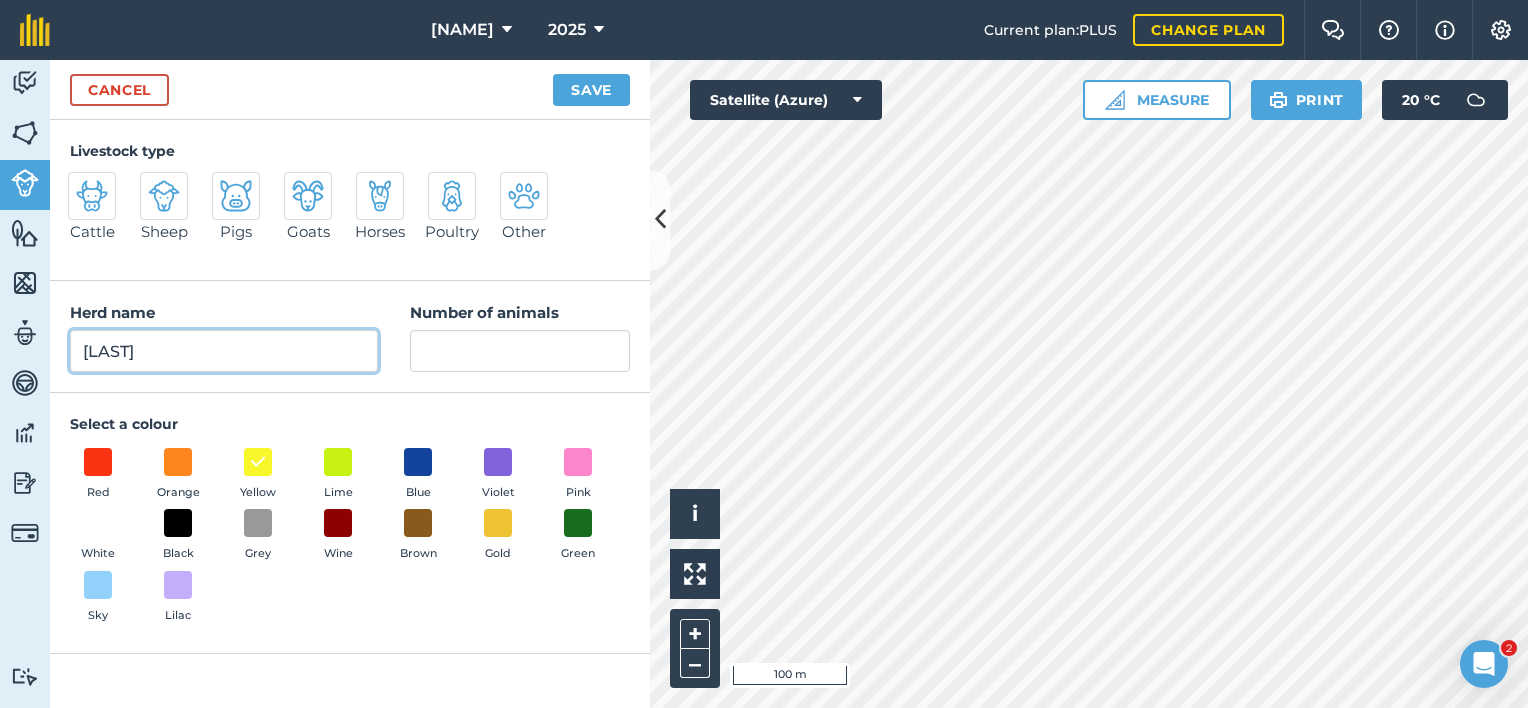 drag, startPoint x: 144, startPoint y: 349, endPoint x: 48, endPoint y: 351, distance: 96.02083 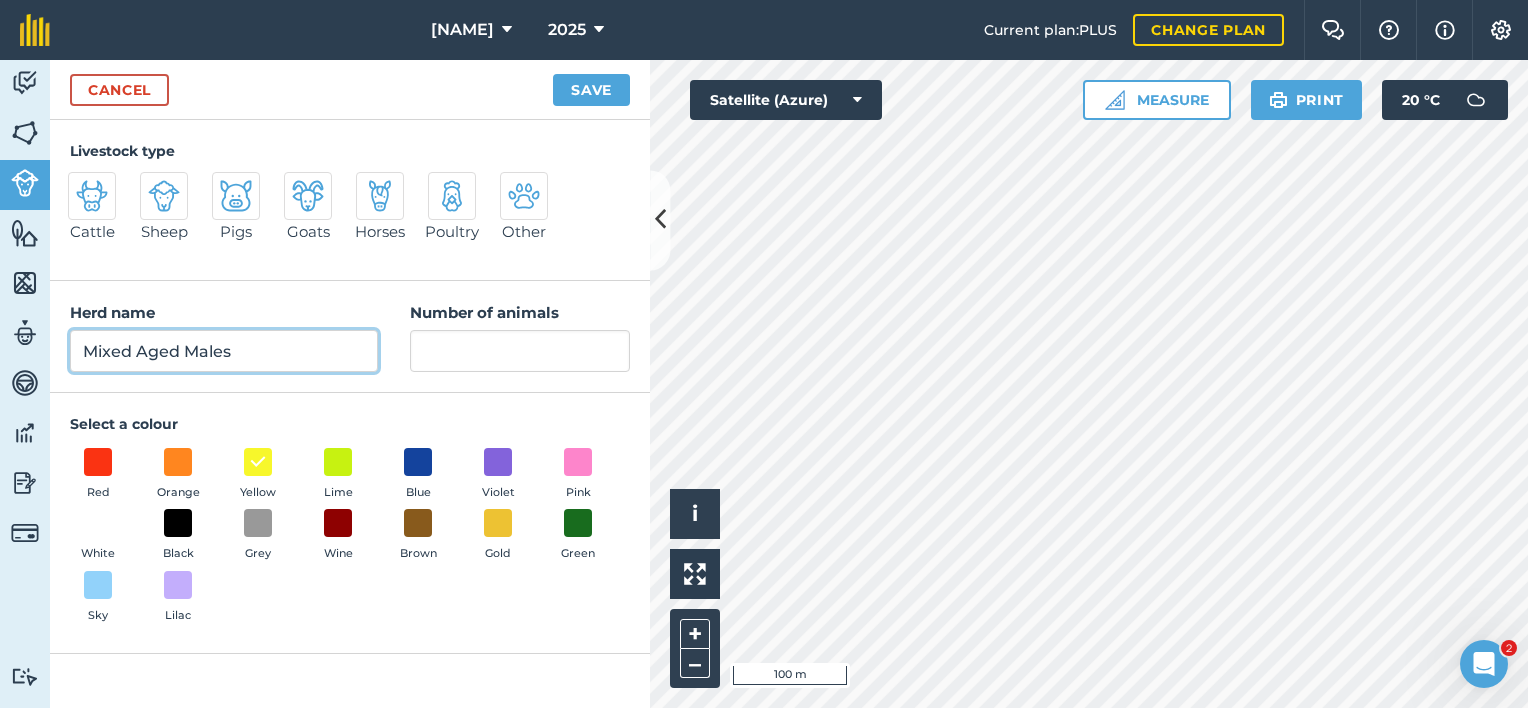 type on "Mixed Aged Males" 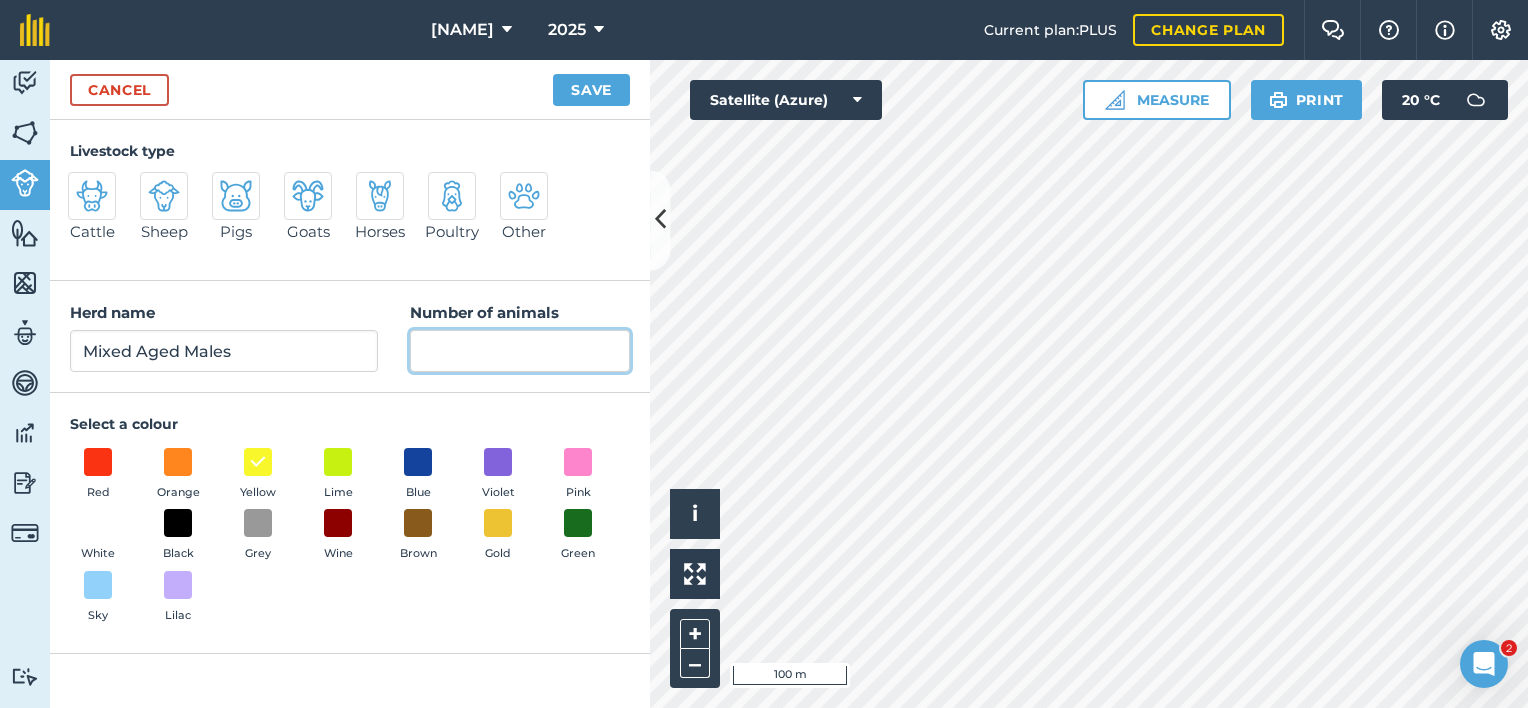 click on "Number of animals" at bounding box center [520, 351] 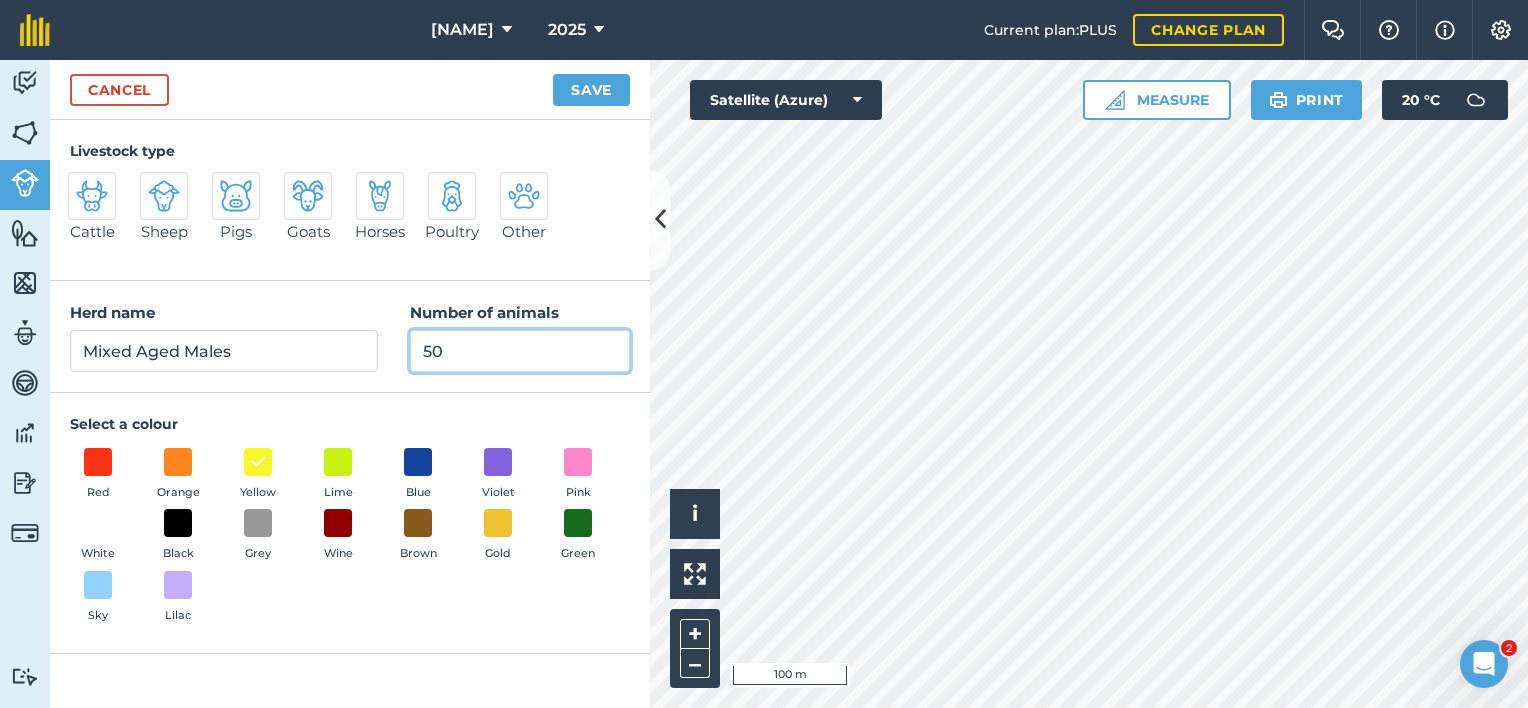 type on "50" 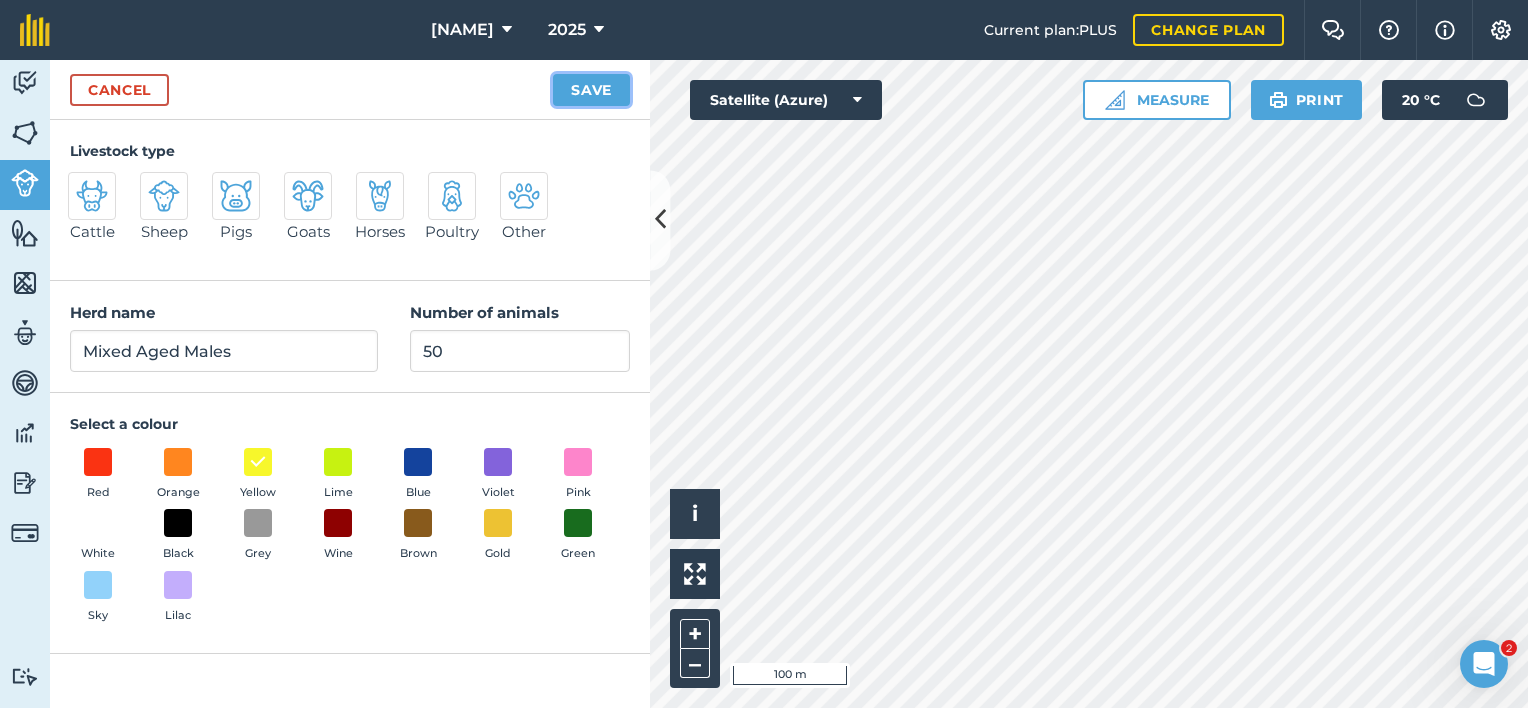 click on "Save" at bounding box center (591, 90) 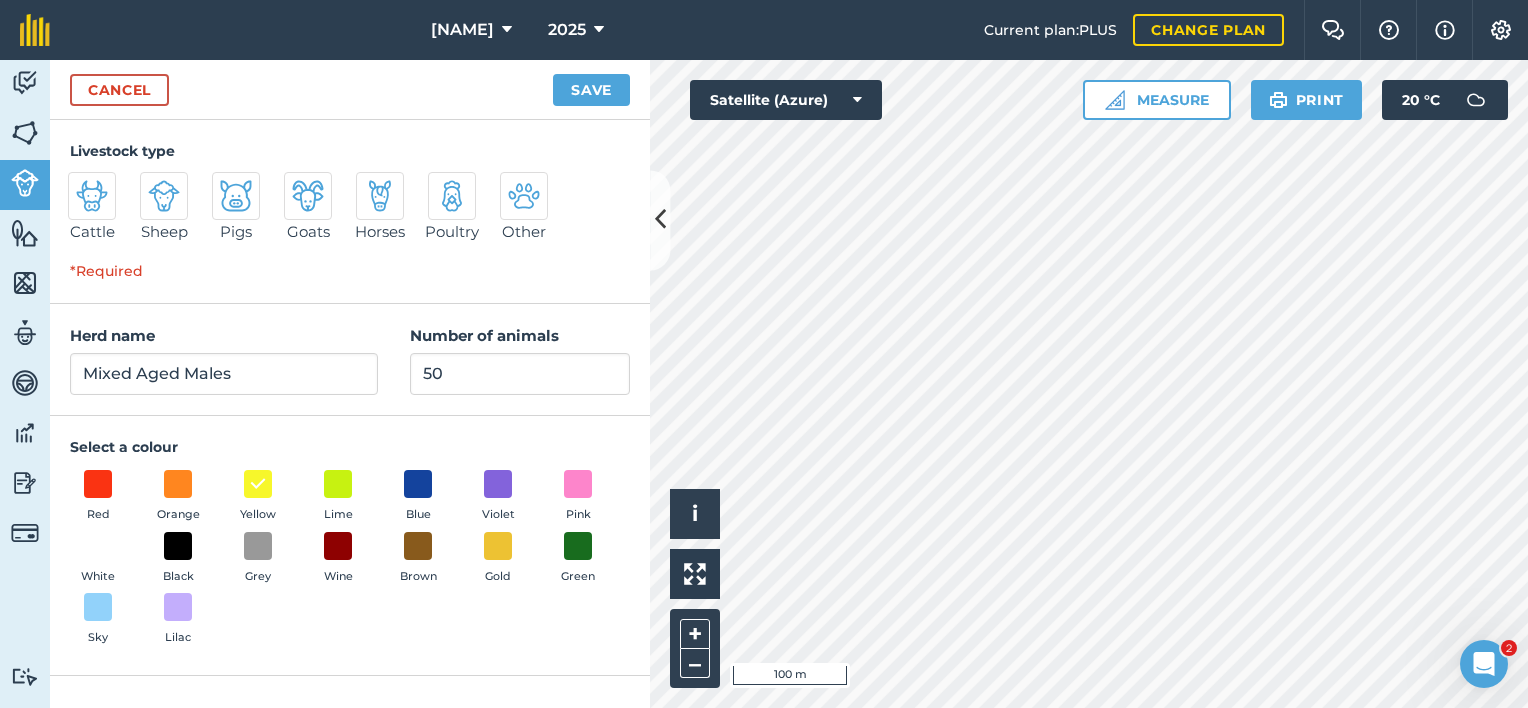 click at bounding box center (92, 196) 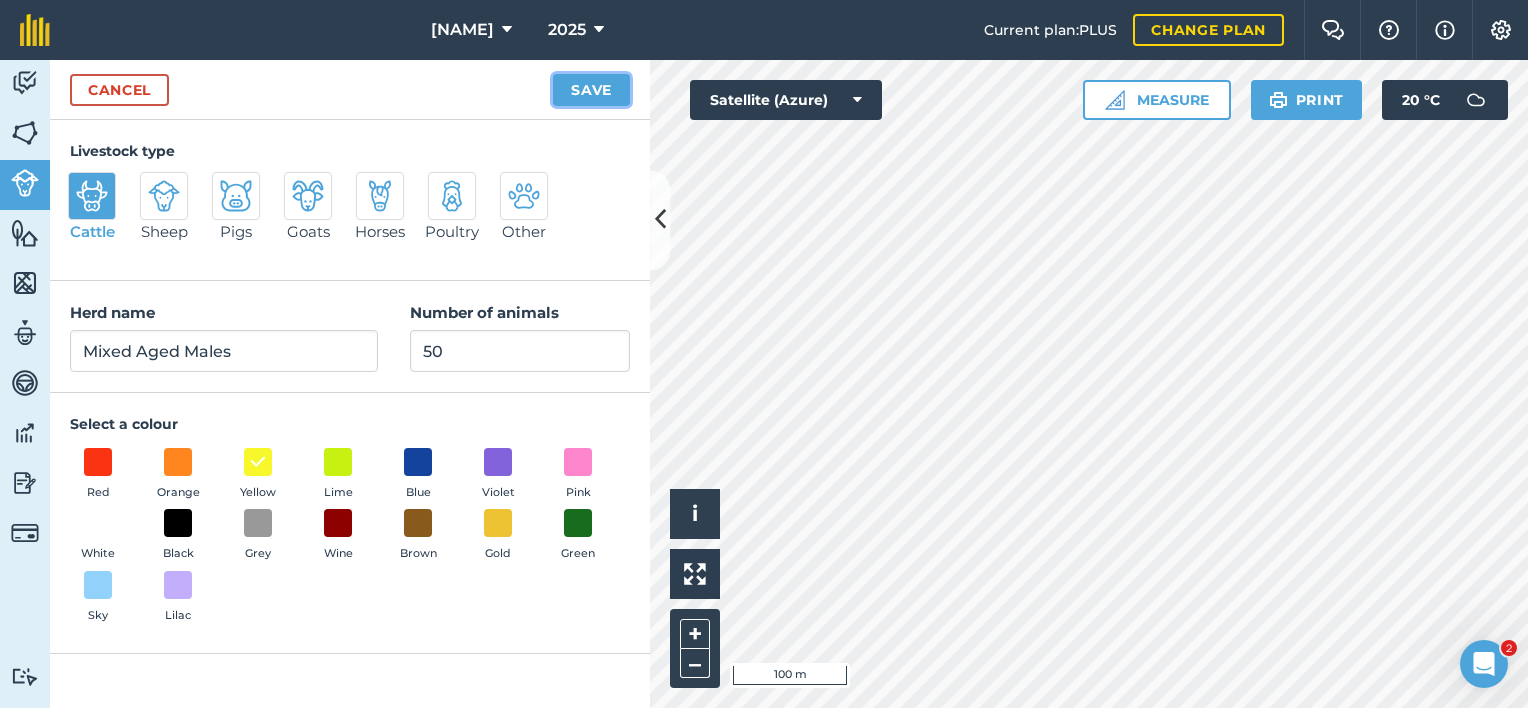 click on "Save" at bounding box center [591, 90] 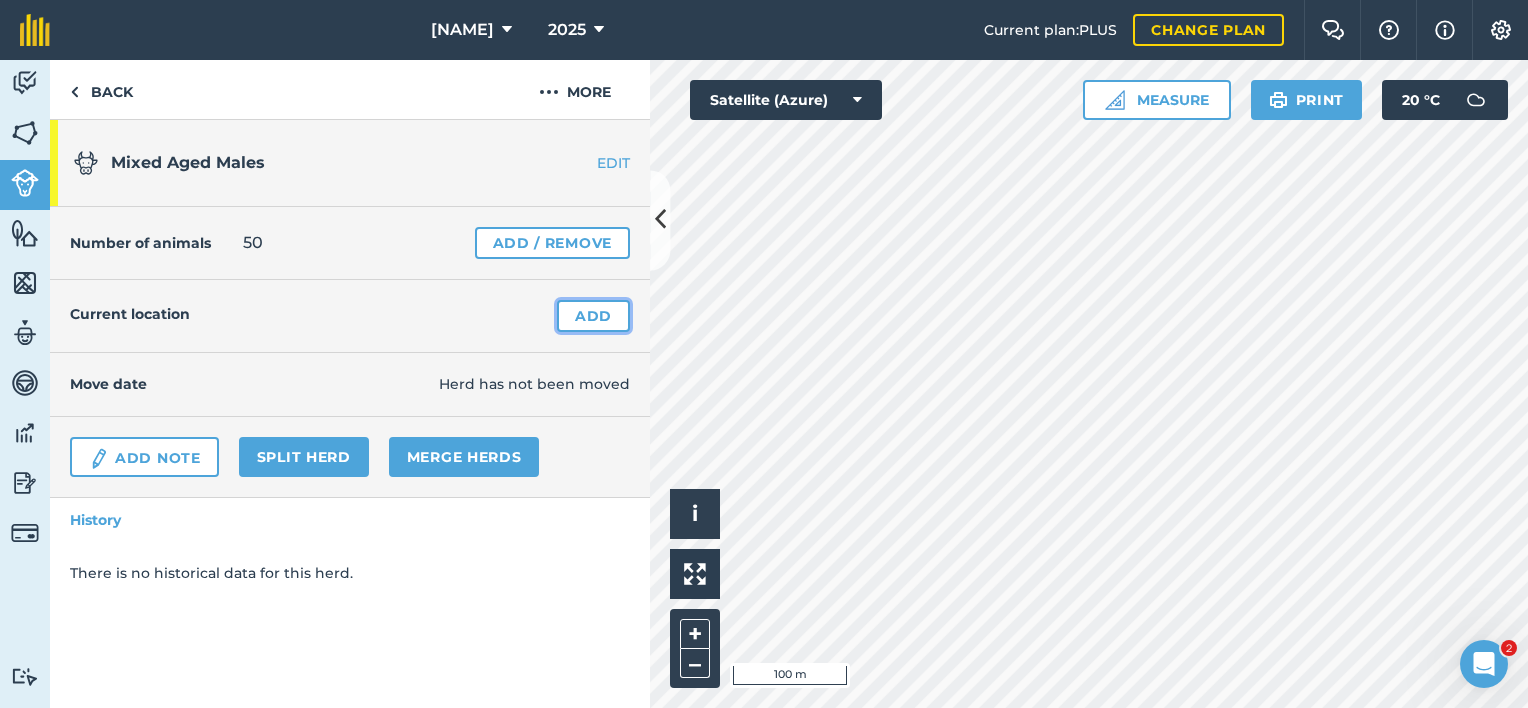 click on "Add" at bounding box center [593, 316] 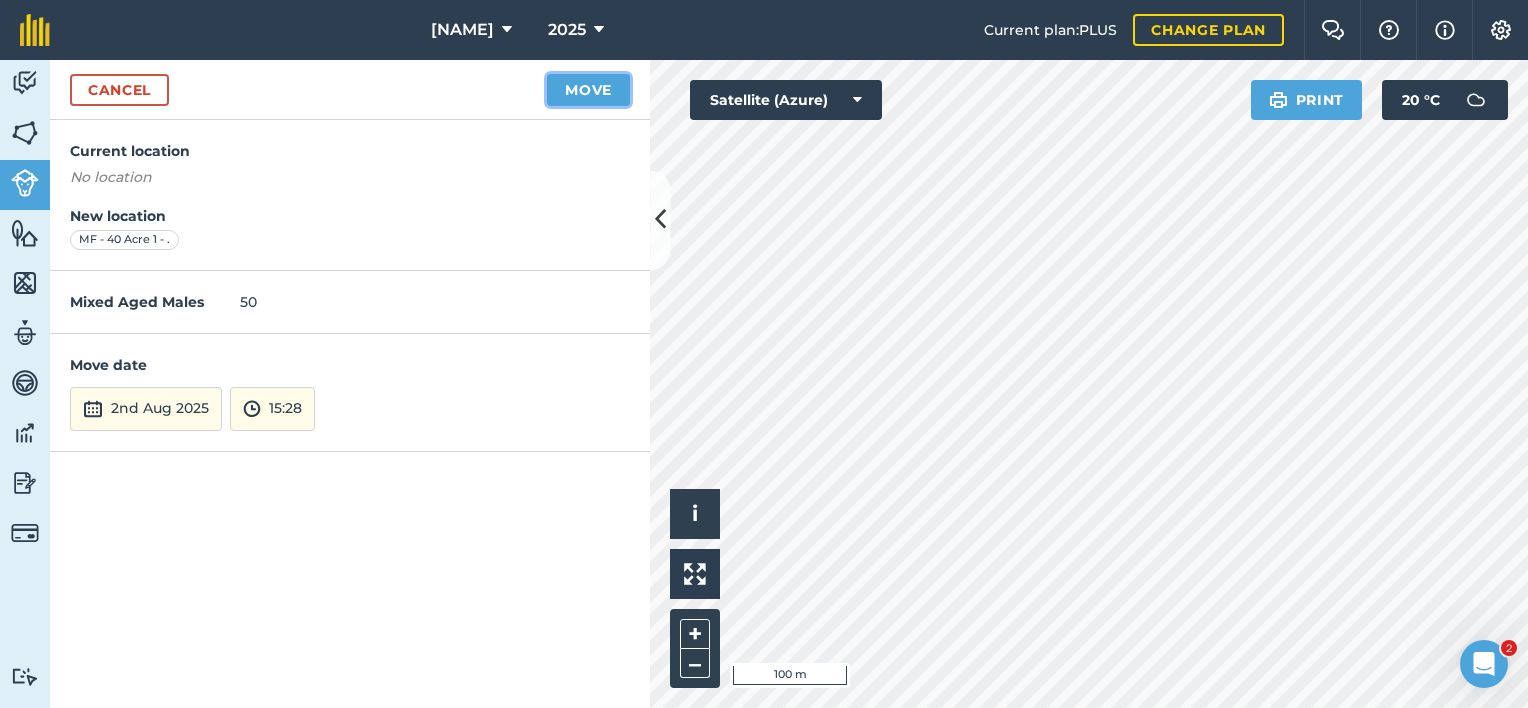 click on "Move" at bounding box center [588, 90] 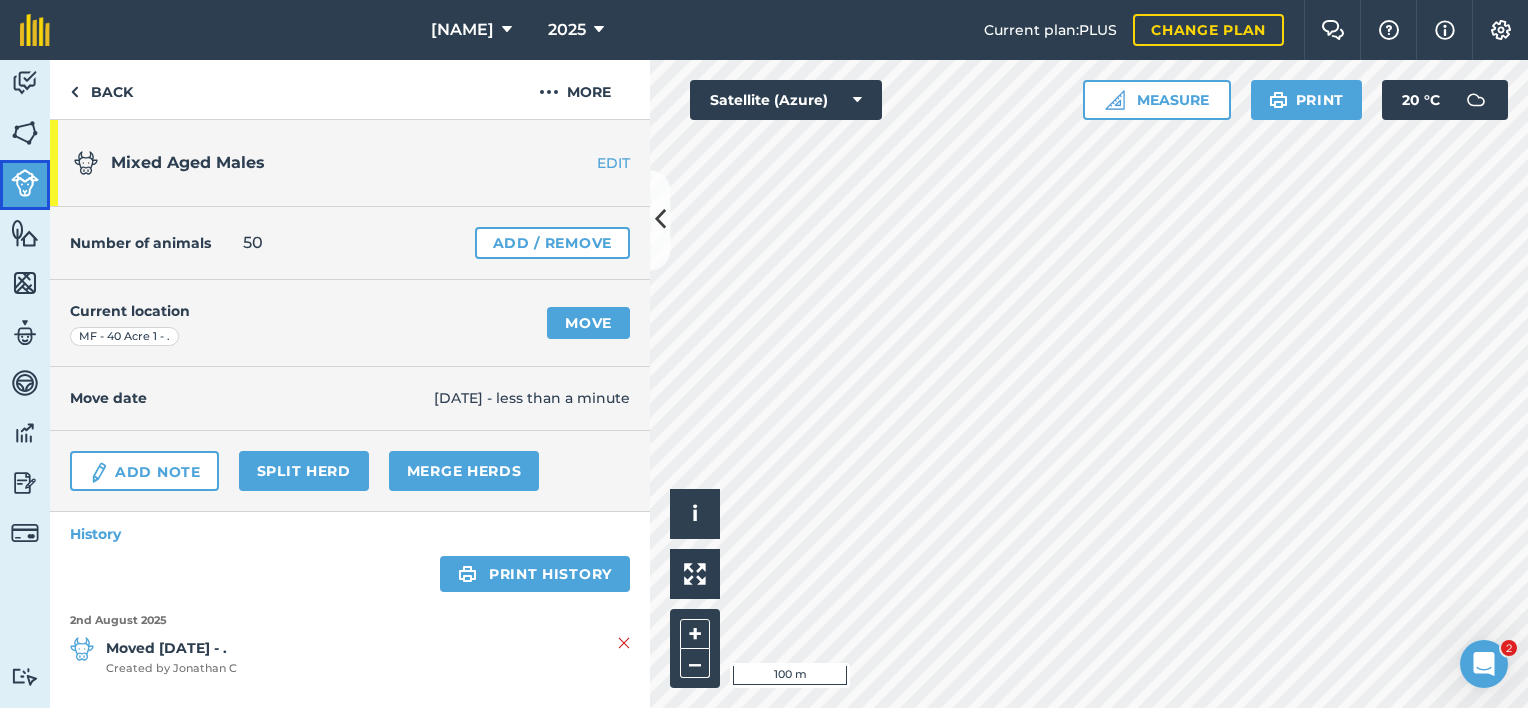 click at bounding box center [25, 183] 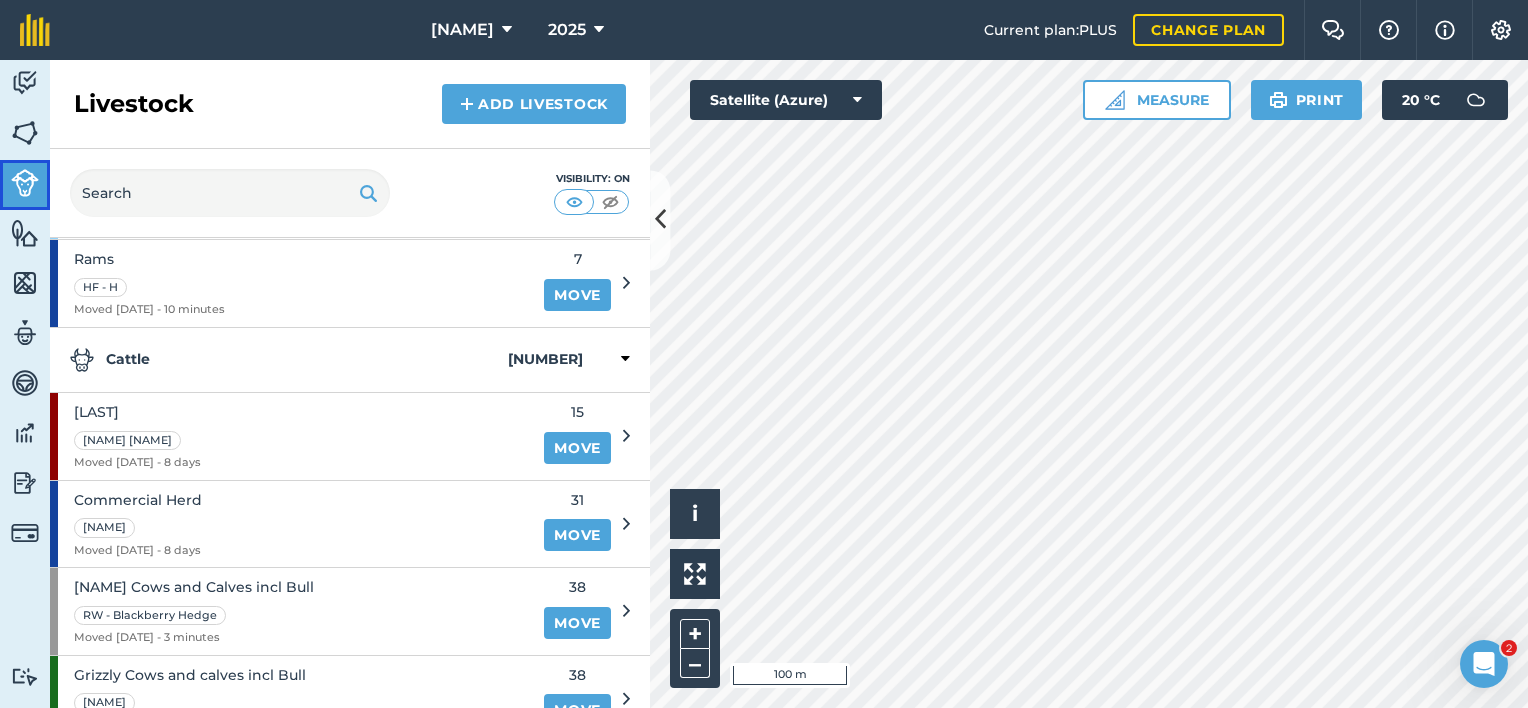 scroll, scrollTop: 100, scrollLeft: 0, axis: vertical 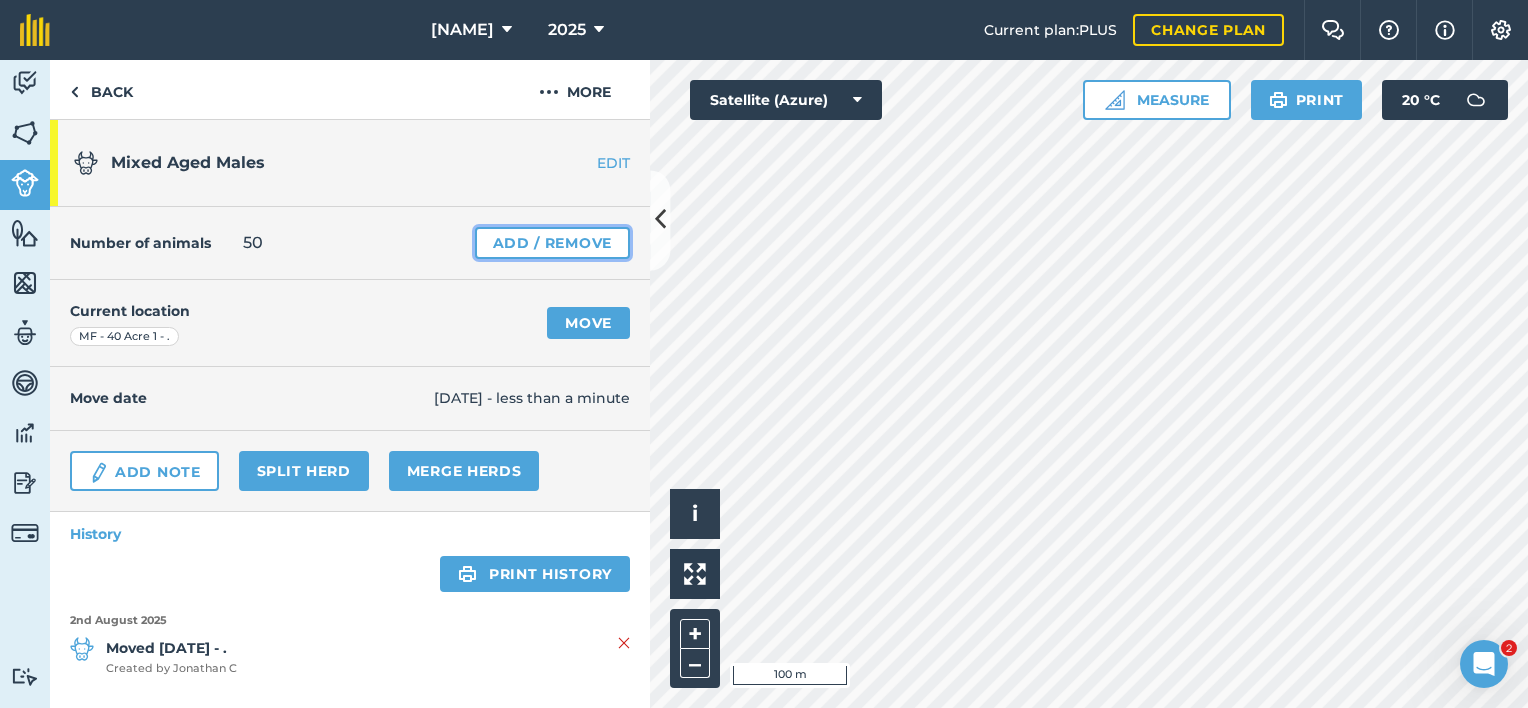 click on "Add / Remove" at bounding box center [552, 243] 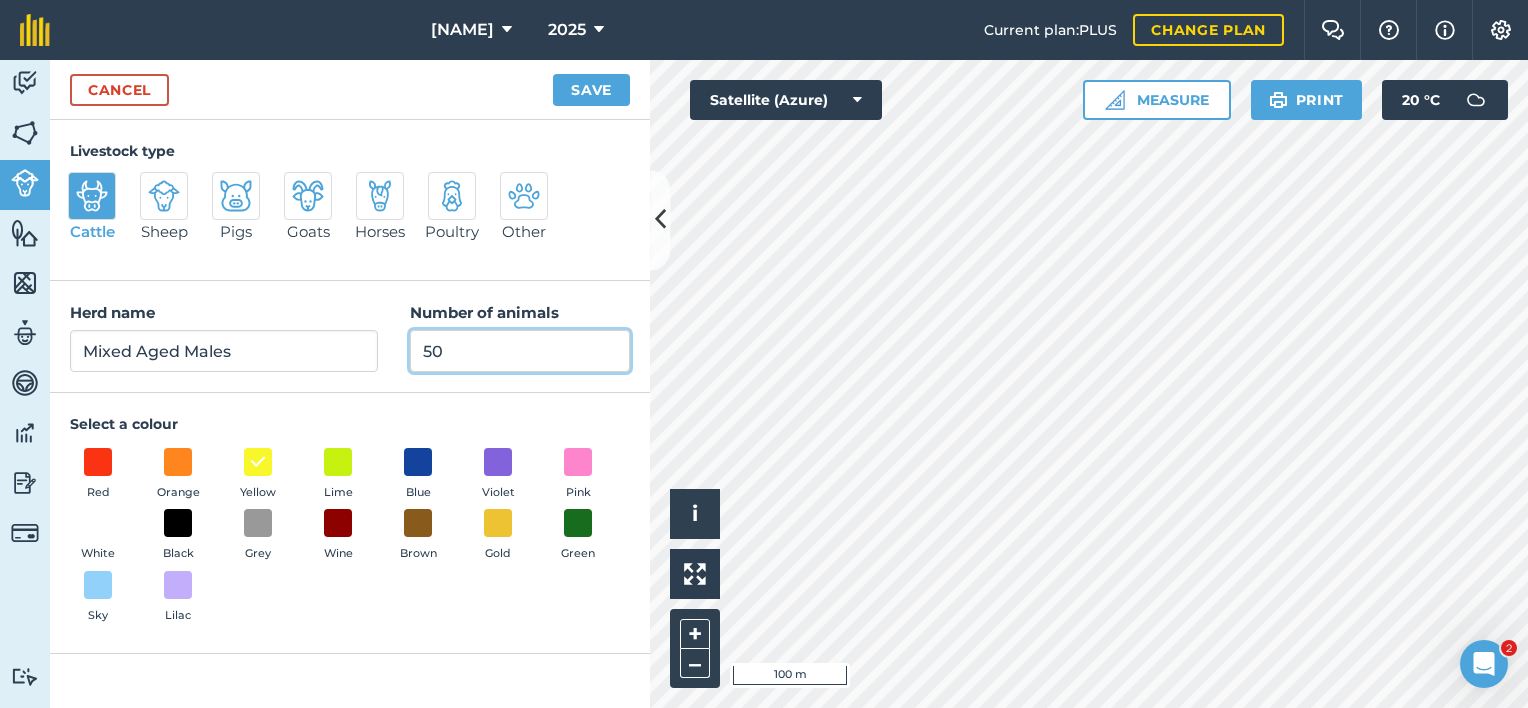 click on "50" at bounding box center (520, 351) 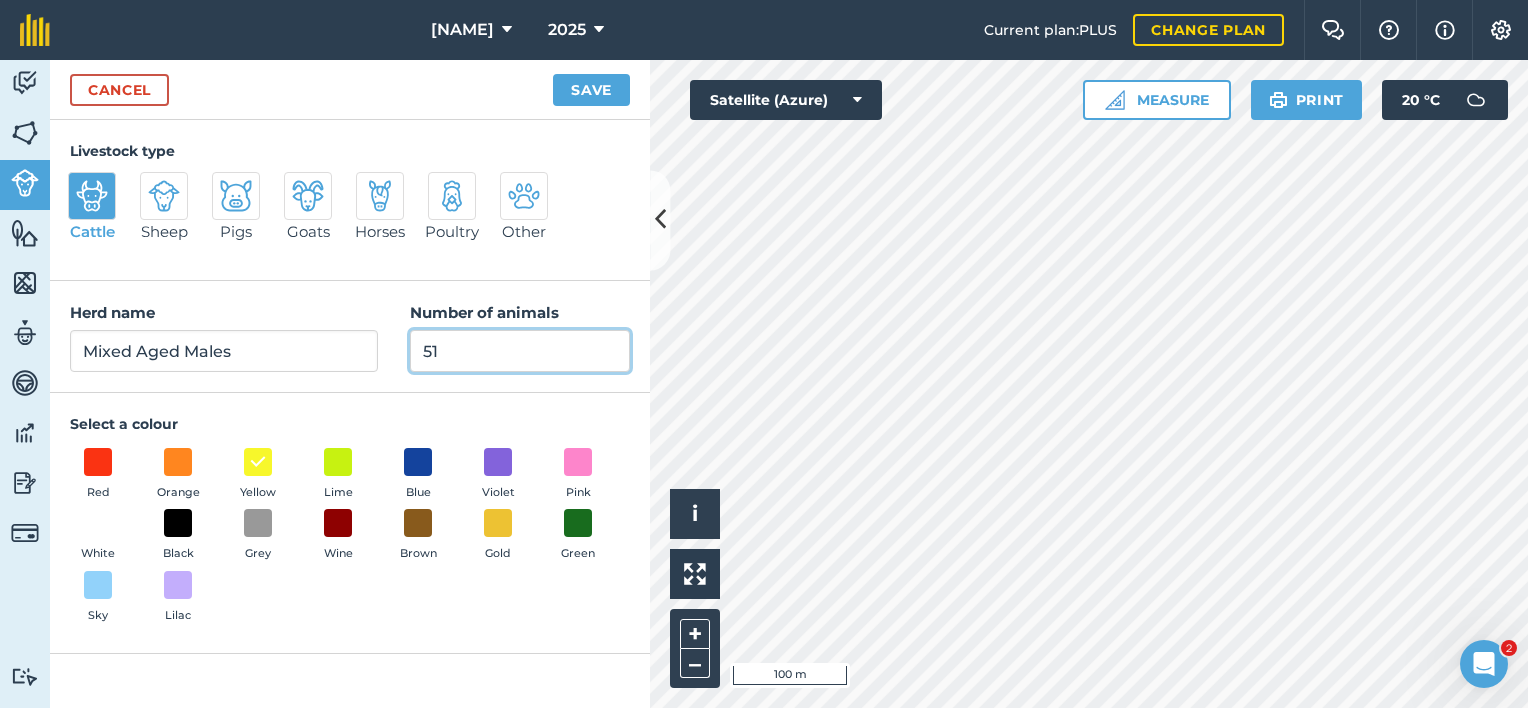 type on "51" 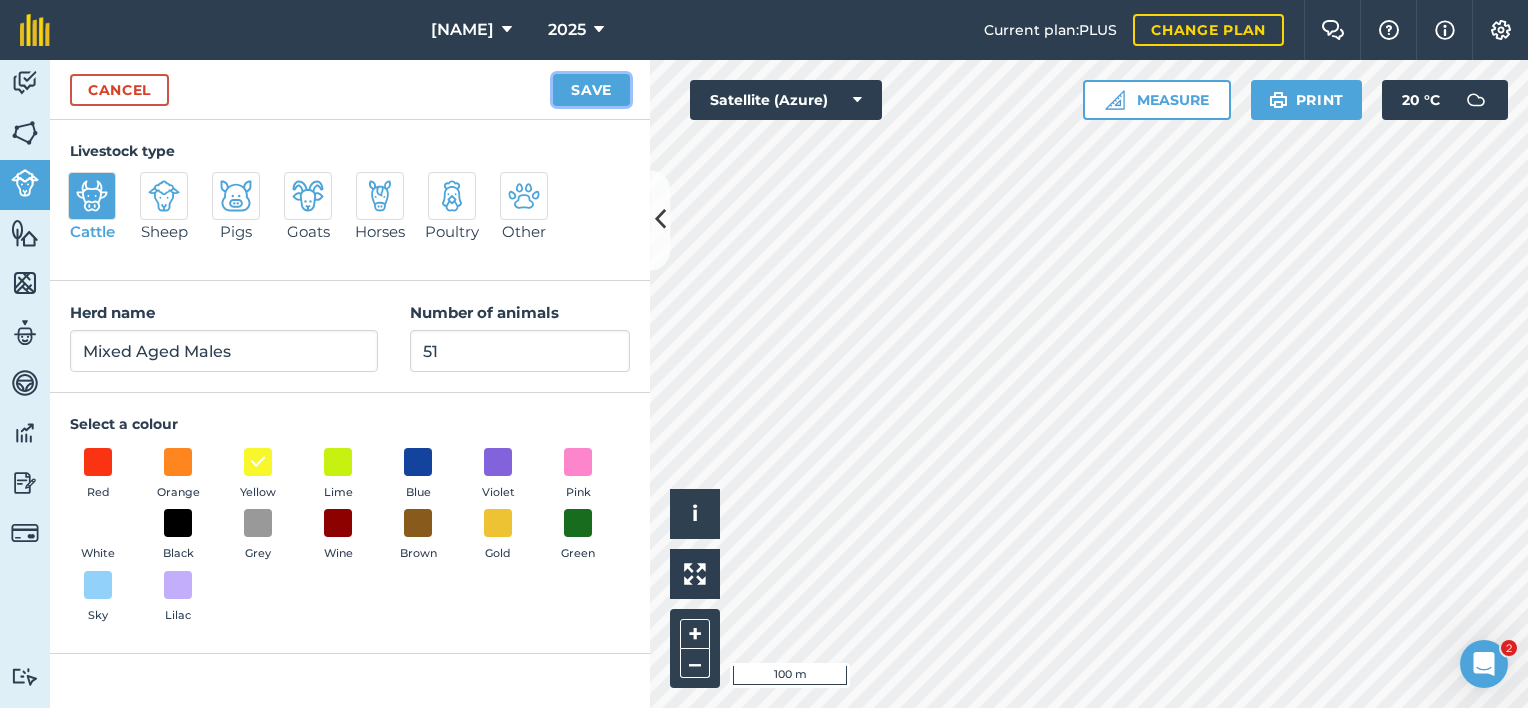 click on "Save" at bounding box center [591, 90] 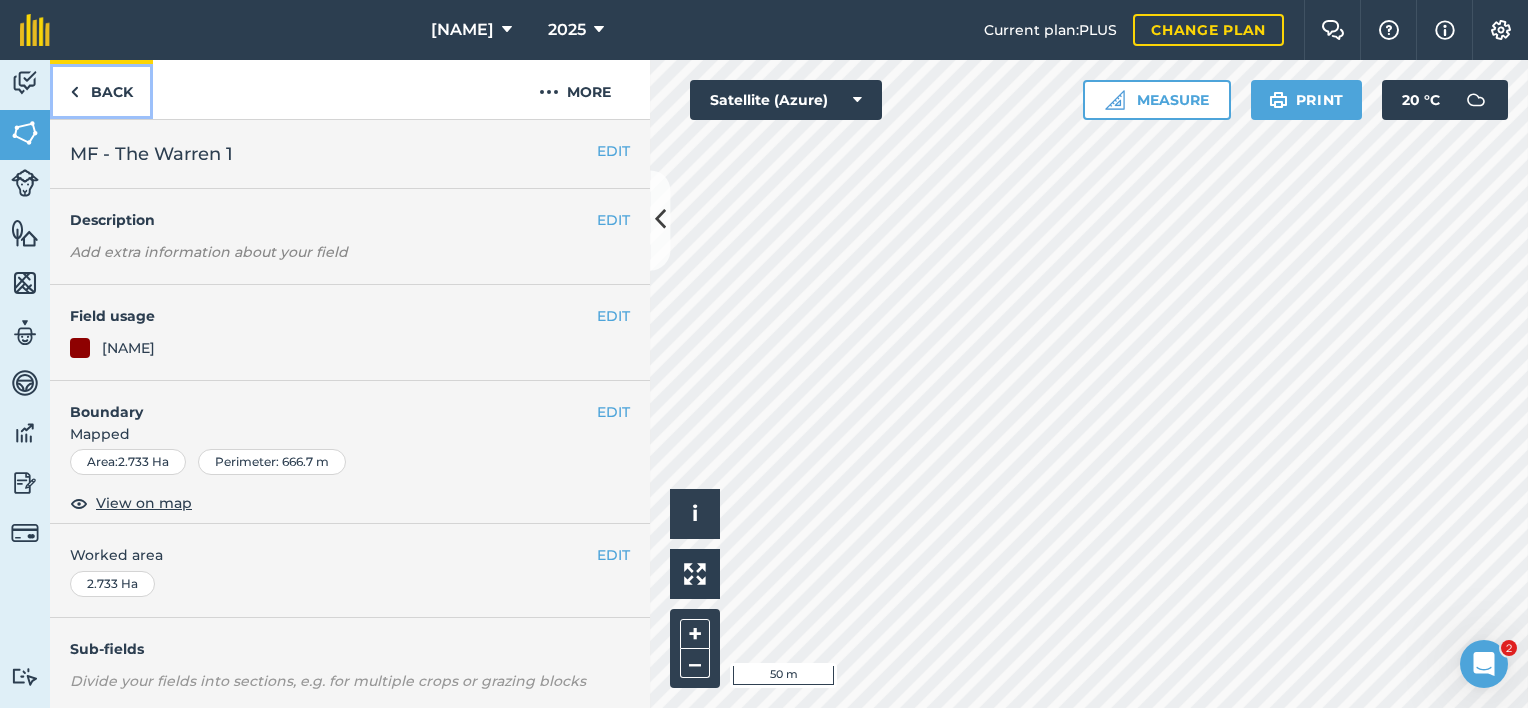 click on "Back" at bounding box center [101, 89] 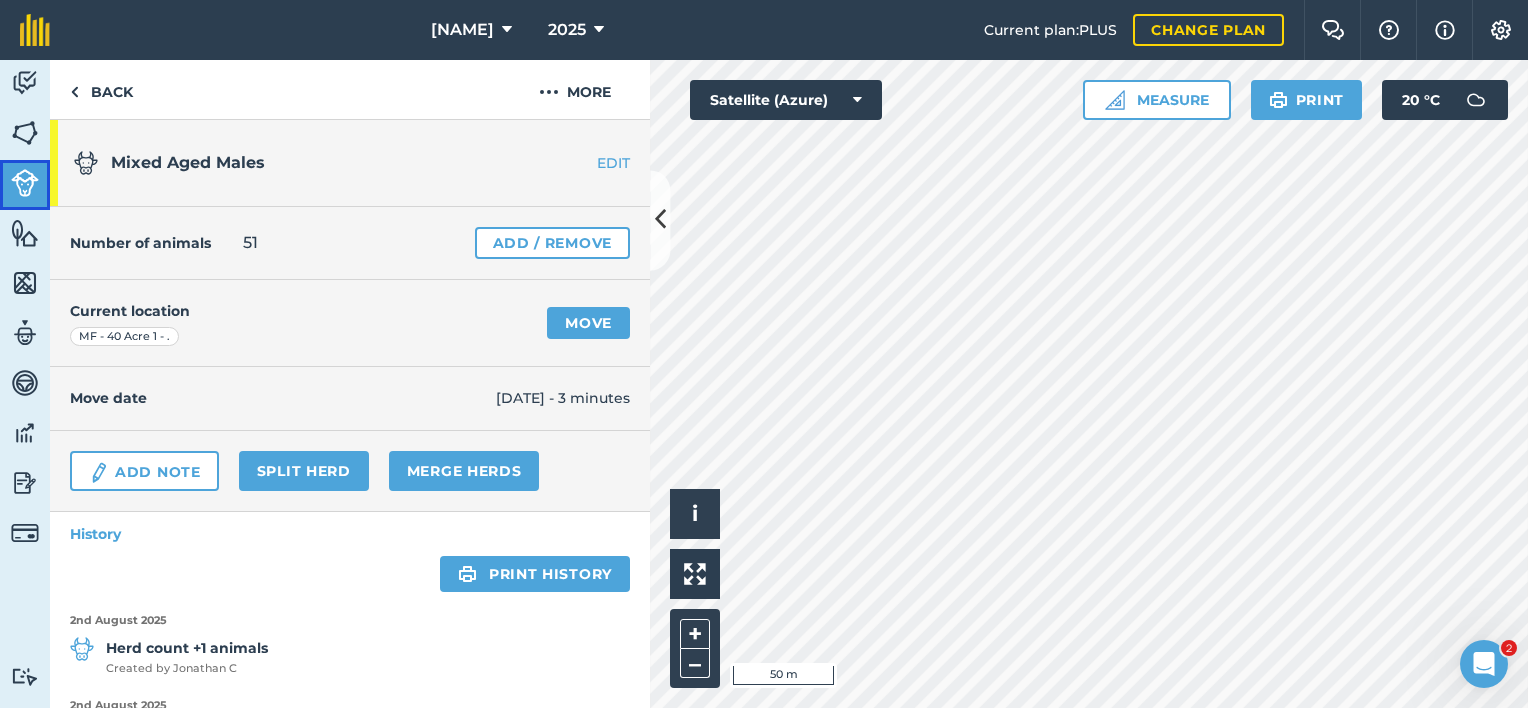 click on "Livestock" at bounding box center (25, 185) 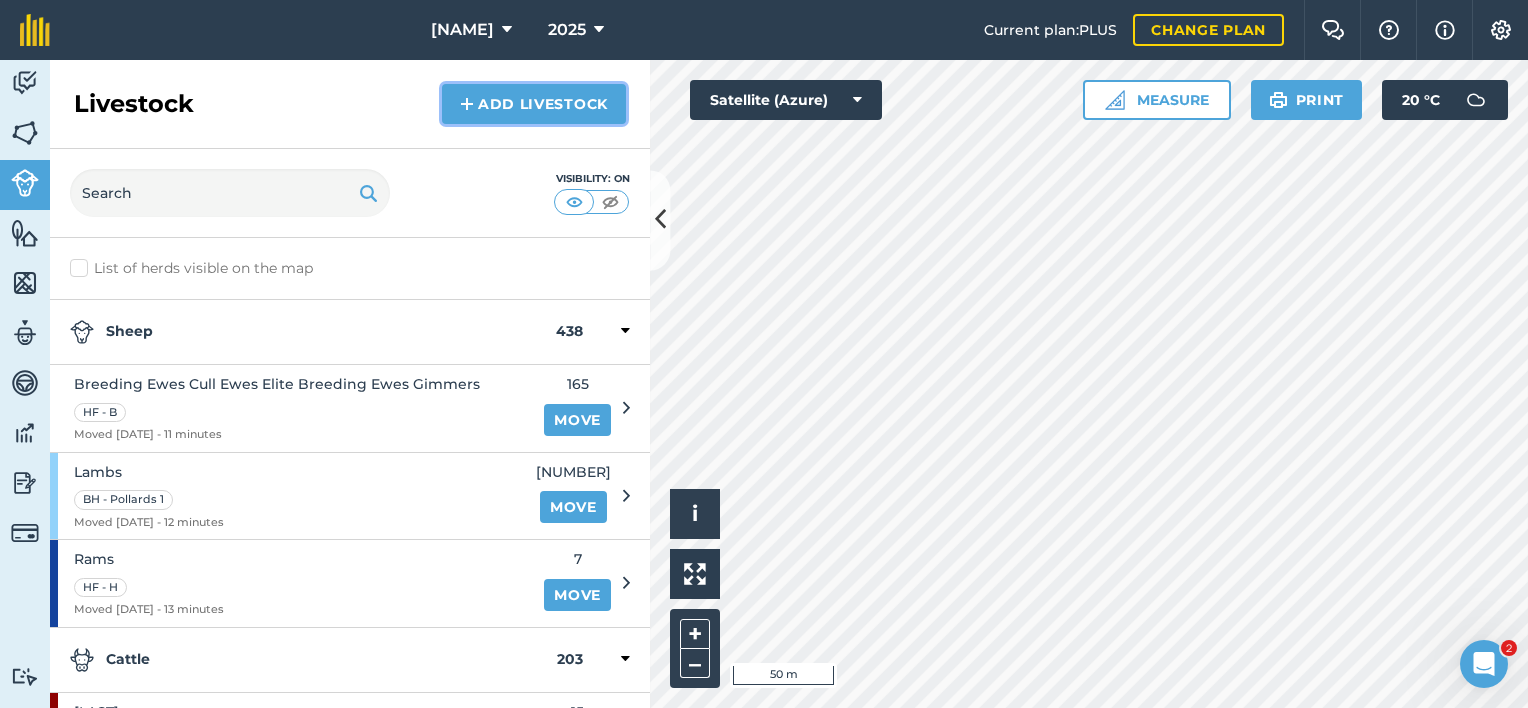click on "Add Livestock" at bounding box center [534, 104] 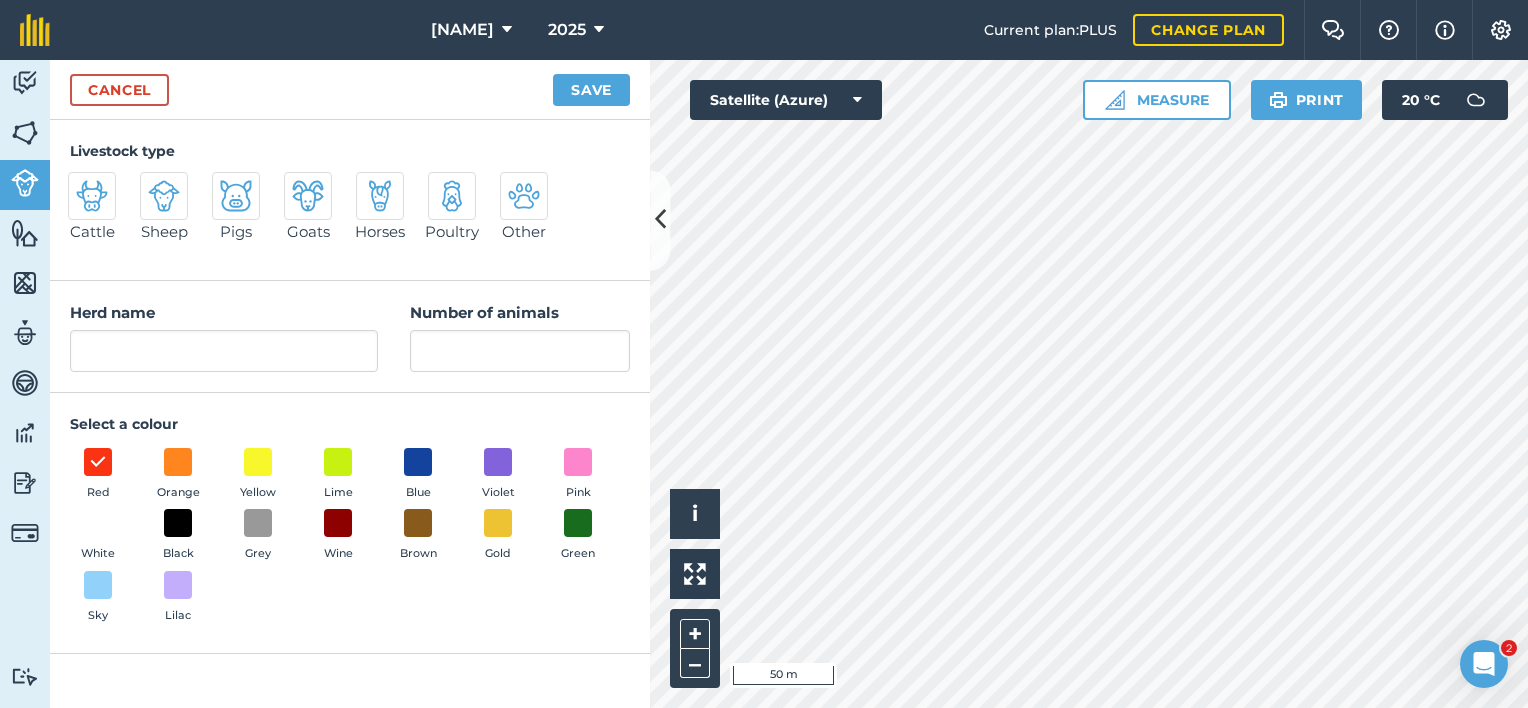 click on "Cattle" at bounding box center (100, 216) 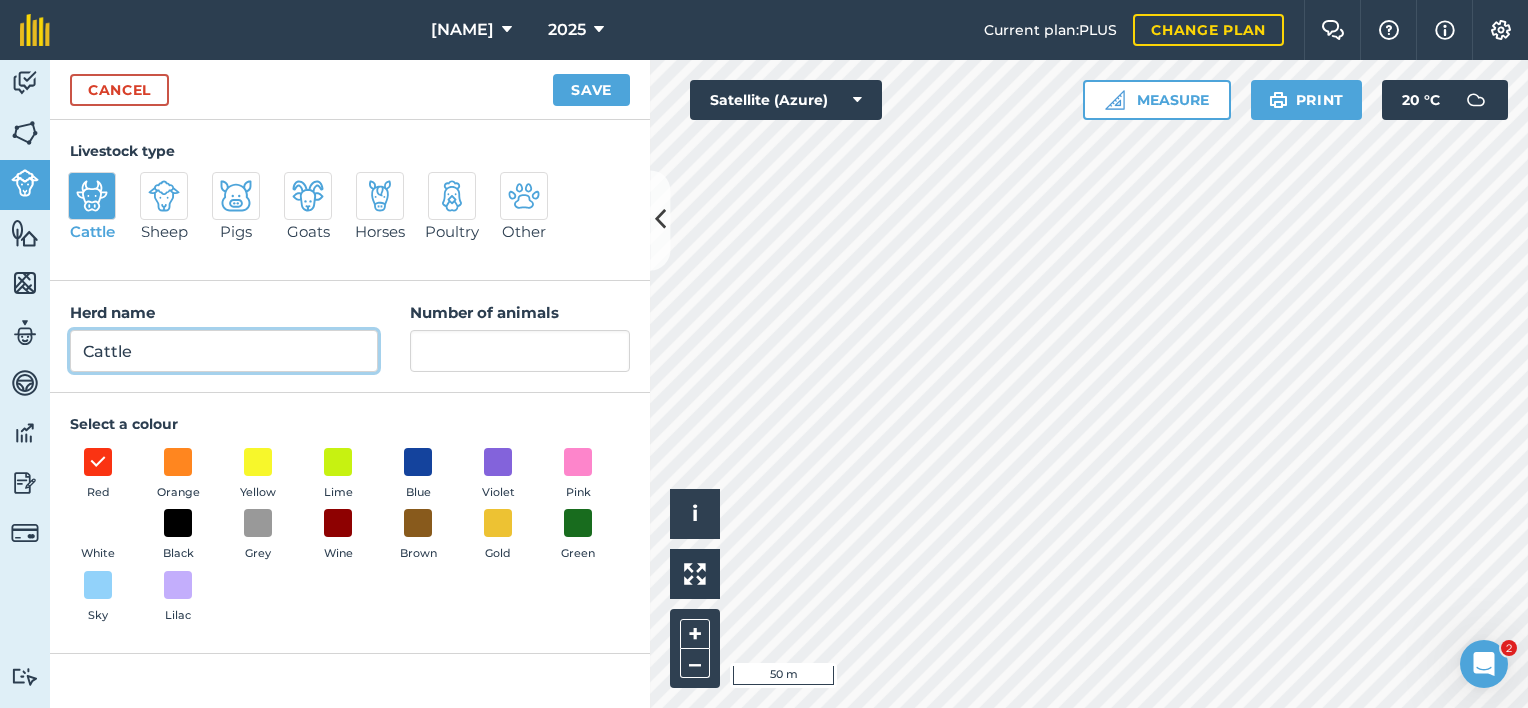 click on "Cattle" at bounding box center (224, 351) 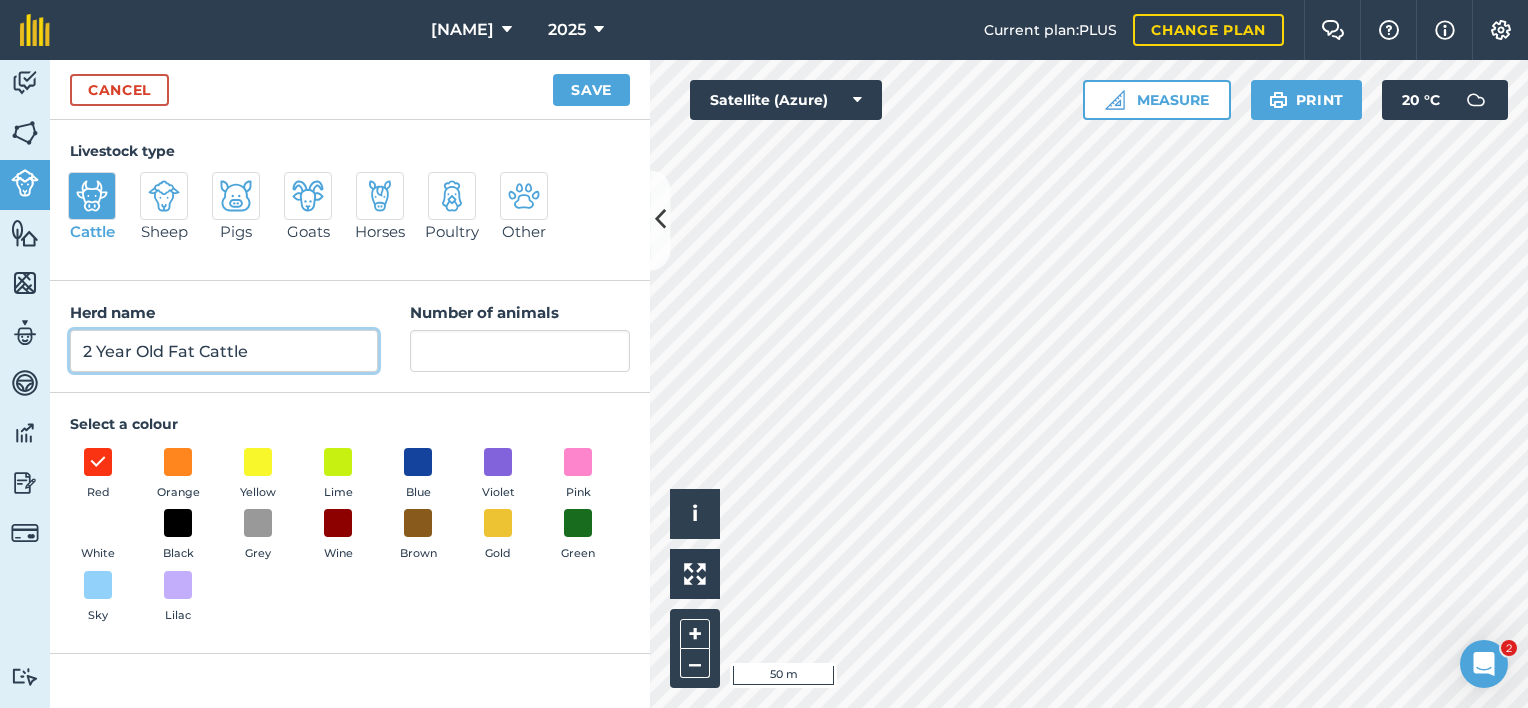 type on "2 Year Old Fat Cattle" 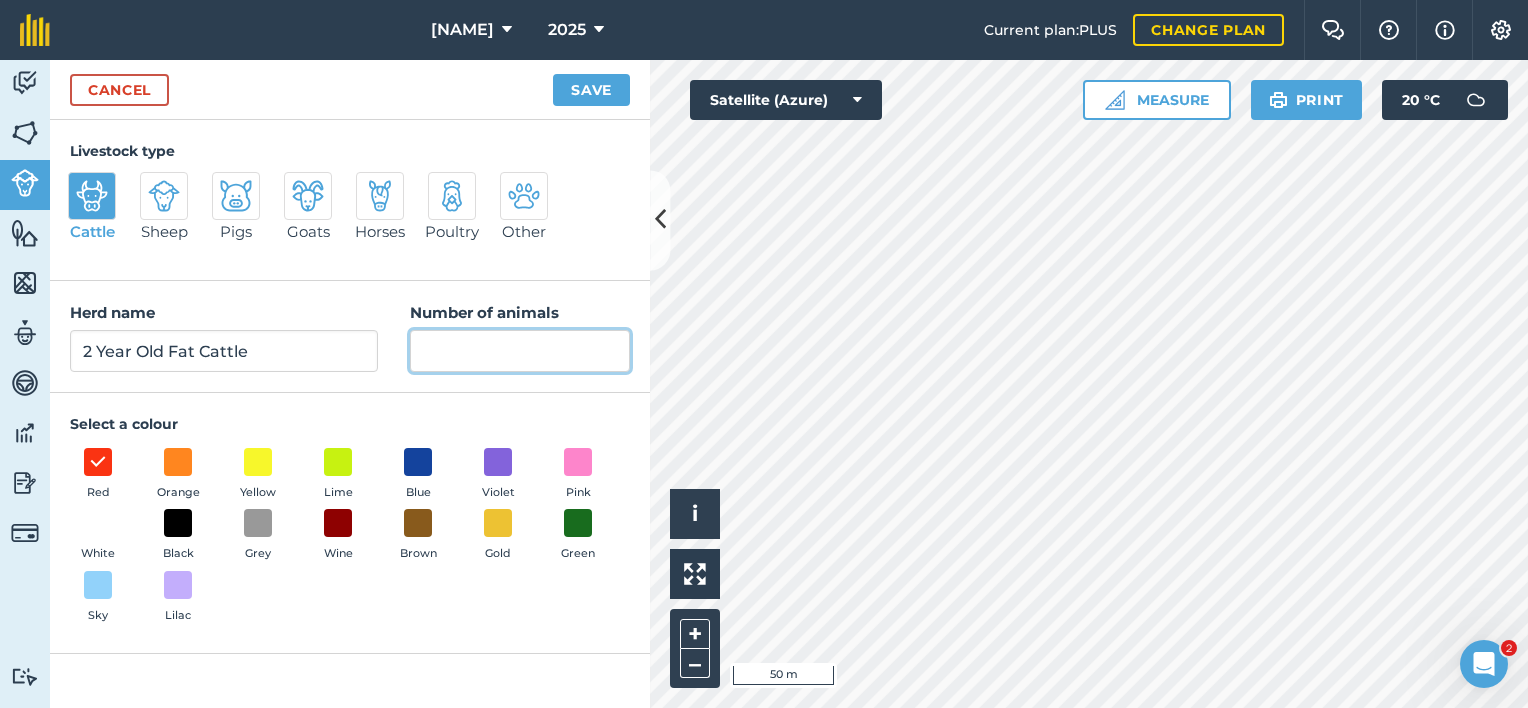 click on "Number of animals" at bounding box center (520, 351) 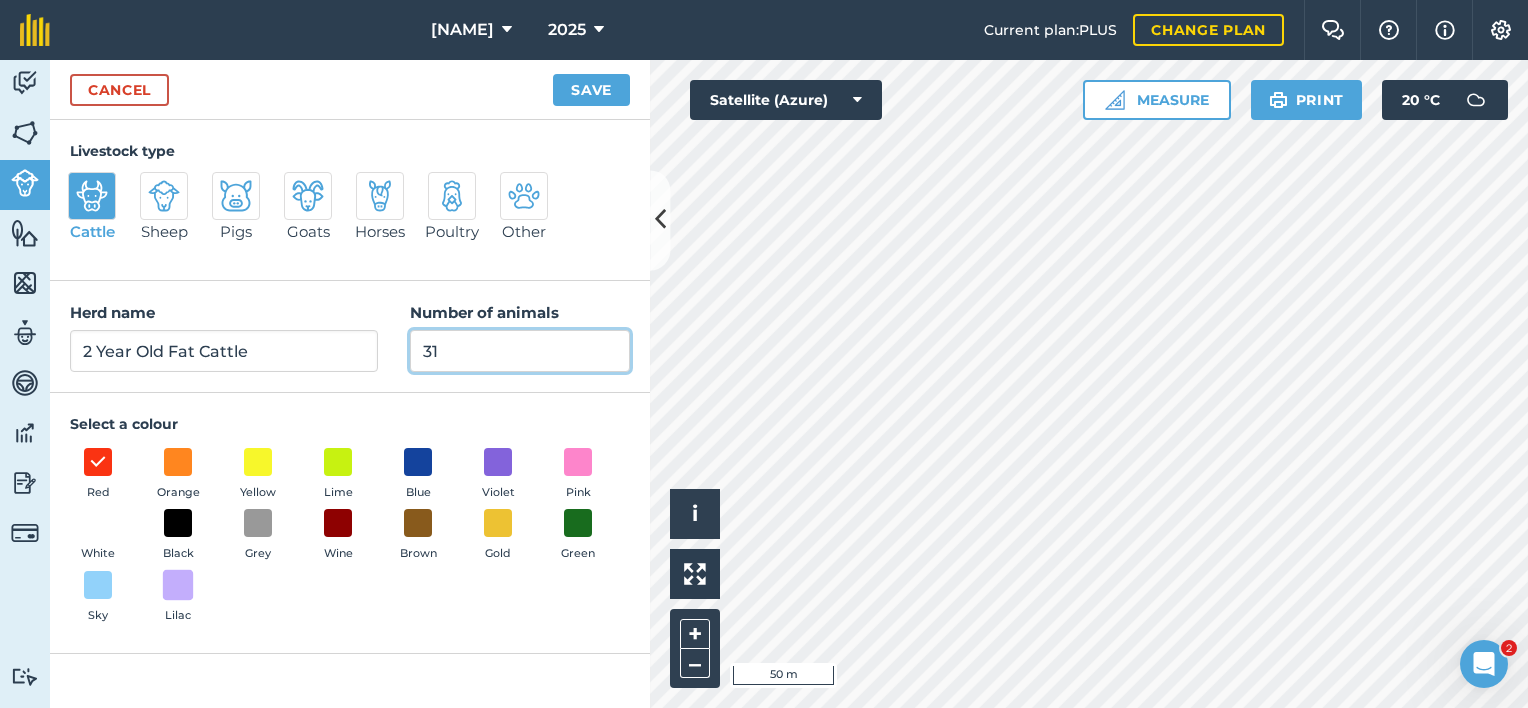 type on "31" 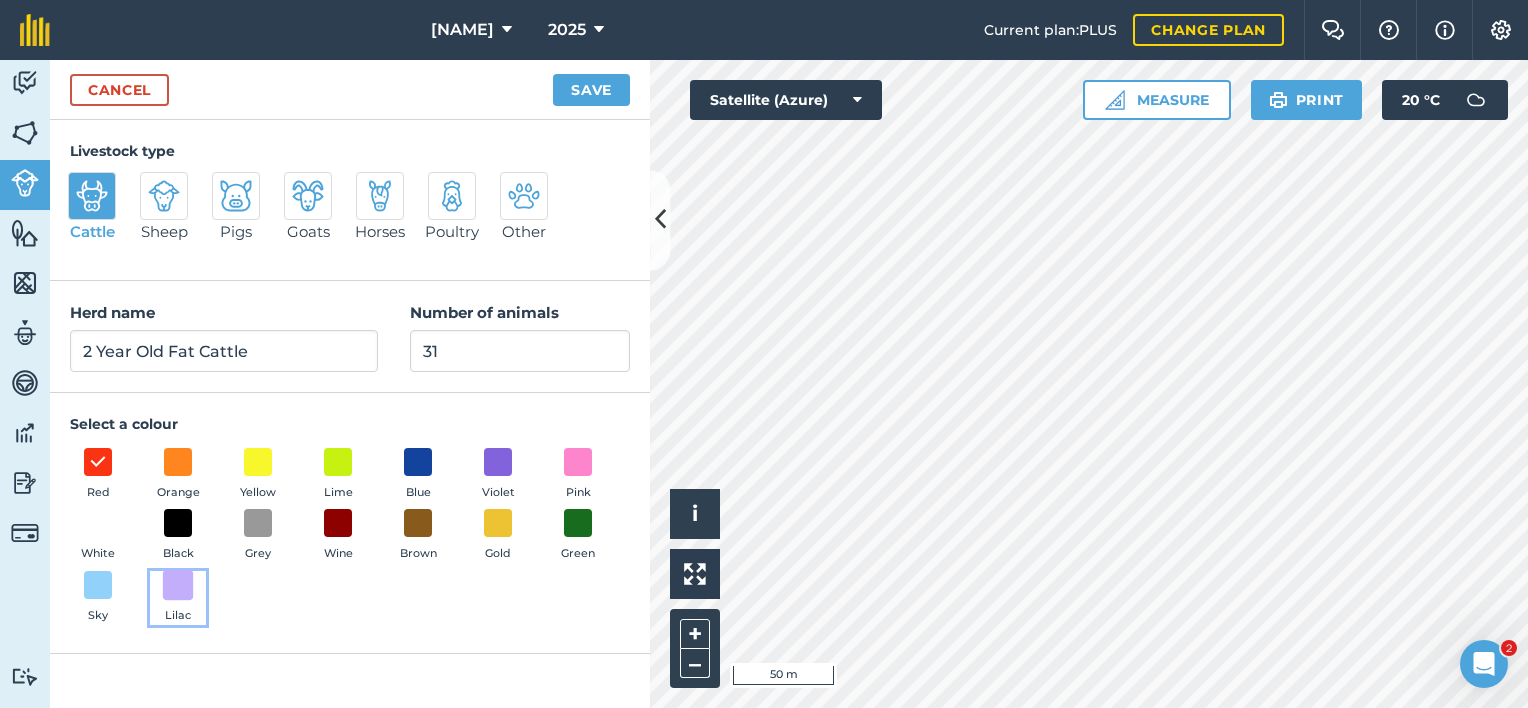 click at bounding box center [178, 585] 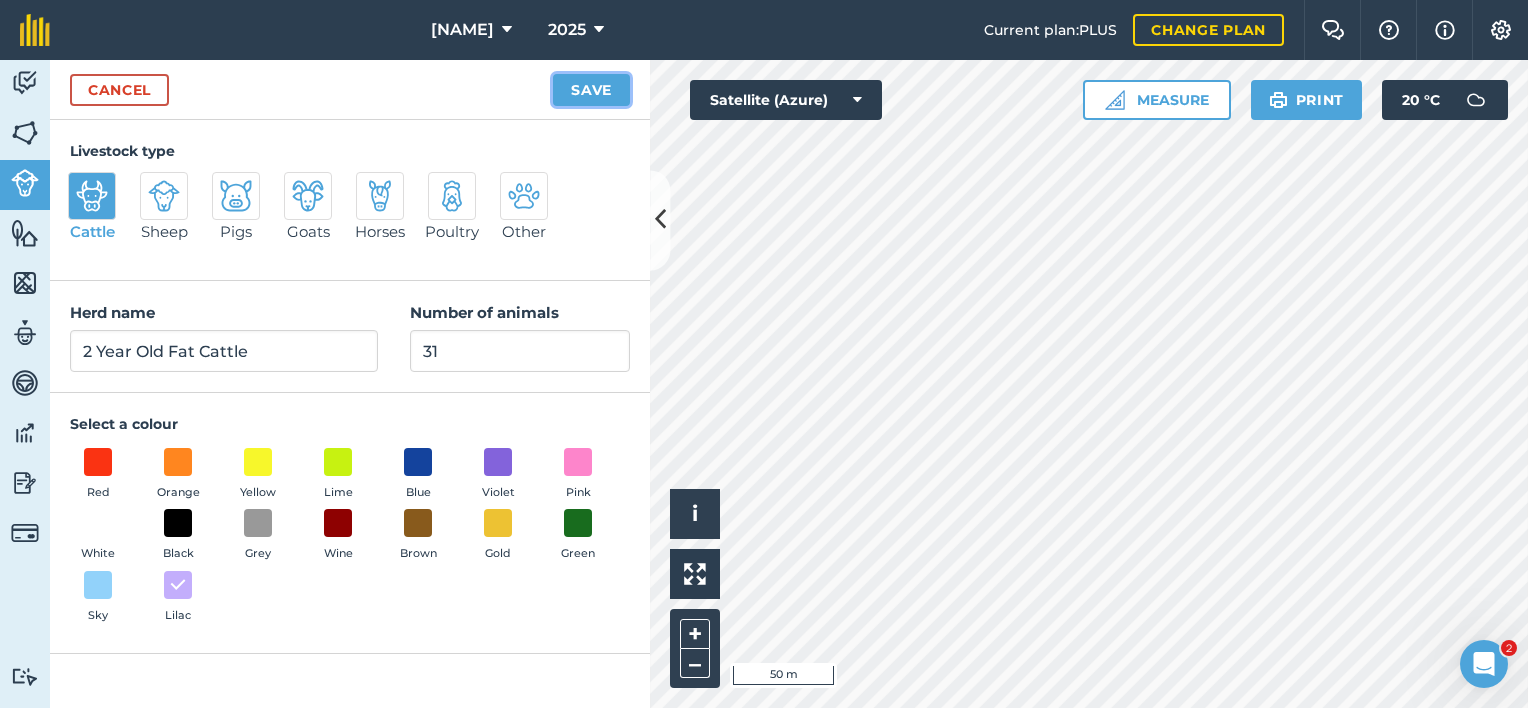 click on "Save" at bounding box center (591, 90) 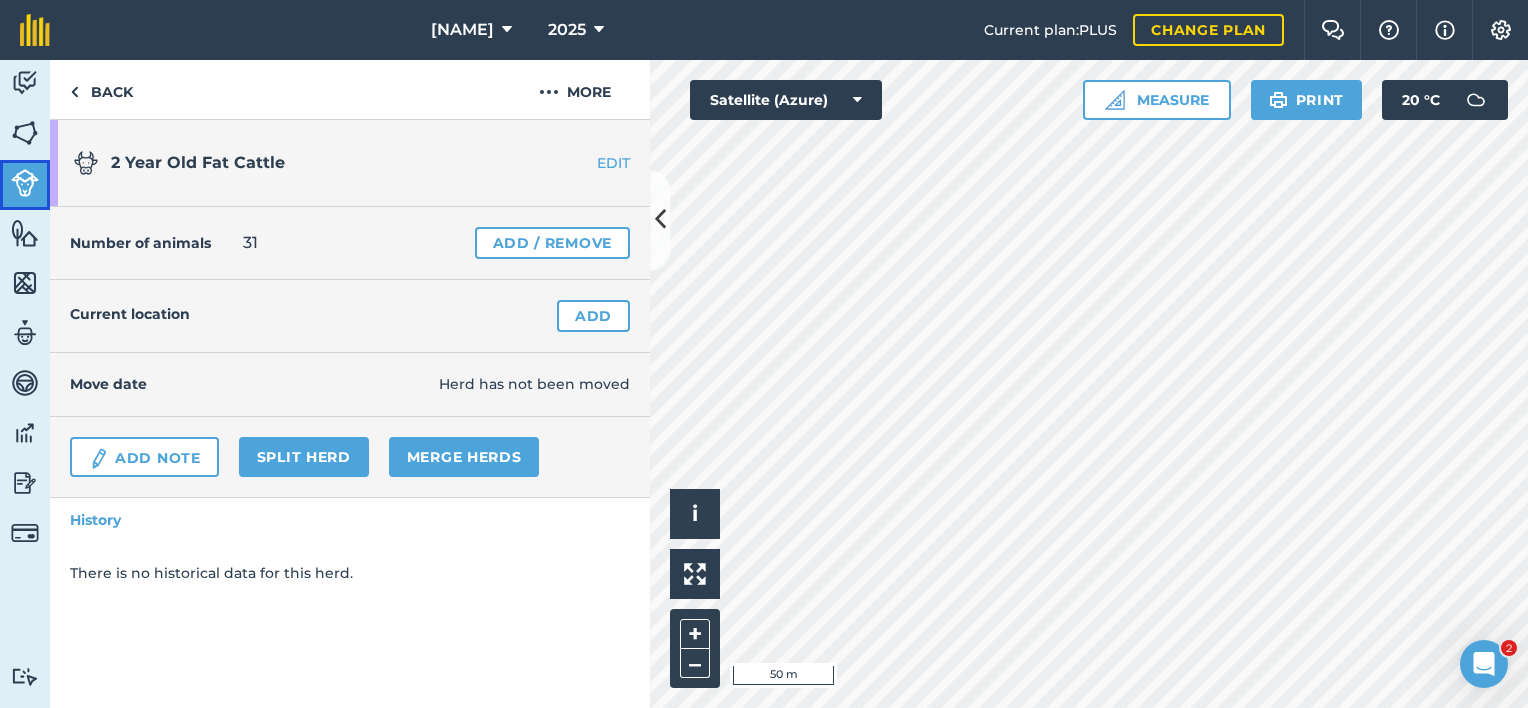 click at bounding box center (25, 183) 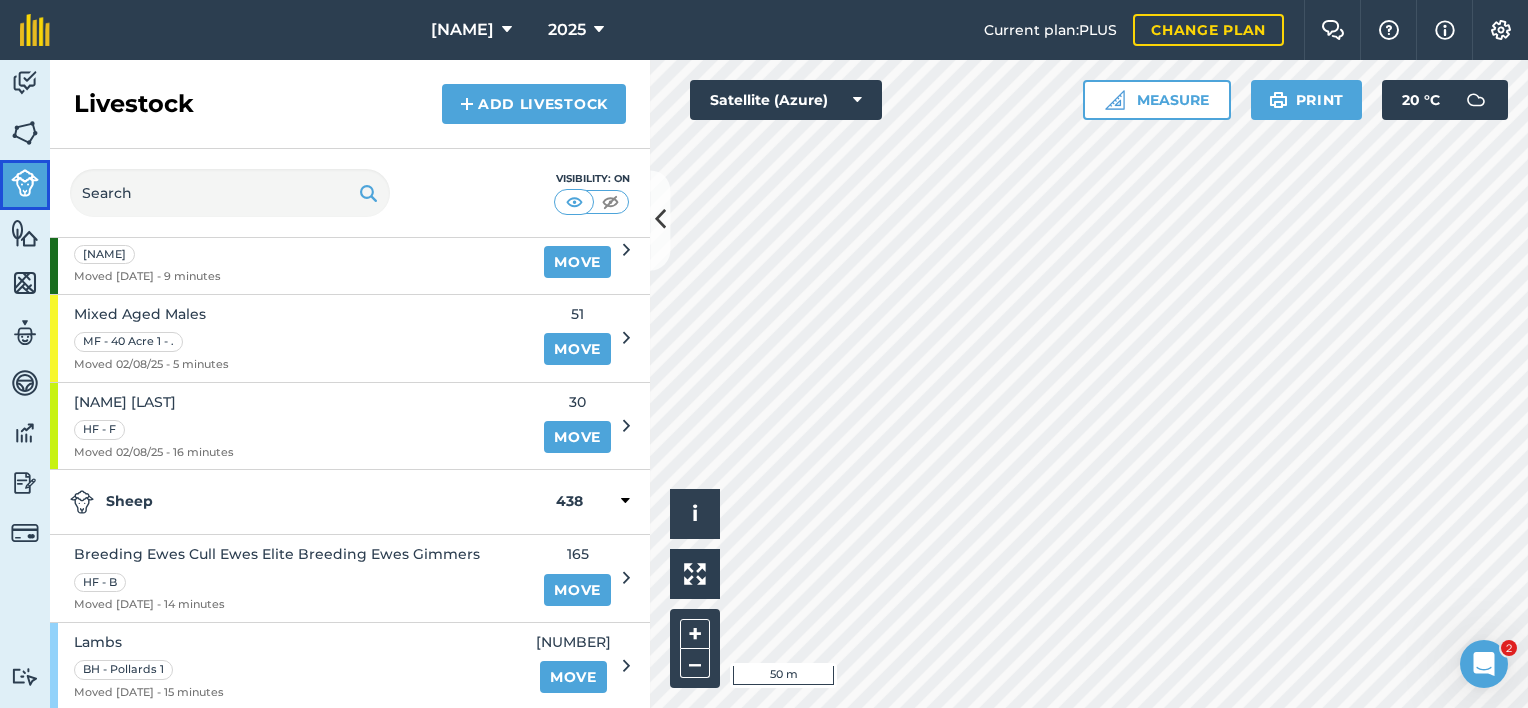 scroll, scrollTop: 0, scrollLeft: 0, axis: both 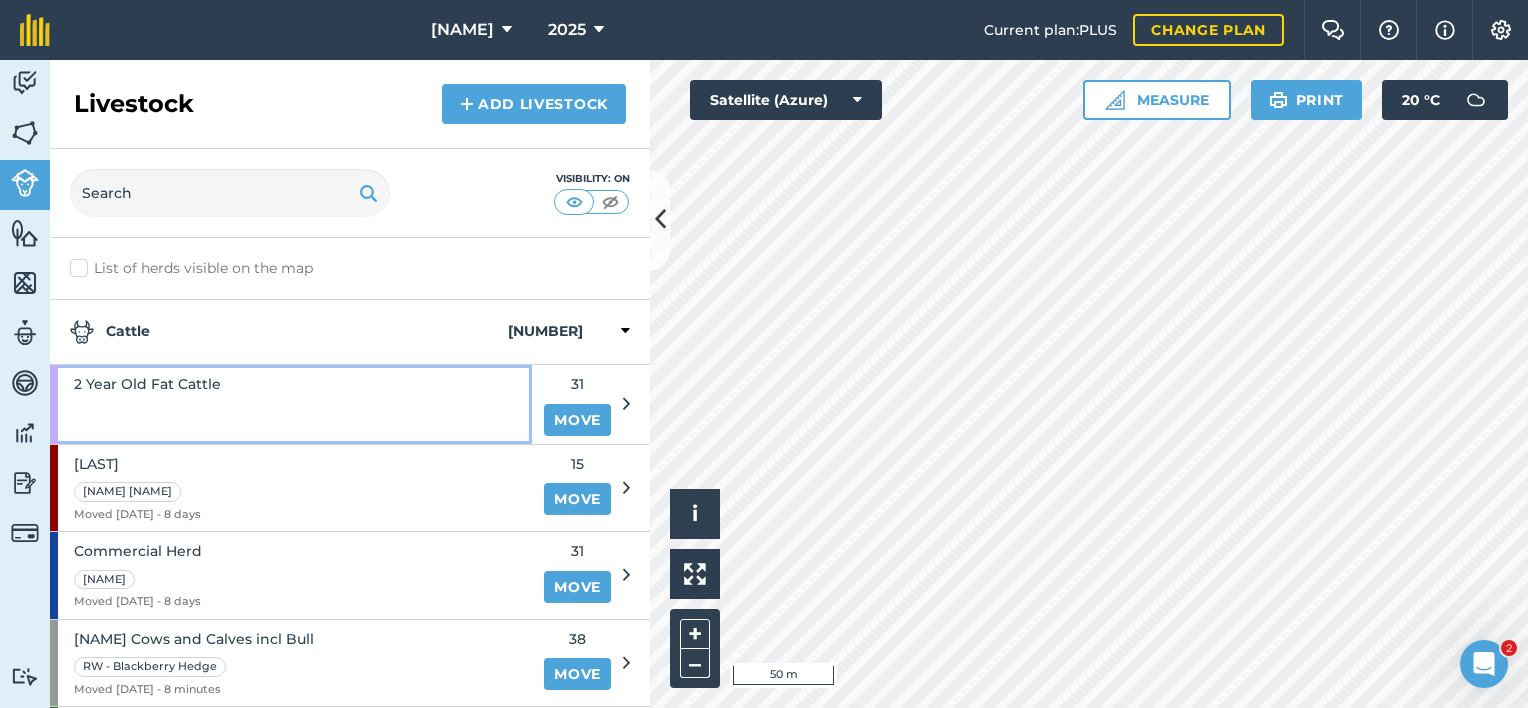 click on "2 Year Old Fat Cattle" at bounding box center (291, 404) 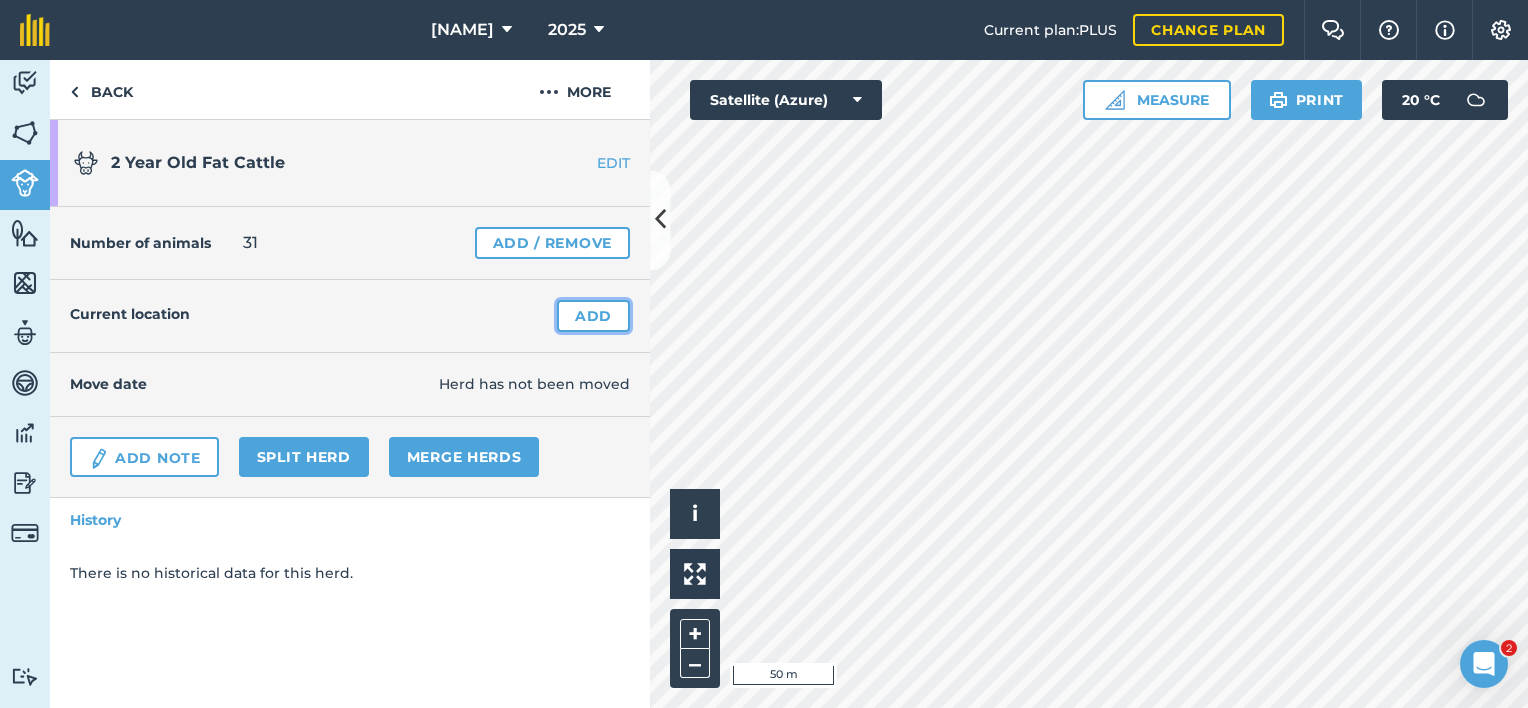 click on "Add" at bounding box center [593, 316] 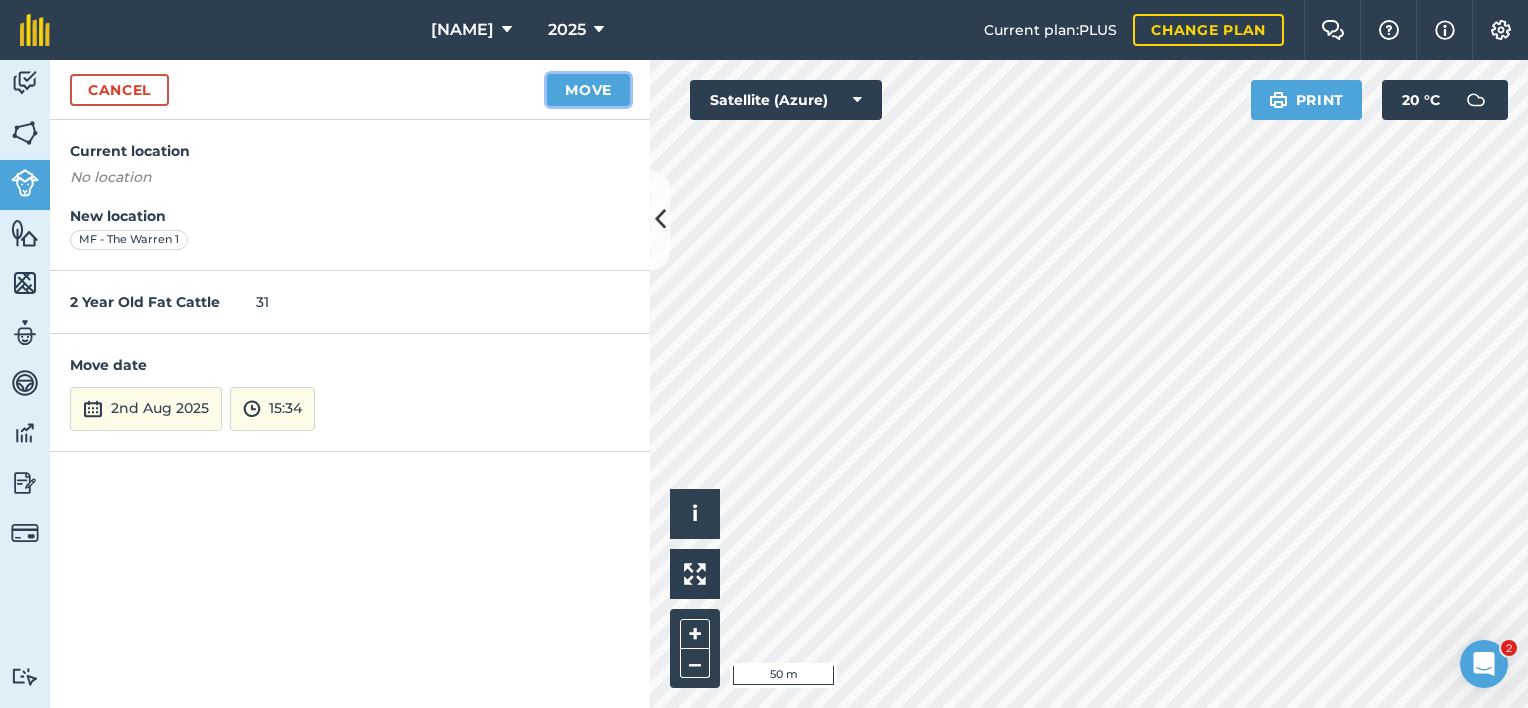 click on "Move" at bounding box center (588, 90) 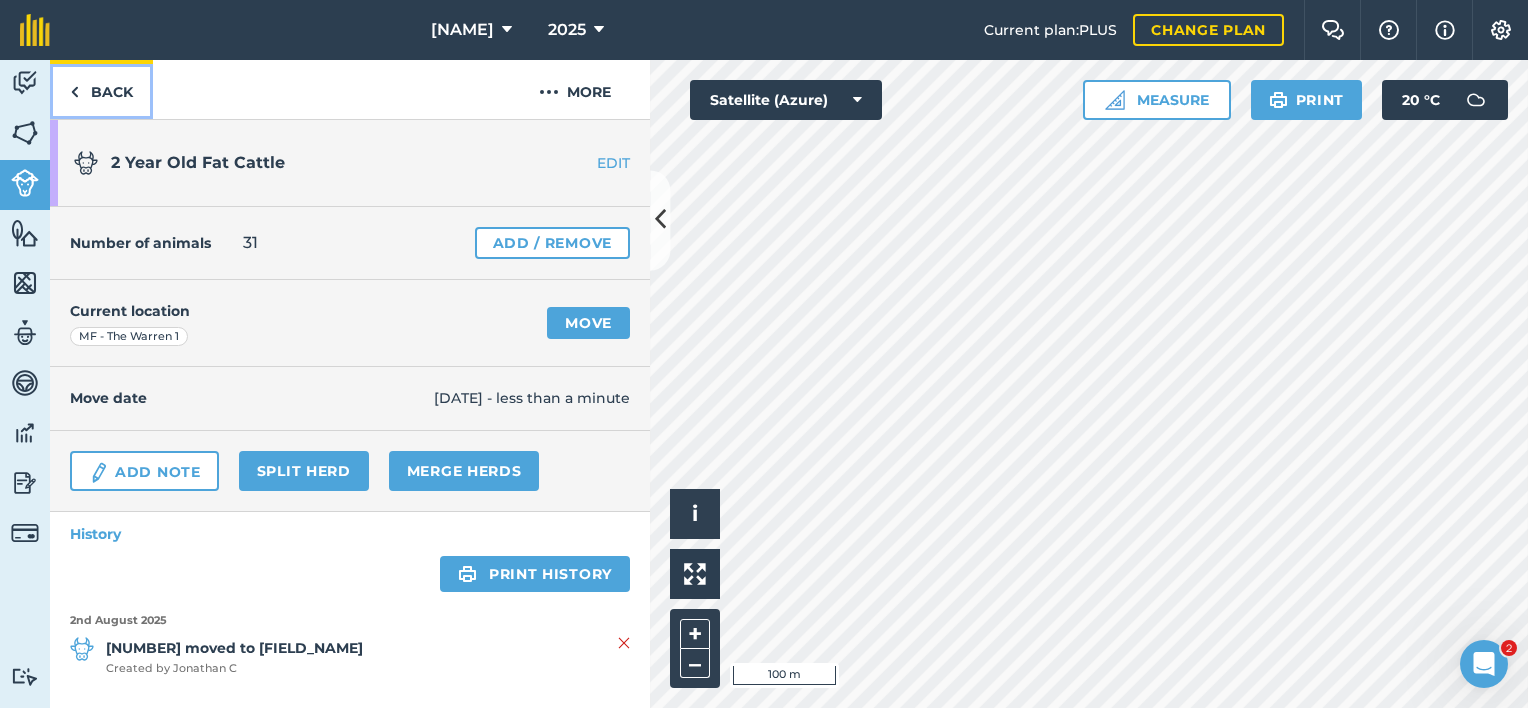 click on "Back" at bounding box center [101, 89] 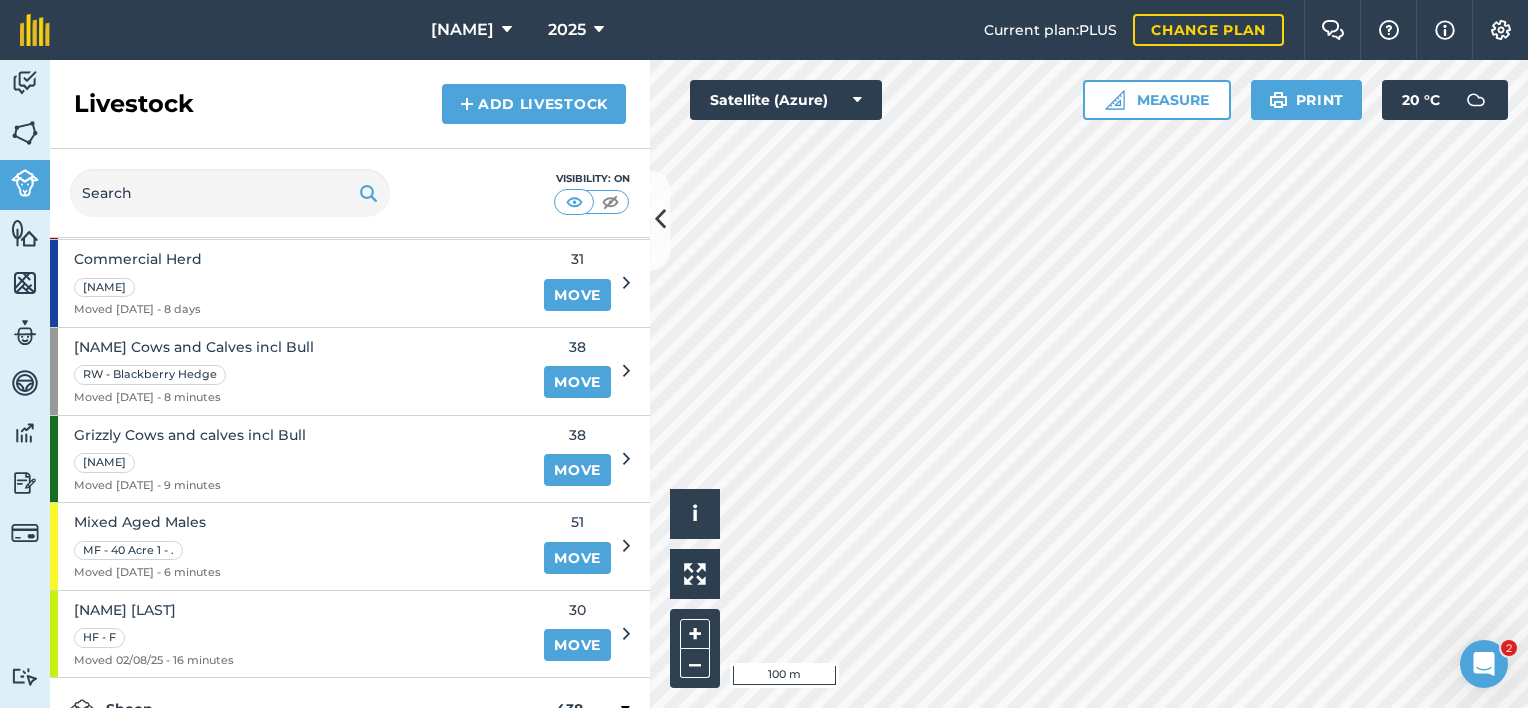 scroll, scrollTop: 500, scrollLeft: 0, axis: vertical 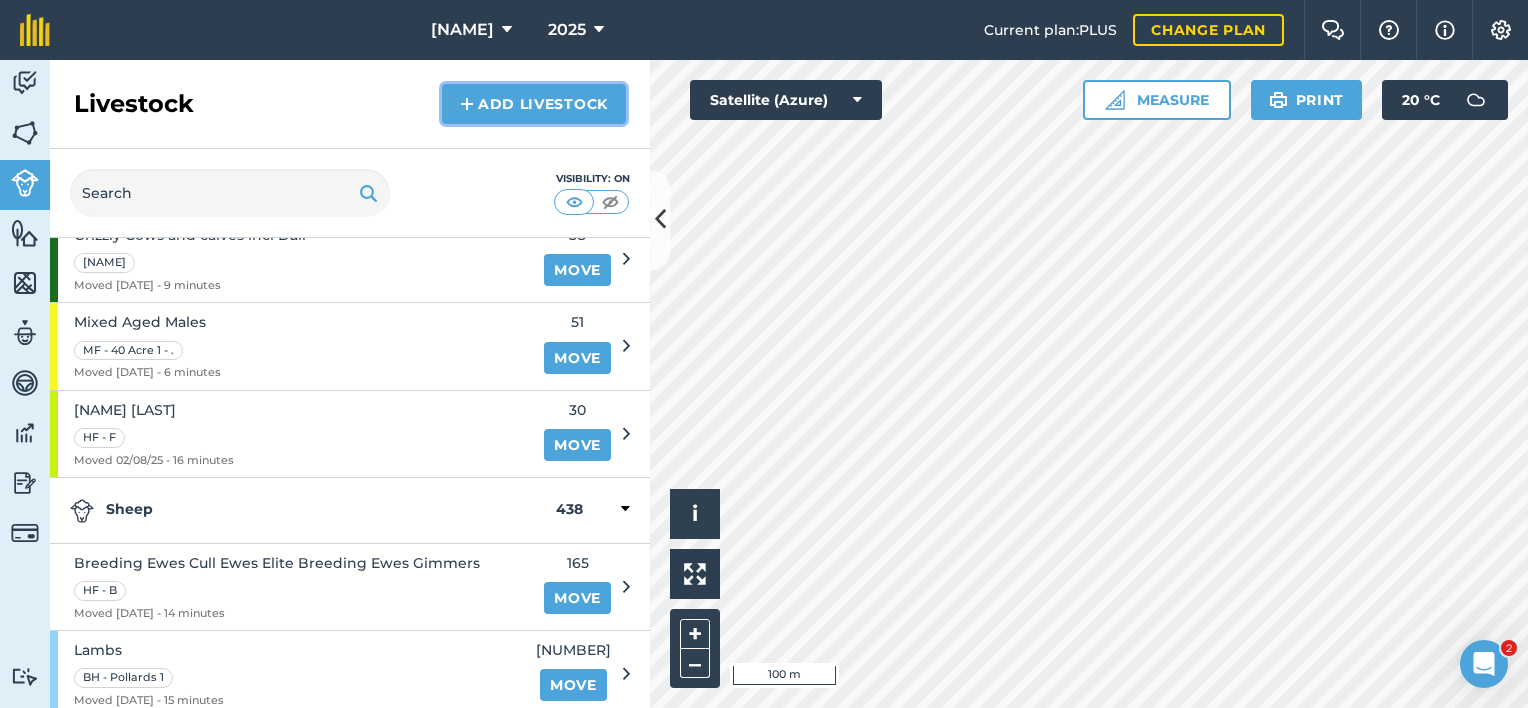 click on "Add Livestock" at bounding box center (534, 104) 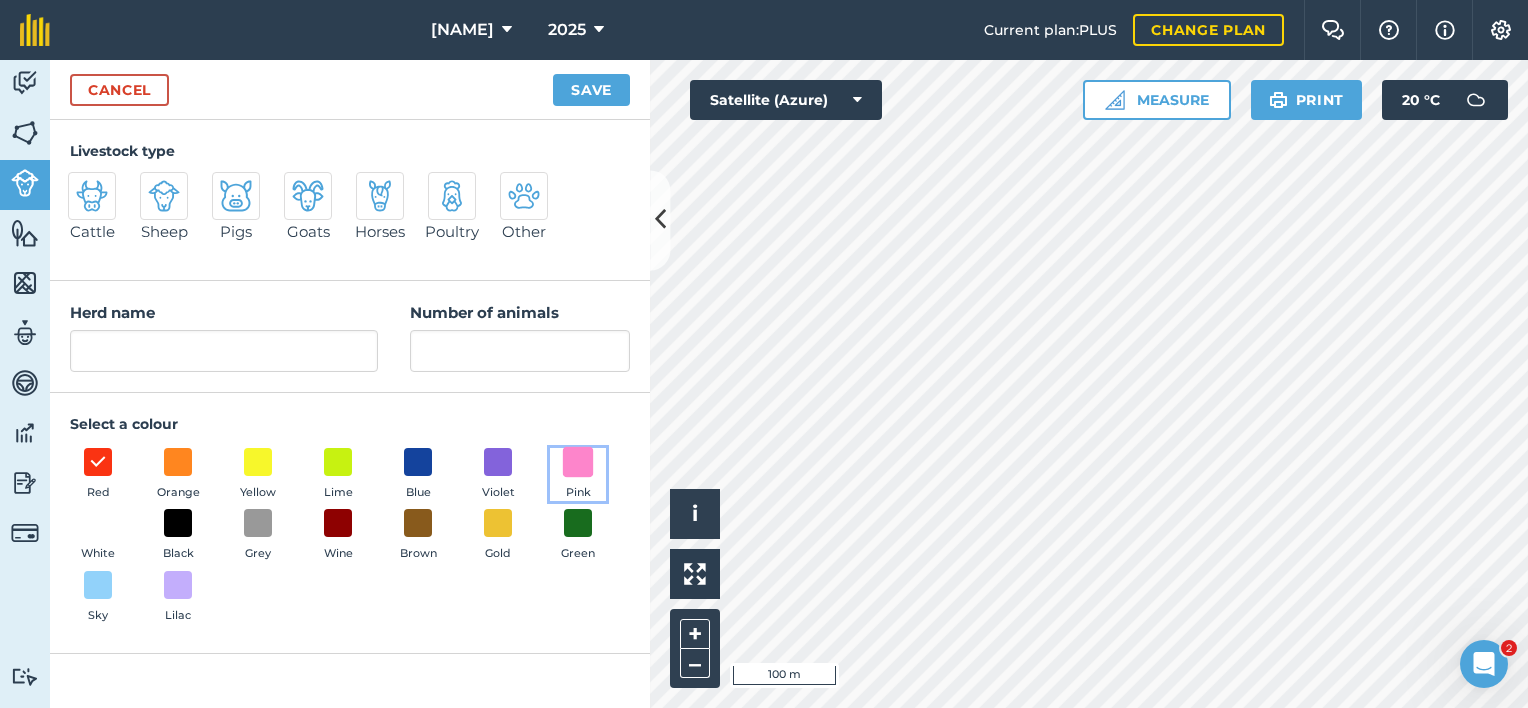 click at bounding box center (578, 461) 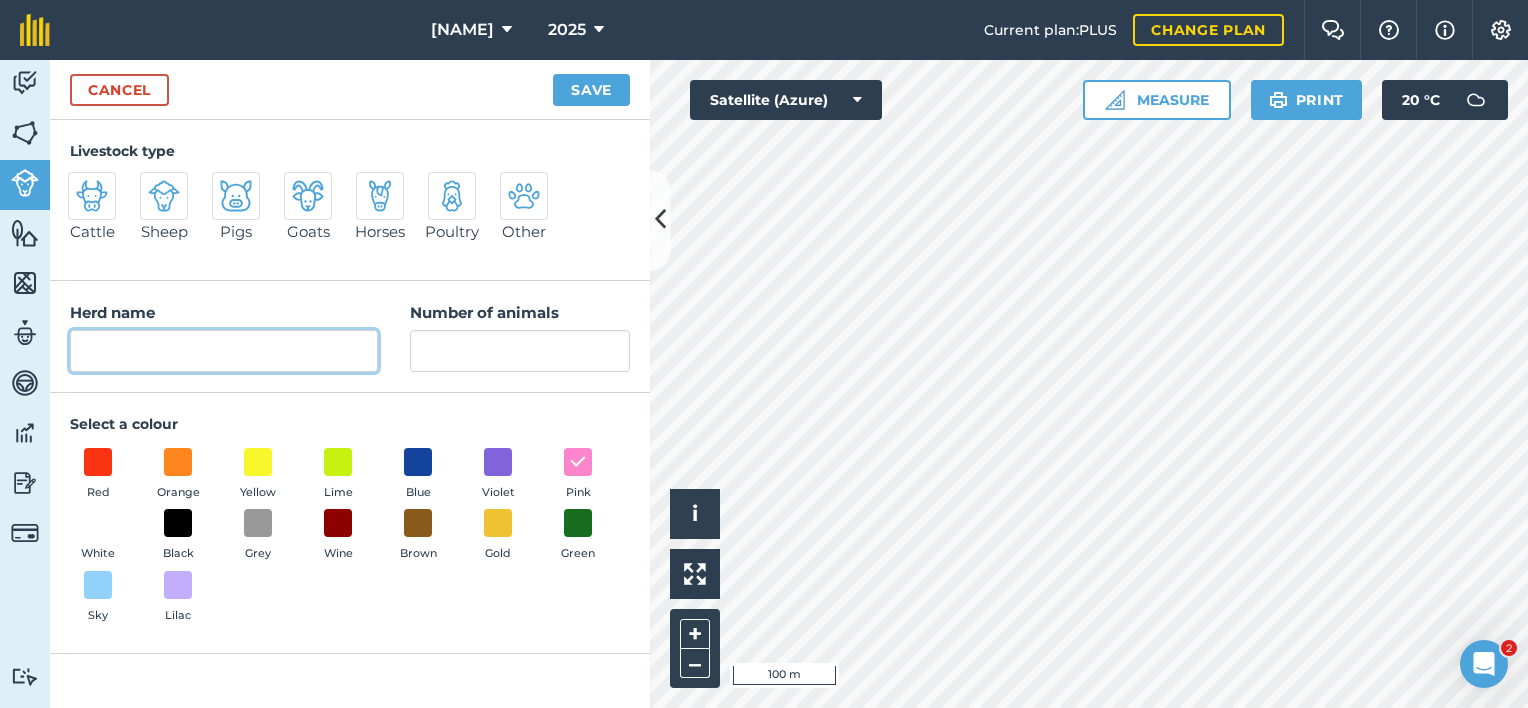 click on "Herd name" at bounding box center [224, 351] 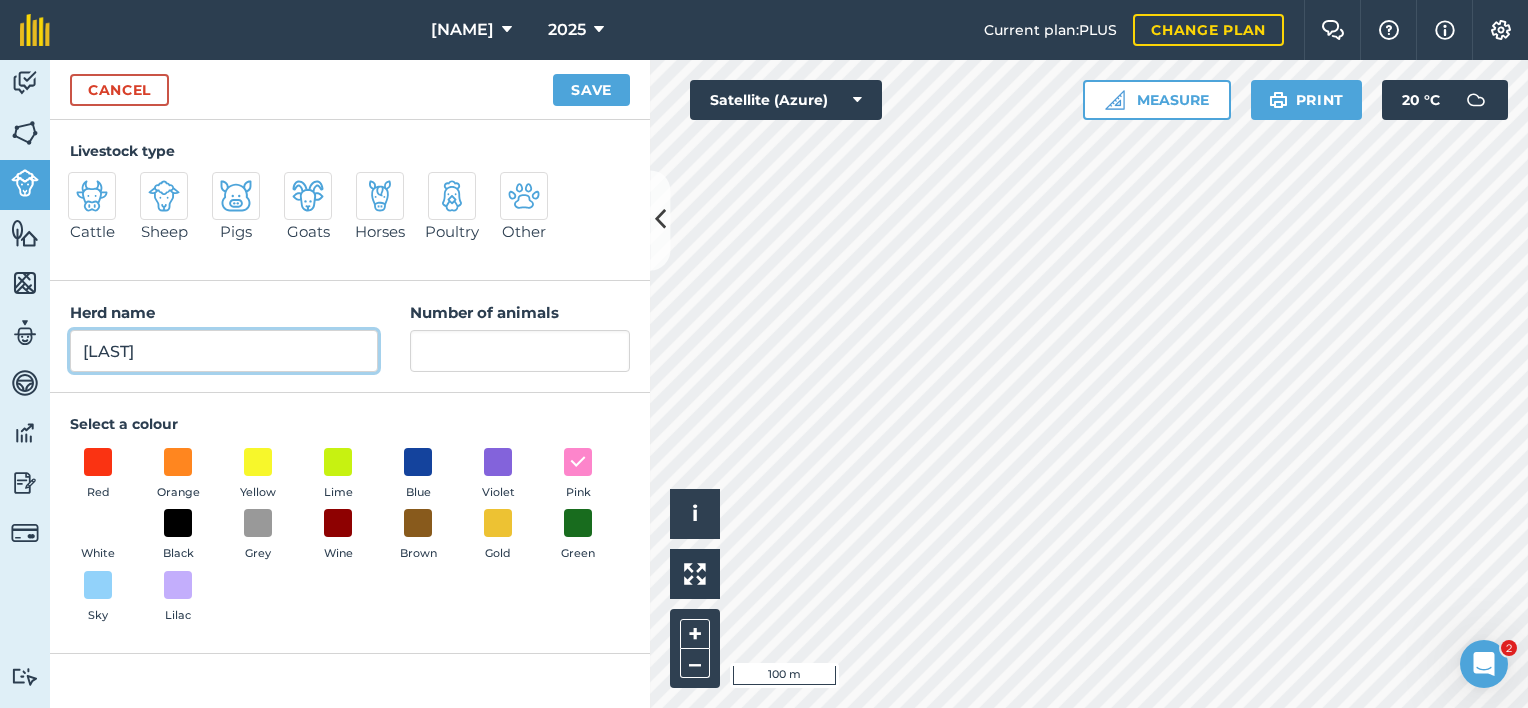type on "[LAST]" 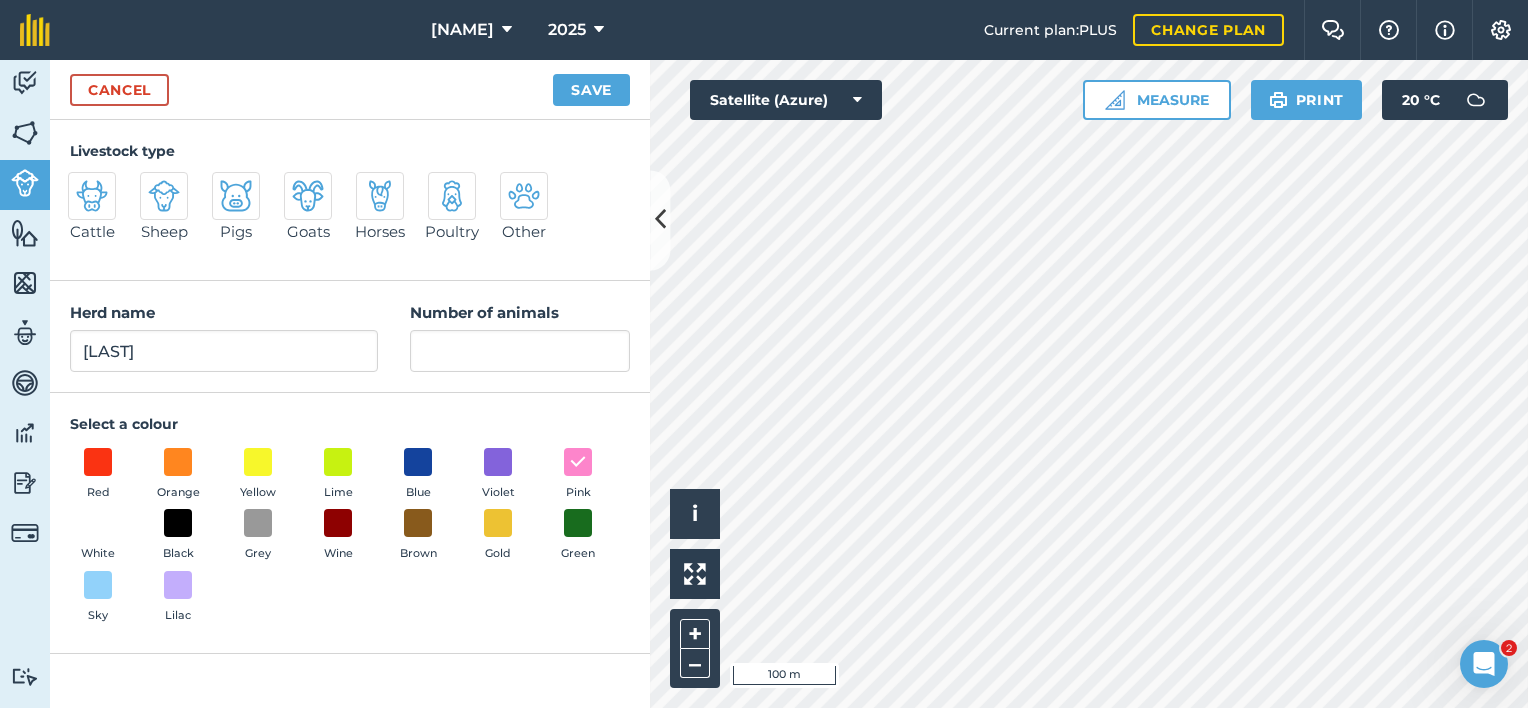click at bounding box center (92, 196) 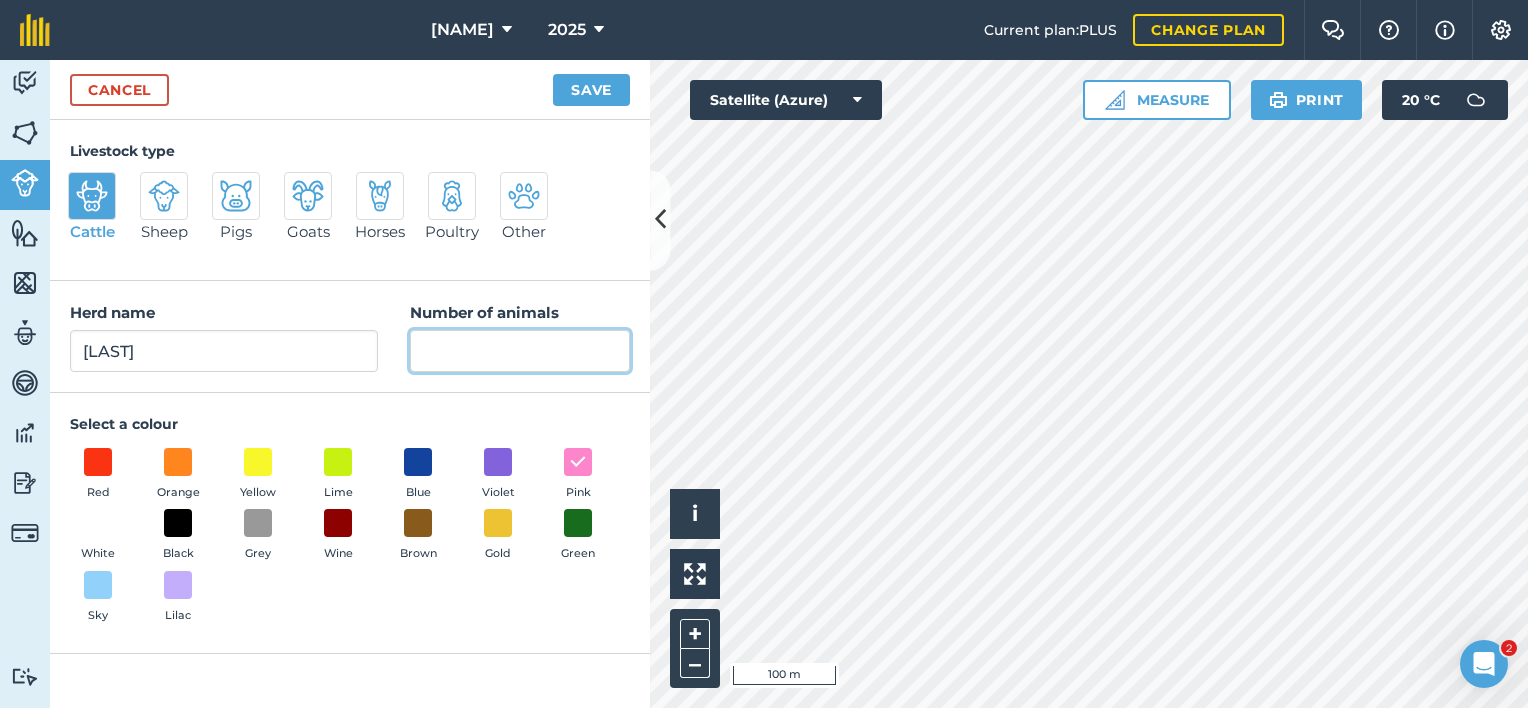 click on "Number of animals" at bounding box center (520, 351) 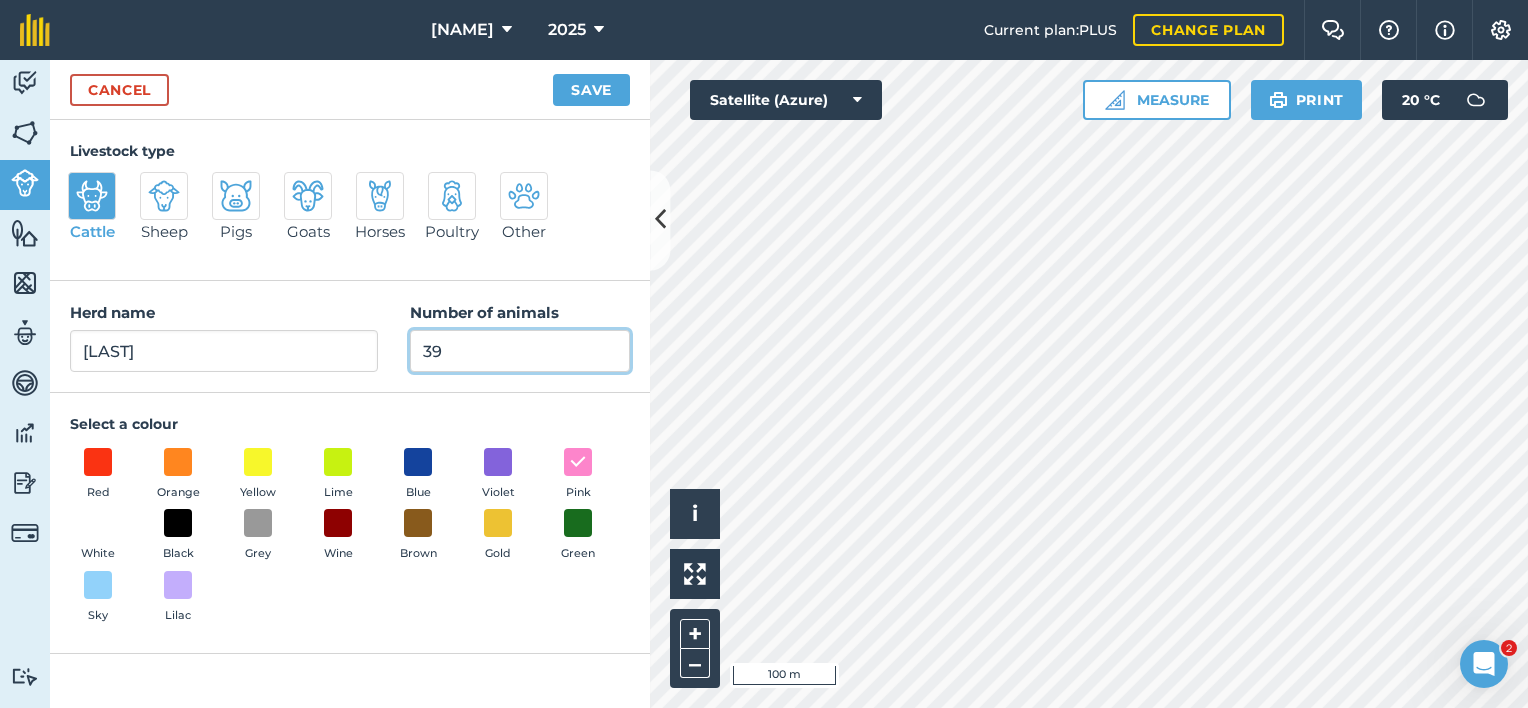 type on "39" 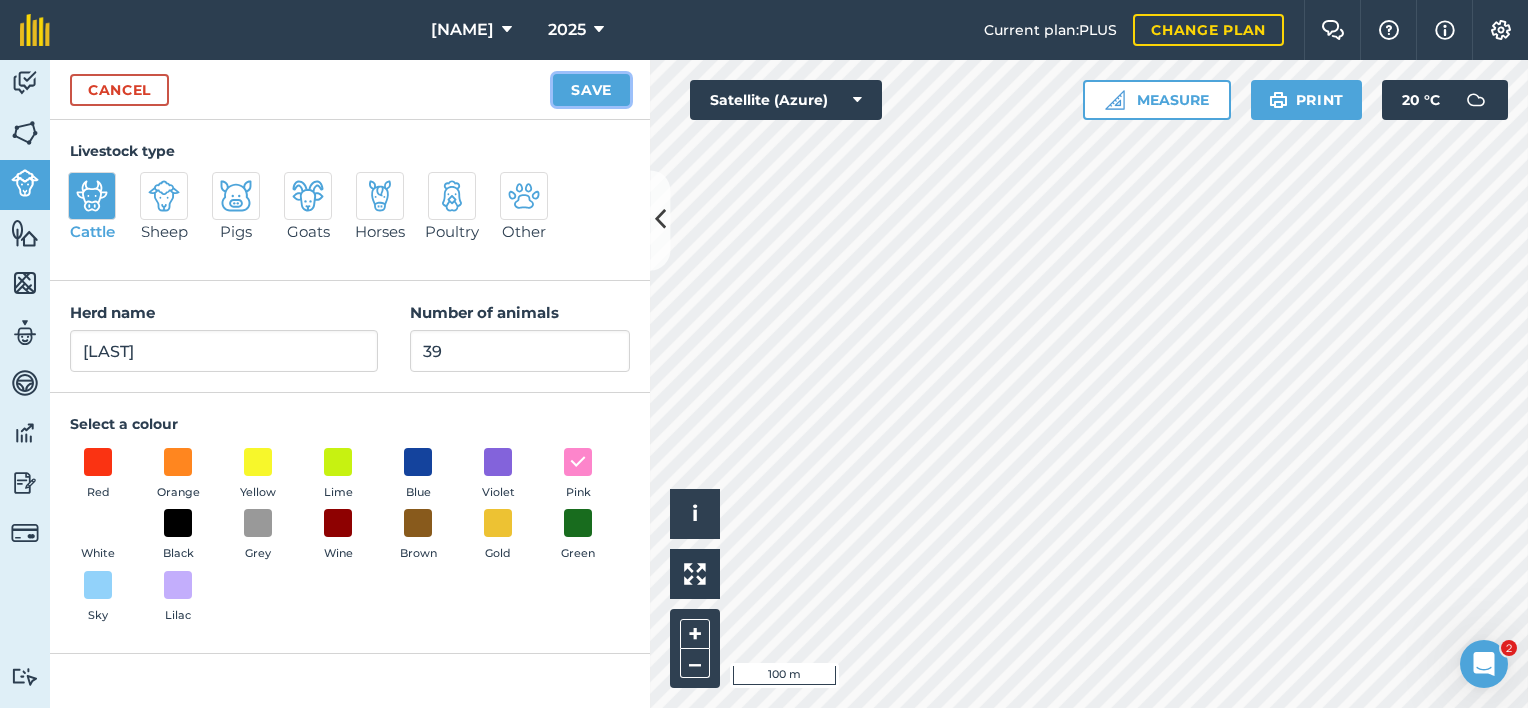 click on "Save" at bounding box center (591, 90) 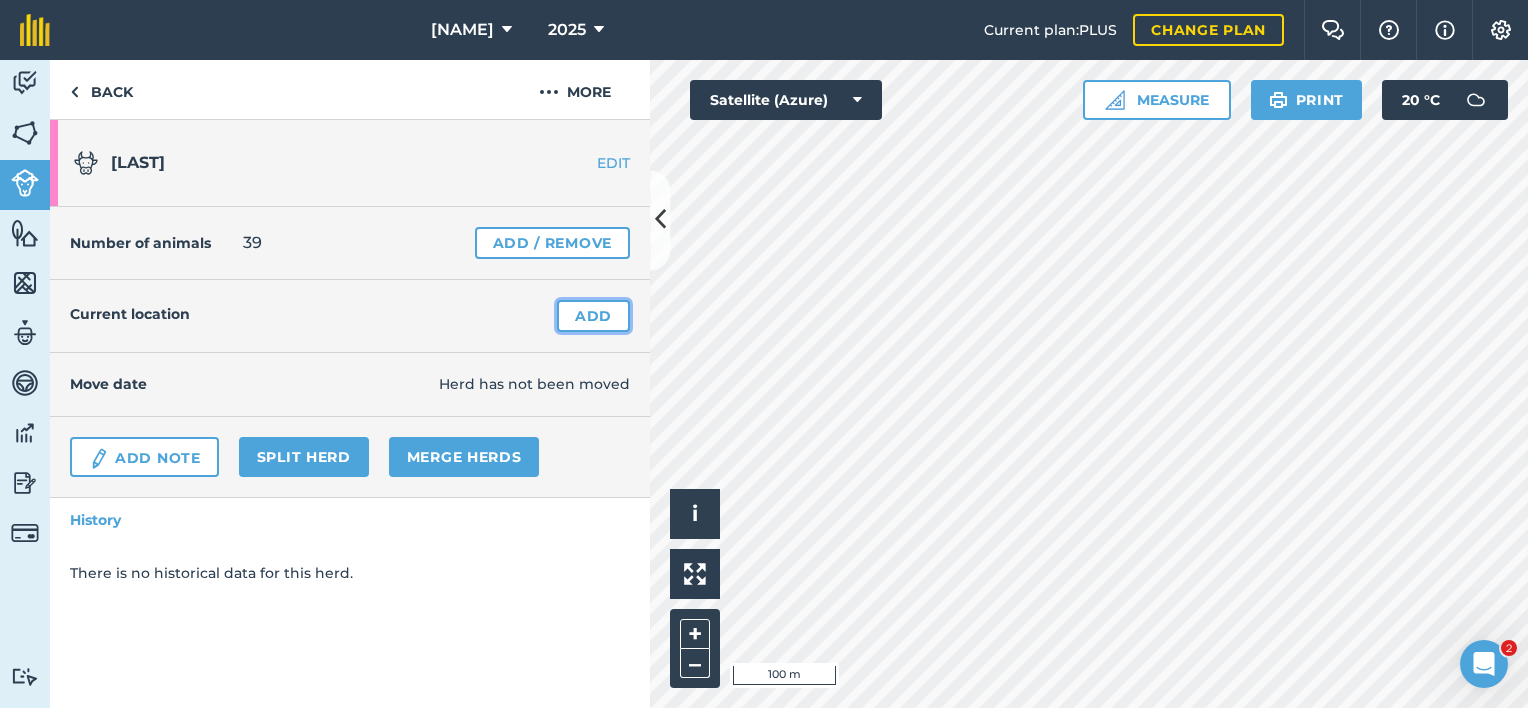 click on "Add" at bounding box center [593, 316] 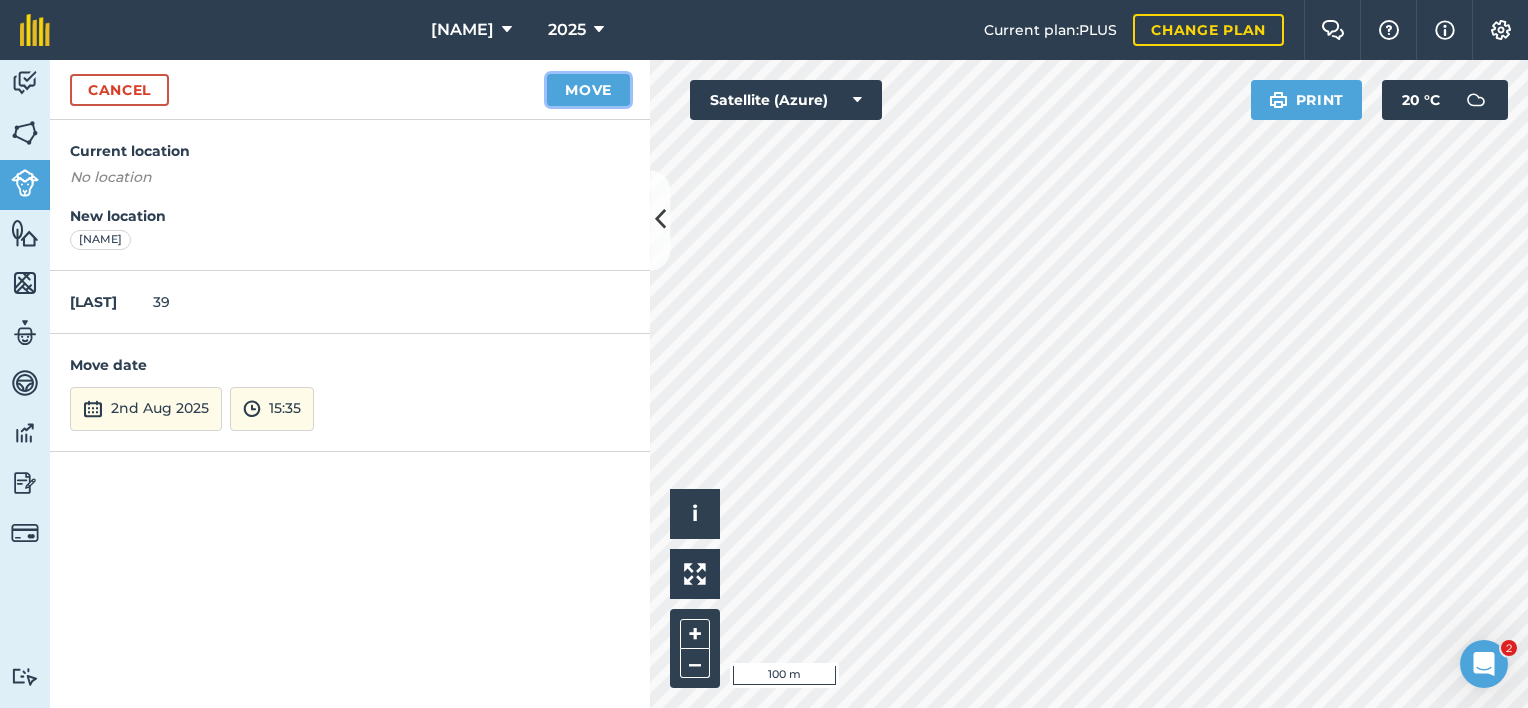 click on "Move" at bounding box center [588, 90] 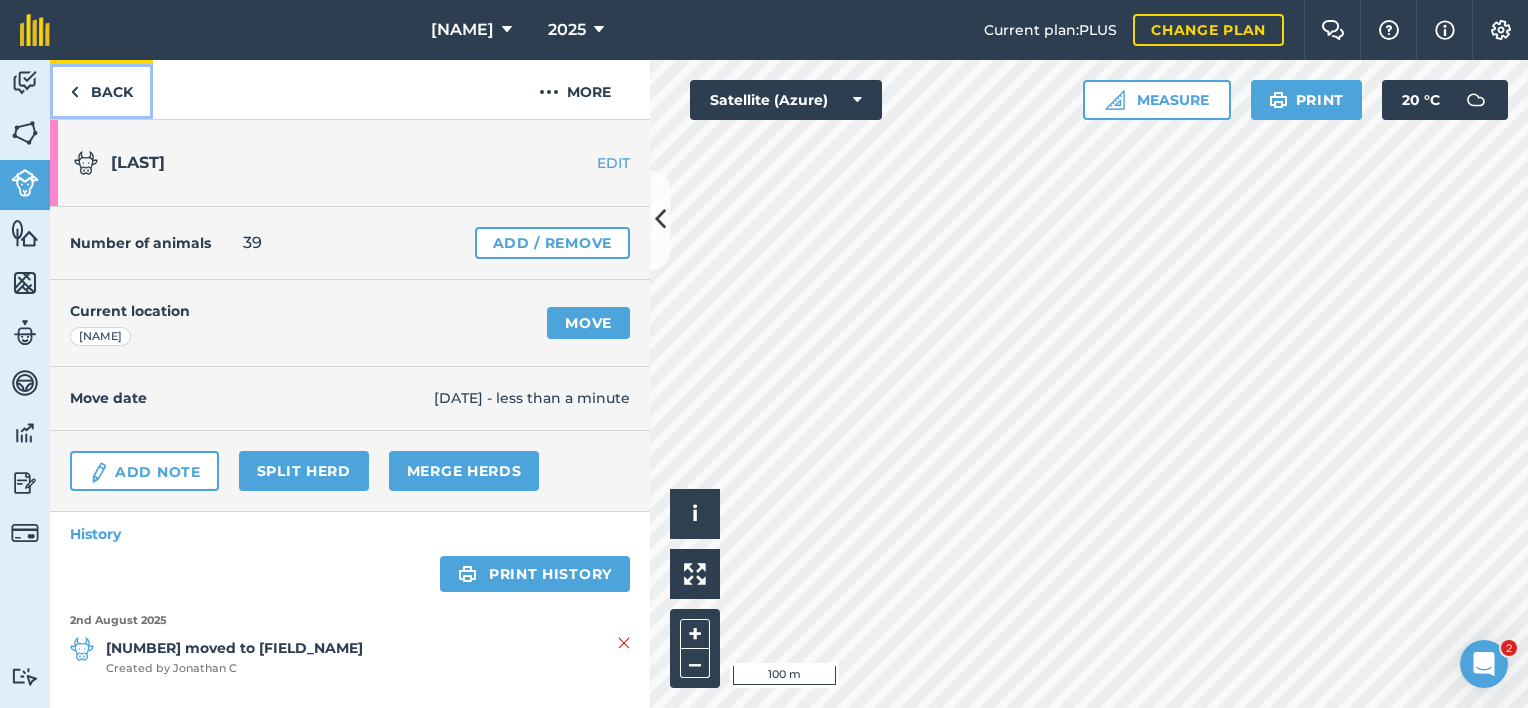 click on "Back" at bounding box center [101, 89] 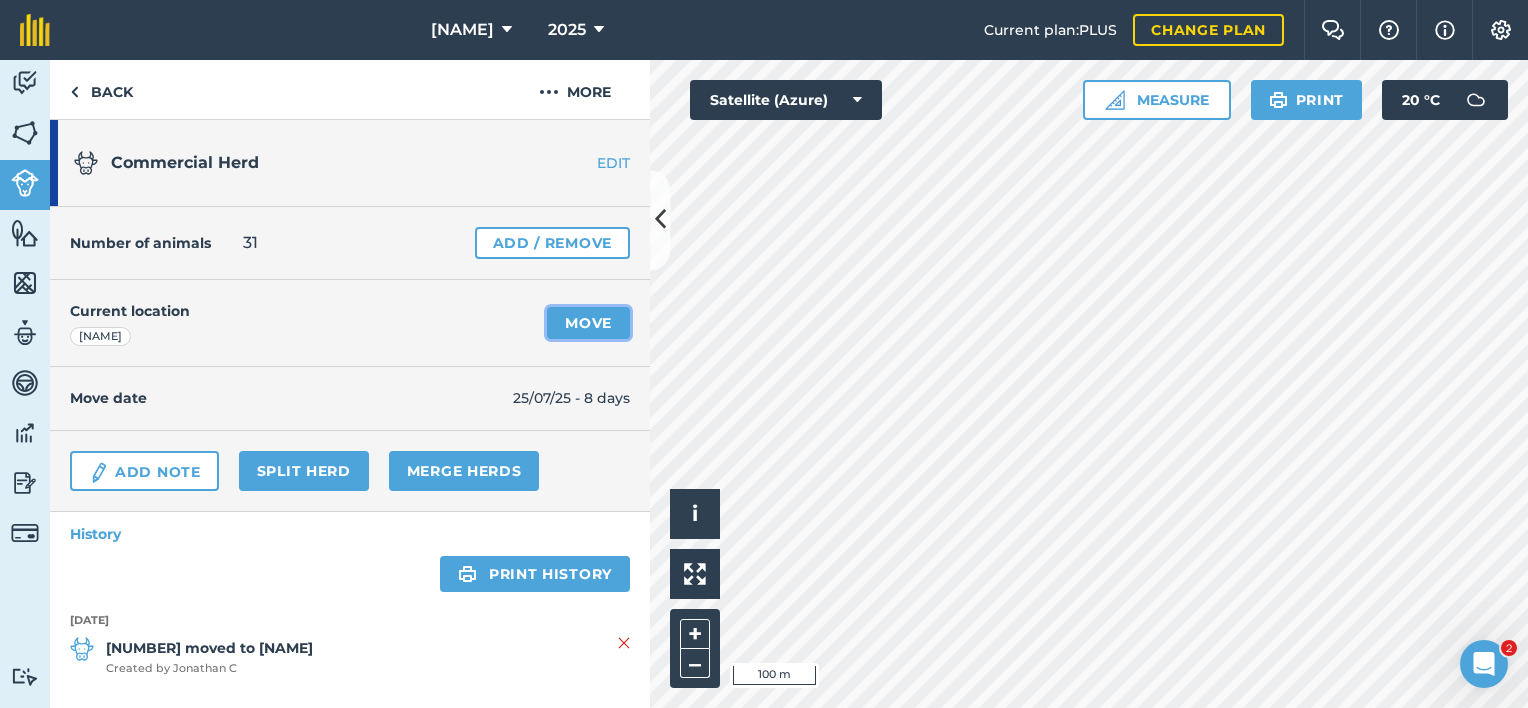 click on "Move" at bounding box center (588, 323) 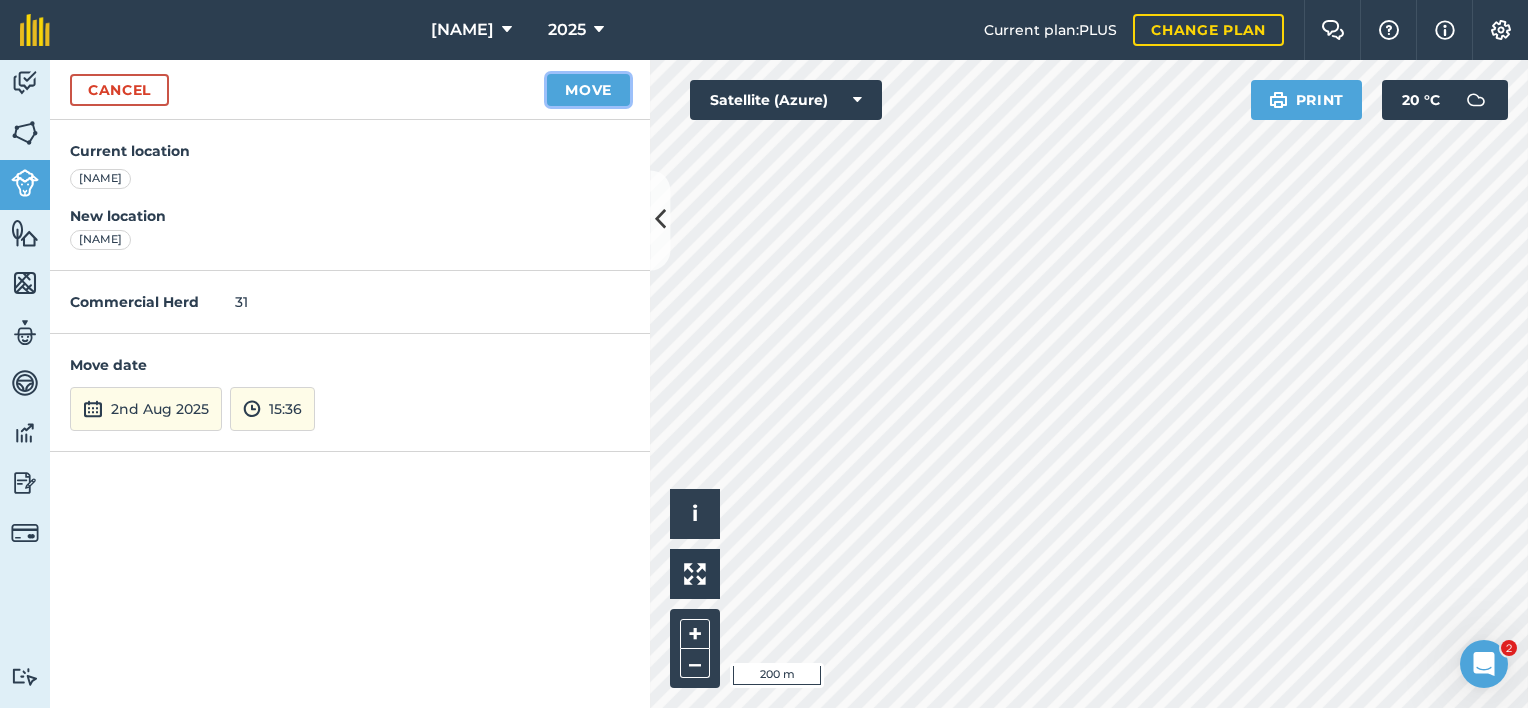 click on "Move" at bounding box center (588, 90) 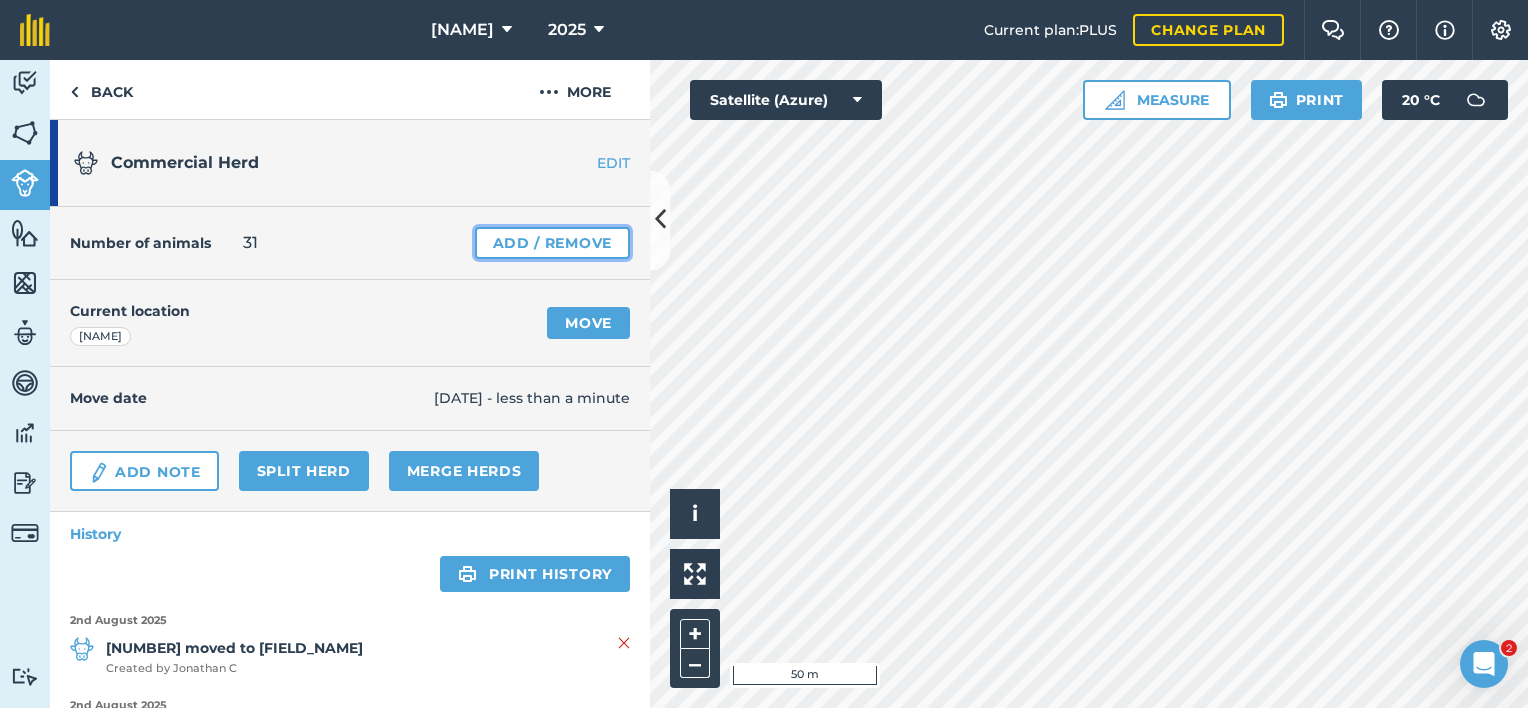 click on "Add / Remove" at bounding box center (552, 243) 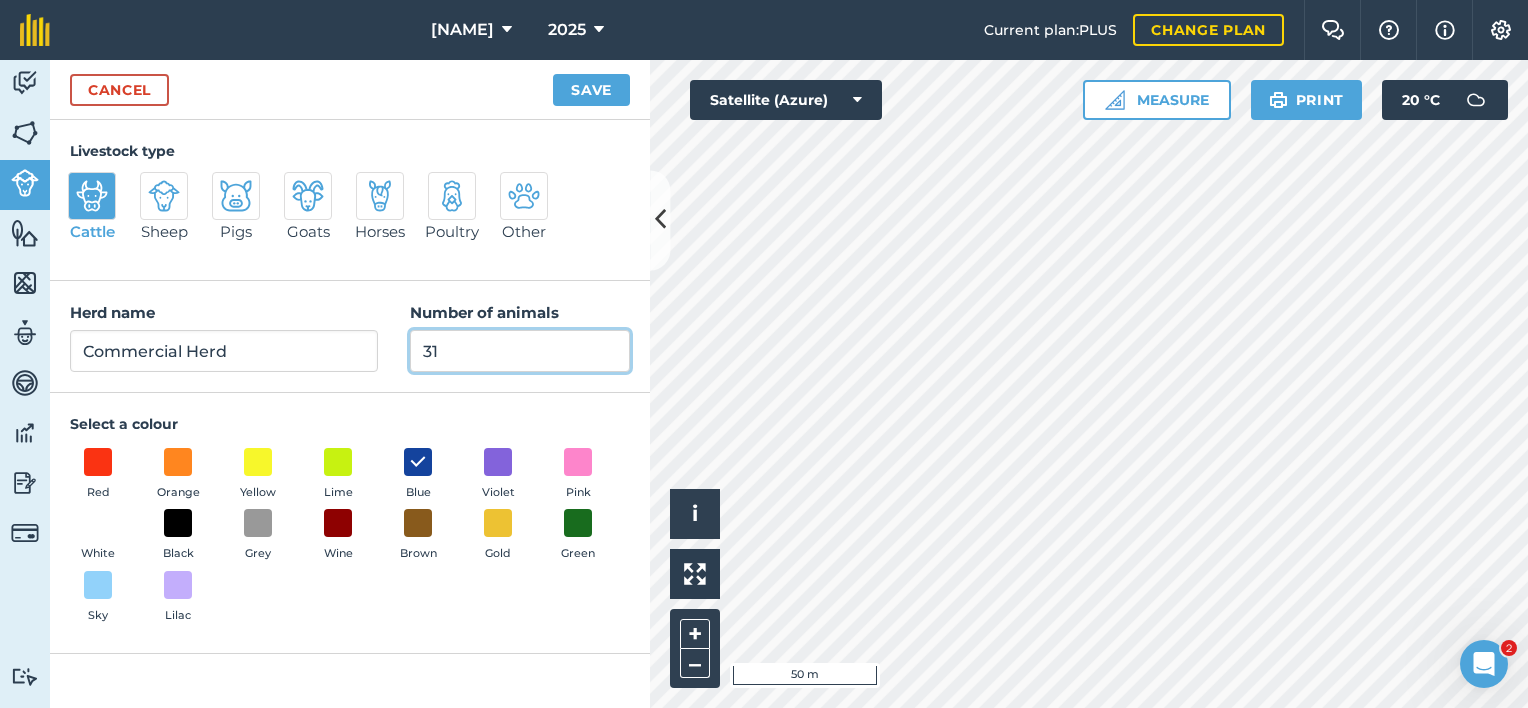 click on "31" at bounding box center (520, 351) 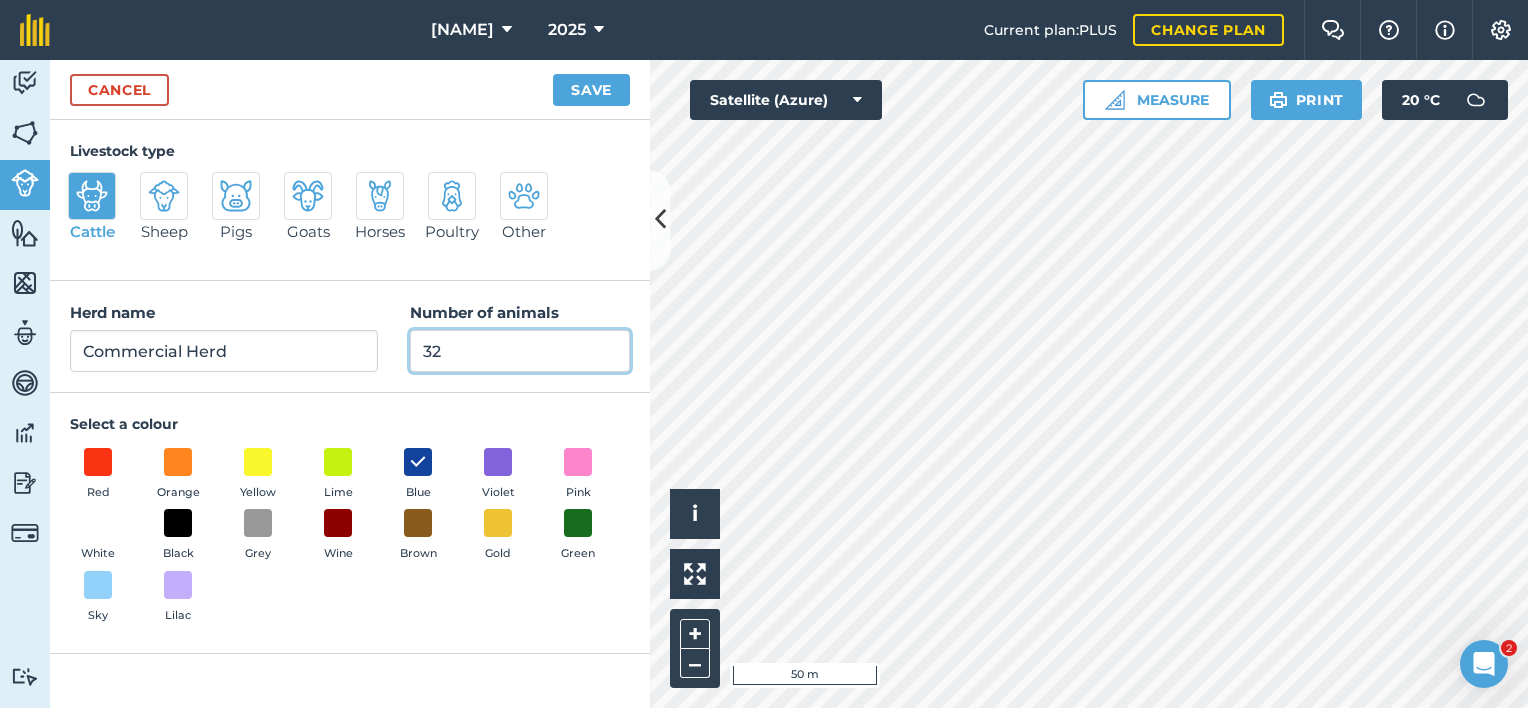 type on "32" 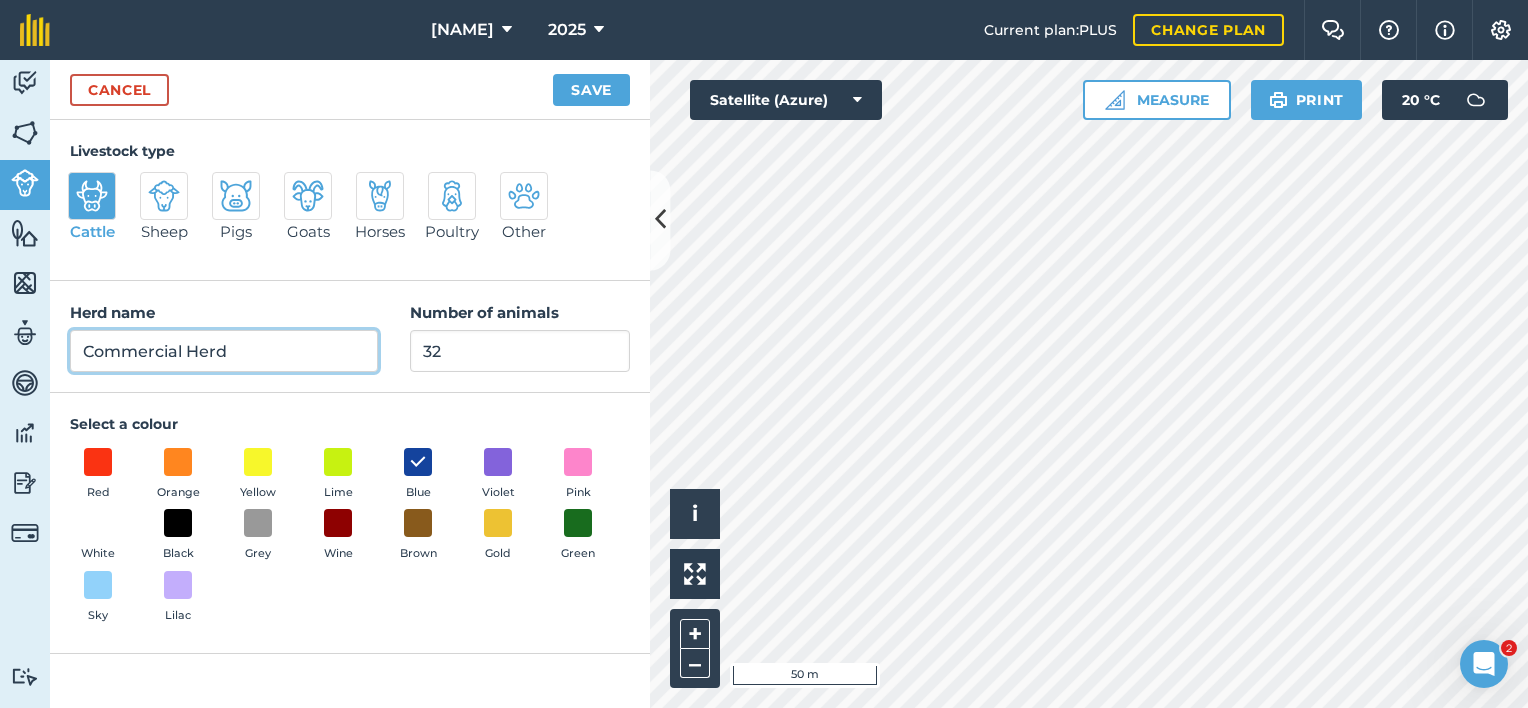 click on "Commercial Herd" at bounding box center (224, 351) 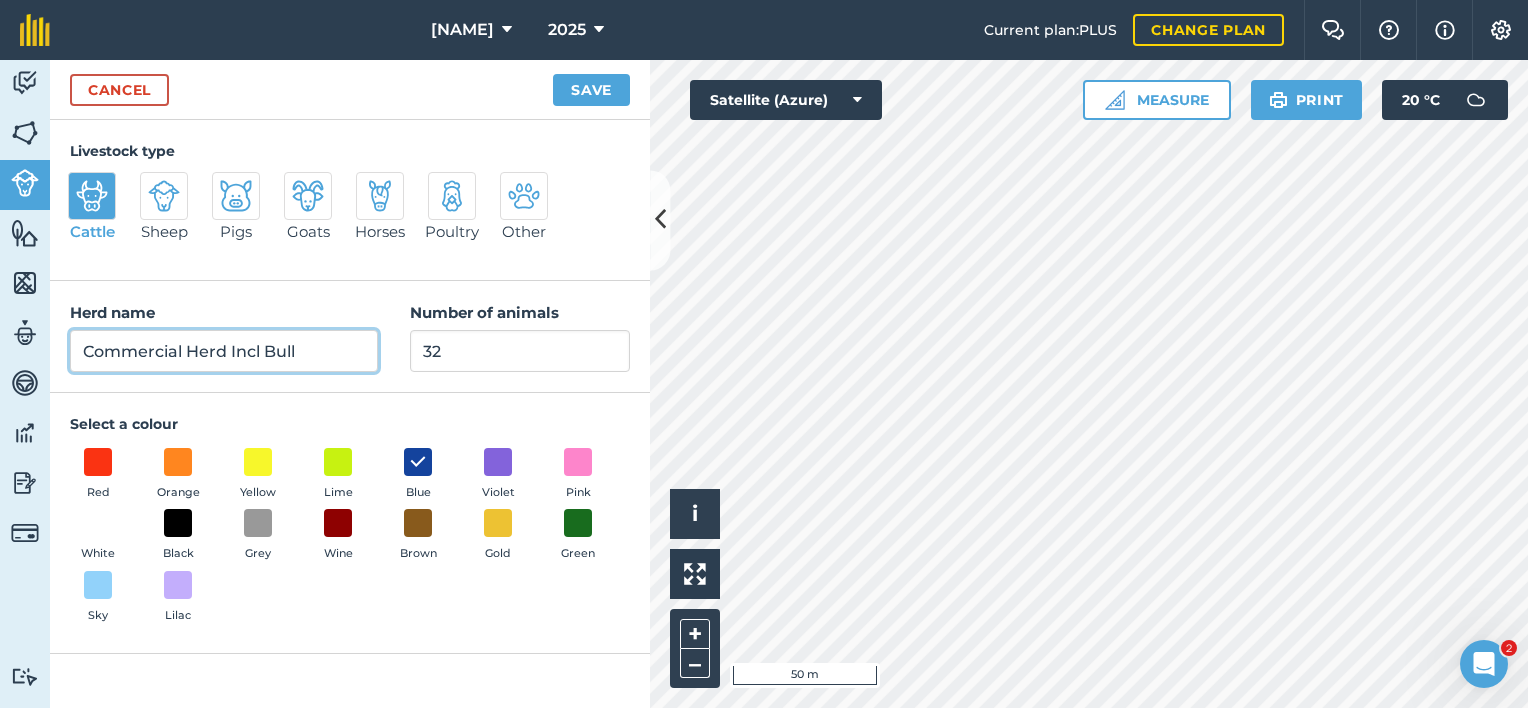 type on "Commercial Herd Incl Bull" 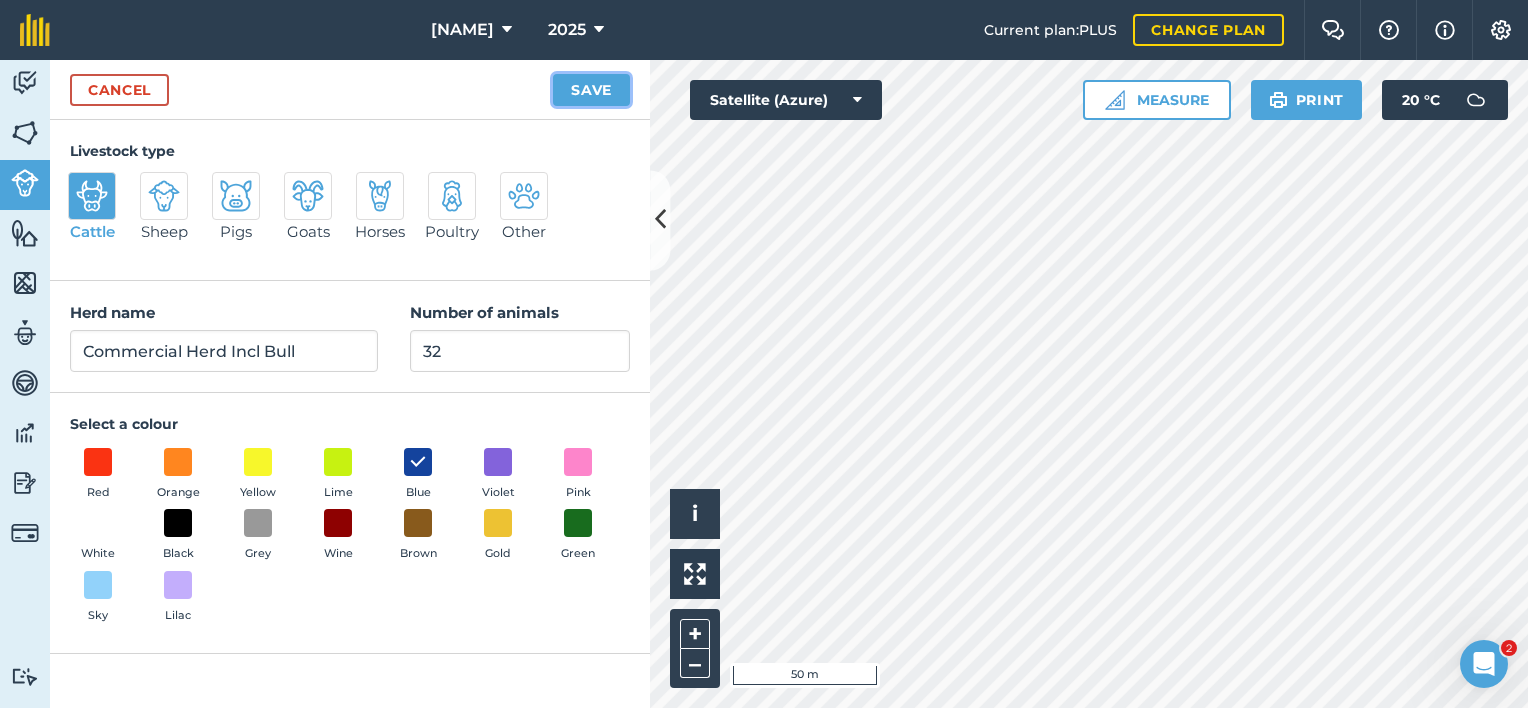 click on "Save" at bounding box center [591, 90] 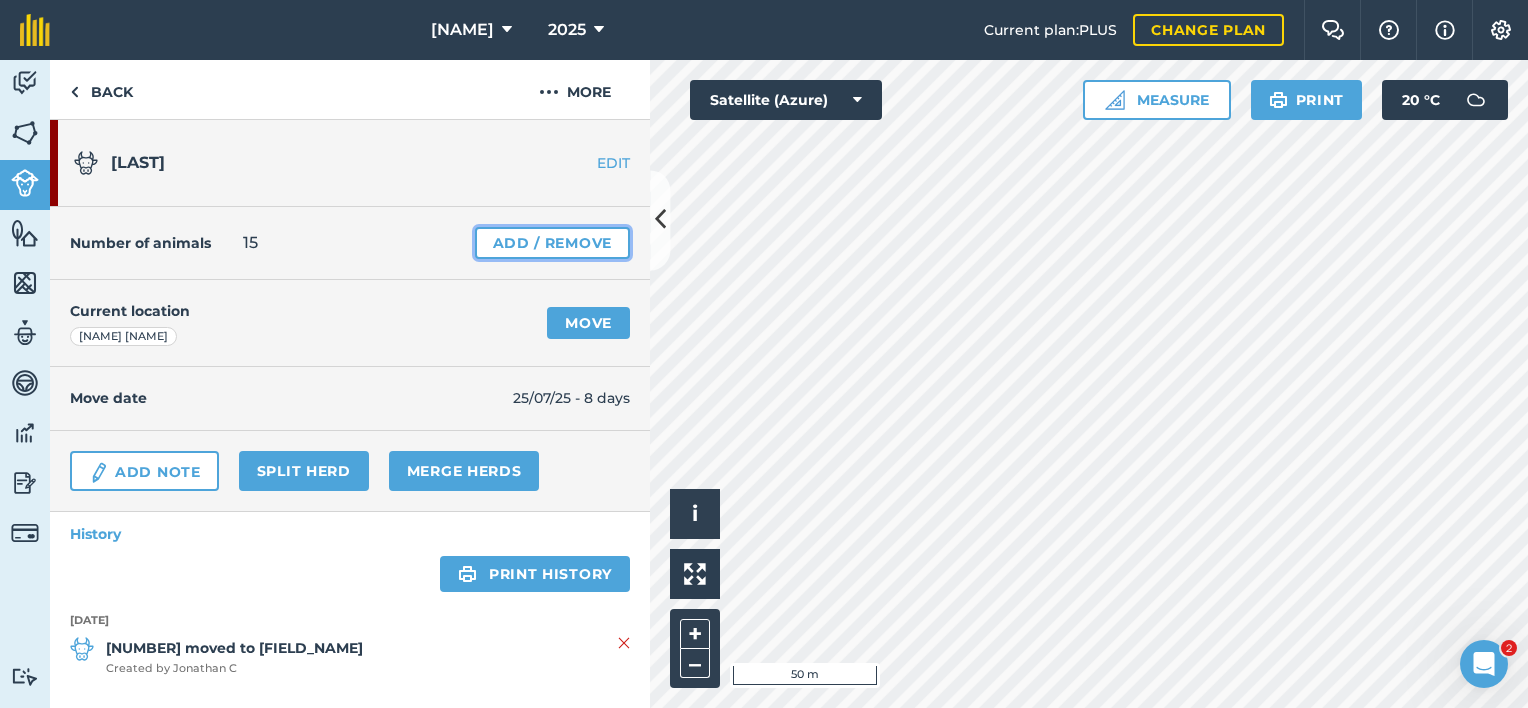 click on "Add / Remove" at bounding box center [552, 243] 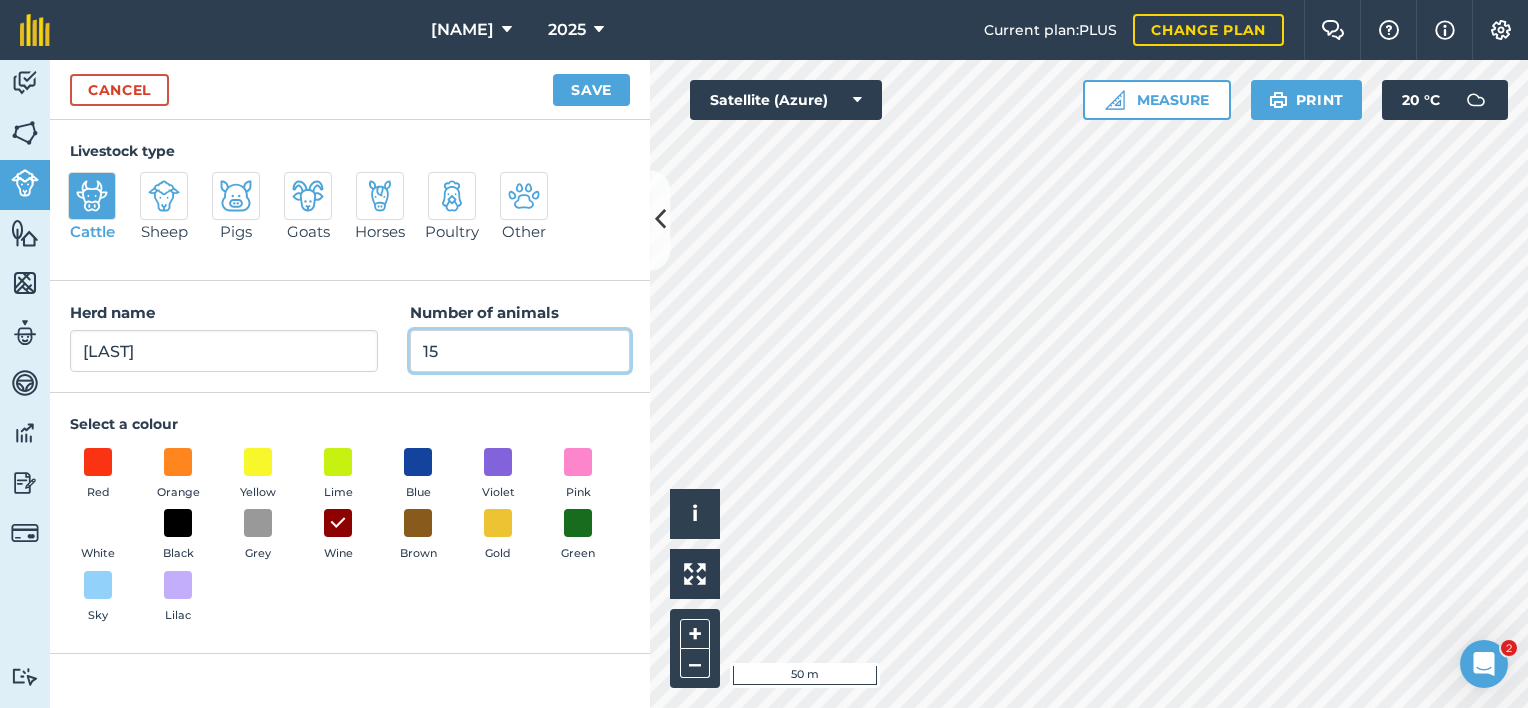 click on "15" at bounding box center [520, 351] 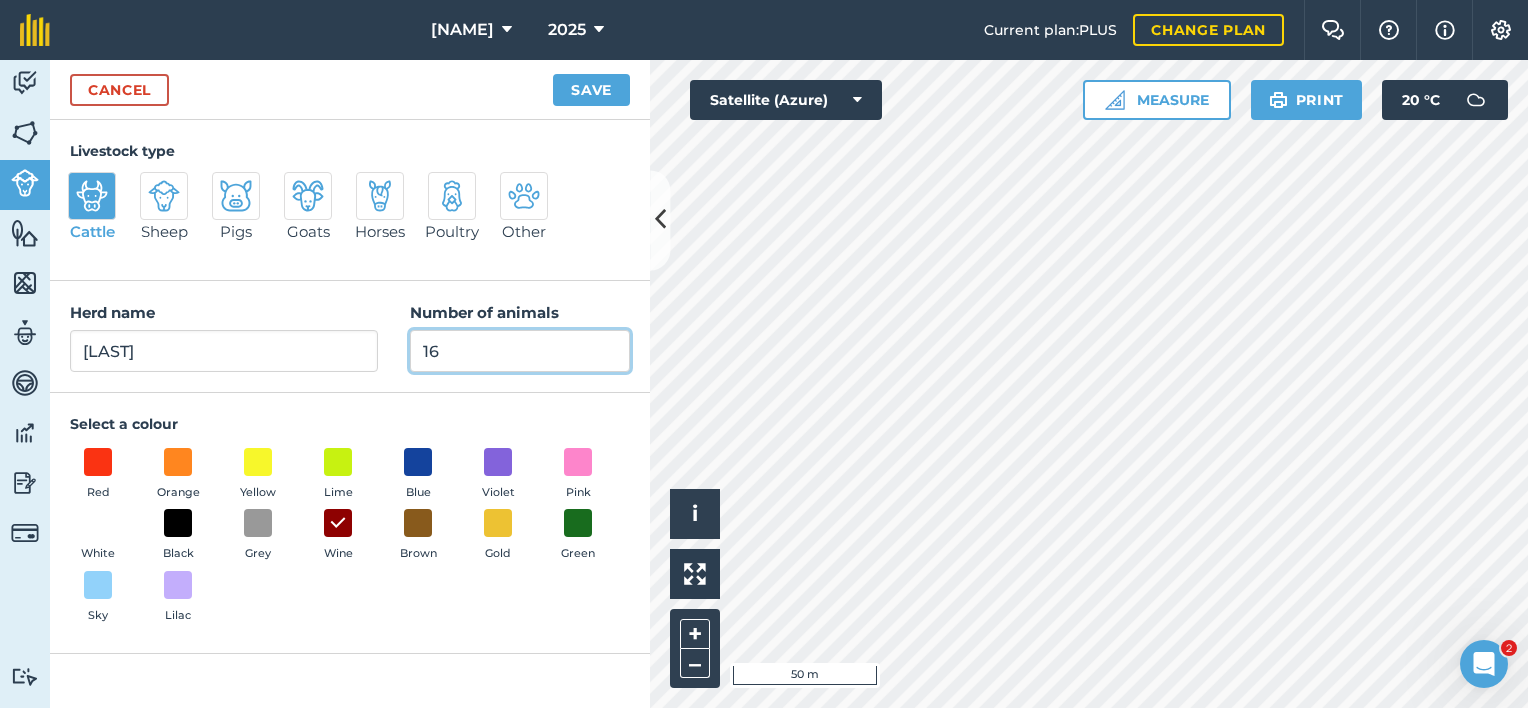 type on "16" 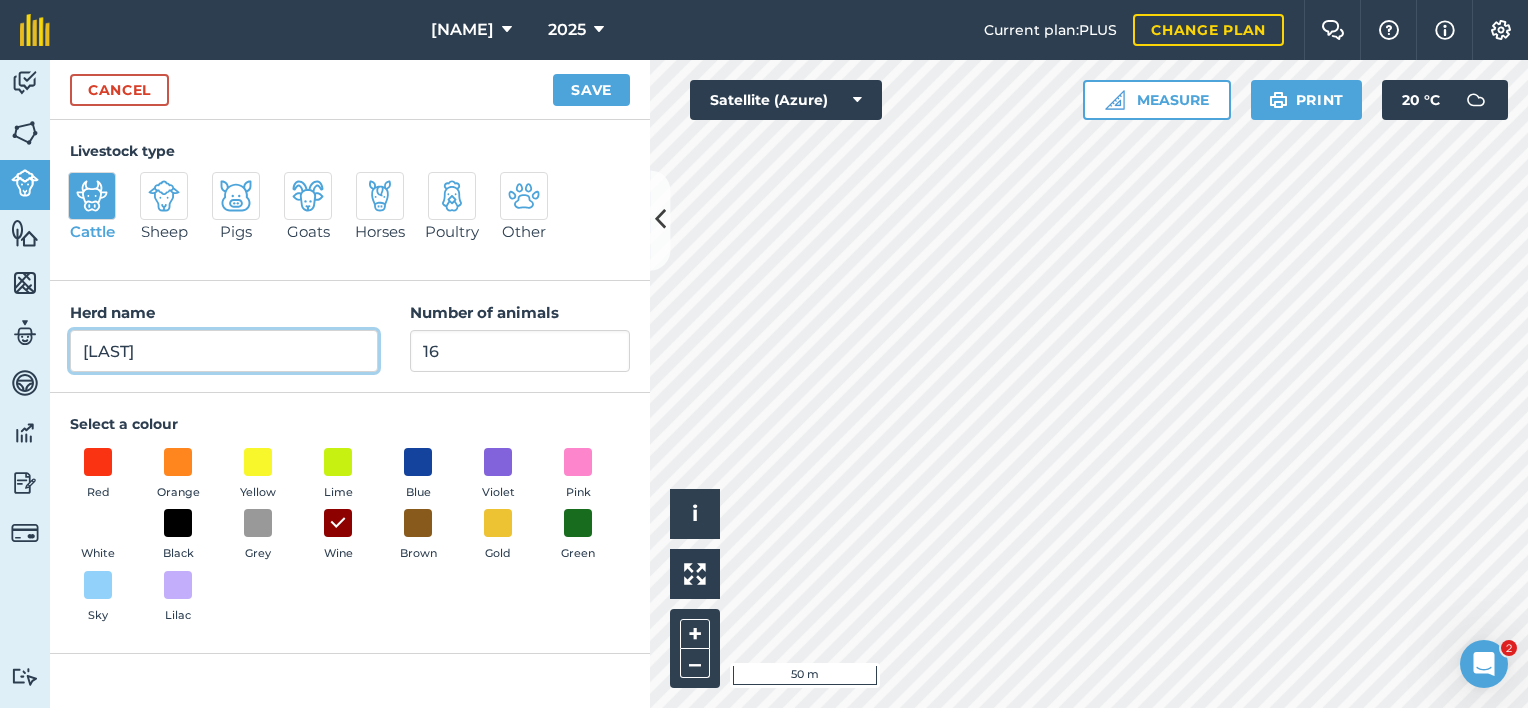 click on "[LAST]" at bounding box center [224, 351] 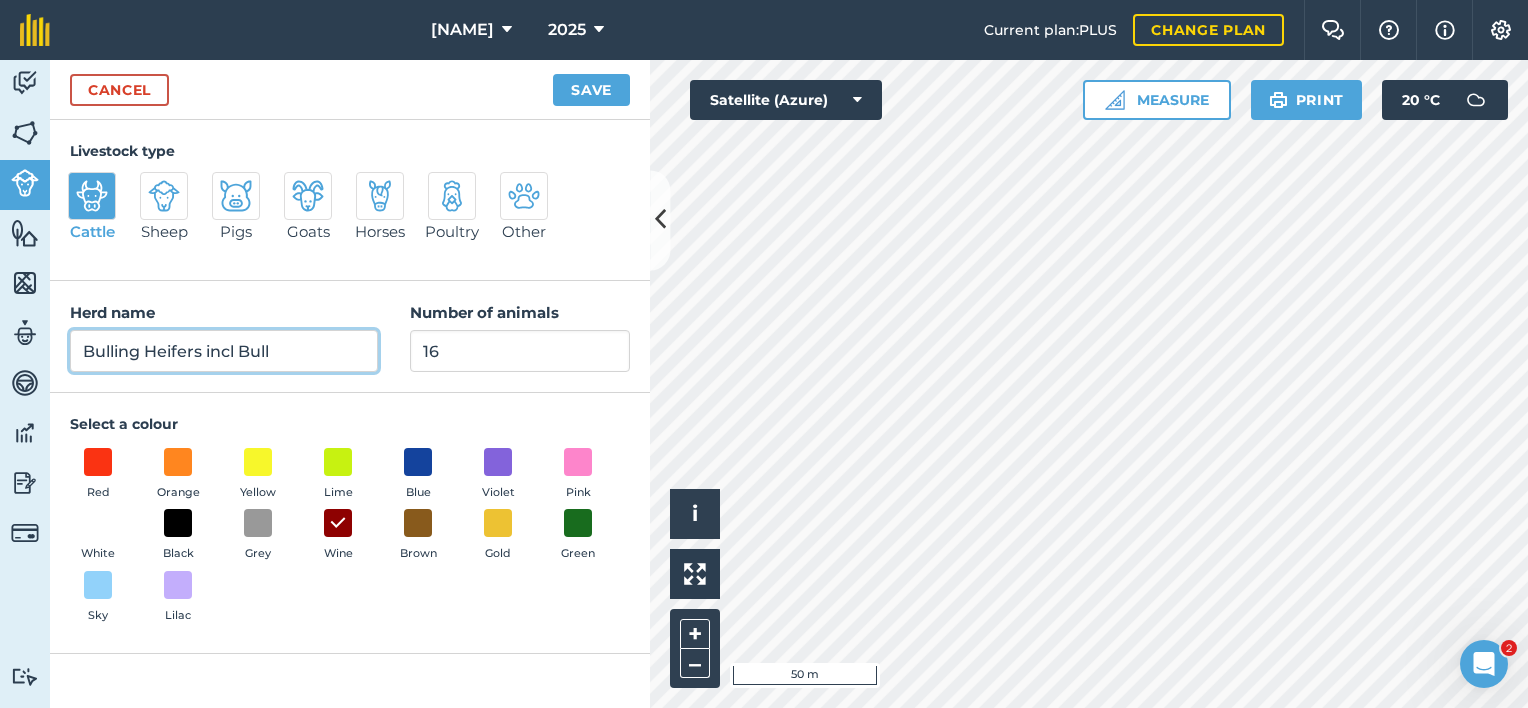 type on "Bulling Heifers incl Bull" 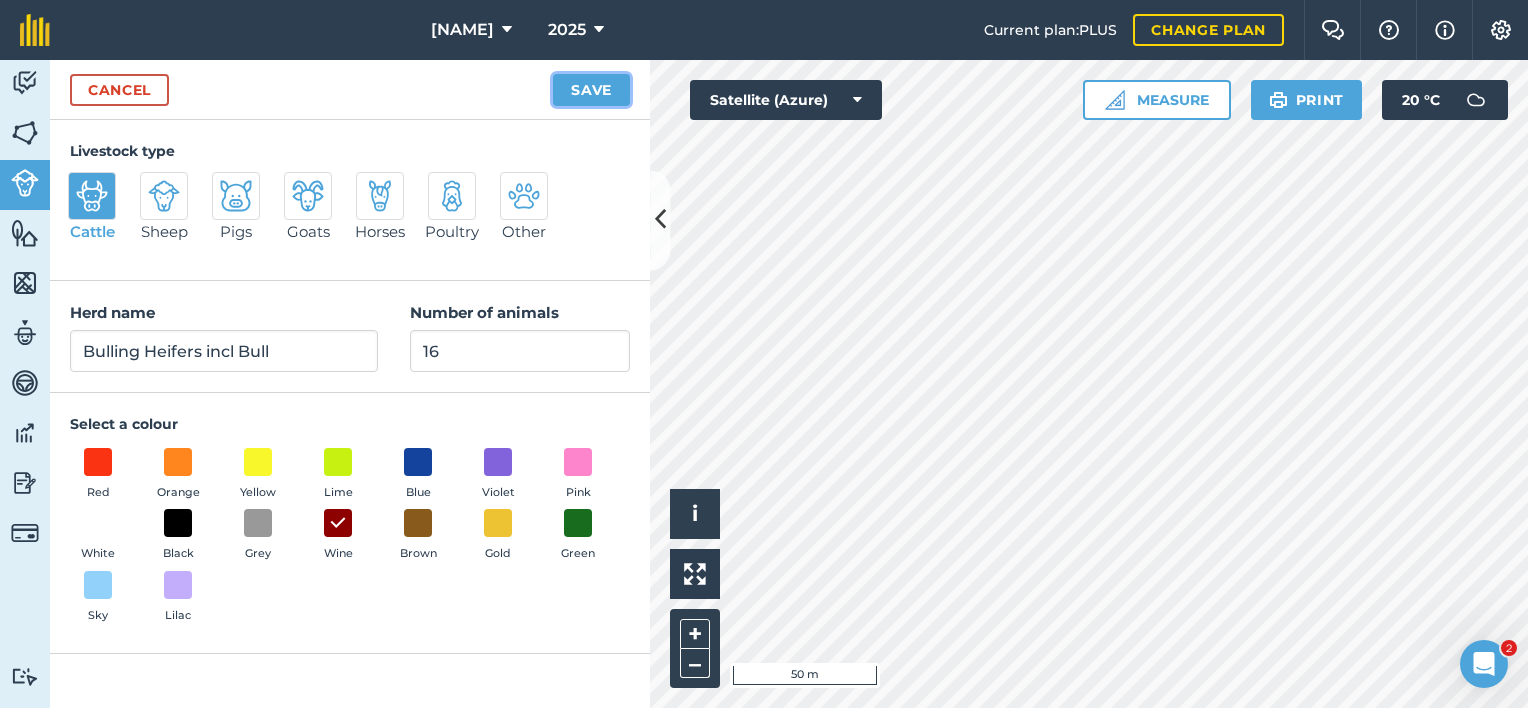 click on "Save" at bounding box center (591, 90) 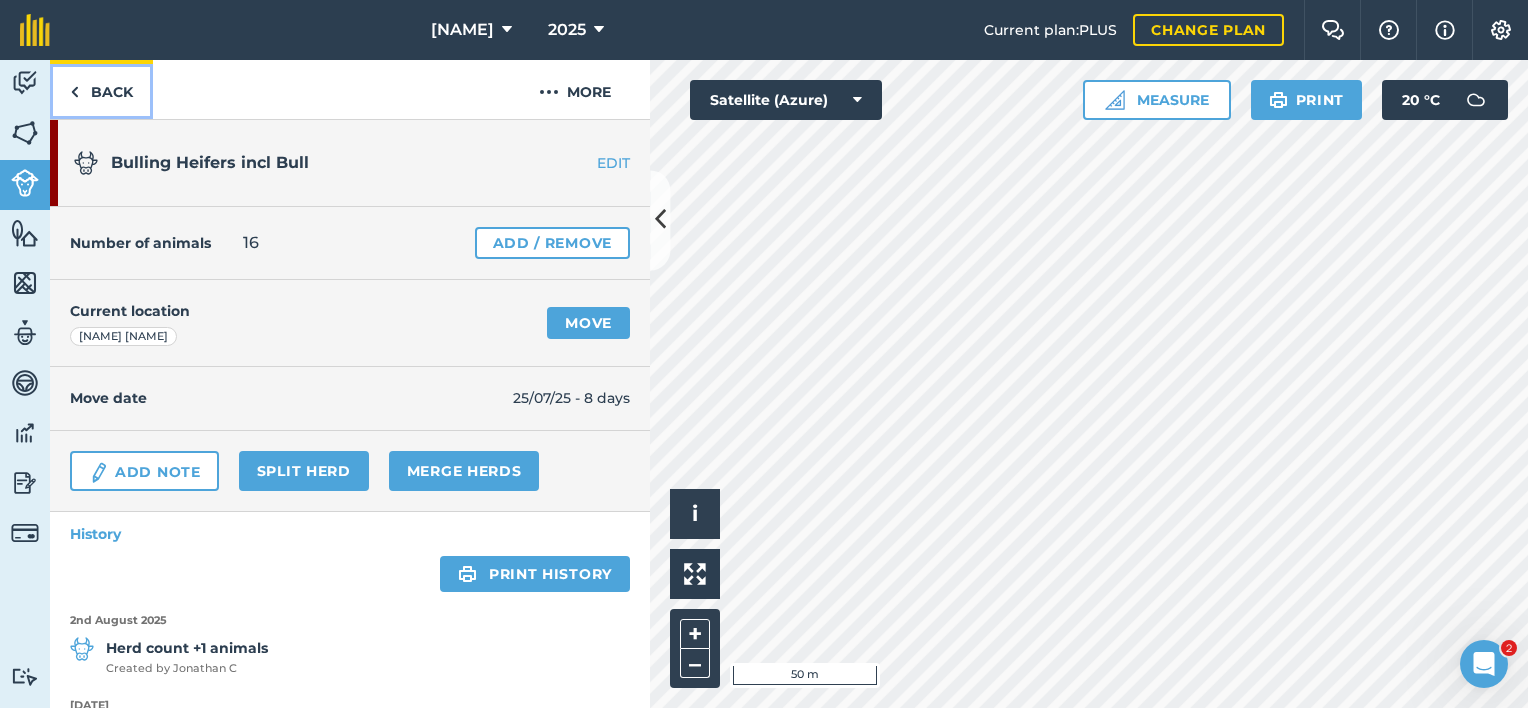 click on "Back" at bounding box center (101, 89) 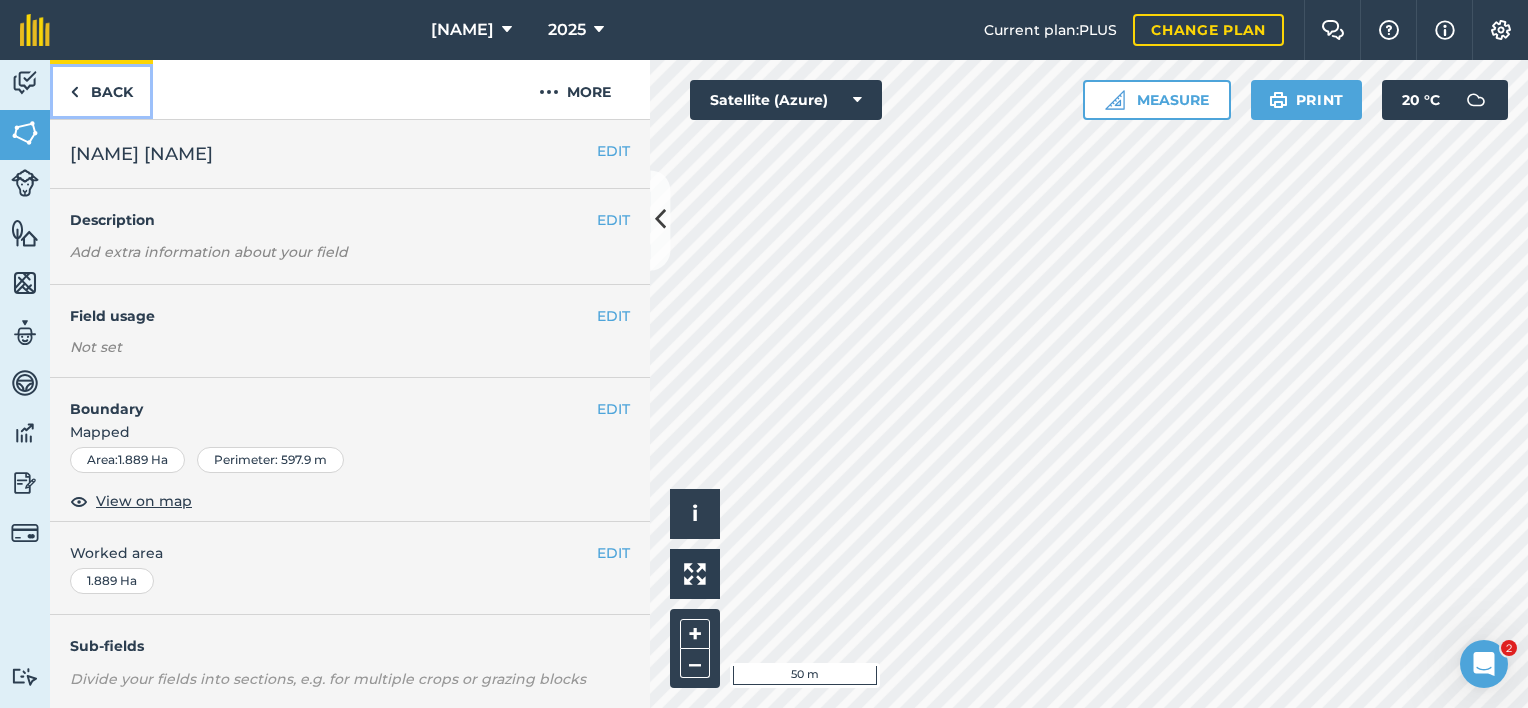 click on "Back" at bounding box center [101, 89] 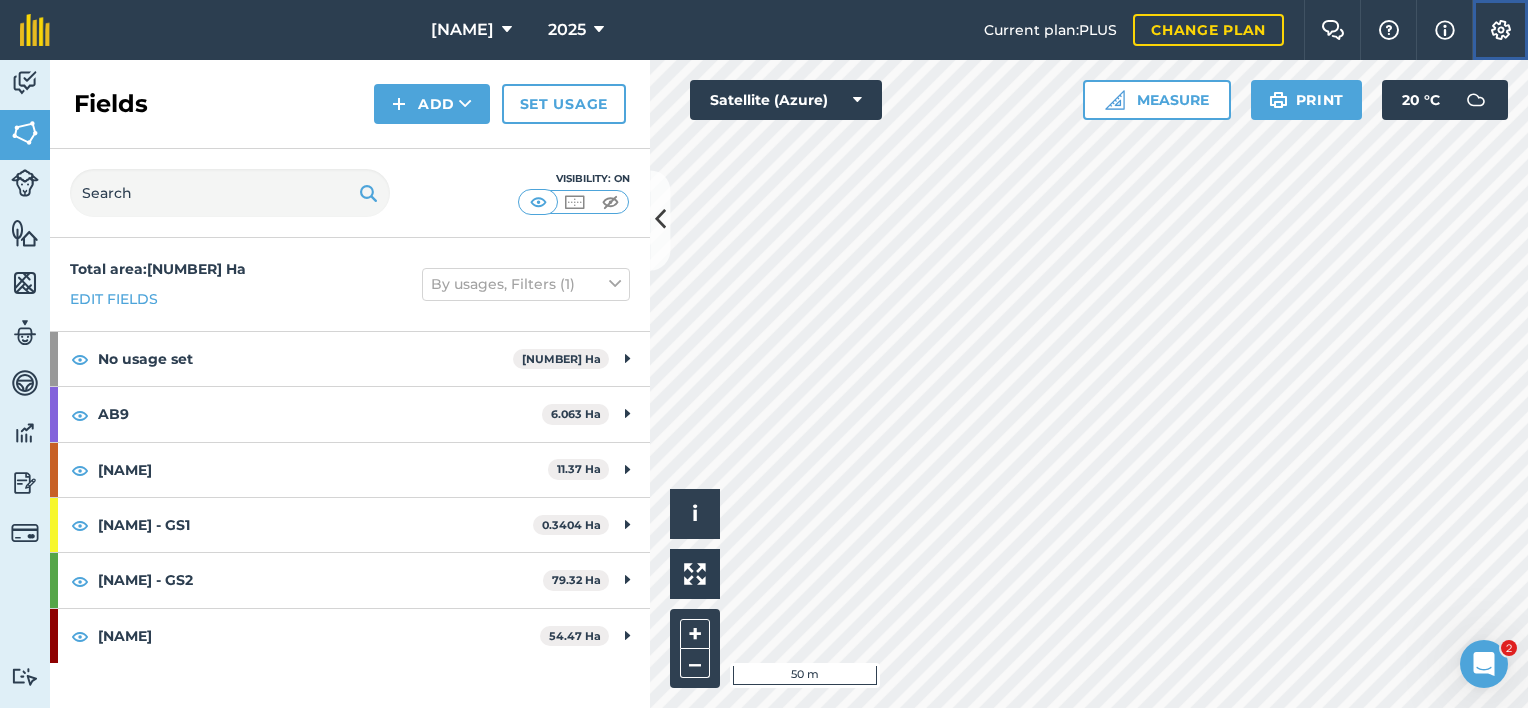 click on "Settings" at bounding box center [1500, 30] 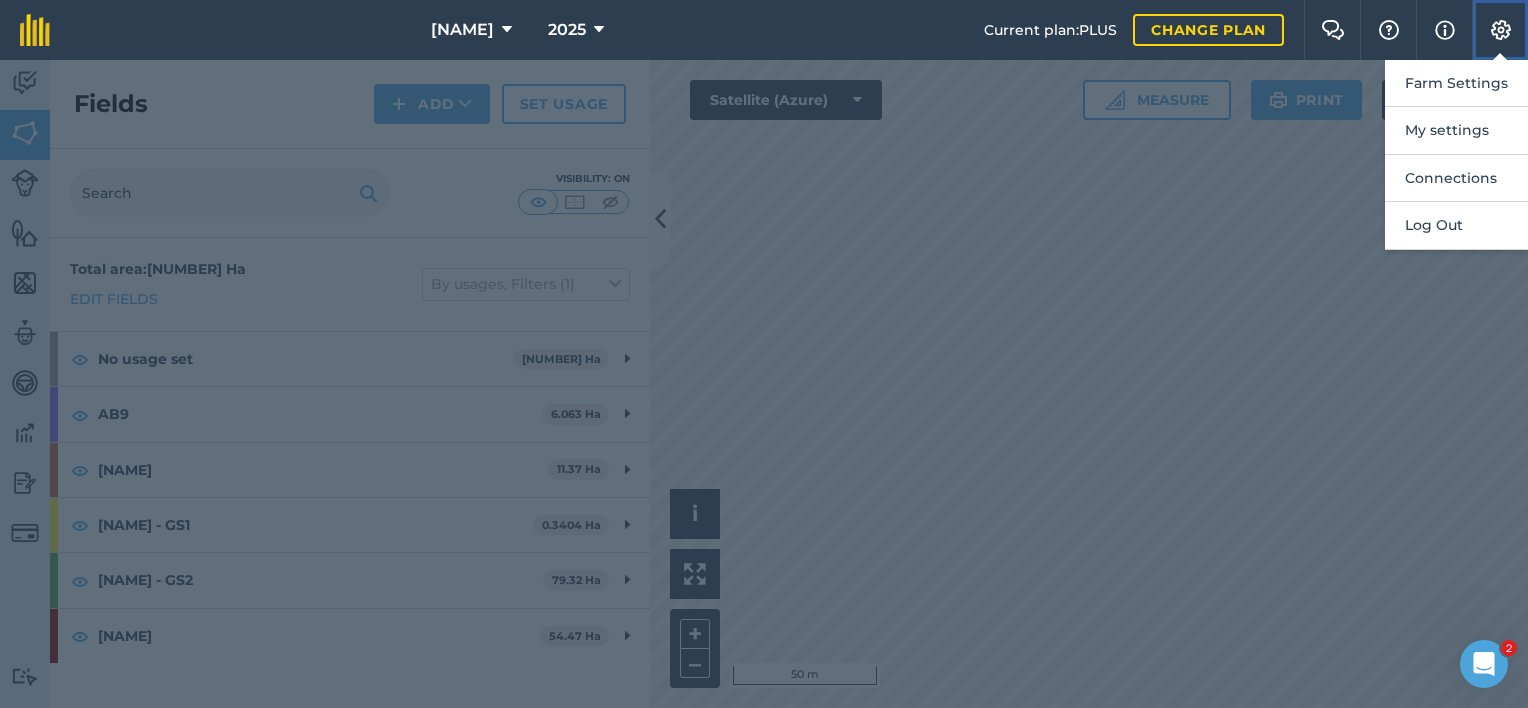 click on "Settings" at bounding box center [1500, 30] 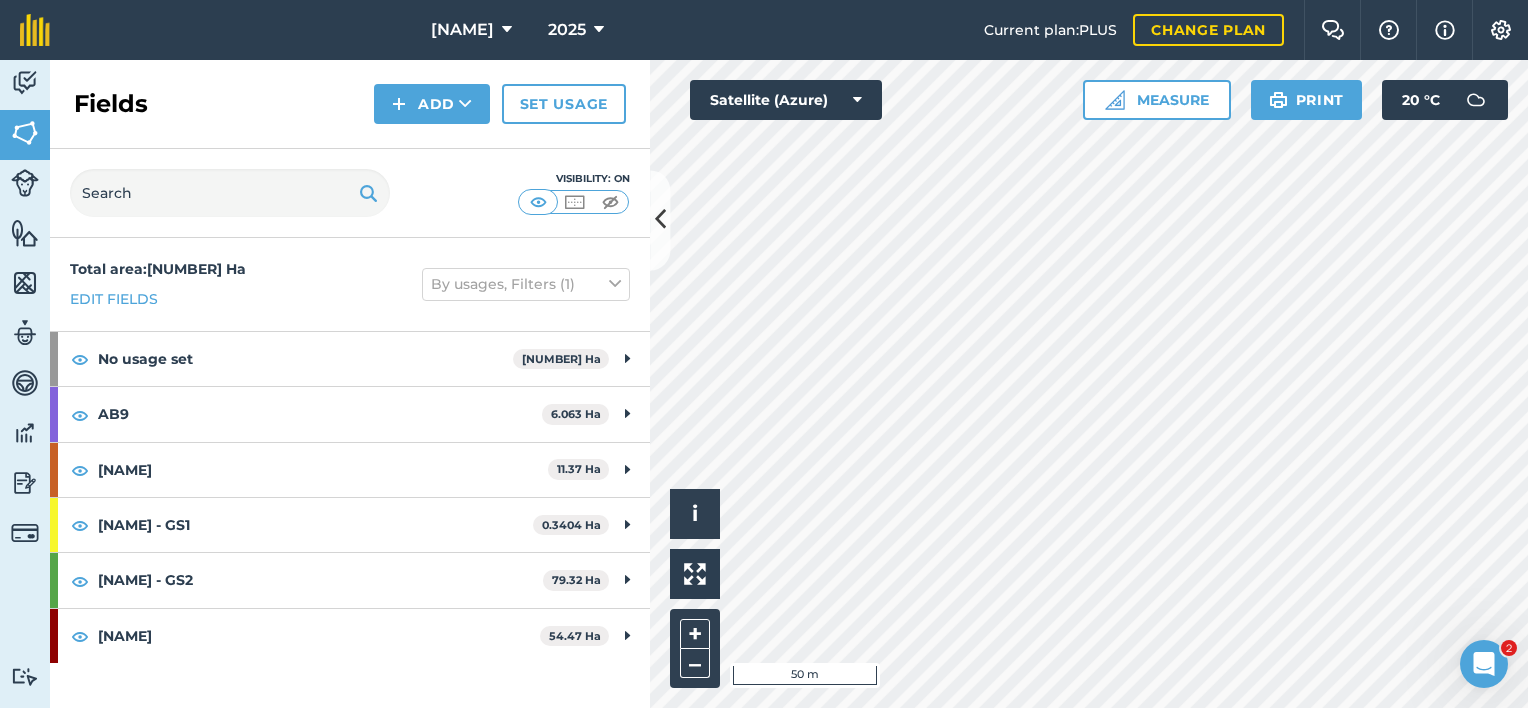 click on "Visibility: On" at bounding box center (350, 193) 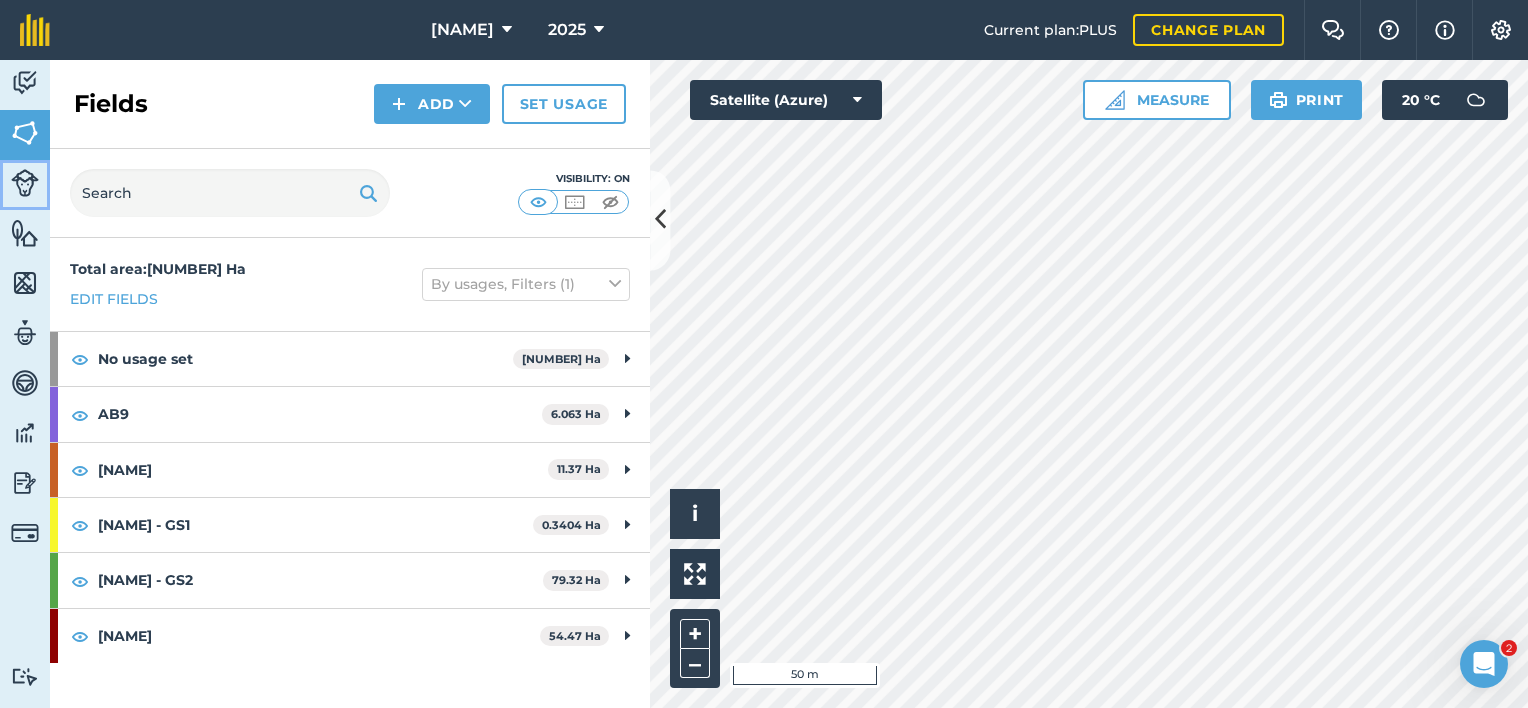 click on "Livestock" at bounding box center (25, 185) 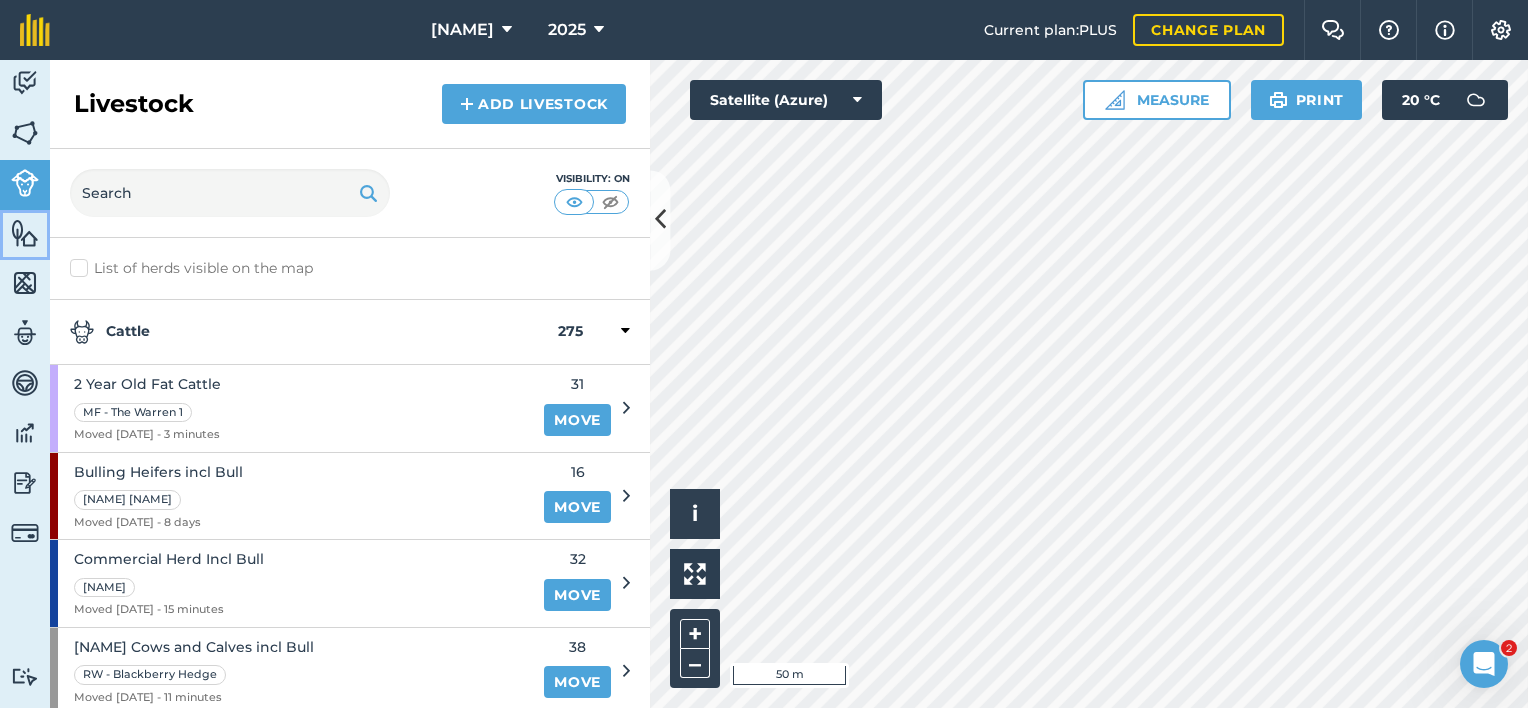 click on "Features" at bounding box center (25, 235) 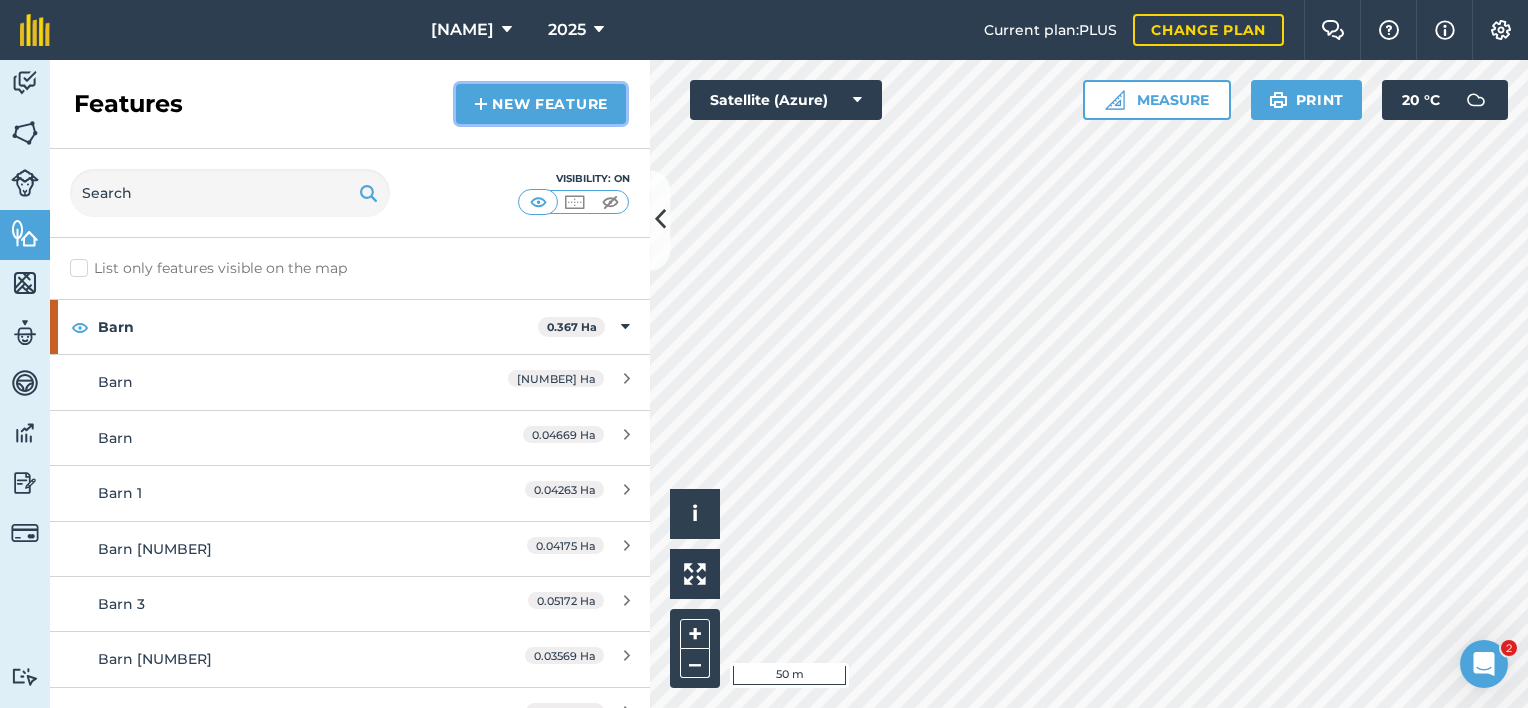 click on "New feature" at bounding box center (541, 104) 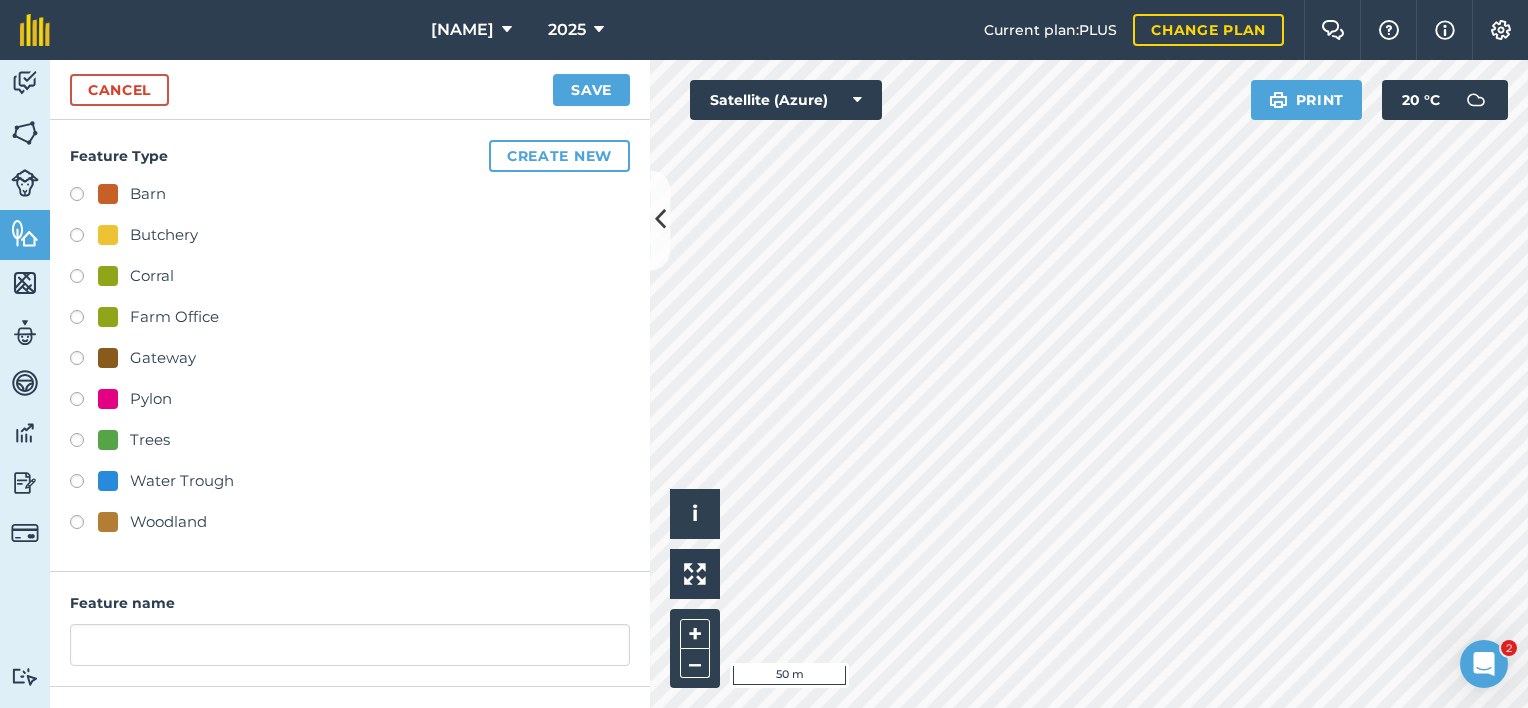 click on "Water Trough" at bounding box center (182, 481) 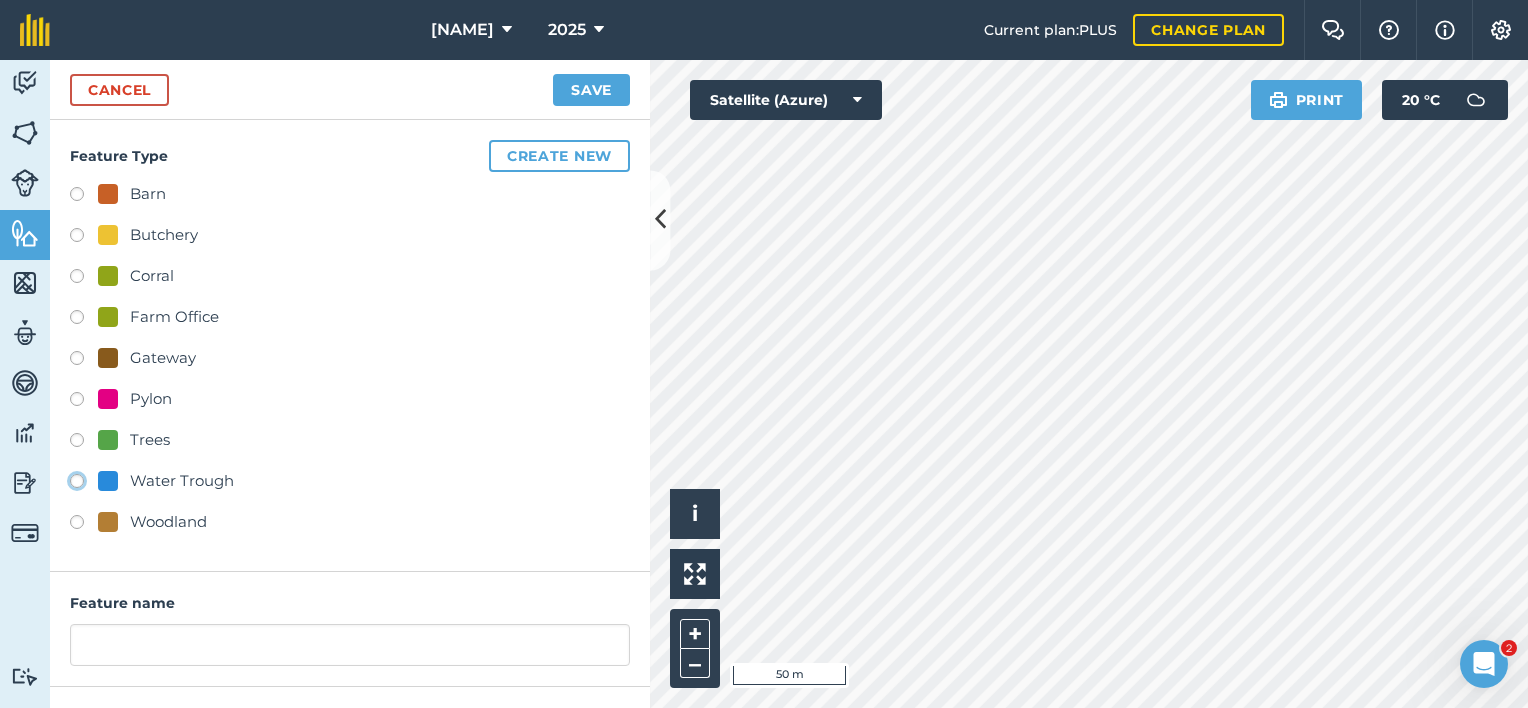 radio on "true" 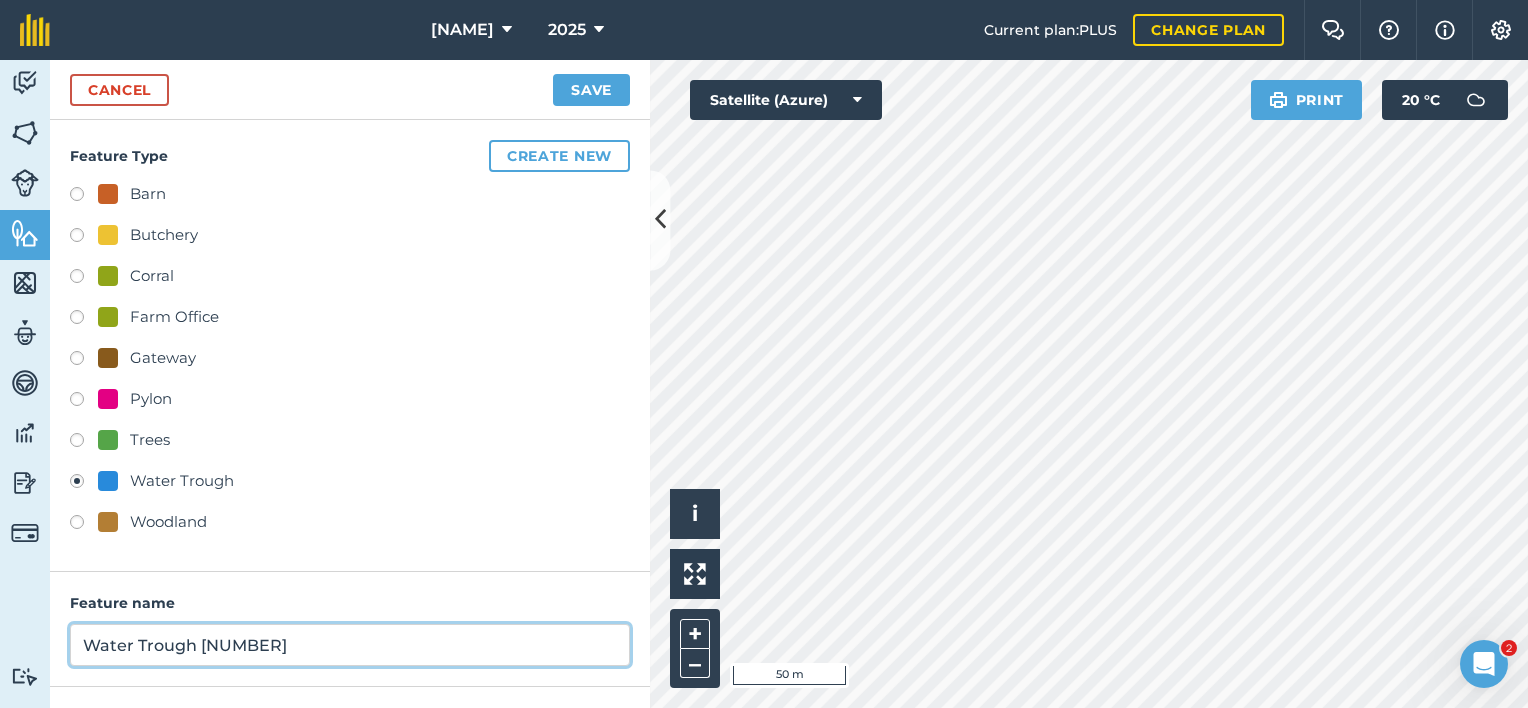 click on "Water Trough [NUMBER]" at bounding box center (350, 645) 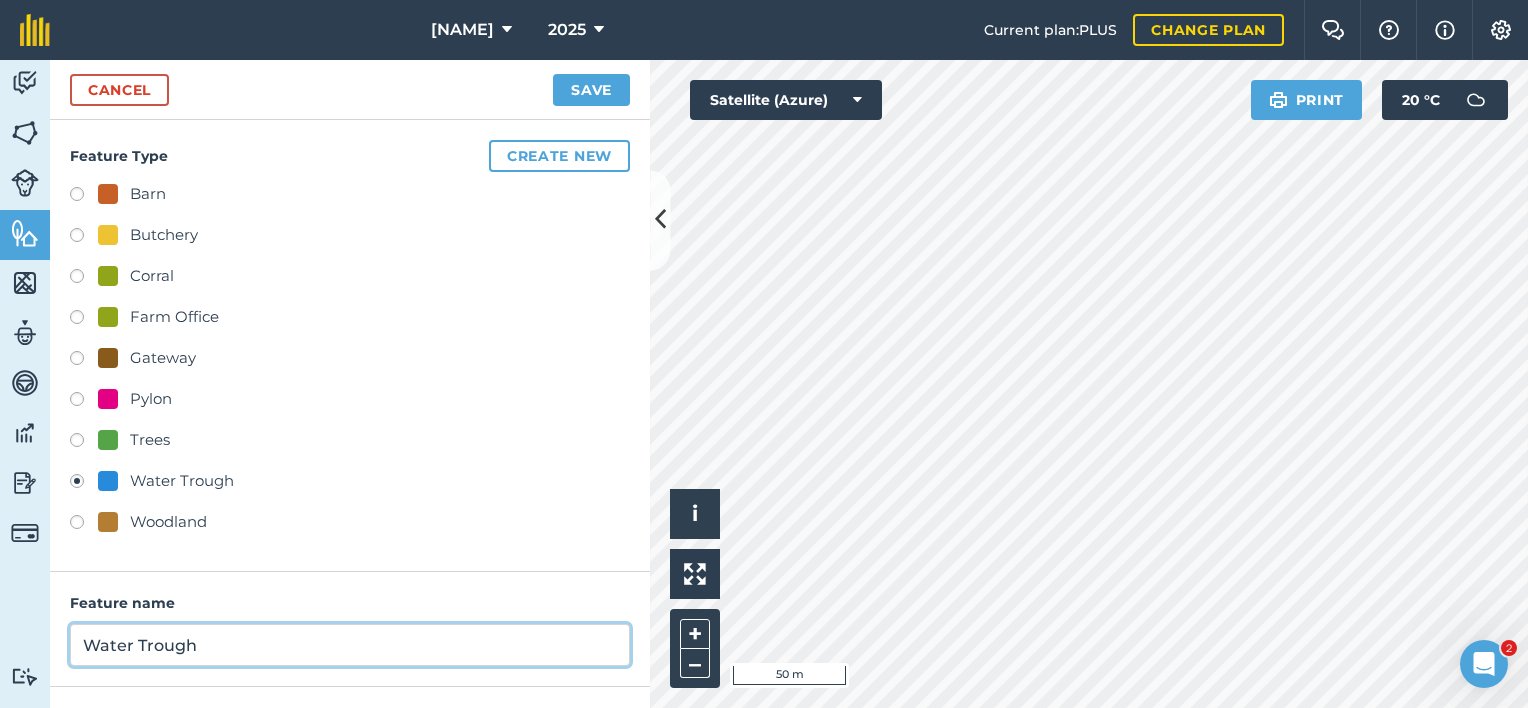 scroll, scrollTop: 165, scrollLeft: 0, axis: vertical 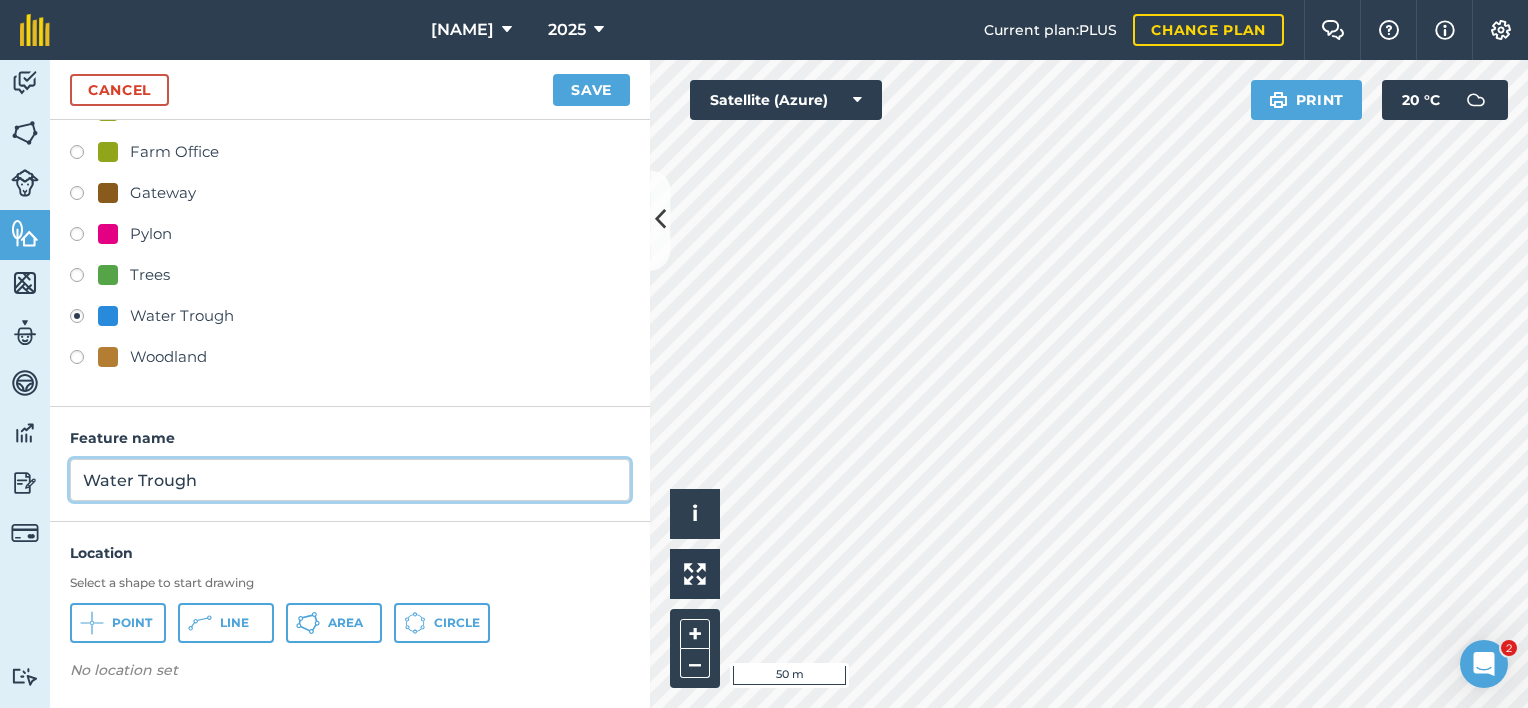type on "Water Trough" 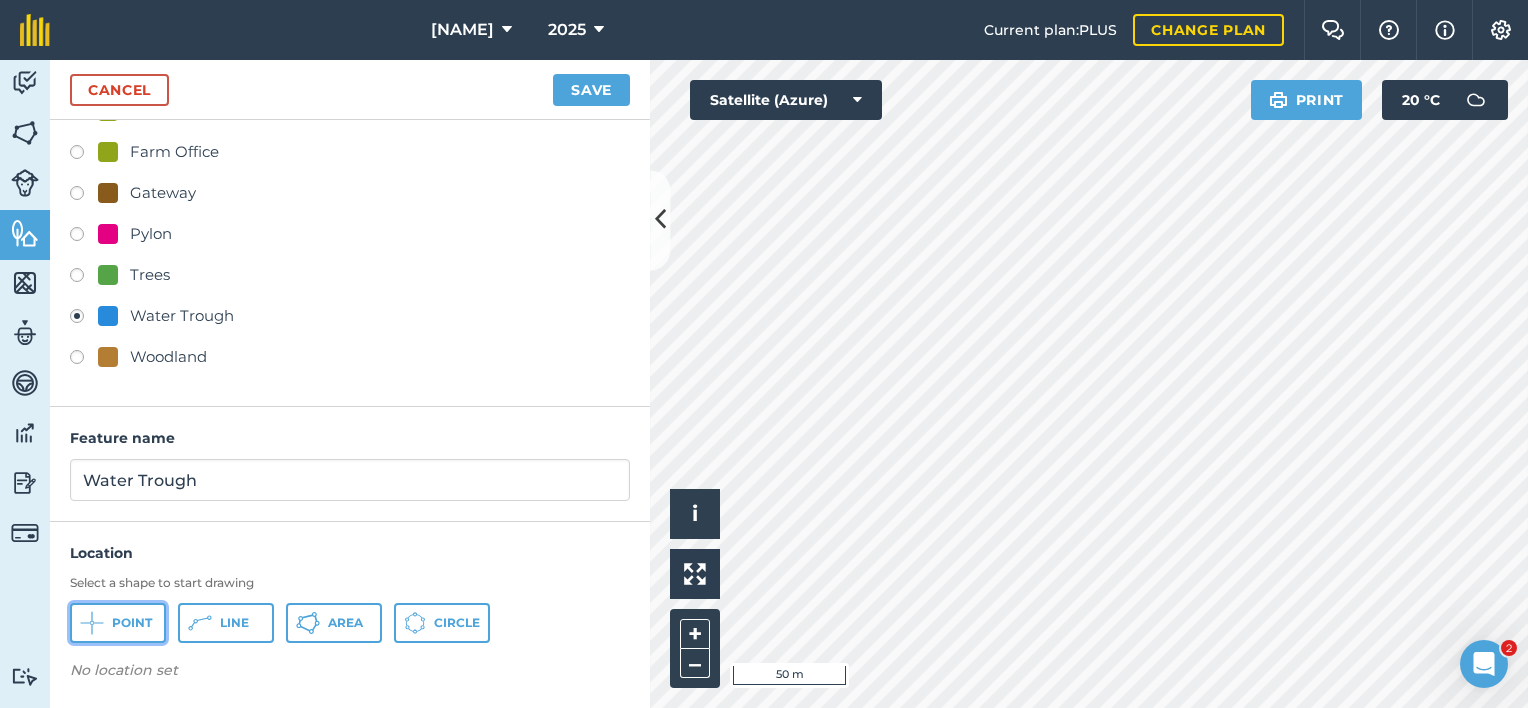 click on "Point" at bounding box center [132, 623] 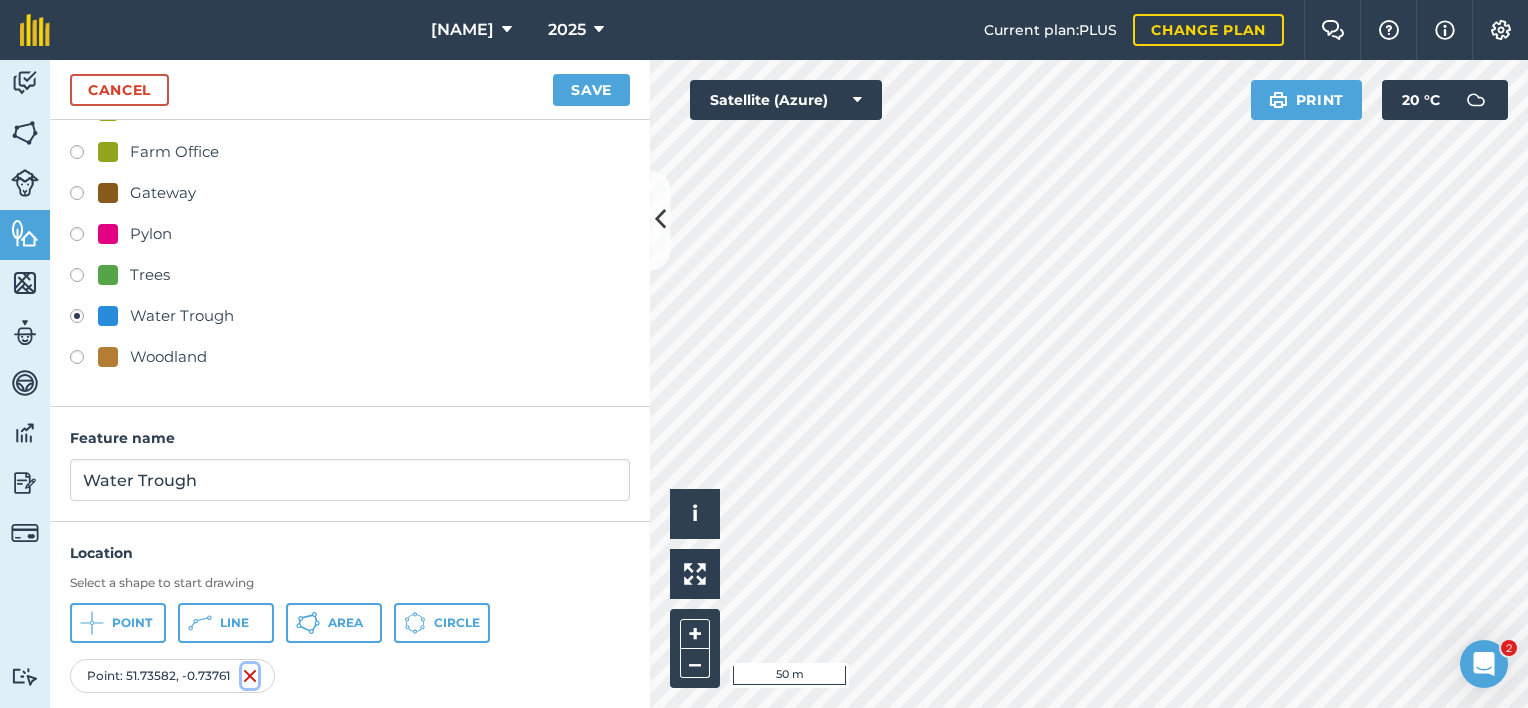 click at bounding box center (250, 676) 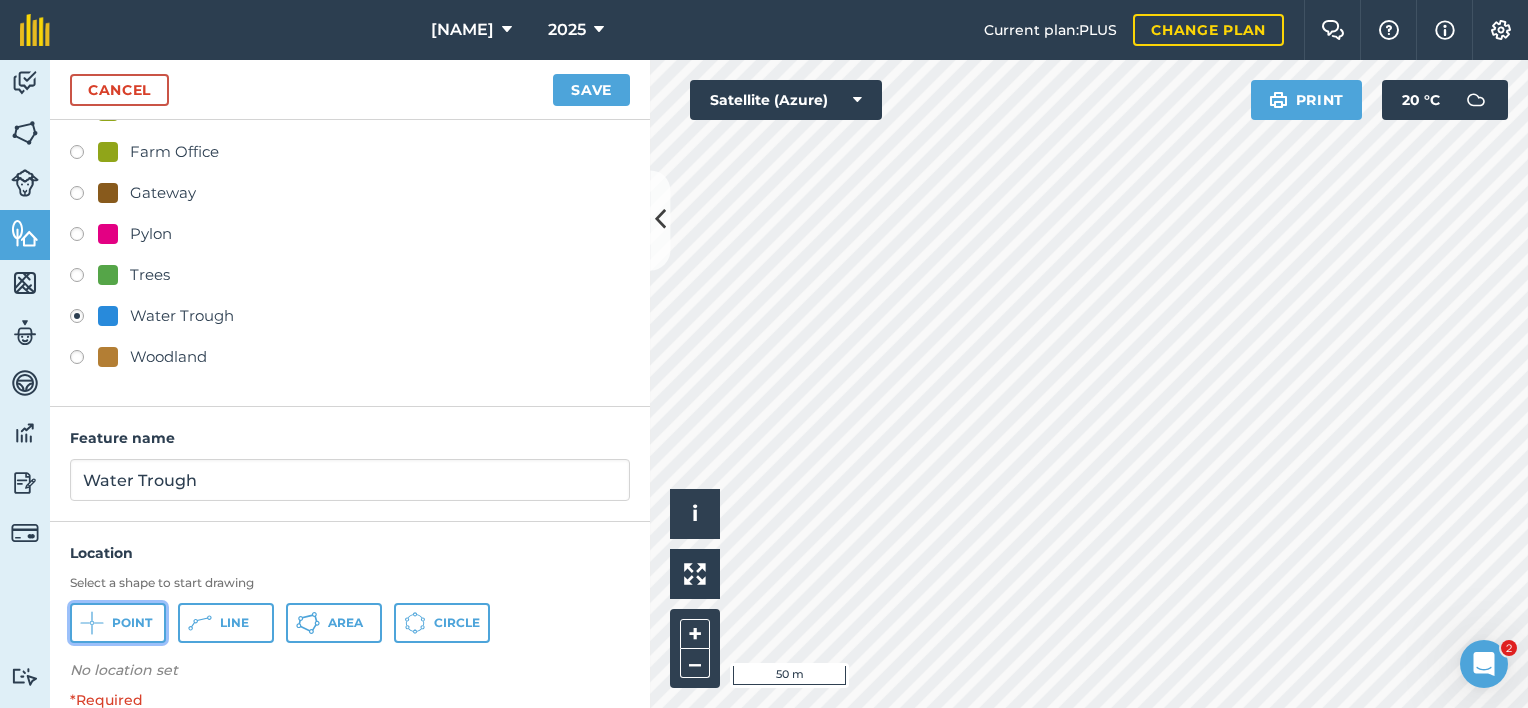 click 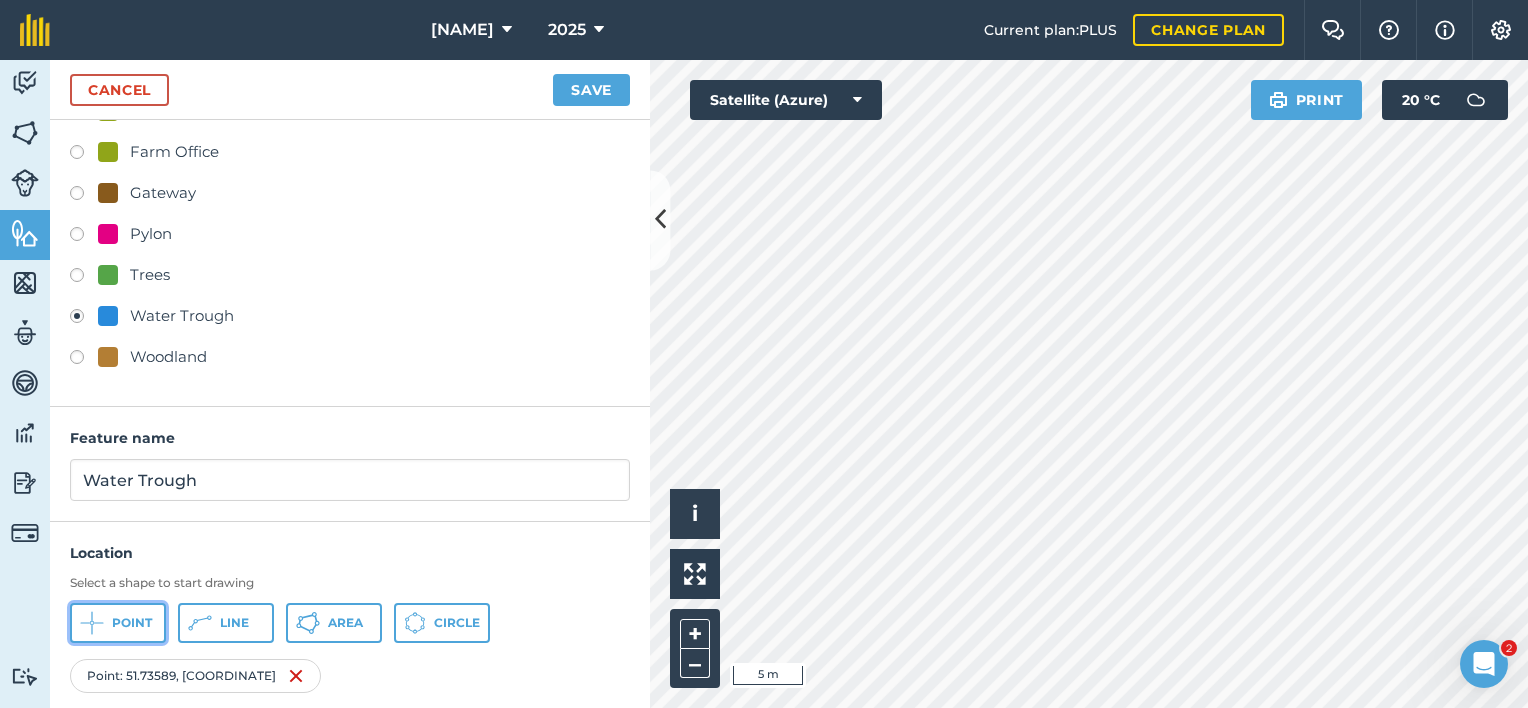 click on "Point" at bounding box center (132, 623) 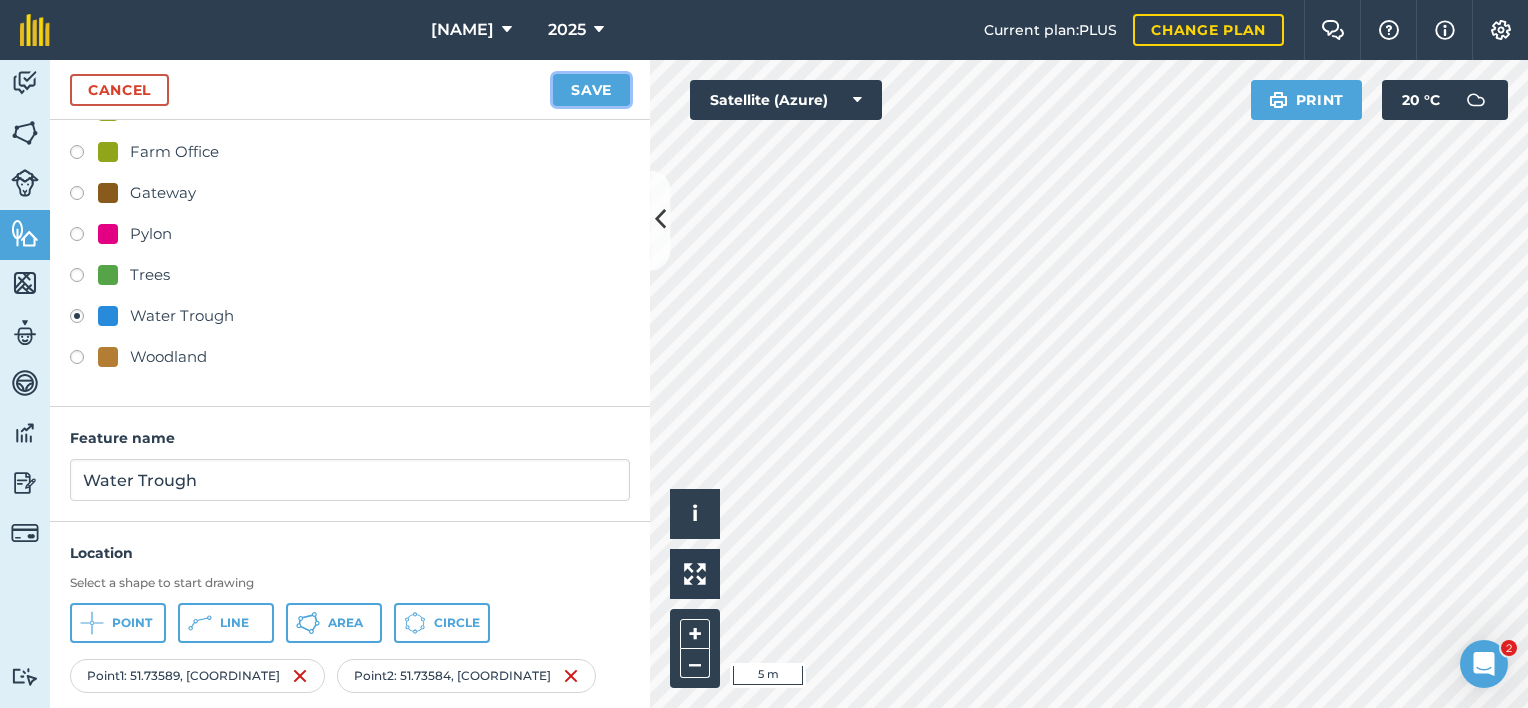 click on "Save" at bounding box center (591, 90) 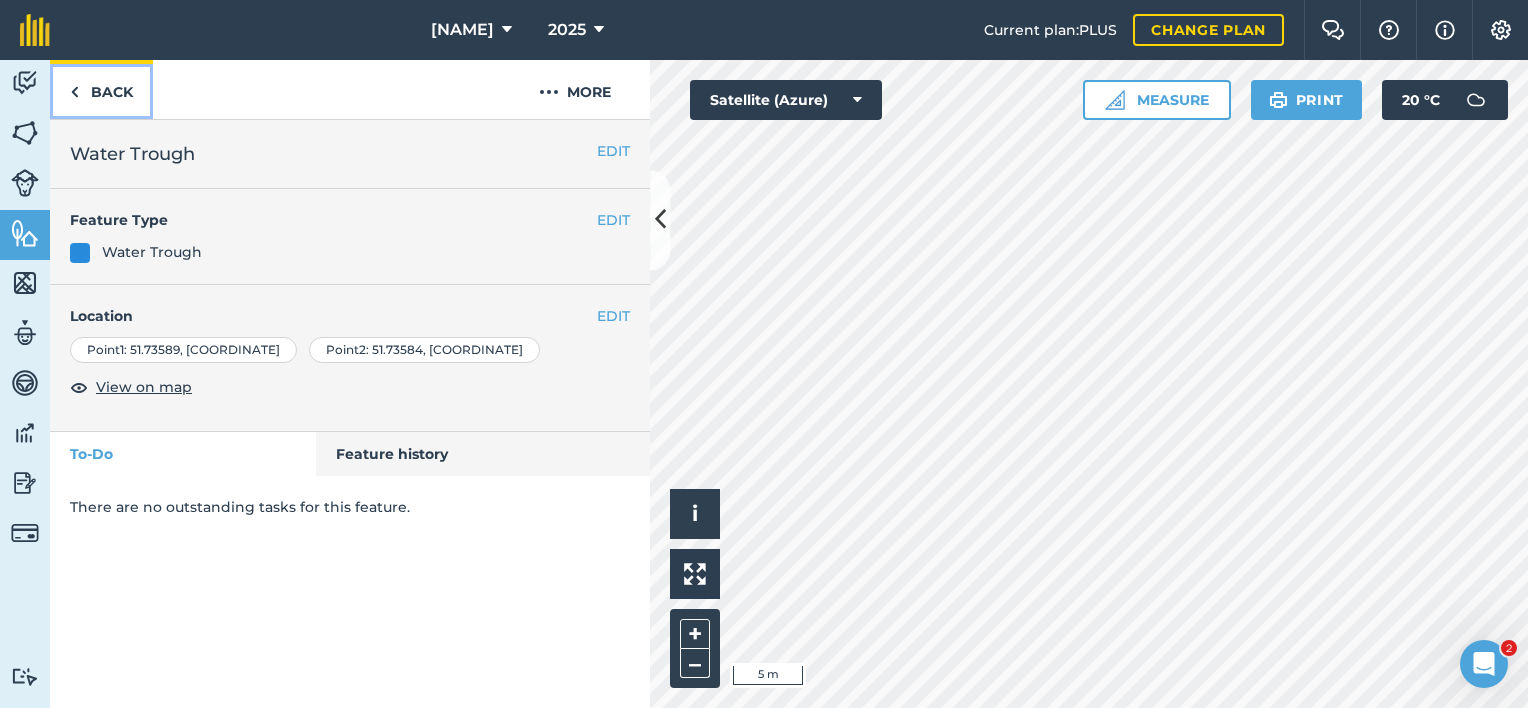 click on "Back" at bounding box center (101, 89) 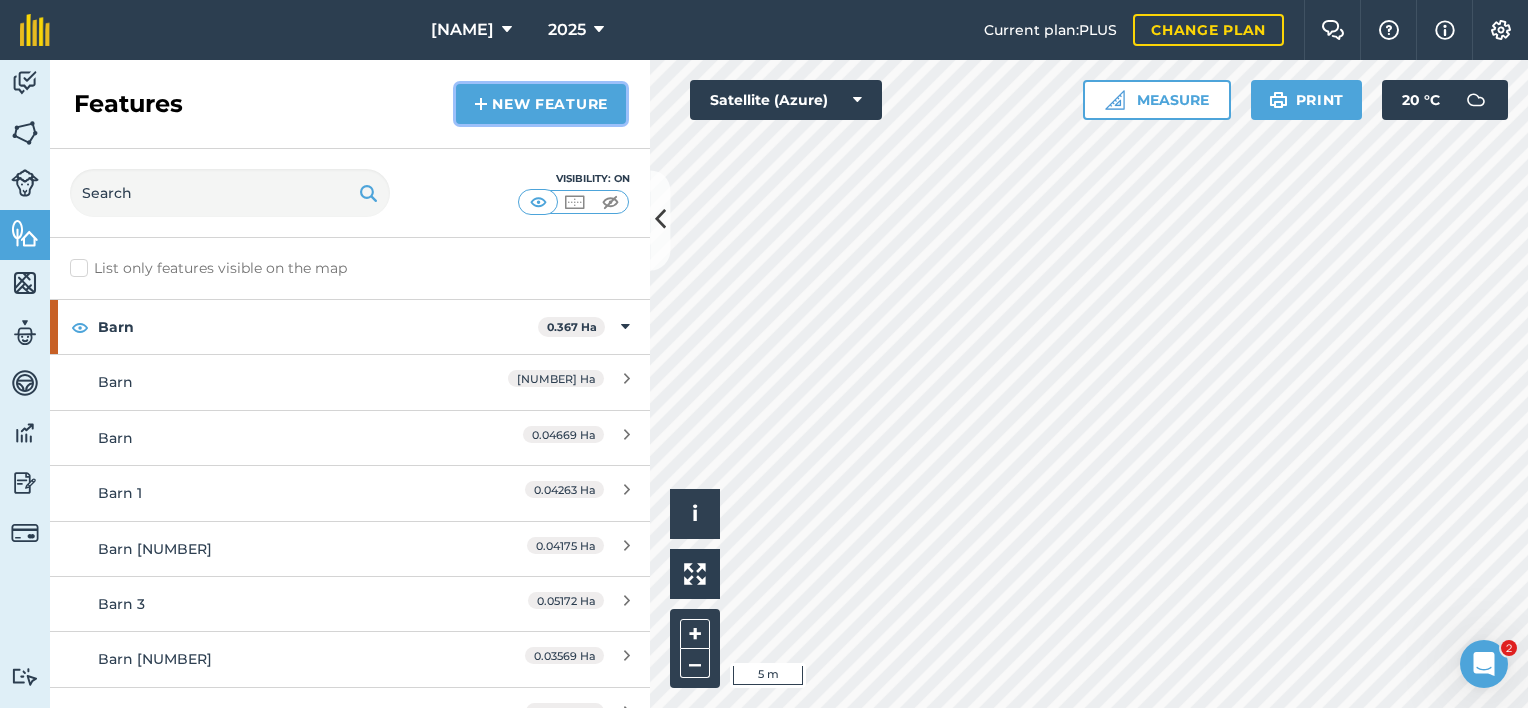 click on "New feature" at bounding box center [541, 104] 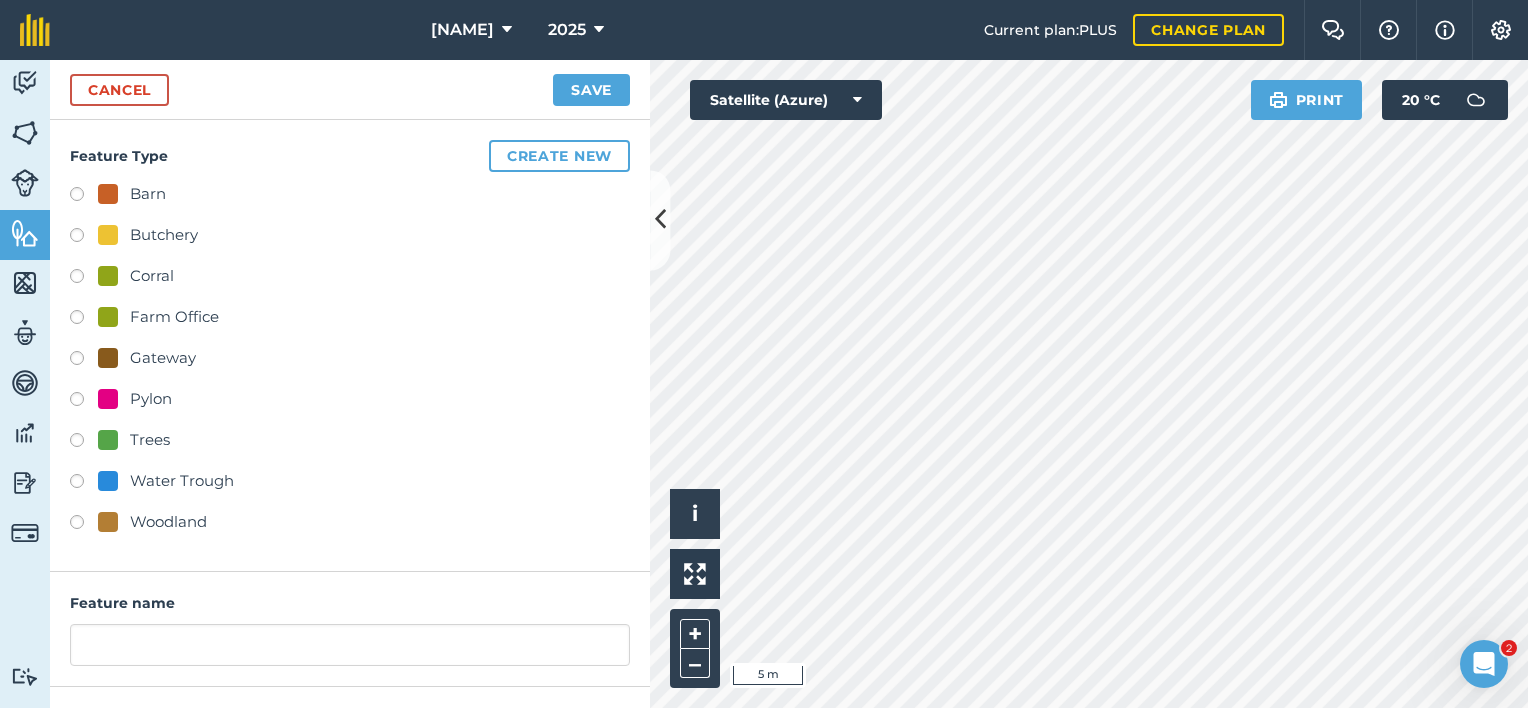 click at bounding box center (108, 358) 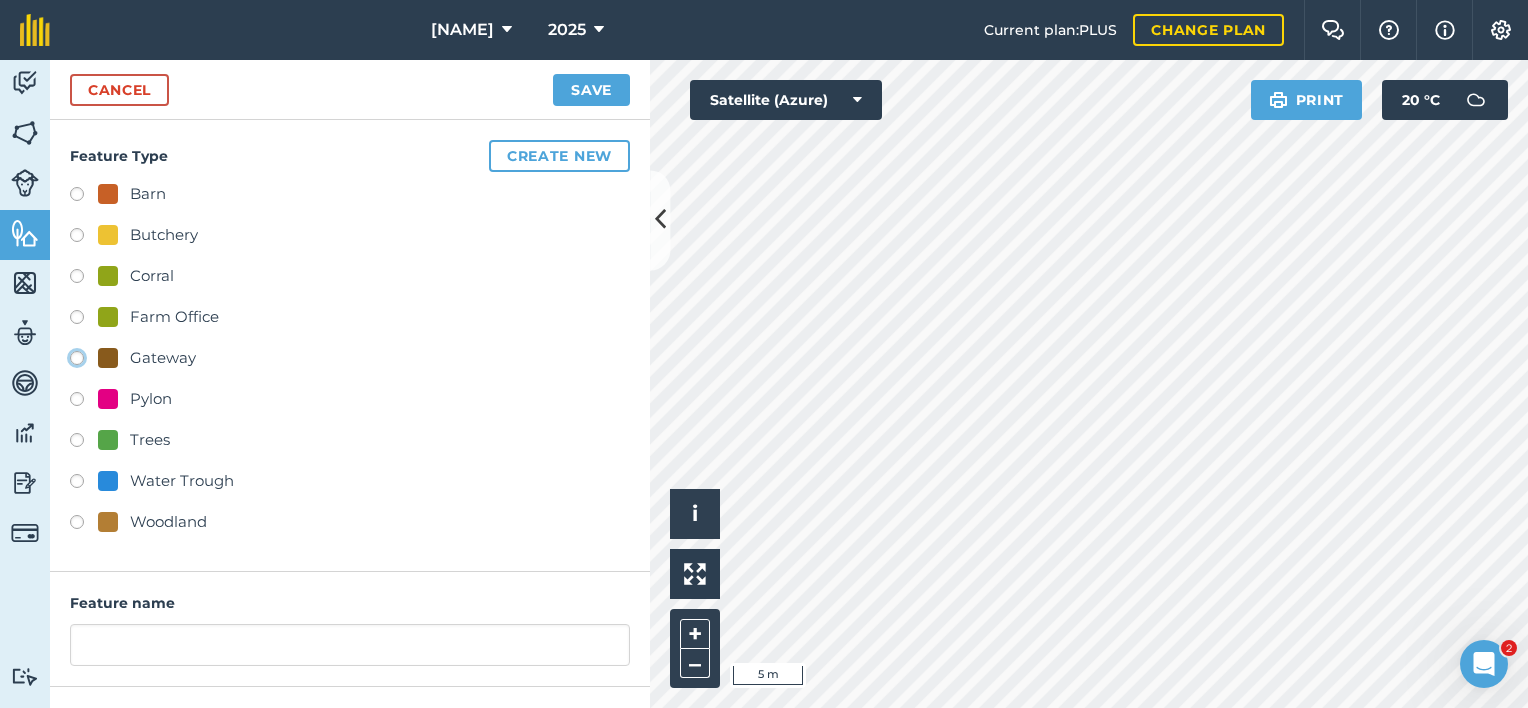 click on "Gateway" at bounding box center (-9923, 357) 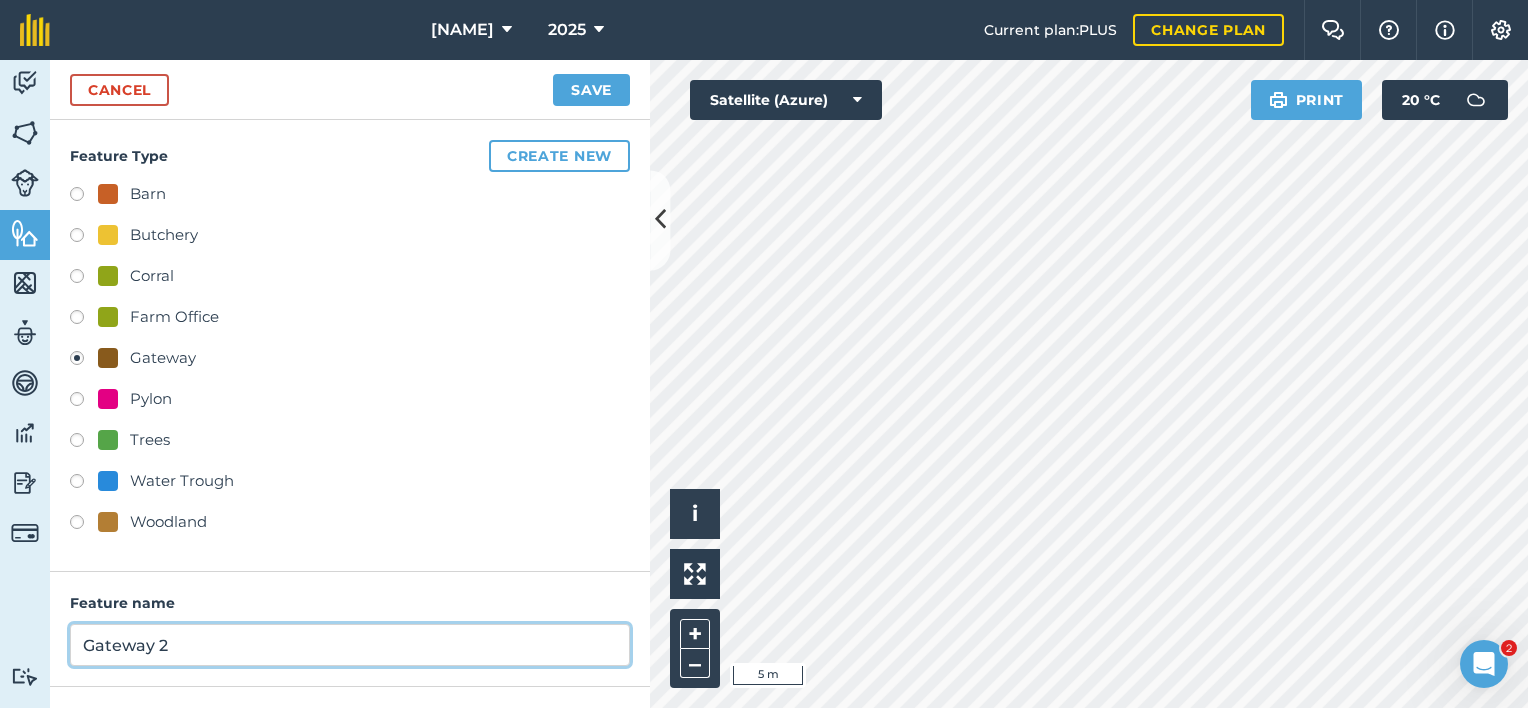 click on "Gateway 2" at bounding box center (350, 645) 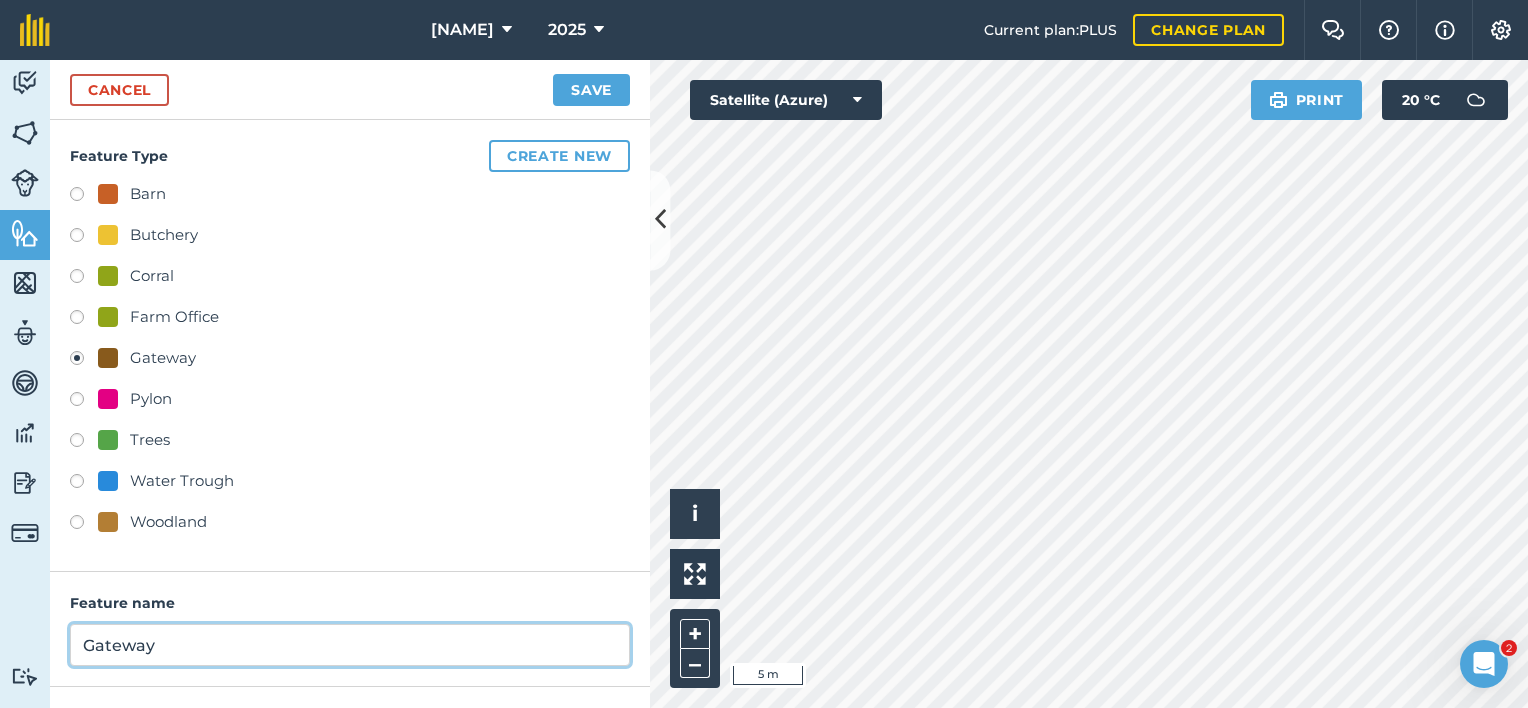 scroll, scrollTop: 165, scrollLeft: 0, axis: vertical 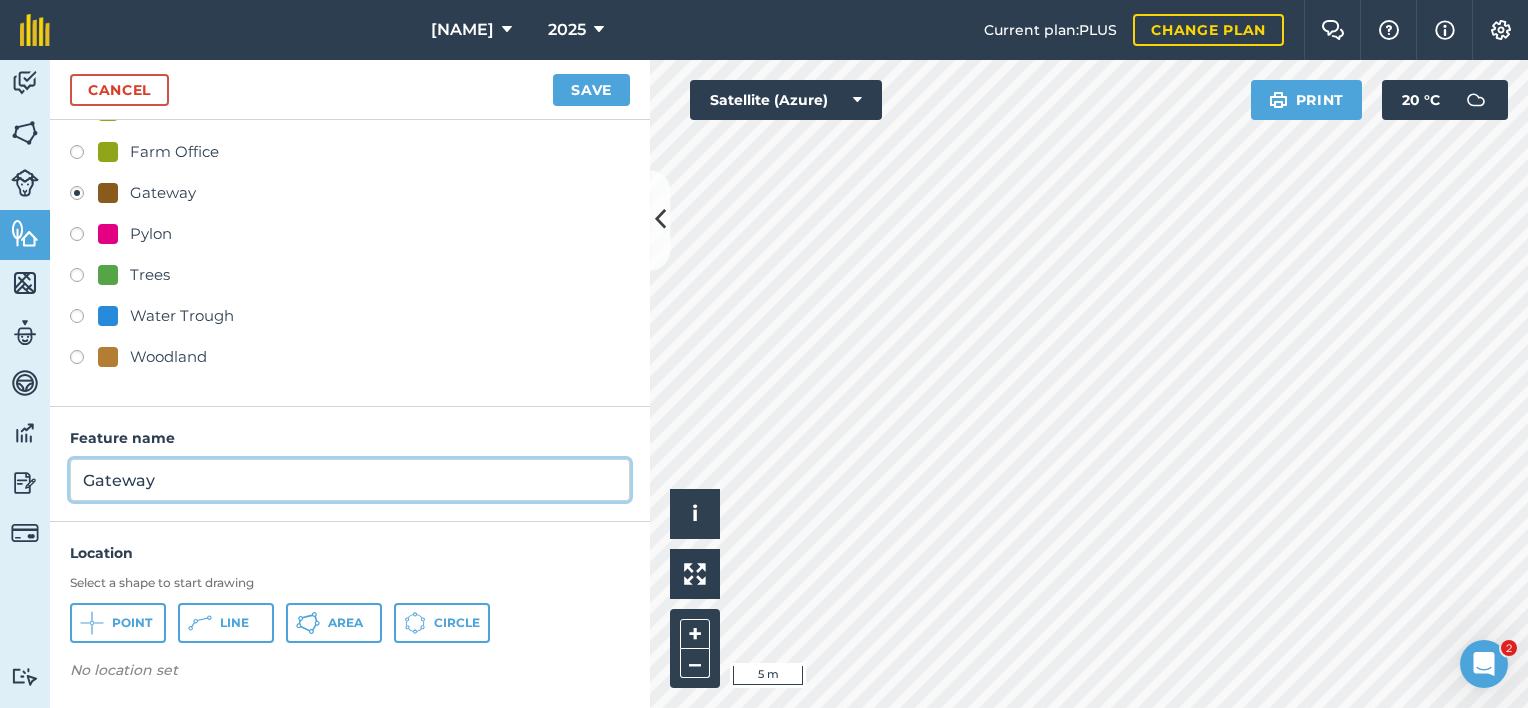 type on "Gateway" 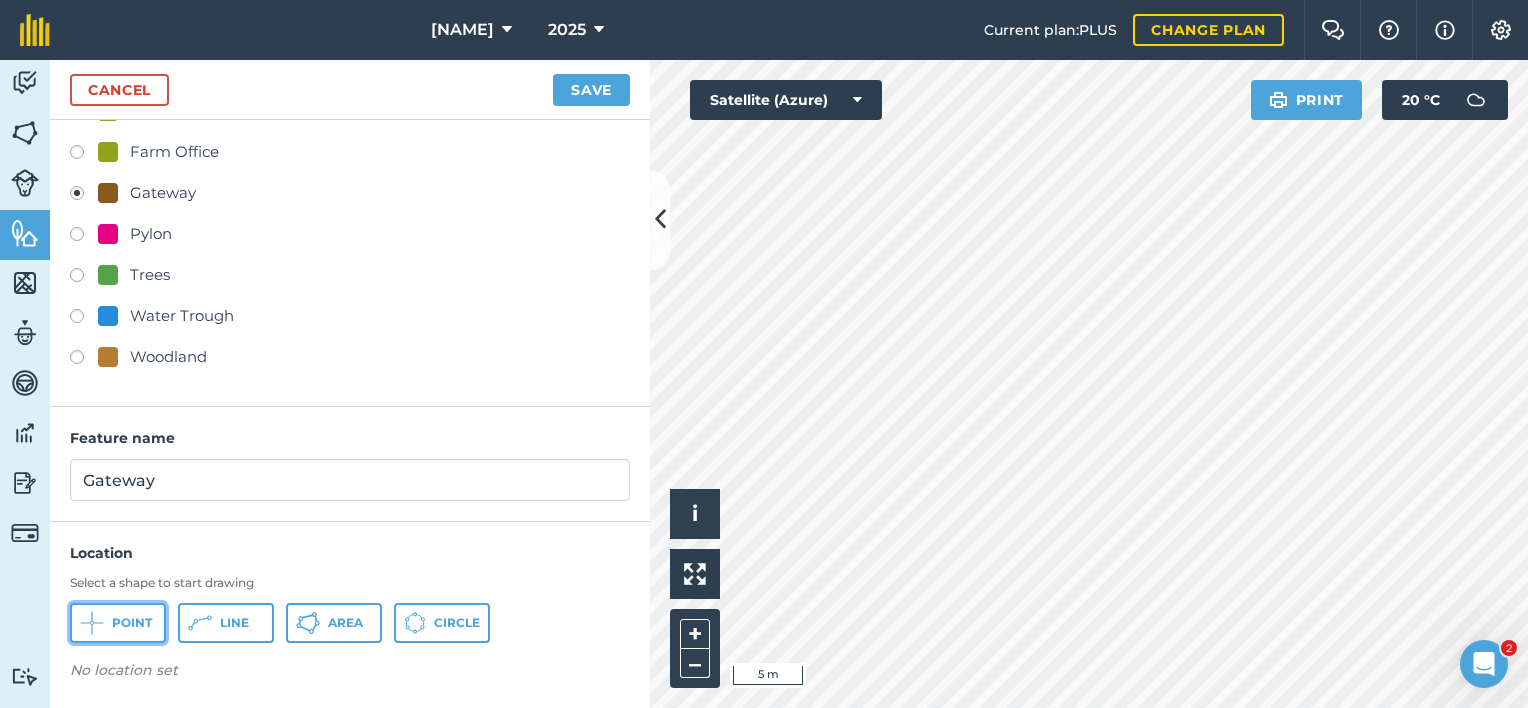 click on "Point" at bounding box center (132, 623) 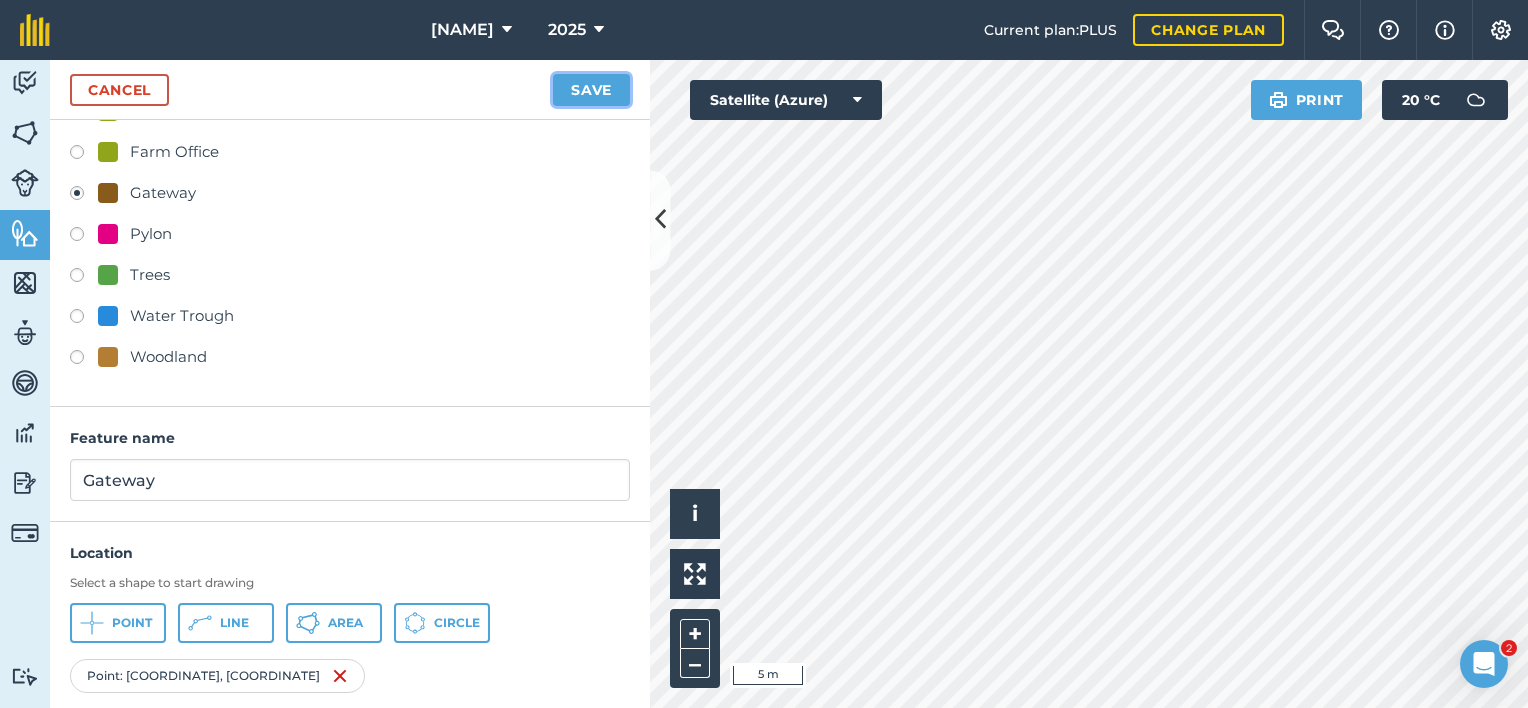 click on "Save" at bounding box center [591, 90] 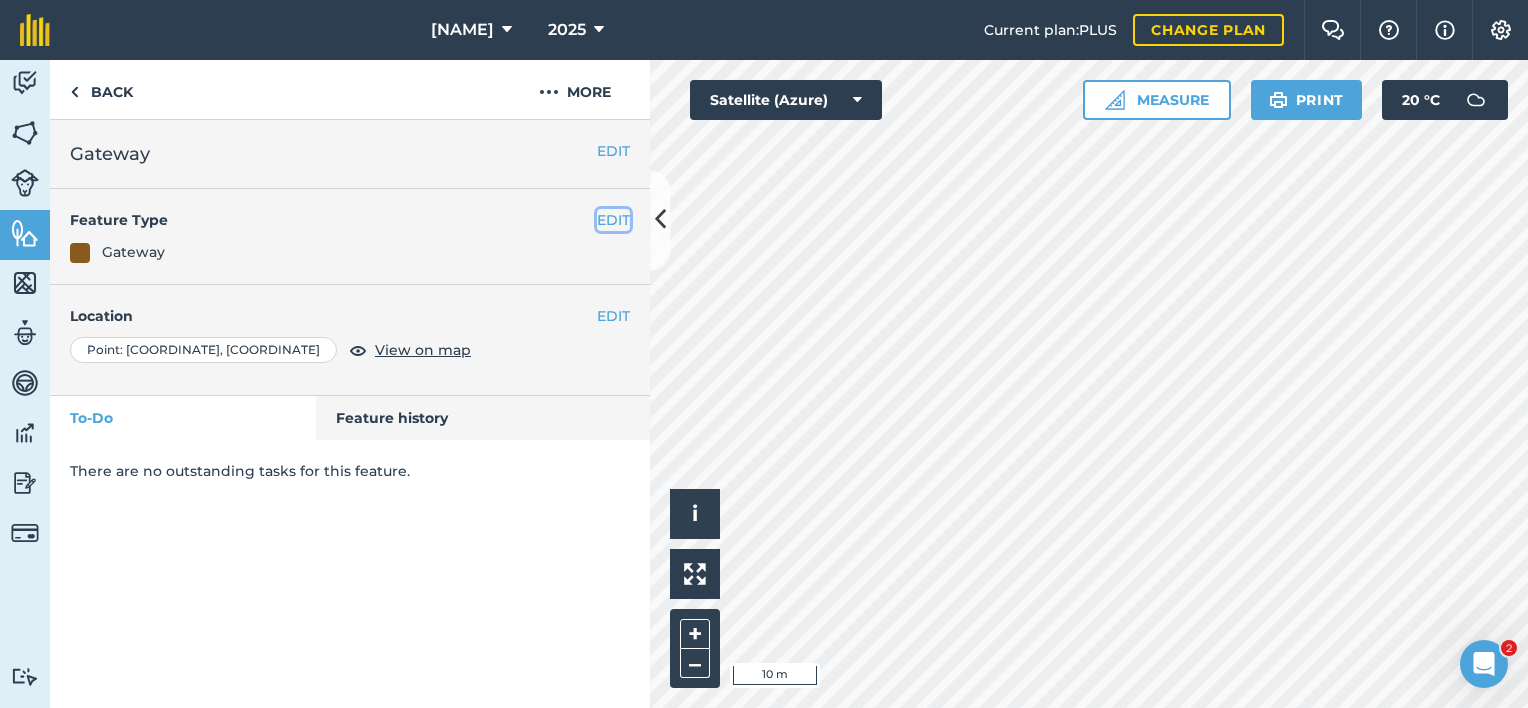 click on "EDIT" at bounding box center [613, 220] 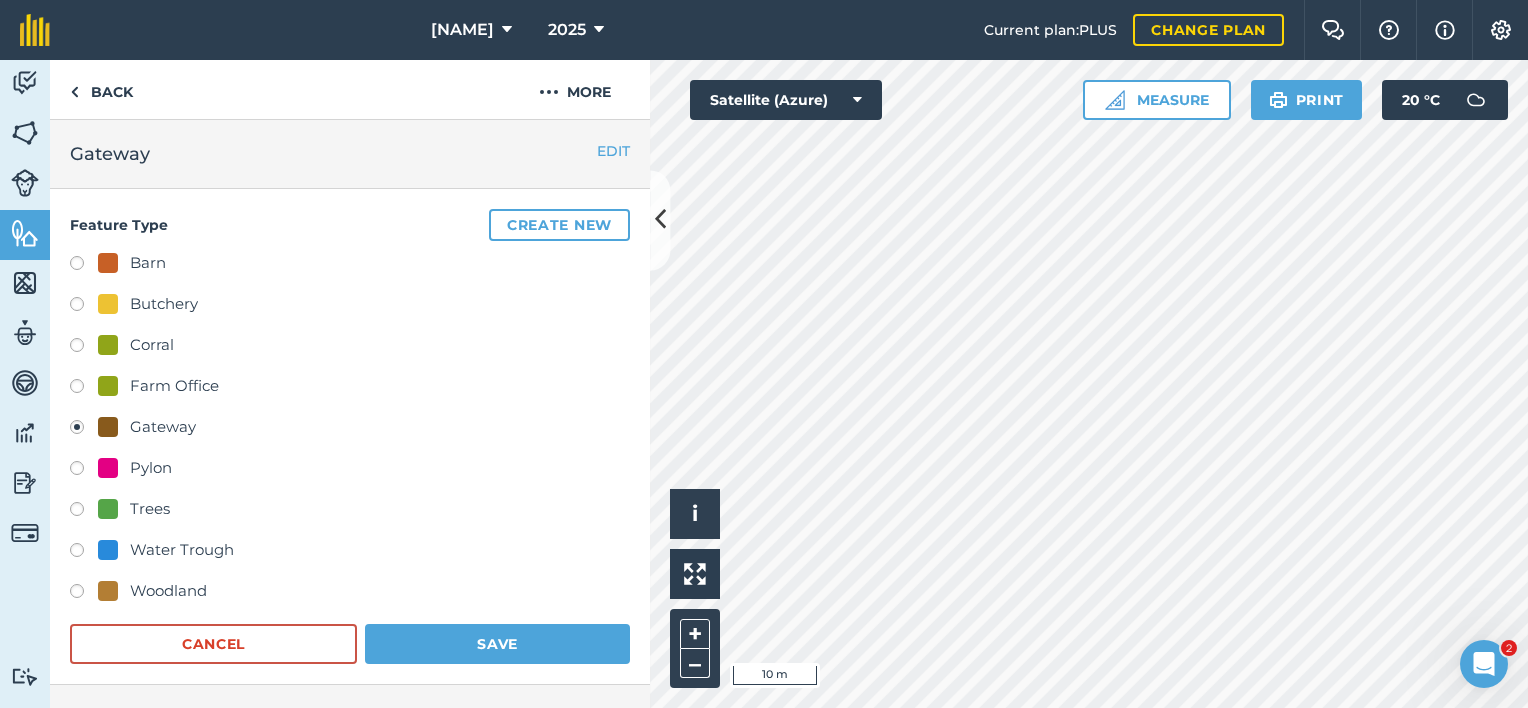 scroll, scrollTop: 192, scrollLeft: 0, axis: vertical 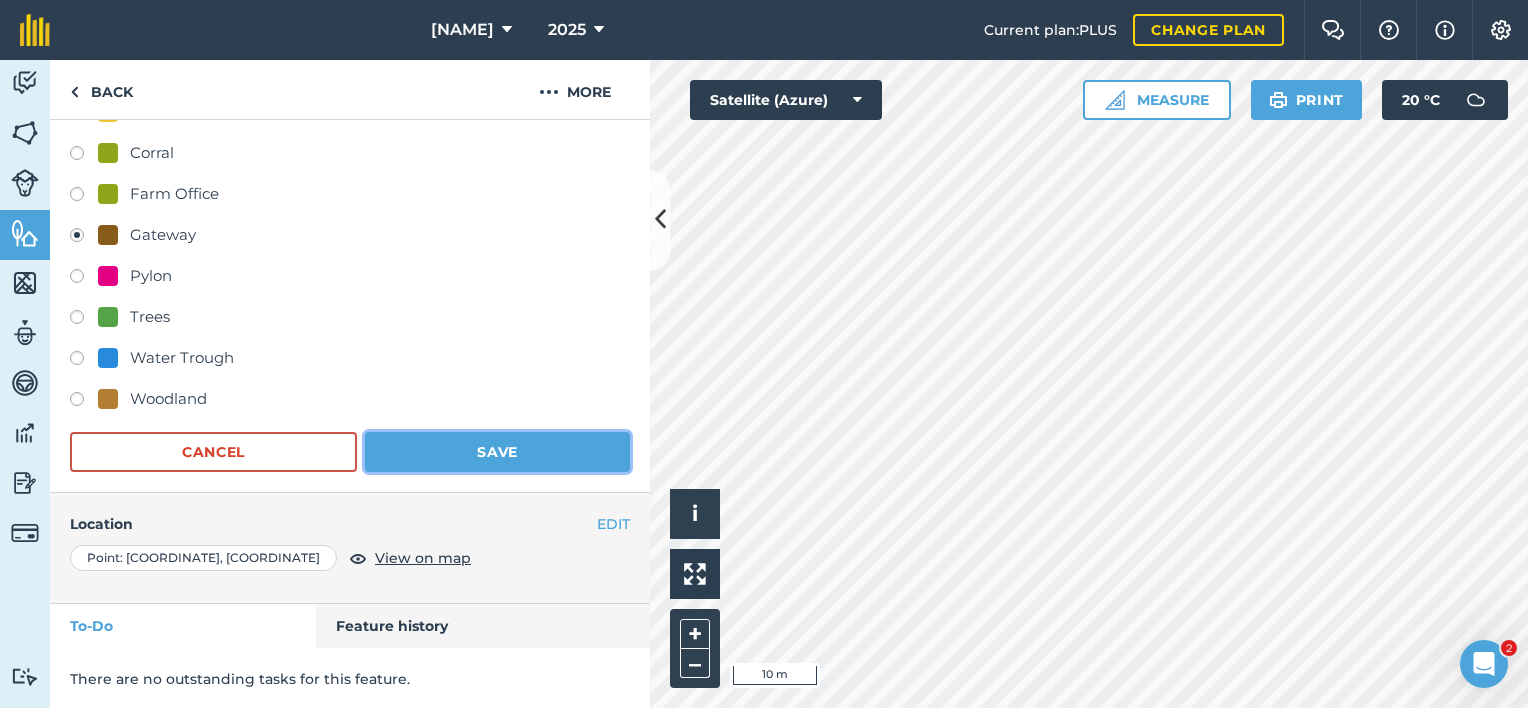 click on "Save" at bounding box center (497, 452) 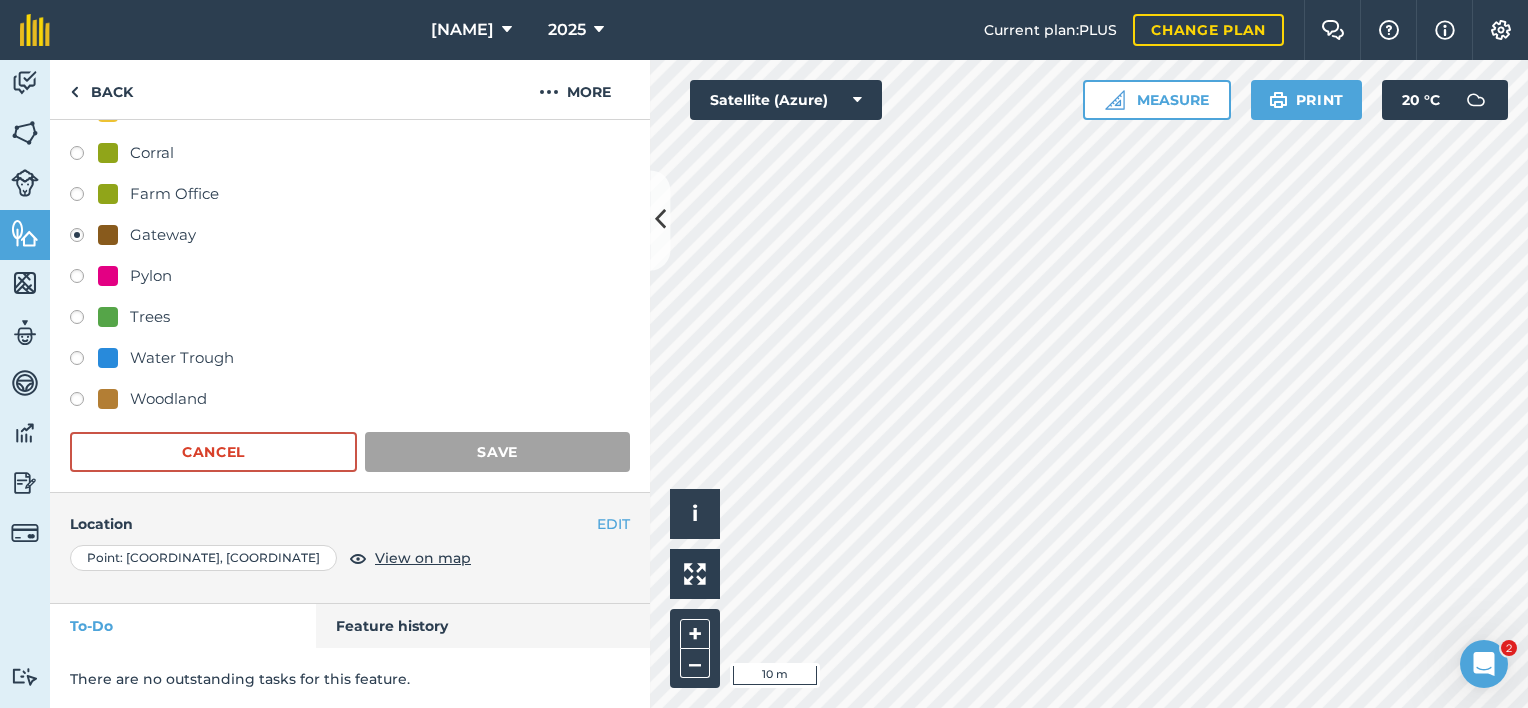 scroll, scrollTop: 0, scrollLeft: 0, axis: both 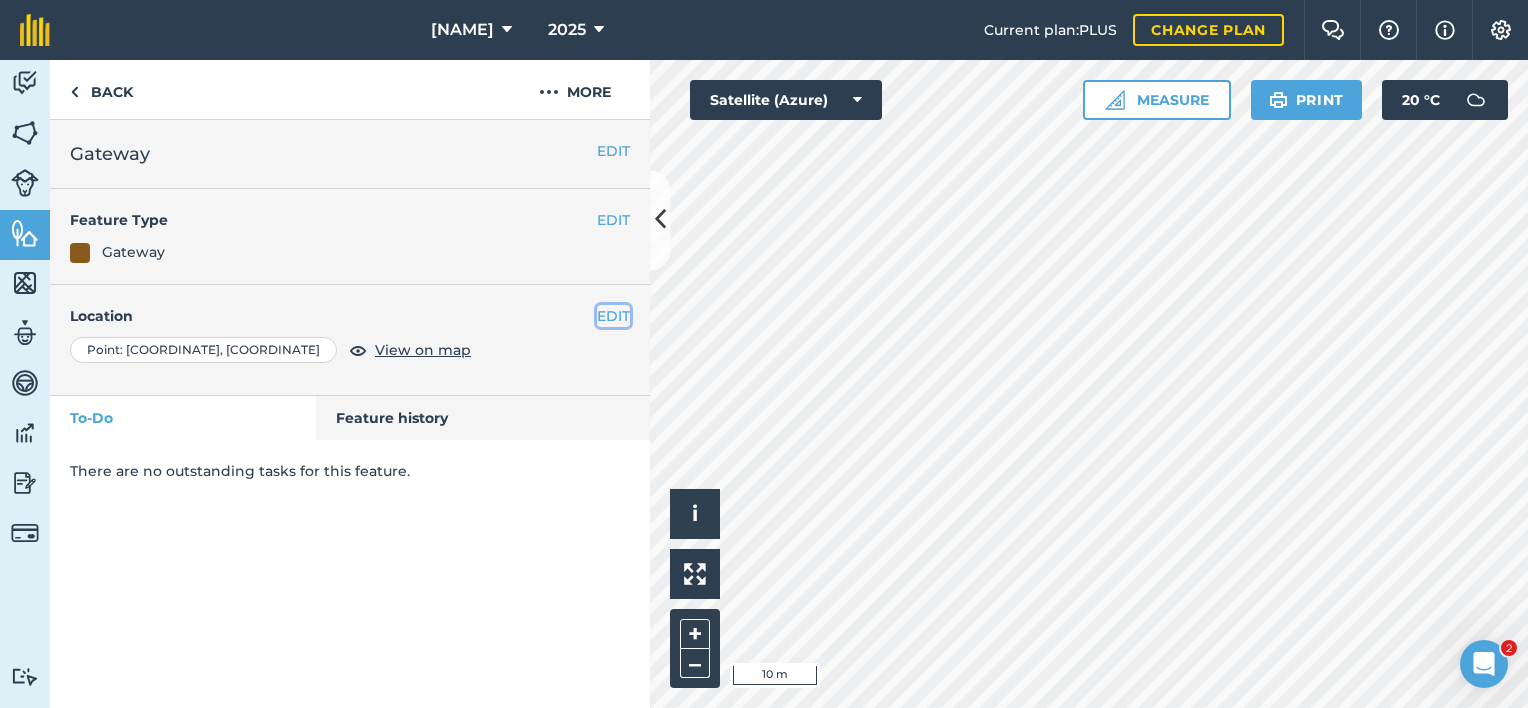 click on "EDIT" at bounding box center (613, 316) 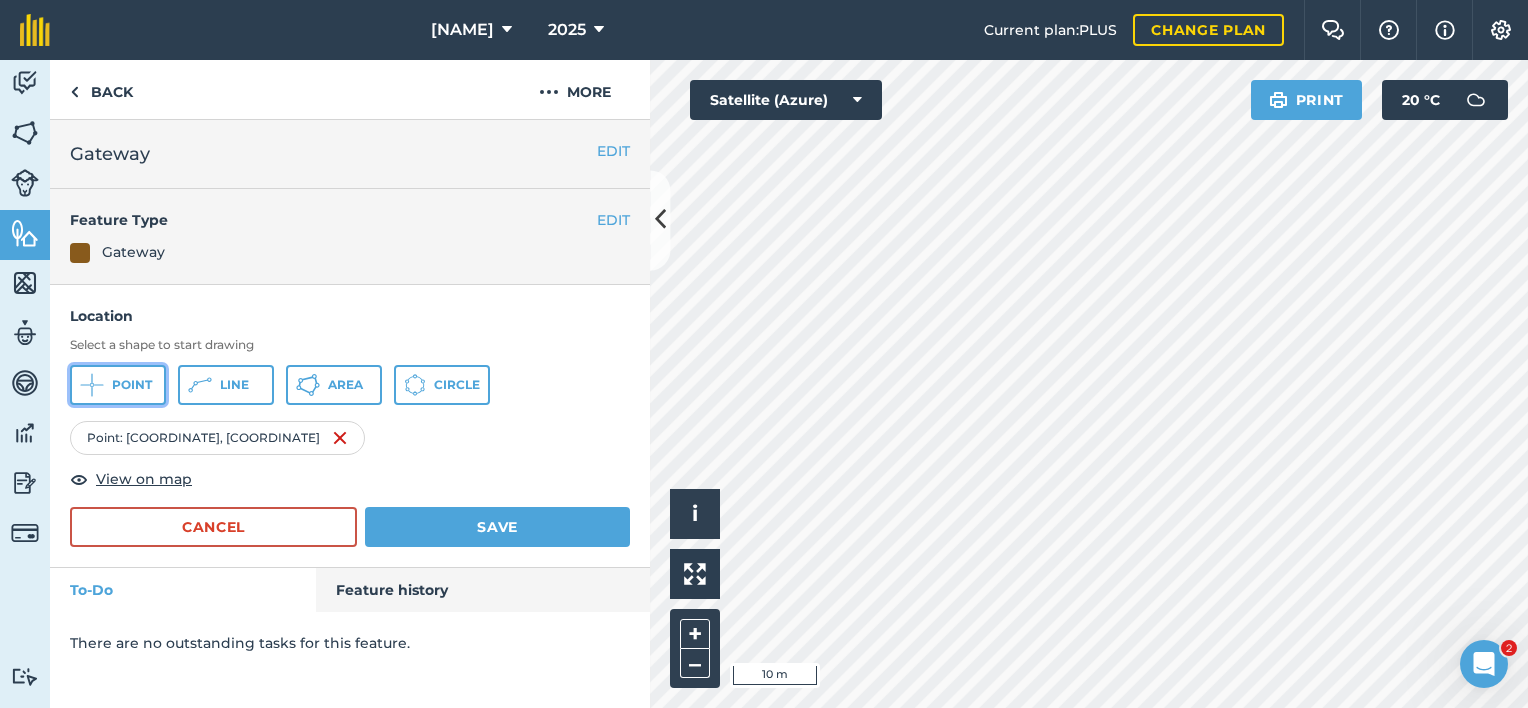 click on "Point" at bounding box center [132, 385] 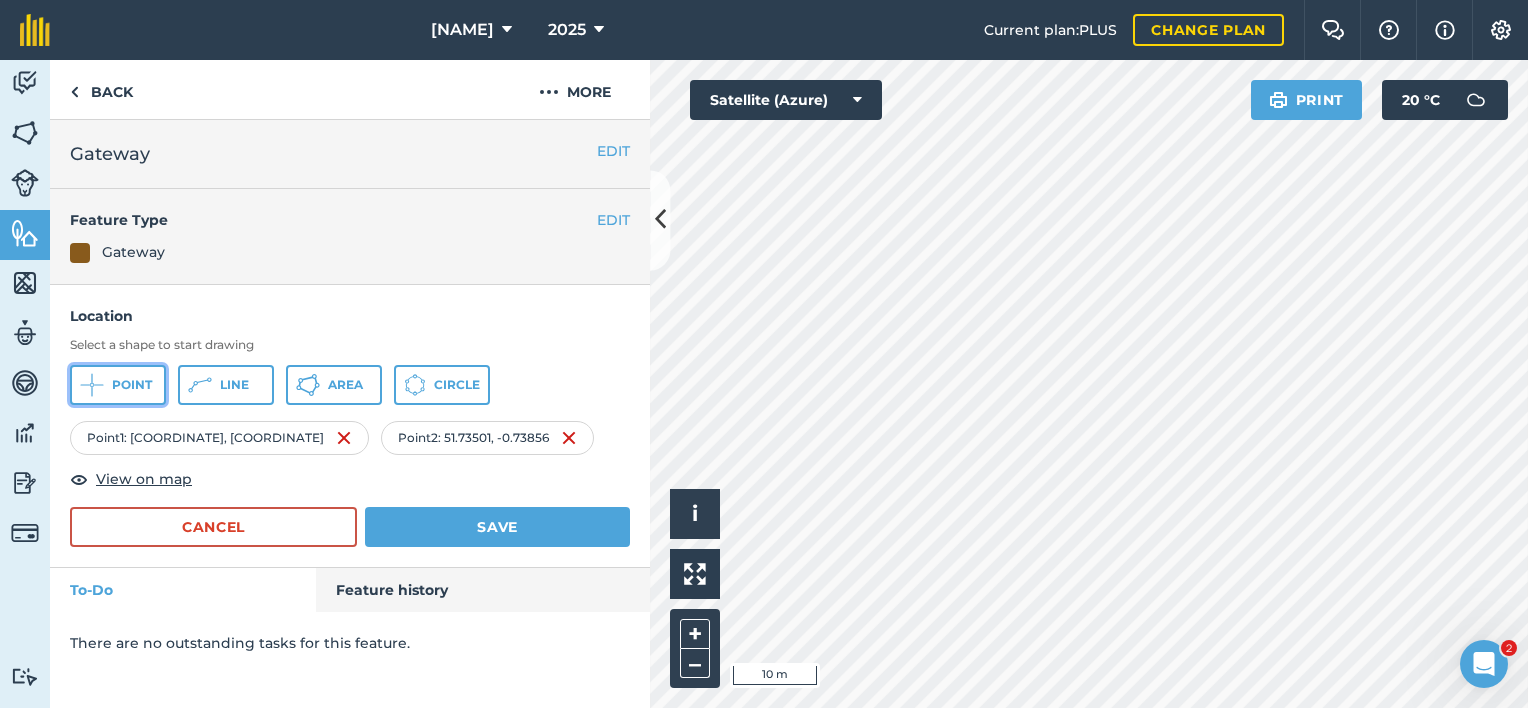 click on "Point" at bounding box center (132, 385) 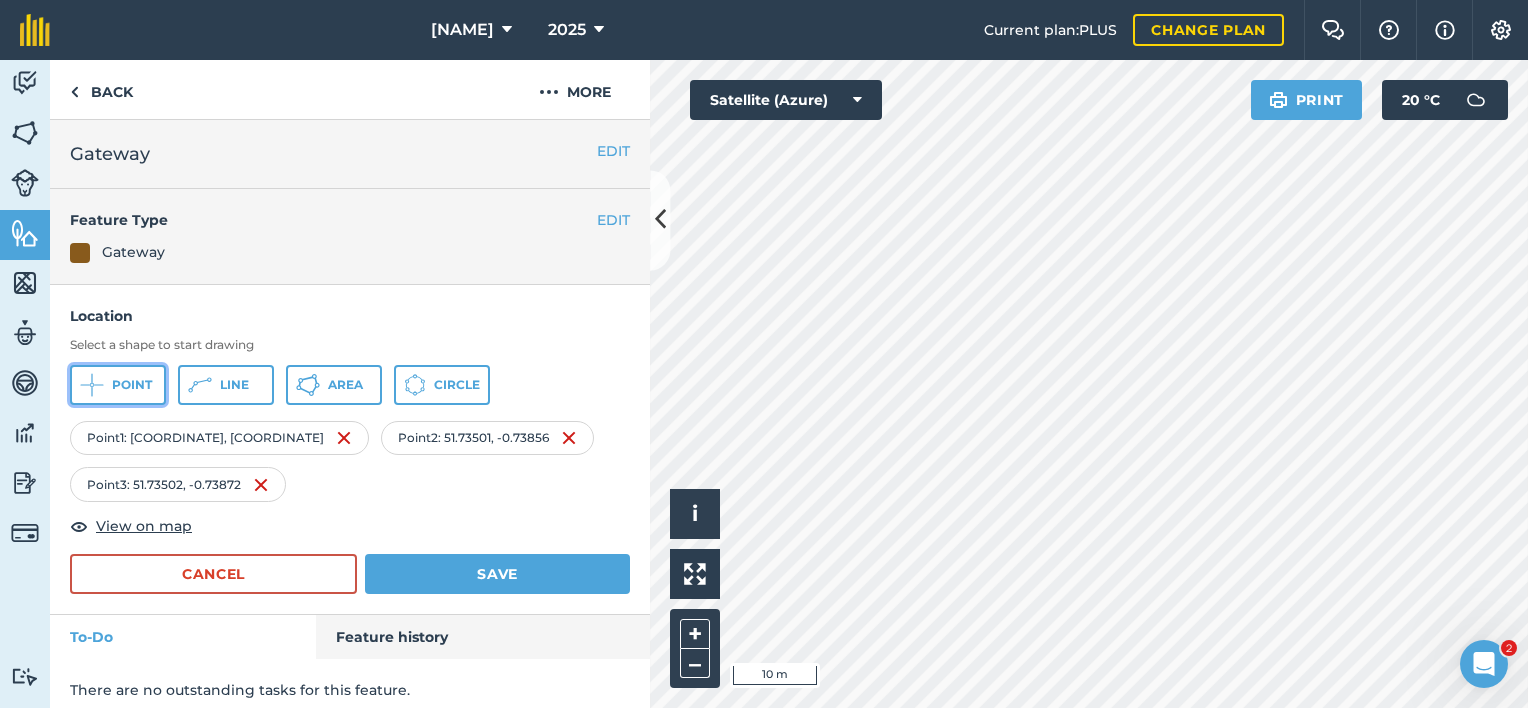 click on "Point" at bounding box center [118, 385] 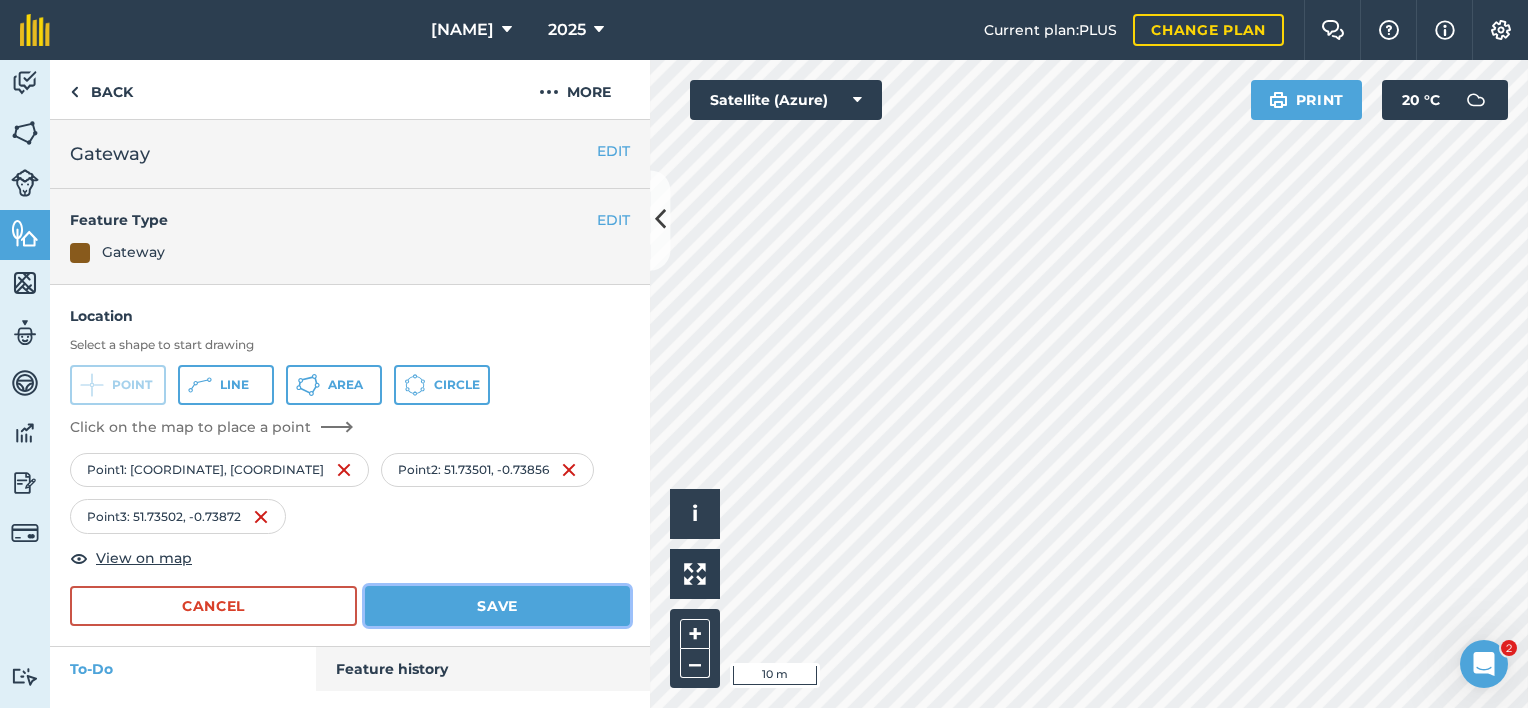 click on "Save" at bounding box center [497, 606] 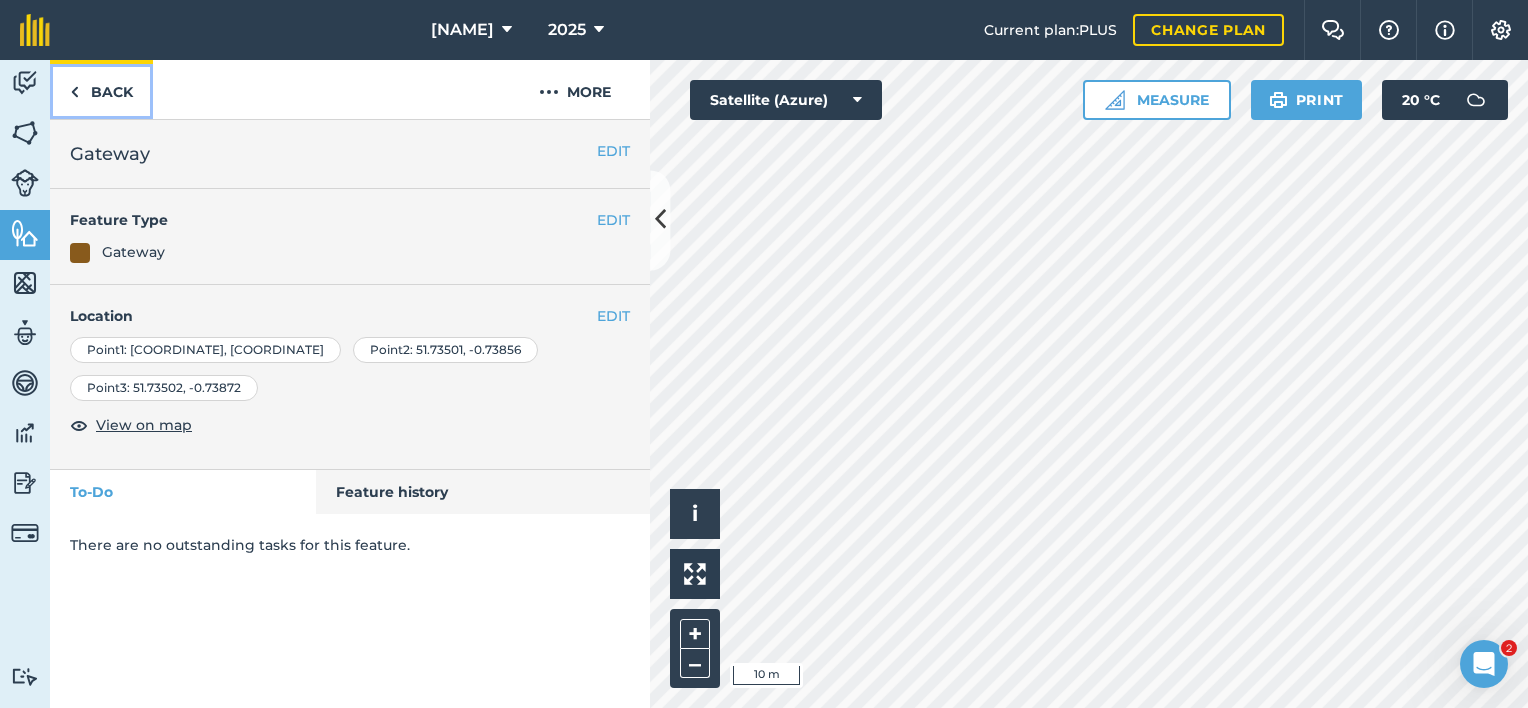 click on "Back" at bounding box center (101, 89) 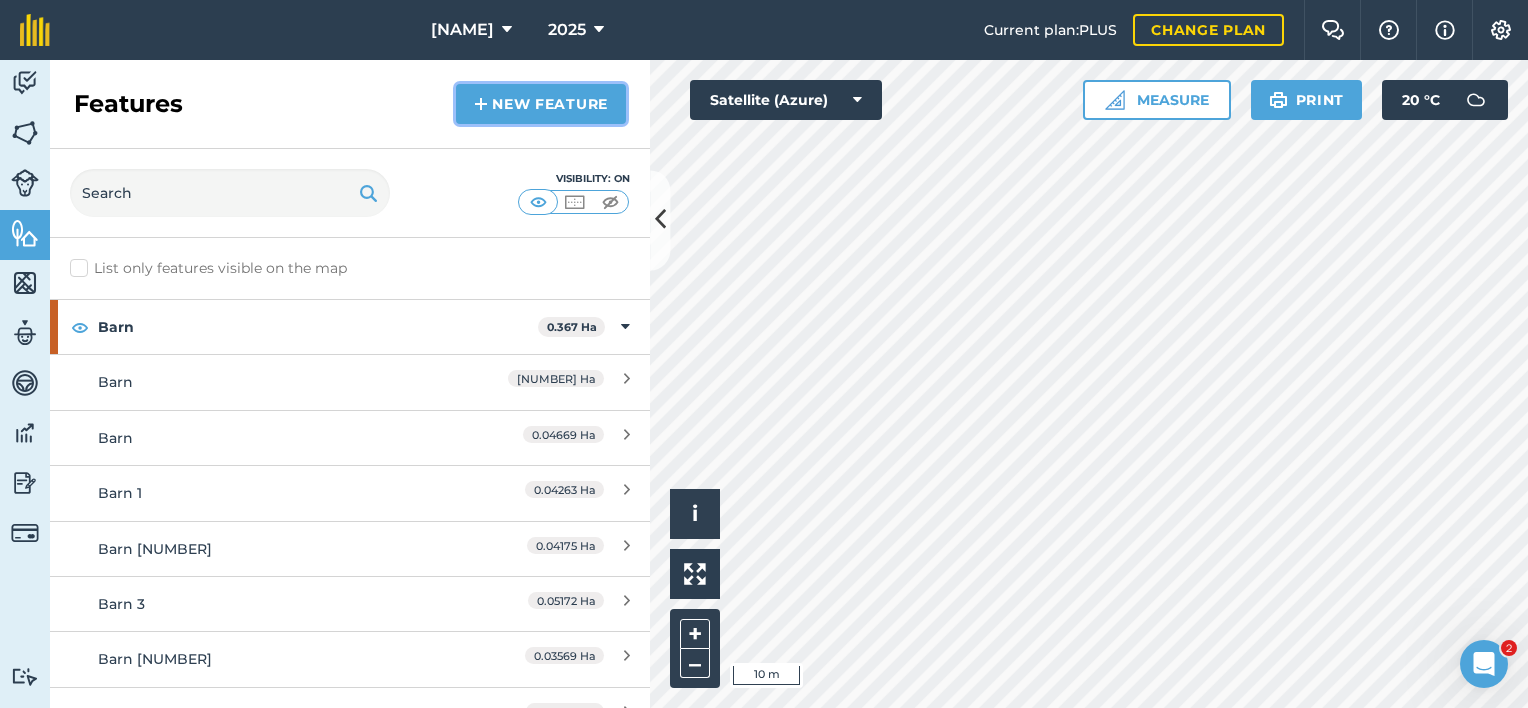 click on "New feature" at bounding box center [541, 104] 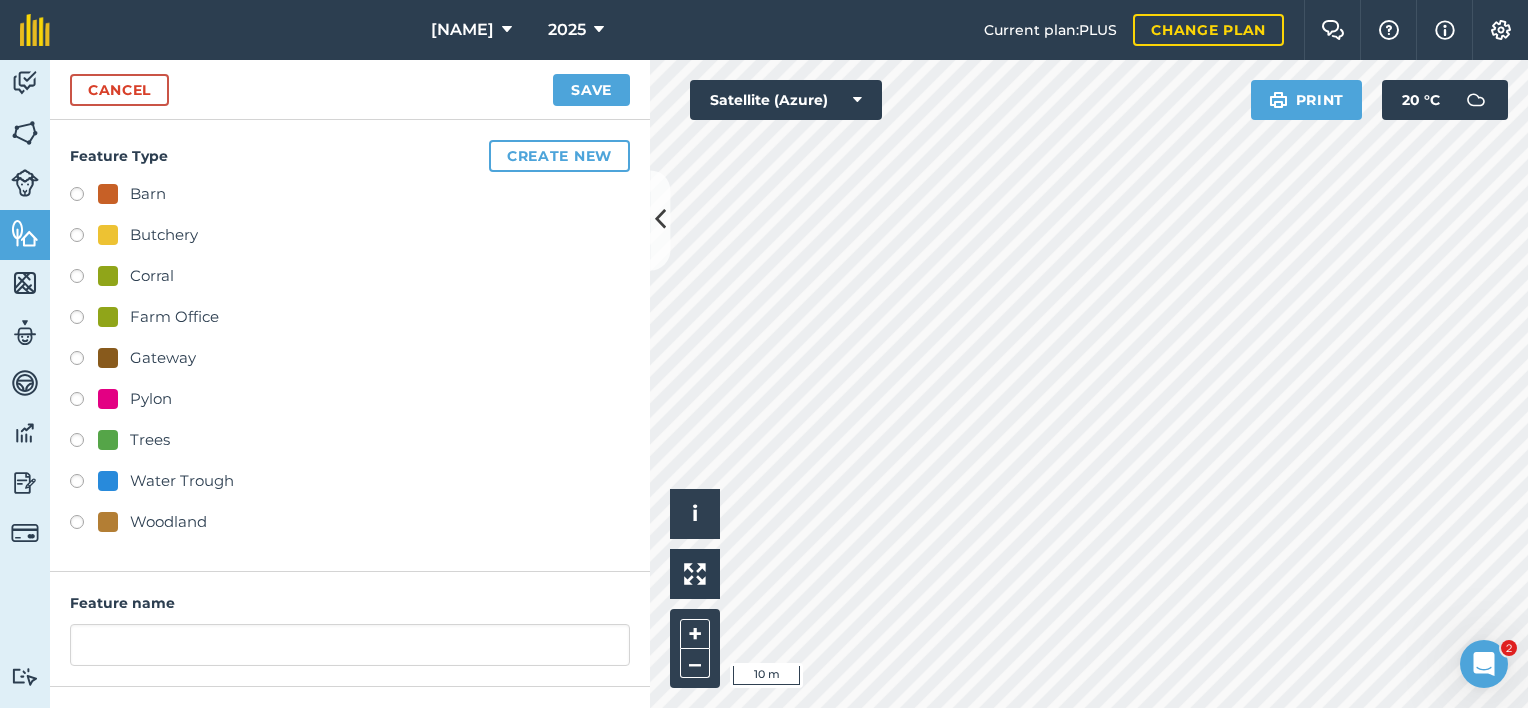 click on "Barn Butchery Corral Farm Office Gateway Pylon Trees Water Trough Woodland" at bounding box center [350, 360] 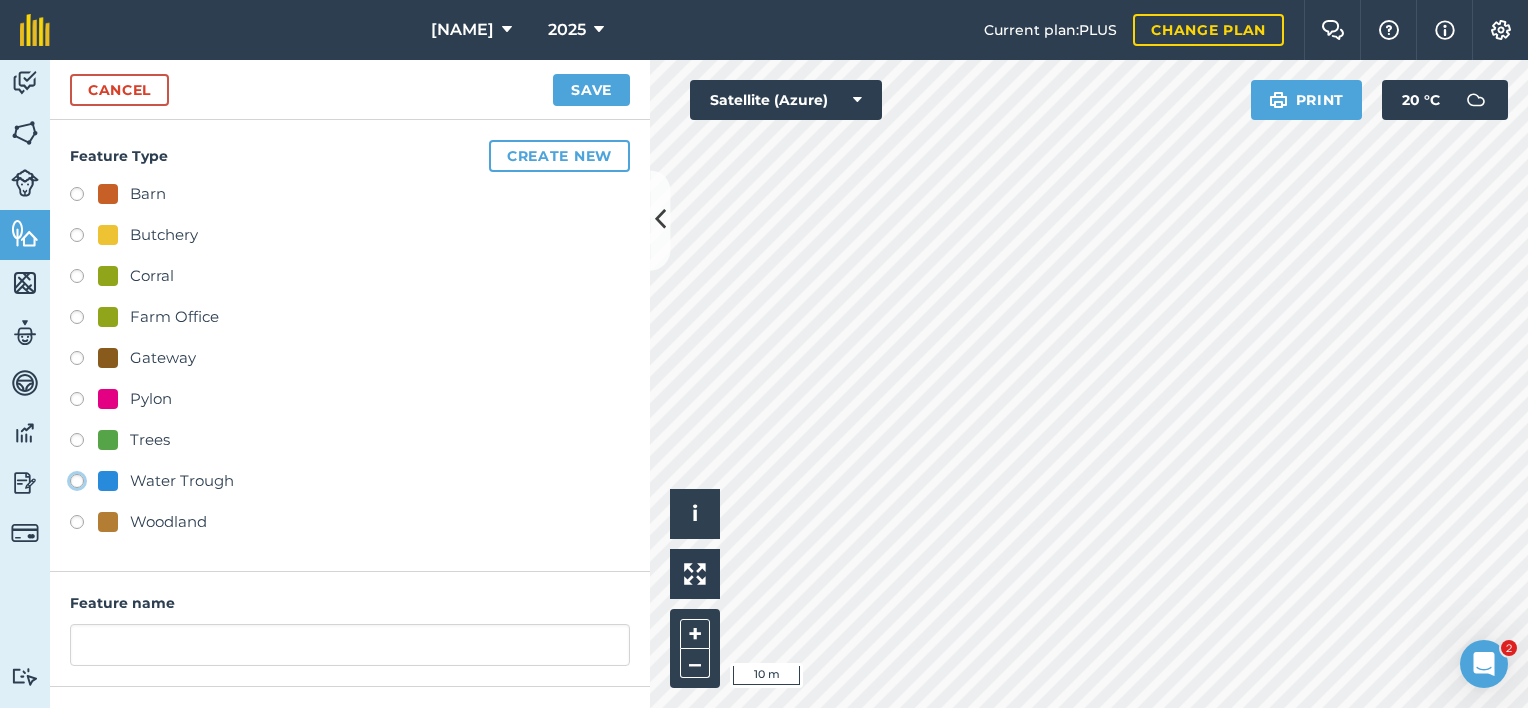 click on "Water Trough" at bounding box center (-9923, 480) 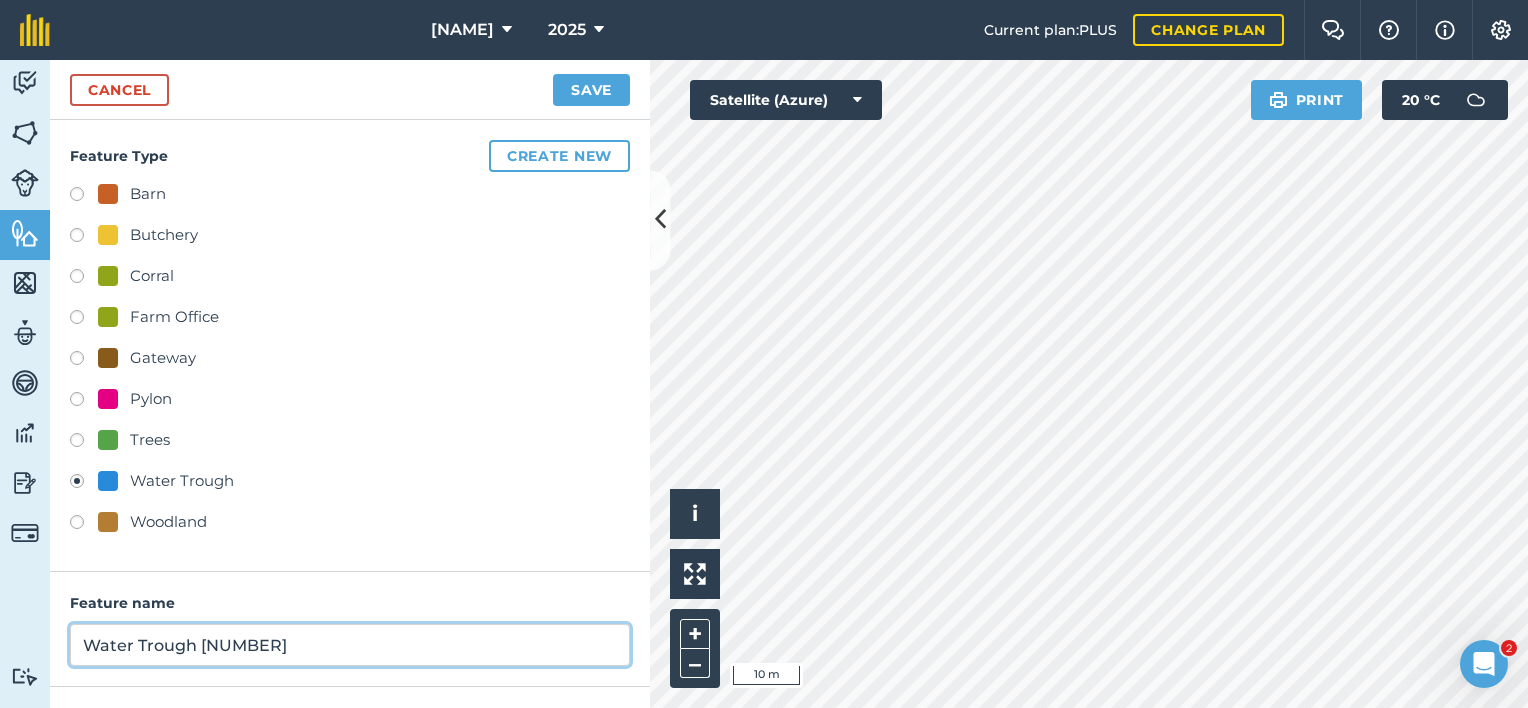 click on "Water Trough [NUMBER]" at bounding box center (350, 645) 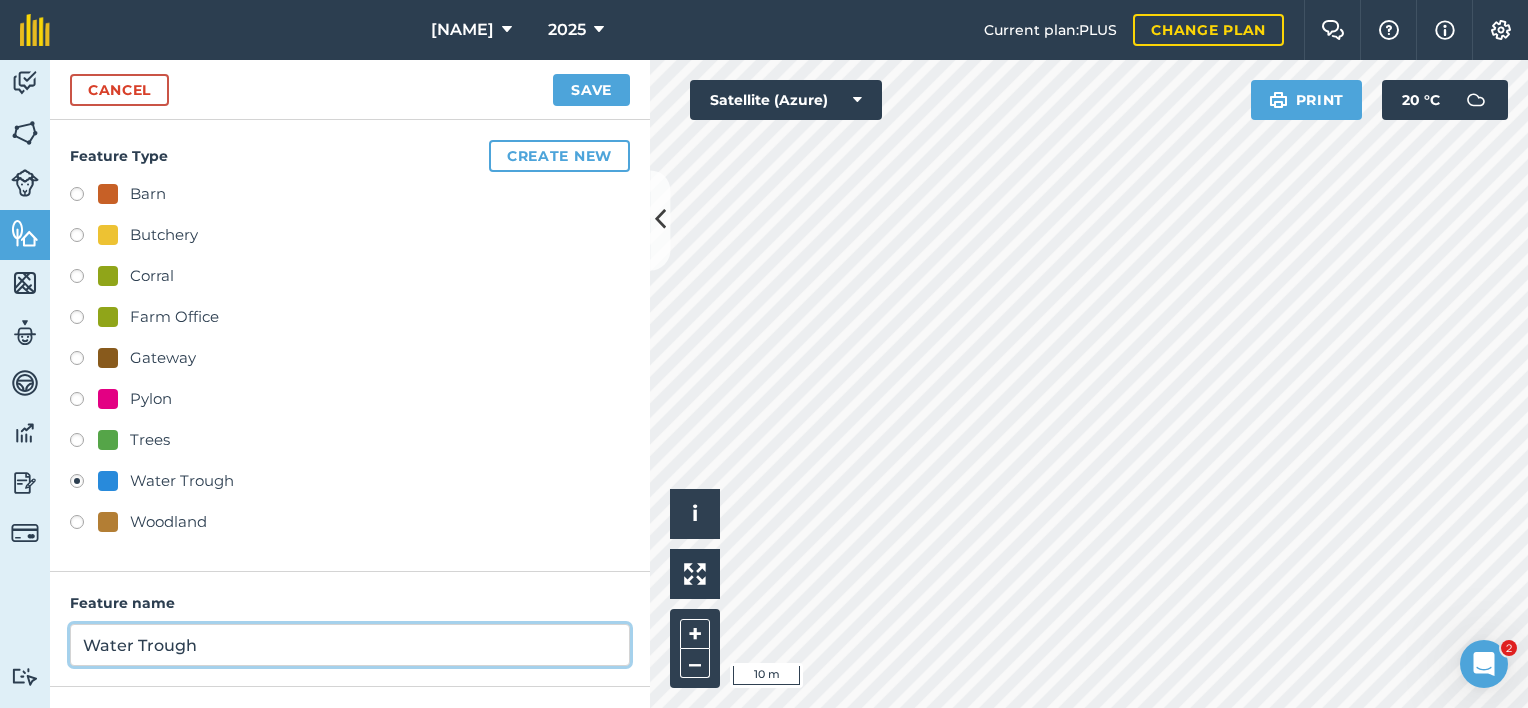 scroll, scrollTop: 165, scrollLeft: 0, axis: vertical 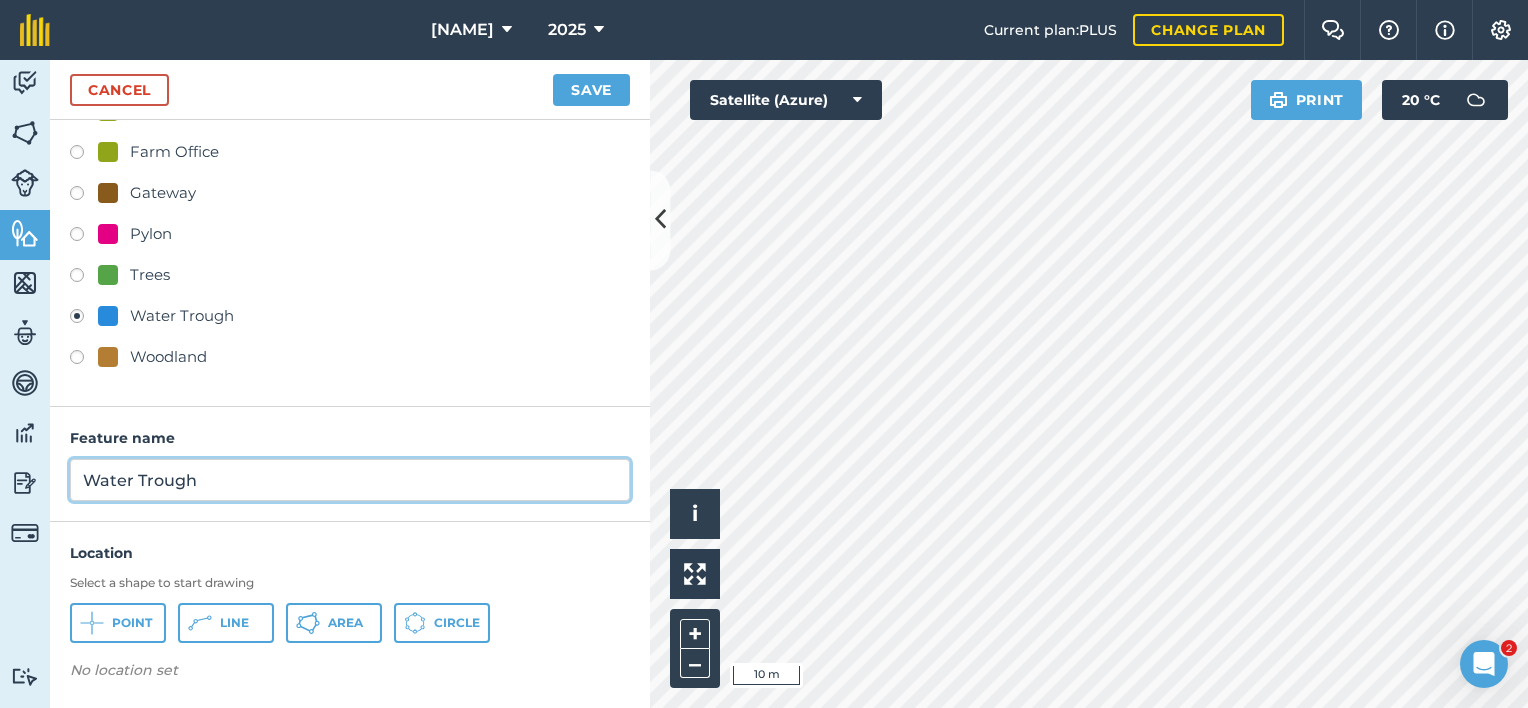 type on "Water Trough" 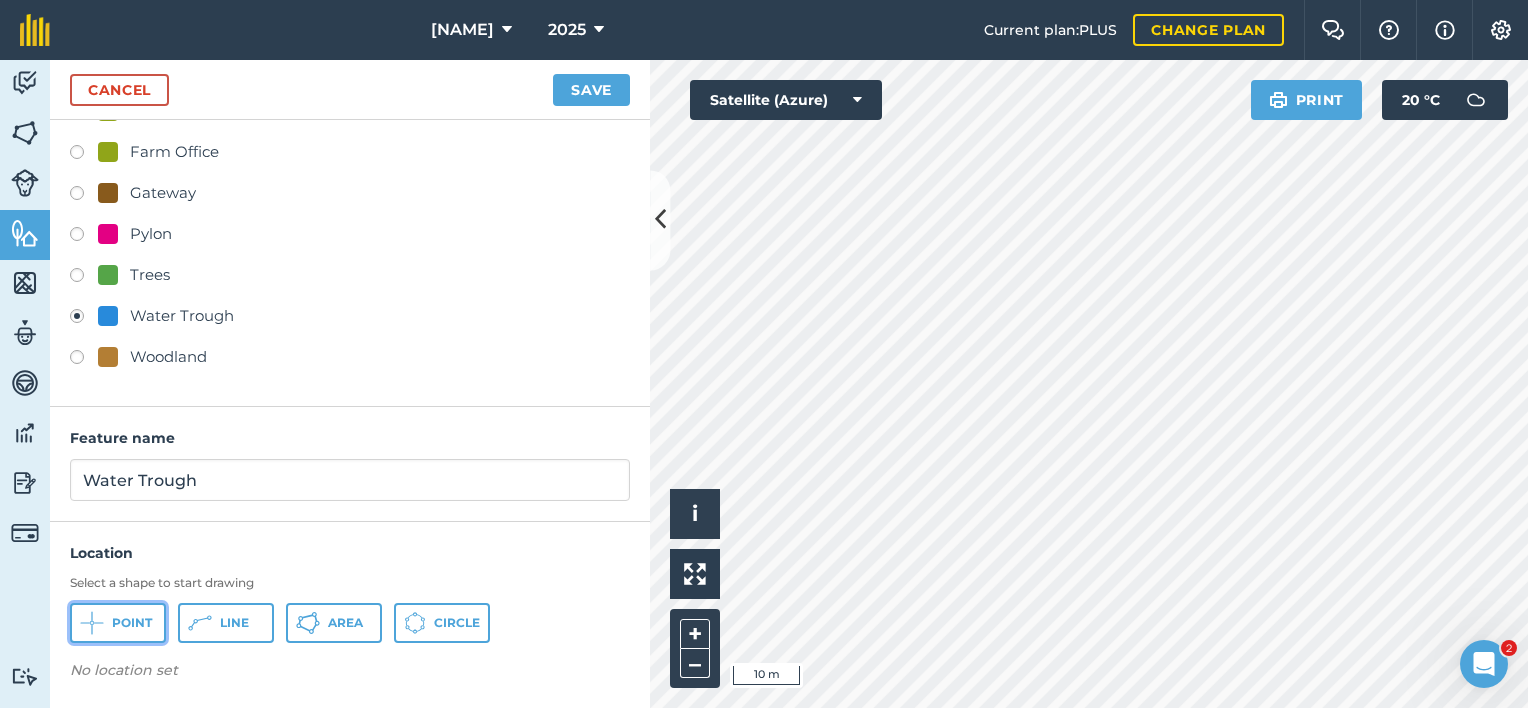 click on "Point" at bounding box center (132, 623) 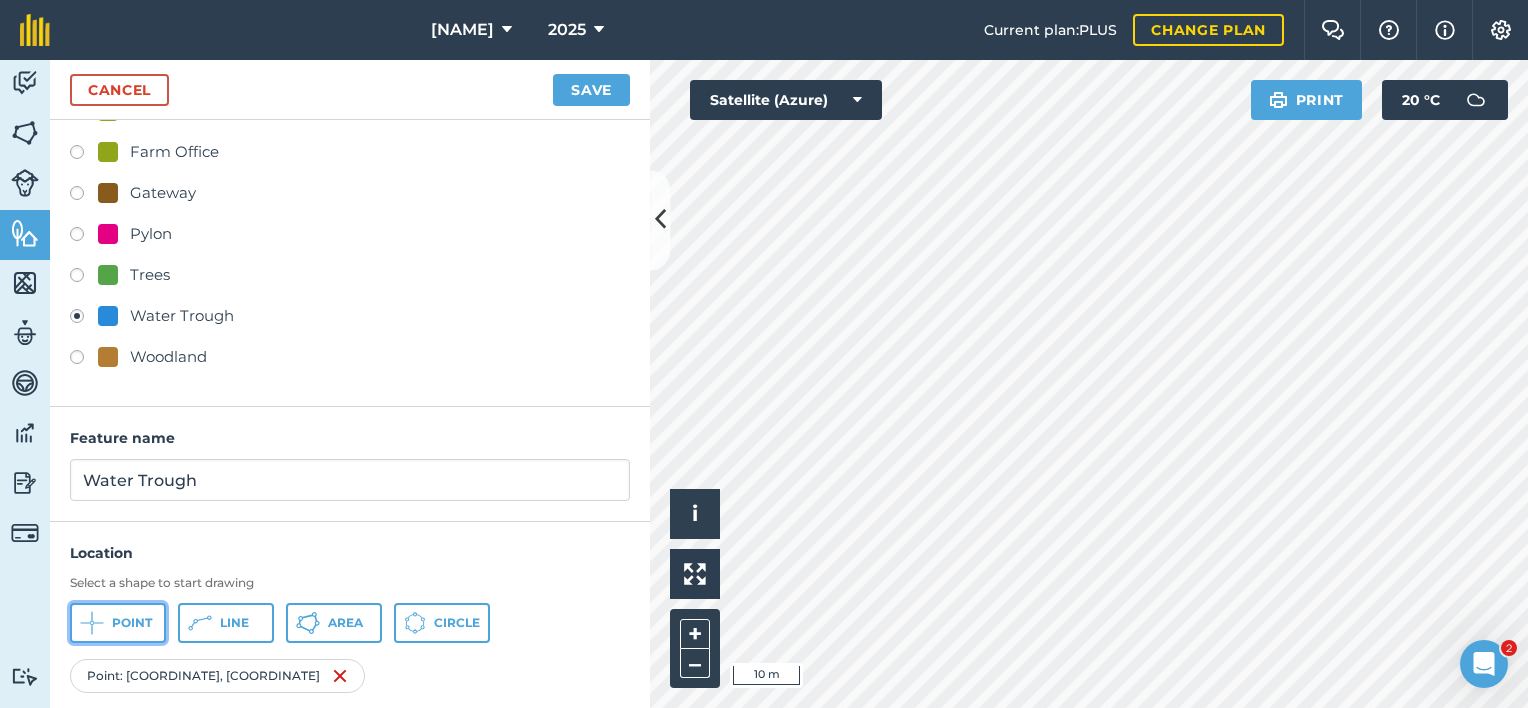 click on "Point" at bounding box center (132, 623) 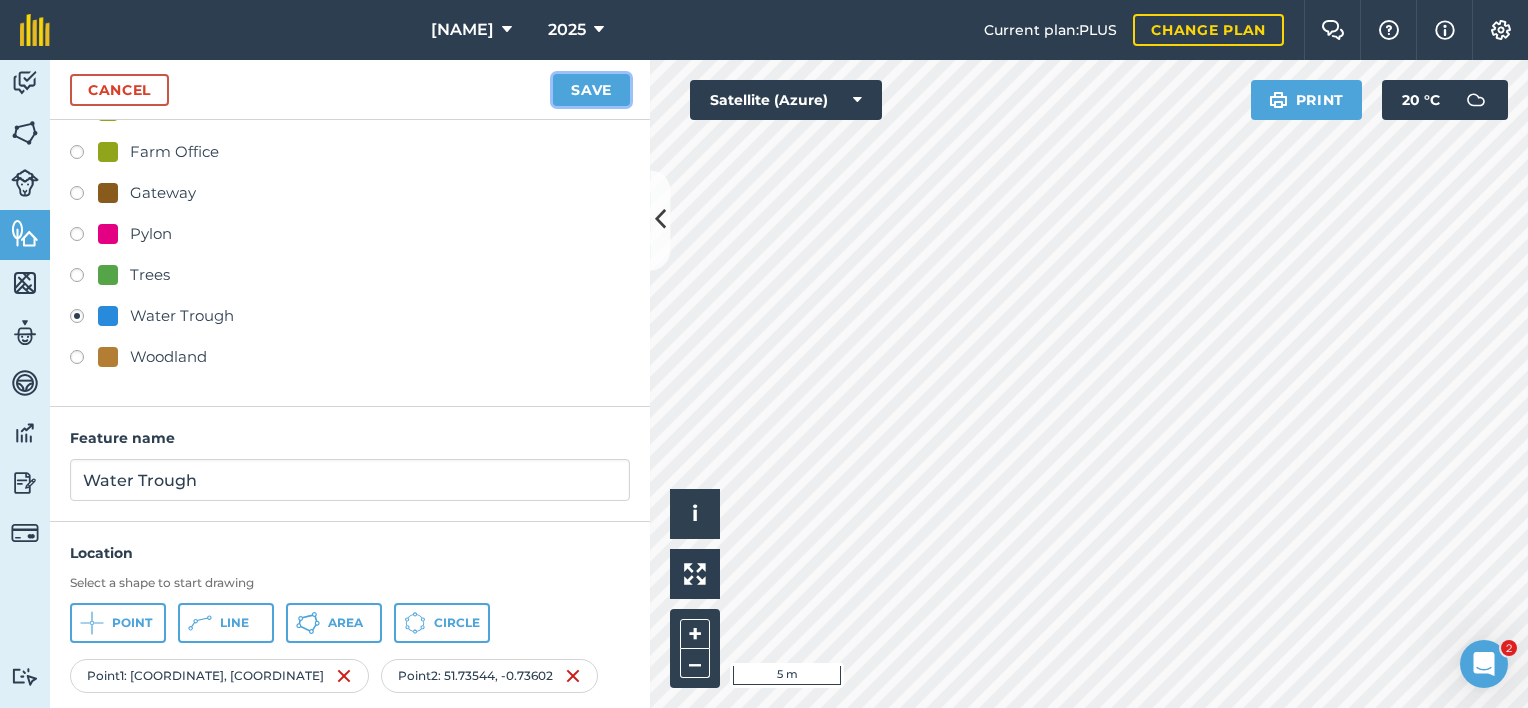 click on "Save" at bounding box center (591, 90) 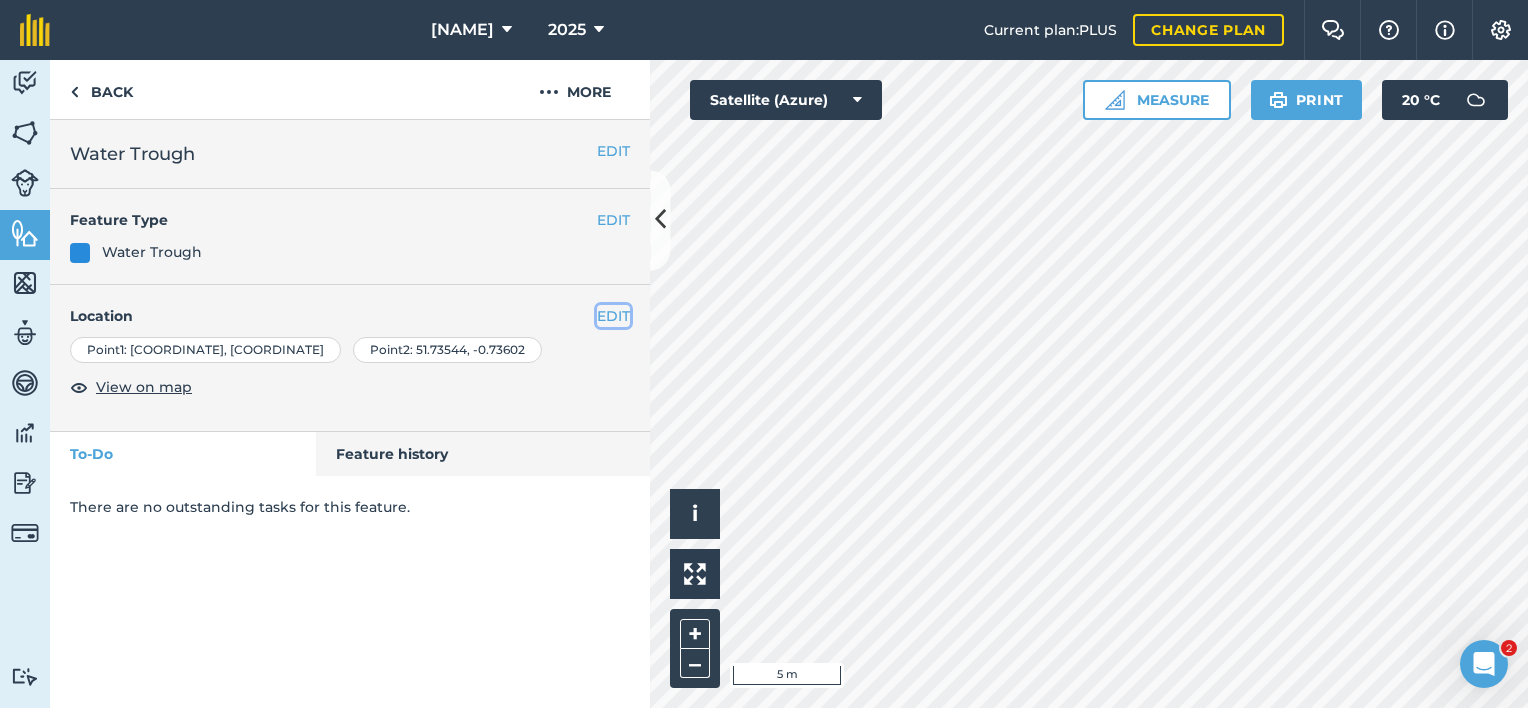 click on "EDIT" at bounding box center [613, 316] 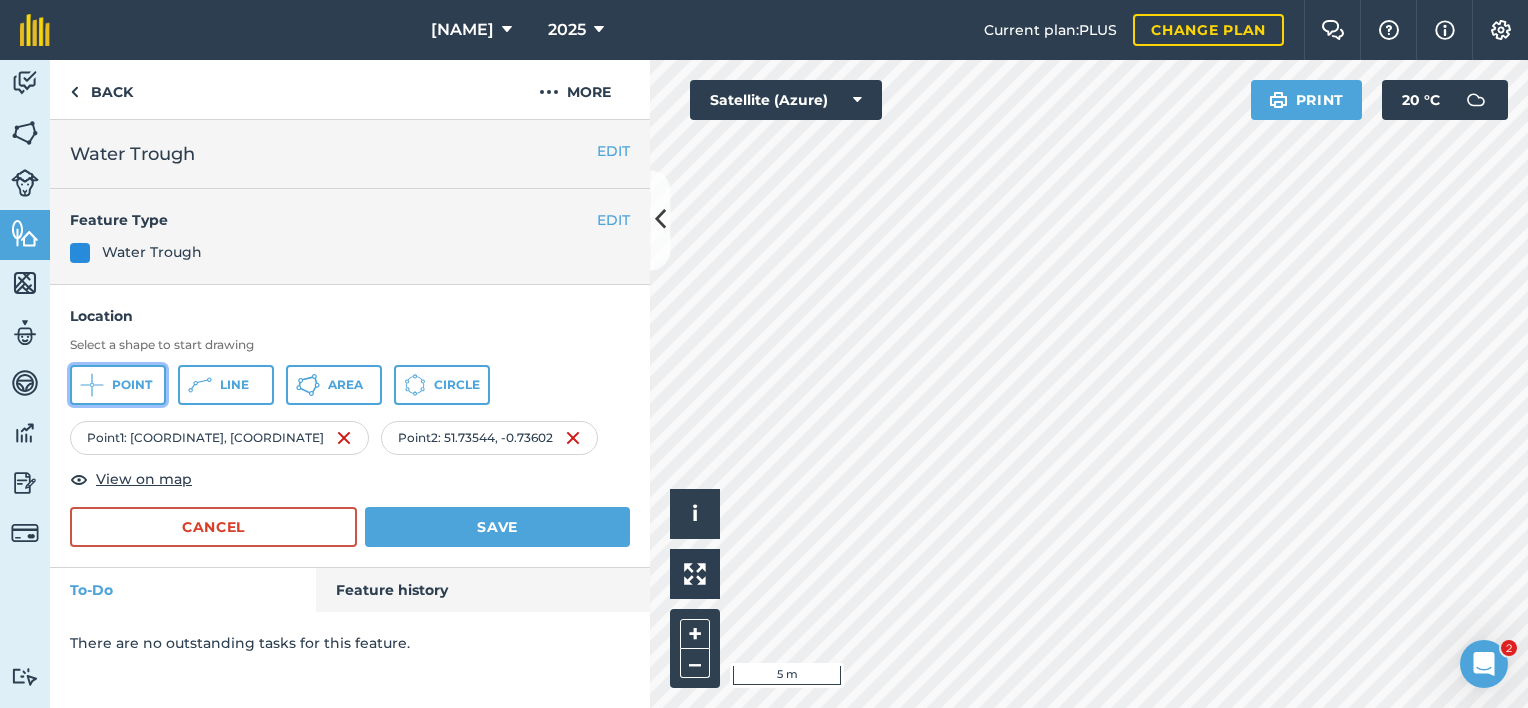 click on "Point" at bounding box center (132, 385) 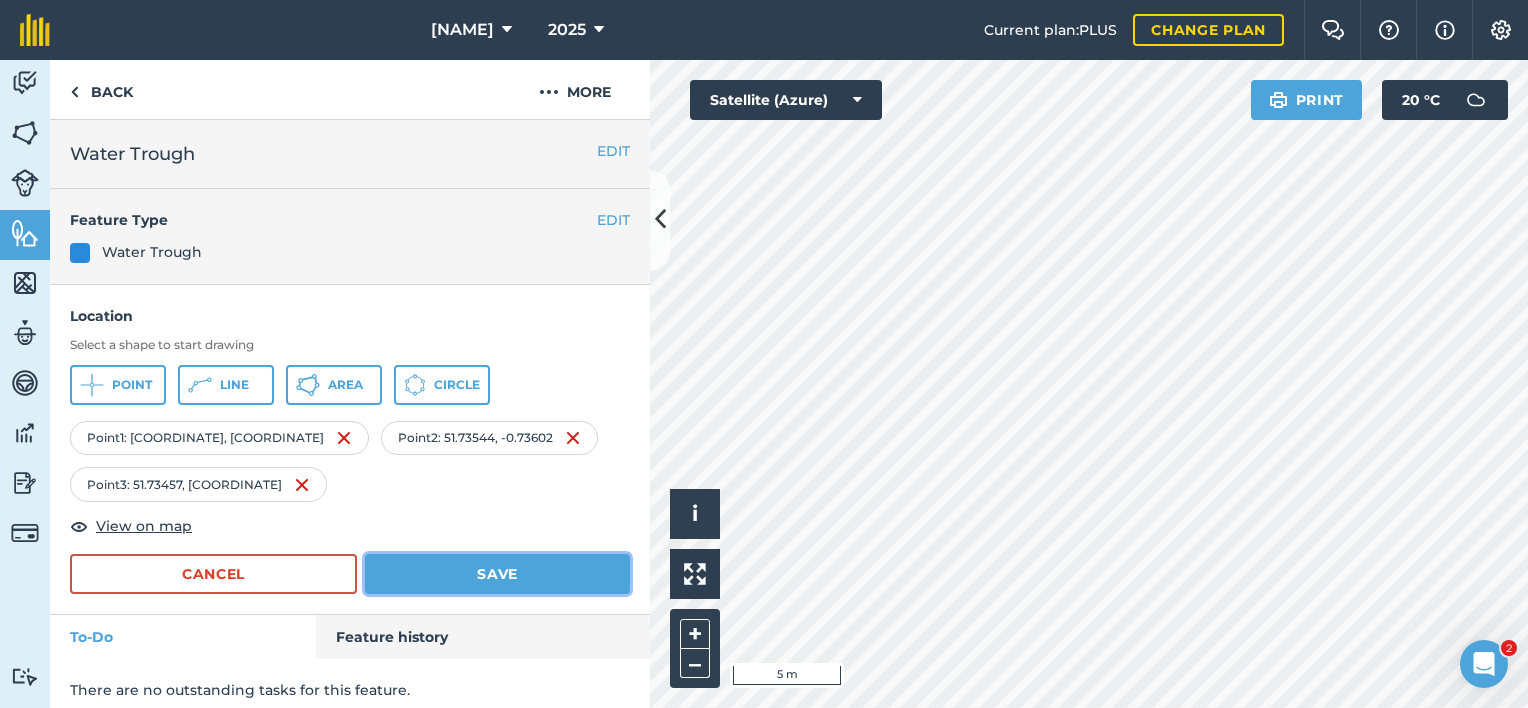 click on "Save" at bounding box center (497, 574) 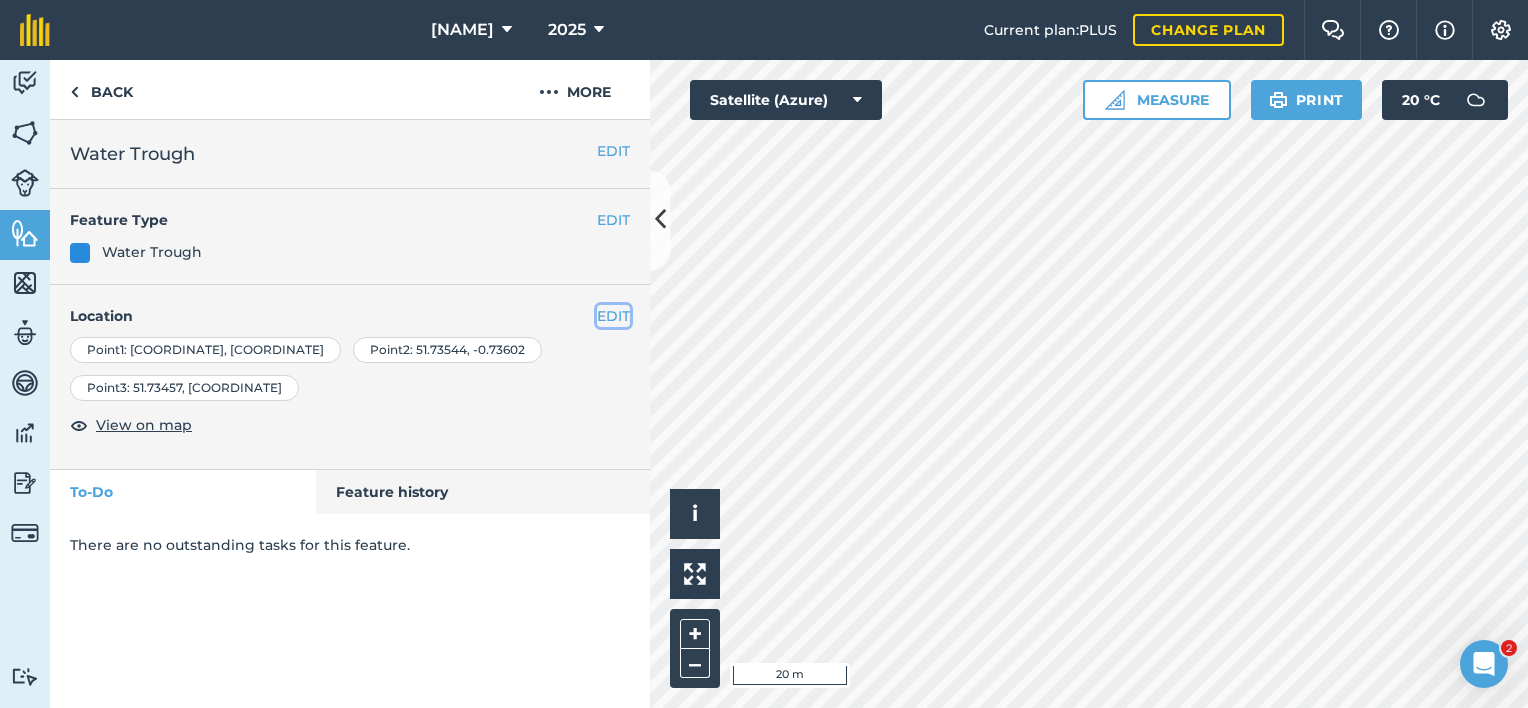 click on "EDIT" at bounding box center (613, 316) 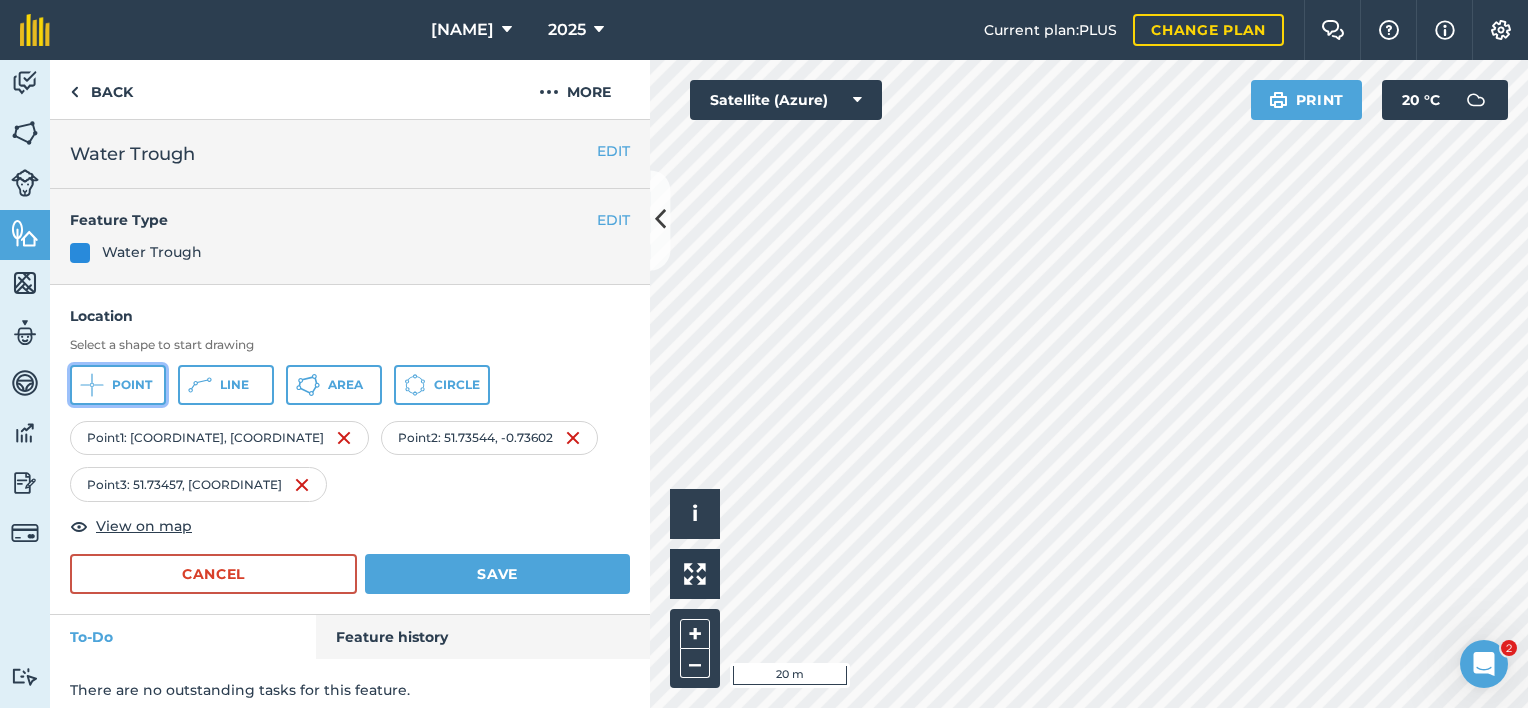 click on "Point" at bounding box center (132, 385) 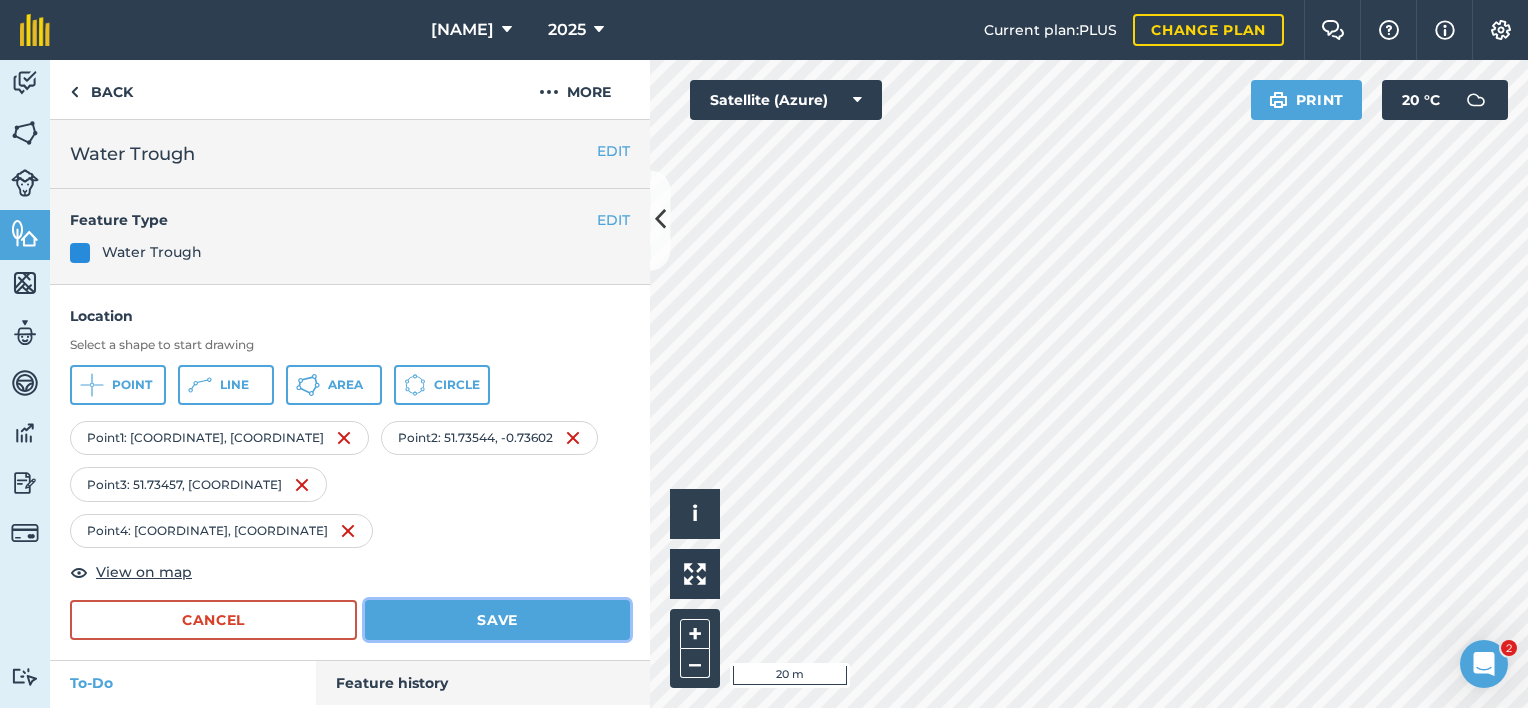 click on "Save" at bounding box center (497, 620) 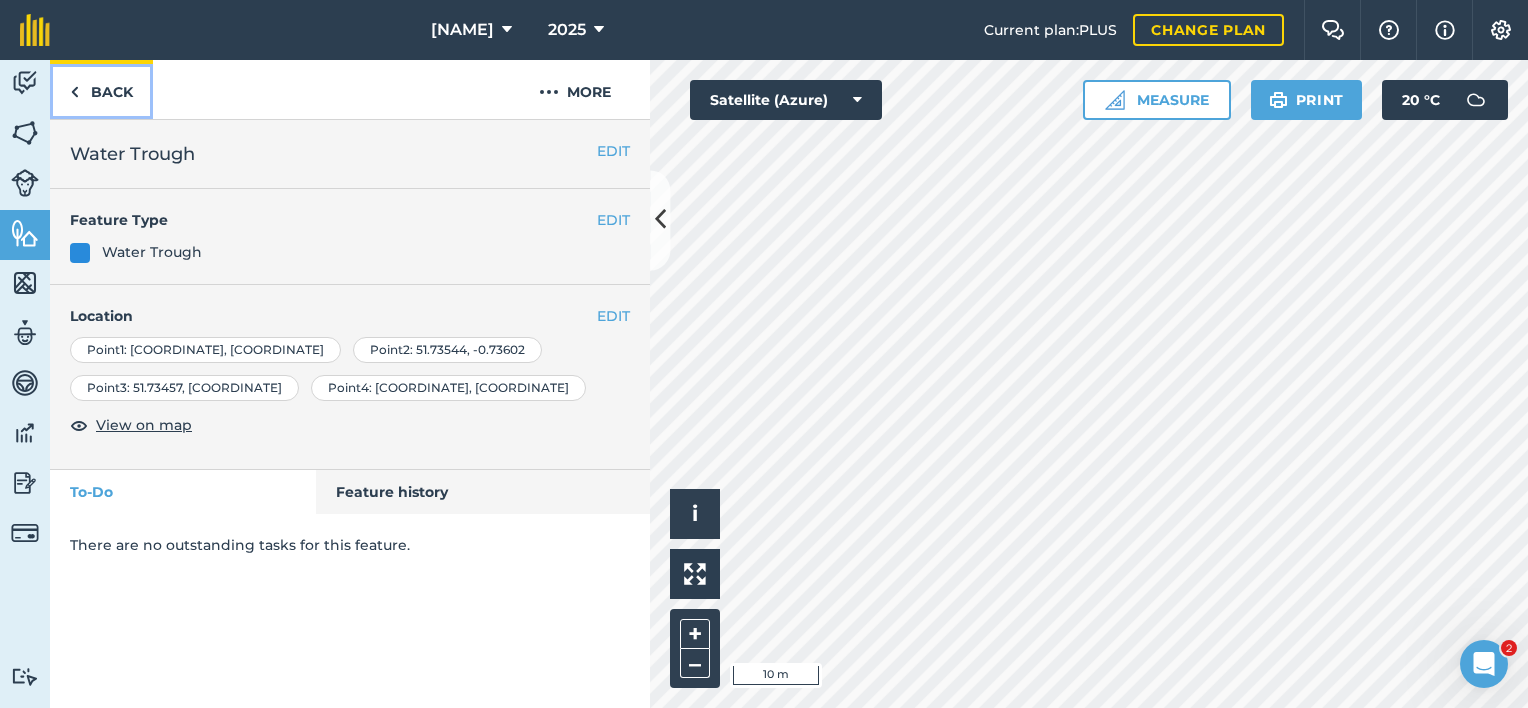 click on "Back" at bounding box center [101, 89] 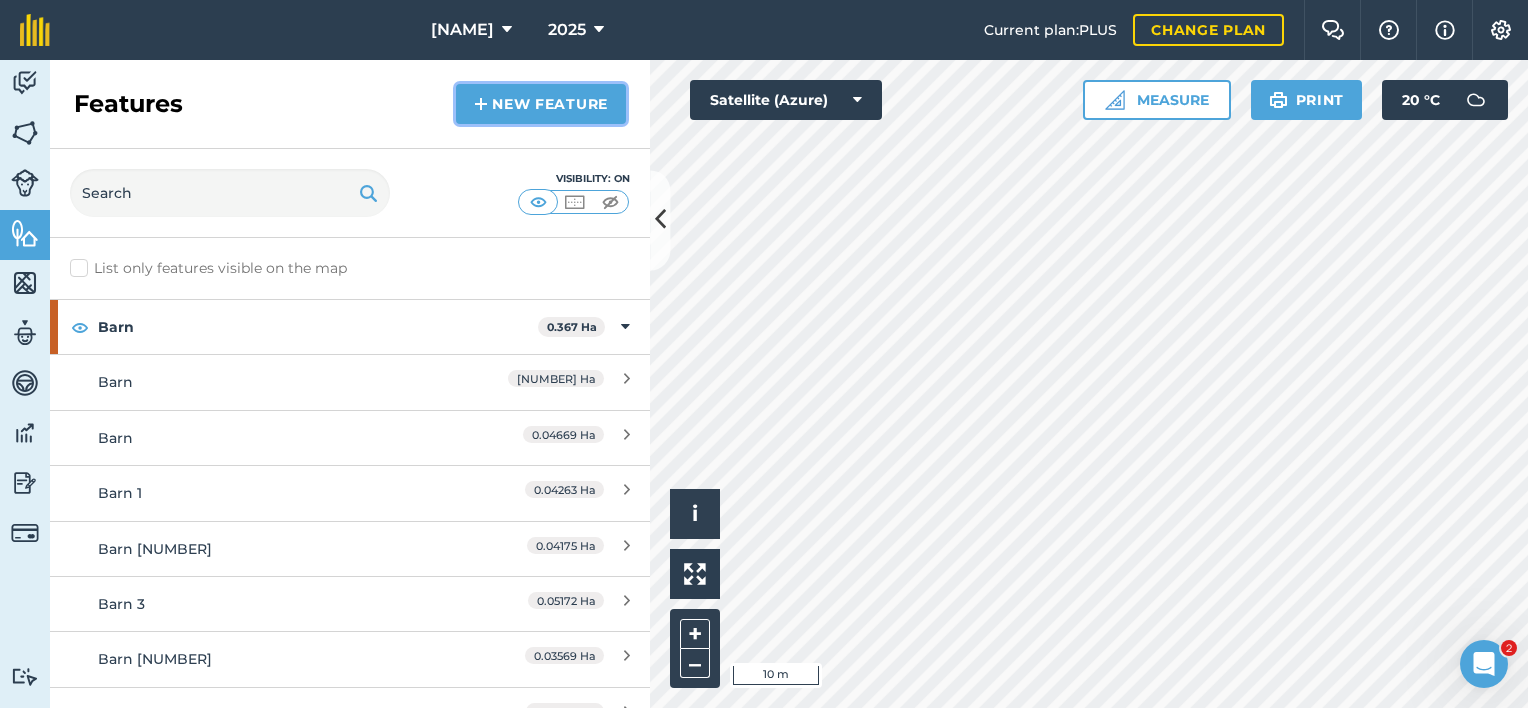 click on "New feature" at bounding box center (541, 104) 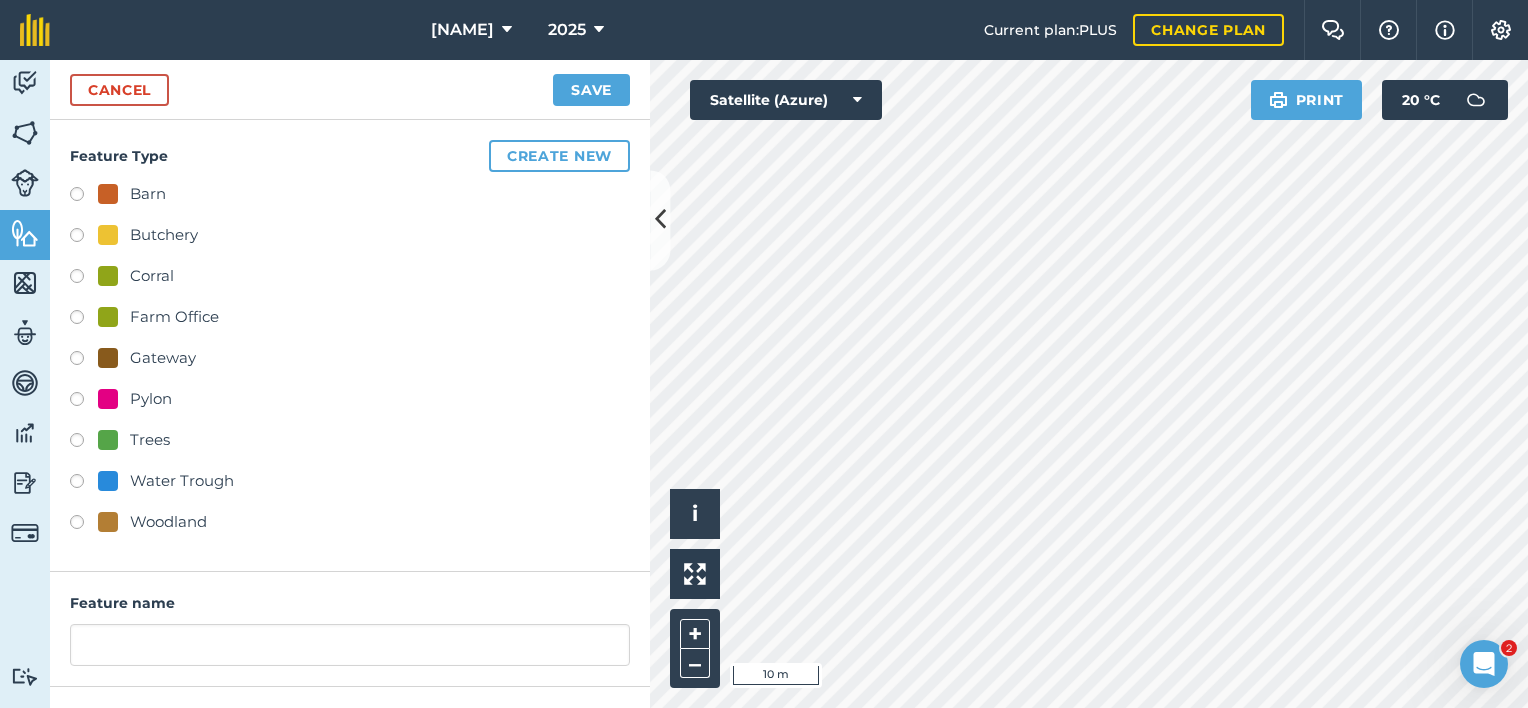 click on "Gateway" at bounding box center [163, 358] 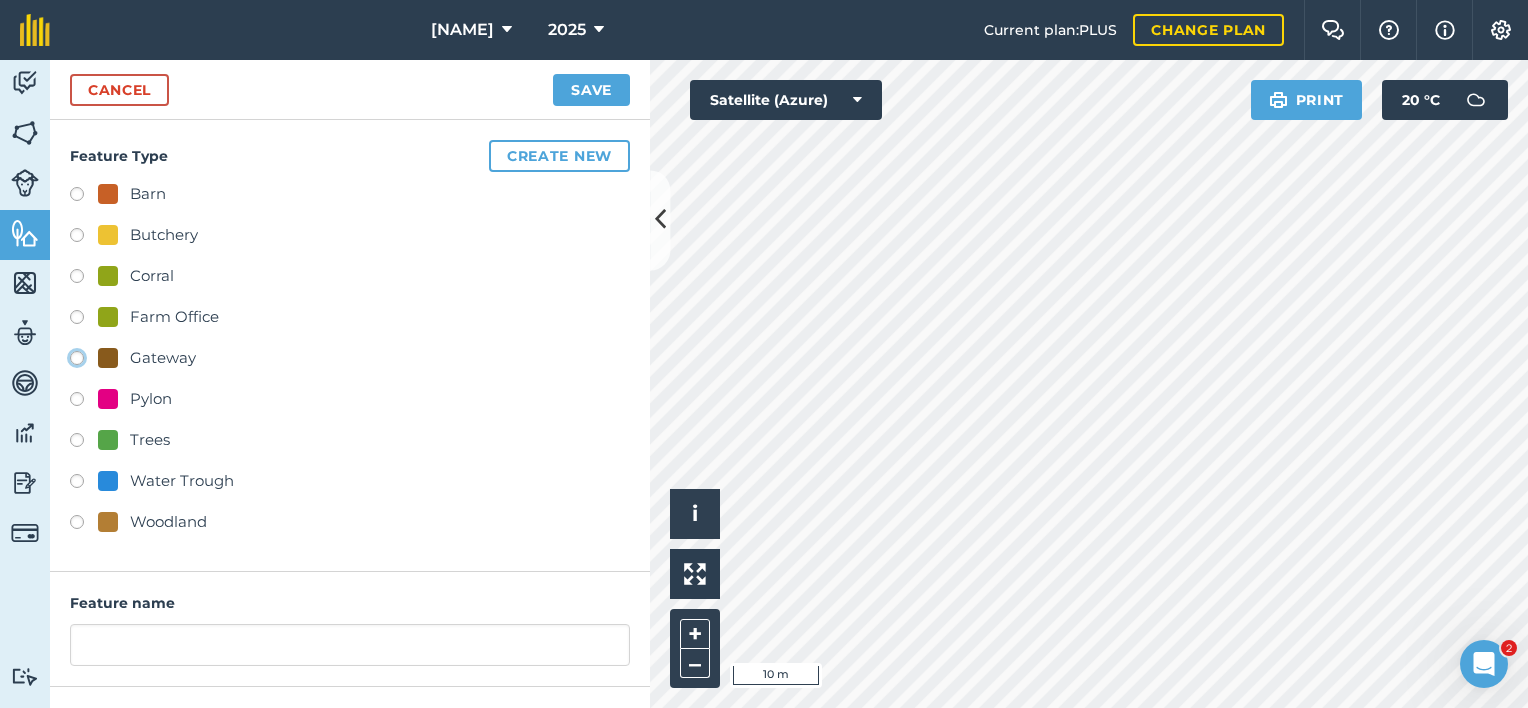 radio on "true" 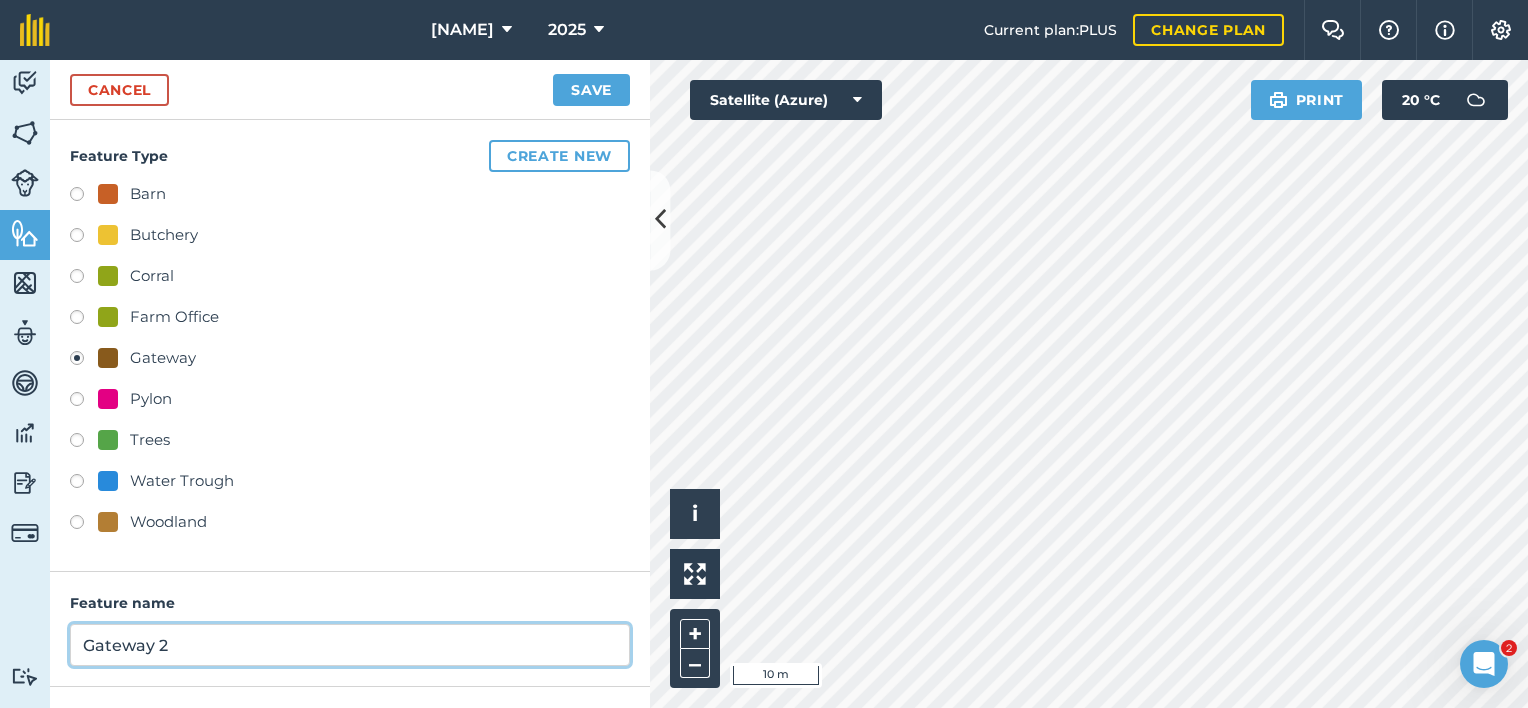 click on "Gateway 2" at bounding box center [350, 645] 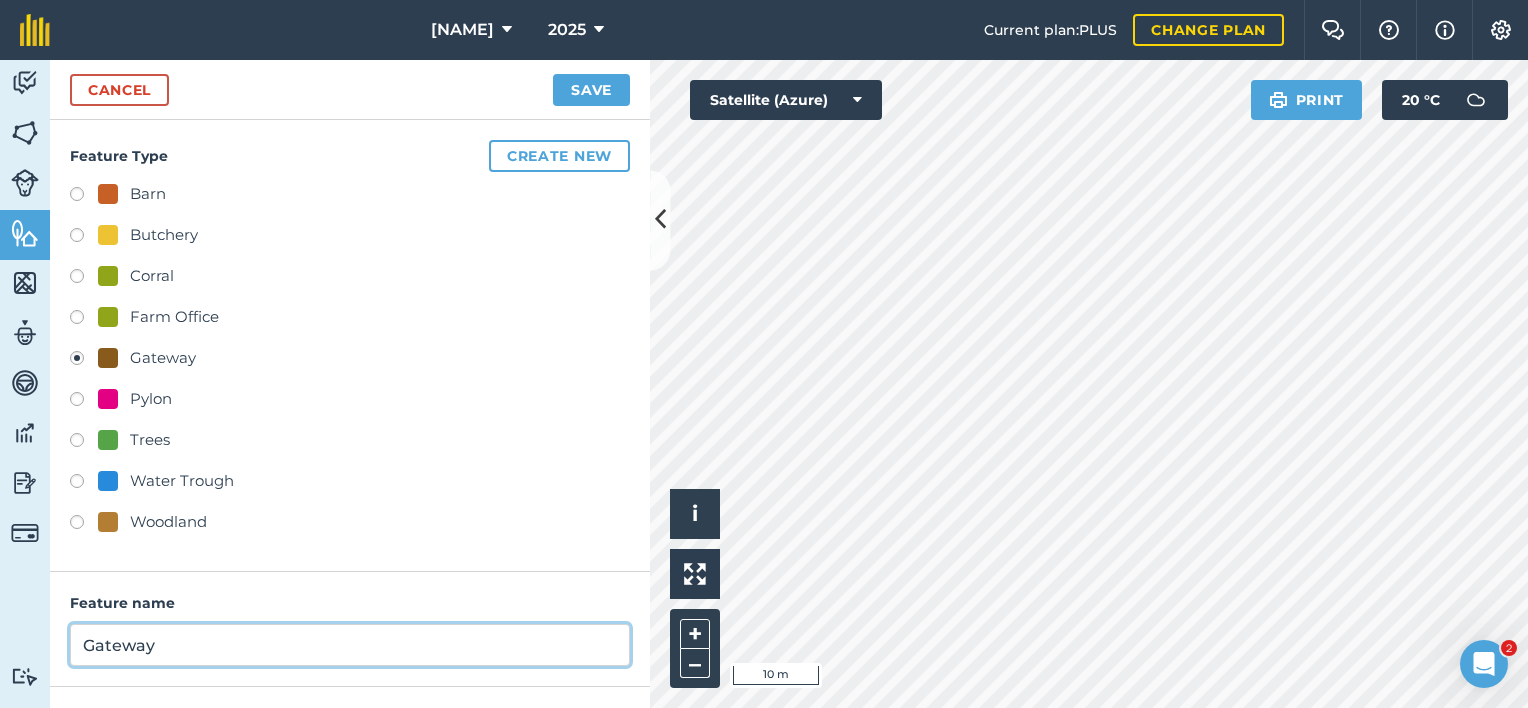 scroll, scrollTop: 165, scrollLeft: 0, axis: vertical 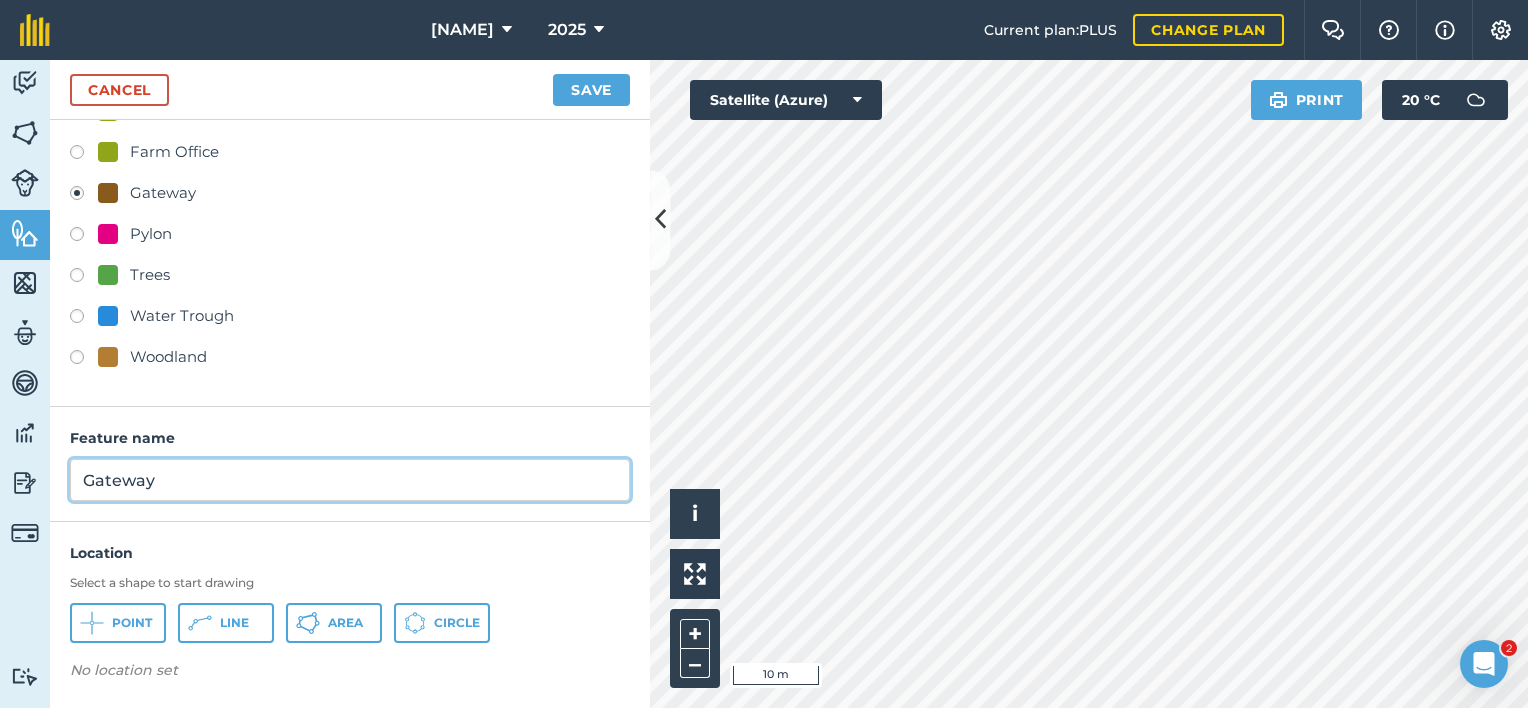 type on "Gateway" 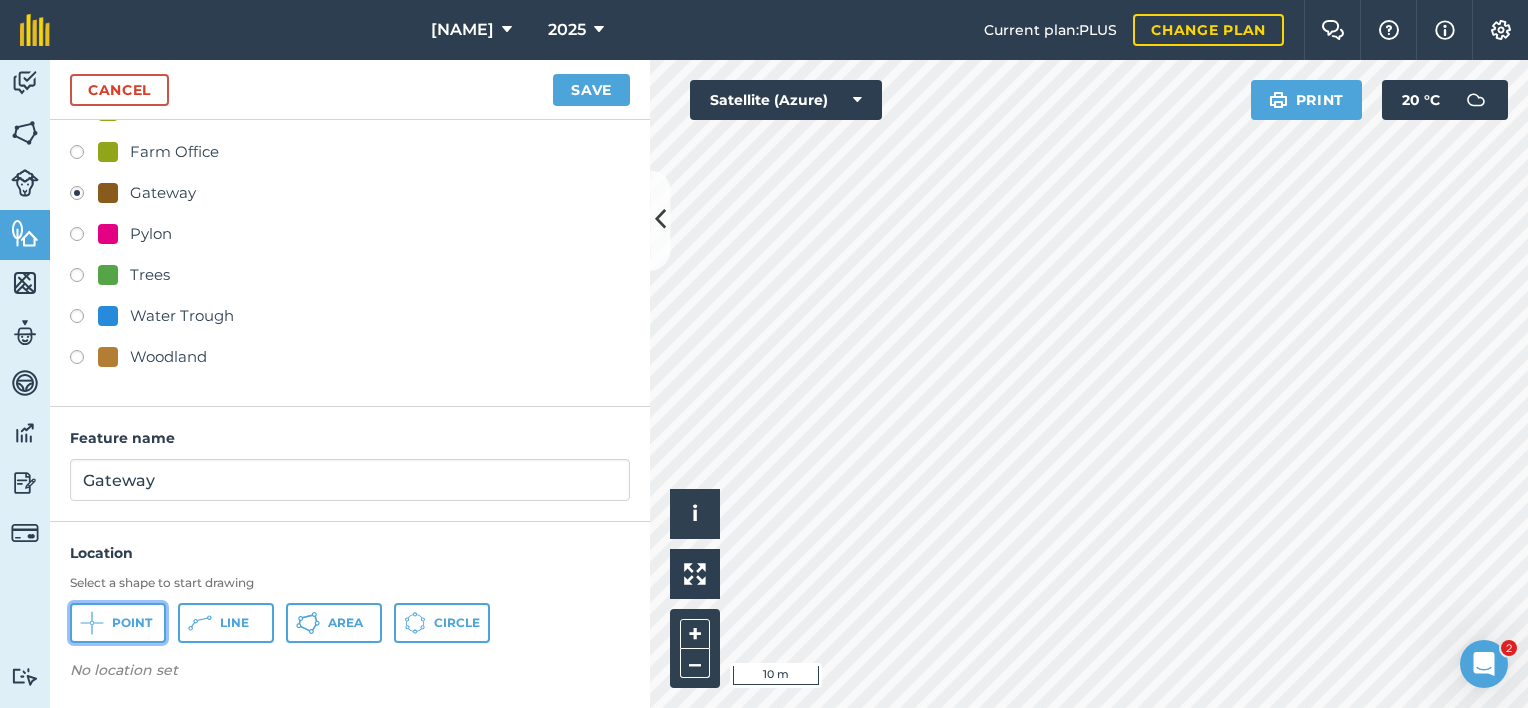 click on "Point" at bounding box center [118, 623] 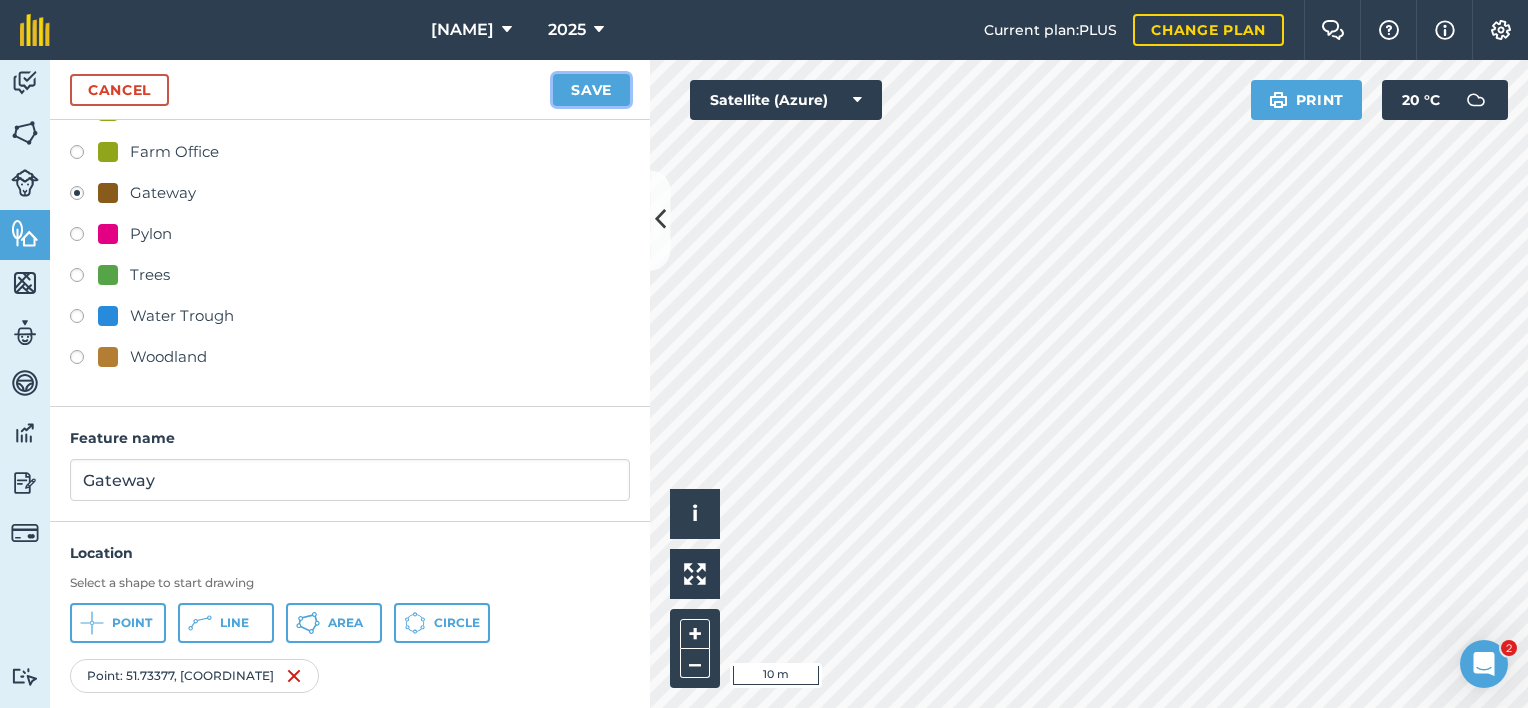 click on "Save" at bounding box center [591, 90] 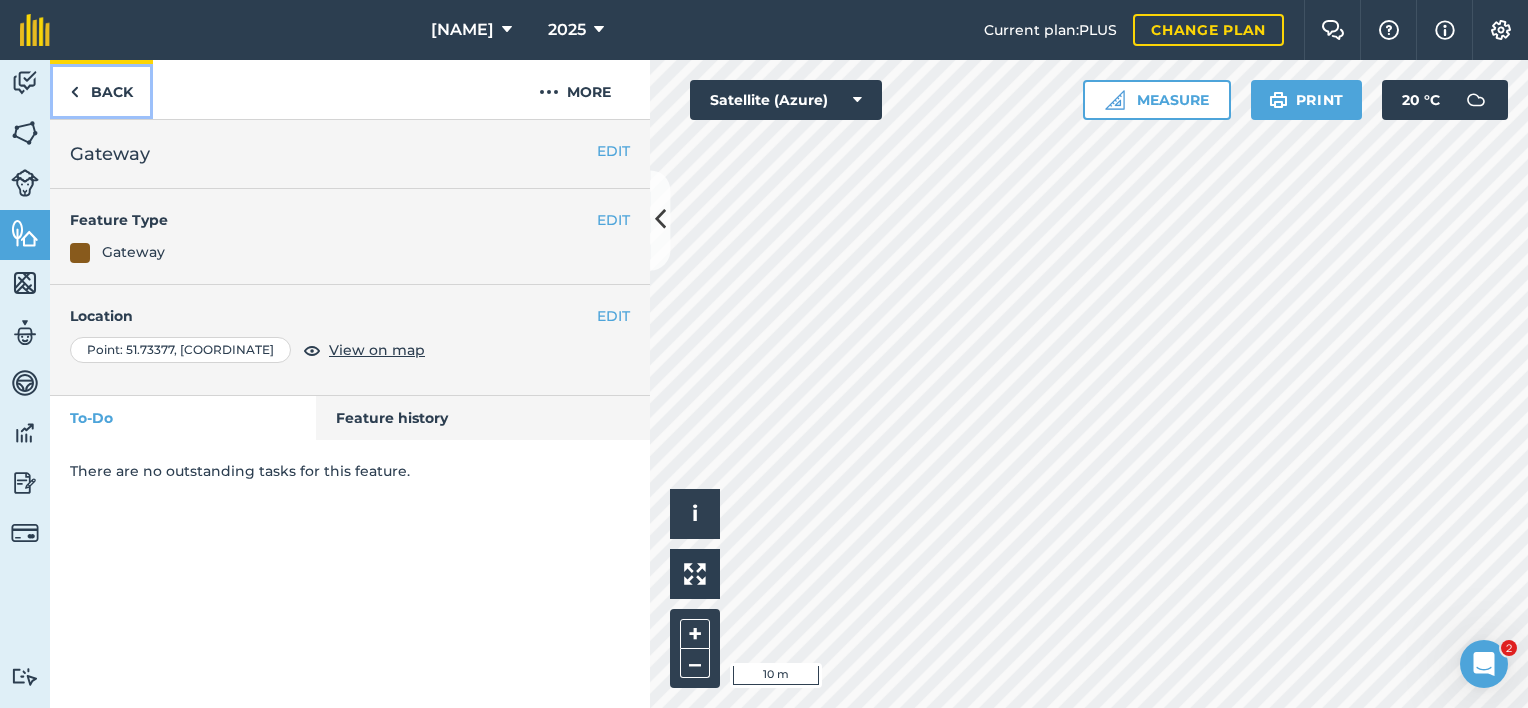 click on "Back" at bounding box center [101, 89] 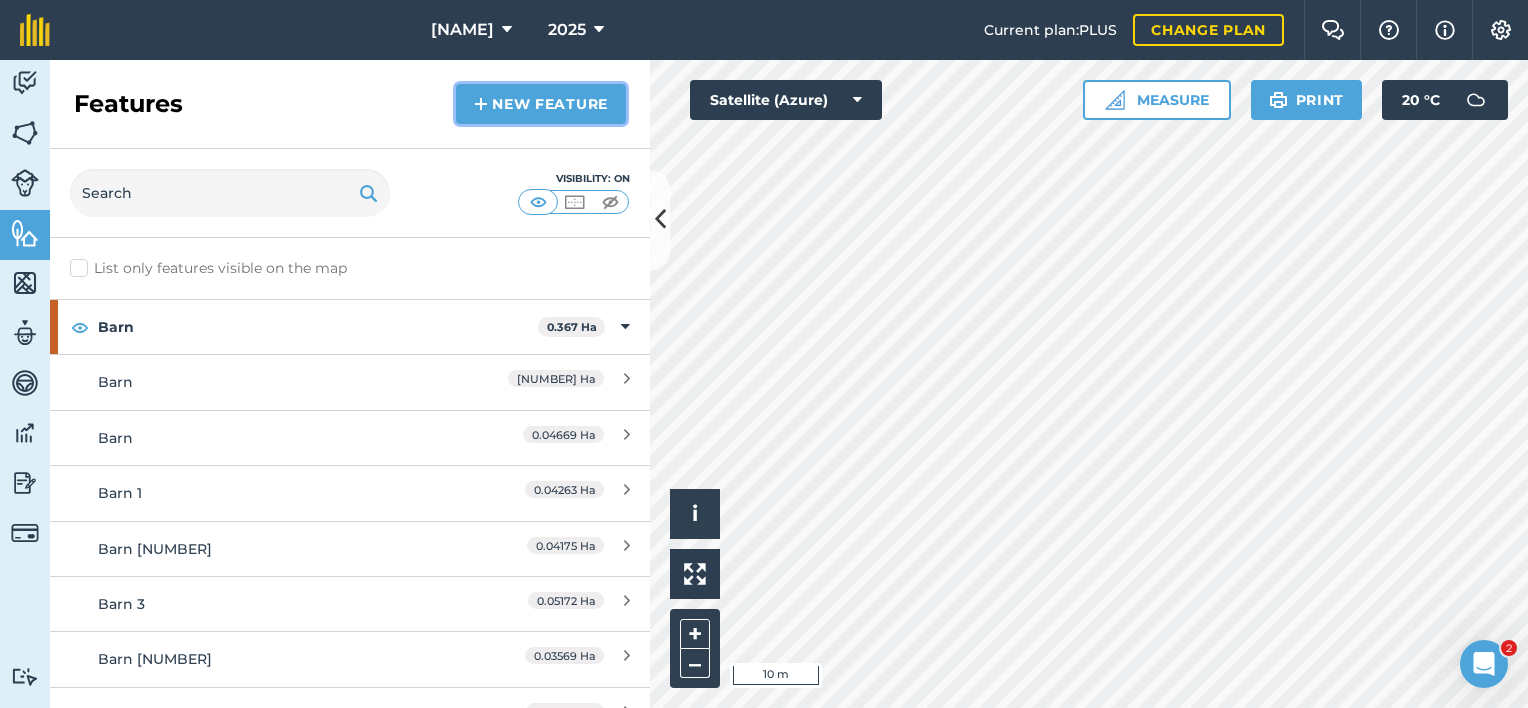 click on "New feature" at bounding box center [541, 104] 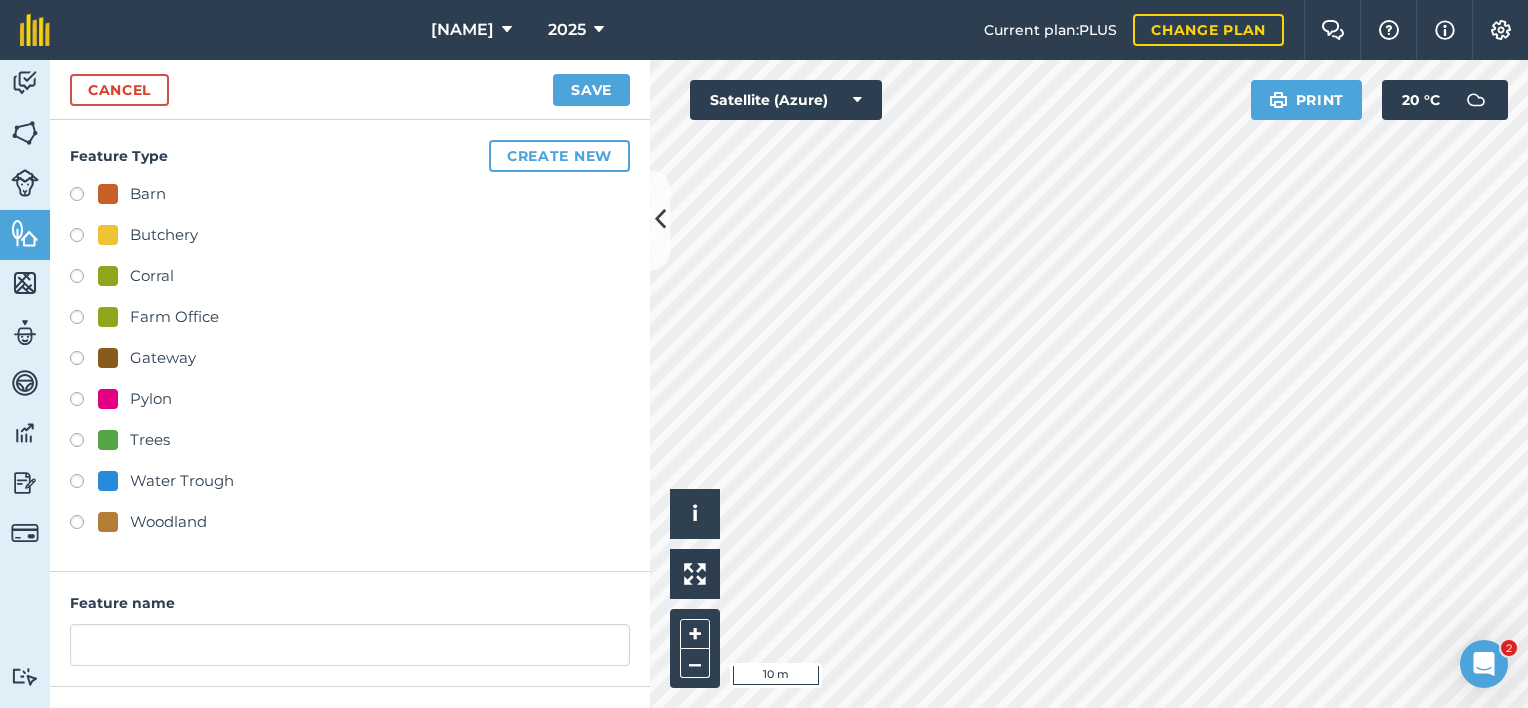 click on "Water Trough" at bounding box center [182, 481] 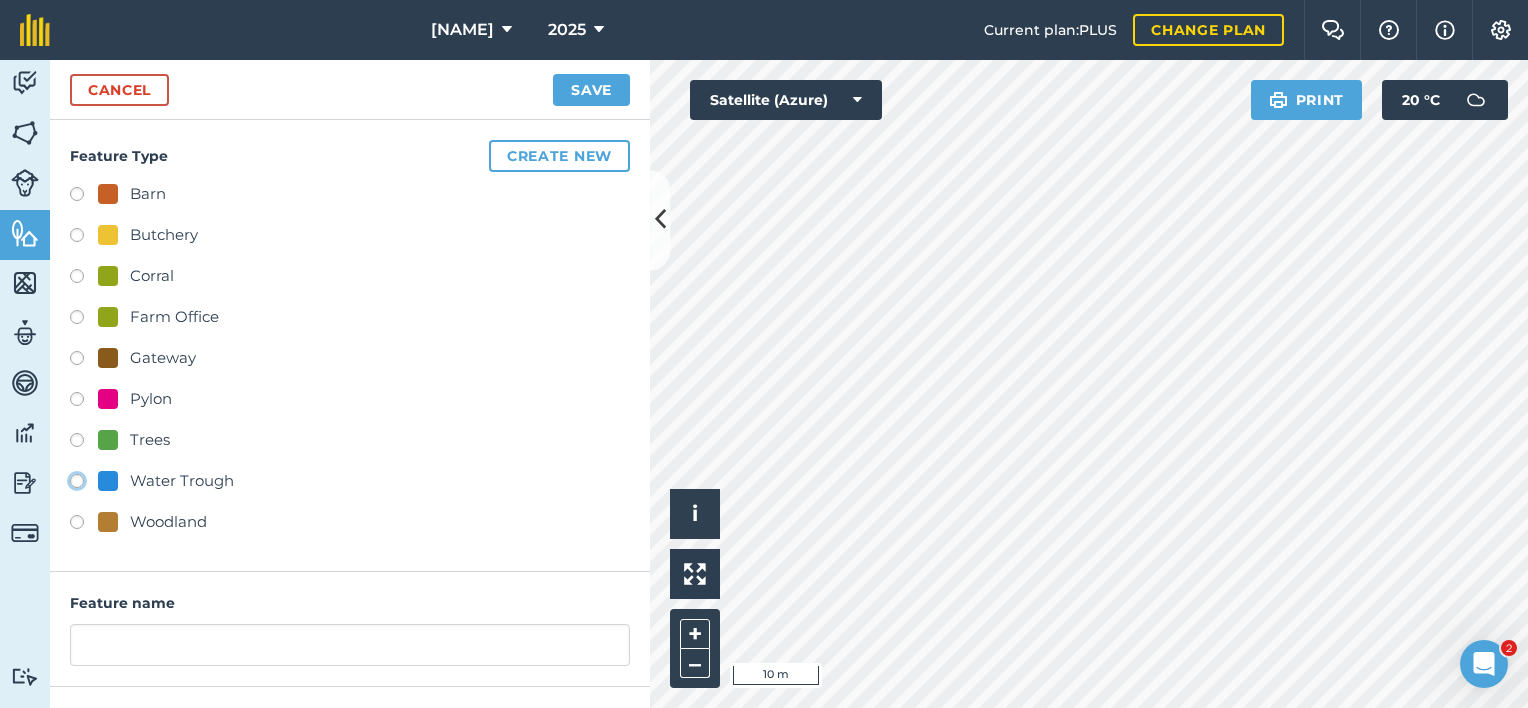 radio on "true" 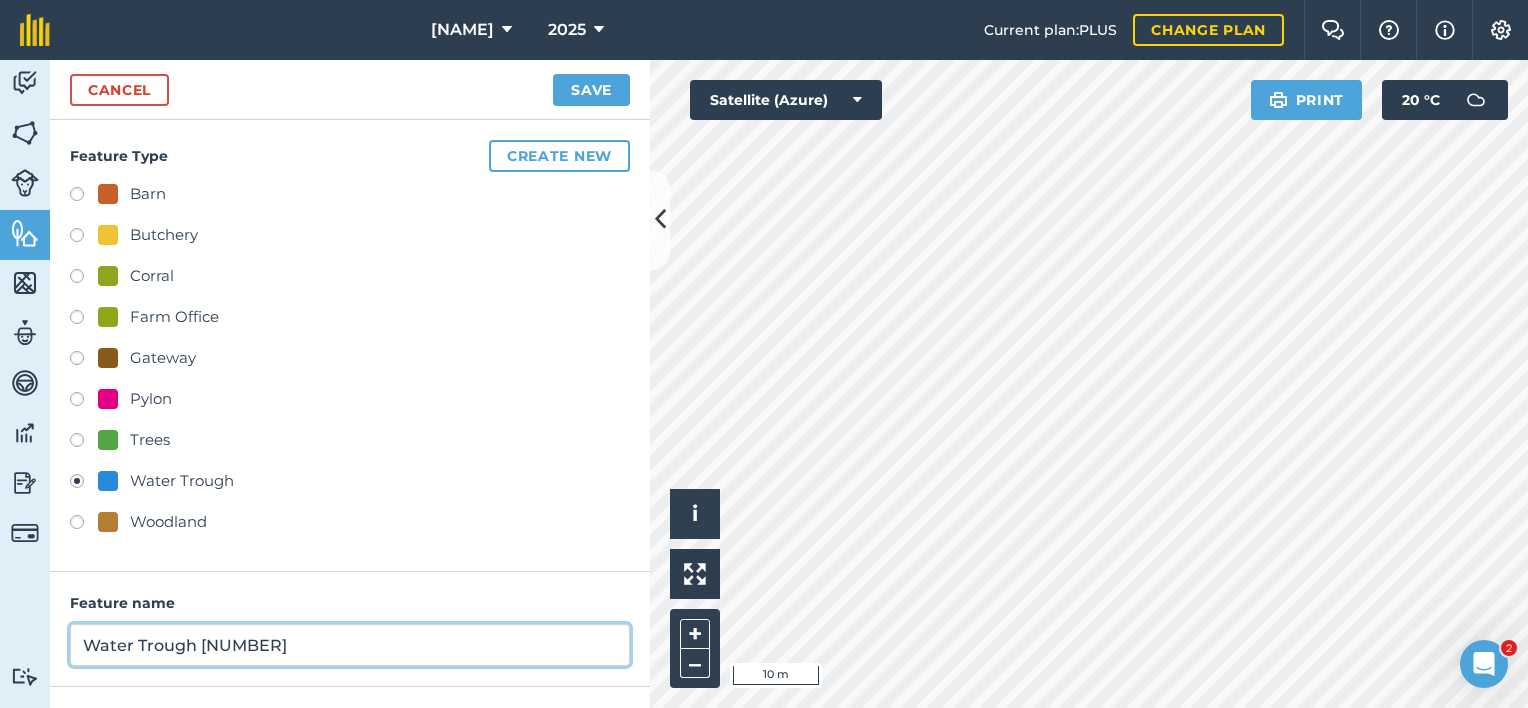 click on "Water Trough [NUMBER]" at bounding box center (350, 645) 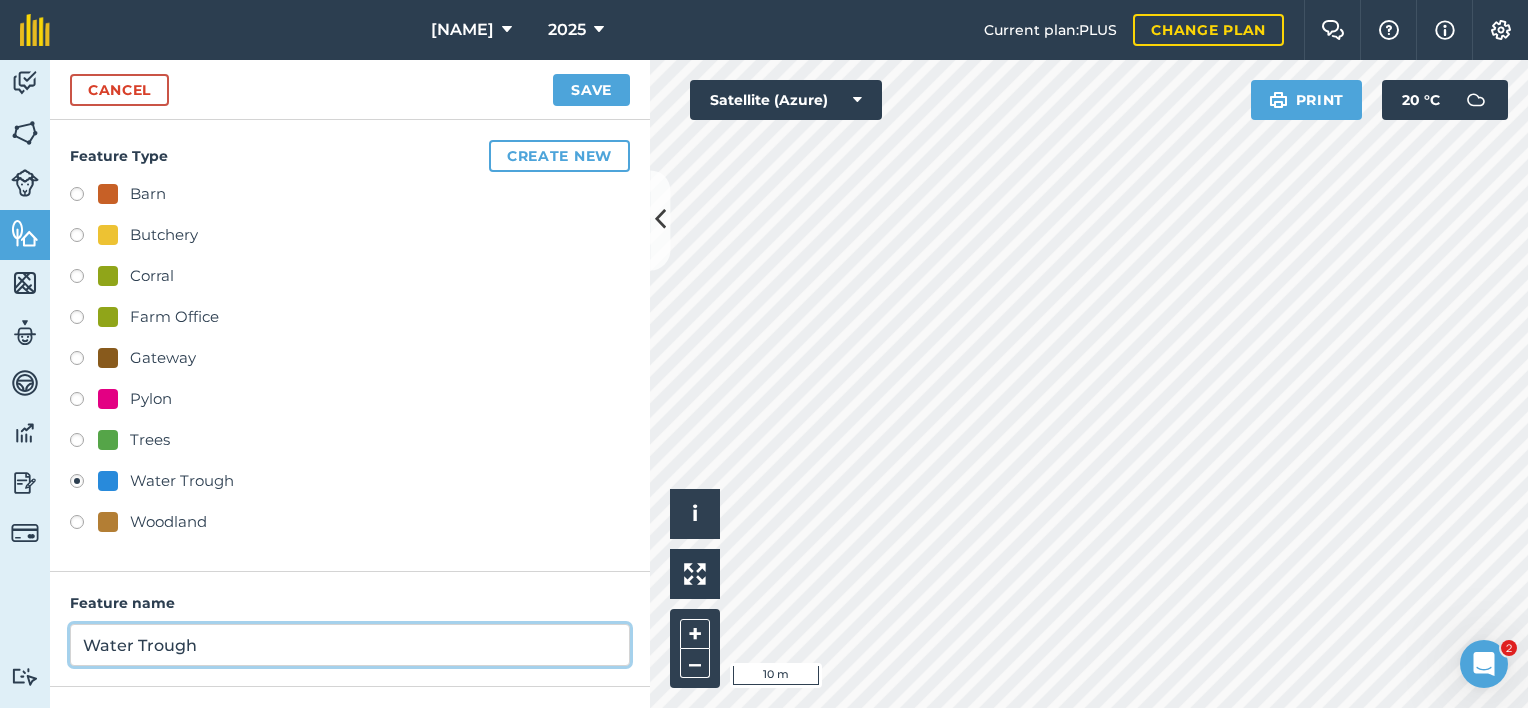 scroll, scrollTop: 165, scrollLeft: 0, axis: vertical 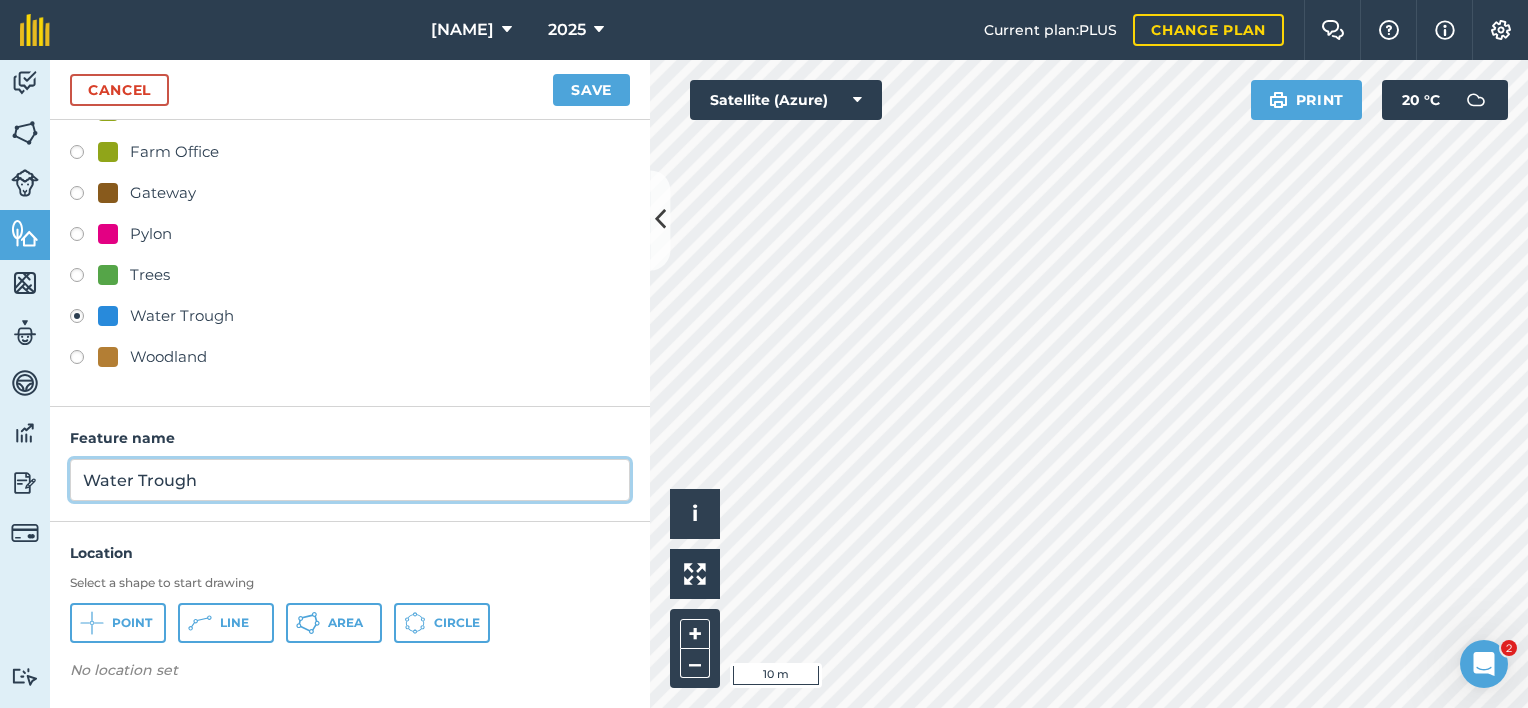 type on "Water Trough" 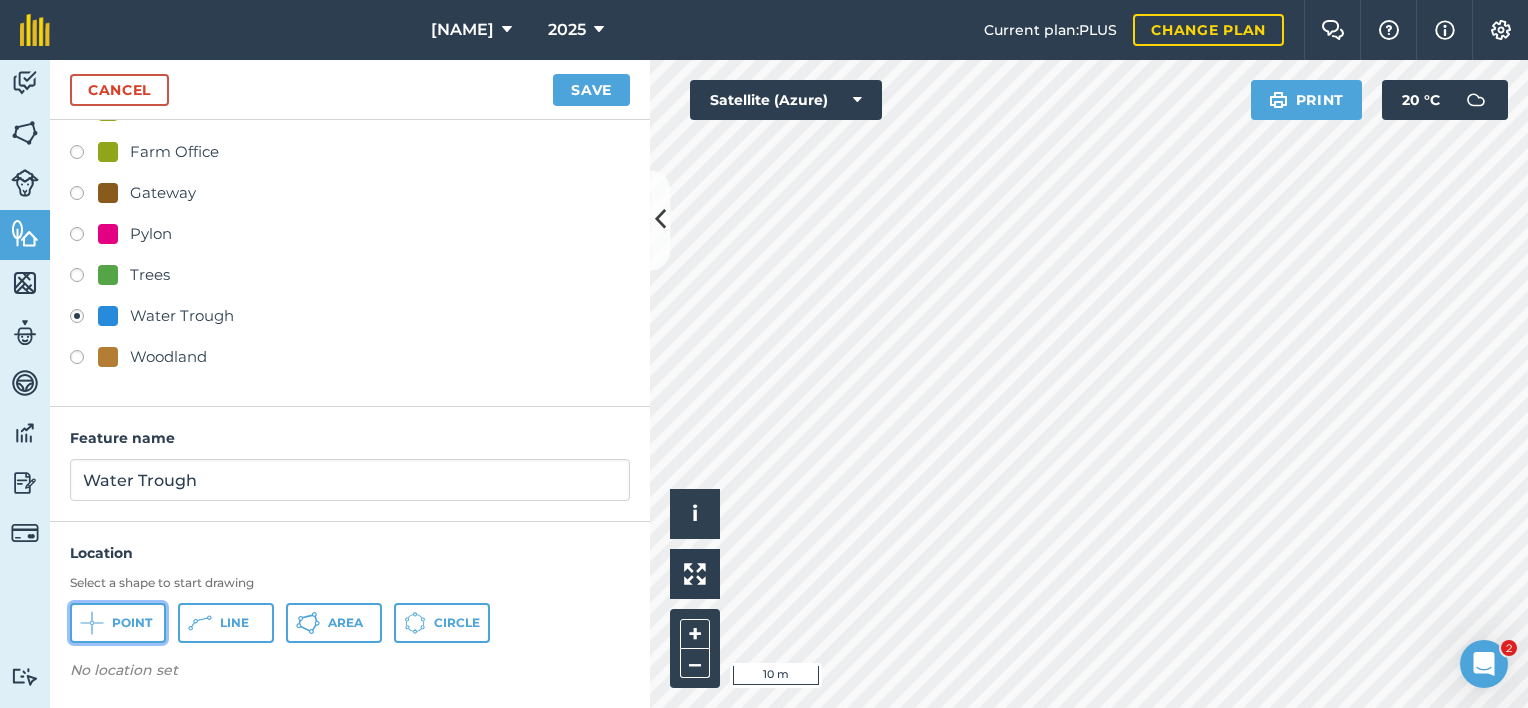 click on "Point" at bounding box center (132, 623) 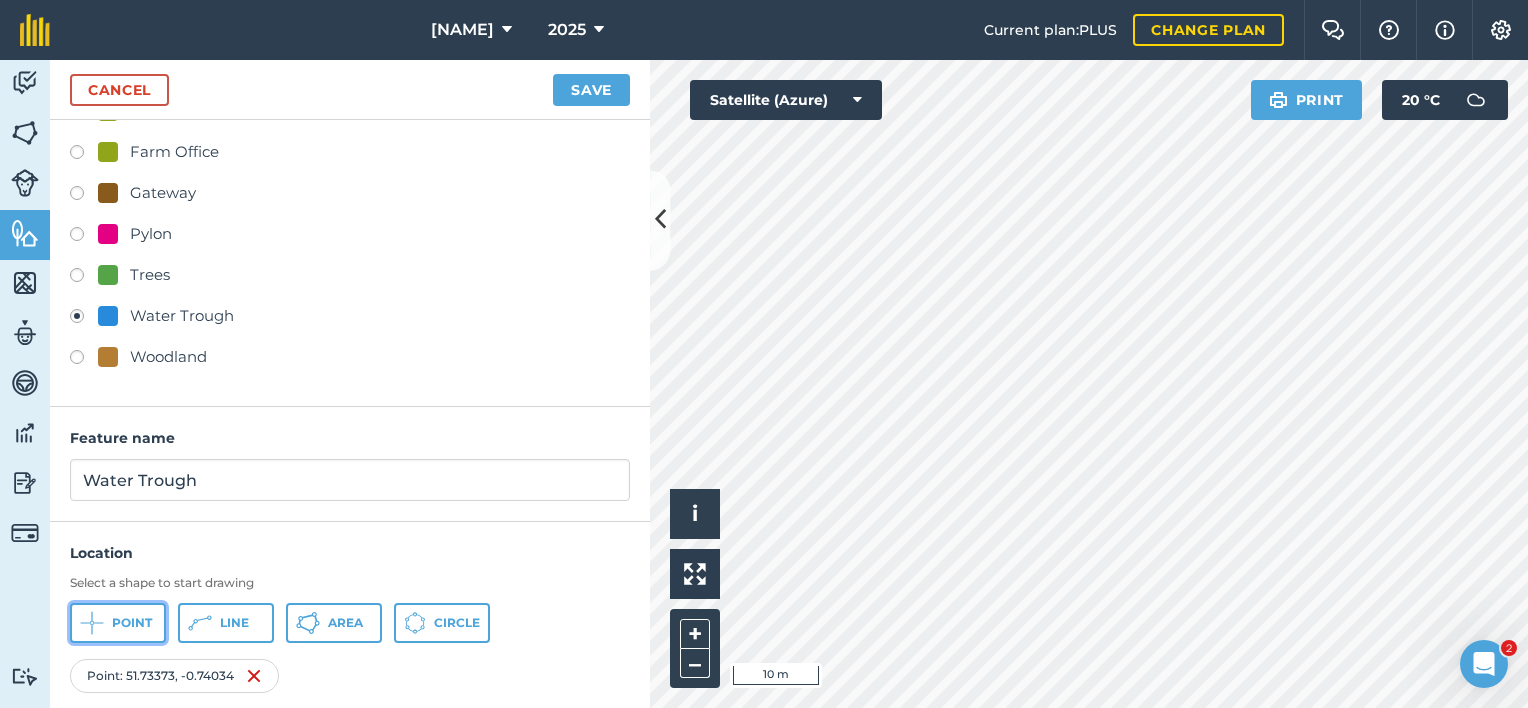 click on "Point" at bounding box center [118, 623] 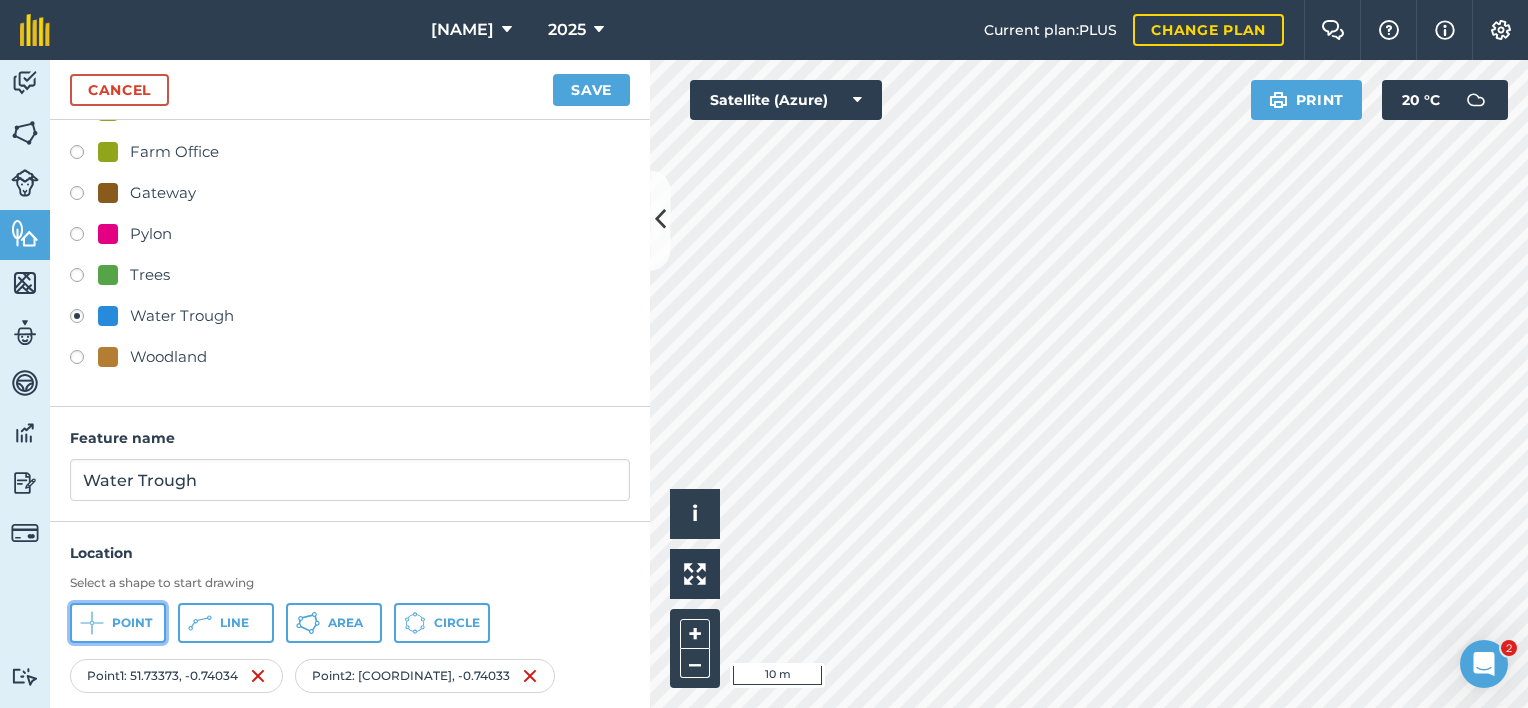 click on "Point" at bounding box center (132, 623) 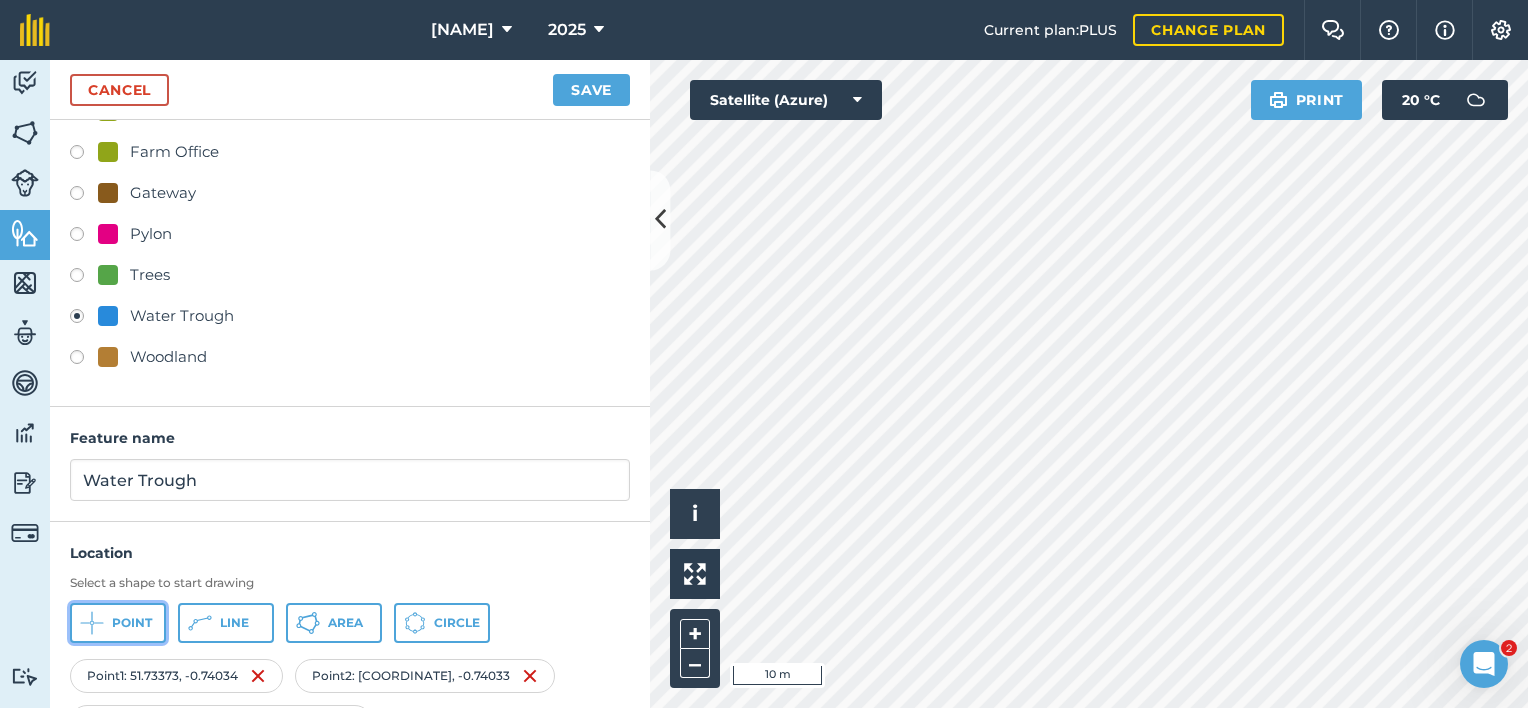 drag, startPoint x: 87, startPoint y: 630, endPoint x: 116, endPoint y: 609, distance: 35.805027 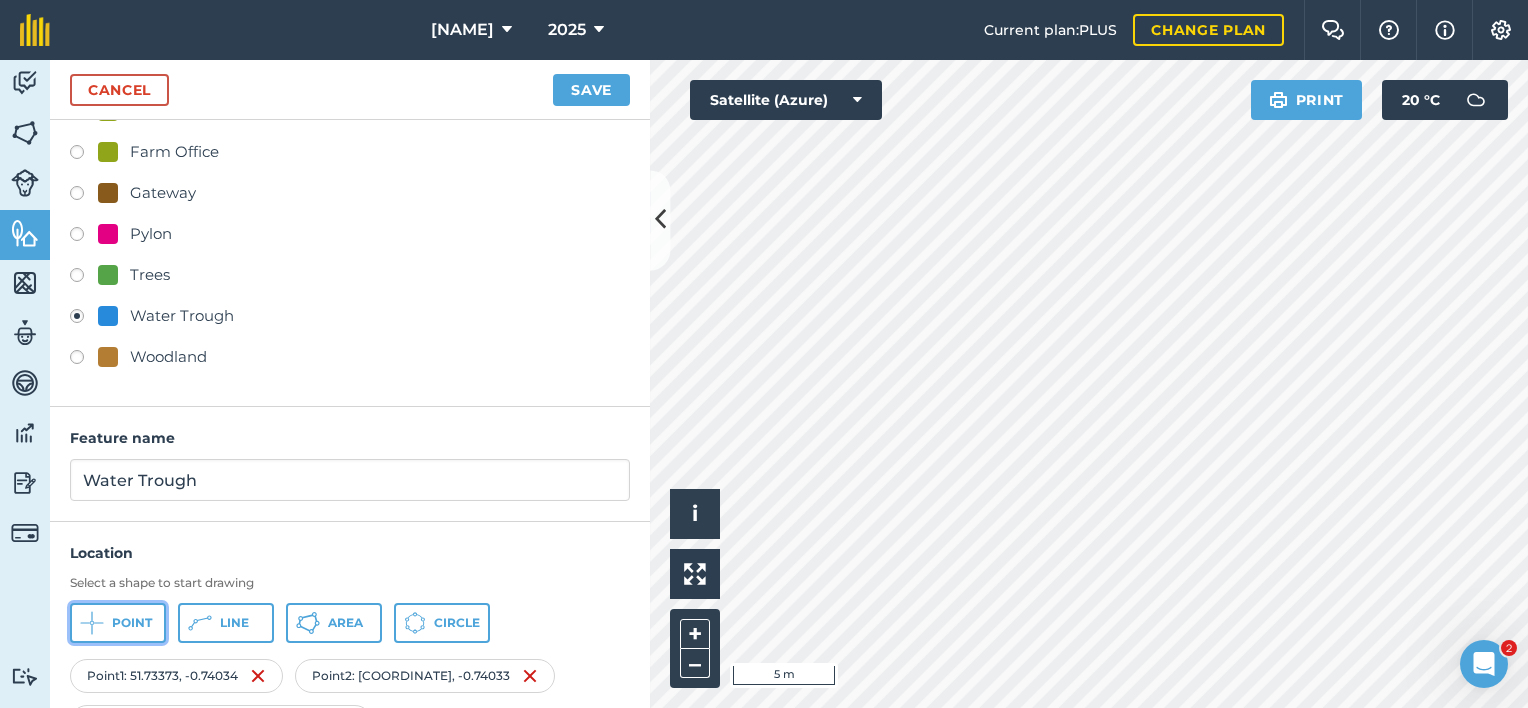 click 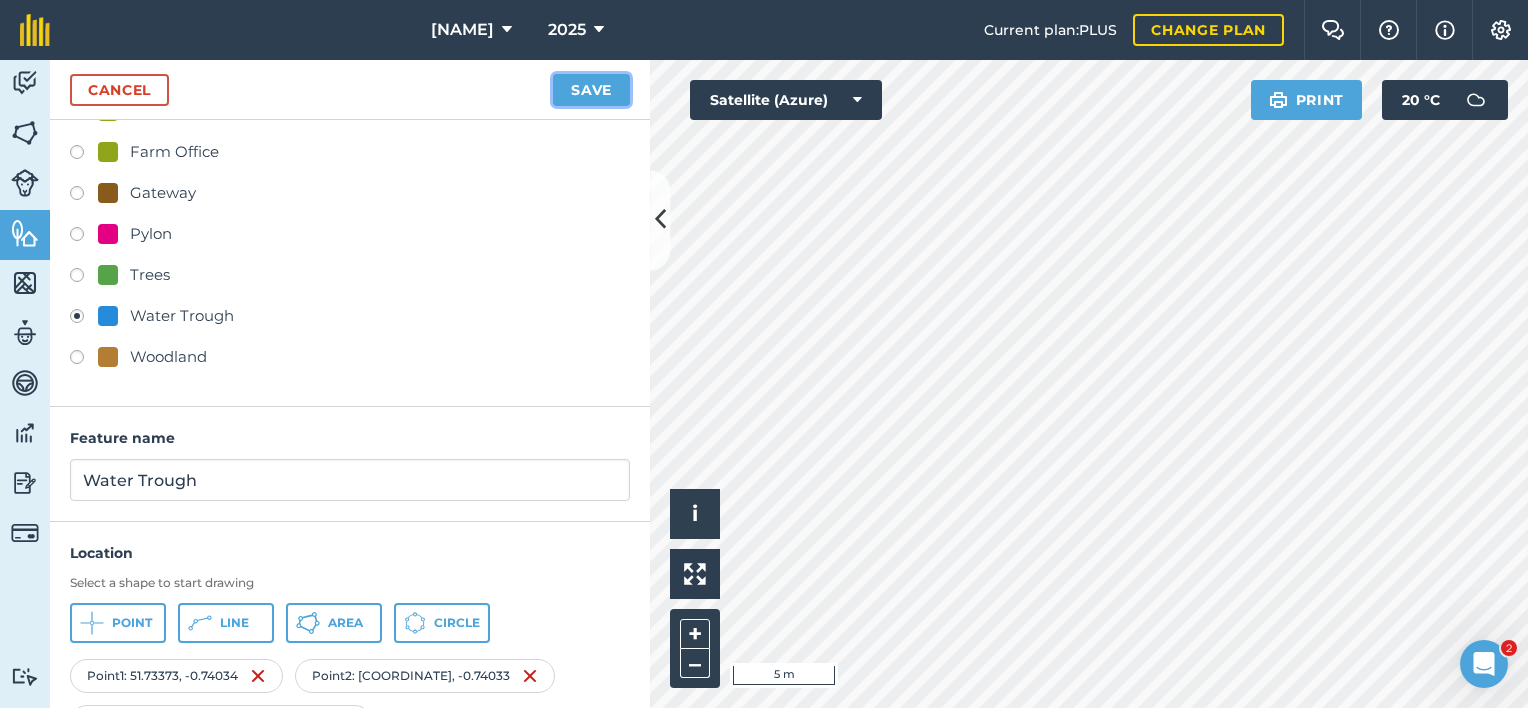 click on "Save" at bounding box center [591, 90] 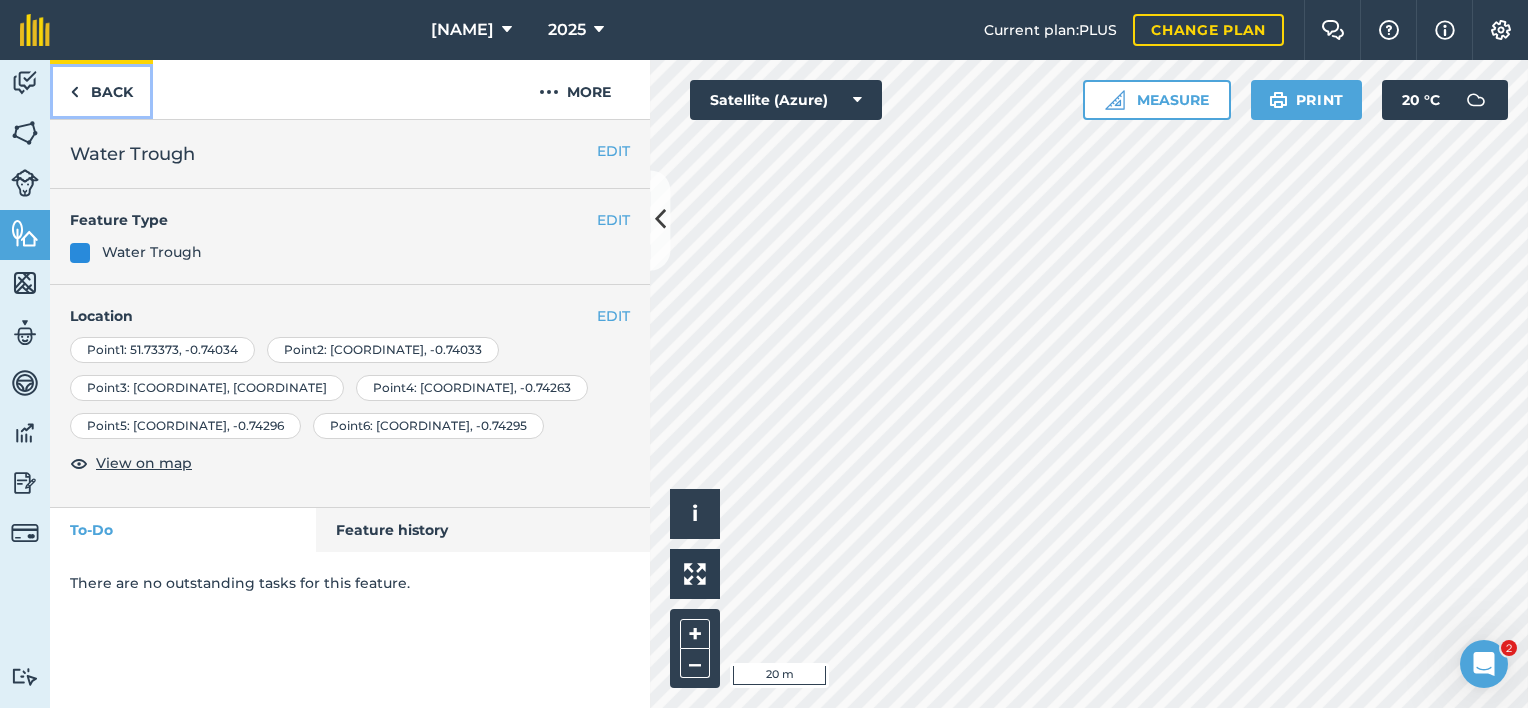 click on "Back" at bounding box center (101, 89) 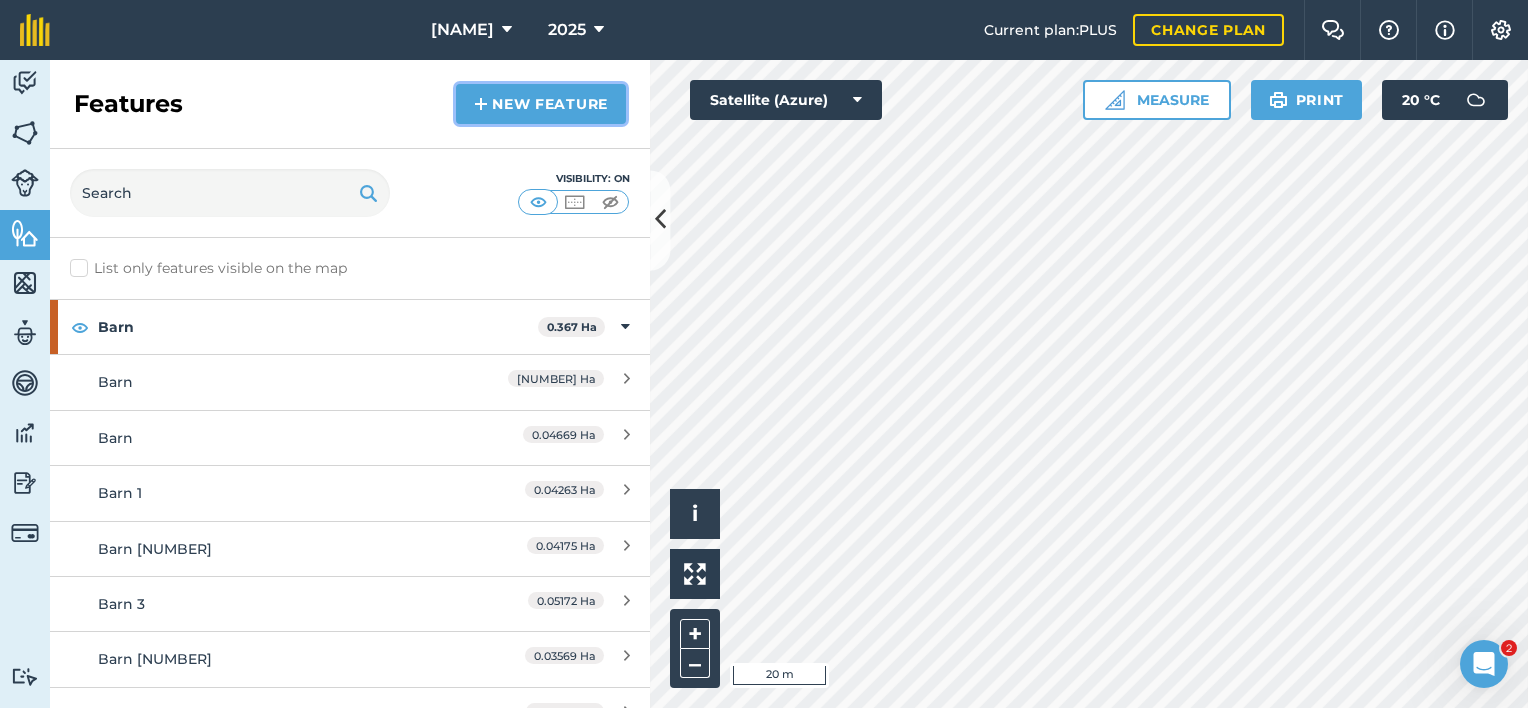 click on "New feature" at bounding box center (541, 104) 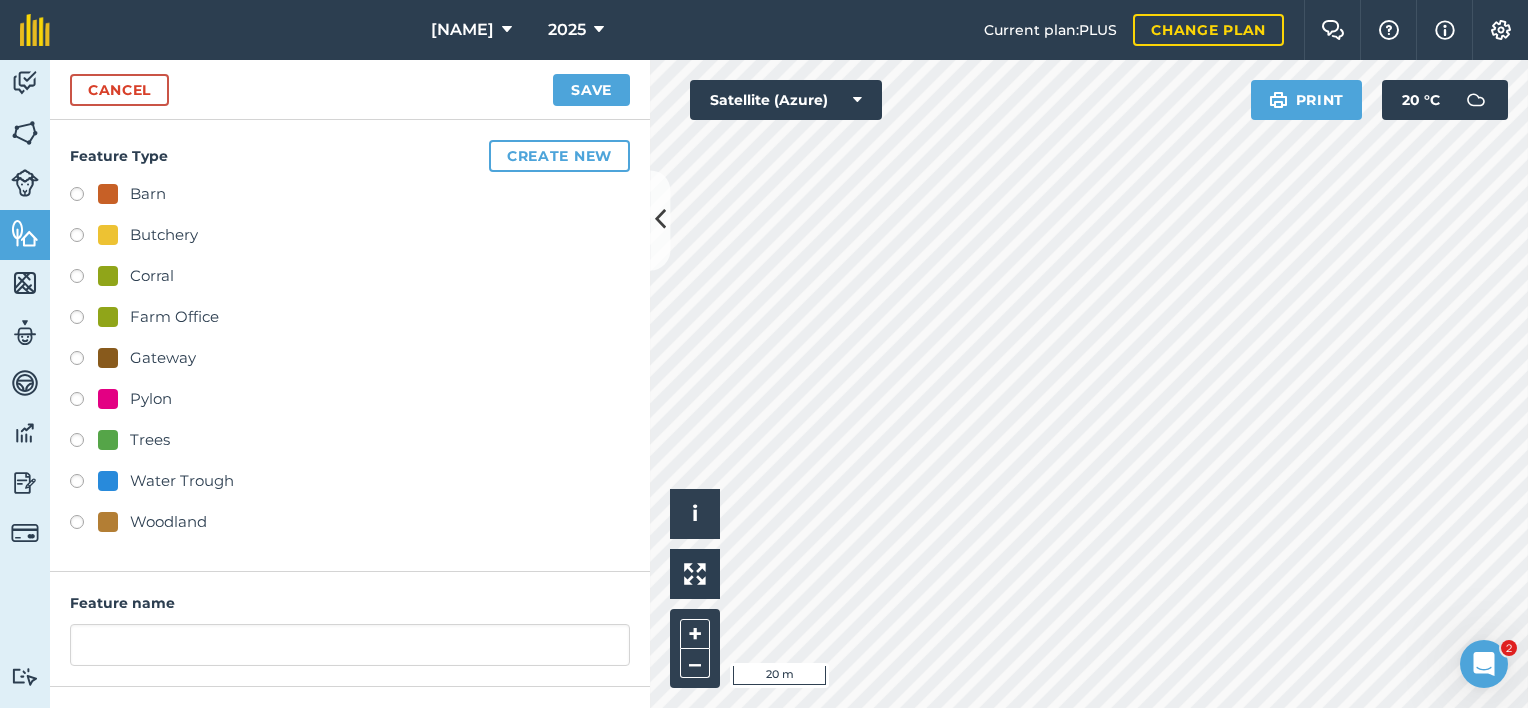 click on "Gateway" at bounding box center [147, 358] 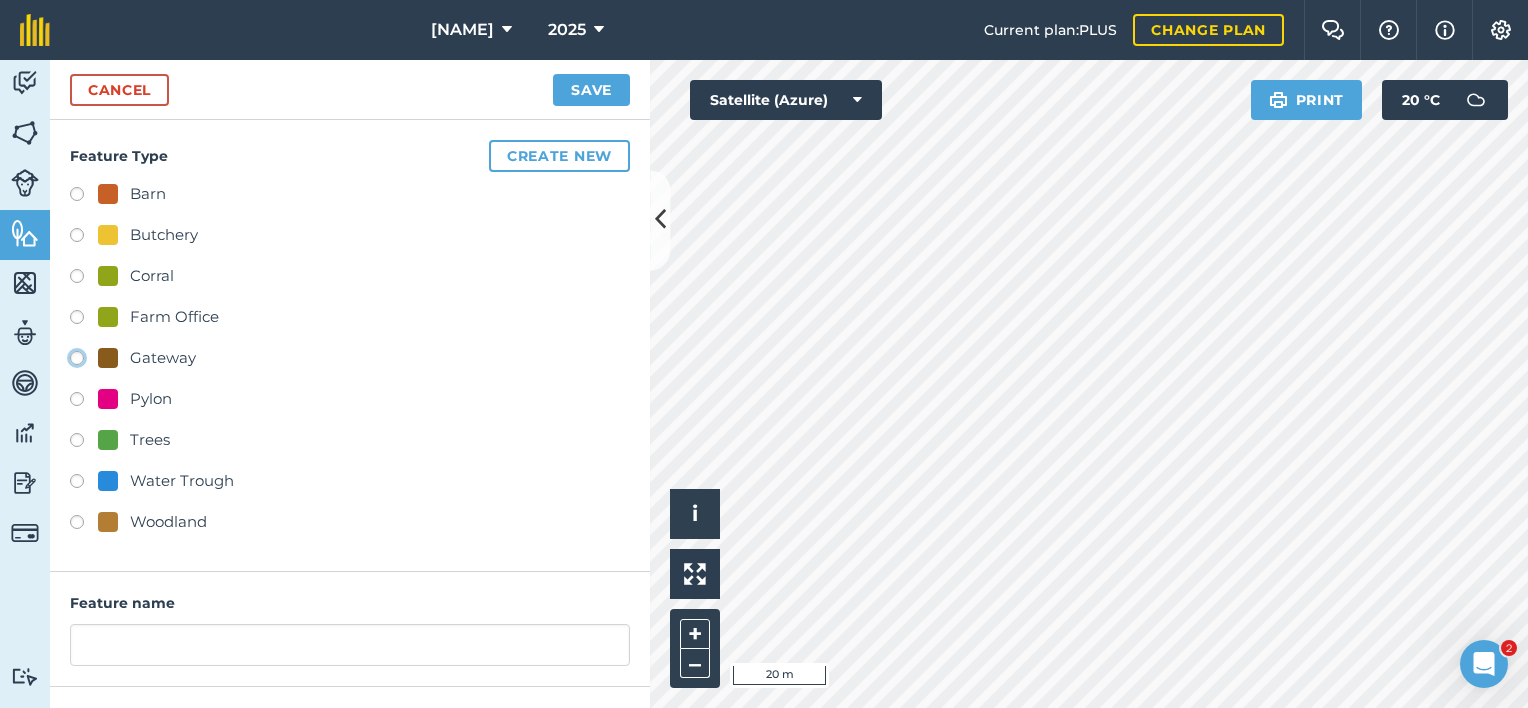 click on "Gateway" at bounding box center (-9923, 357) 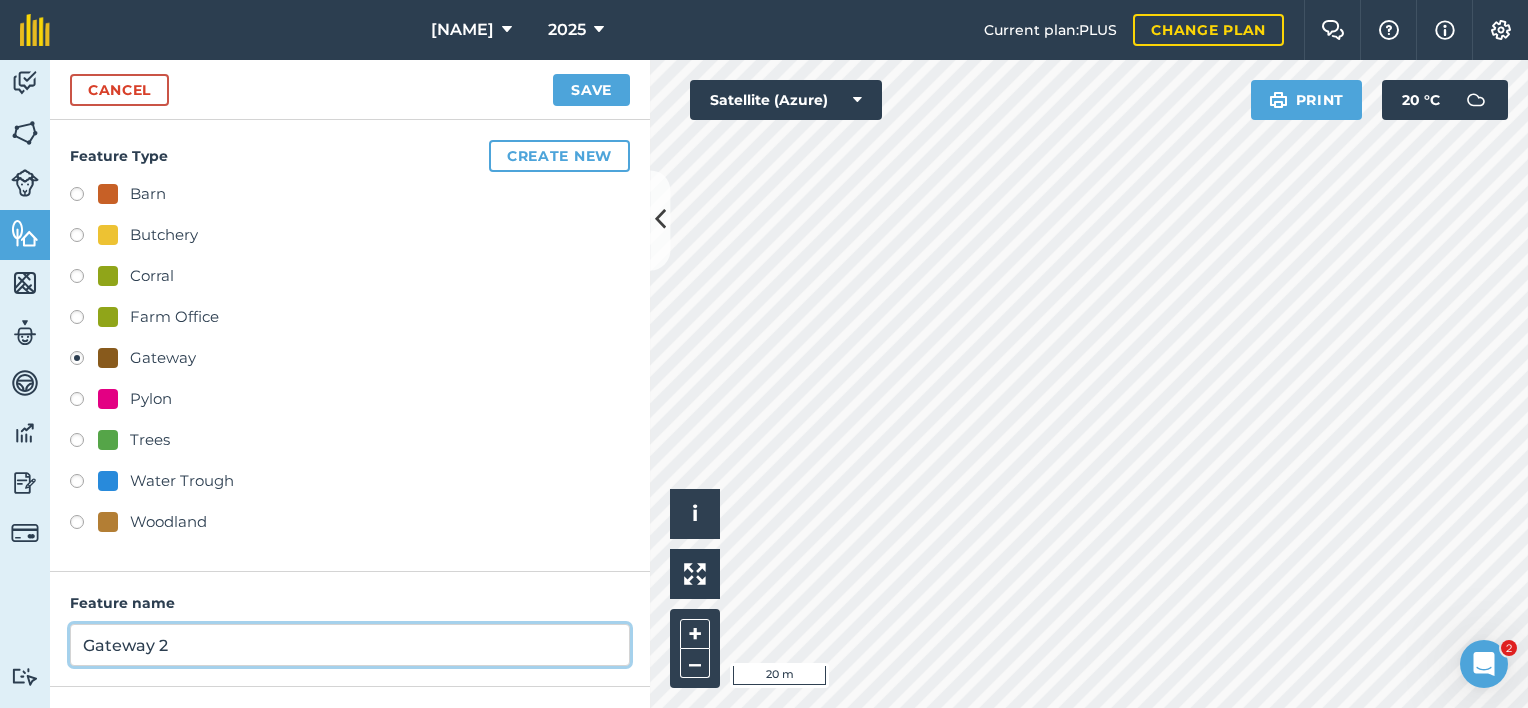 click on "Gateway 2" at bounding box center (350, 645) 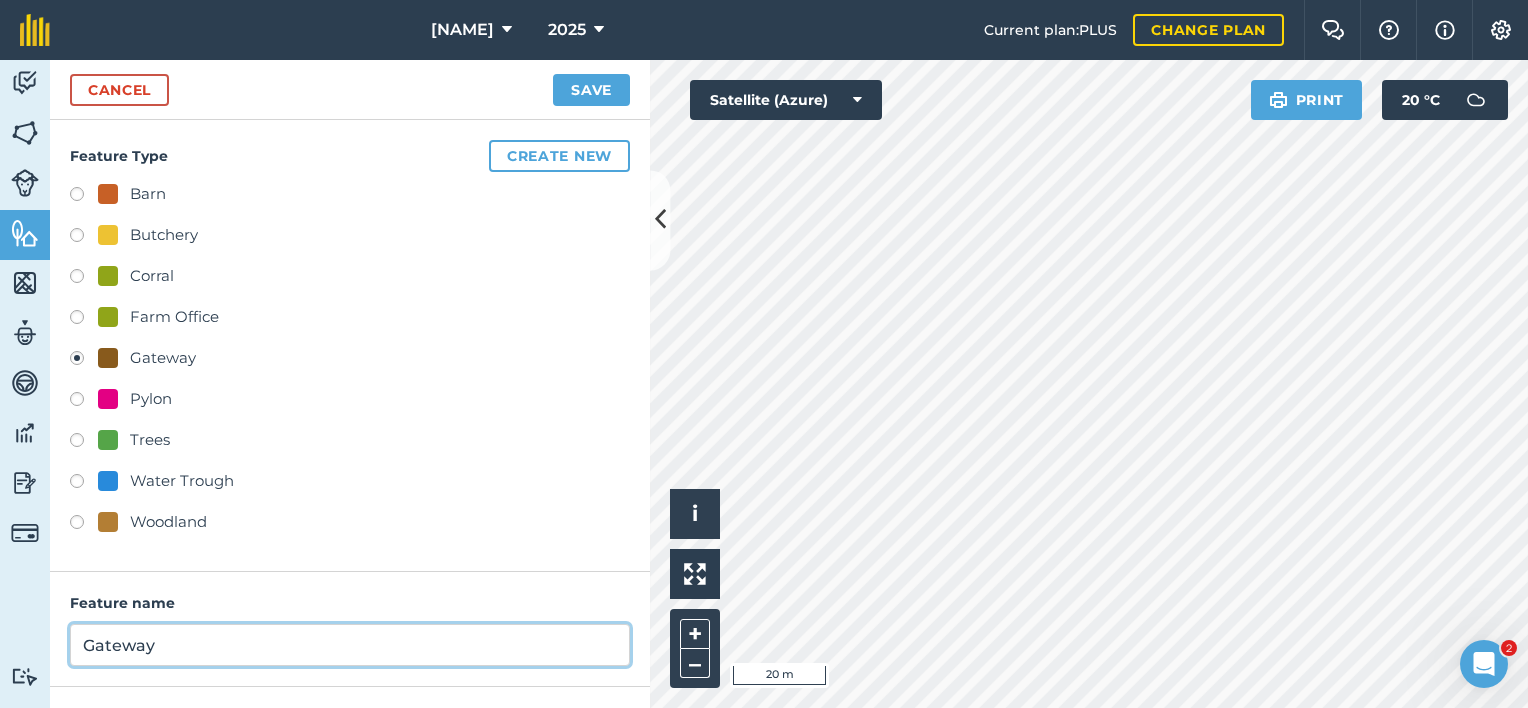 scroll, scrollTop: 165, scrollLeft: 0, axis: vertical 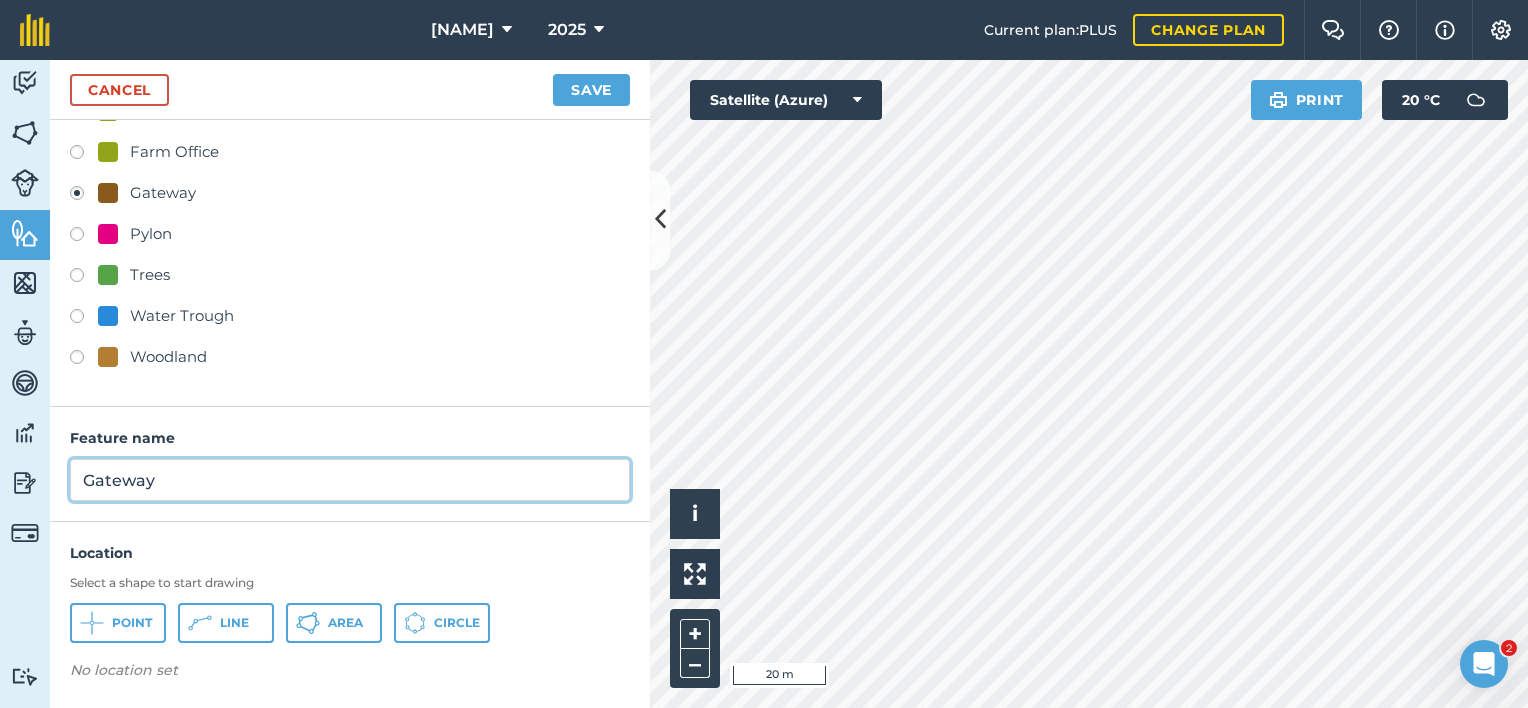 type on "Gateway" 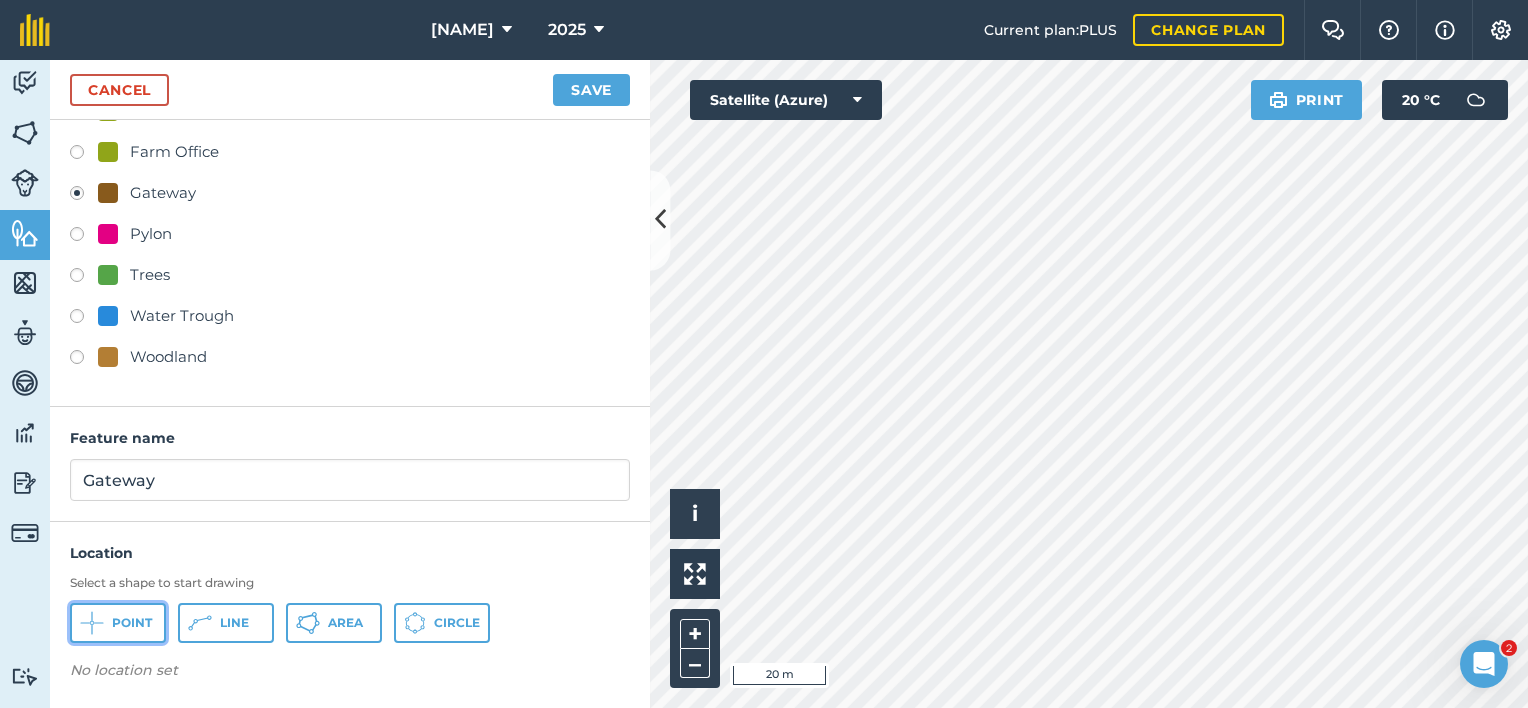 click on "Point" at bounding box center [132, 623] 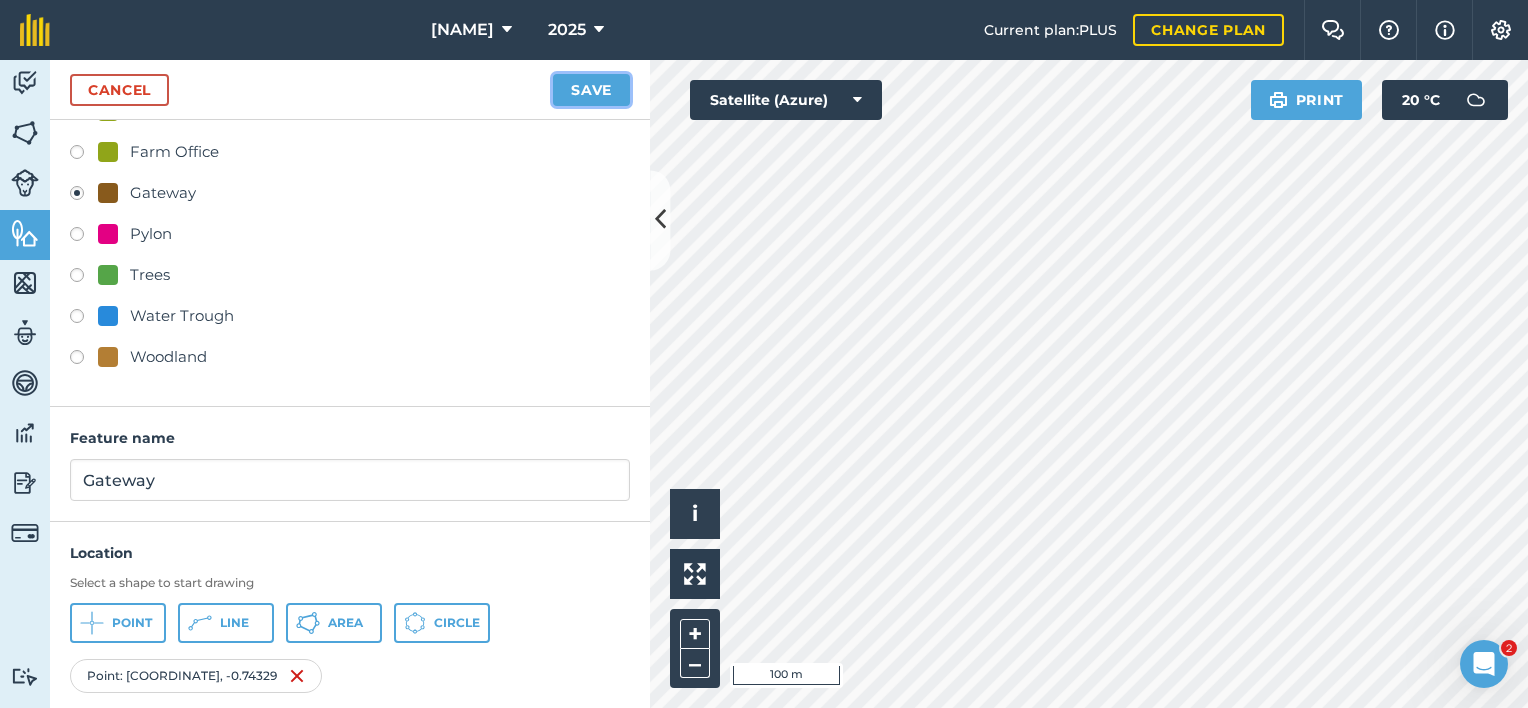 click on "Save" at bounding box center [591, 90] 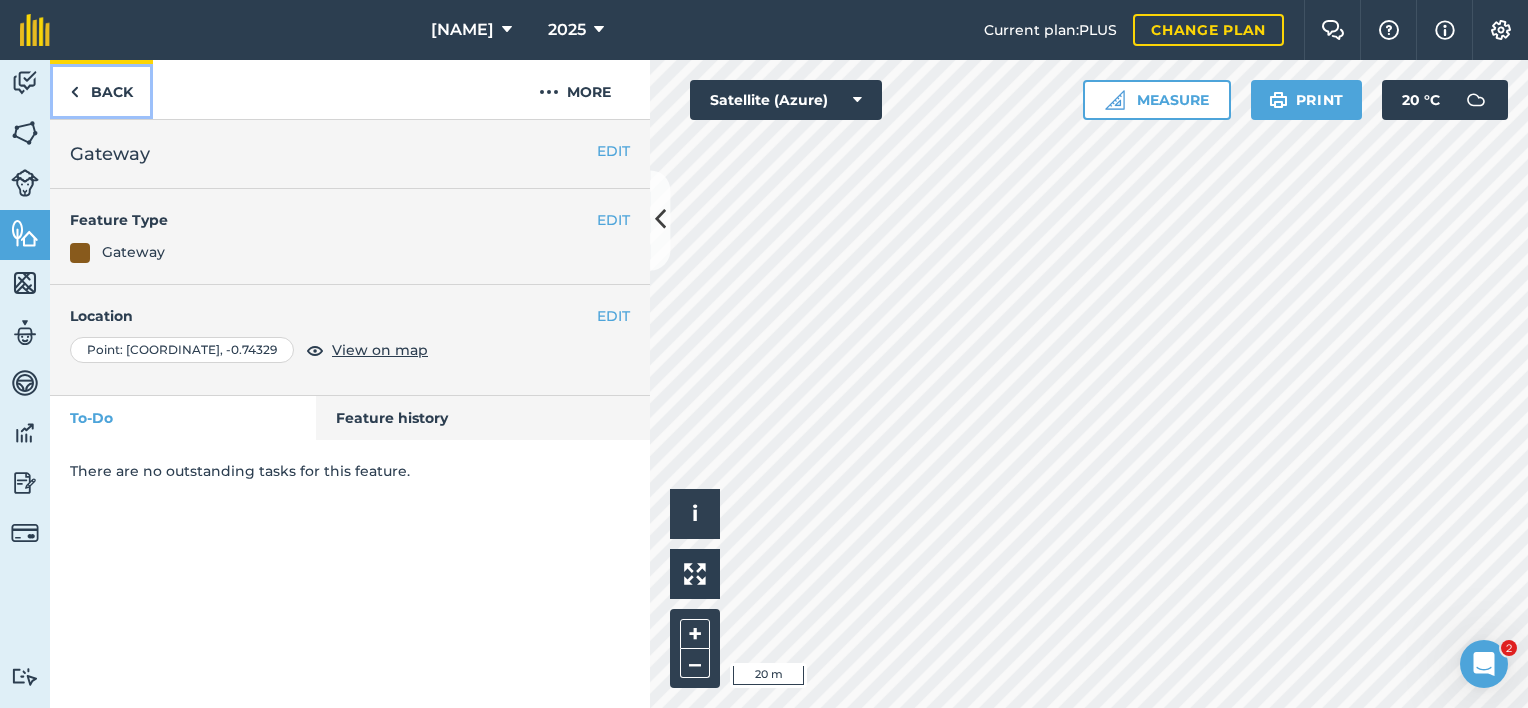 click on "Back" at bounding box center [101, 89] 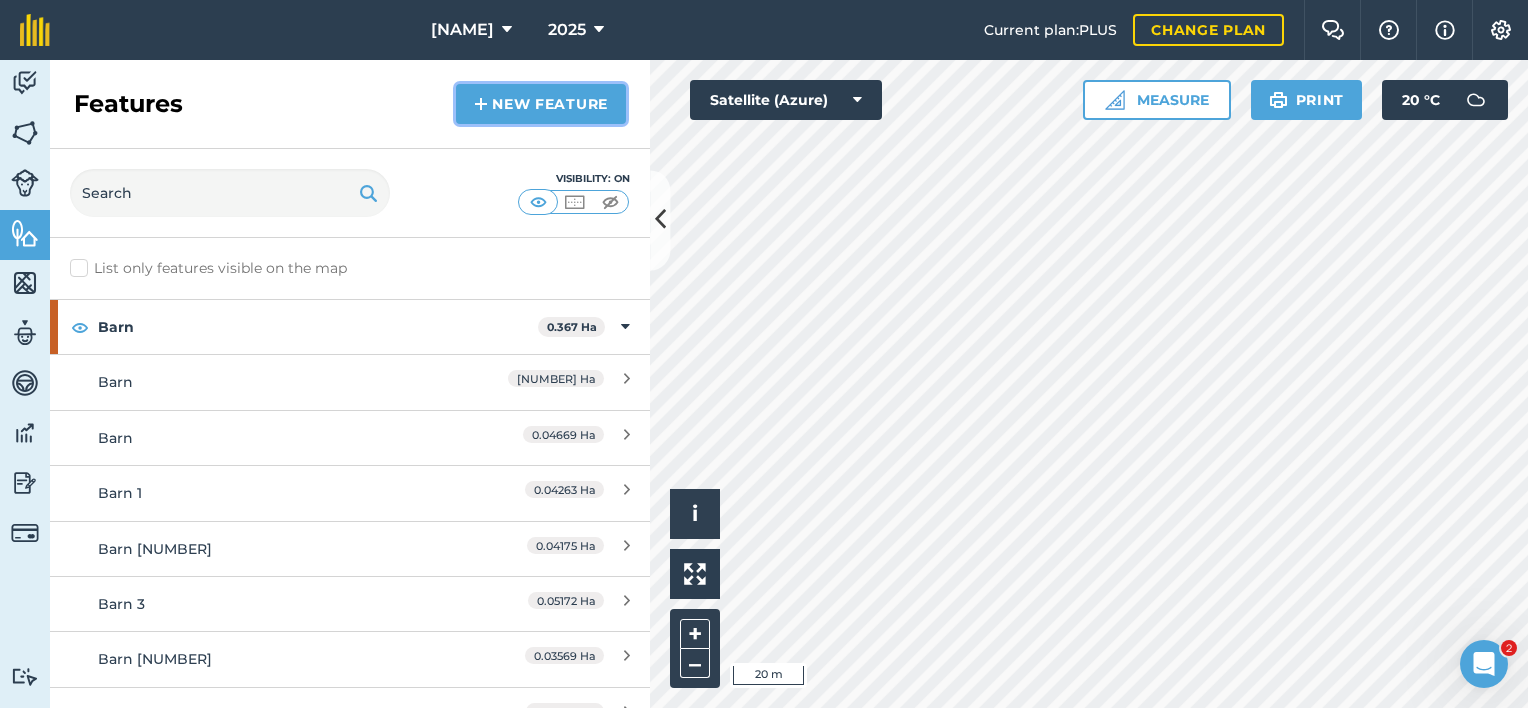click on "New feature" at bounding box center [541, 104] 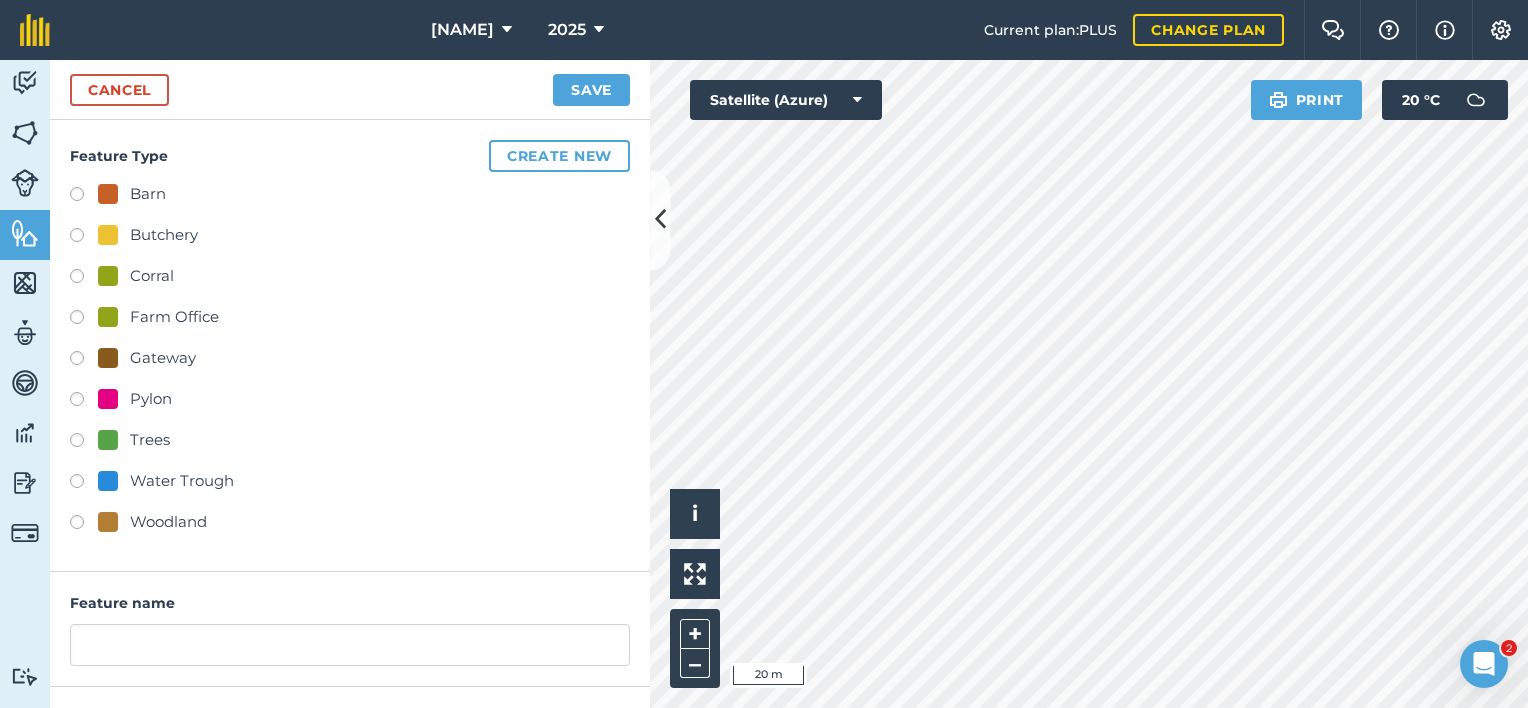 click on "Water Trough" at bounding box center [350, 483] 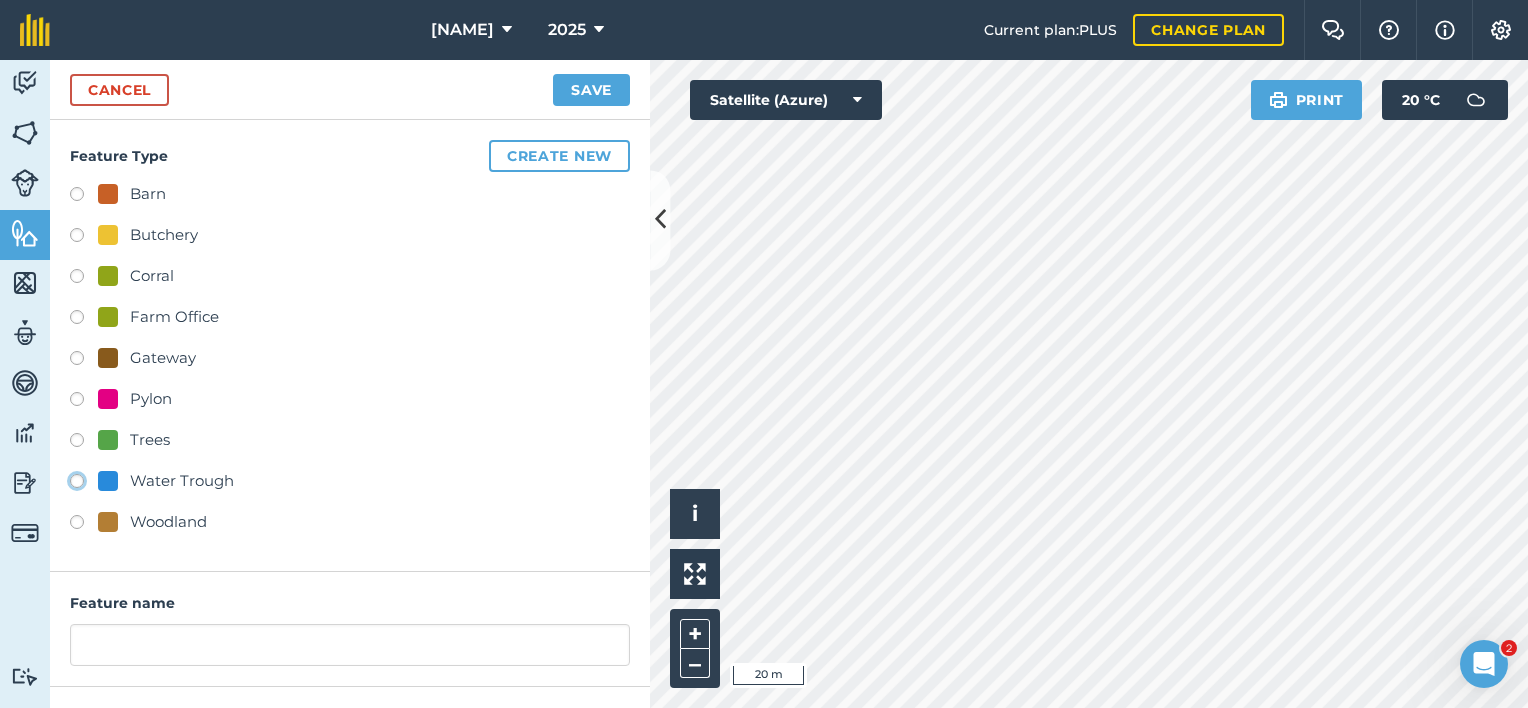 click on "Water Trough" at bounding box center [-9923, 480] 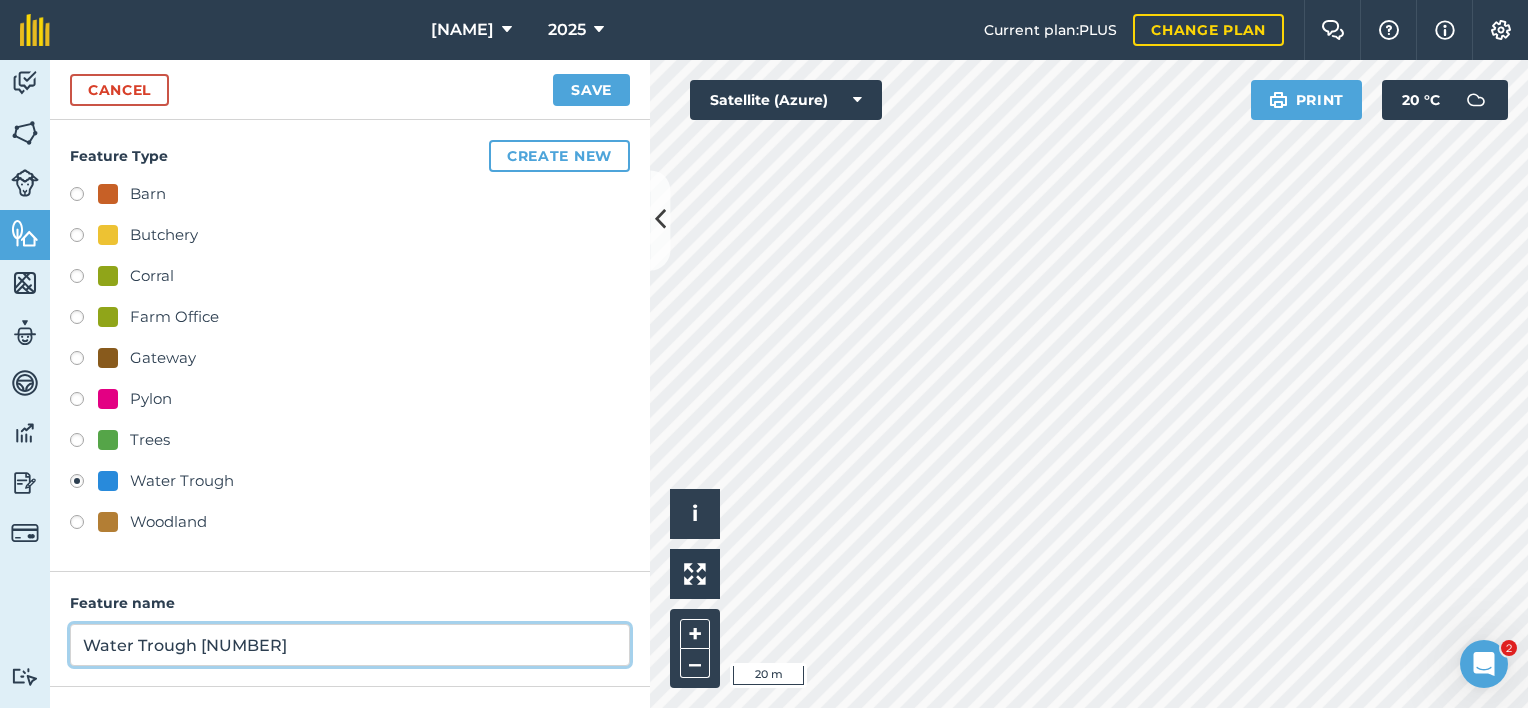 click on "Water Trough [NUMBER]" at bounding box center (350, 645) 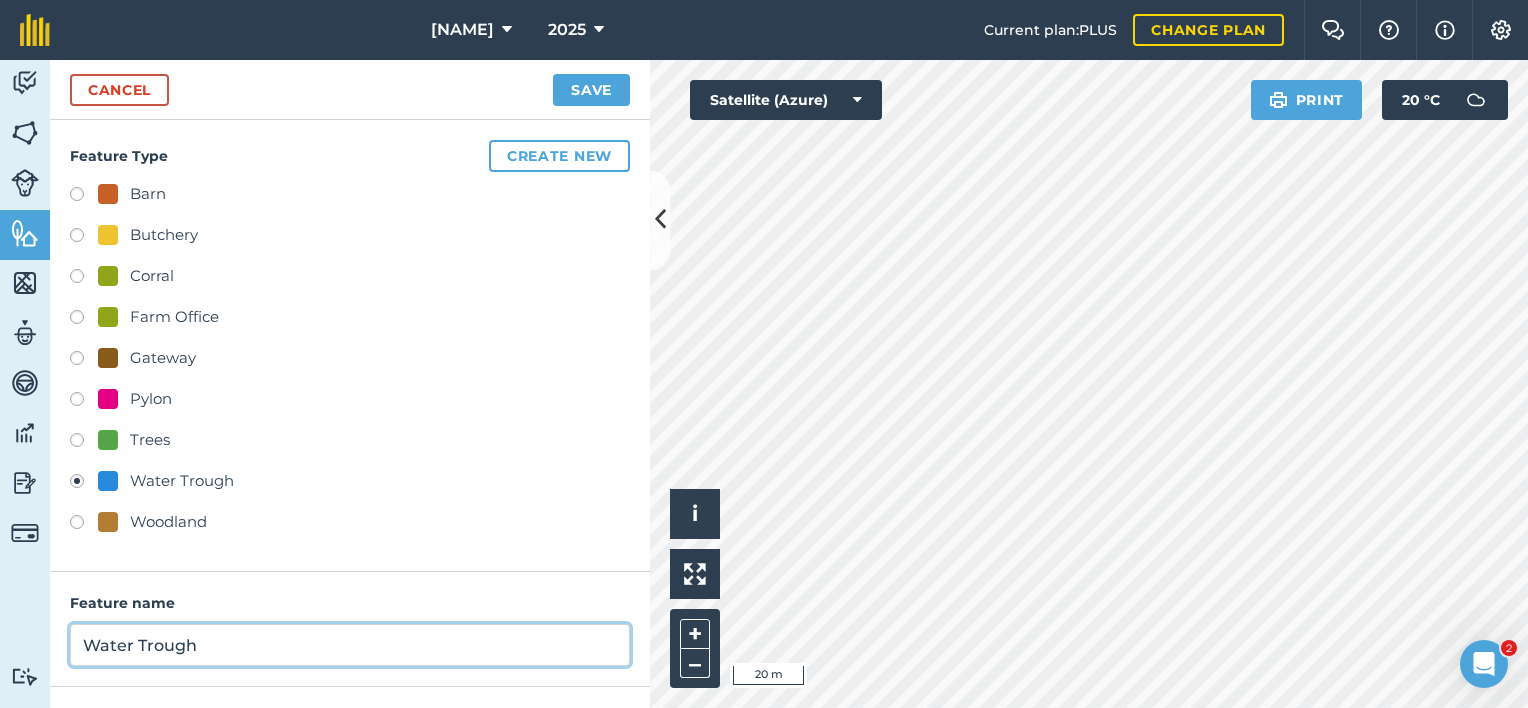 scroll, scrollTop: 165, scrollLeft: 0, axis: vertical 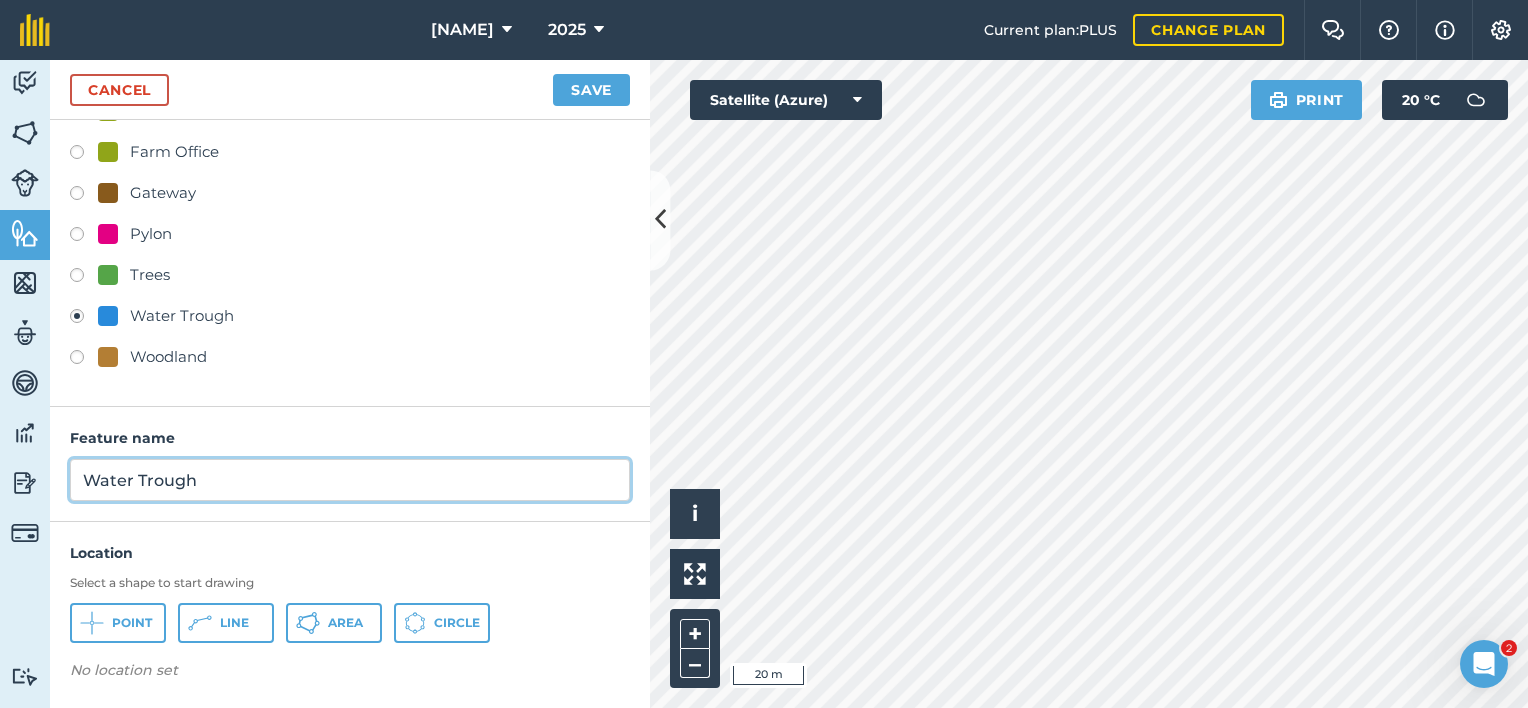 type on "Water Trough" 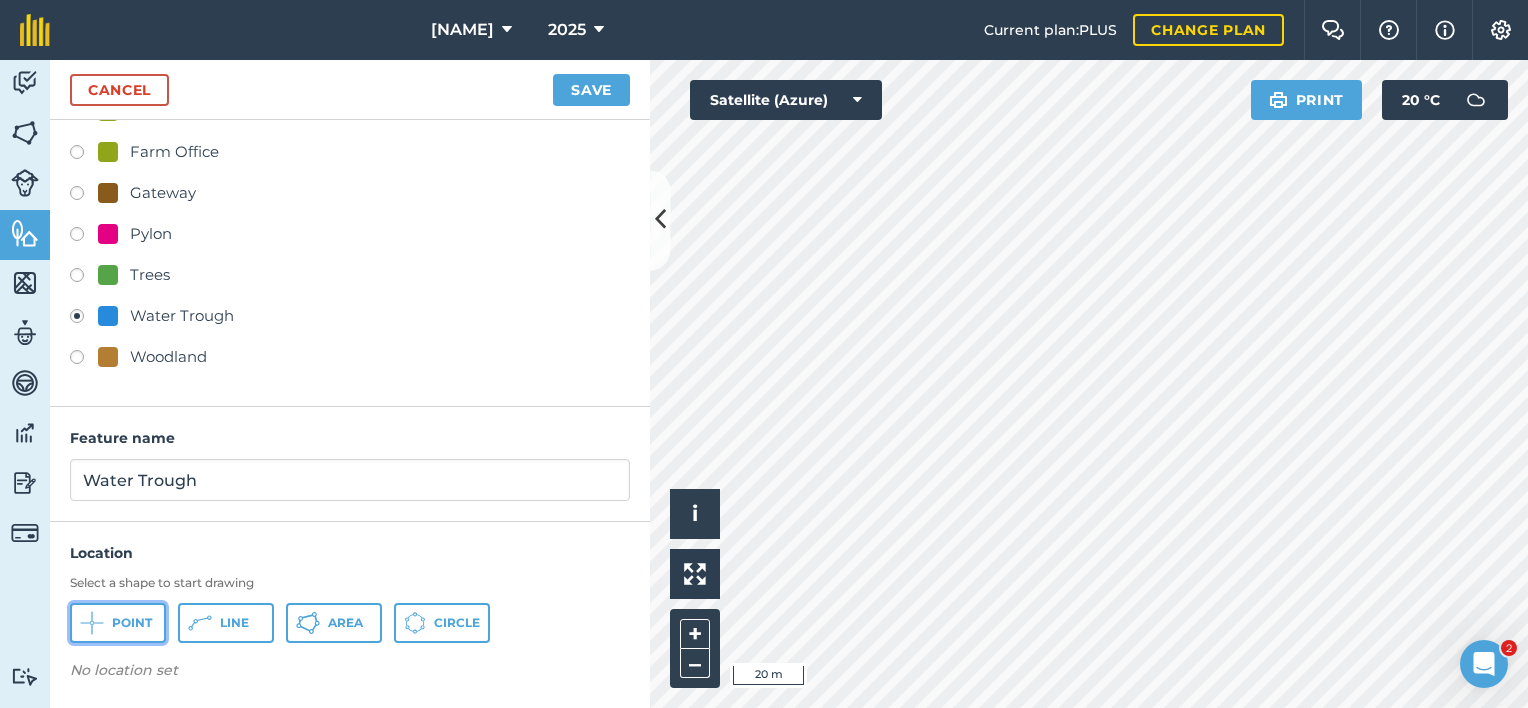 click on "Point" at bounding box center [132, 623] 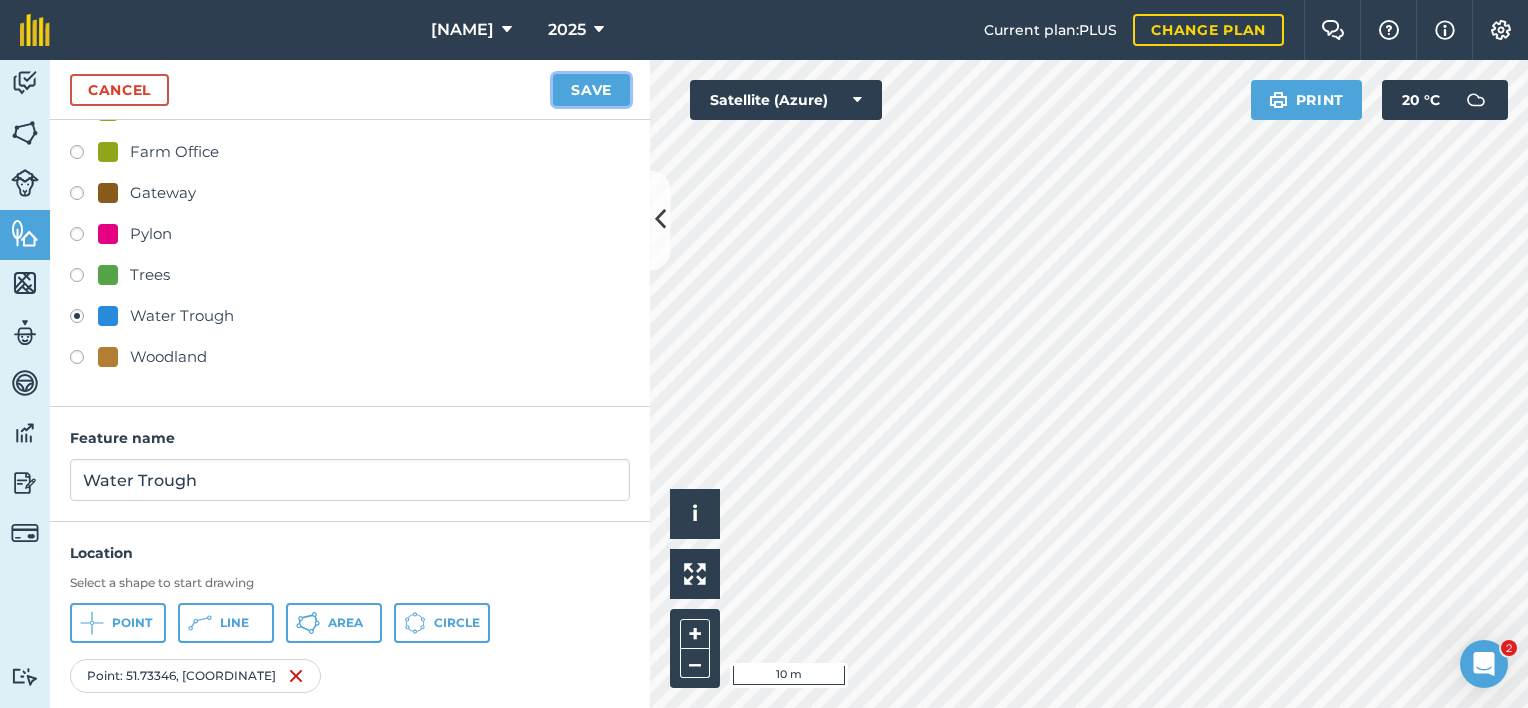 click on "Save" at bounding box center (591, 90) 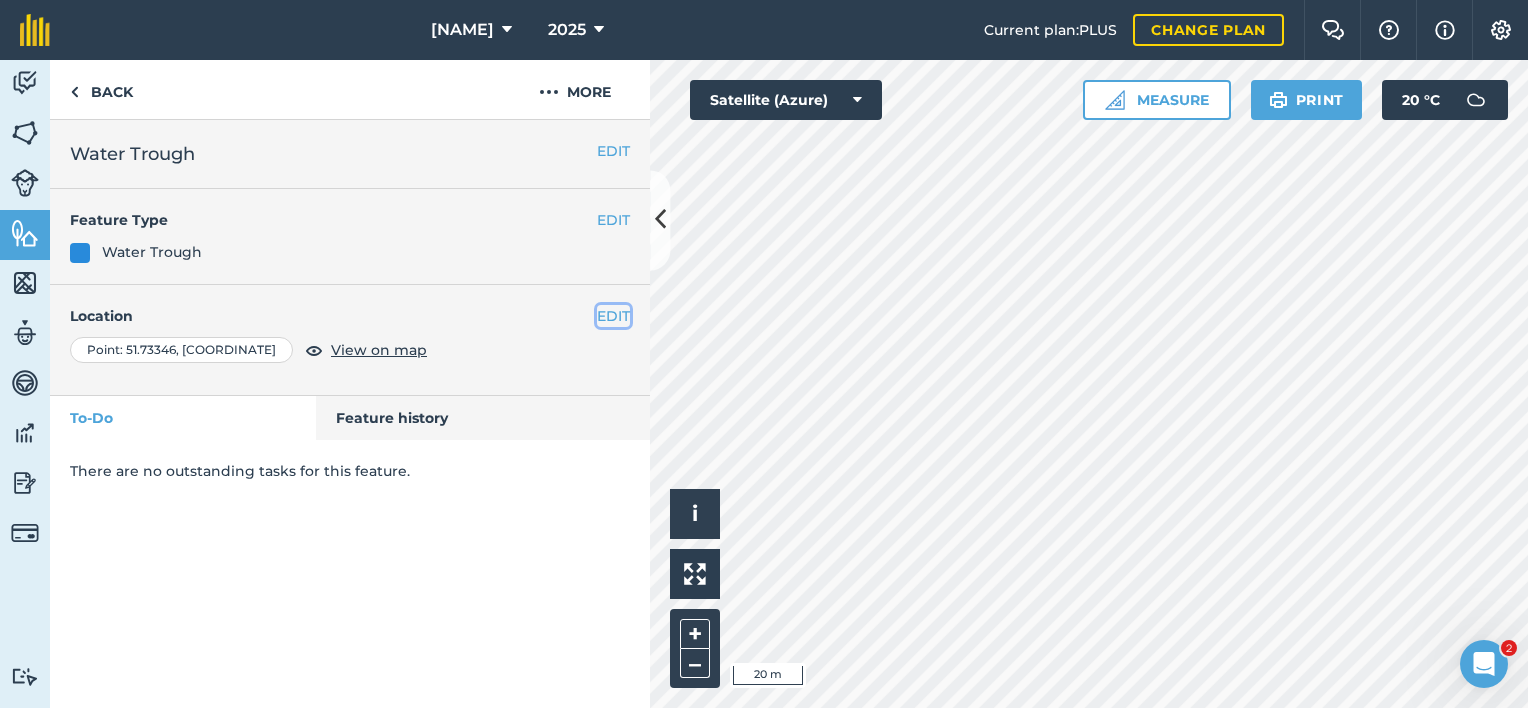 click on "EDIT" at bounding box center [613, 316] 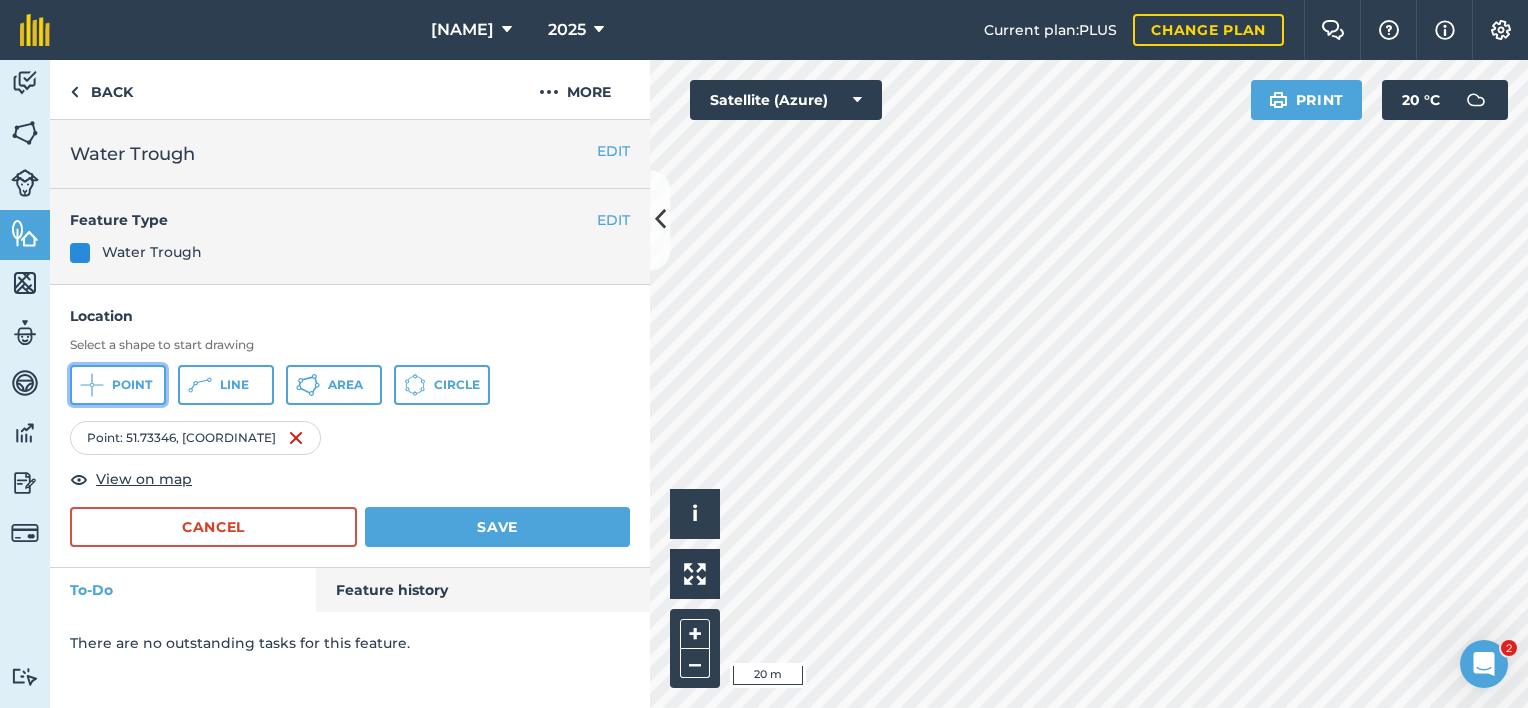 click on "Point" at bounding box center (118, 385) 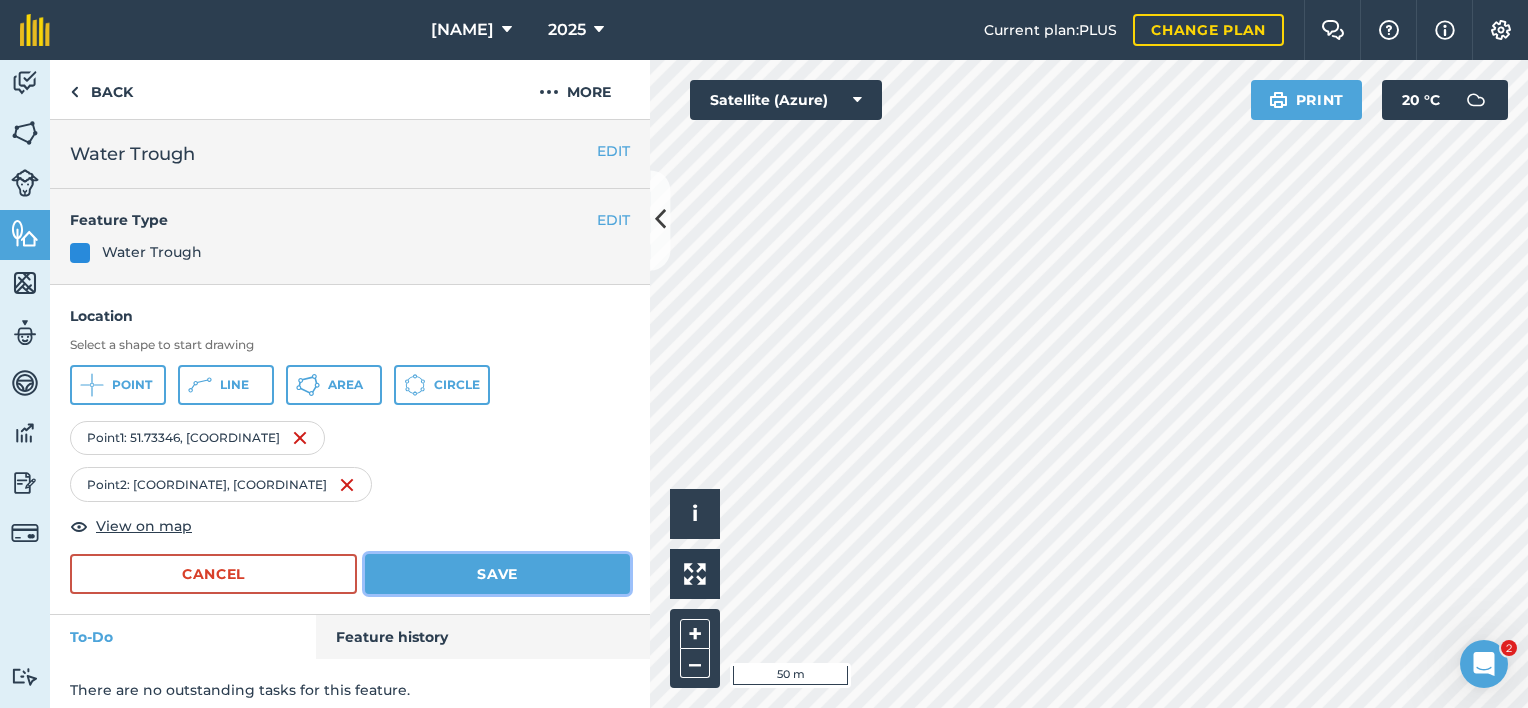 click on "Save" at bounding box center [497, 574] 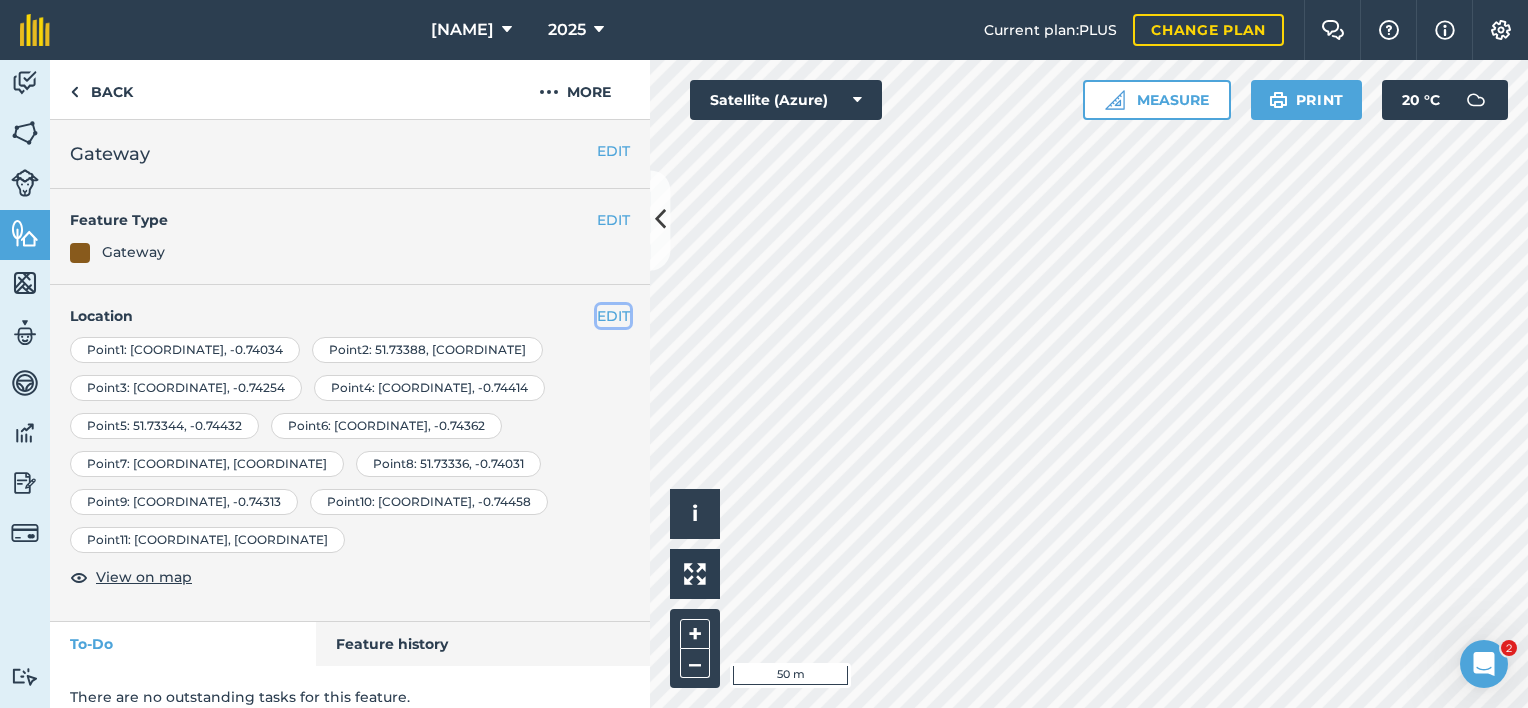 click on "EDIT" at bounding box center (613, 316) 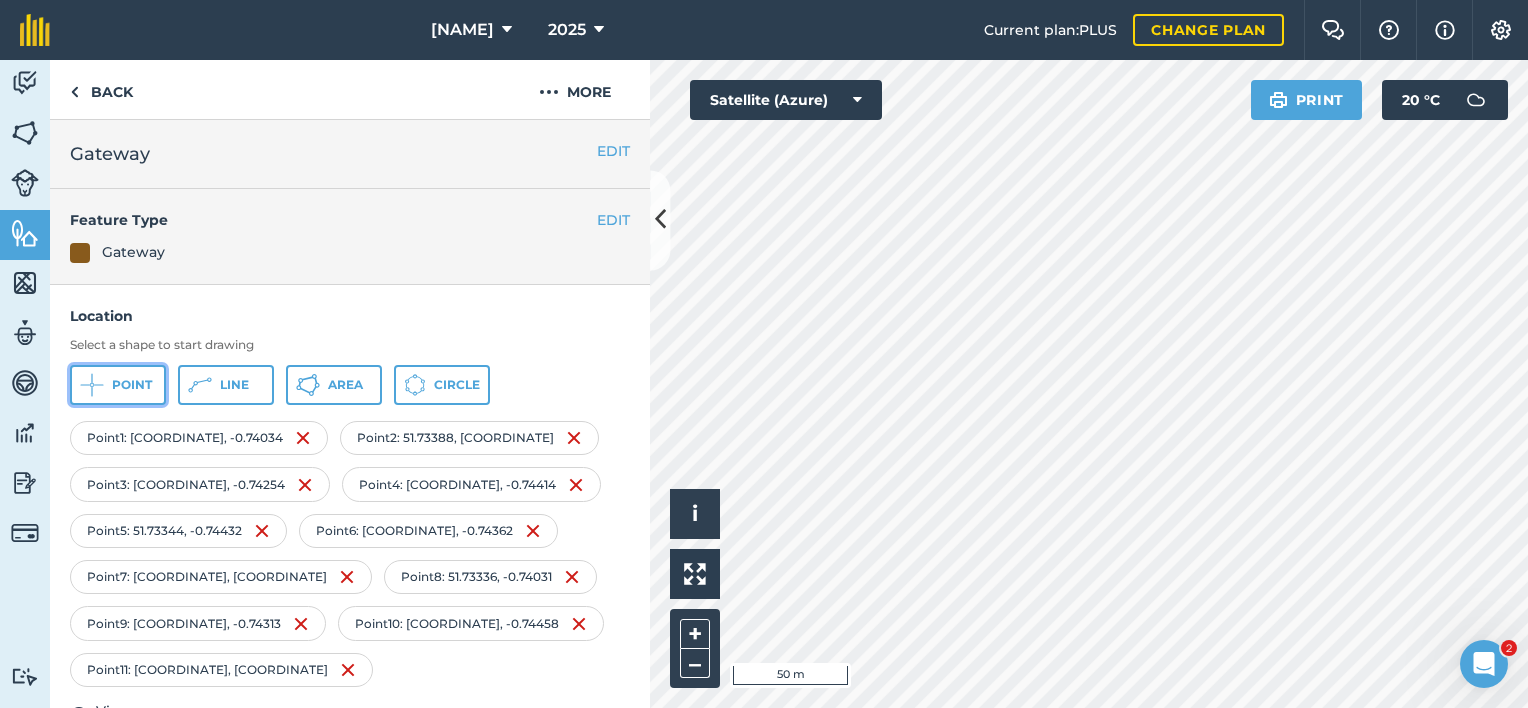 click 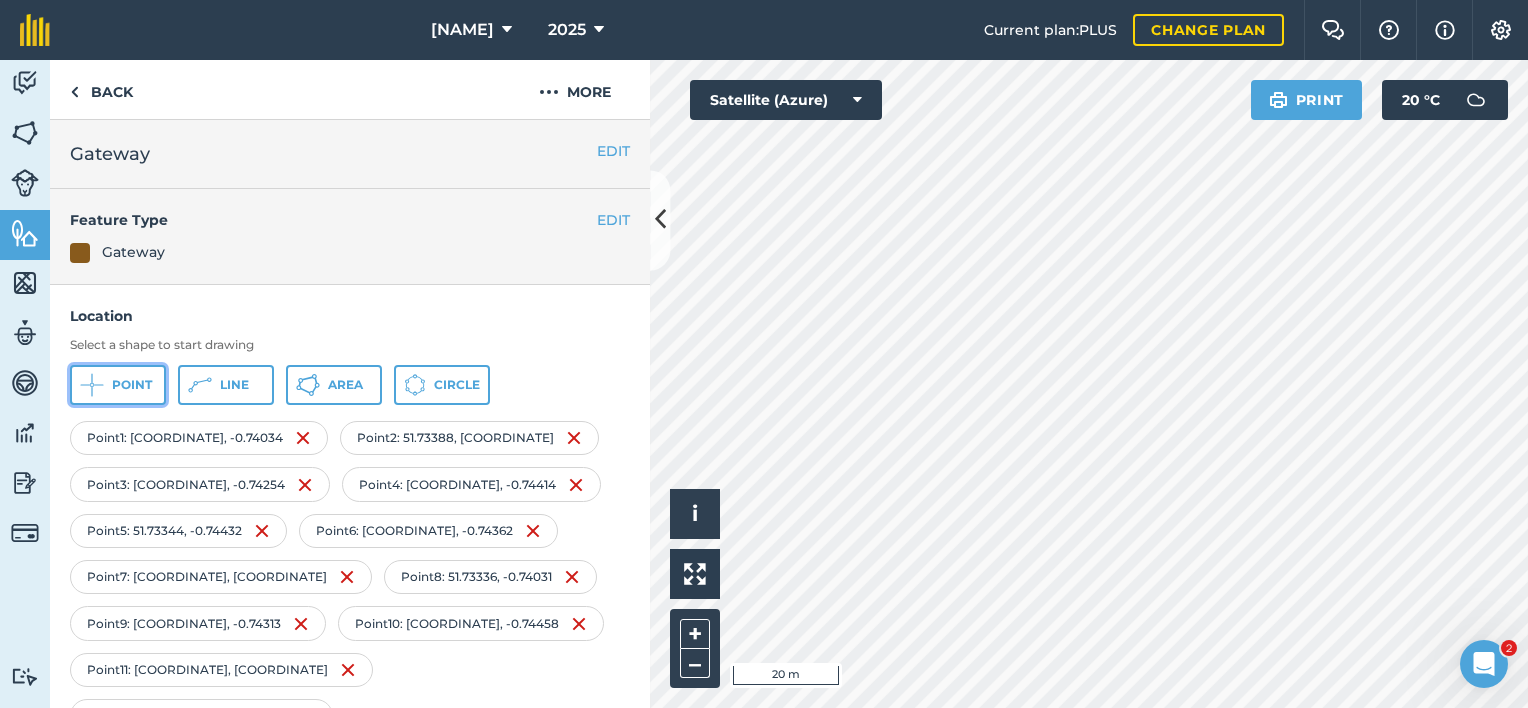 click on "Point" at bounding box center [118, 385] 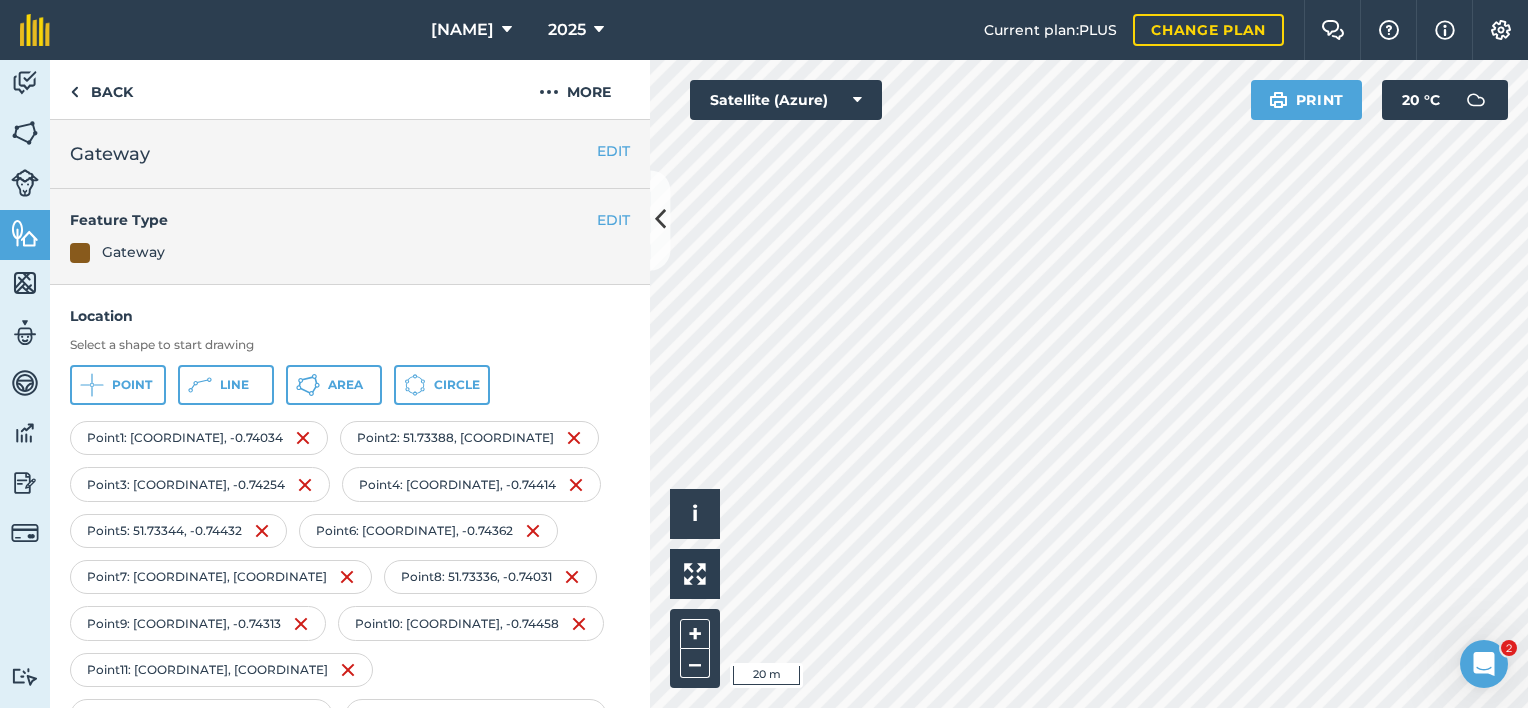 scroll, scrollTop: 240, scrollLeft: 0, axis: vertical 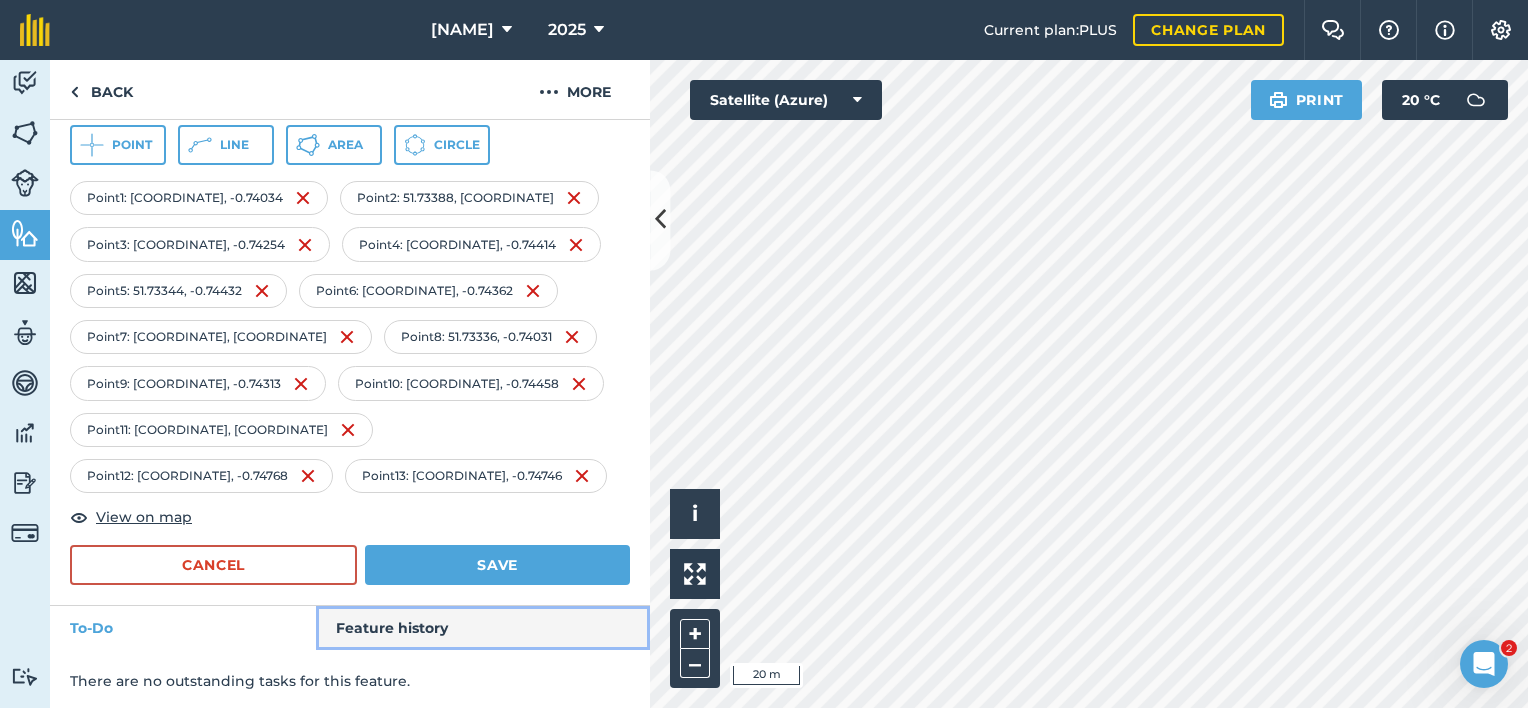 drag, startPoint x: 547, startPoint y: 614, endPoint x: 548, endPoint y: 602, distance: 12.0415945 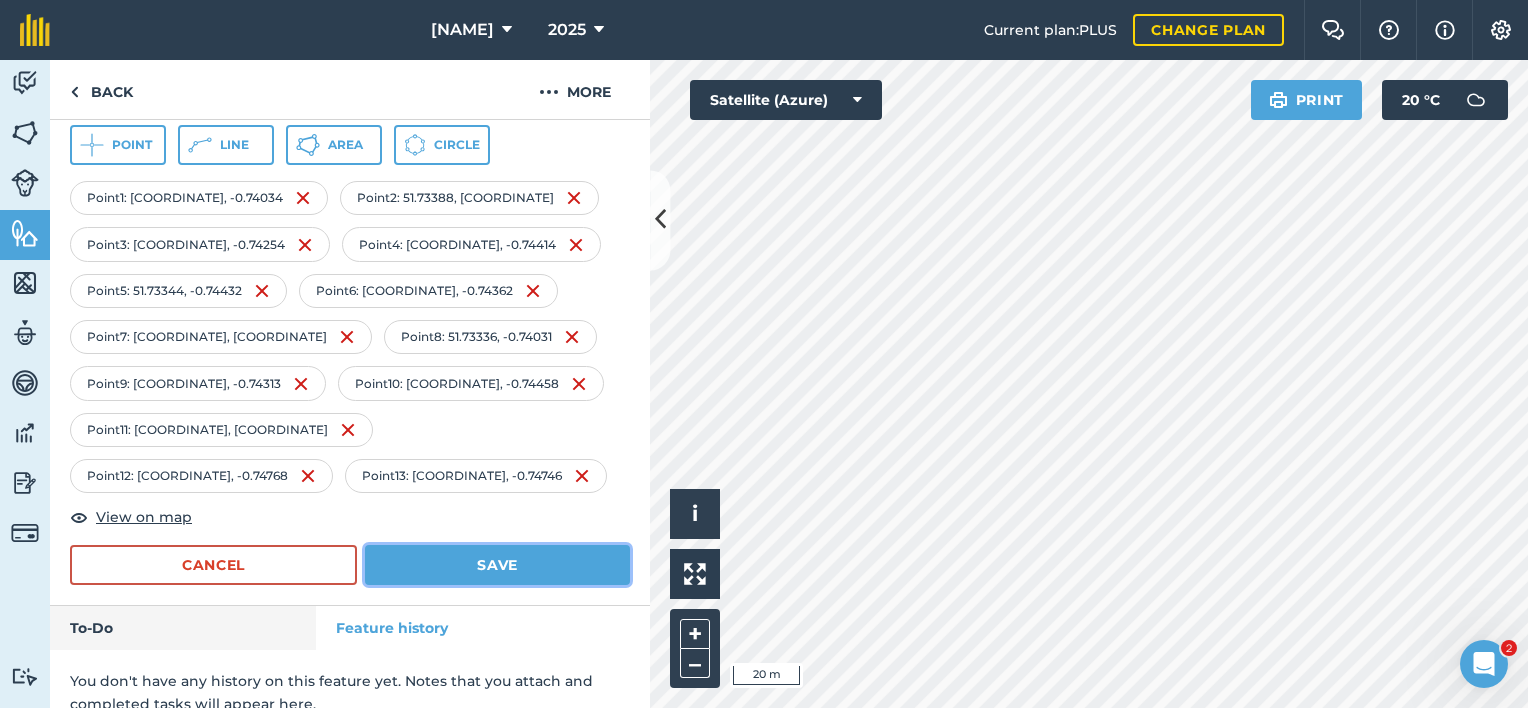 click on "Save" at bounding box center [497, 565] 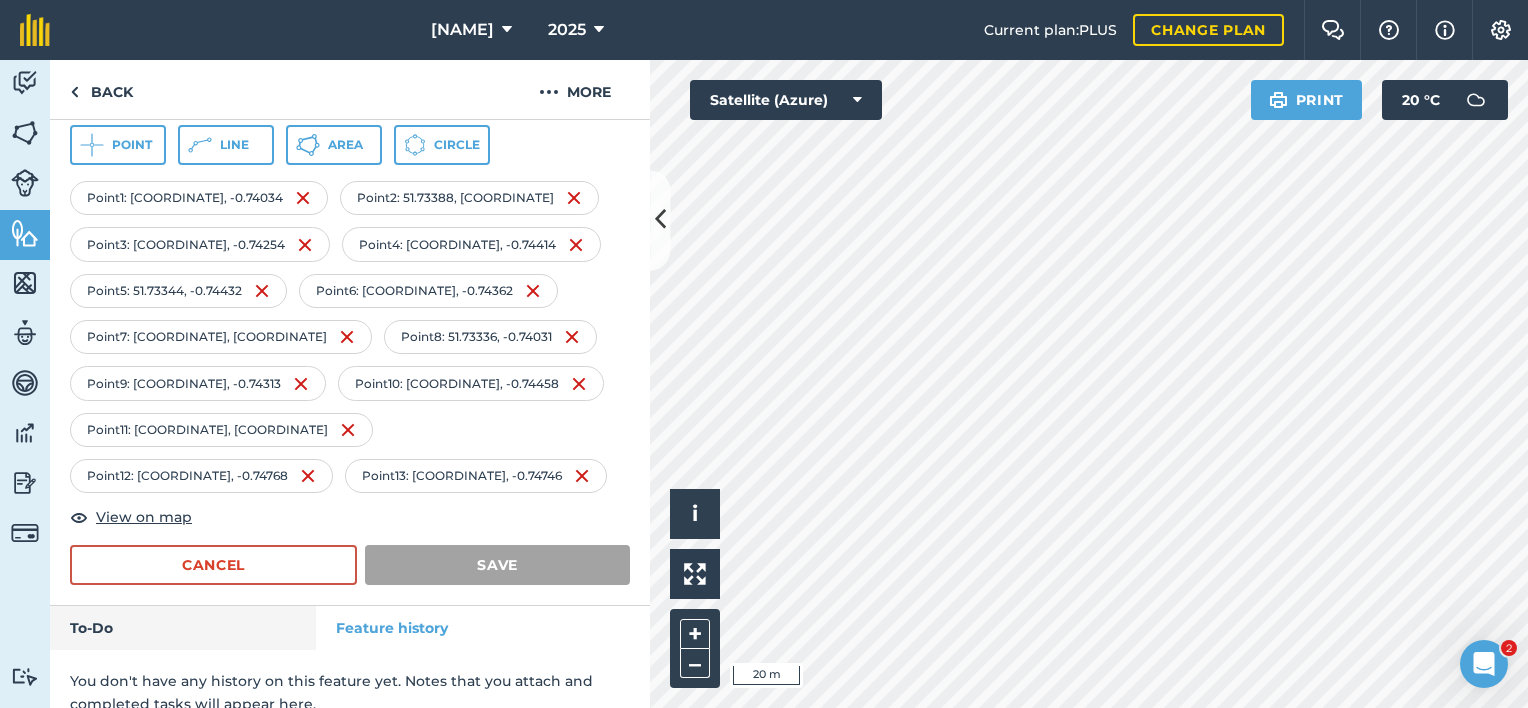 scroll, scrollTop: 77, scrollLeft: 0, axis: vertical 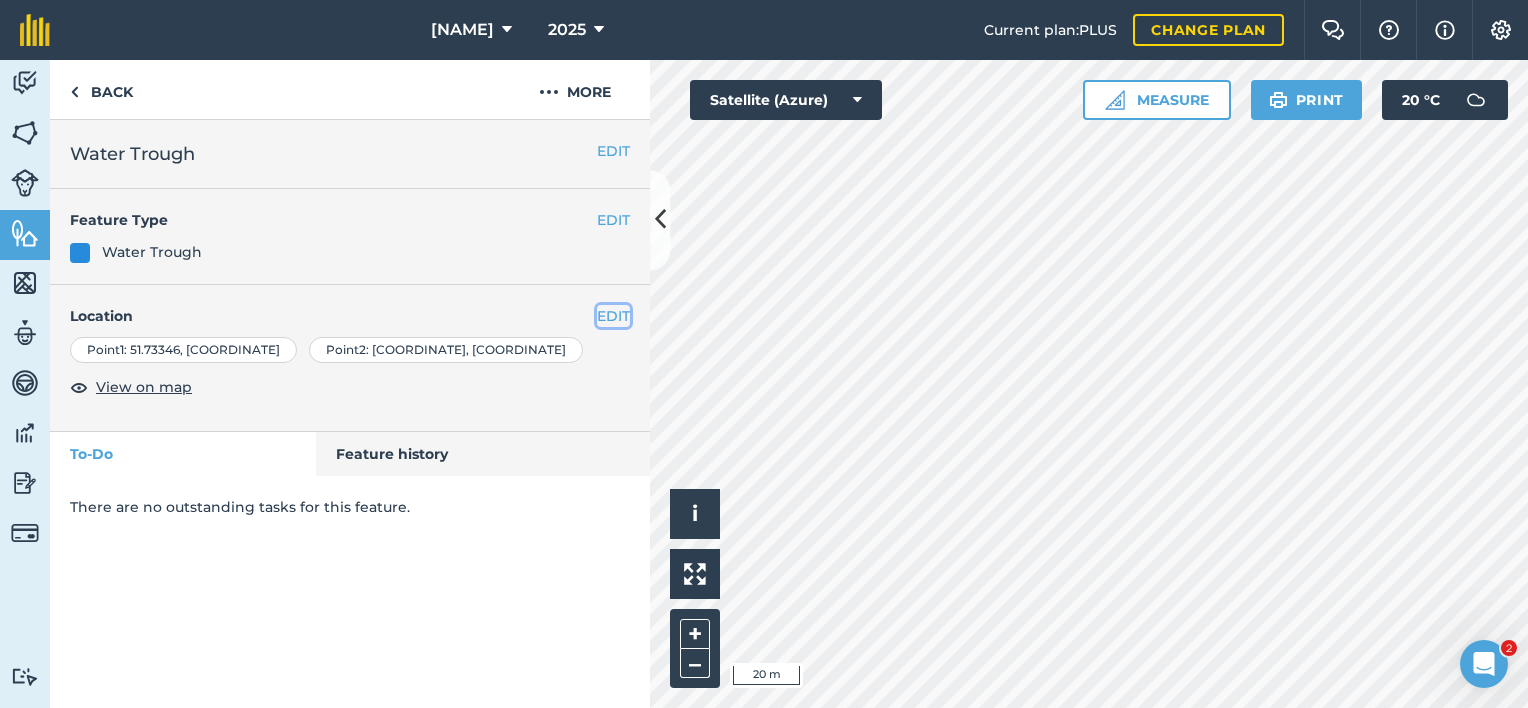 click on "EDIT" at bounding box center (613, 316) 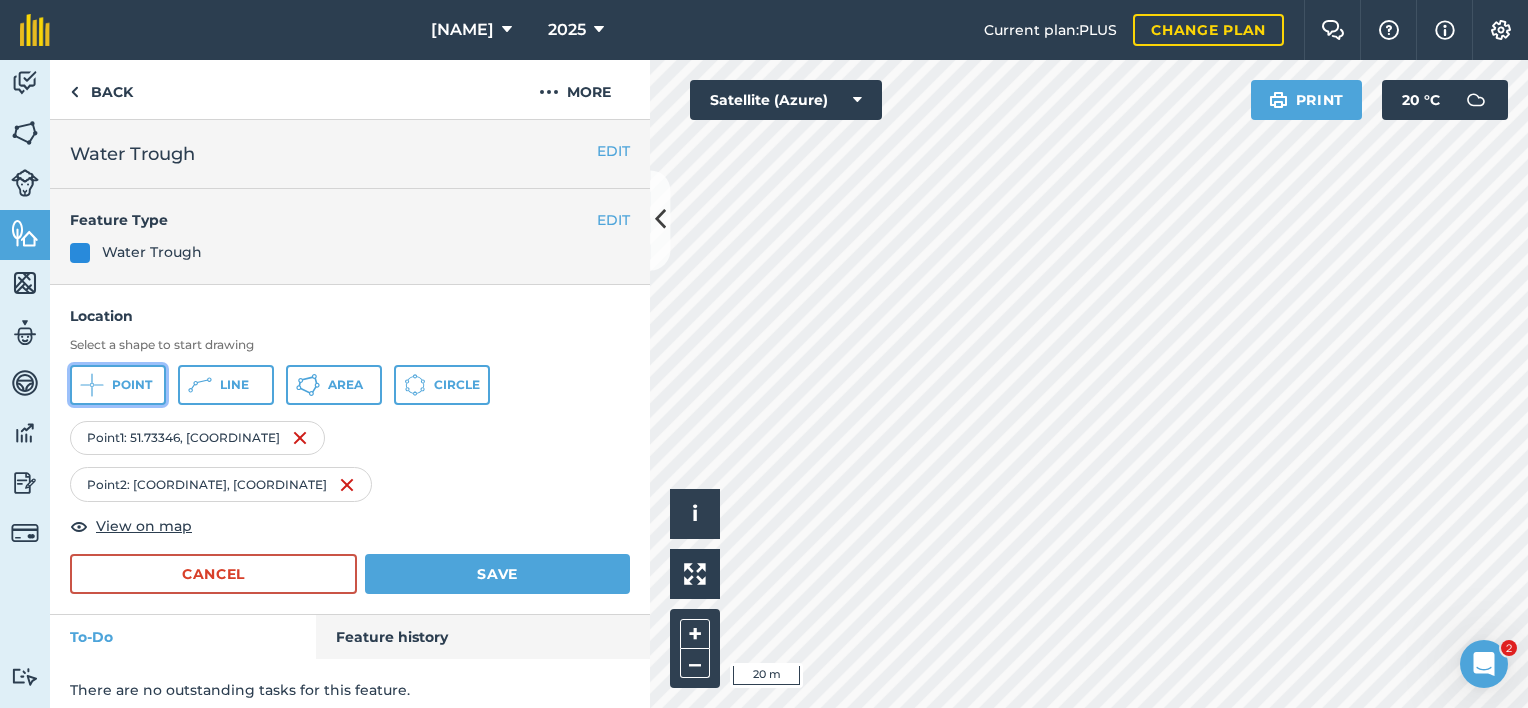 click on "Point" at bounding box center (118, 385) 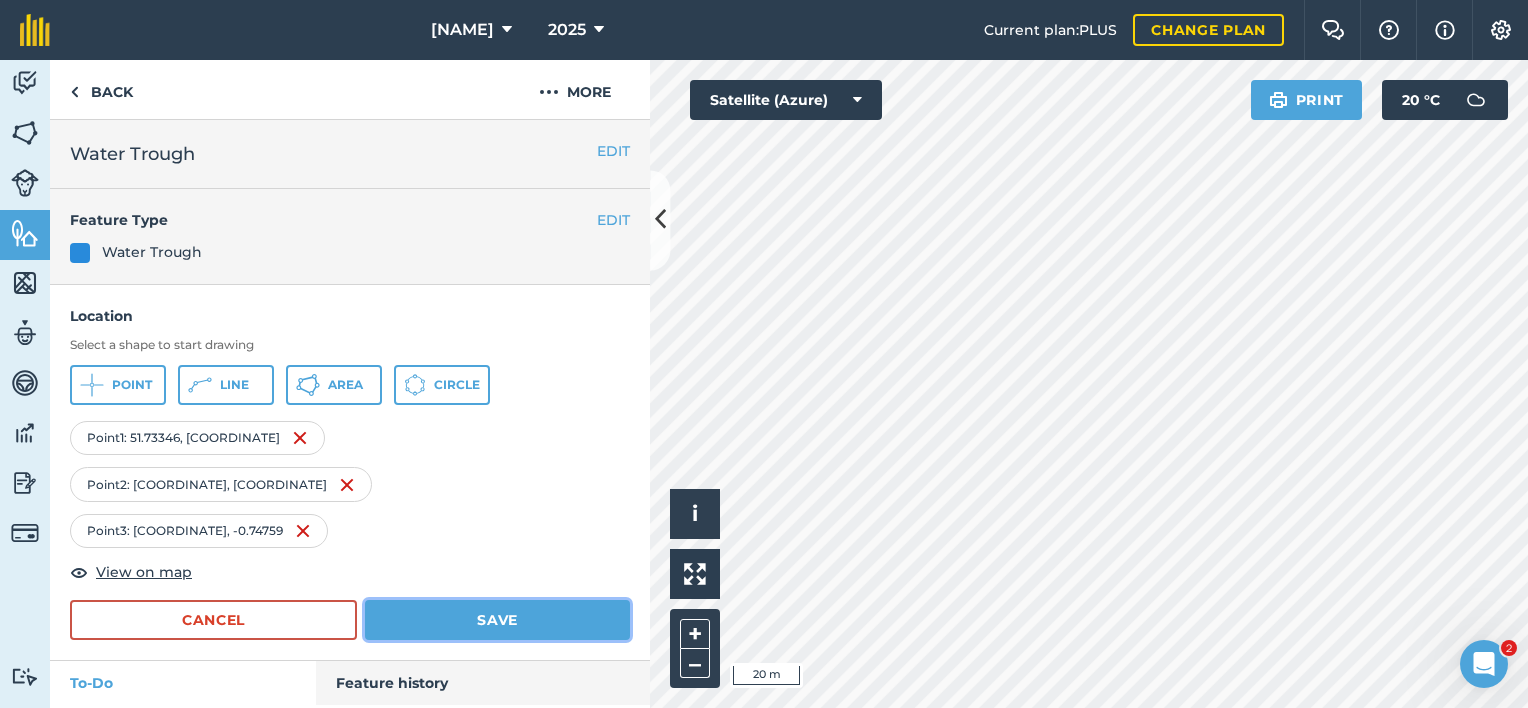 click on "Save" at bounding box center (497, 620) 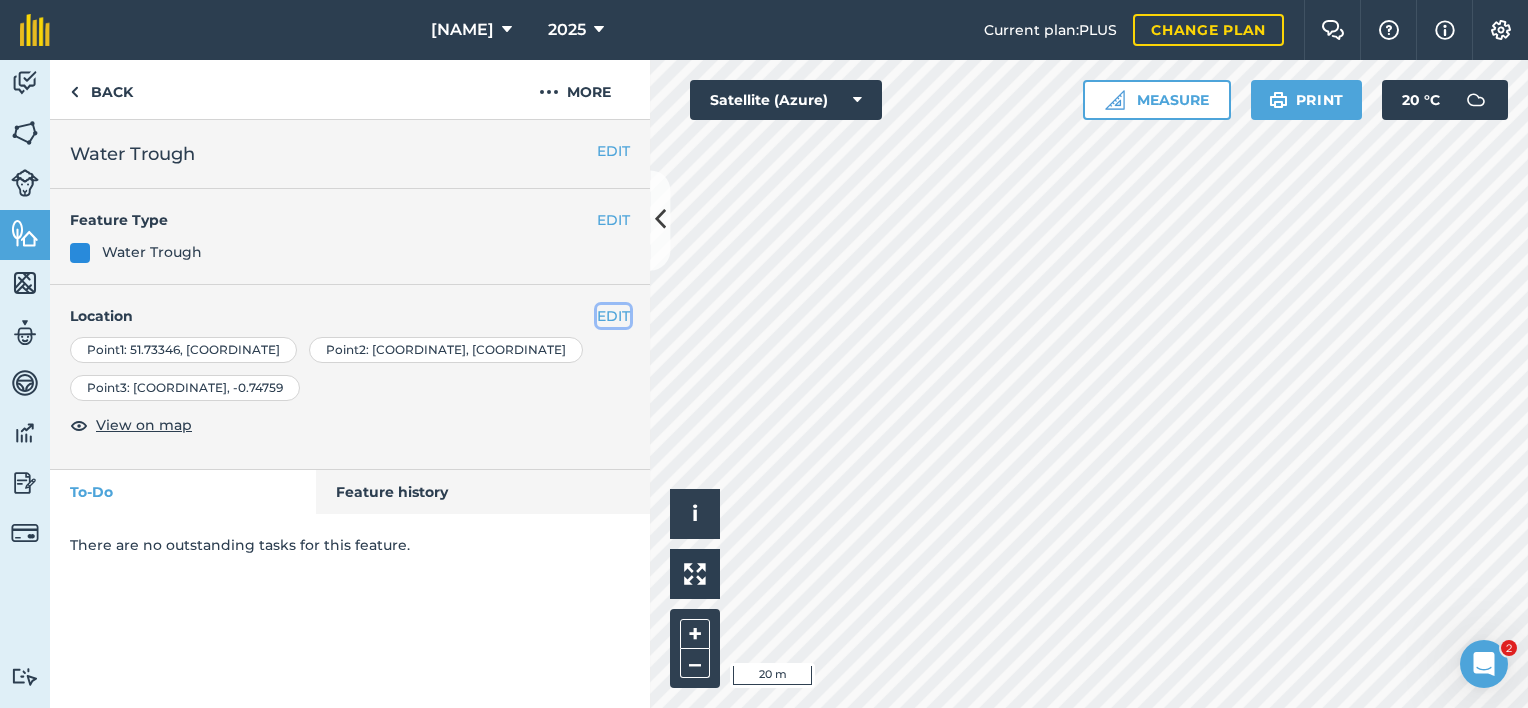 click on "EDIT" at bounding box center [613, 316] 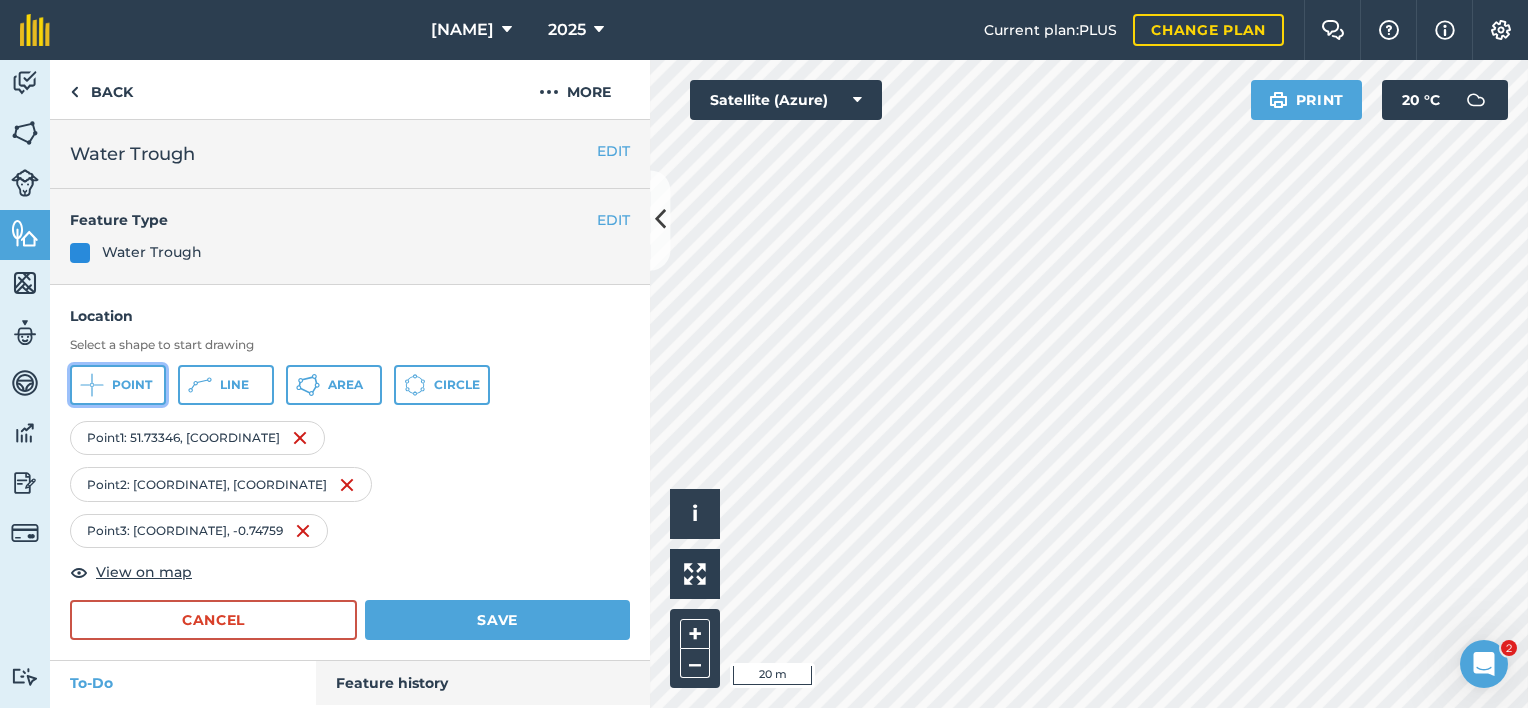 click on "Point" at bounding box center [132, 385] 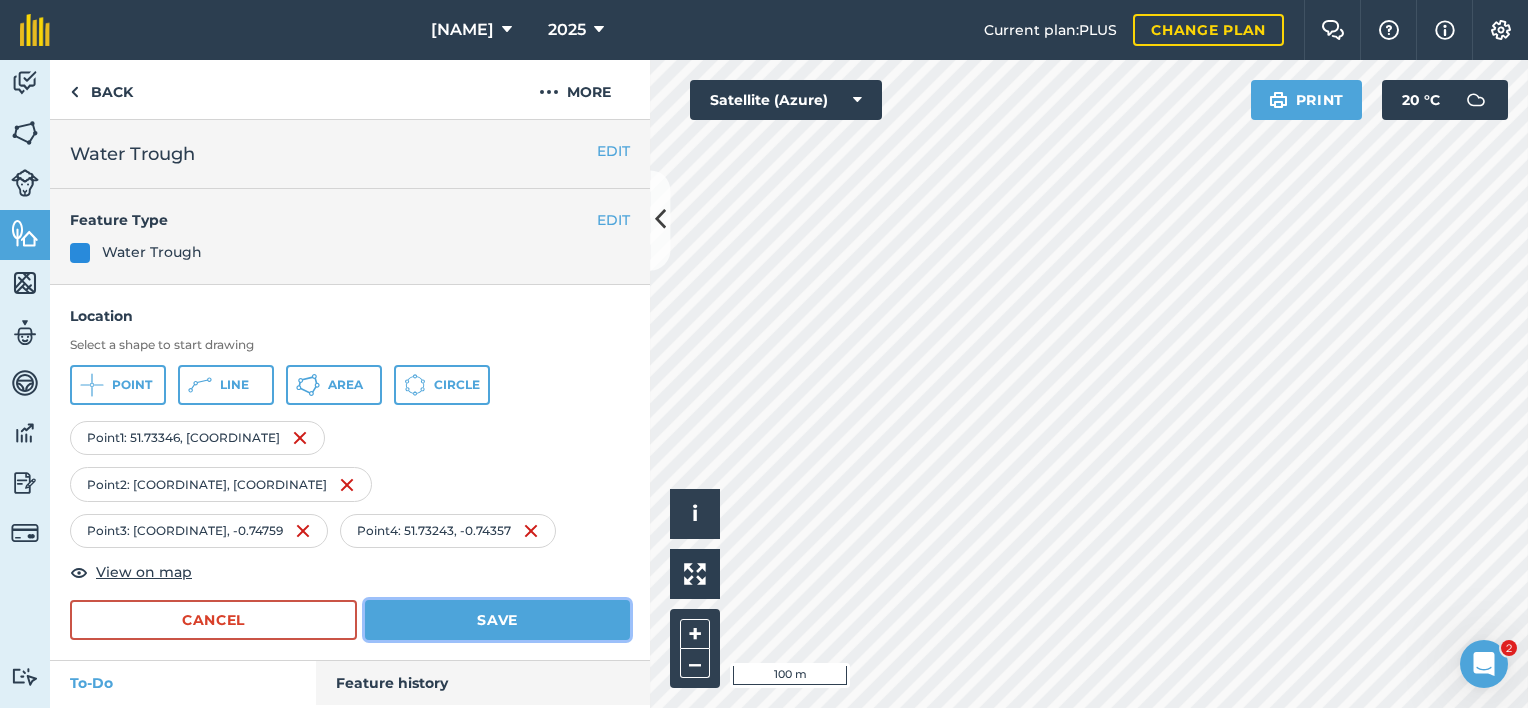 click on "Save" at bounding box center (497, 620) 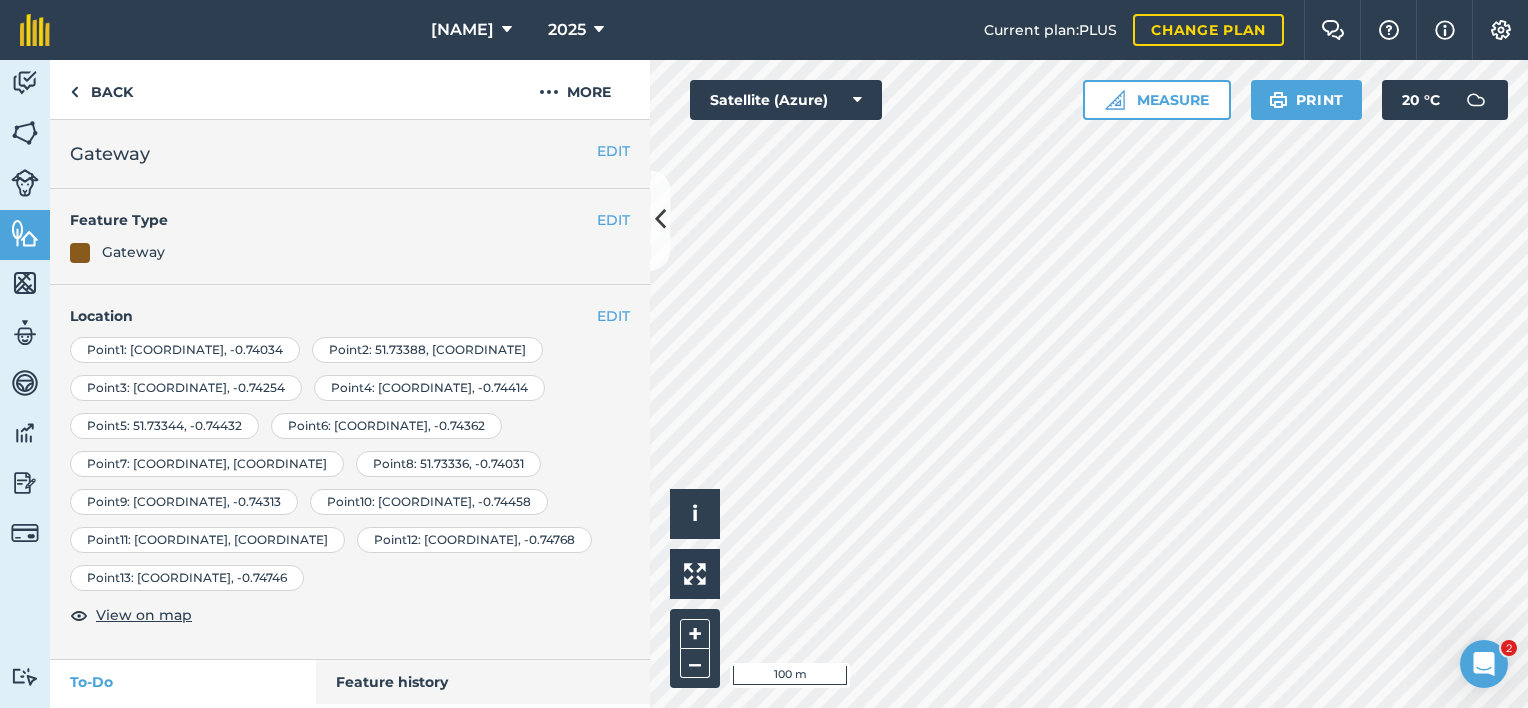 click on "EDIT Location Point  1 :   [LATITUDE] ,   [LONGITUDE]   Point  2 :   [LATITUDE] ,   [LONGITUDE]   Point  3 :   [LATITUDE] ,   [LONGITUDE]   Point  4 :   [LATITUDE] ,   [LONGITUDE]   Point  5 :   [LATITUDE] ,   [LONGITUDE]   Point  6 :   [LATITUDE] ,   [LONGITUDE]   Point  7 :   [LATITUDE] ,   [LONGITUDE]   Point  8 :   [LATITUDE] ,   [LONGITUDE]   Point  9 :   [LATITUDE] ,   [LONGITUDE]   Point  10 :   [LATITUDE] ,   [LONGITUDE]   Point  11 :   [LATITUDE] ,   [LONGITUDE]   Point  12 :   [LATITUDE] ,   [LONGITUDE]   Point  13 :   [LATITUDE] ,   [LONGITUDE]     View on map" at bounding box center (350, 472) 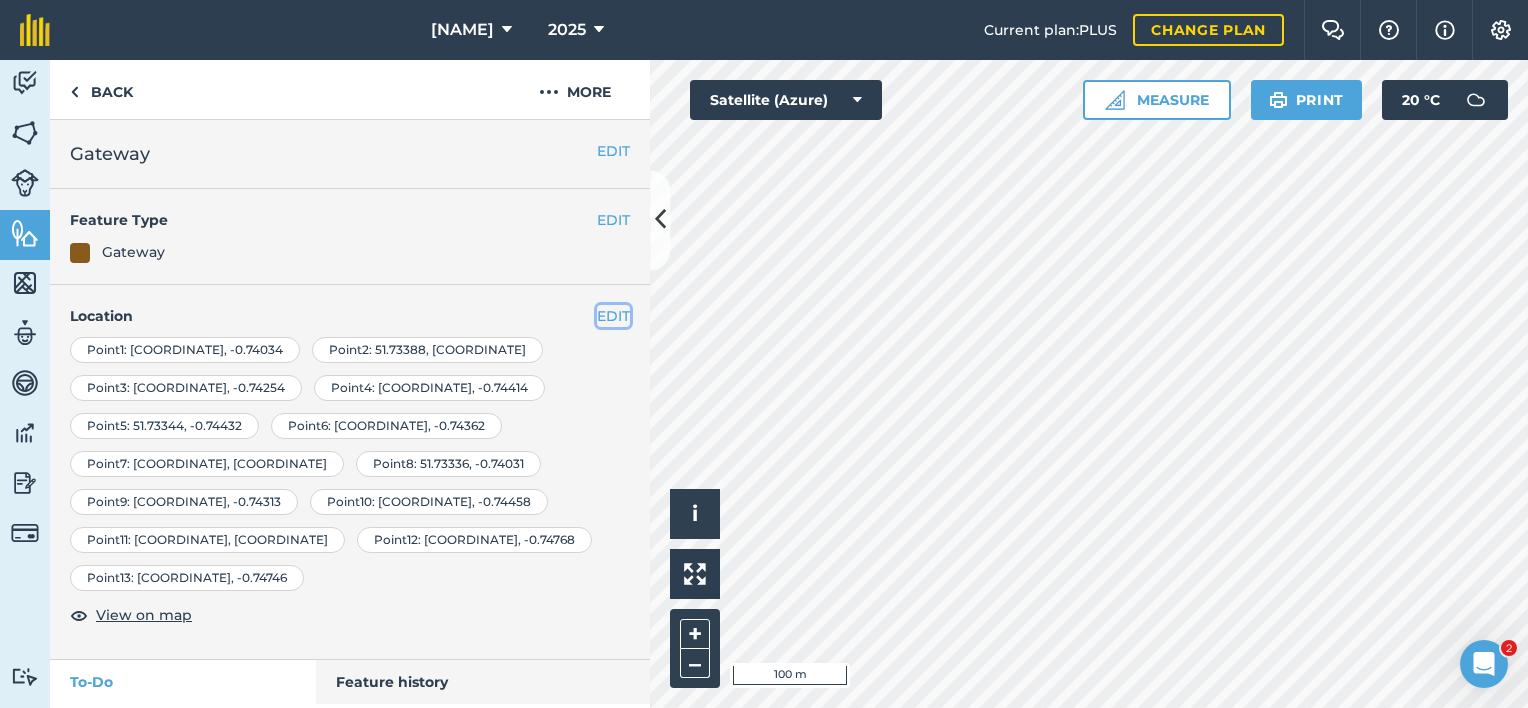 click on "EDIT" at bounding box center (613, 316) 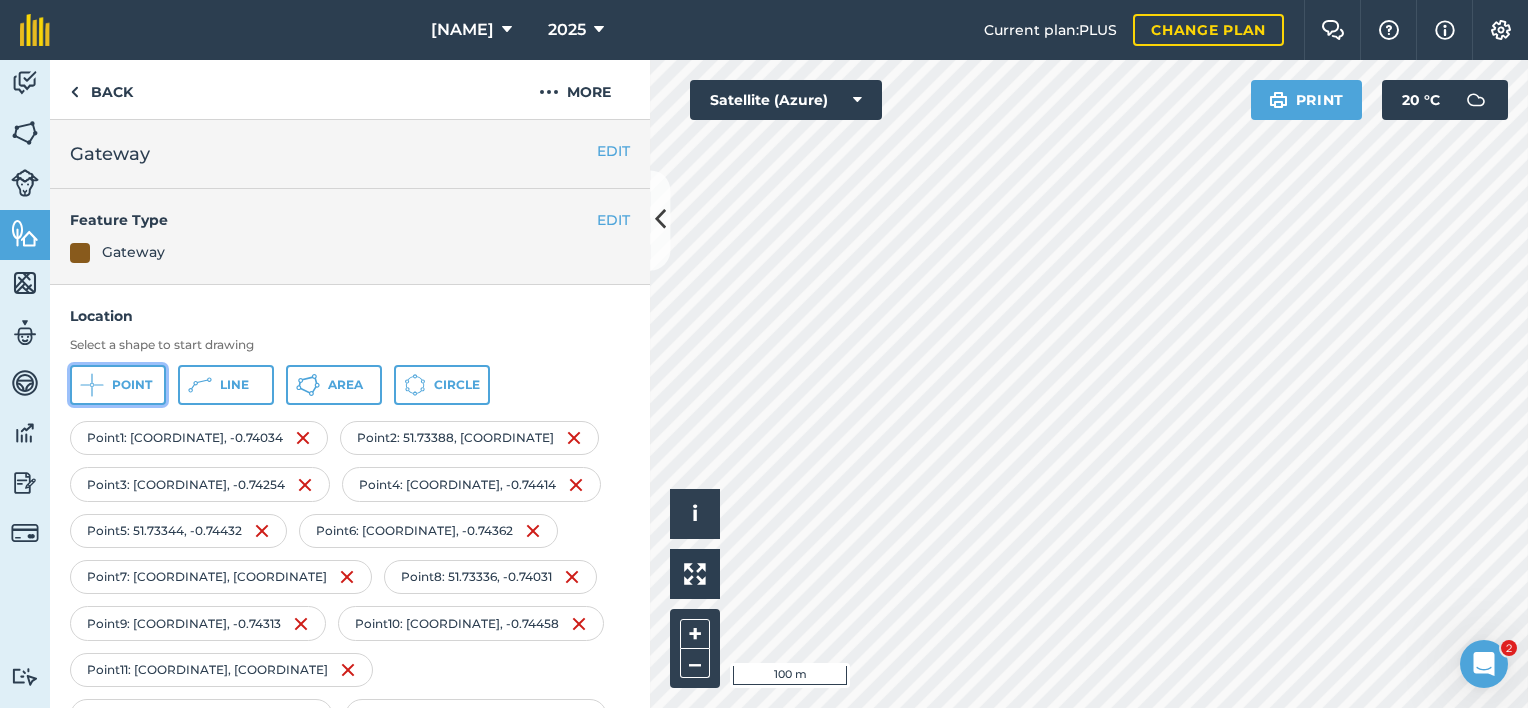 click on "Point" at bounding box center (132, 385) 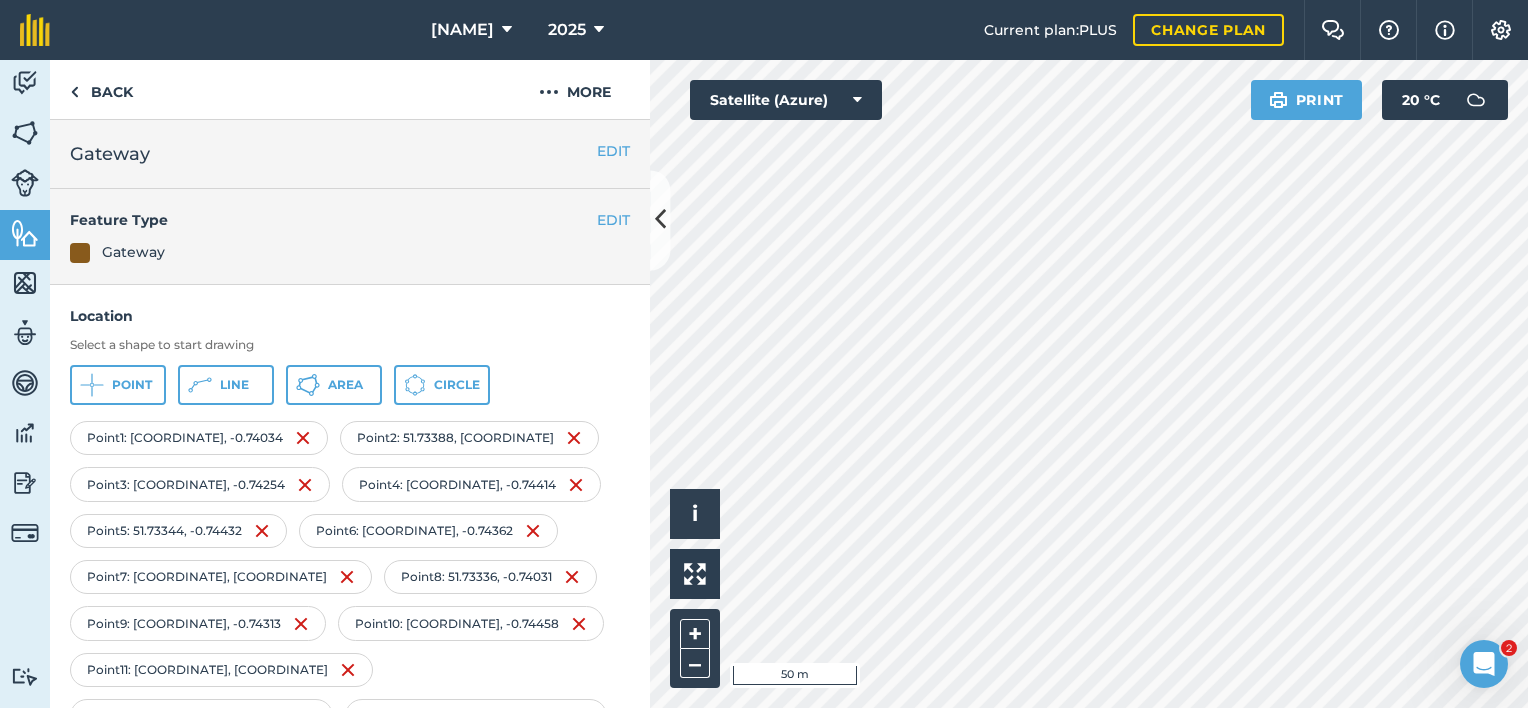 scroll, scrollTop: 240, scrollLeft: 0, axis: vertical 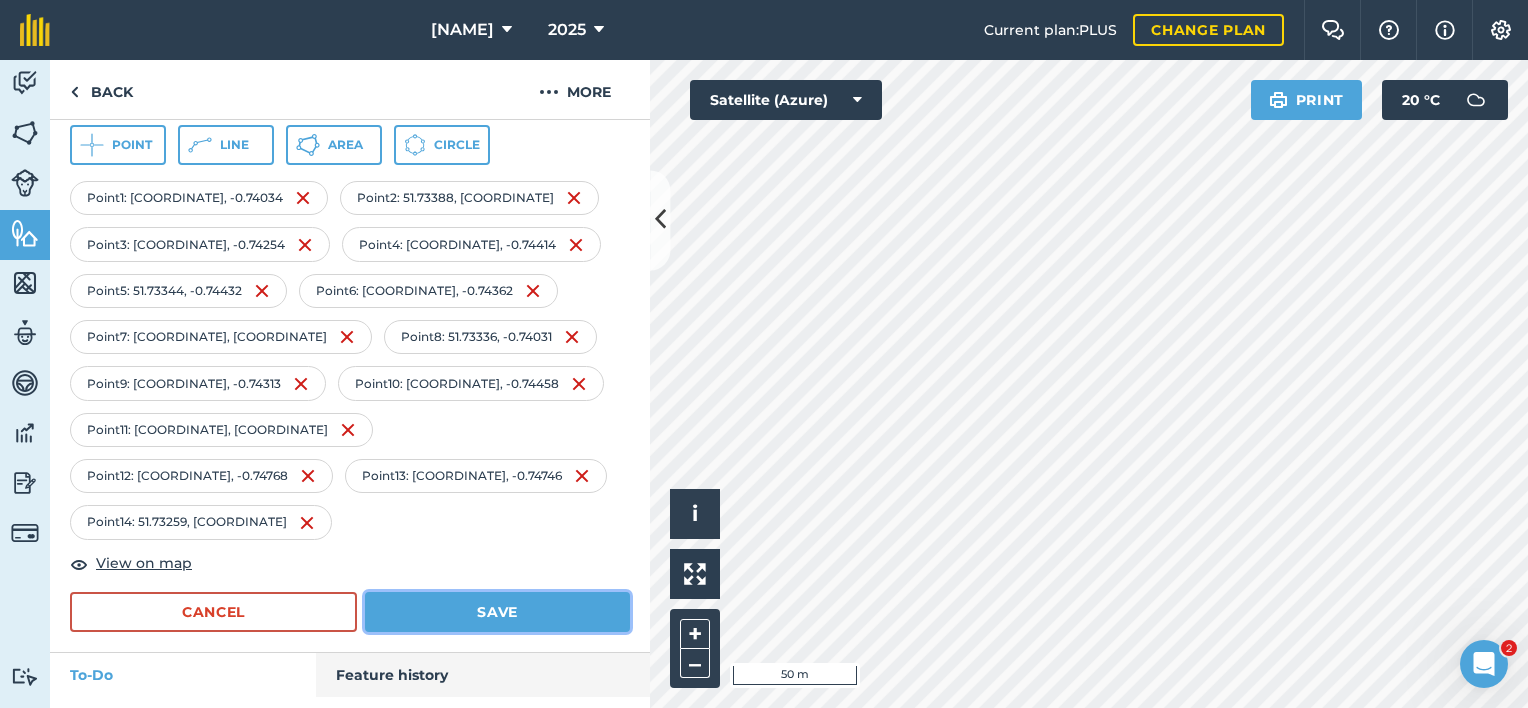 click on "Save" at bounding box center [497, 612] 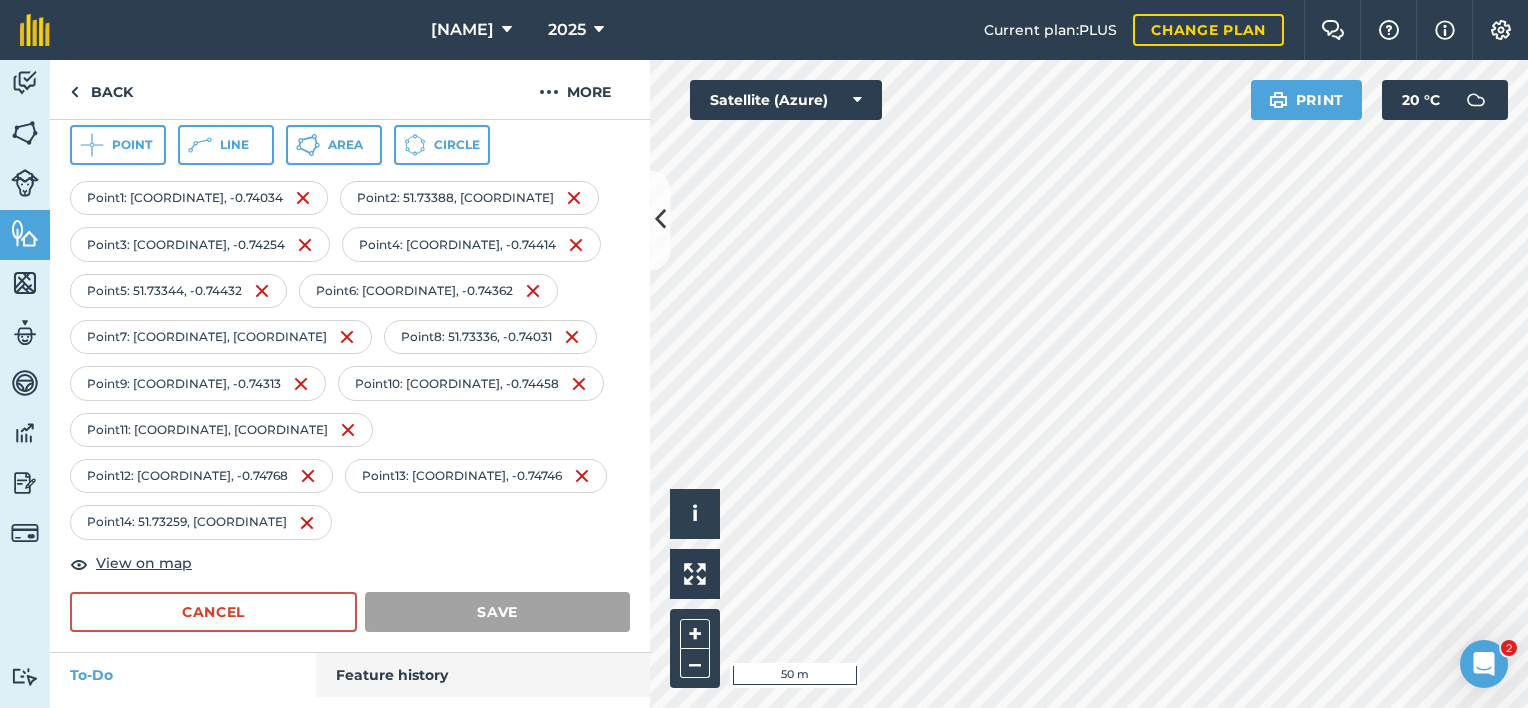 scroll, scrollTop: 55, scrollLeft: 0, axis: vertical 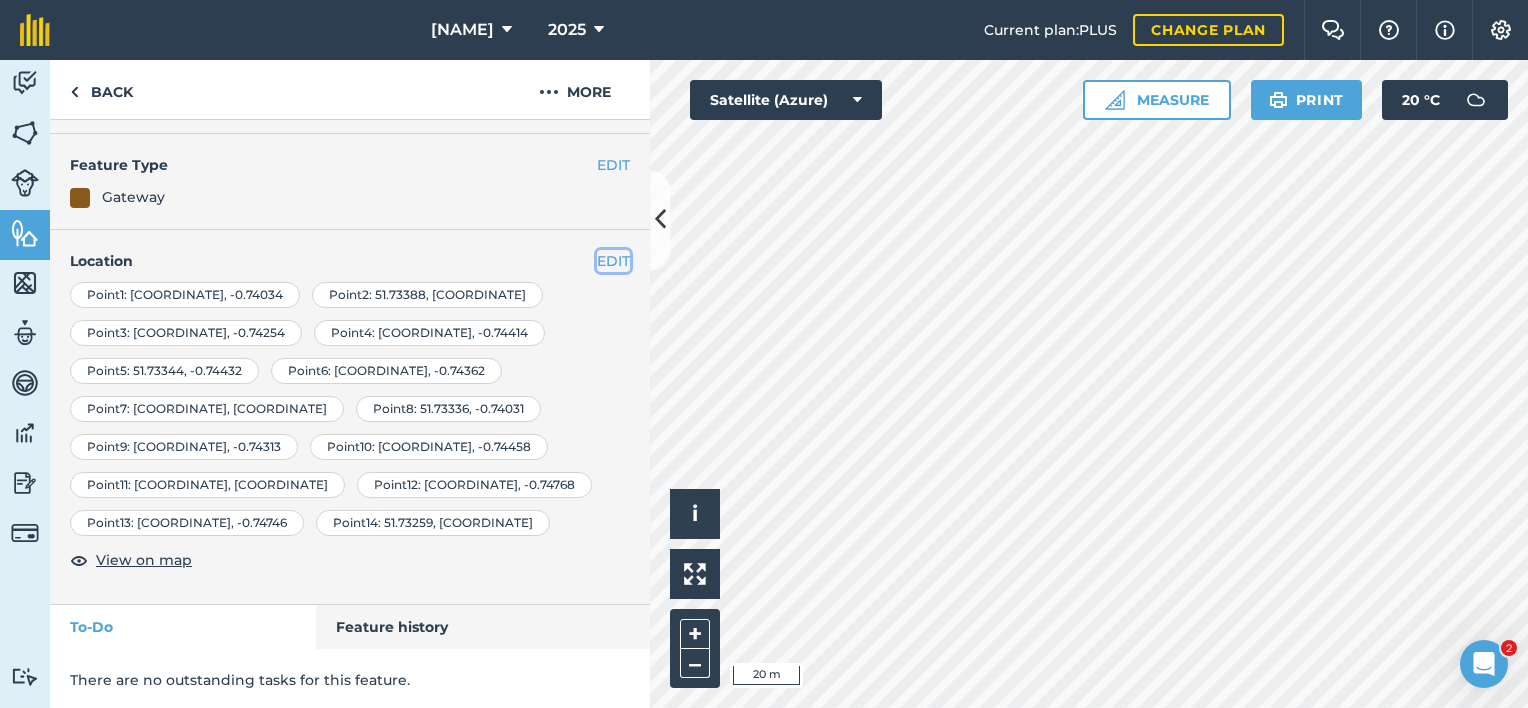 click on "EDIT" at bounding box center [613, 261] 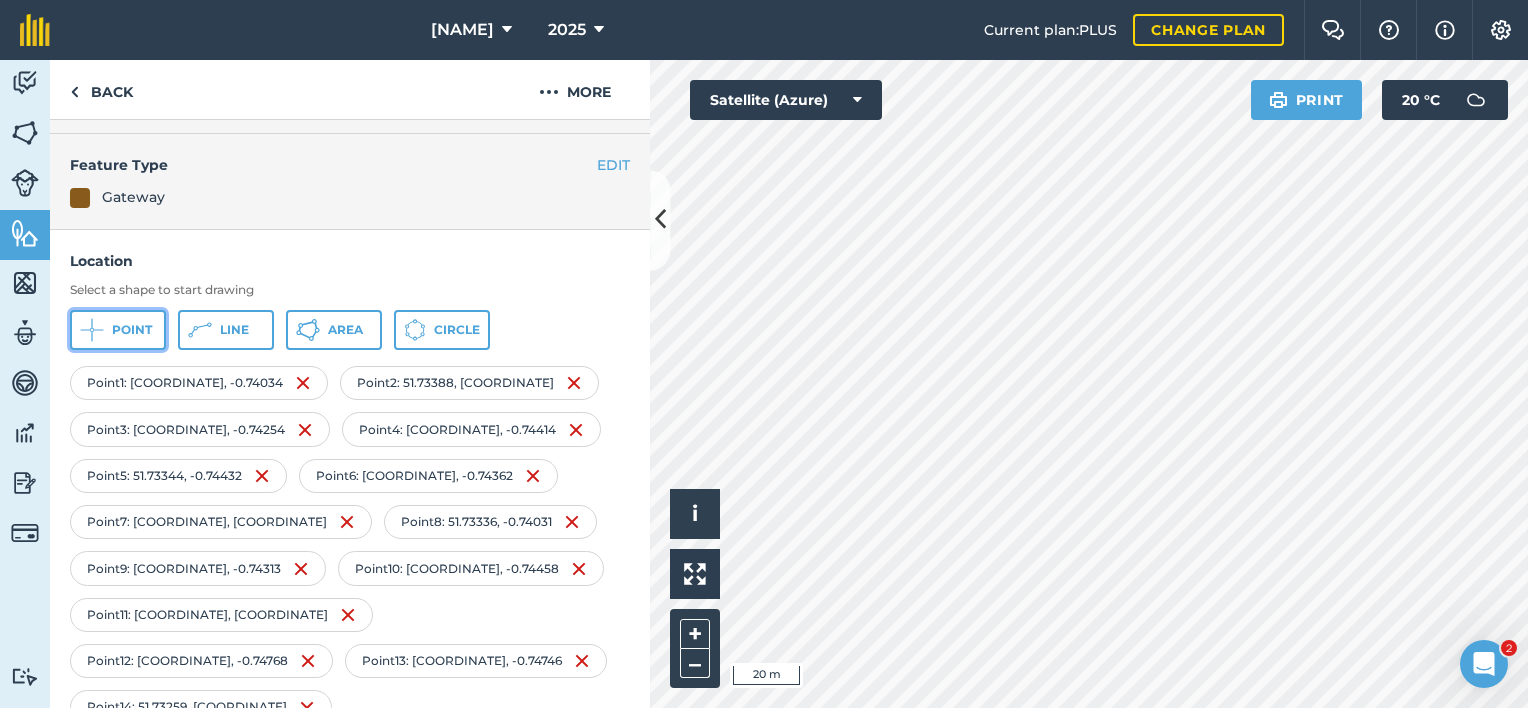 click on "Point" at bounding box center [132, 330] 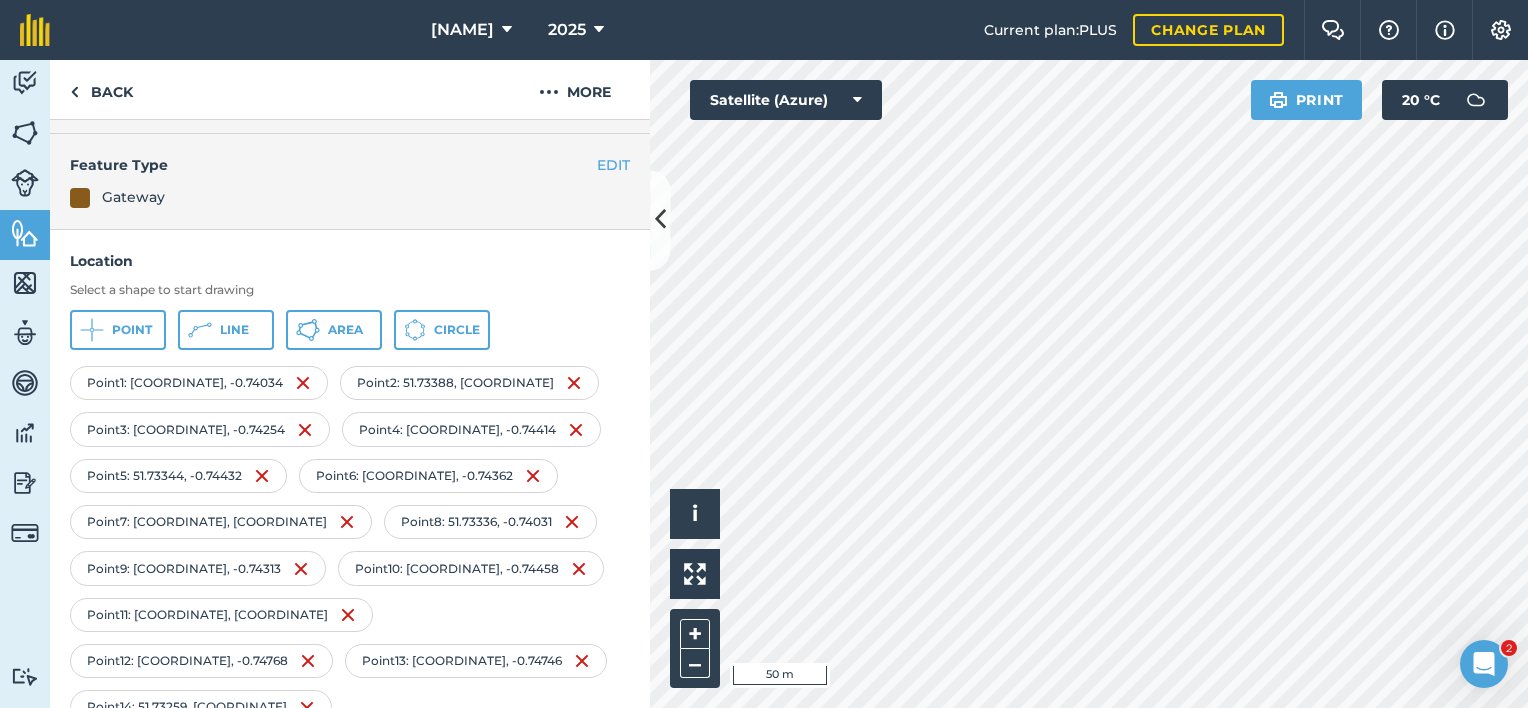 scroll, scrollTop: 286, scrollLeft: 0, axis: vertical 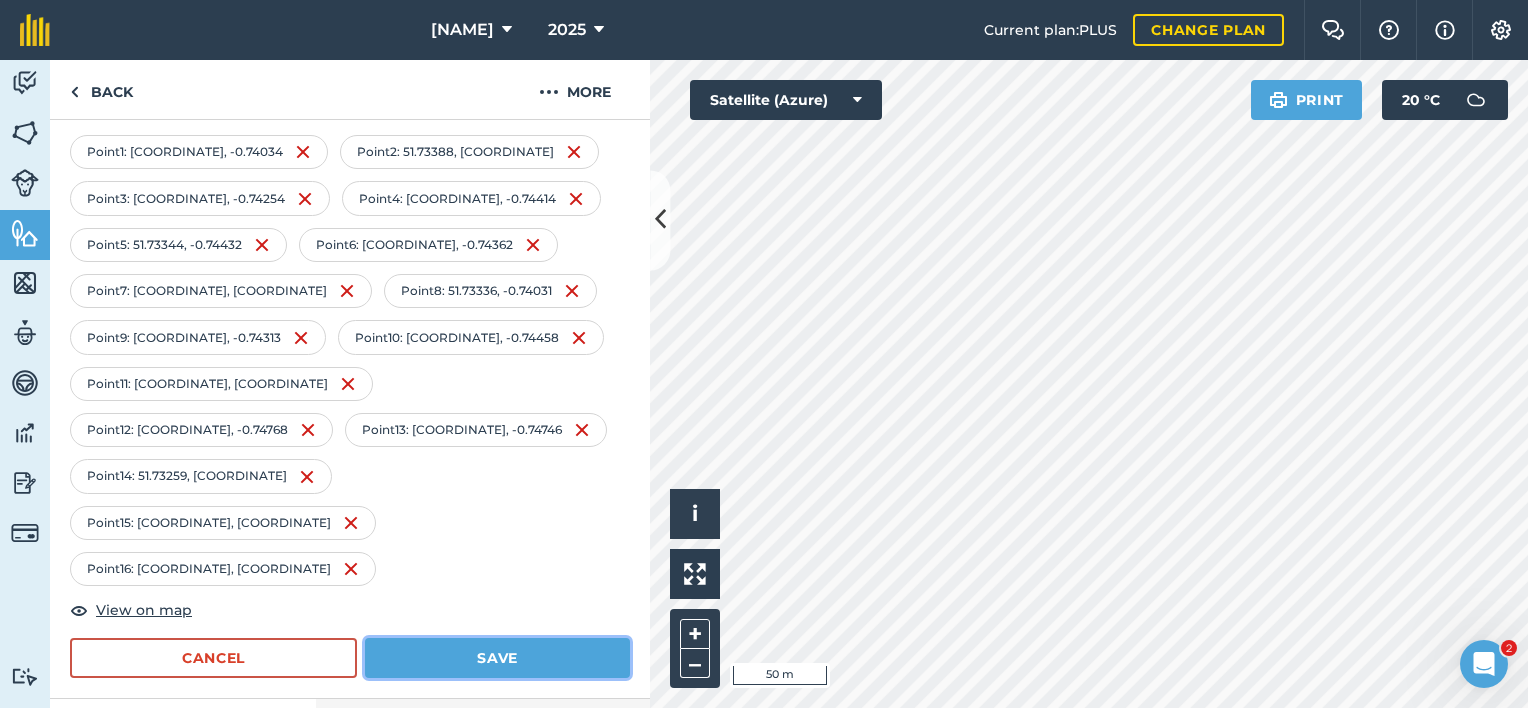 click on "Save" at bounding box center (497, 658) 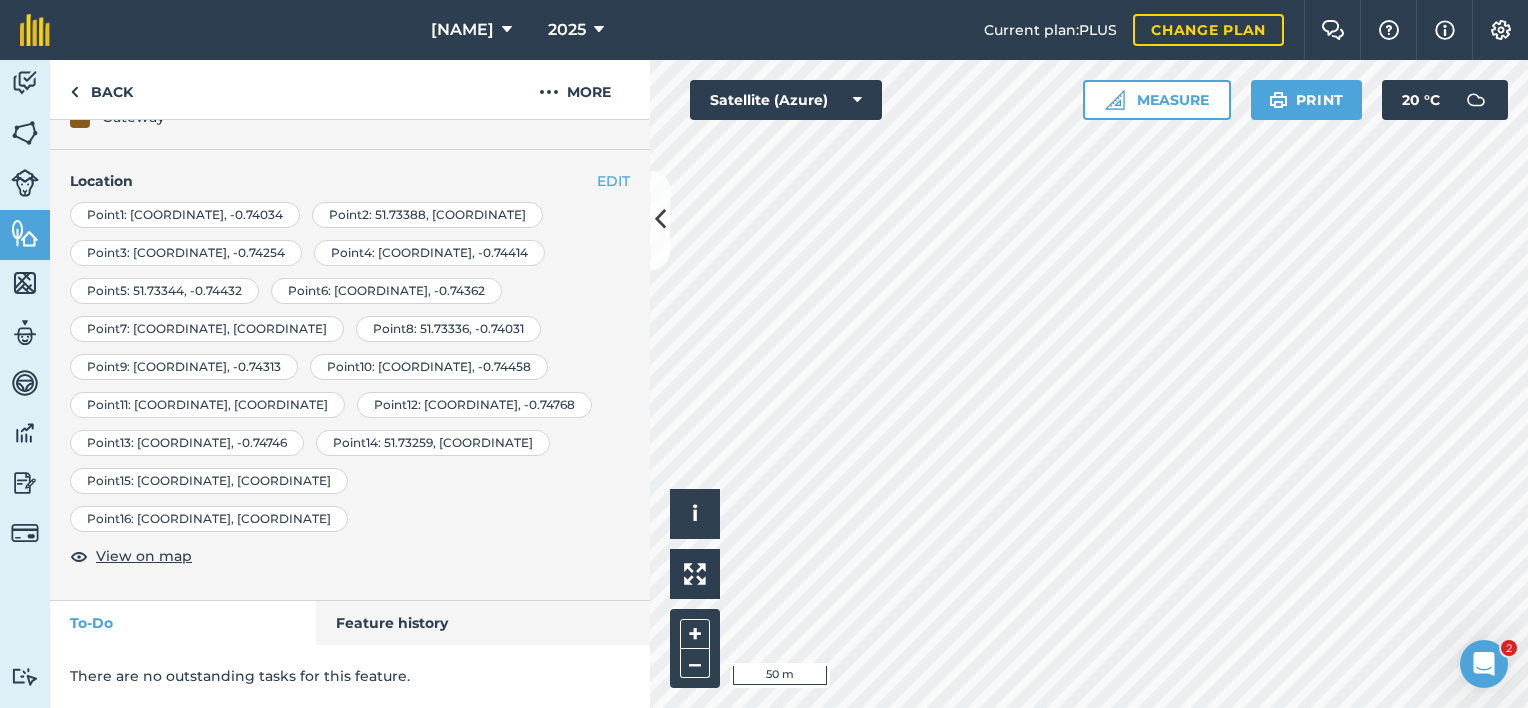 scroll, scrollTop: 92, scrollLeft: 0, axis: vertical 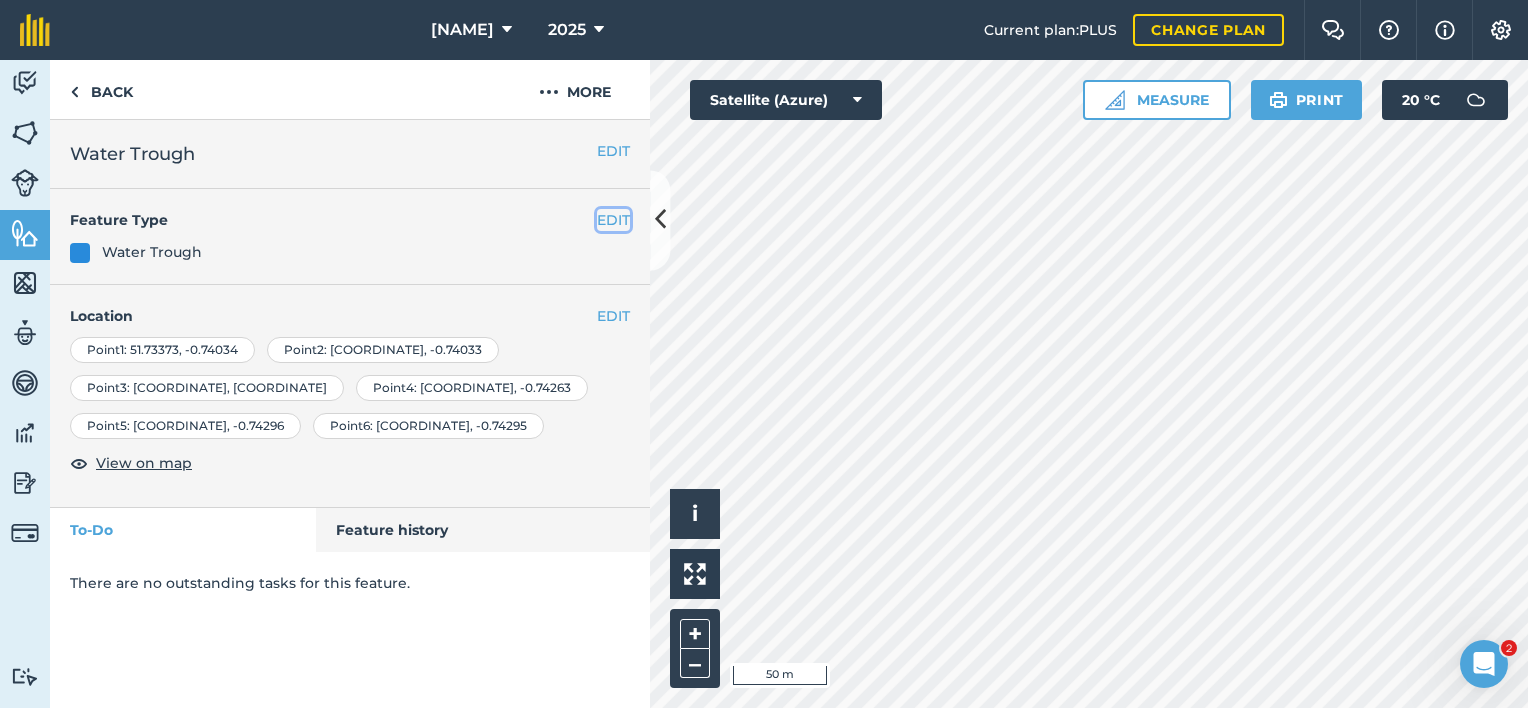 click on "EDIT" at bounding box center [613, 220] 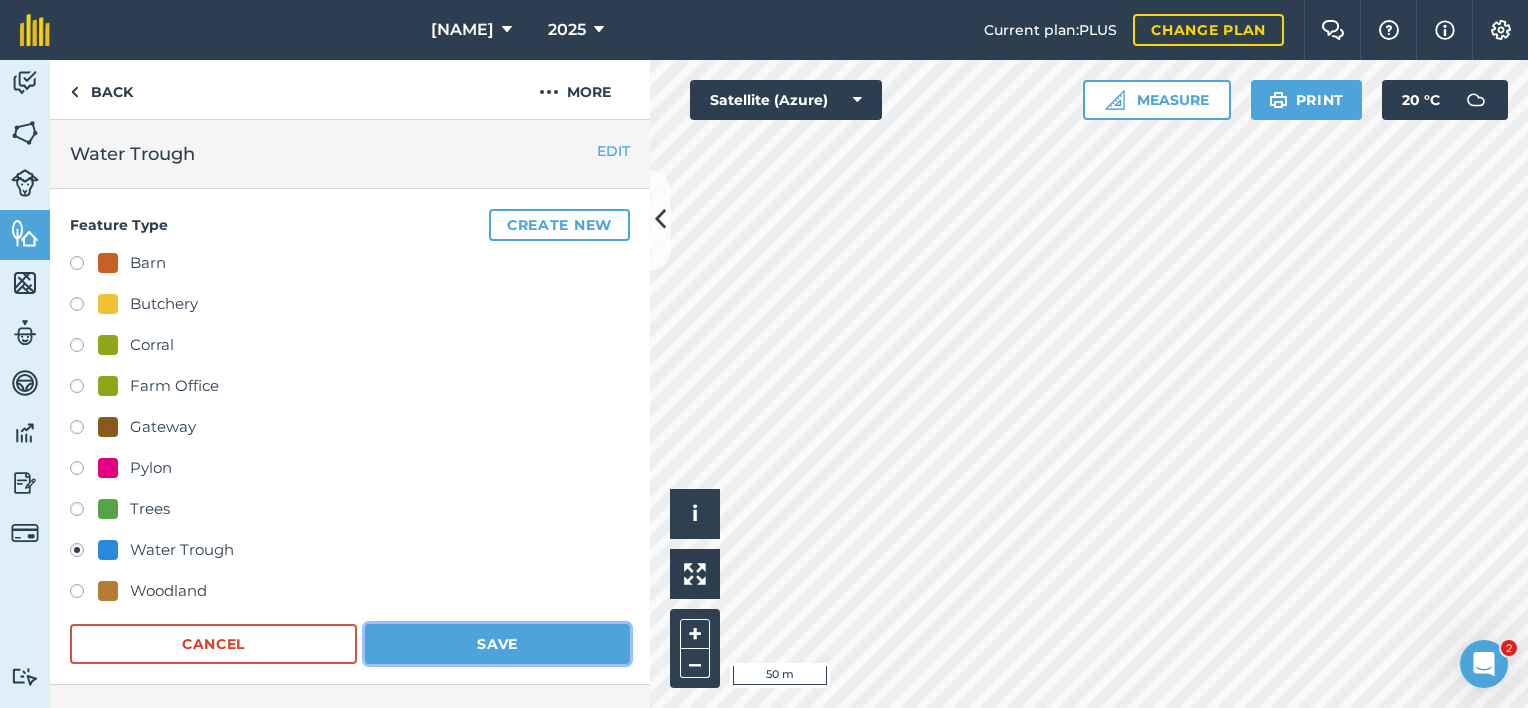 click on "Save" at bounding box center [497, 644] 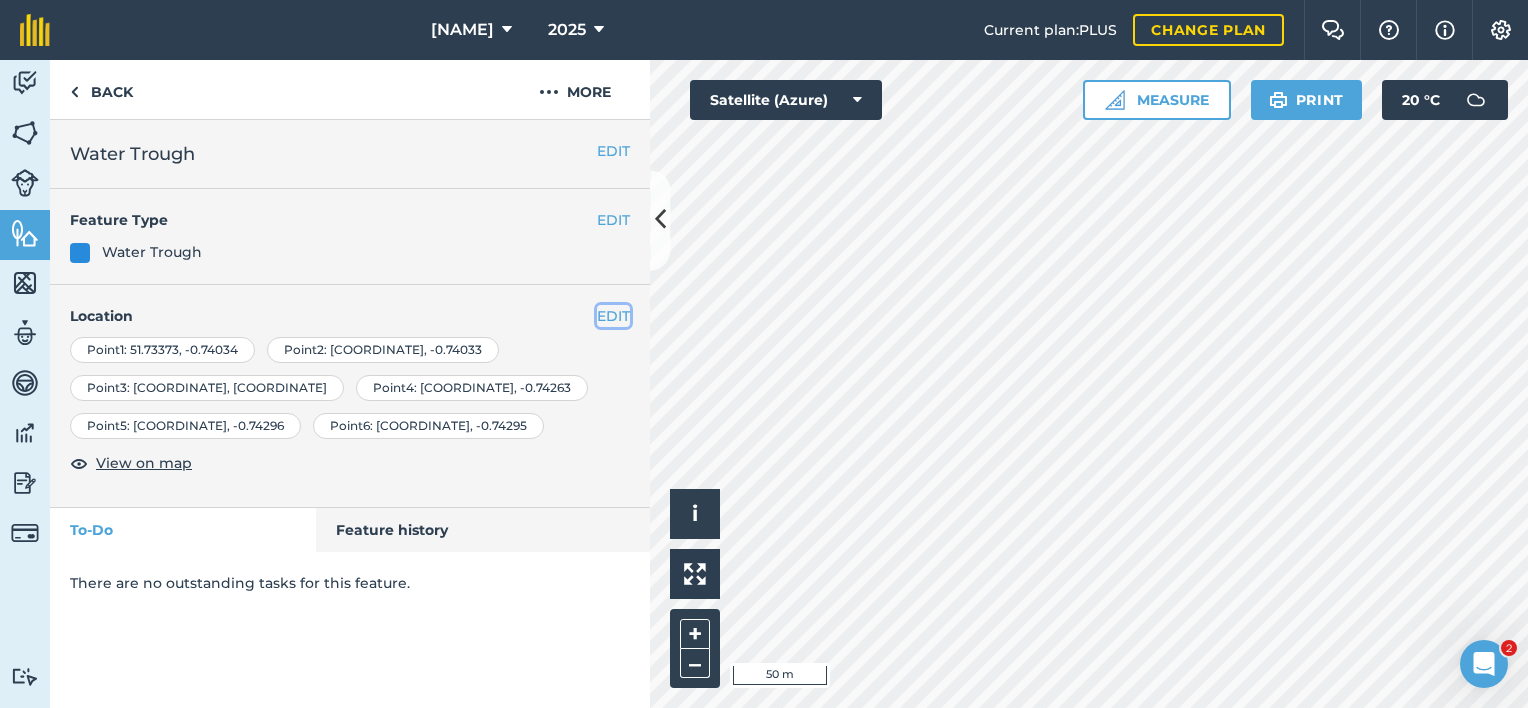click on "EDIT" at bounding box center (613, 316) 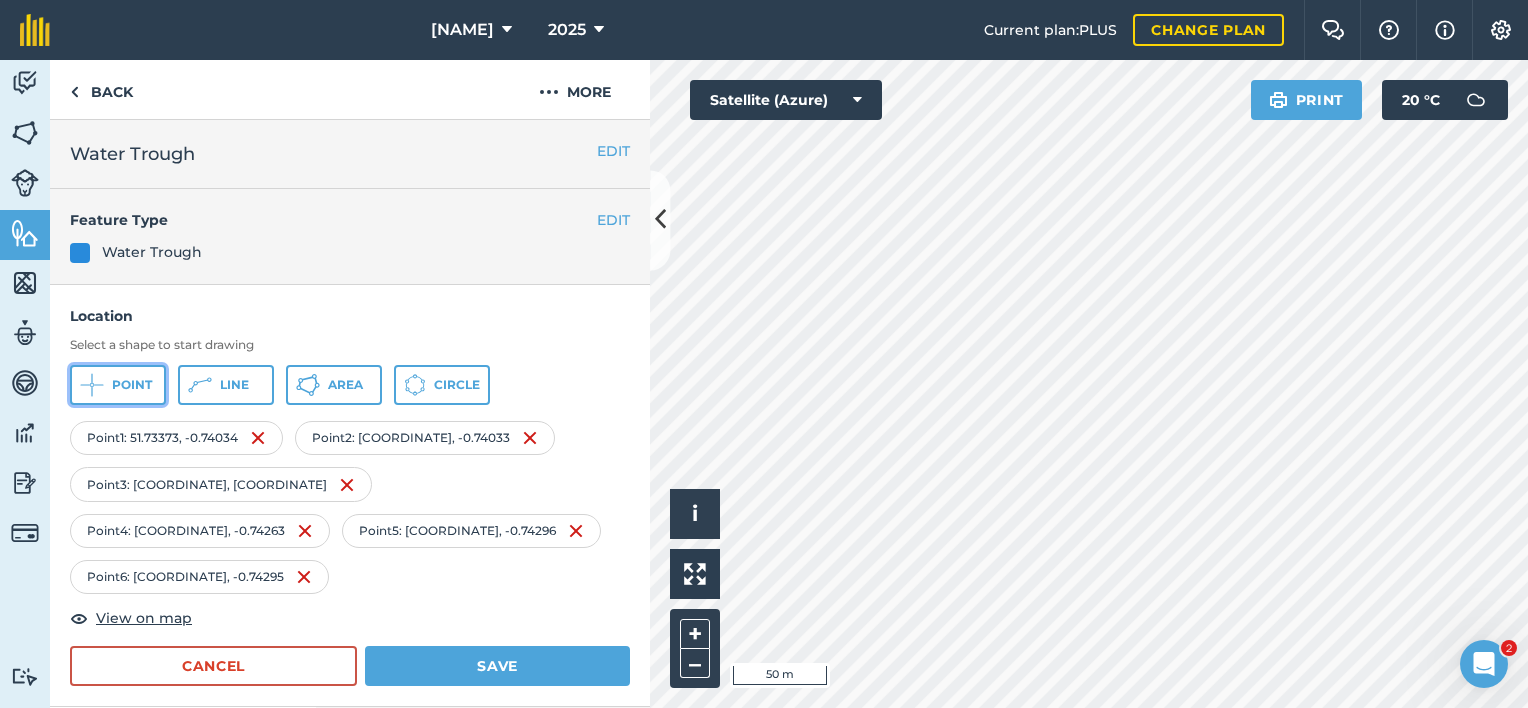 click on "Point" at bounding box center [118, 385] 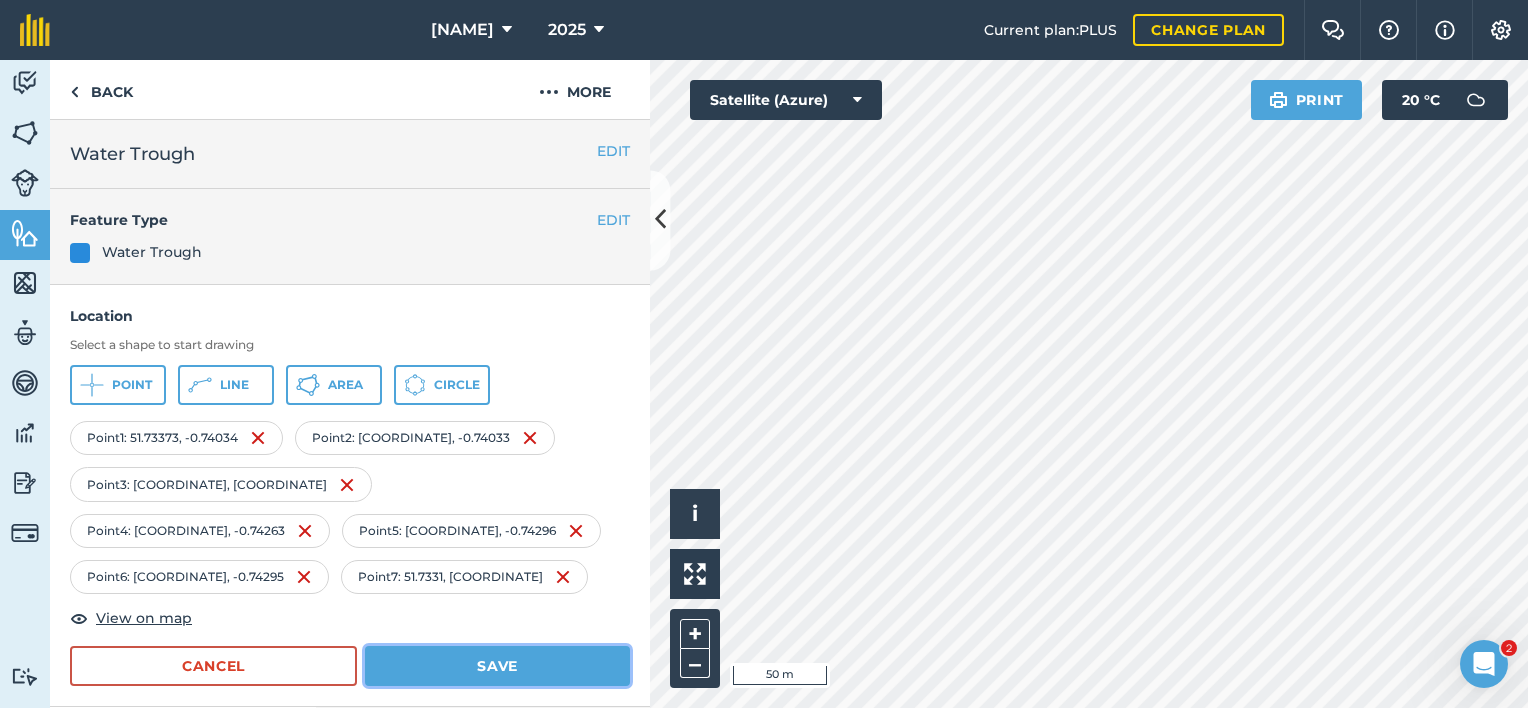 click on "Save" at bounding box center (497, 666) 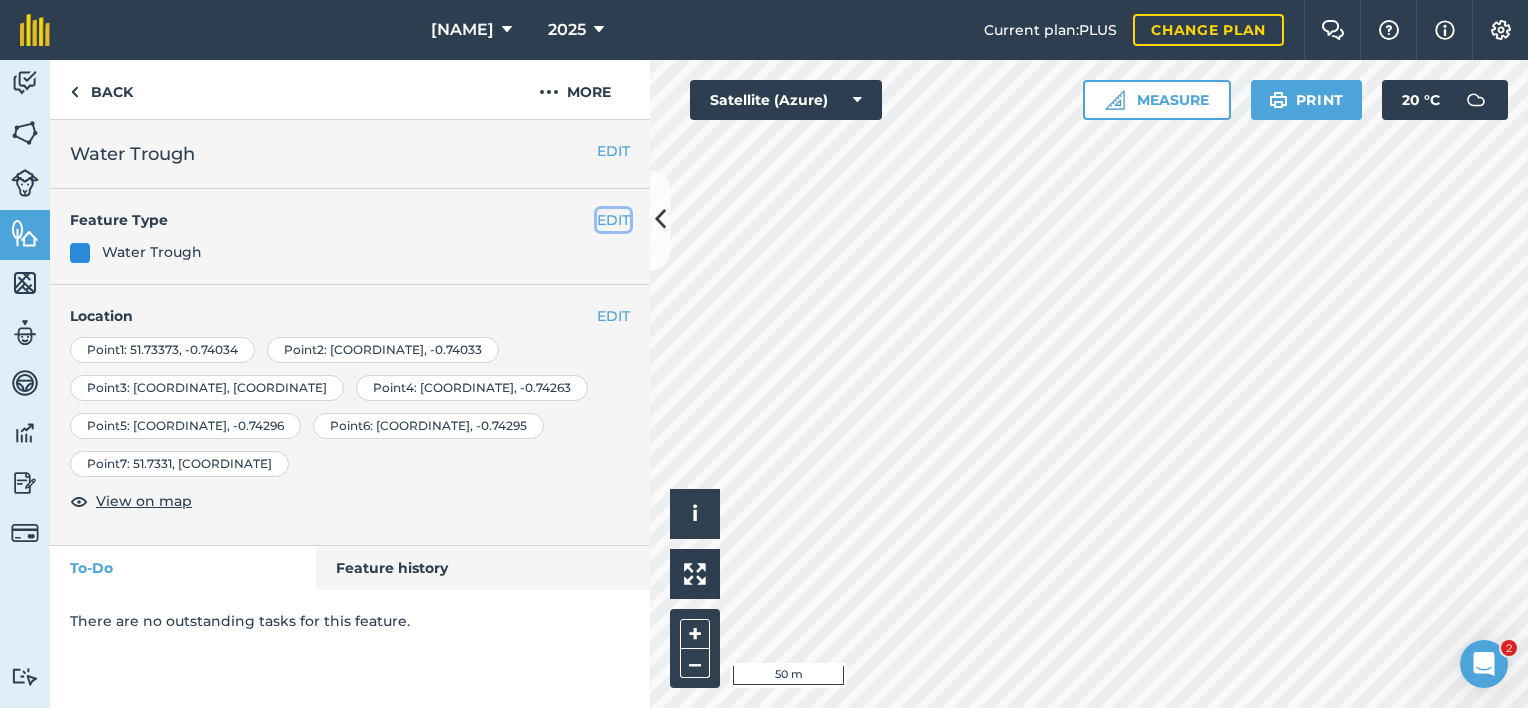 click on "EDIT" at bounding box center (613, 220) 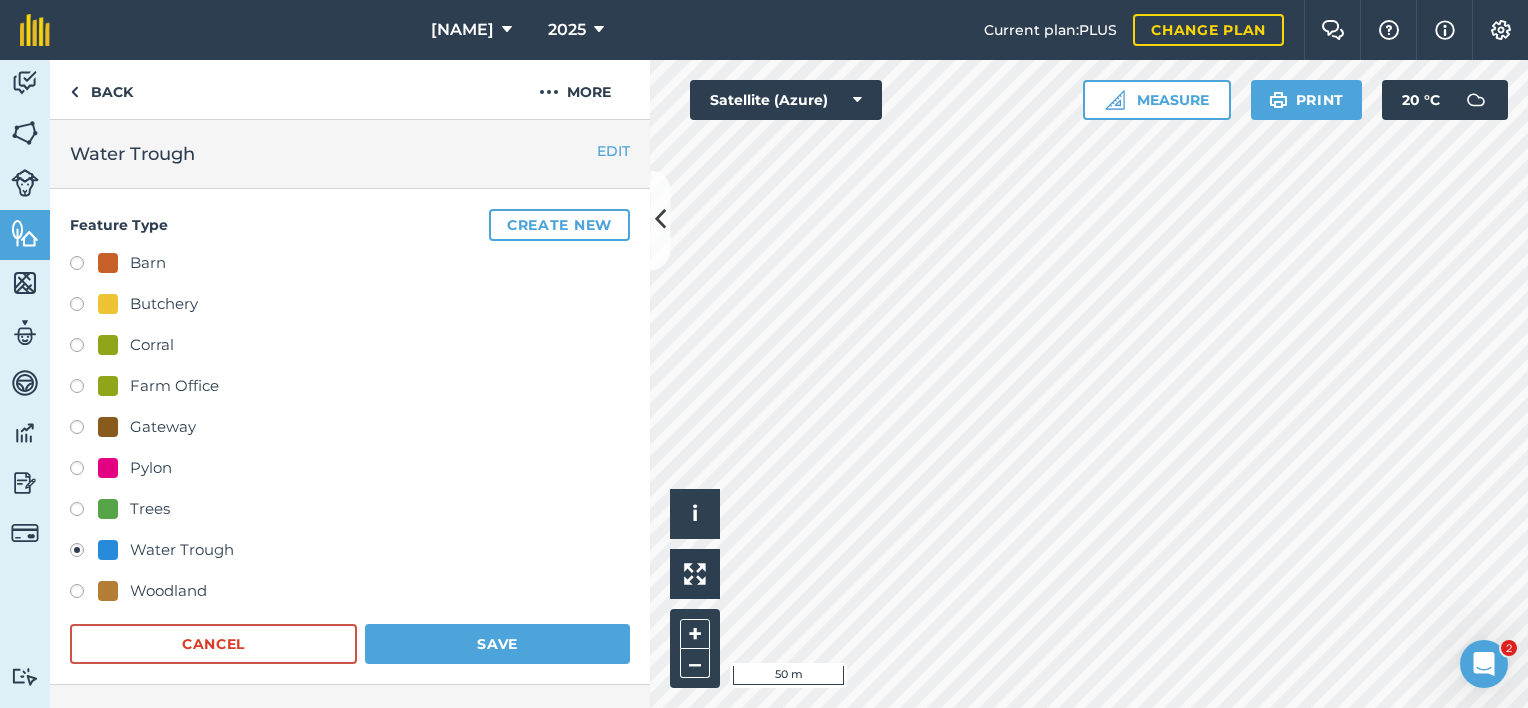 scroll, scrollTop: 340, scrollLeft: 0, axis: vertical 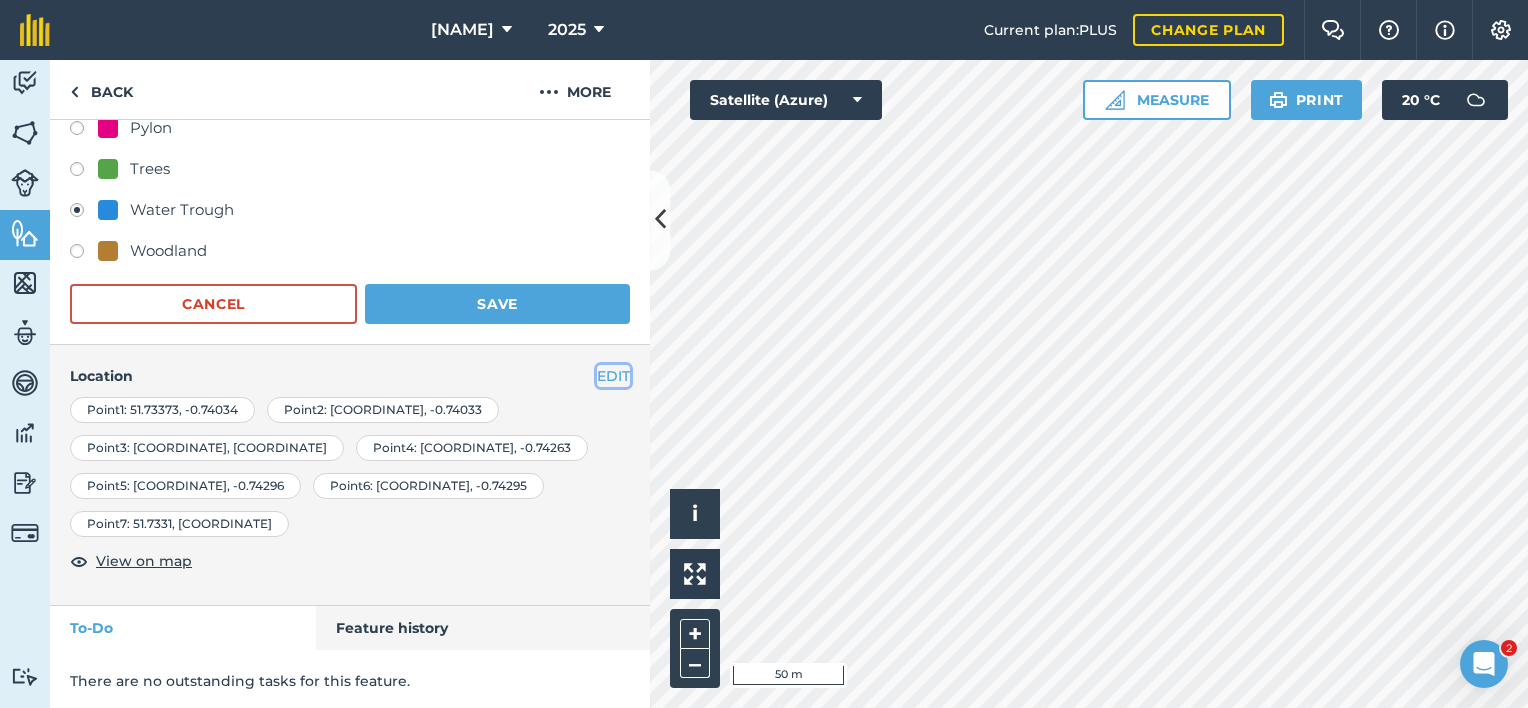 click on "EDIT" at bounding box center (613, 376) 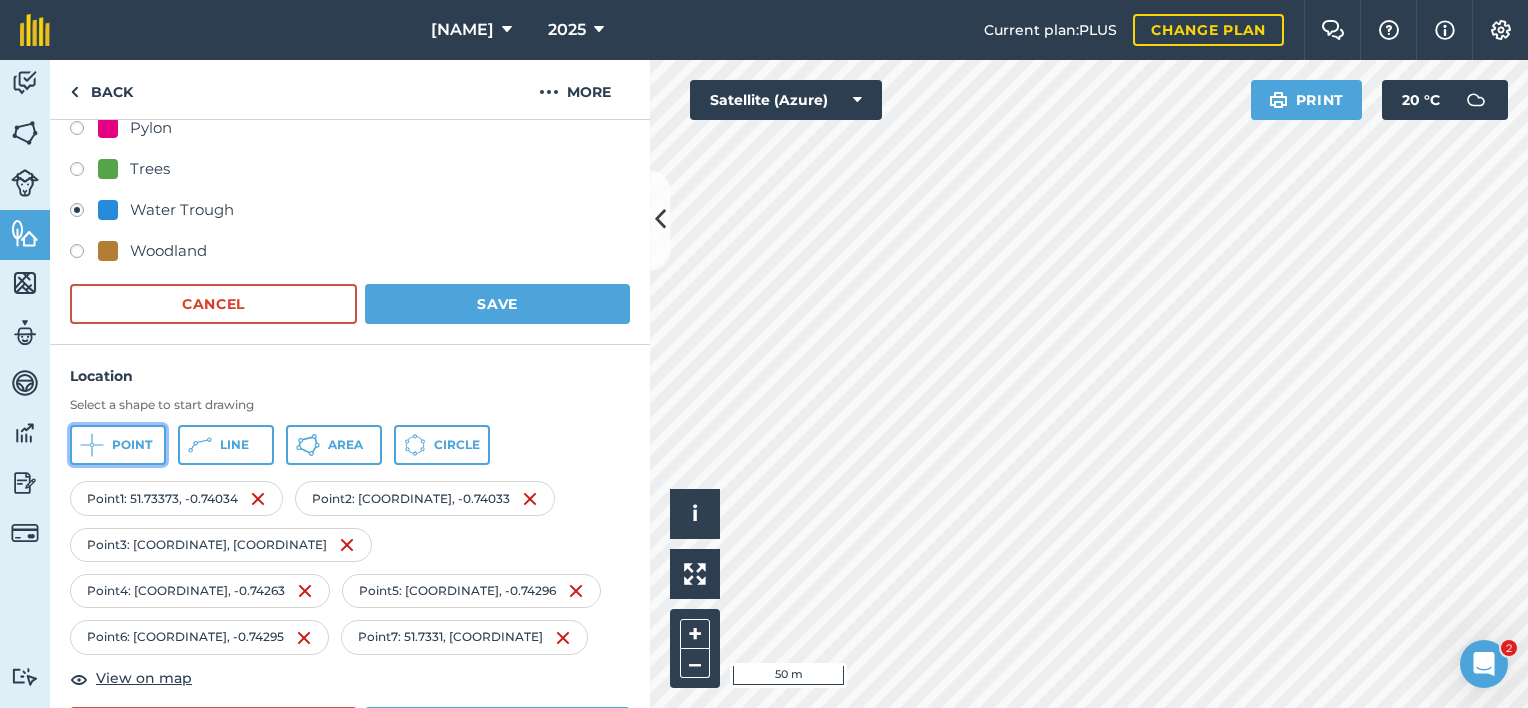 click on "Point" at bounding box center [118, 445] 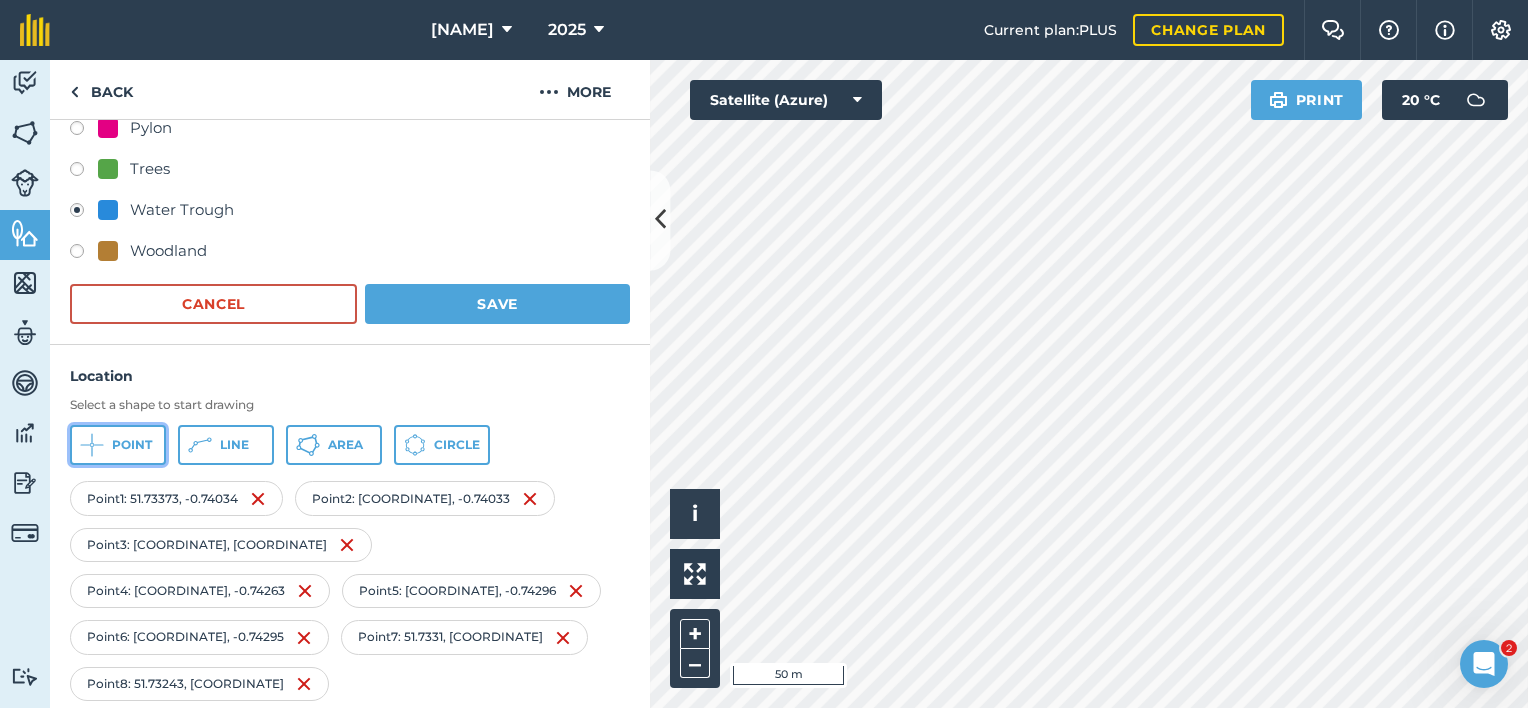click on "Point" at bounding box center (118, 445) 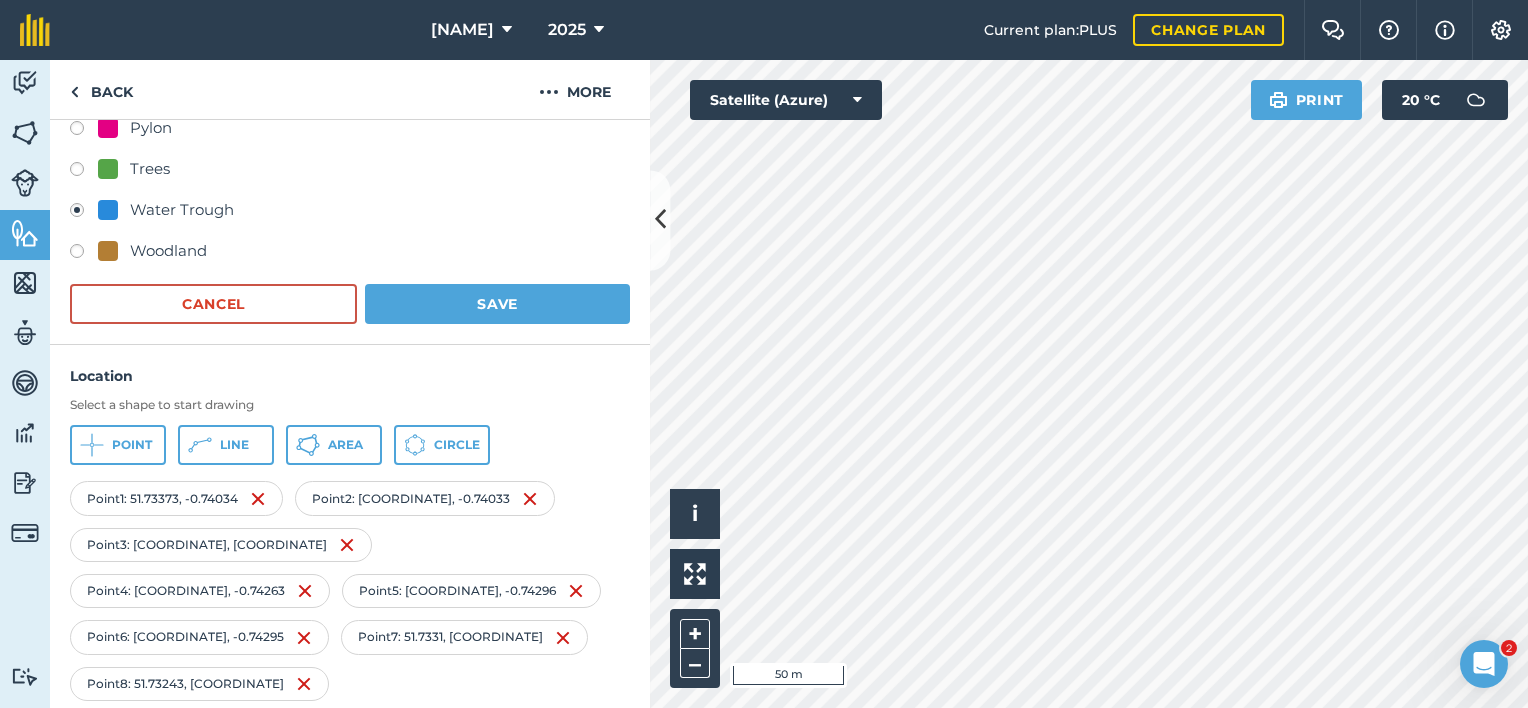 scroll, scrollTop: 547, scrollLeft: 0, axis: vertical 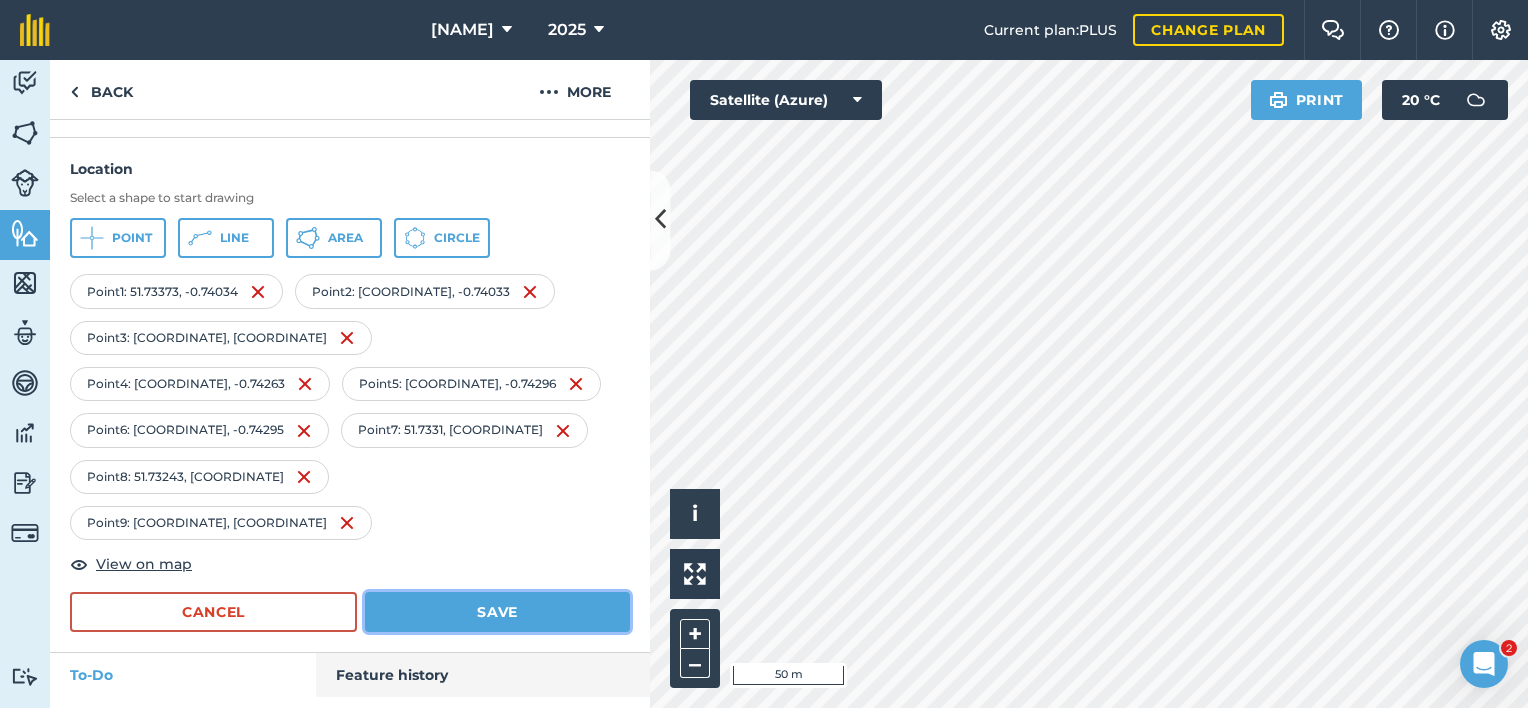 click on "Save" at bounding box center (497, 612) 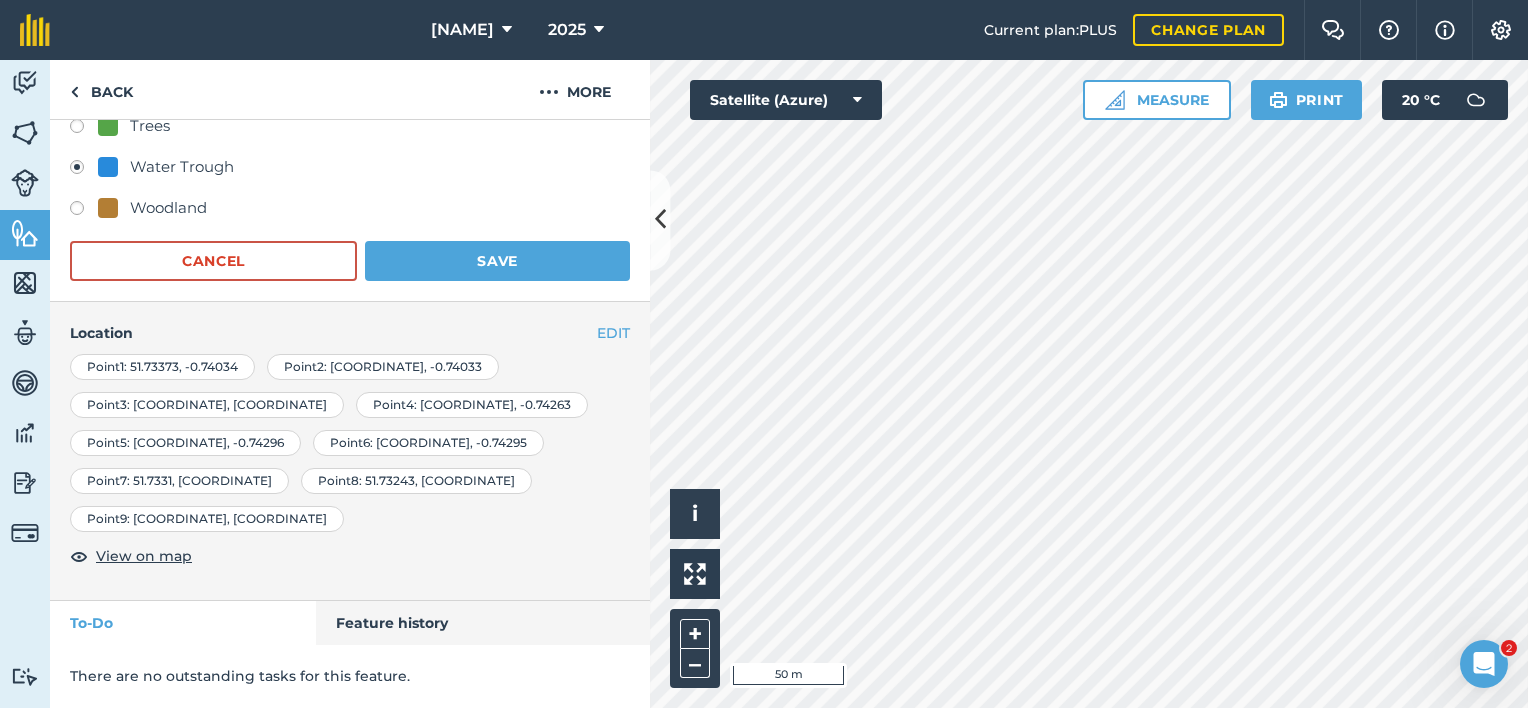 scroll, scrollTop: 378, scrollLeft: 0, axis: vertical 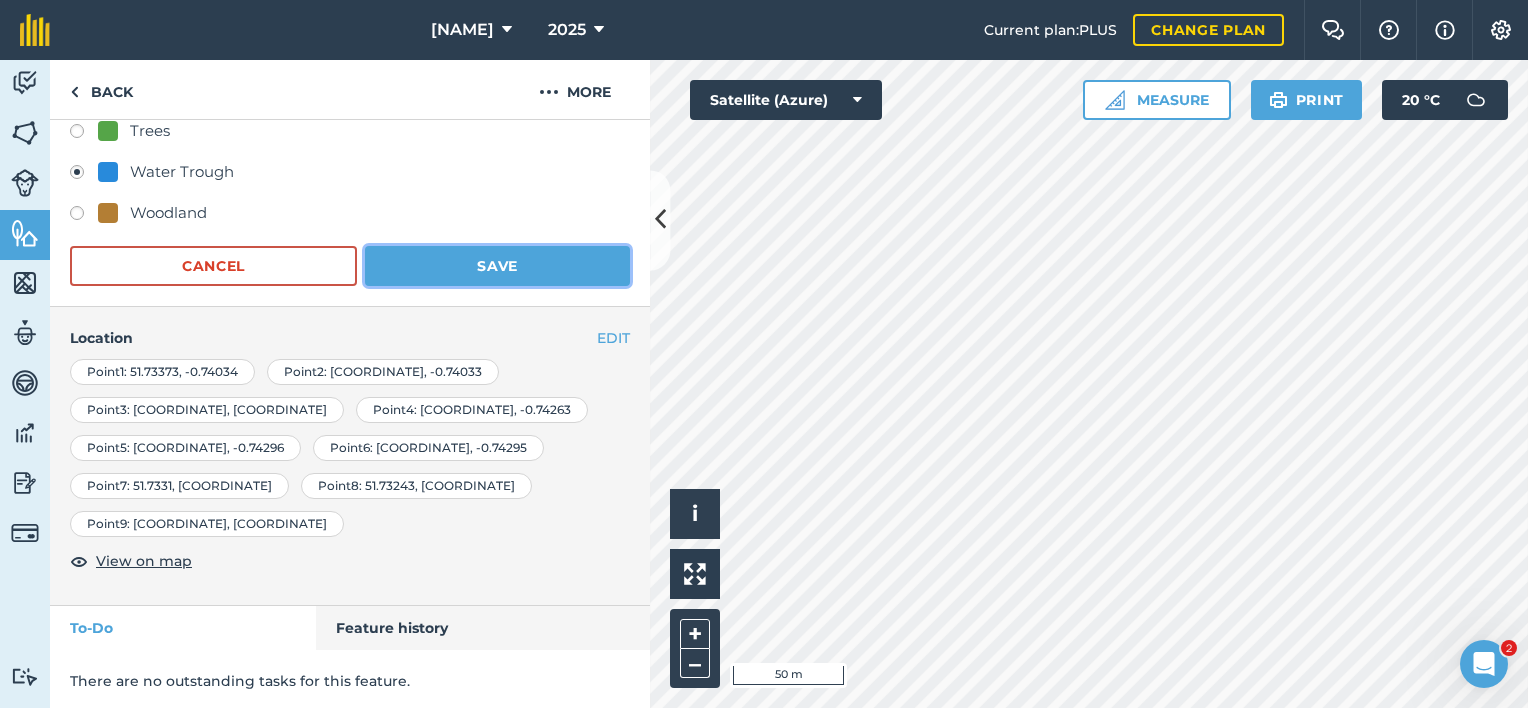 click on "Save" at bounding box center [497, 266] 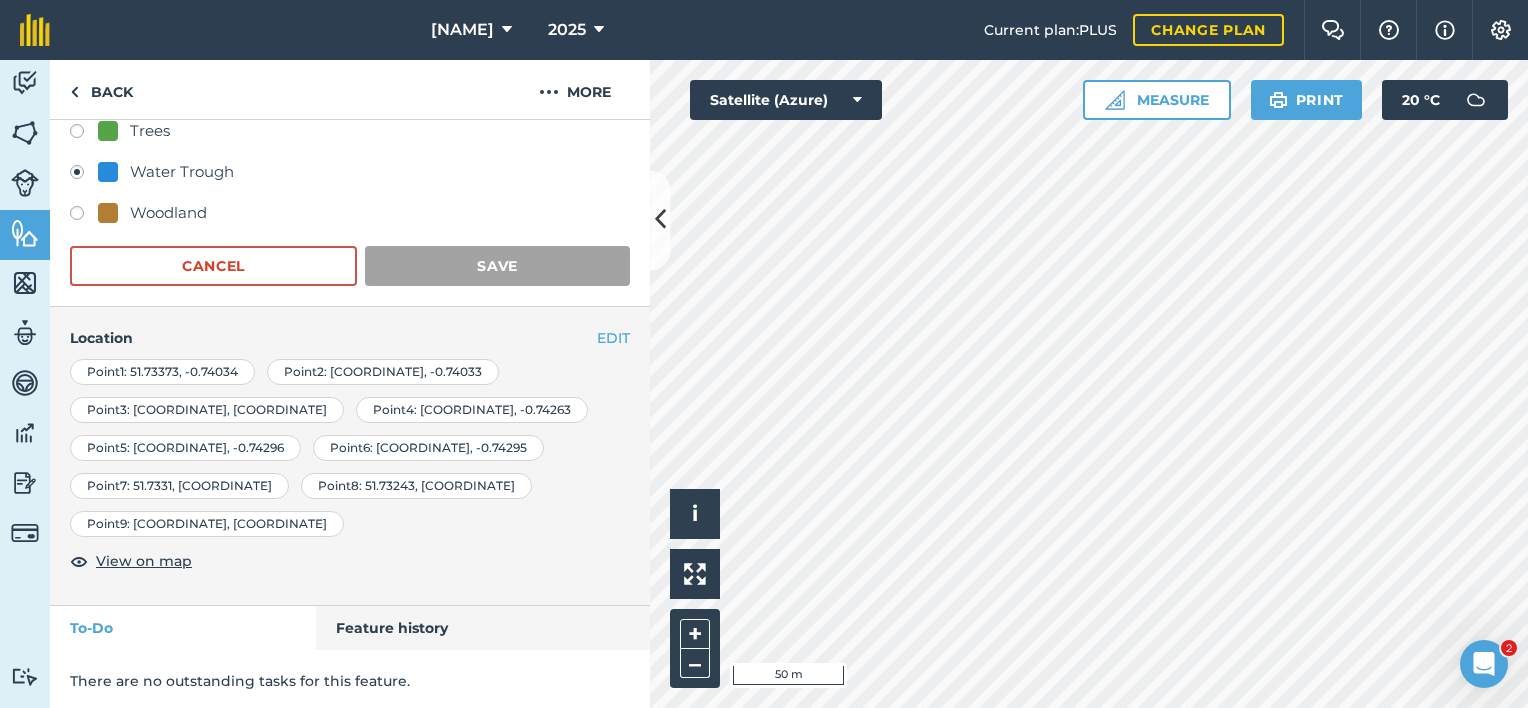 scroll, scrollTop: 0, scrollLeft: 0, axis: both 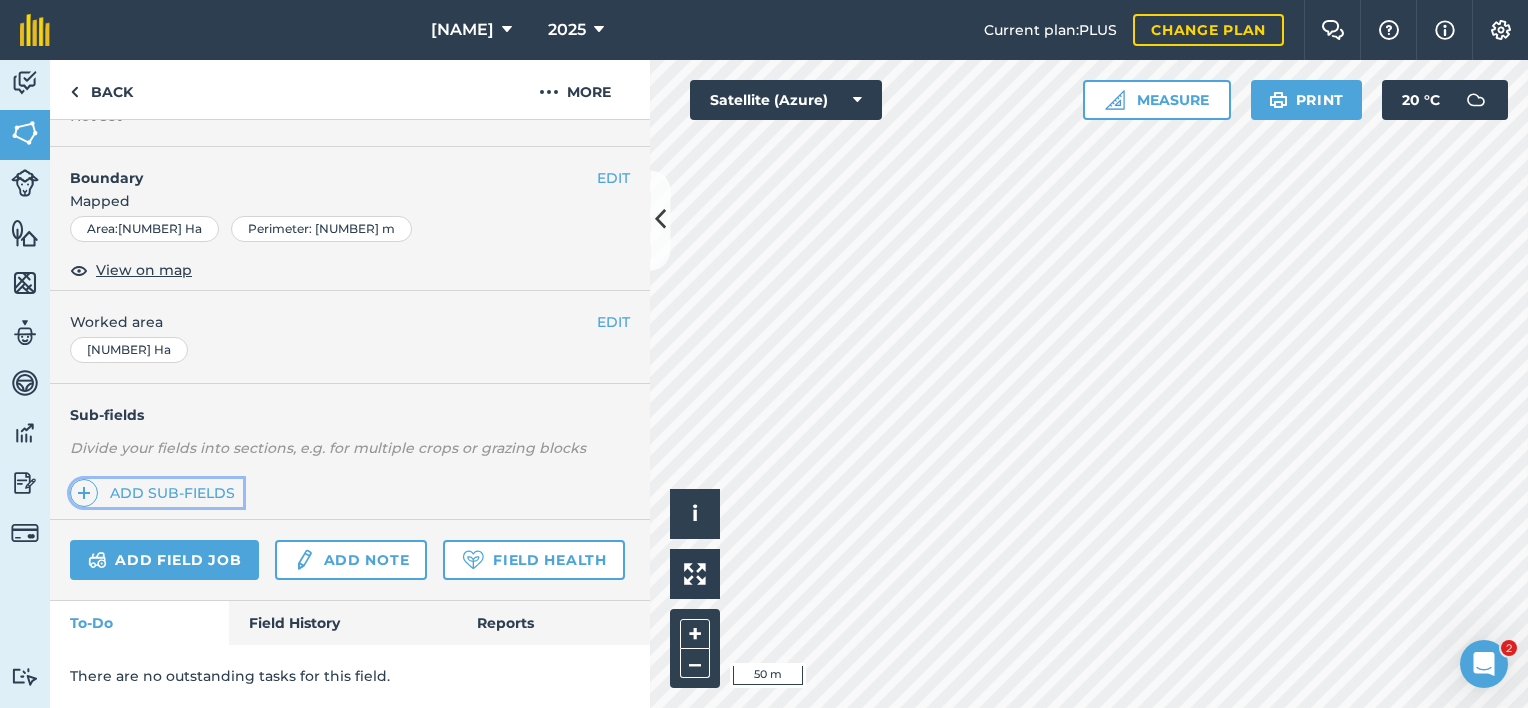 click on "Add sub-fields" at bounding box center (156, 493) 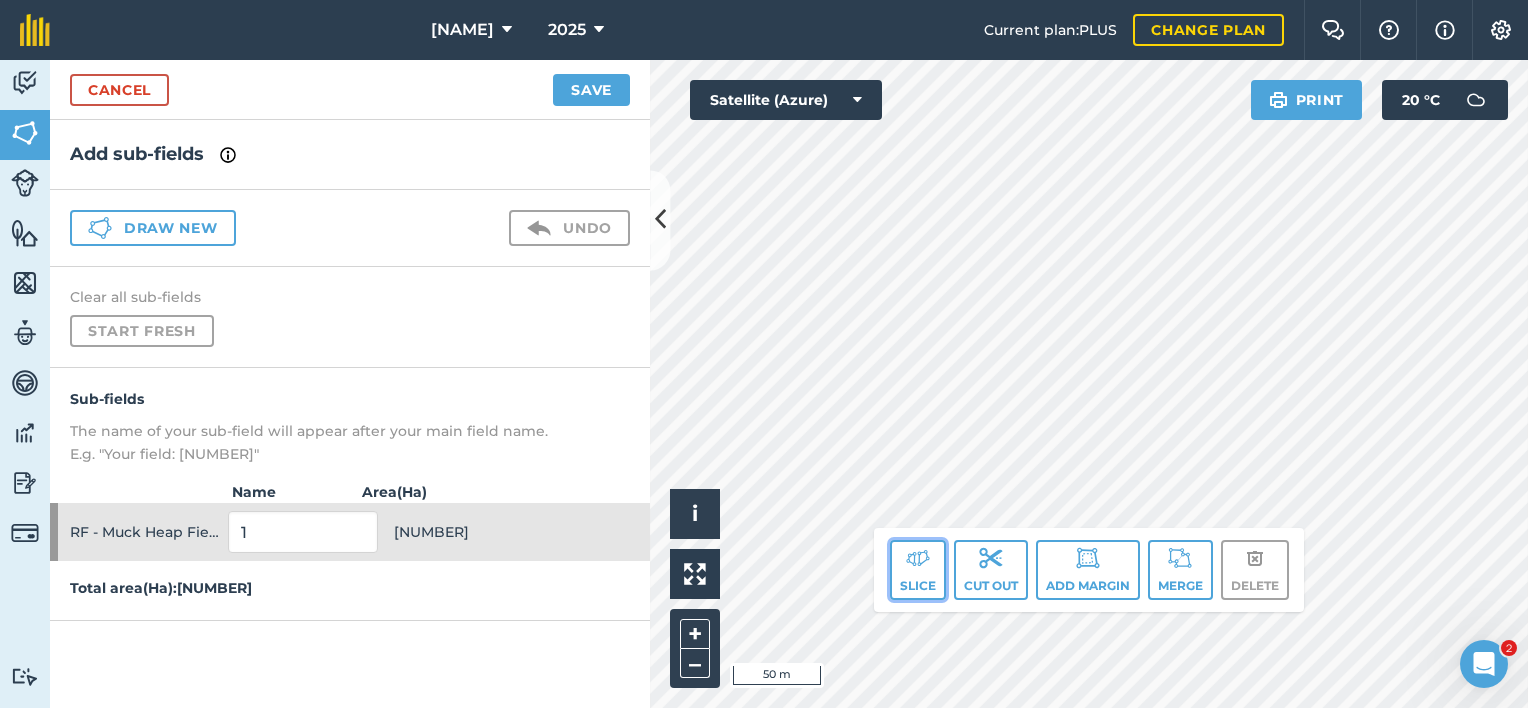 click on "Slice" at bounding box center [918, 570] 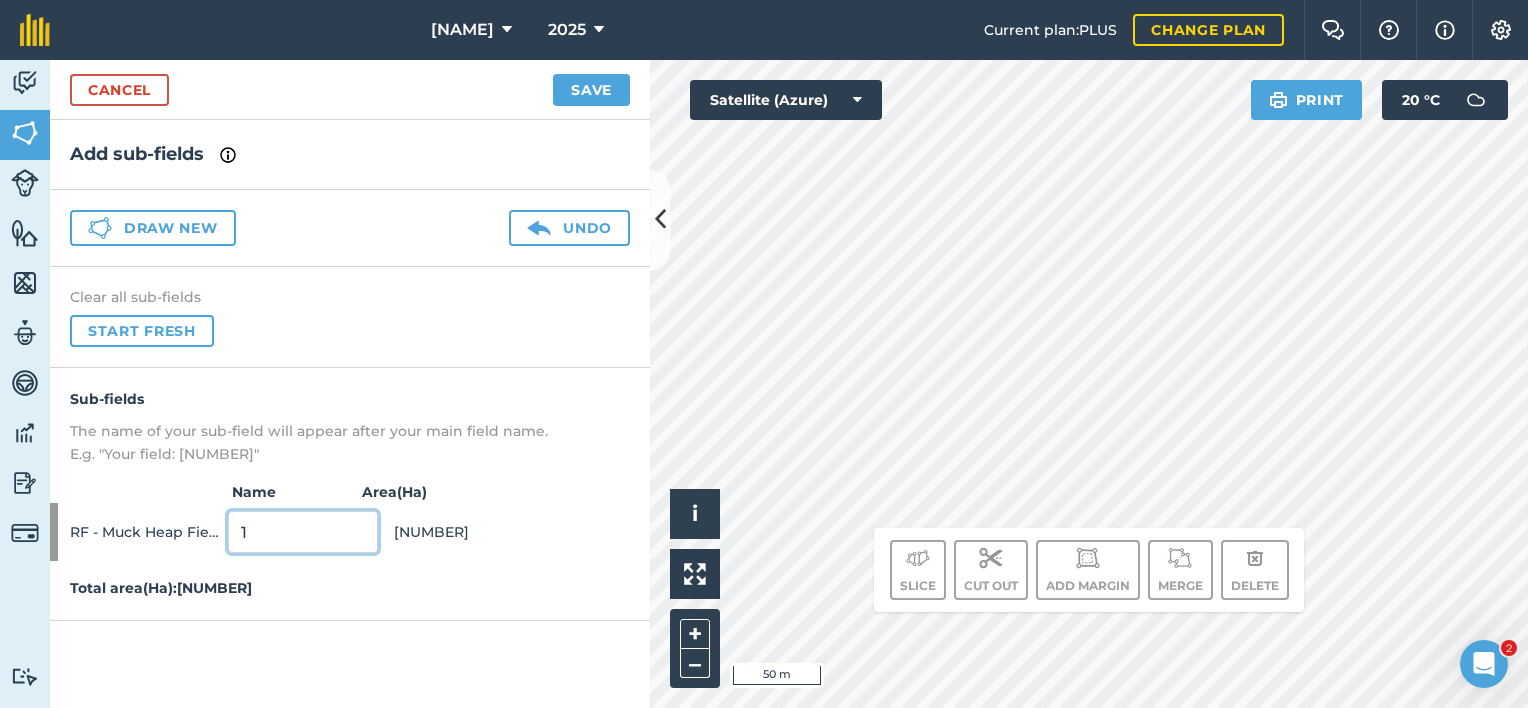 click on "1" at bounding box center [303, 532] 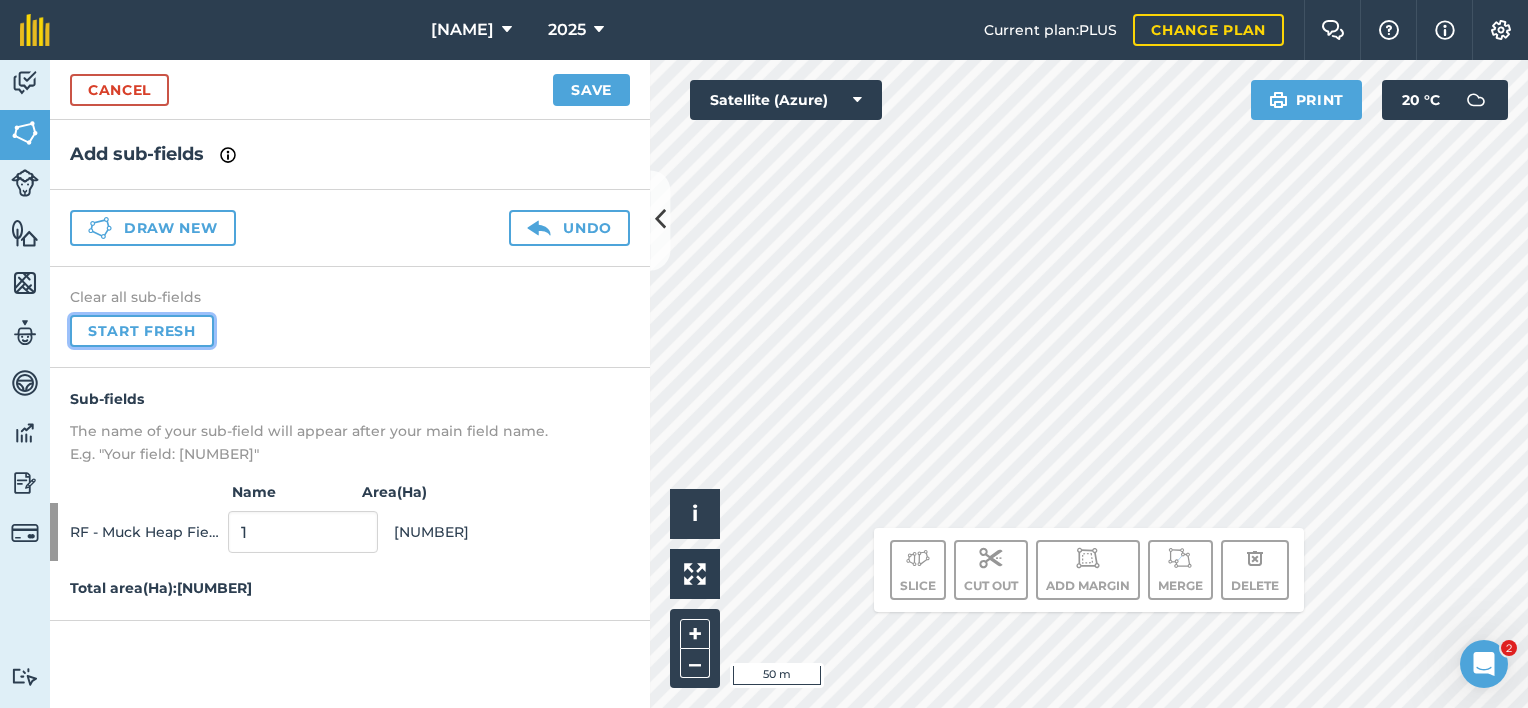 click on "Start fresh" at bounding box center (142, 331) 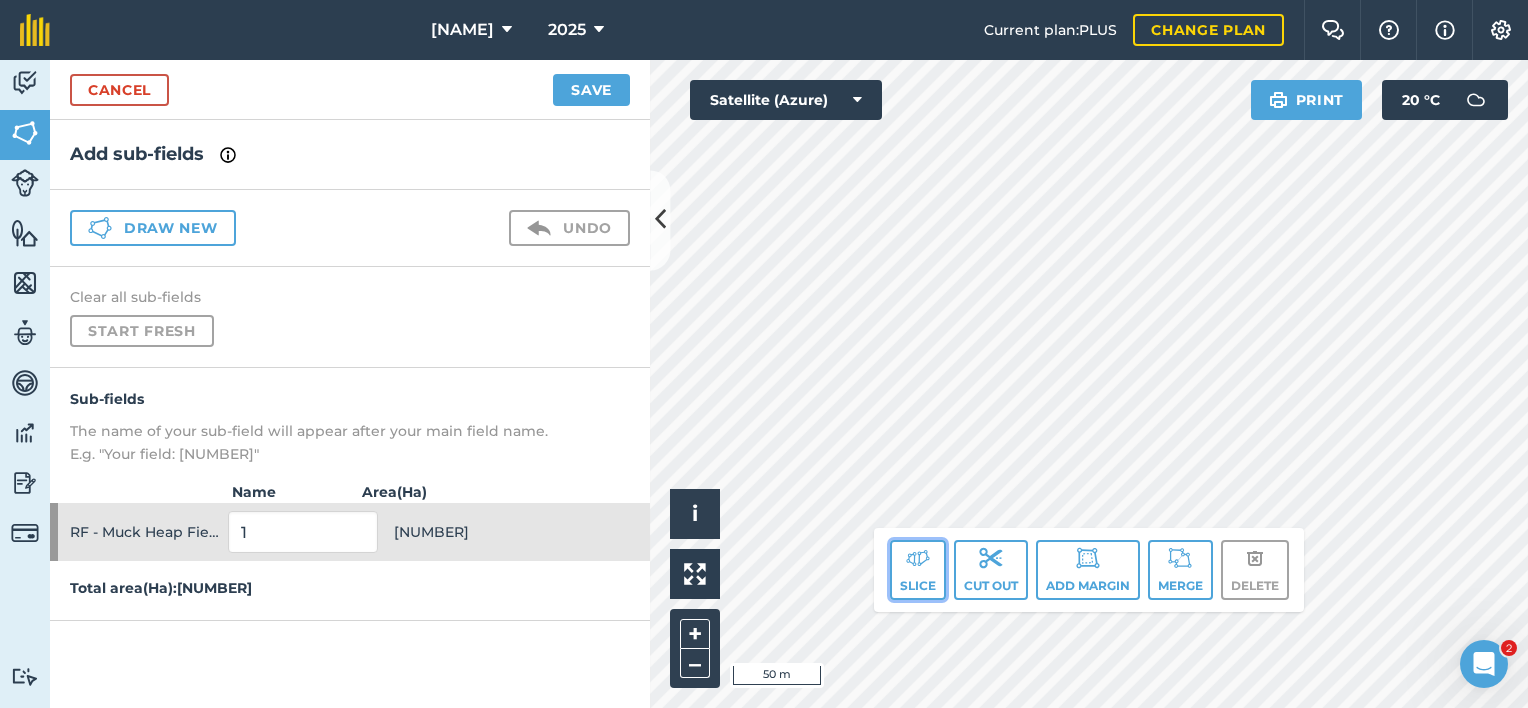 click at bounding box center [918, 558] 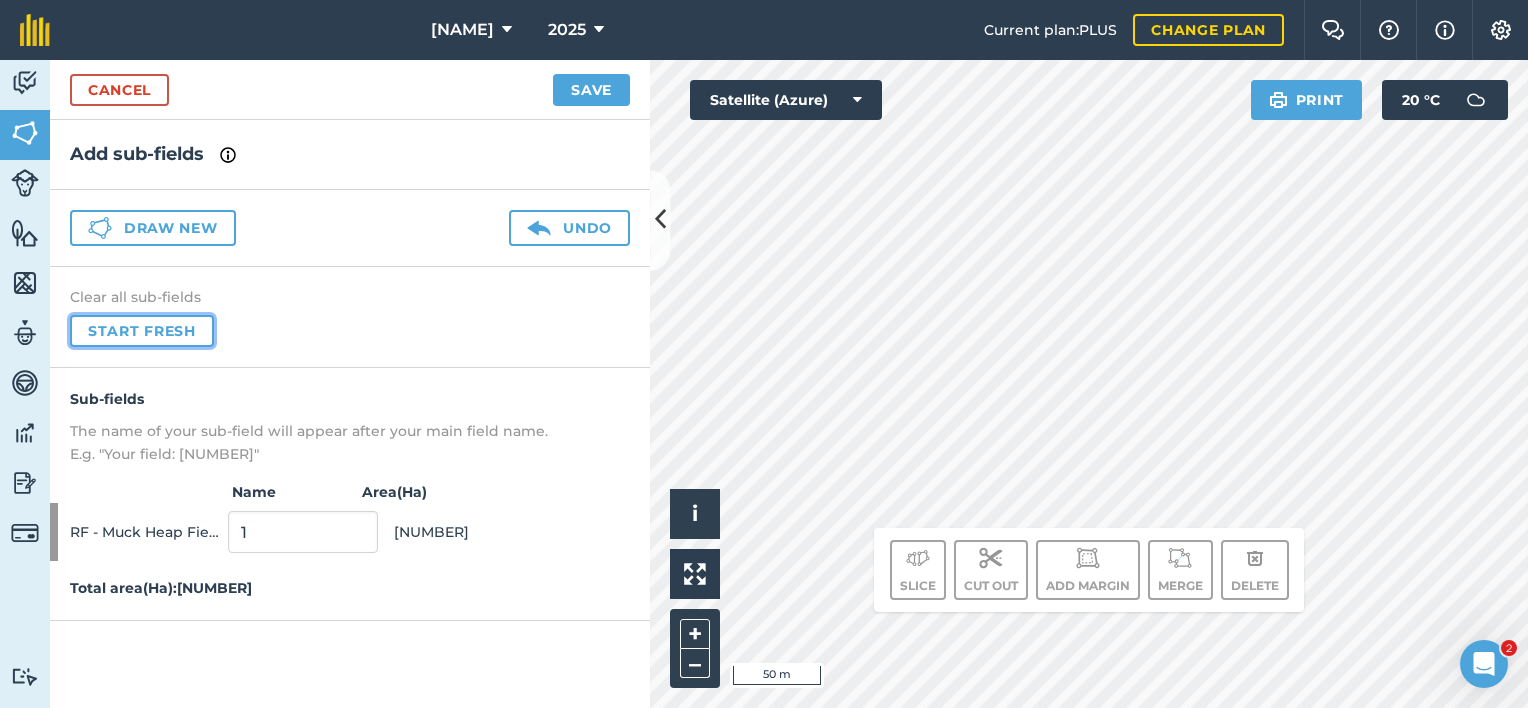 click on "Start fresh" at bounding box center (142, 331) 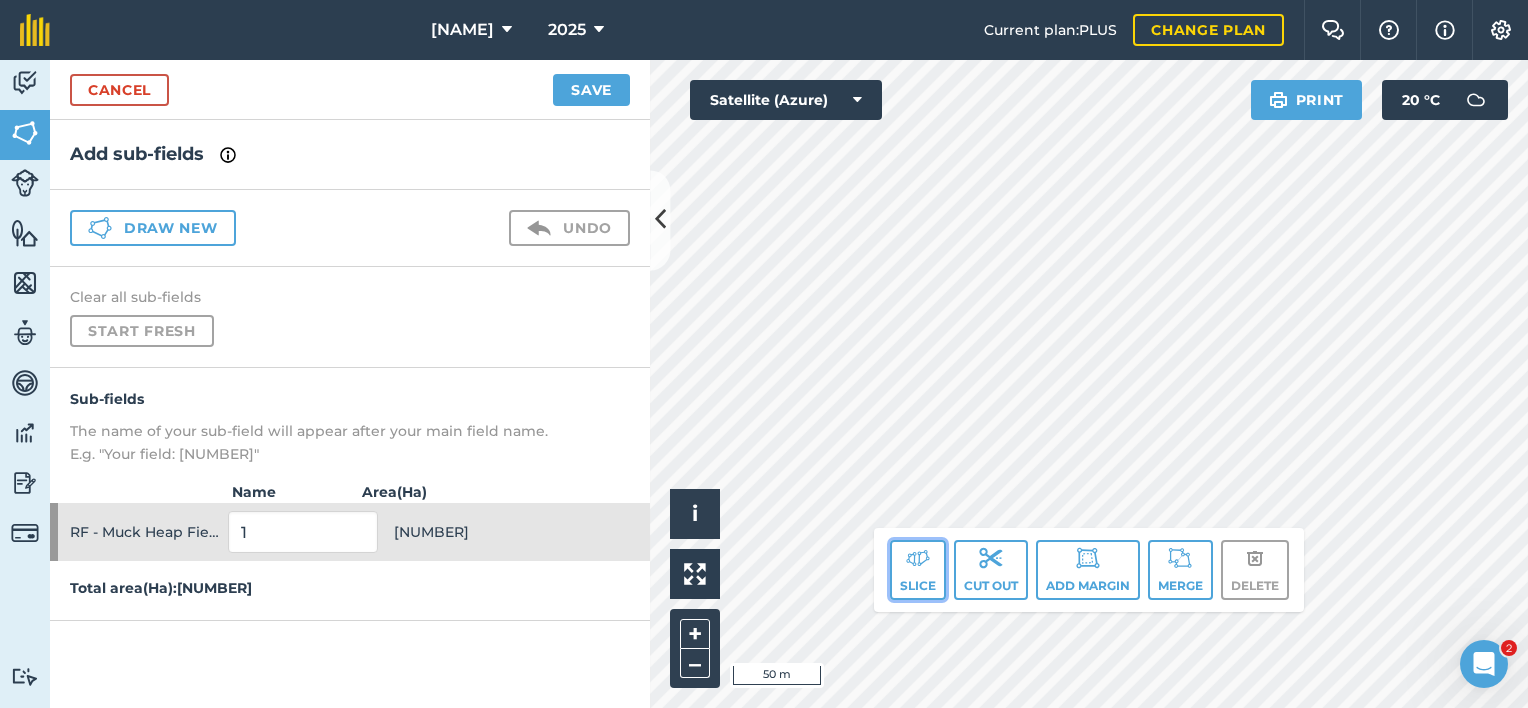 click on "Slice" at bounding box center [918, 570] 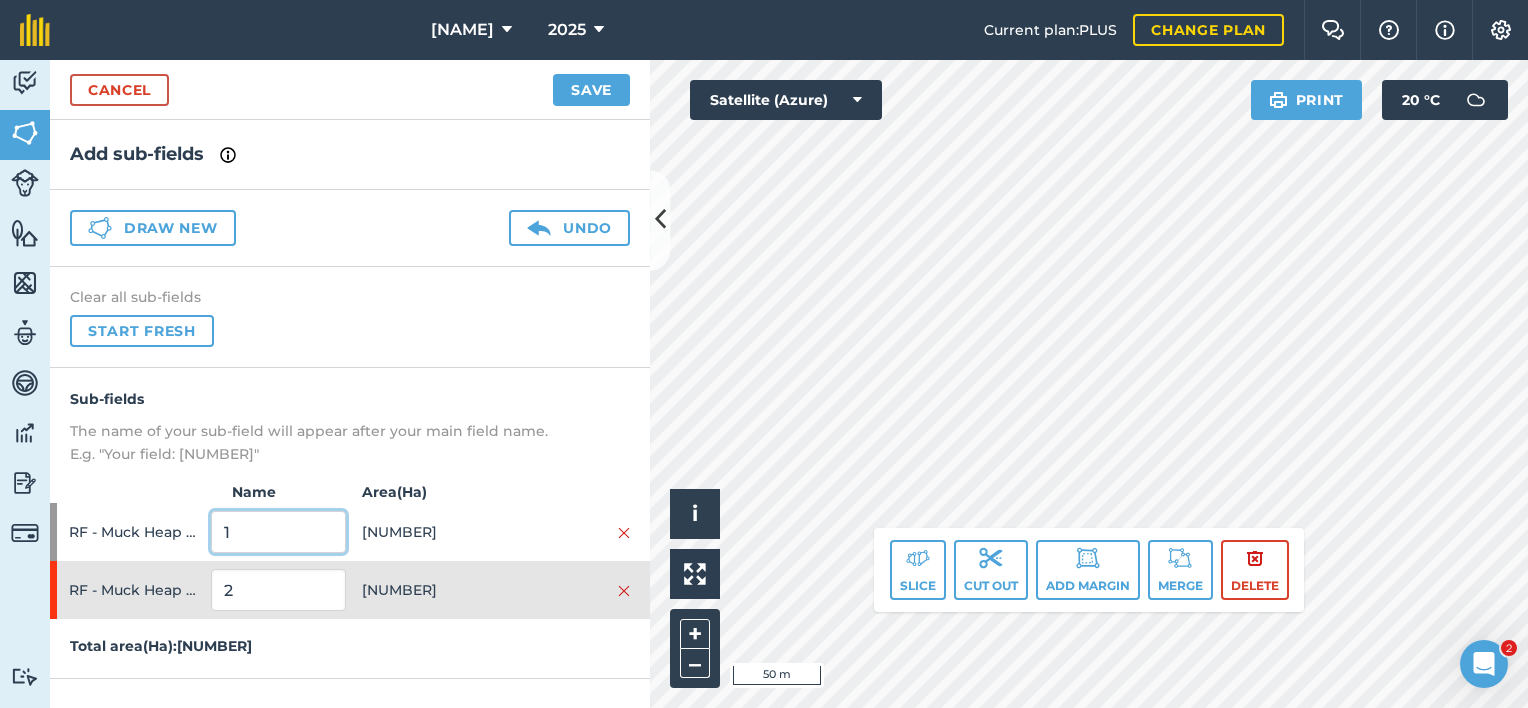 click on "1" at bounding box center [278, 532] 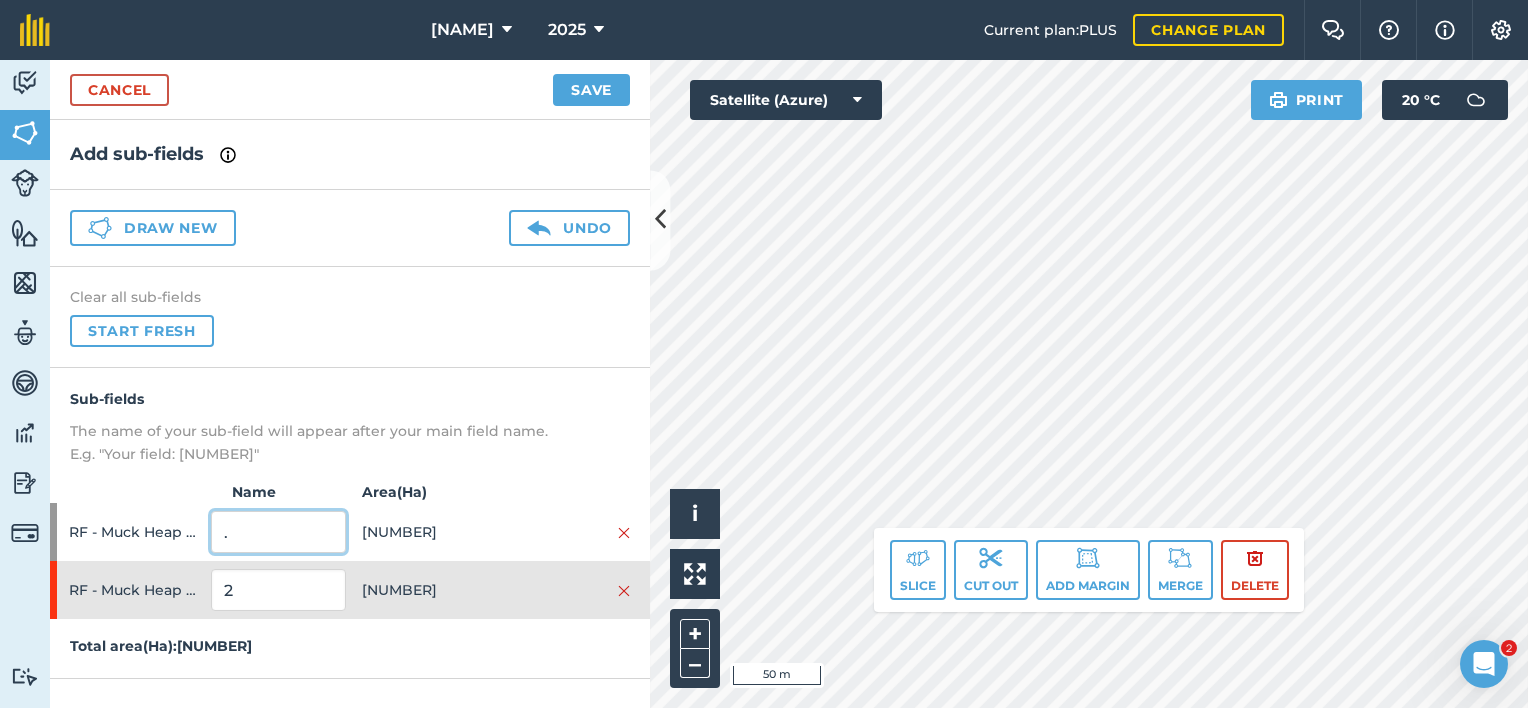 type on "." 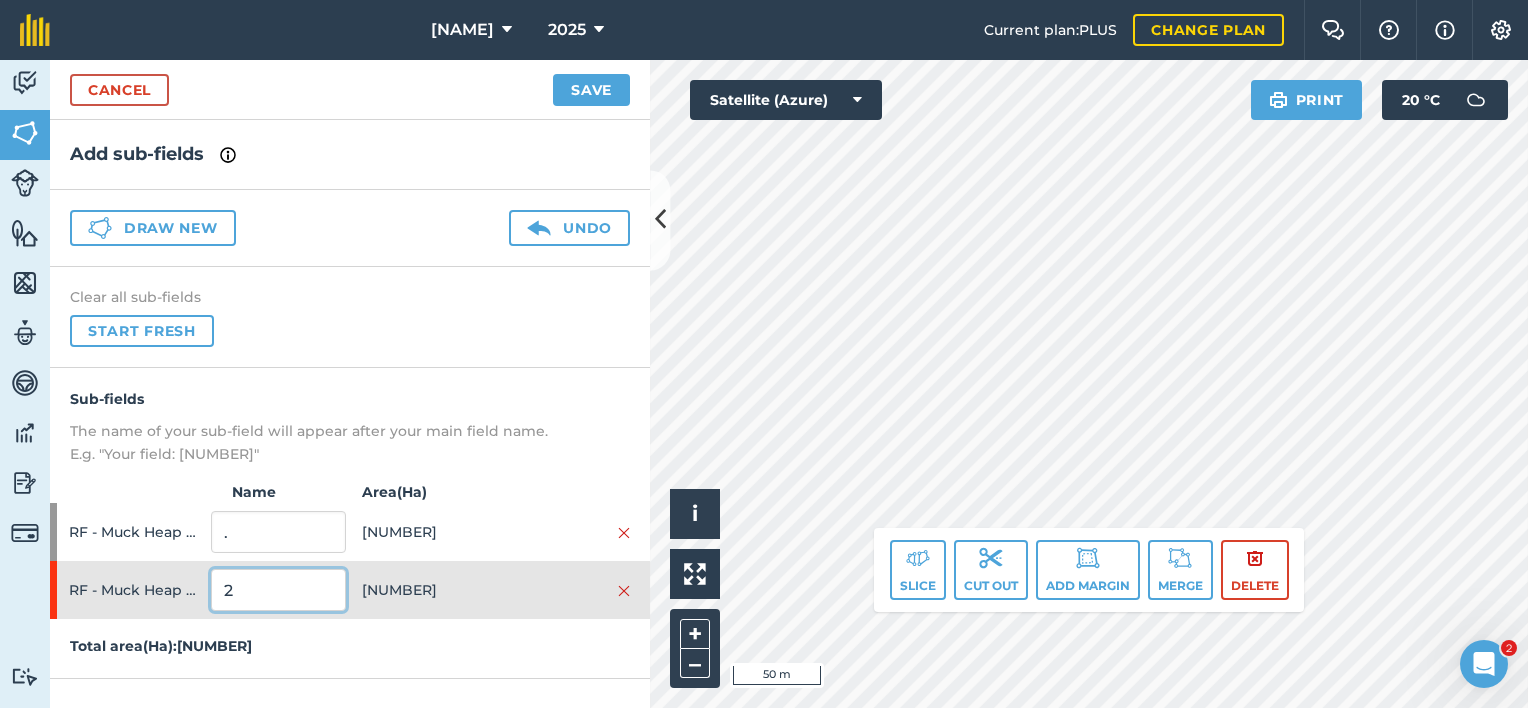 click on "2" at bounding box center (278, 590) 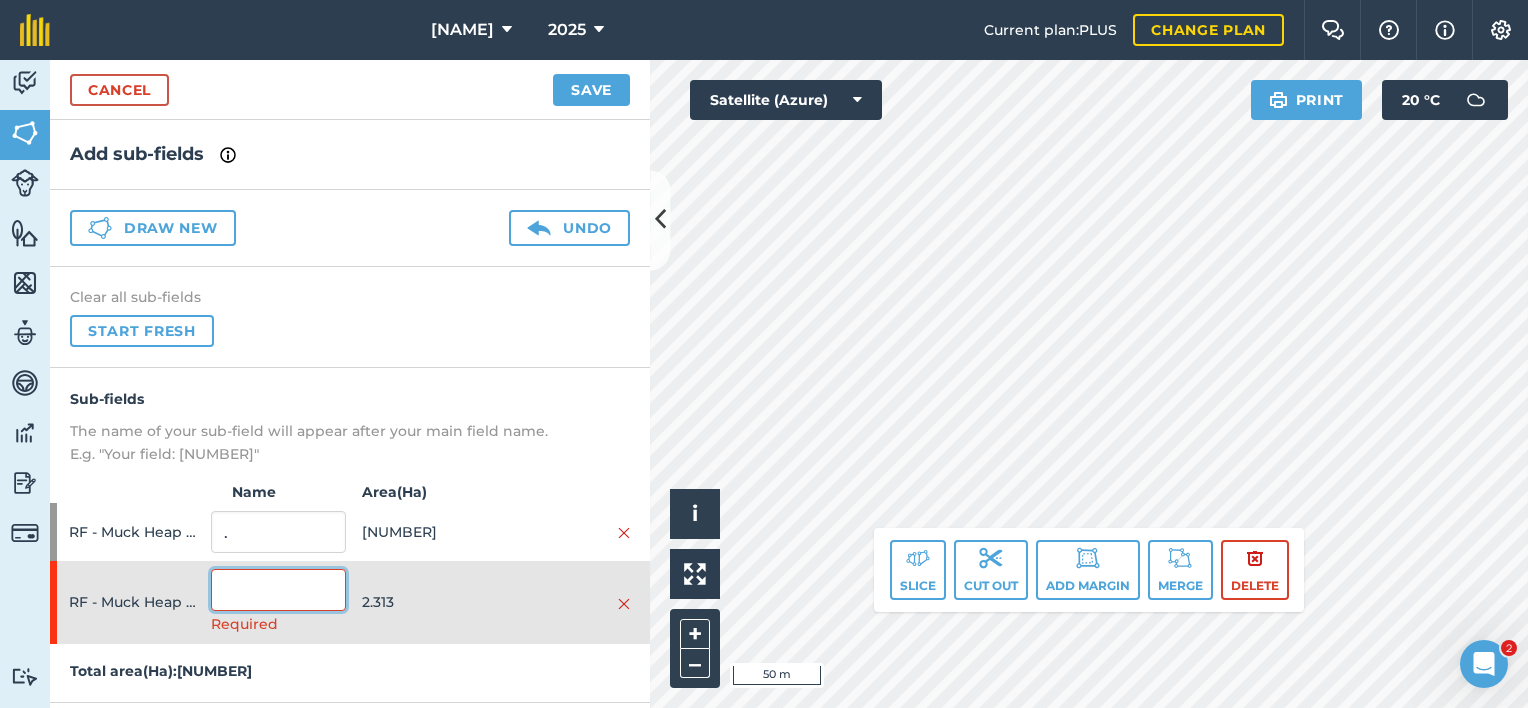 click at bounding box center [278, 590] 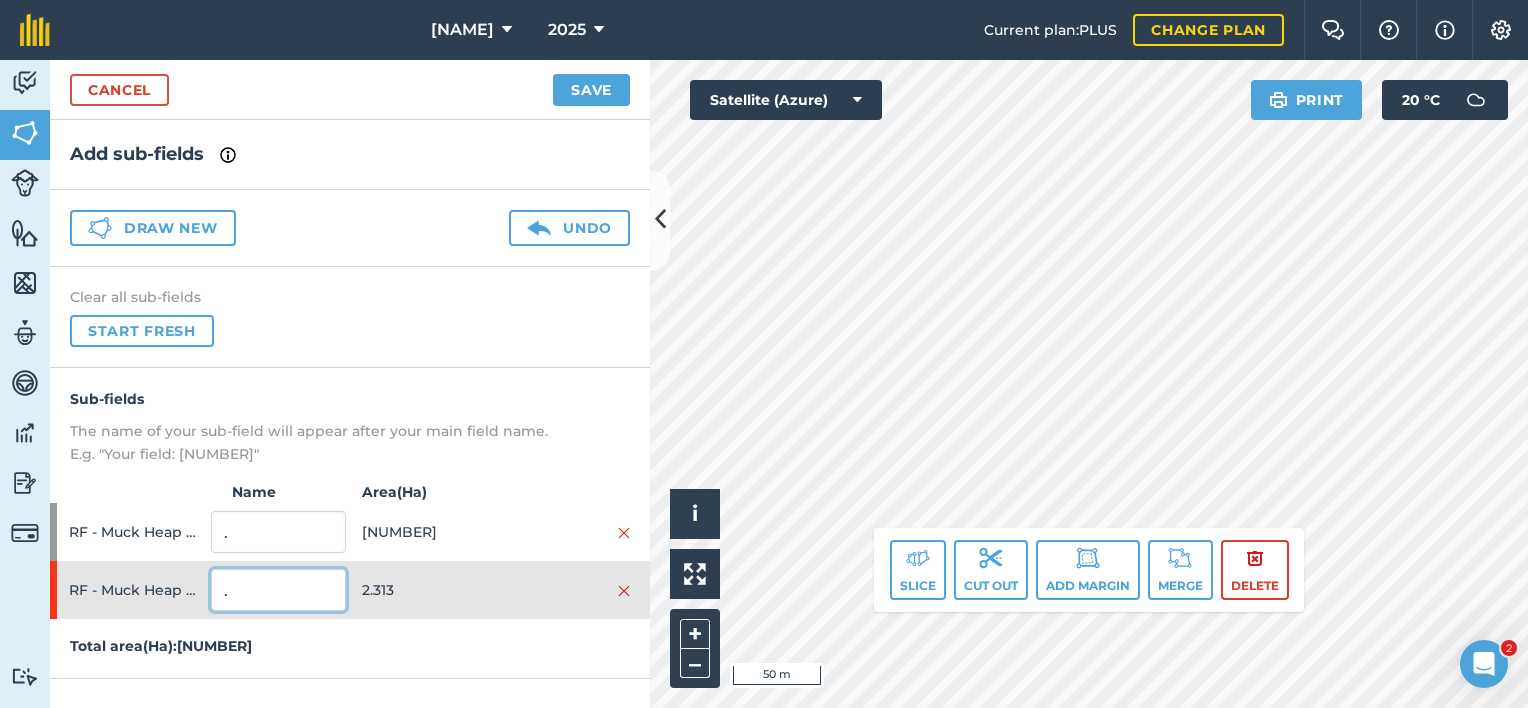 type on "." 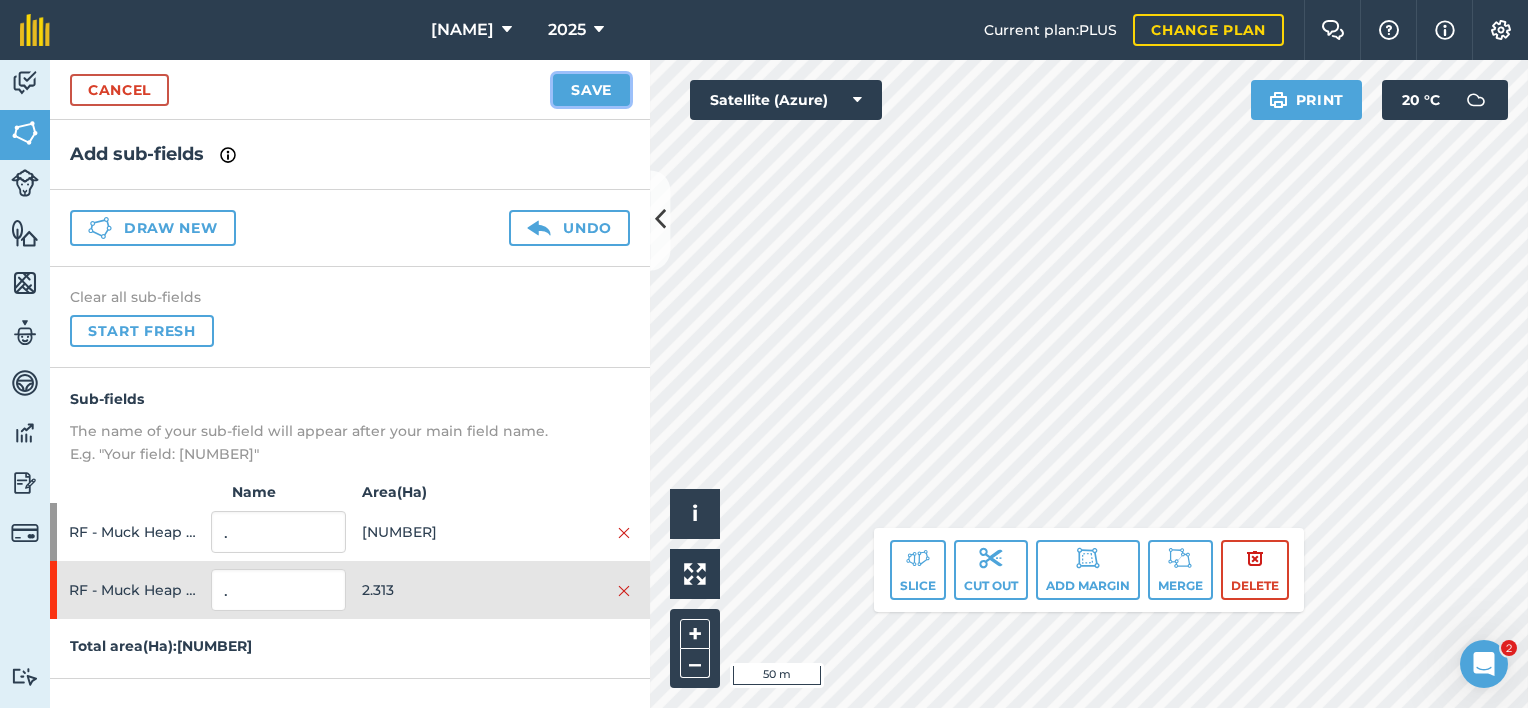 click on "Save" at bounding box center (591, 90) 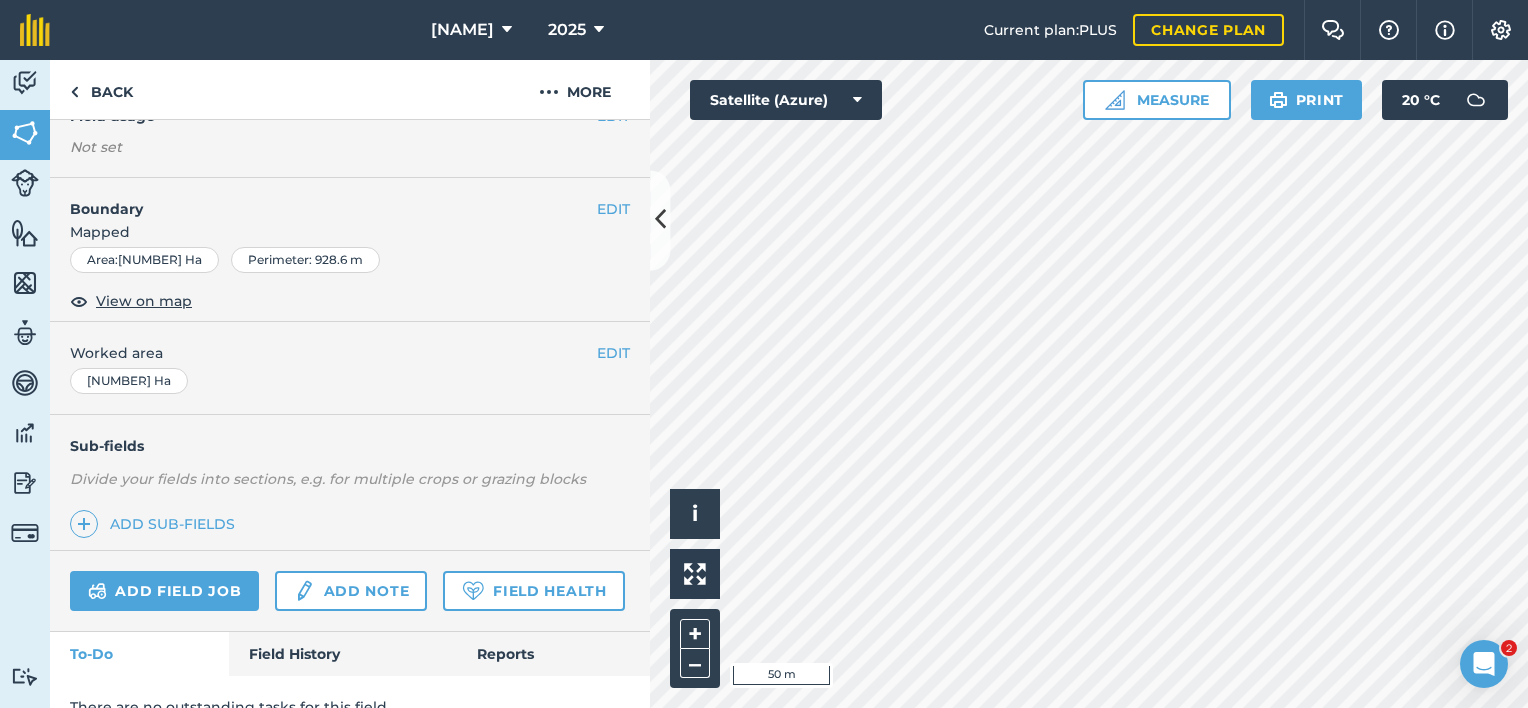 scroll, scrollTop: 284, scrollLeft: 0, axis: vertical 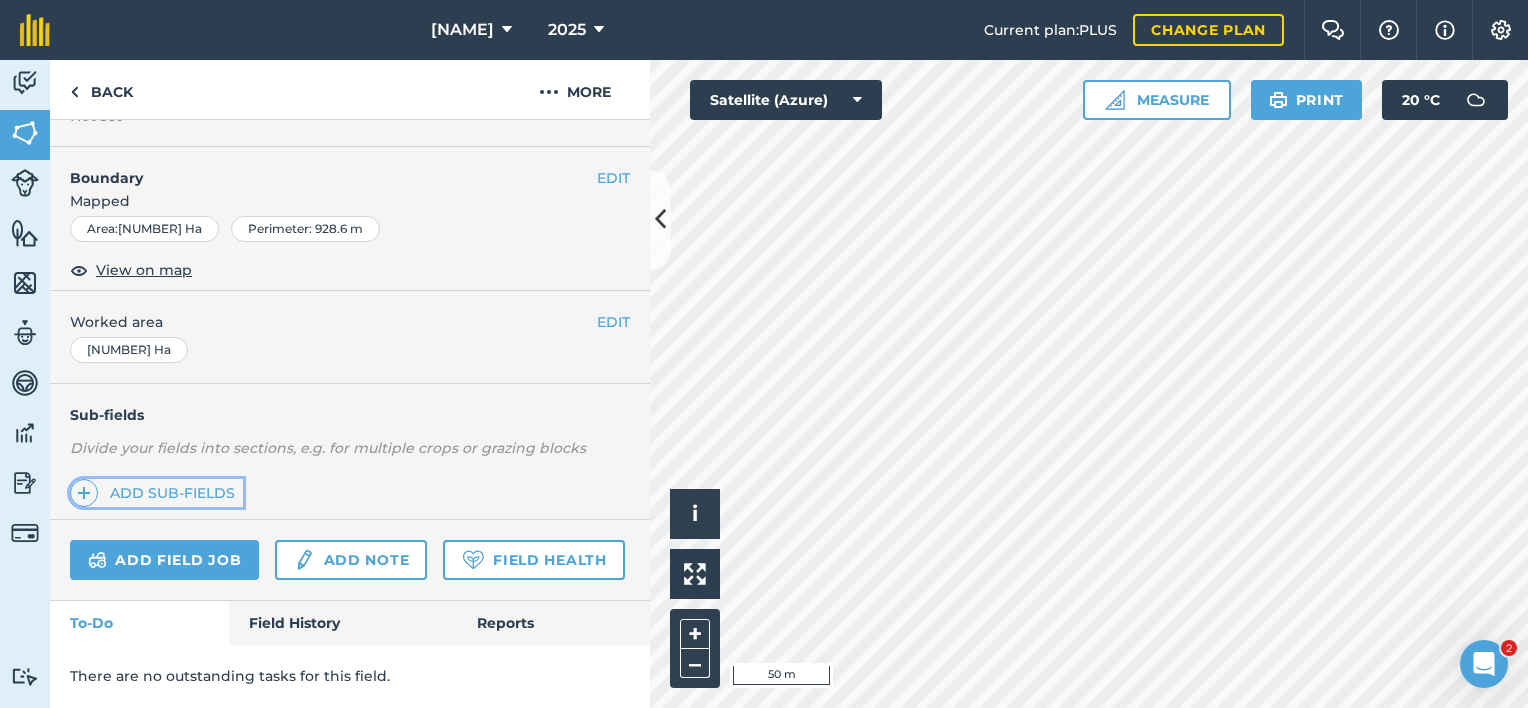 click on "Add sub-fields" at bounding box center [156, 493] 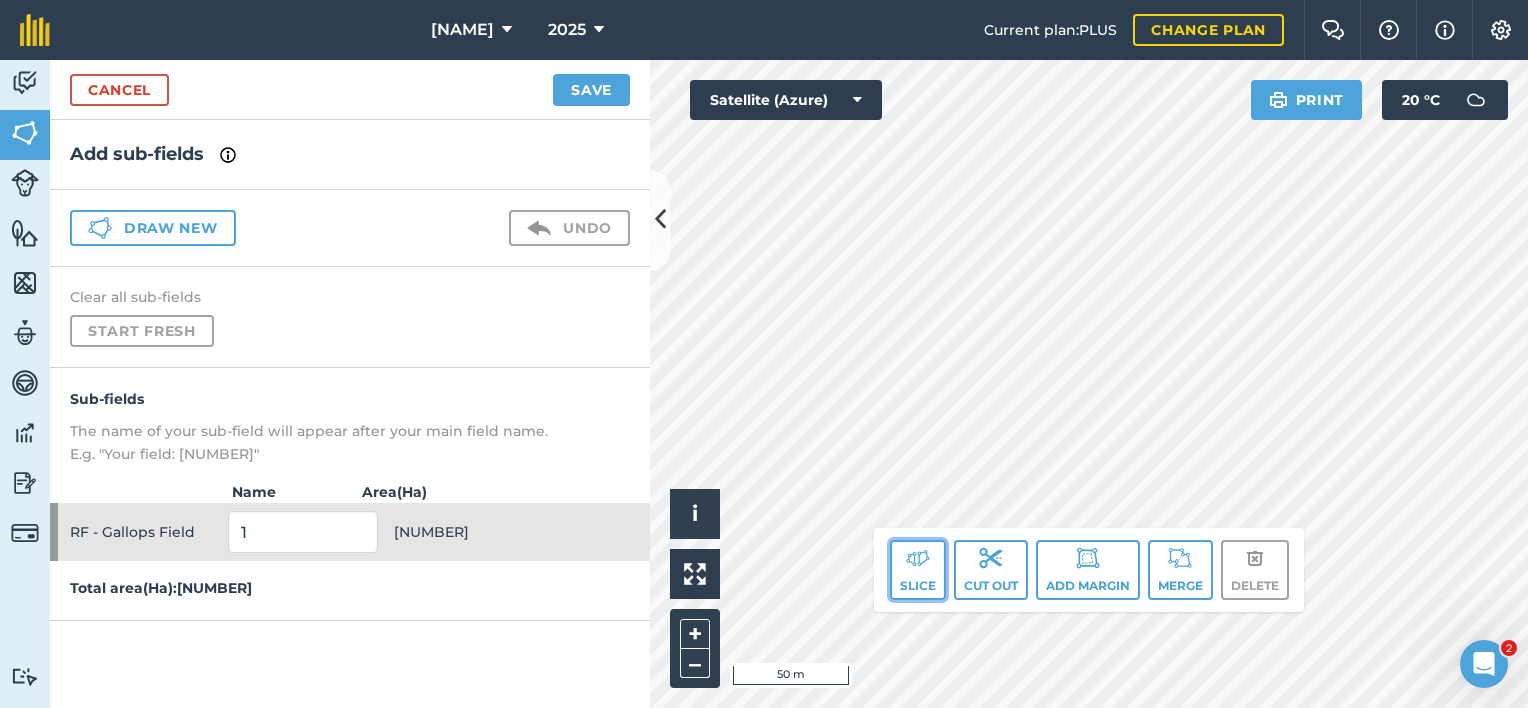 click at bounding box center [918, 558] 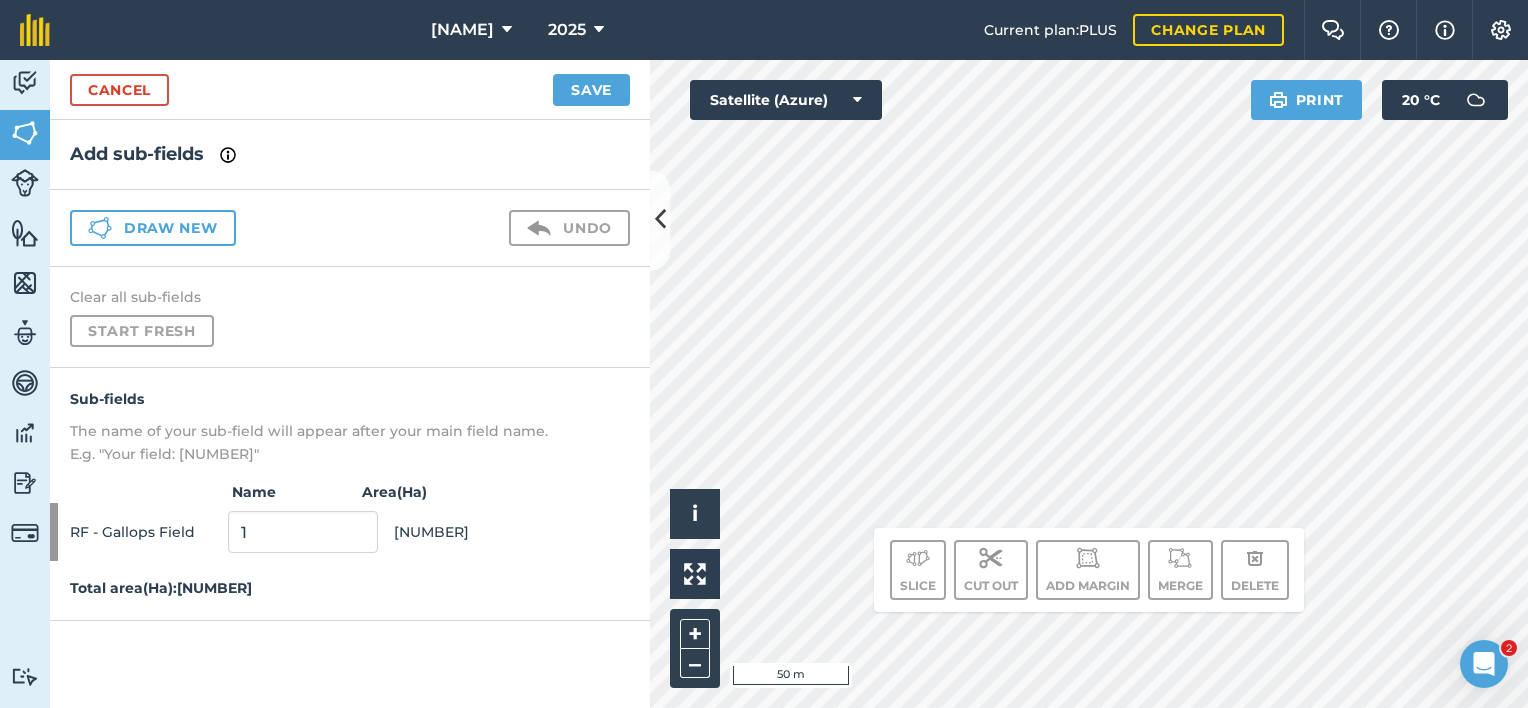 click on "Cancel Save" at bounding box center (350, 90) 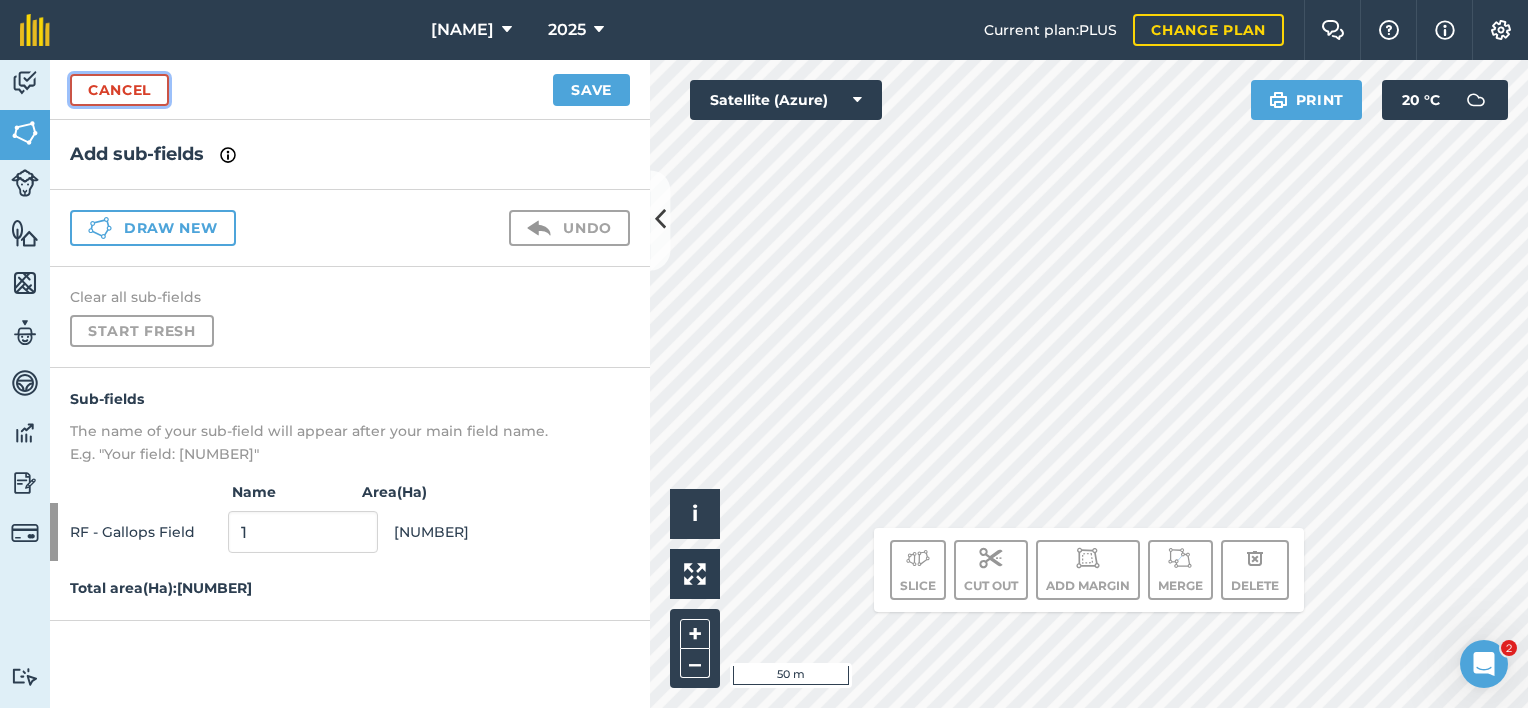 click on "Cancel" at bounding box center [119, 90] 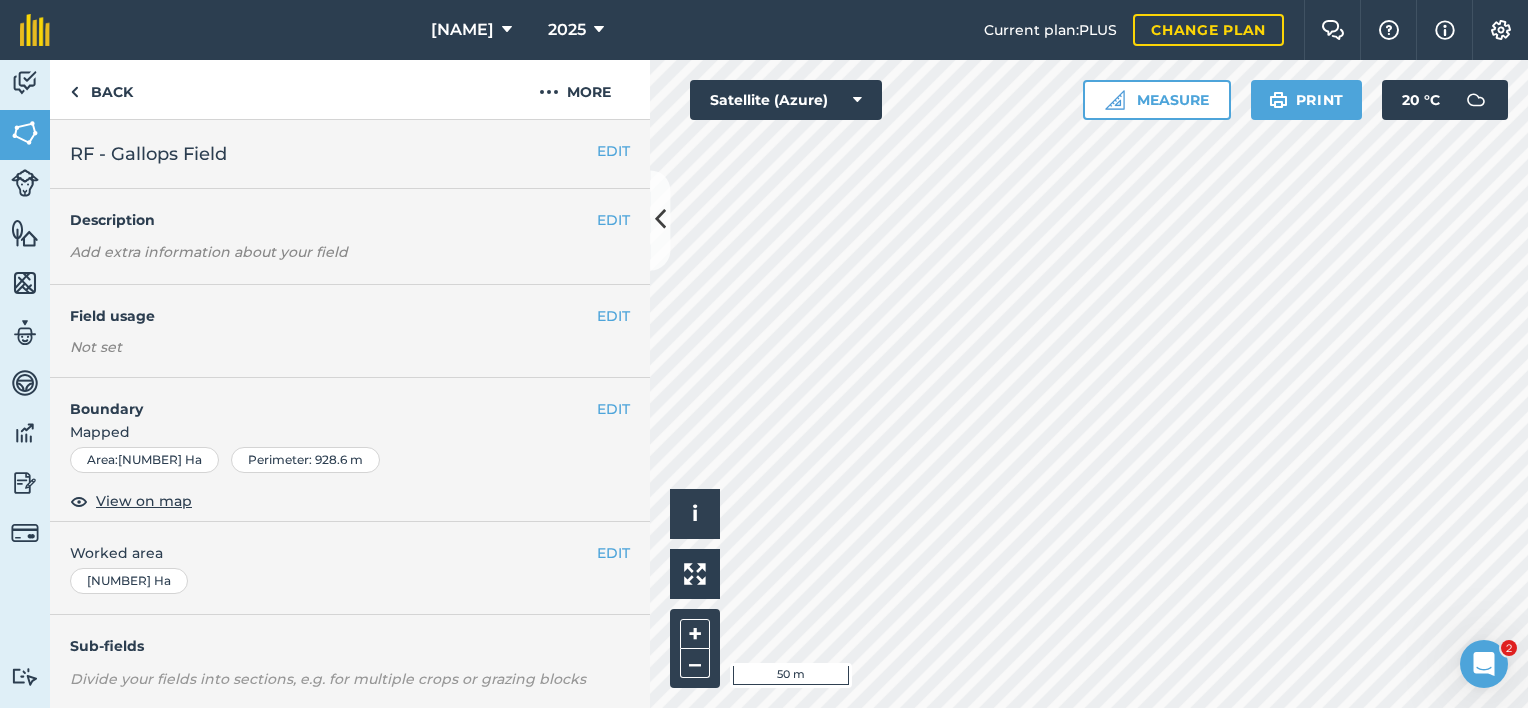 scroll, scrollTop: 200, scrollLeft: 0, axis: vertical 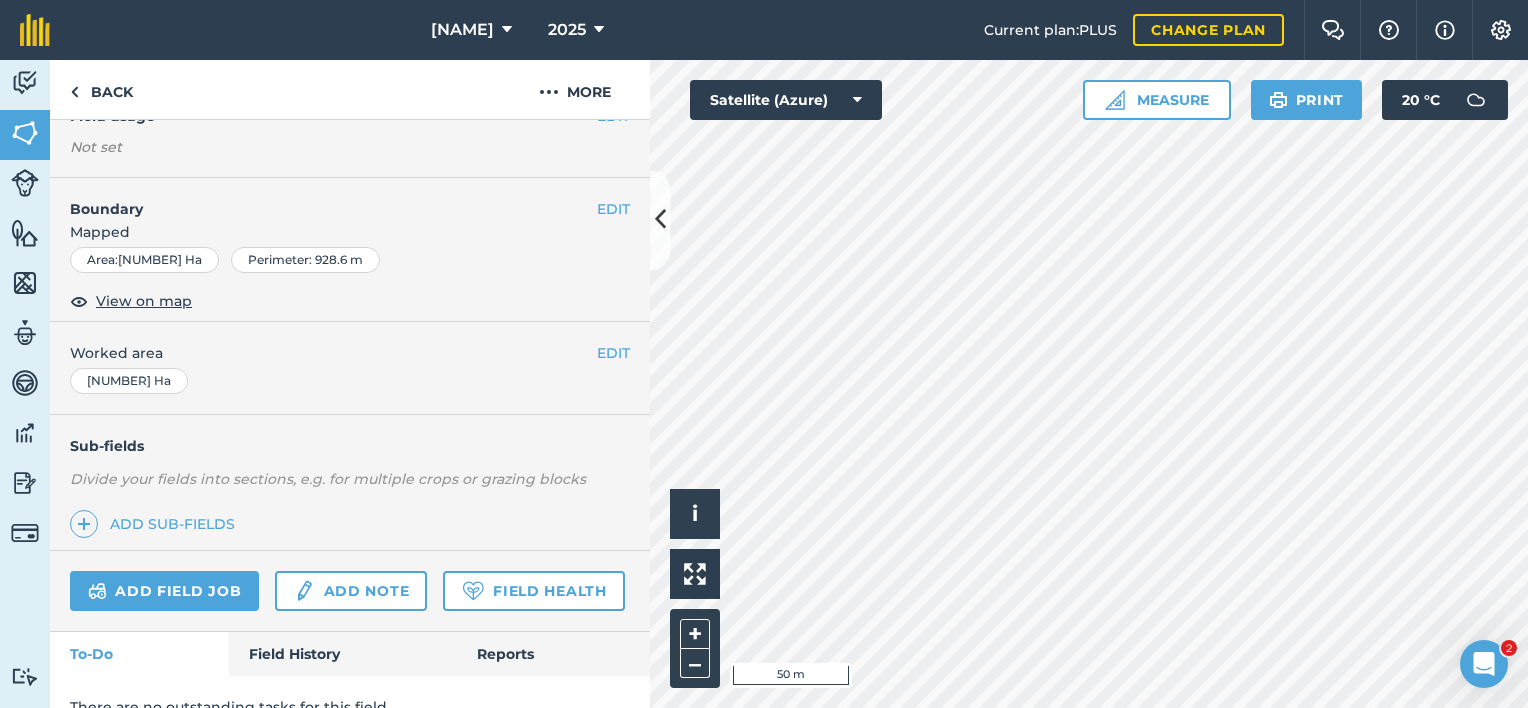 click on "Add field job Add note   Field Health" at bounding box center [350, 591] 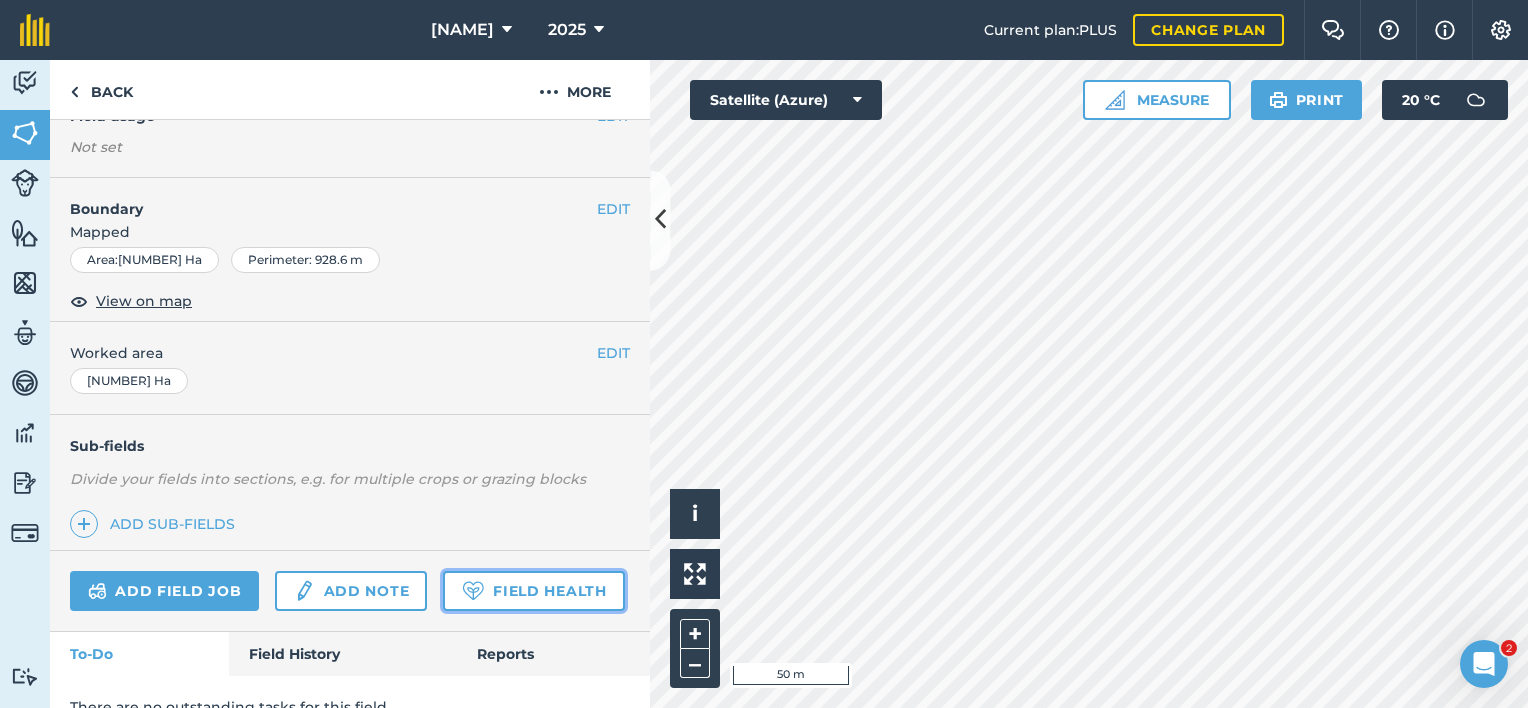 click on "Field Health" at bounding box center (533, 591) 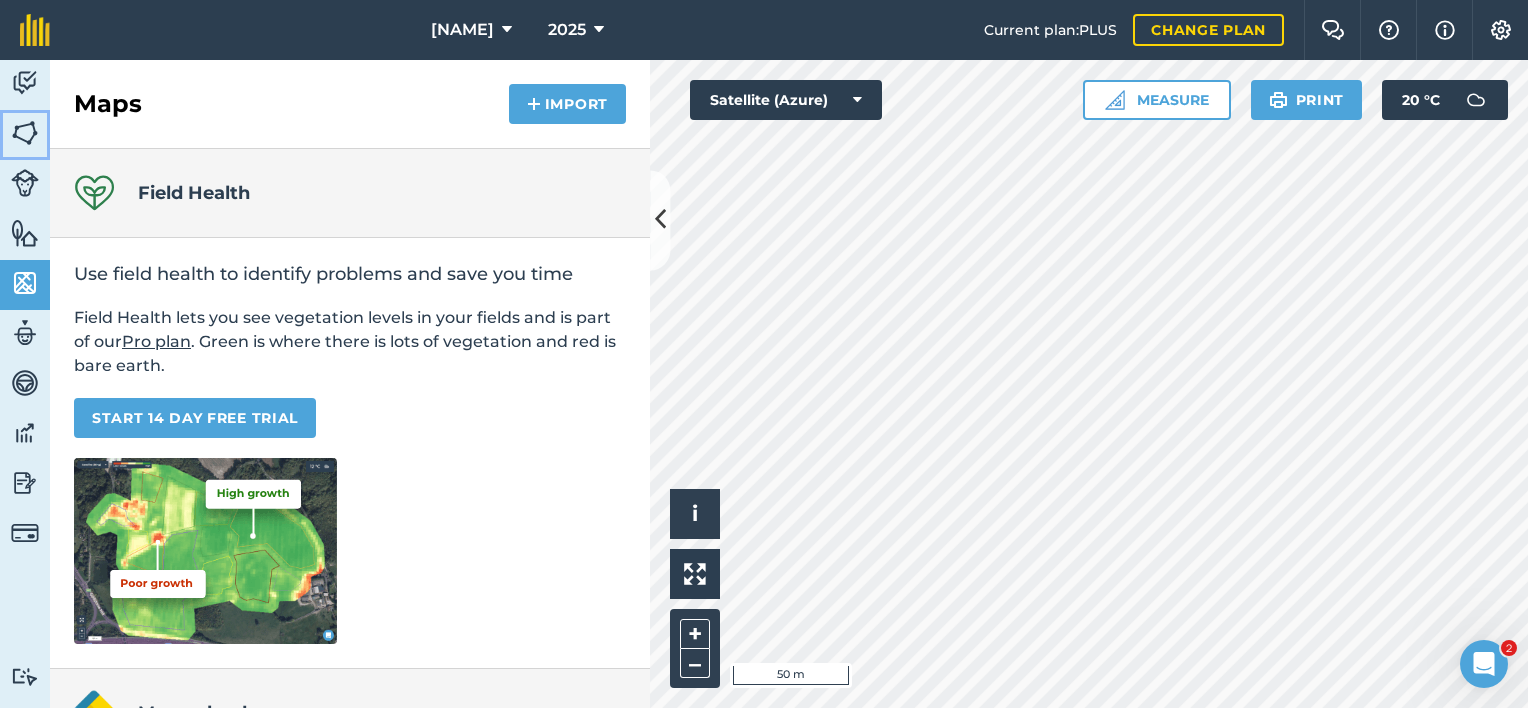click at bounding box center [25, 133] 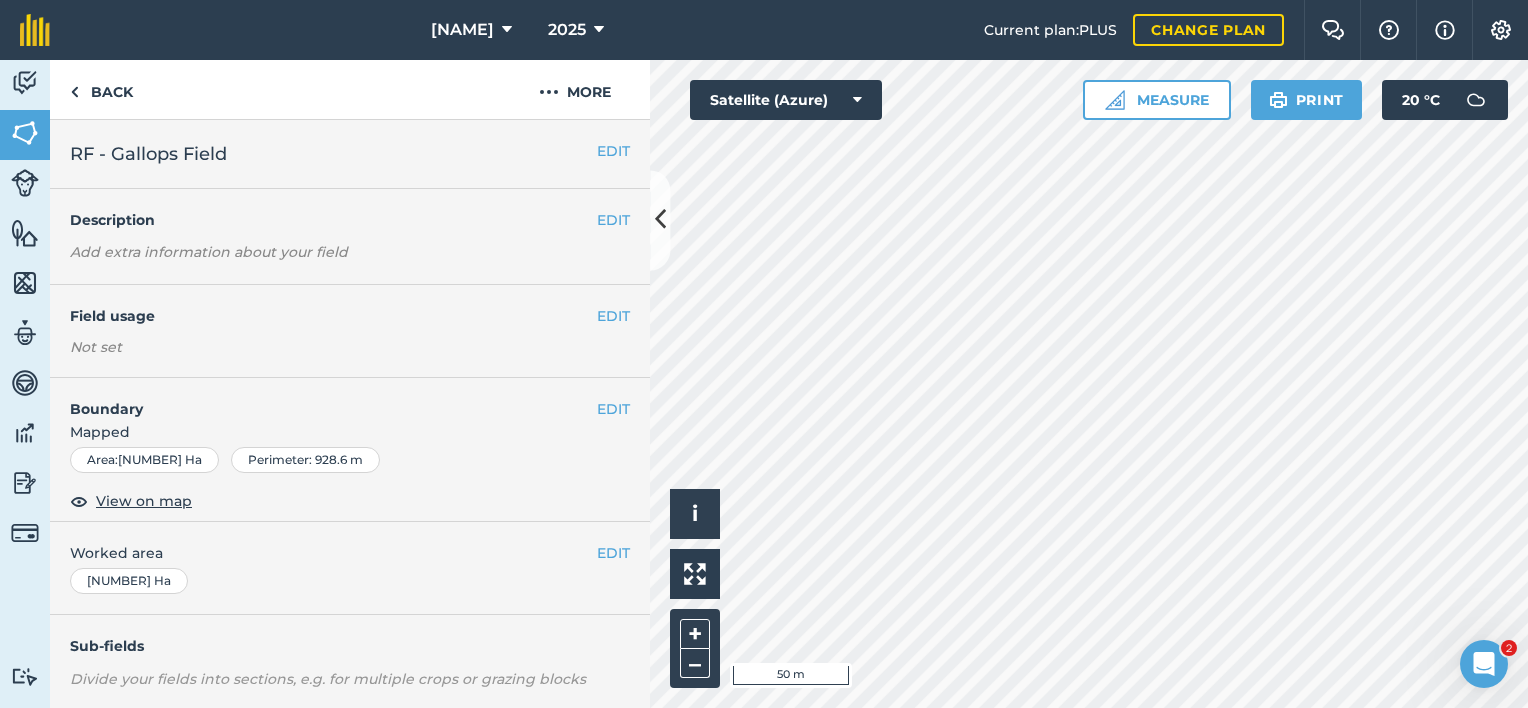 scroll, scrollTop: 200, scrollLeft: 0, axis: vertical 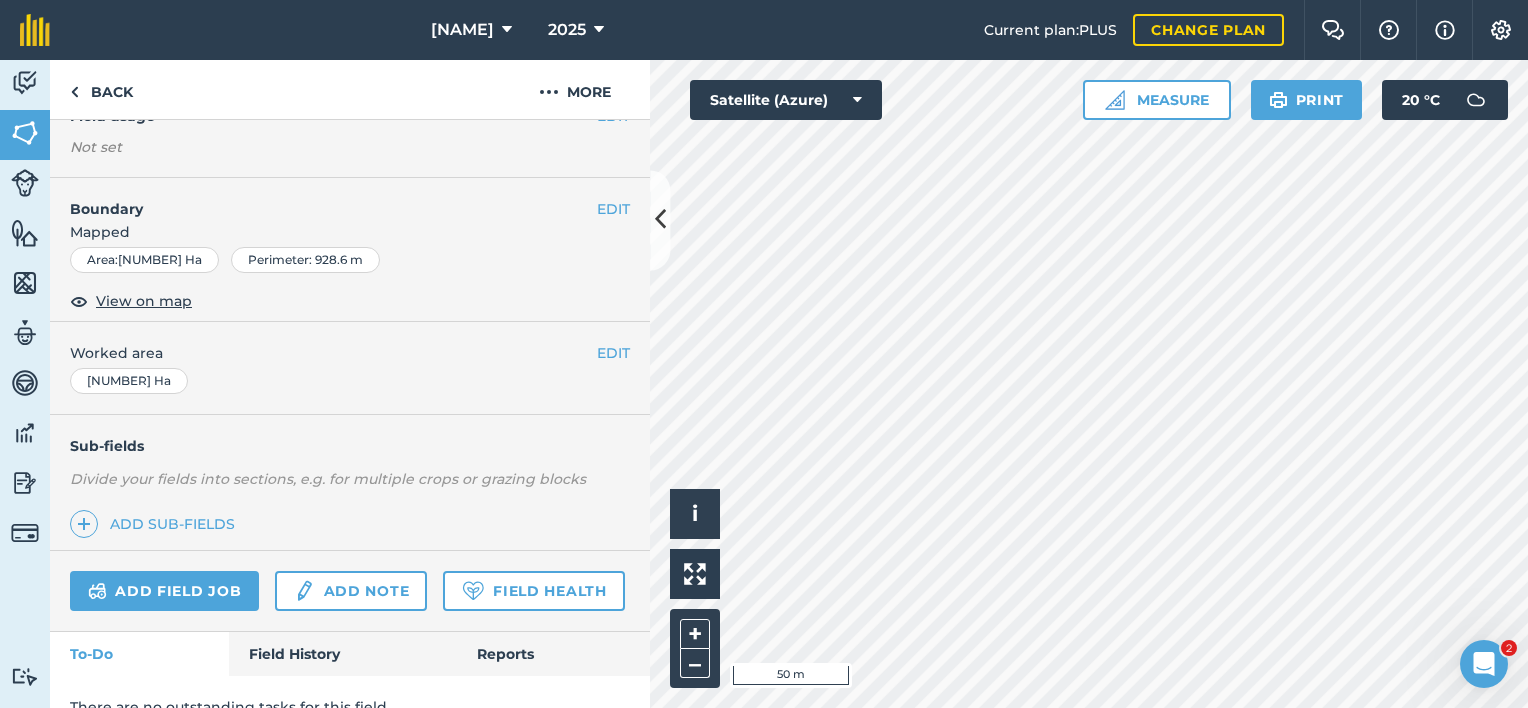 click on "Add field job Add note   Field Health" at bounding box center [350, 591] 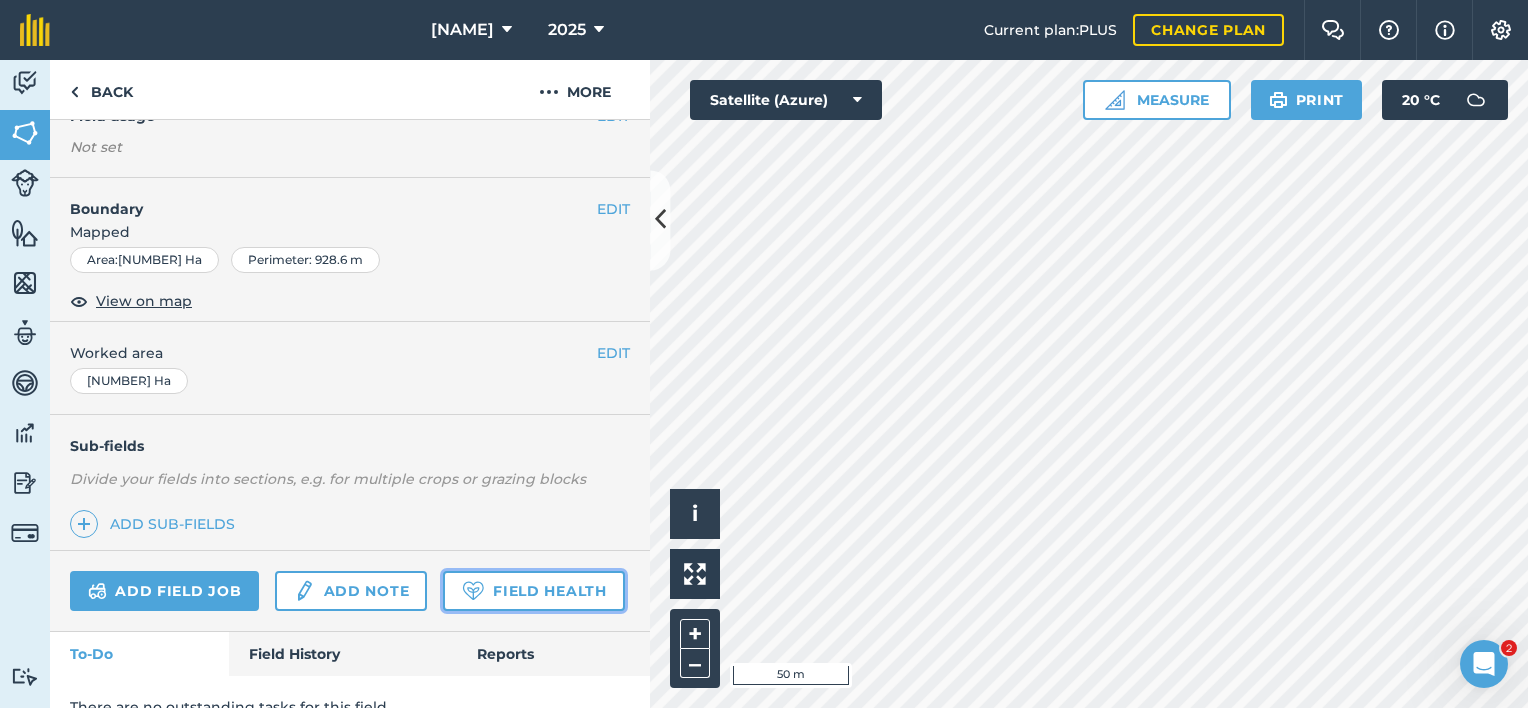 click on "Field Health" at bounding box center (533, 591) 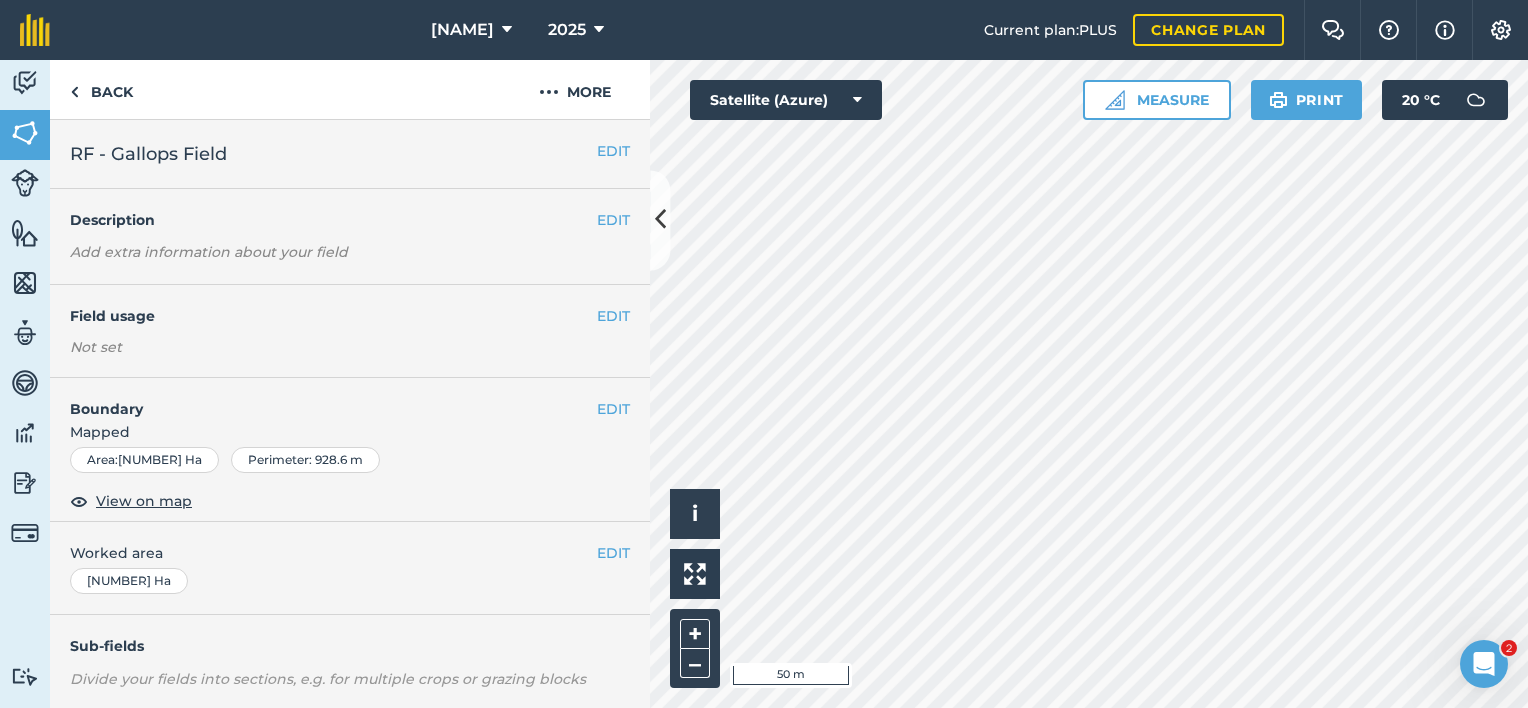 scroll, scrollTop: 200, scrollLeft: 0, axis: vertical 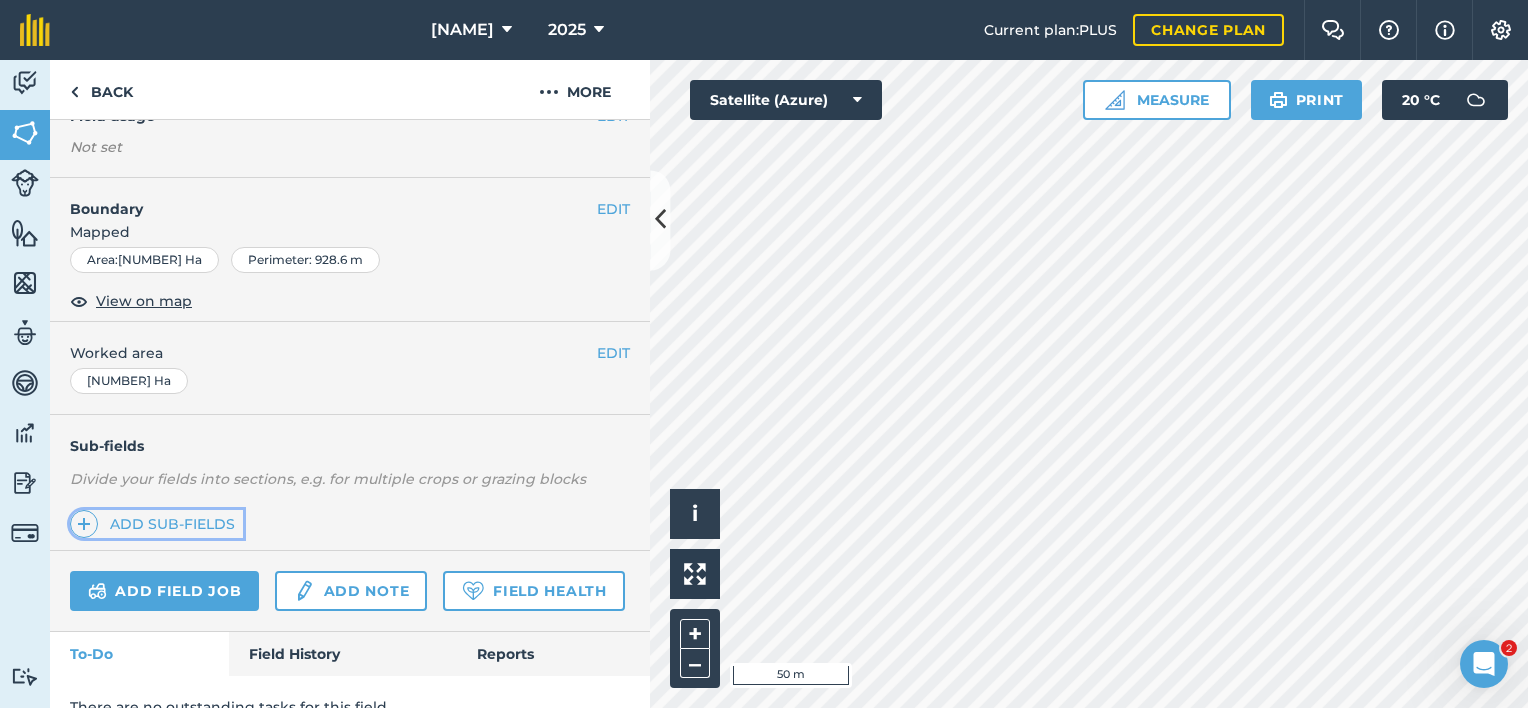 click on "Add sub-fields" at bounding box center [156, 524] 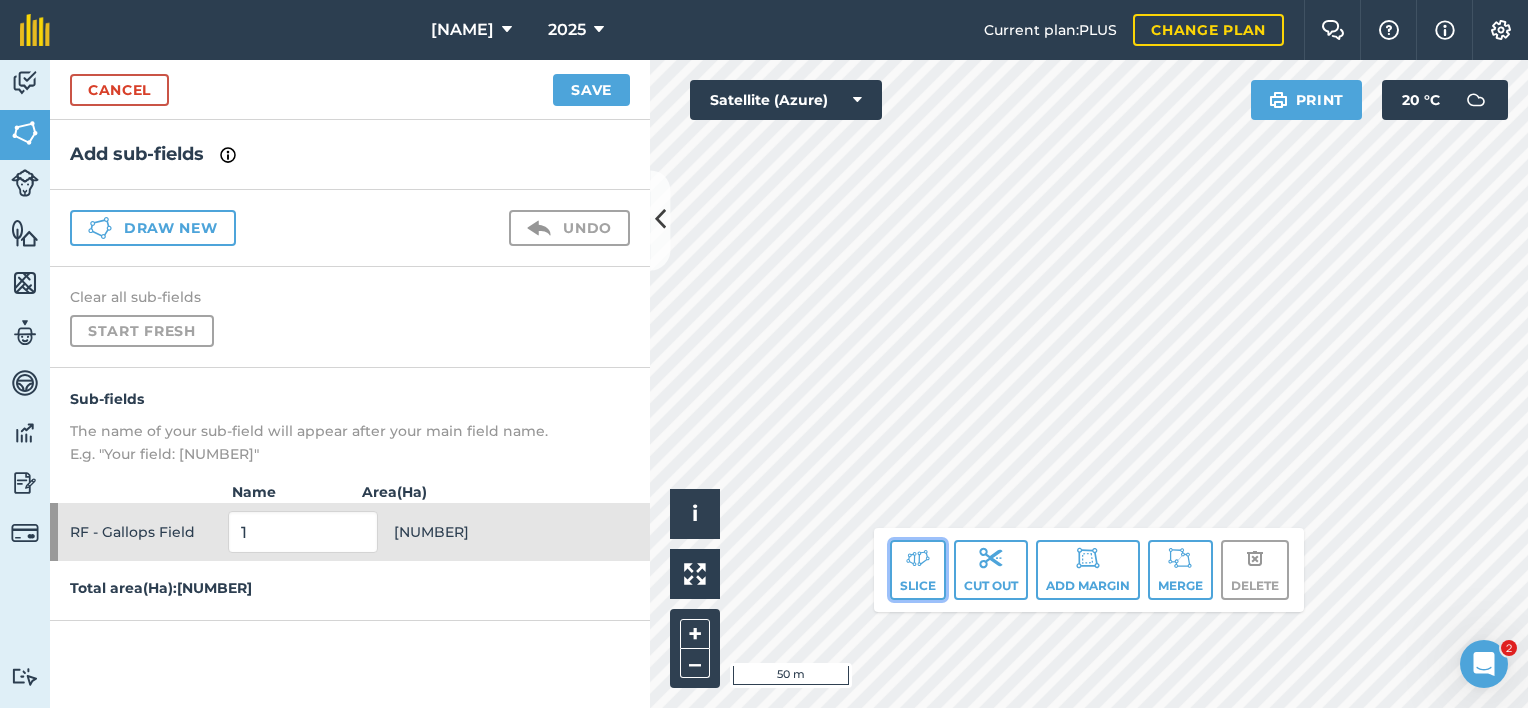 click at bounding box center [918, 558] 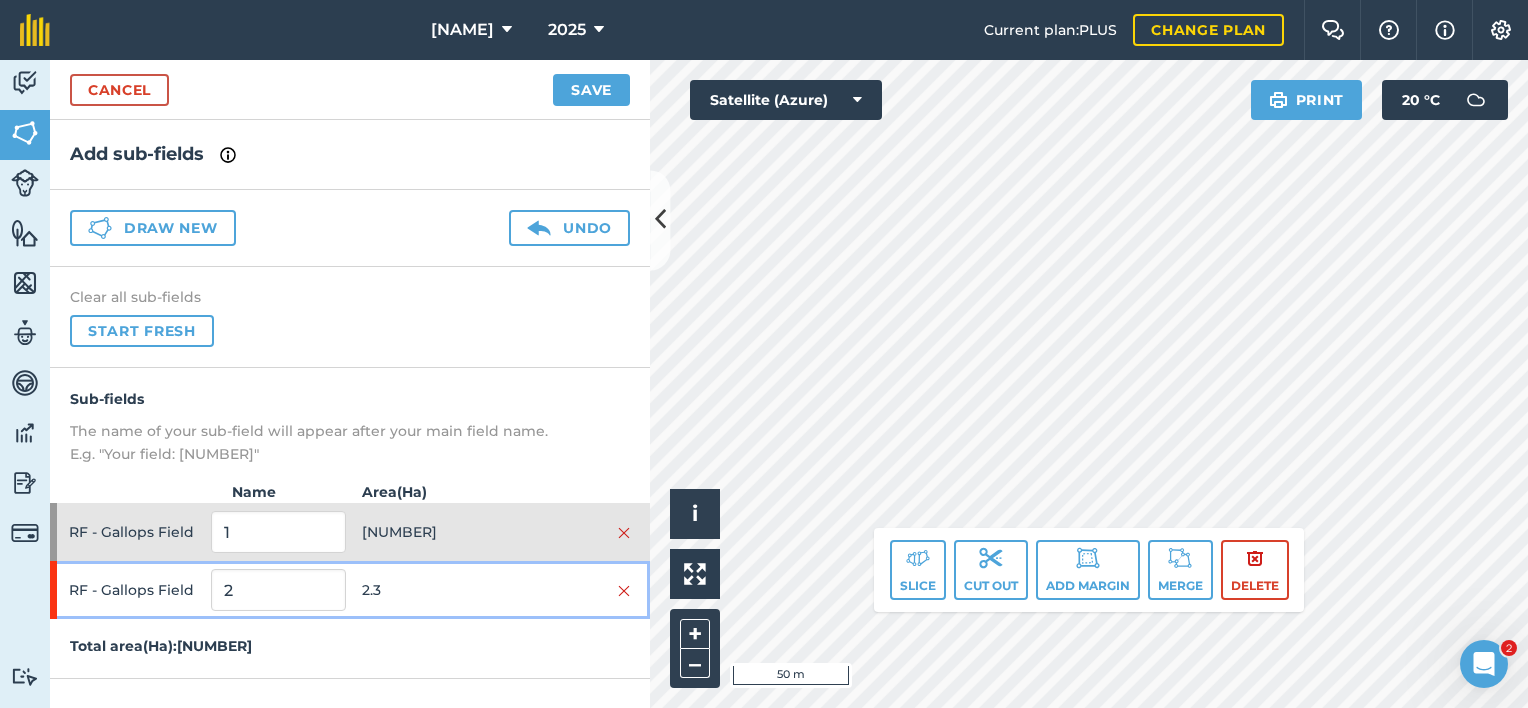 click on "2.3" at bounding box center (429, 590) 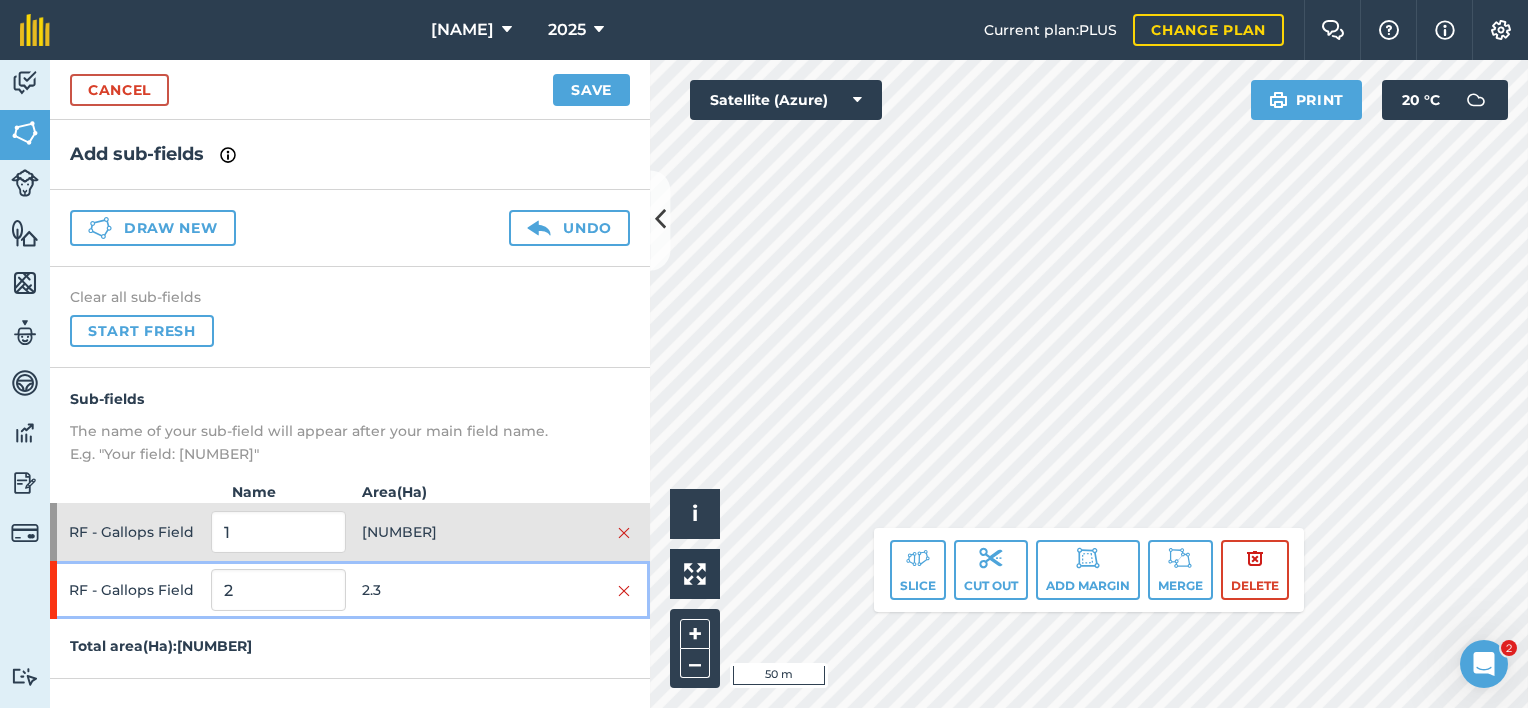 click on "RF - Gallops Field" at bounding box center [136, 590] 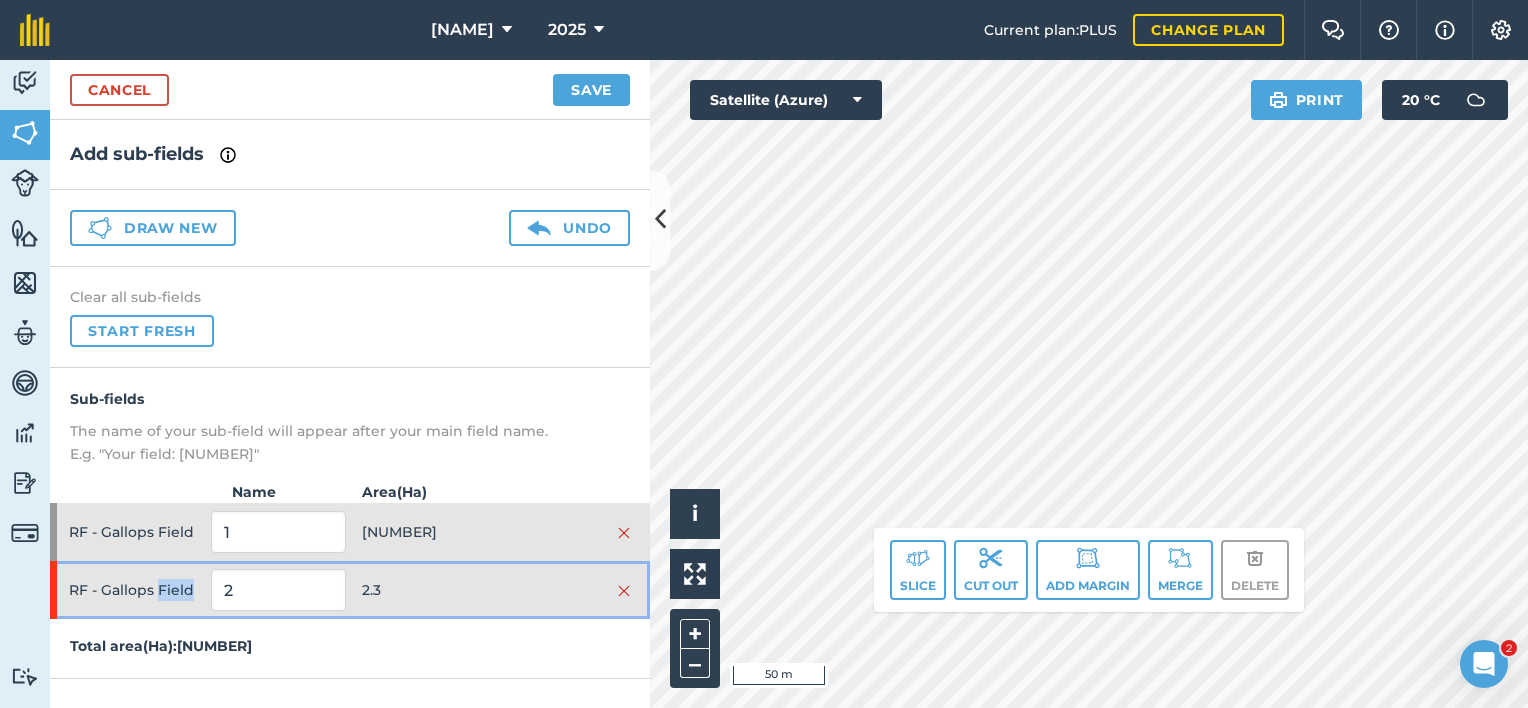 click on "RF - Gallops Field" at bounding box center [136, 590] 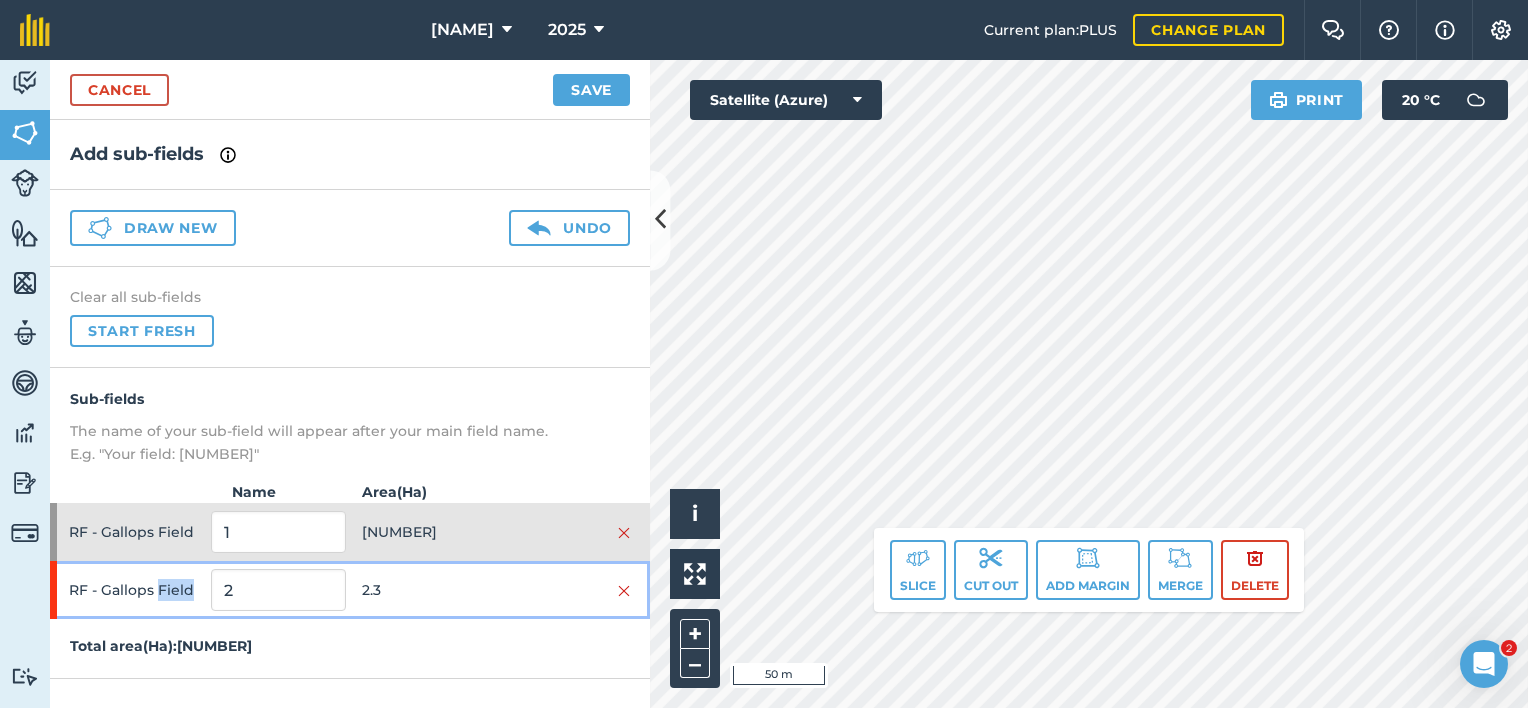 click on "RF - Gallops Field" at bounding box center (136, 590) 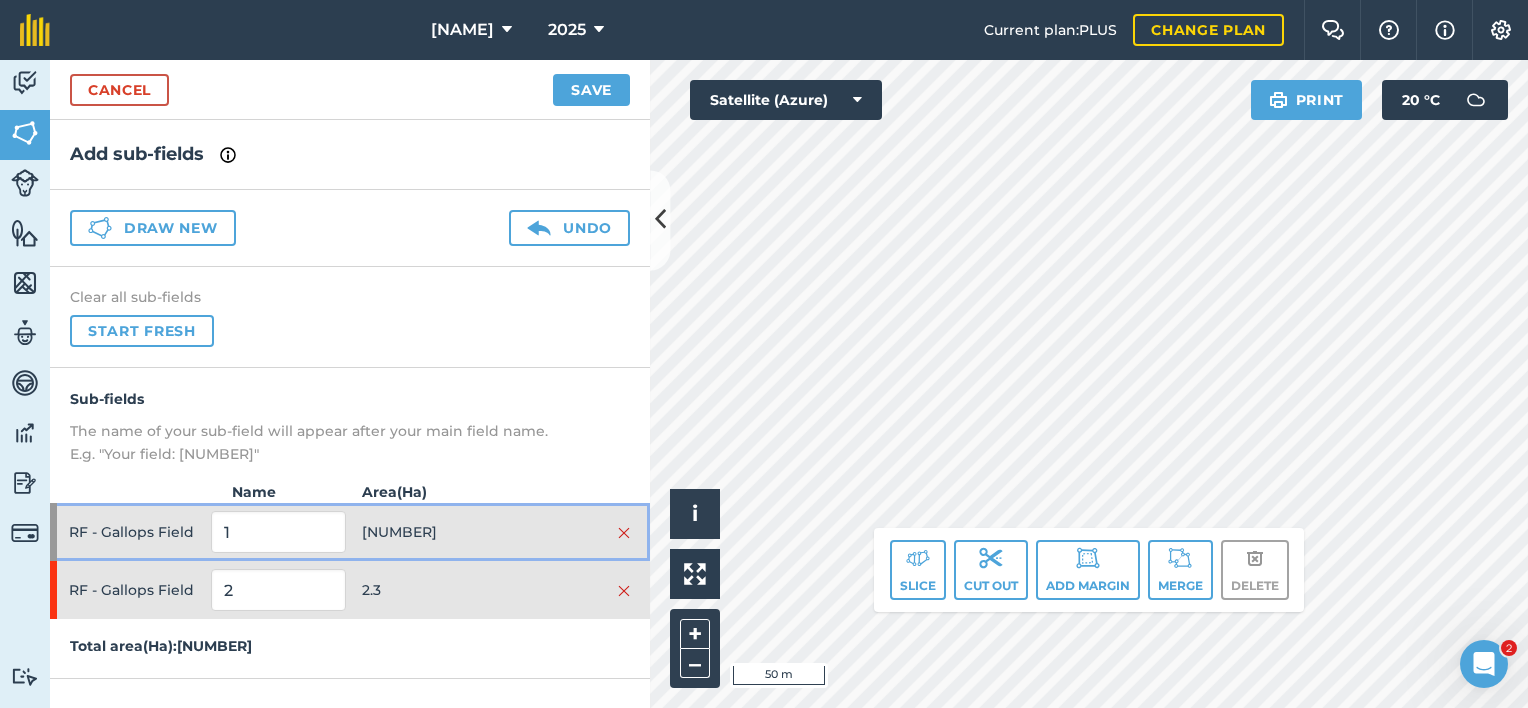 click on "[NUMBER]" at bounding box center (429, 532) 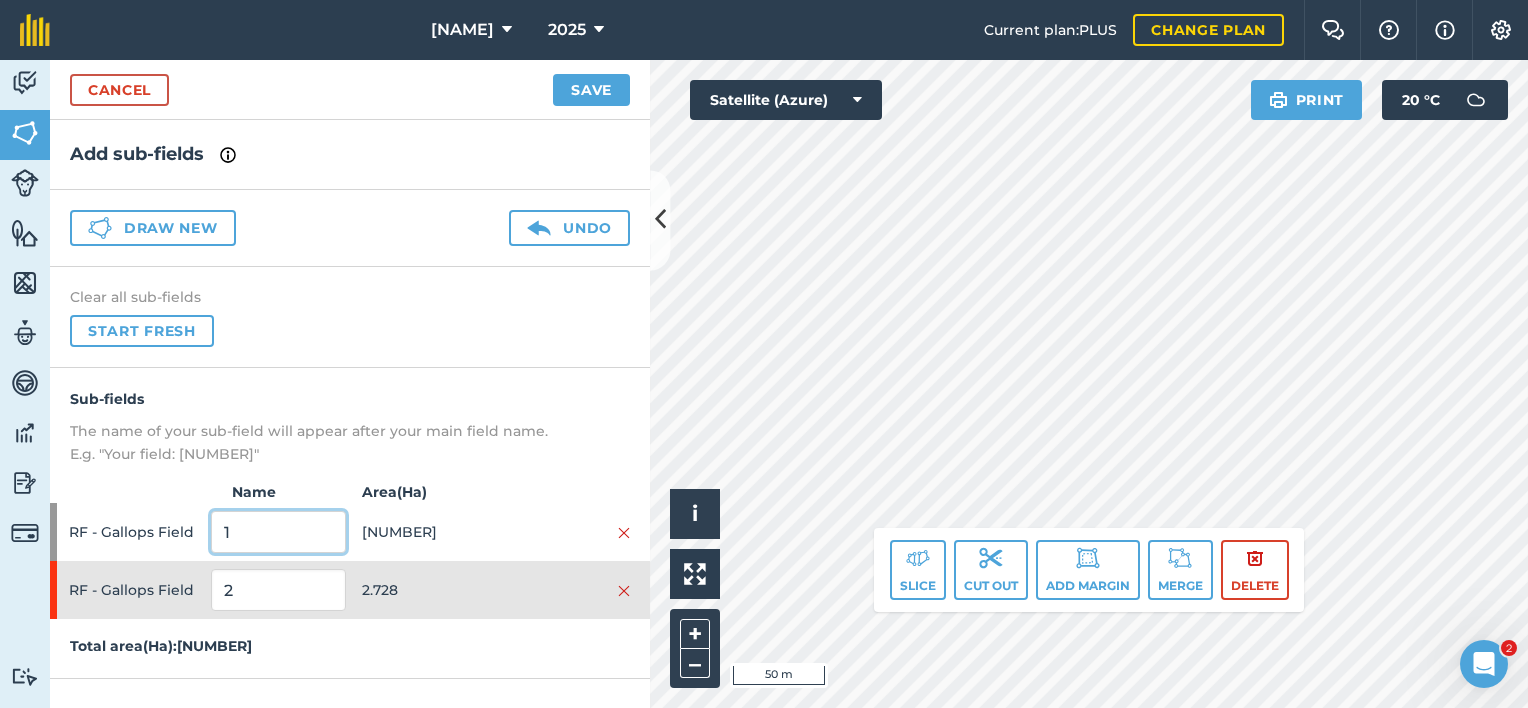 click on "1" at bounding box center [278, 532] 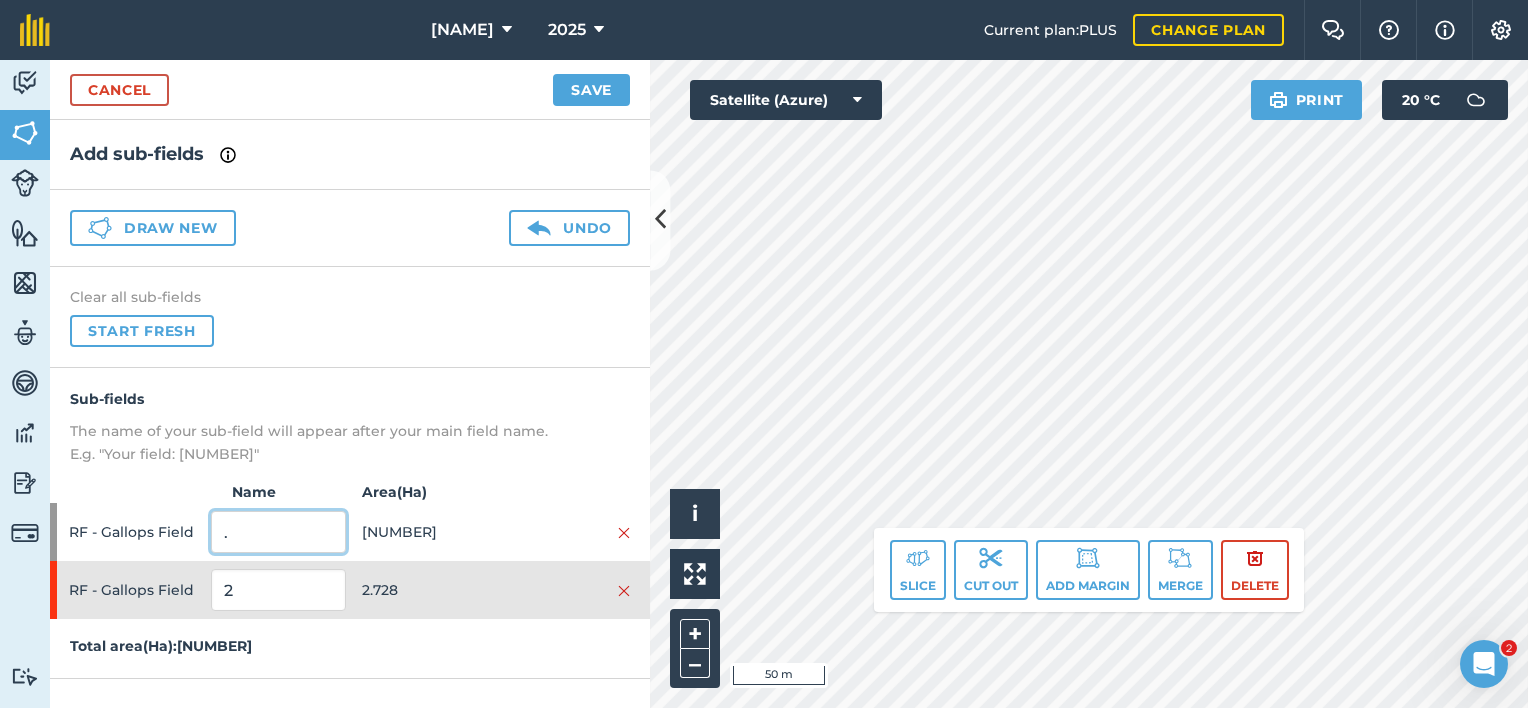 type on "." 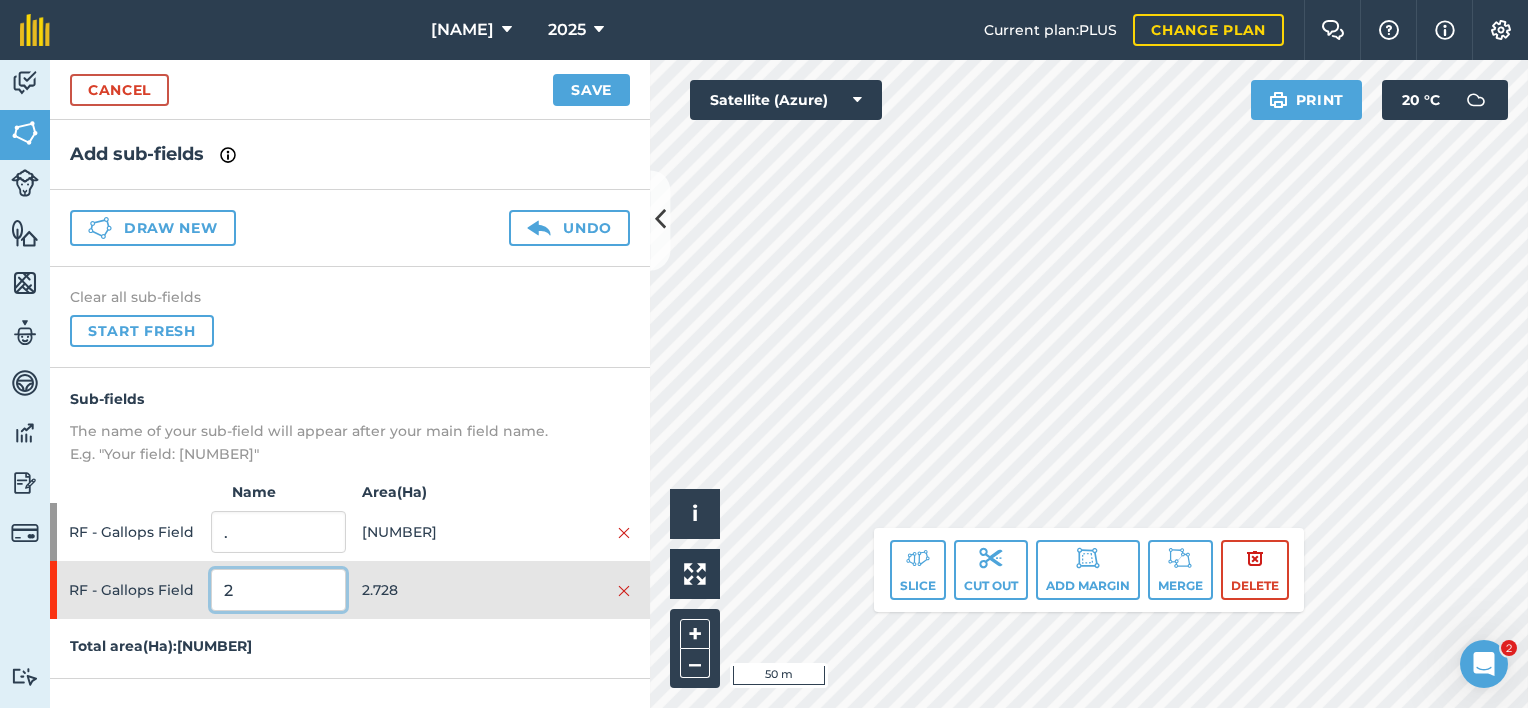 click on "2" at bounding box center [278, 590] 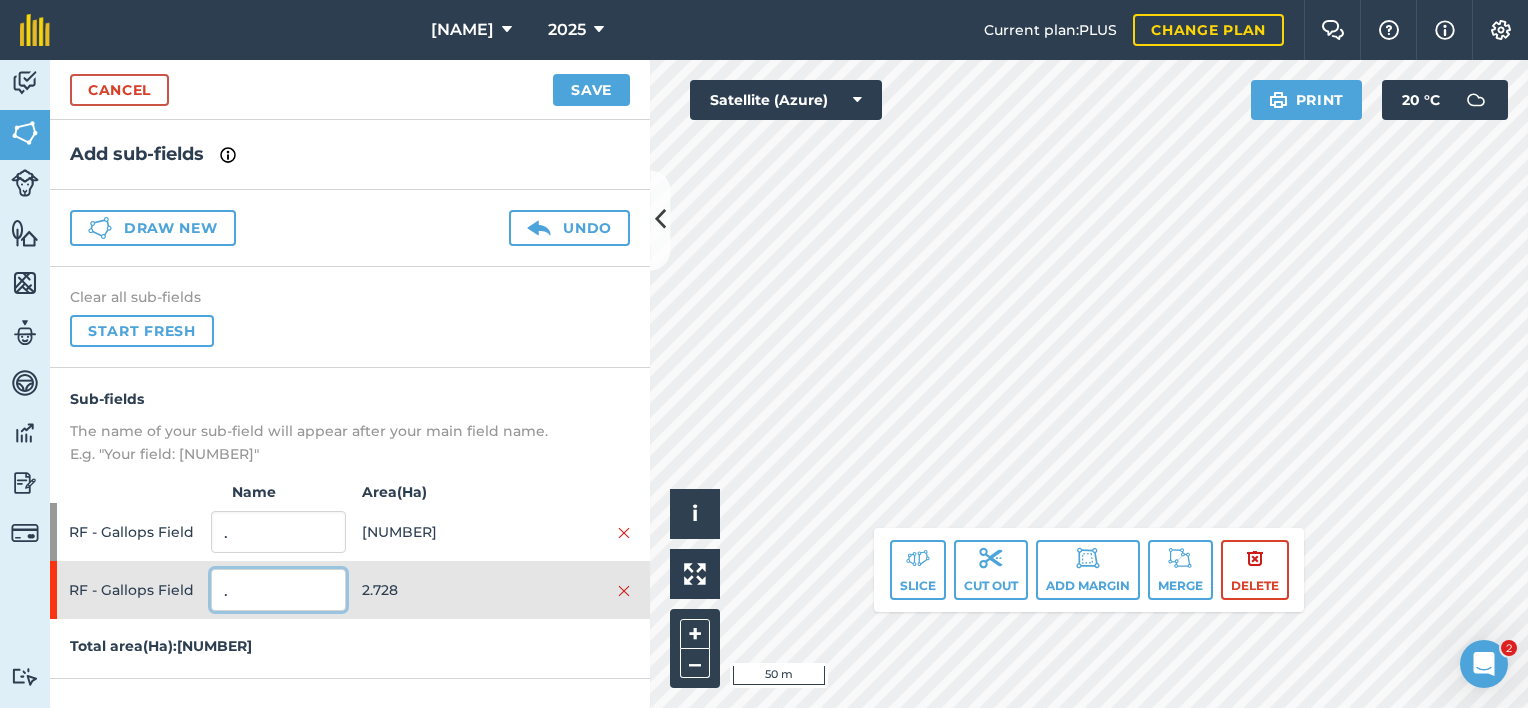 type on "." 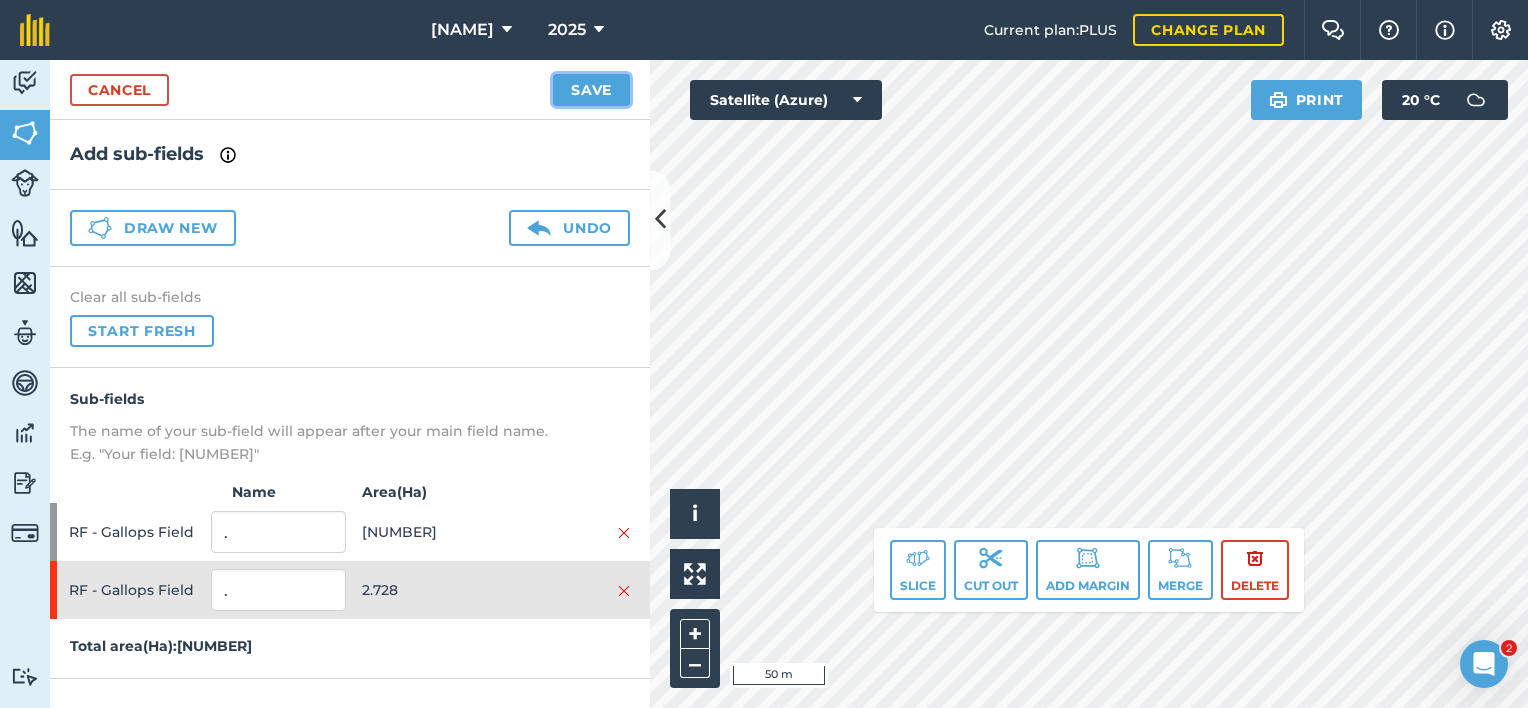click on "Save" at bounding box center (591, 90) 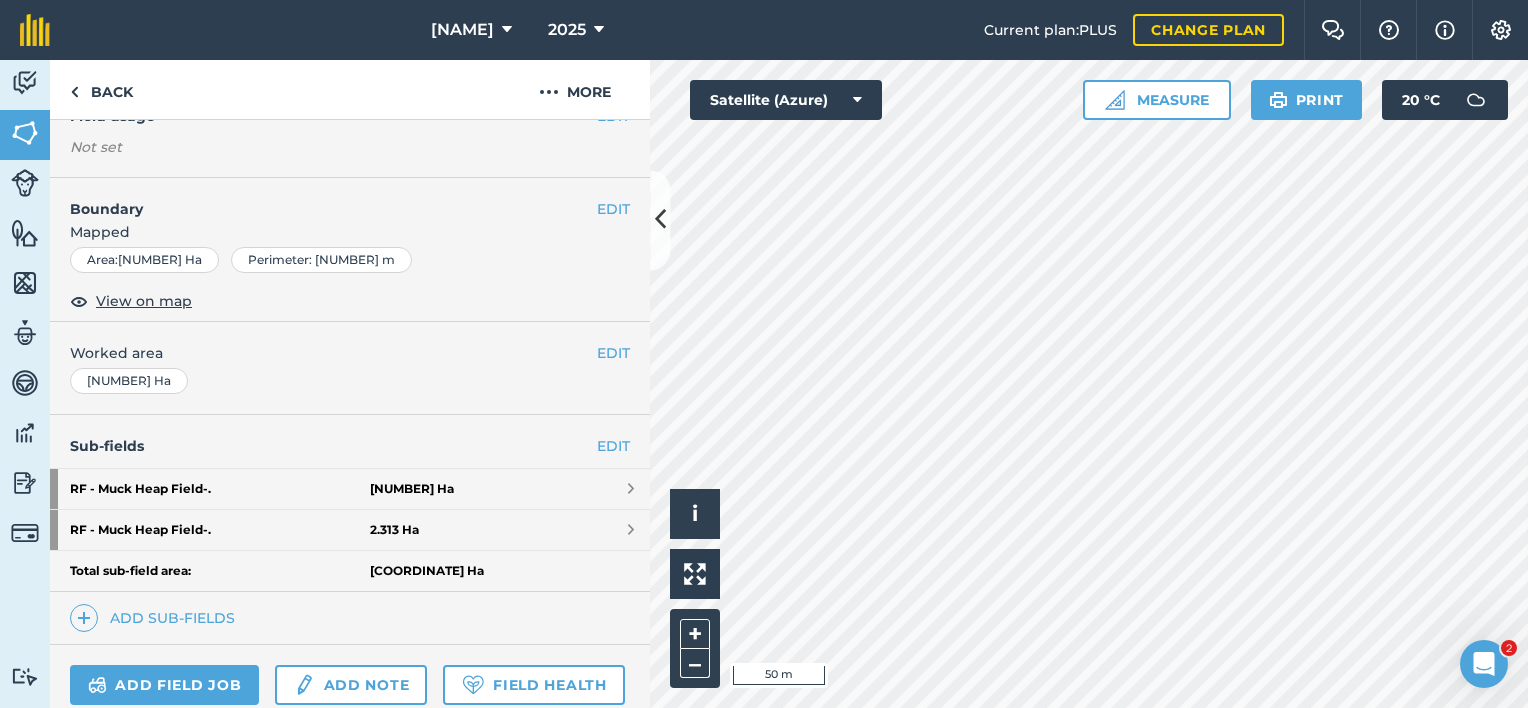 scroll, scrollTop: 300, scrollLeft: 0, axis: vertical 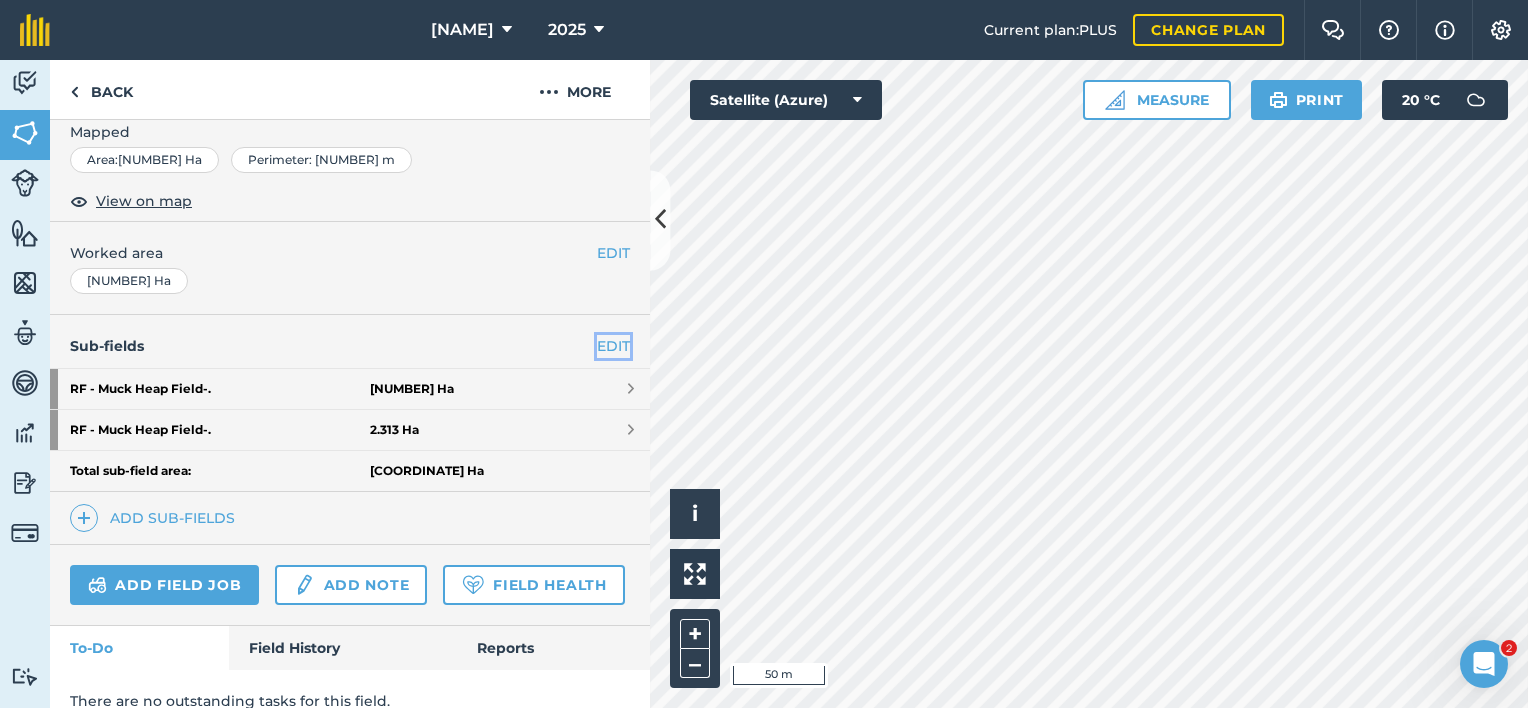 click on "EDIT" at bounding box center (613, 346) 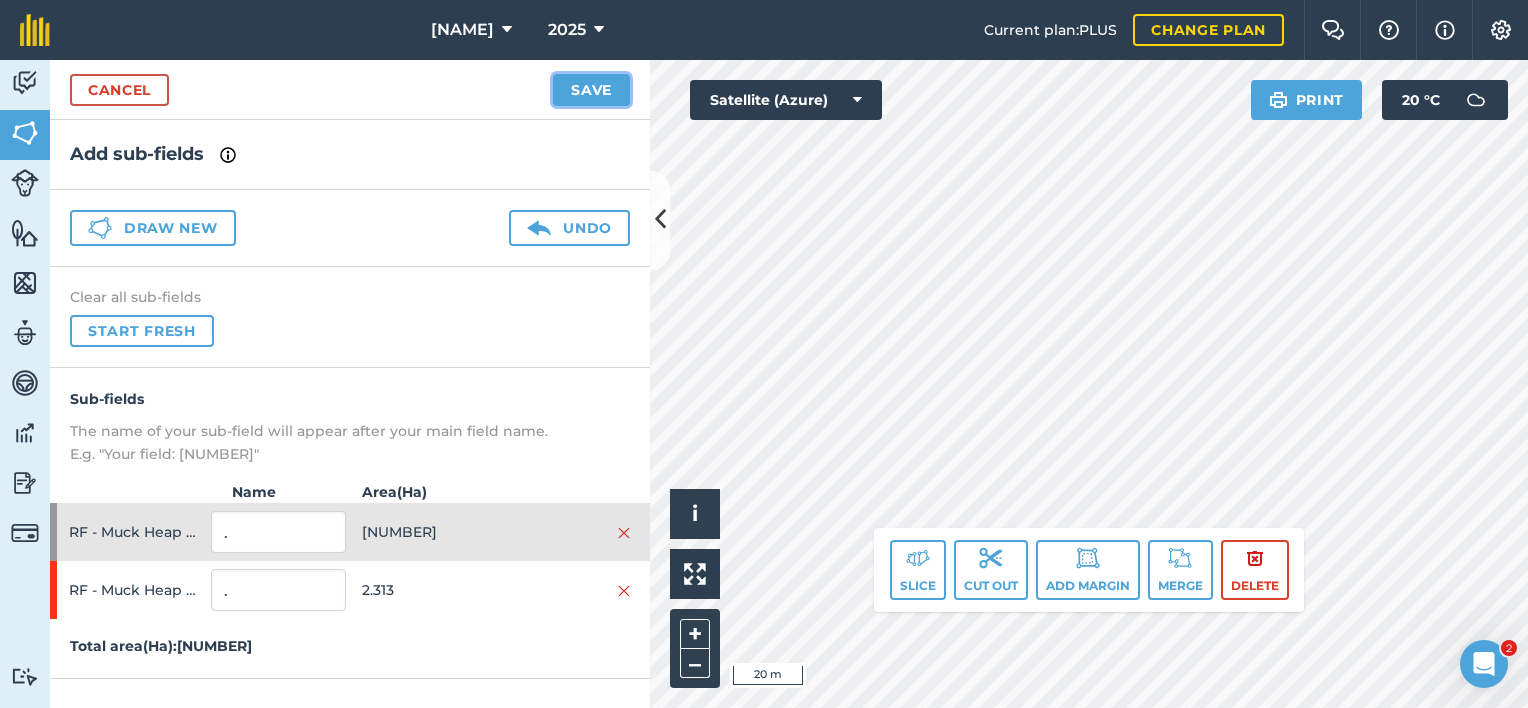 click on "Save" at bounding box center (591, 90) 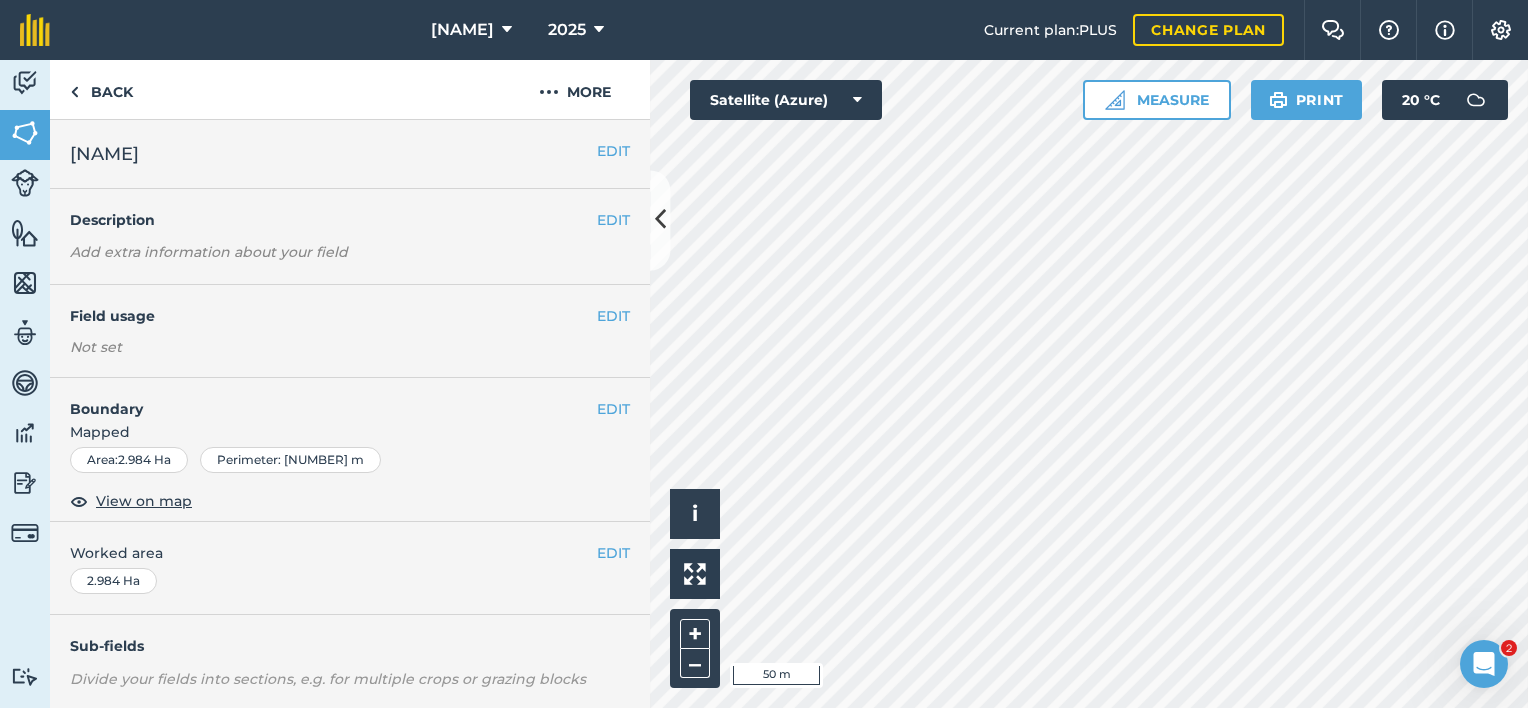 scroll, scrollTop: 200, scrollLeft: 0, axis: vertical 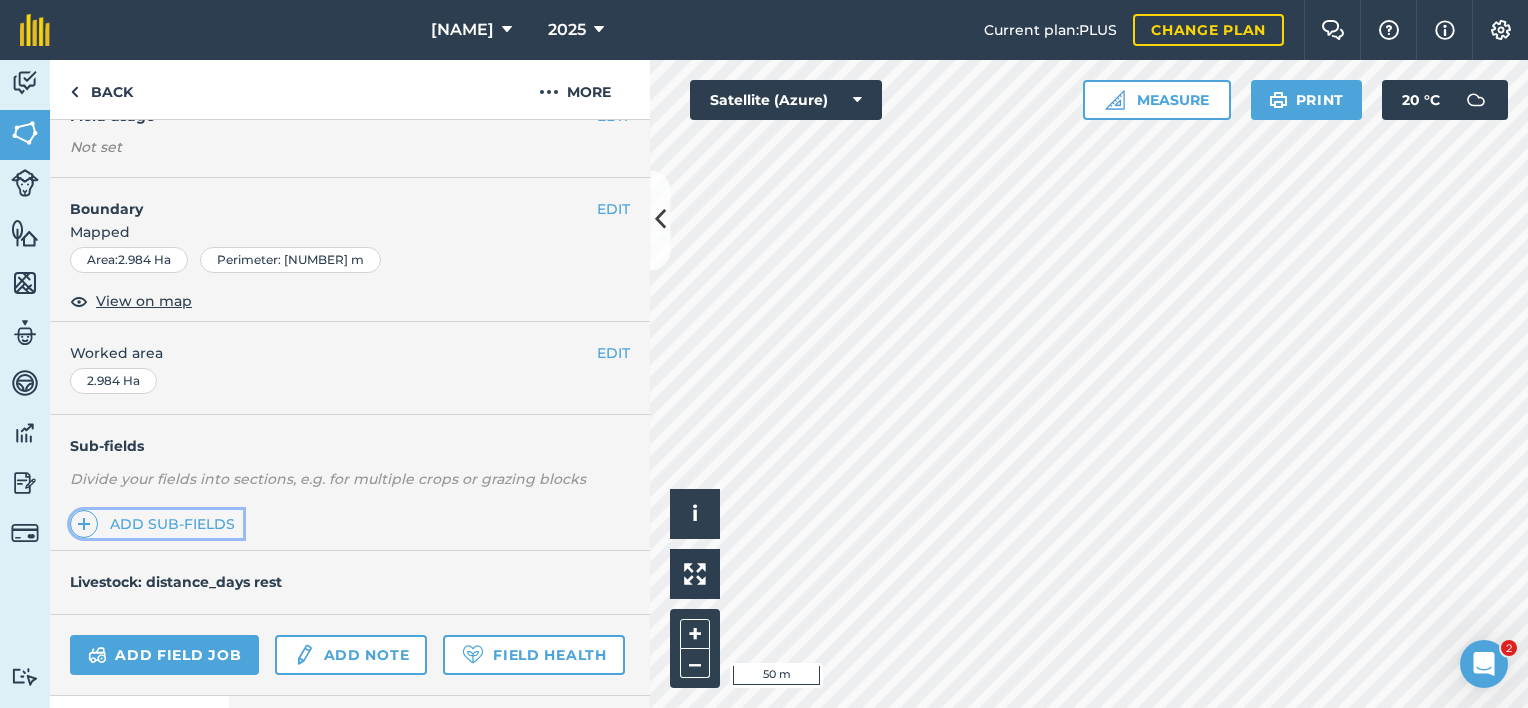 click on "Add sub-fields" at bounding box center (156, 524) 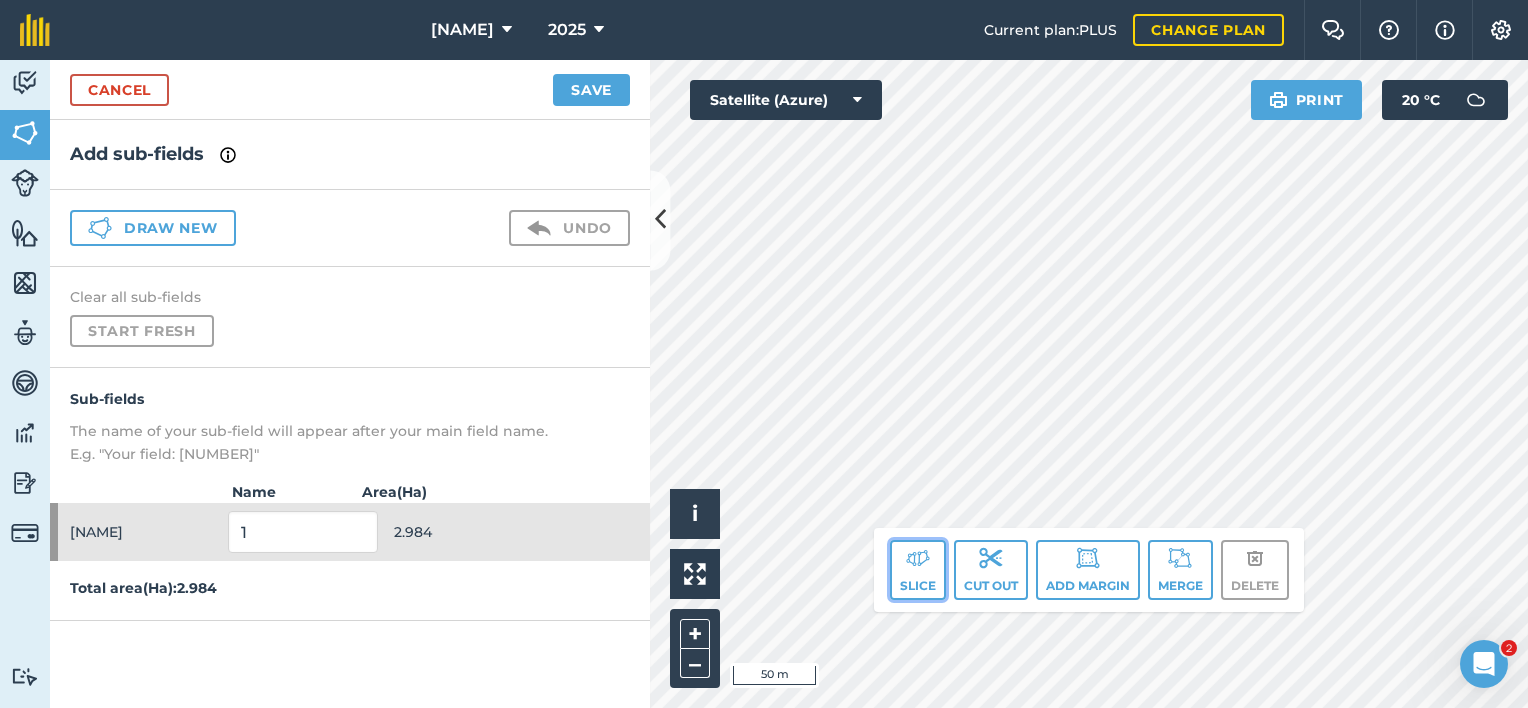 click on "Slice" at bounding box center [918, 570] 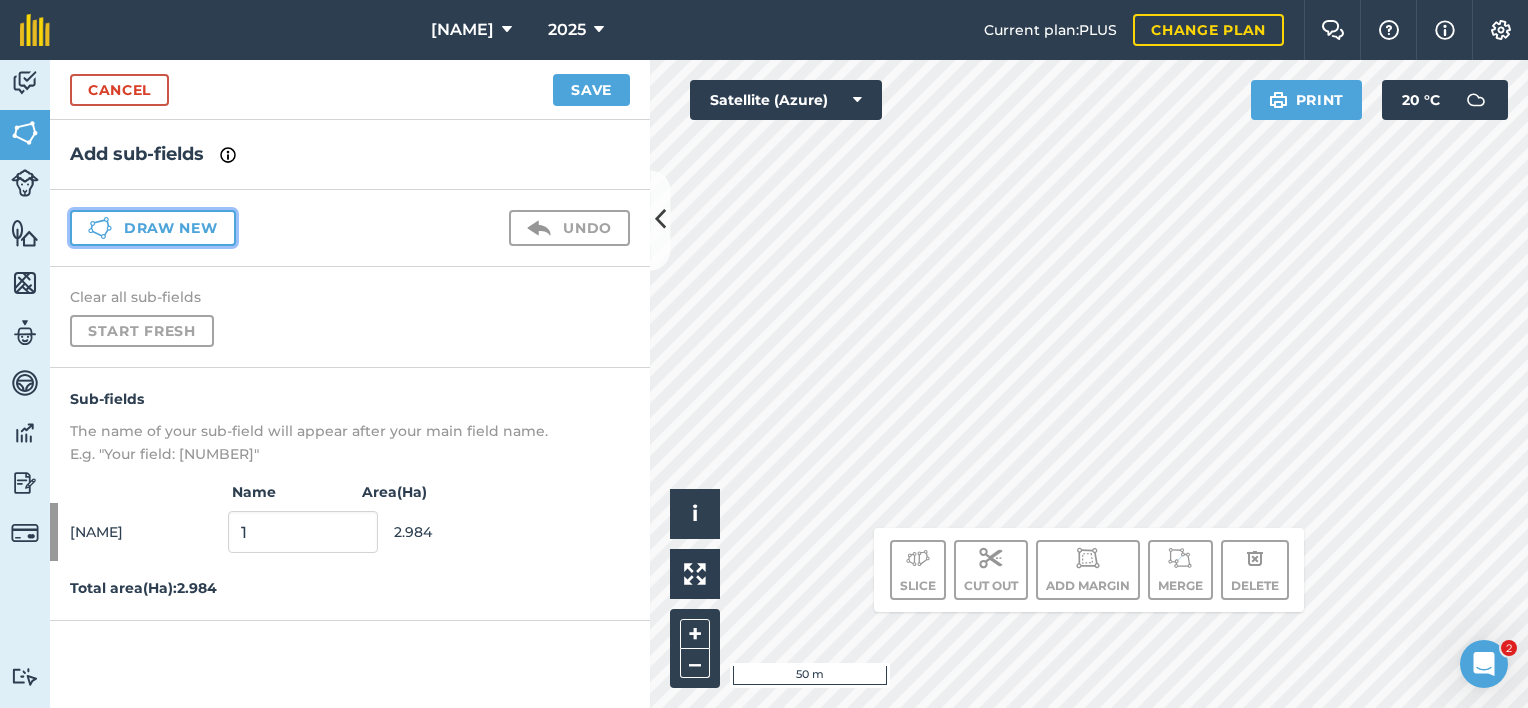 click on "Draw new" at bounding box center [153, 228] 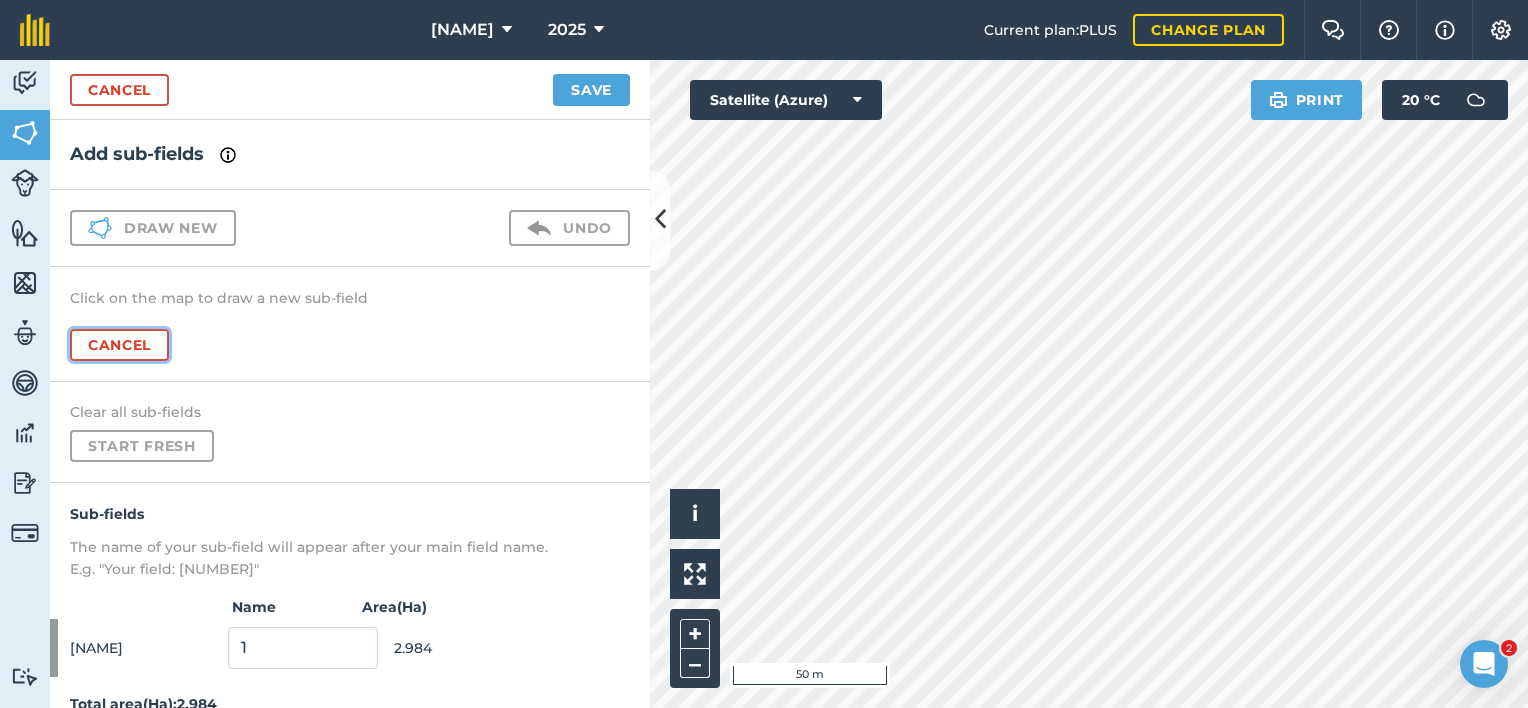 click on "Cancel" at bounding box center (119, 345) 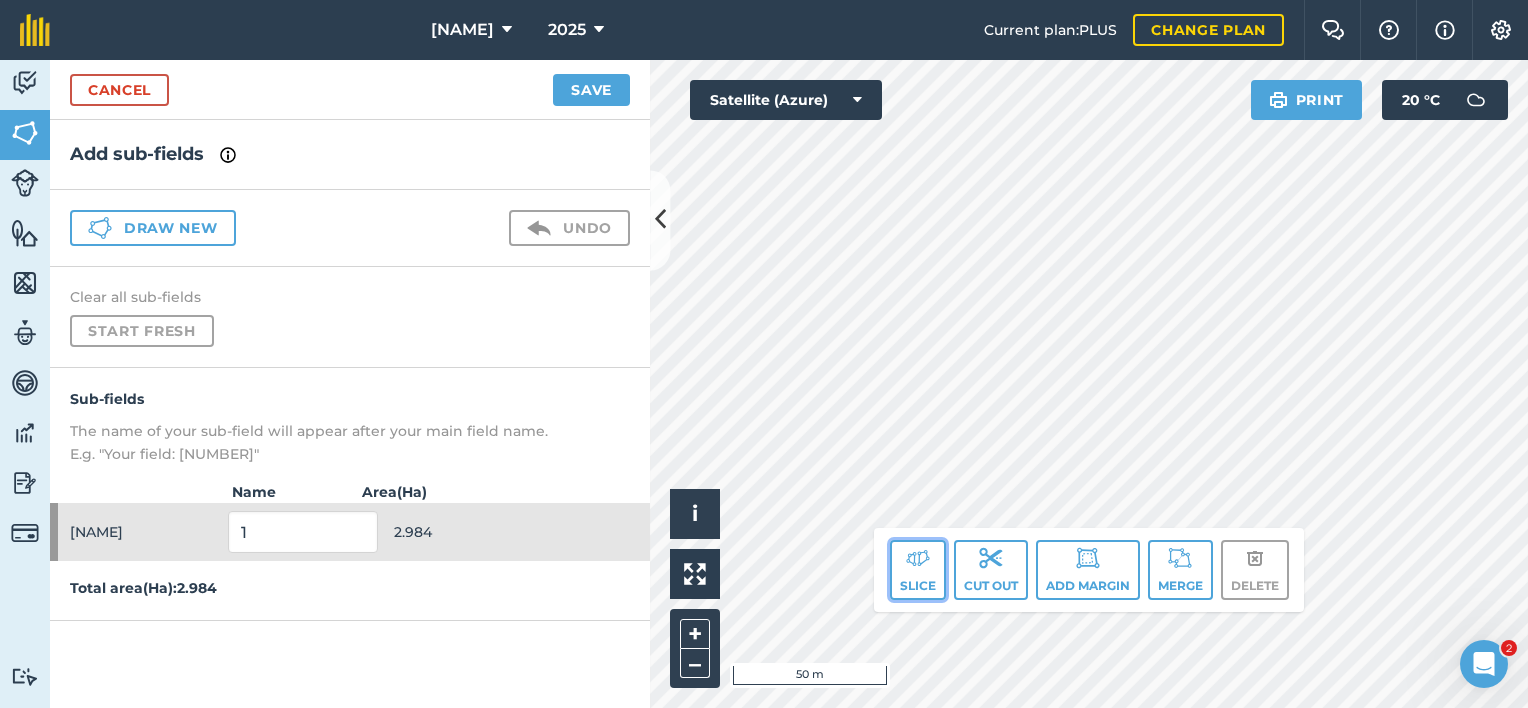 click on "Slice" at bounding box center (918, 570) 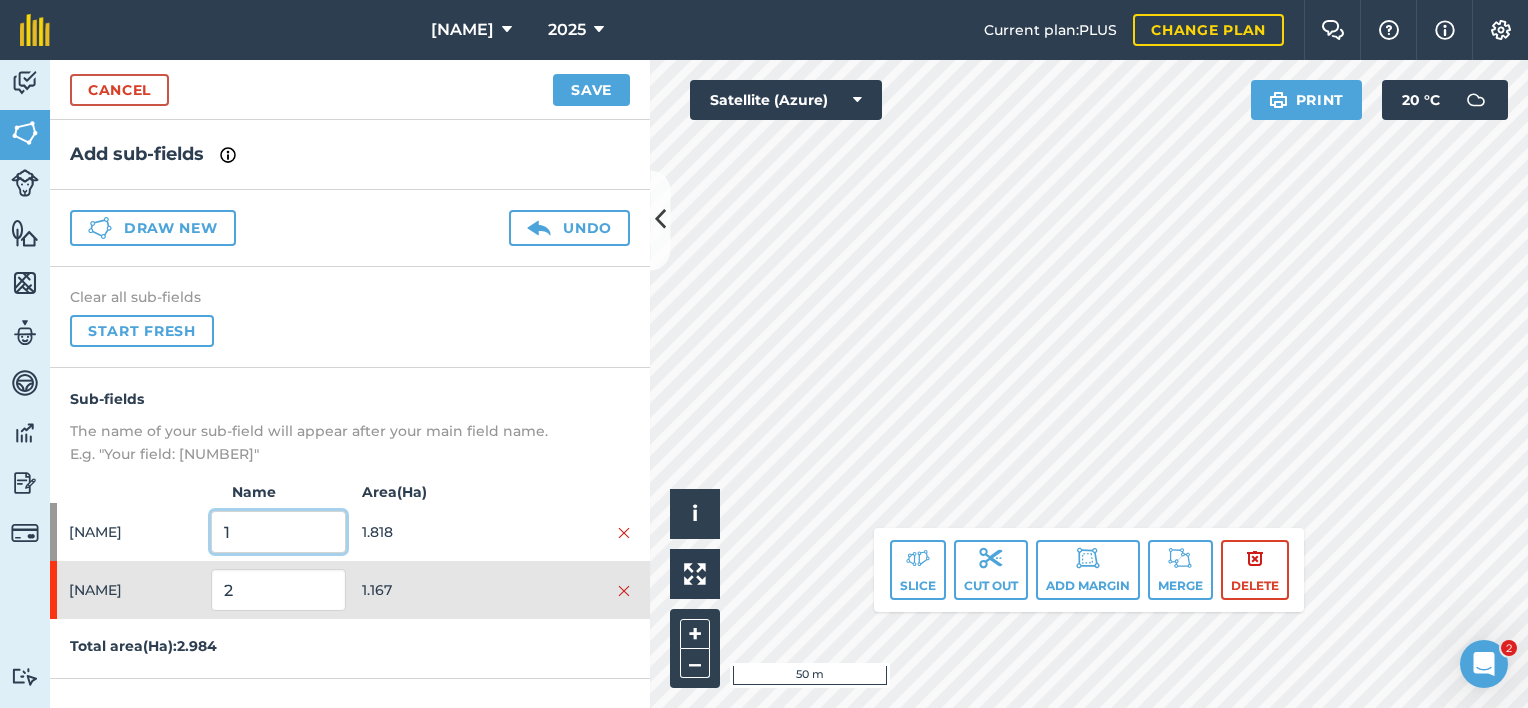 click on "1" at bounding box center (278, 532) 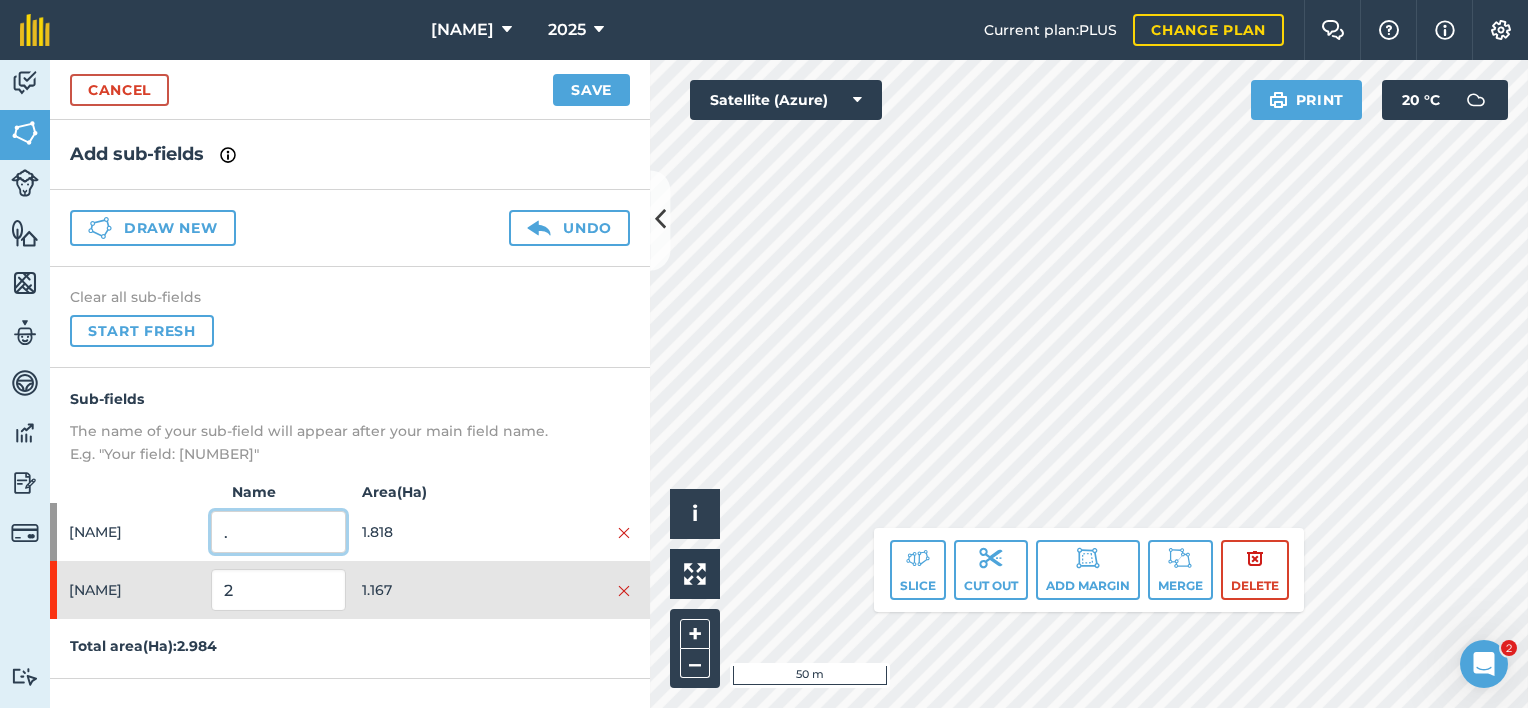 type on "." 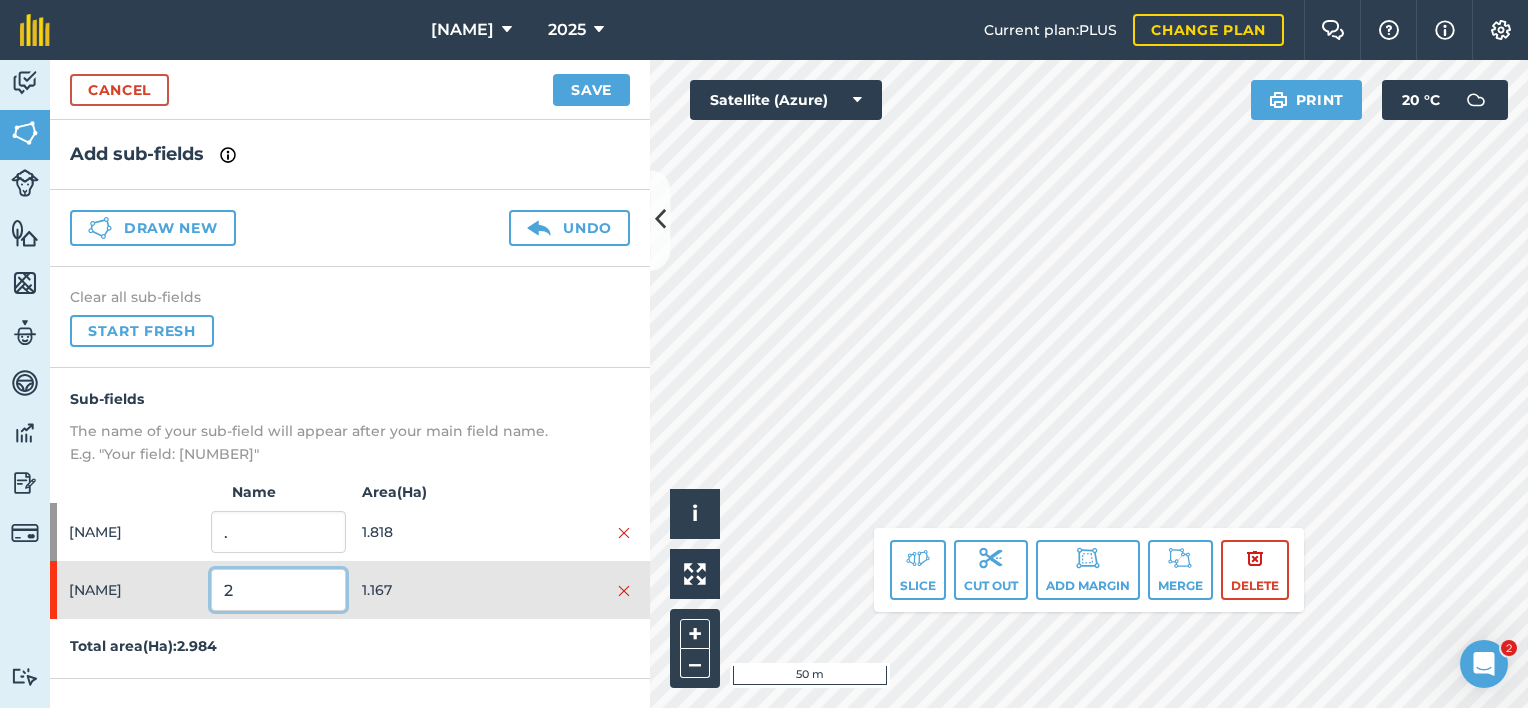 click on "2" at bounding box center (278, 590) 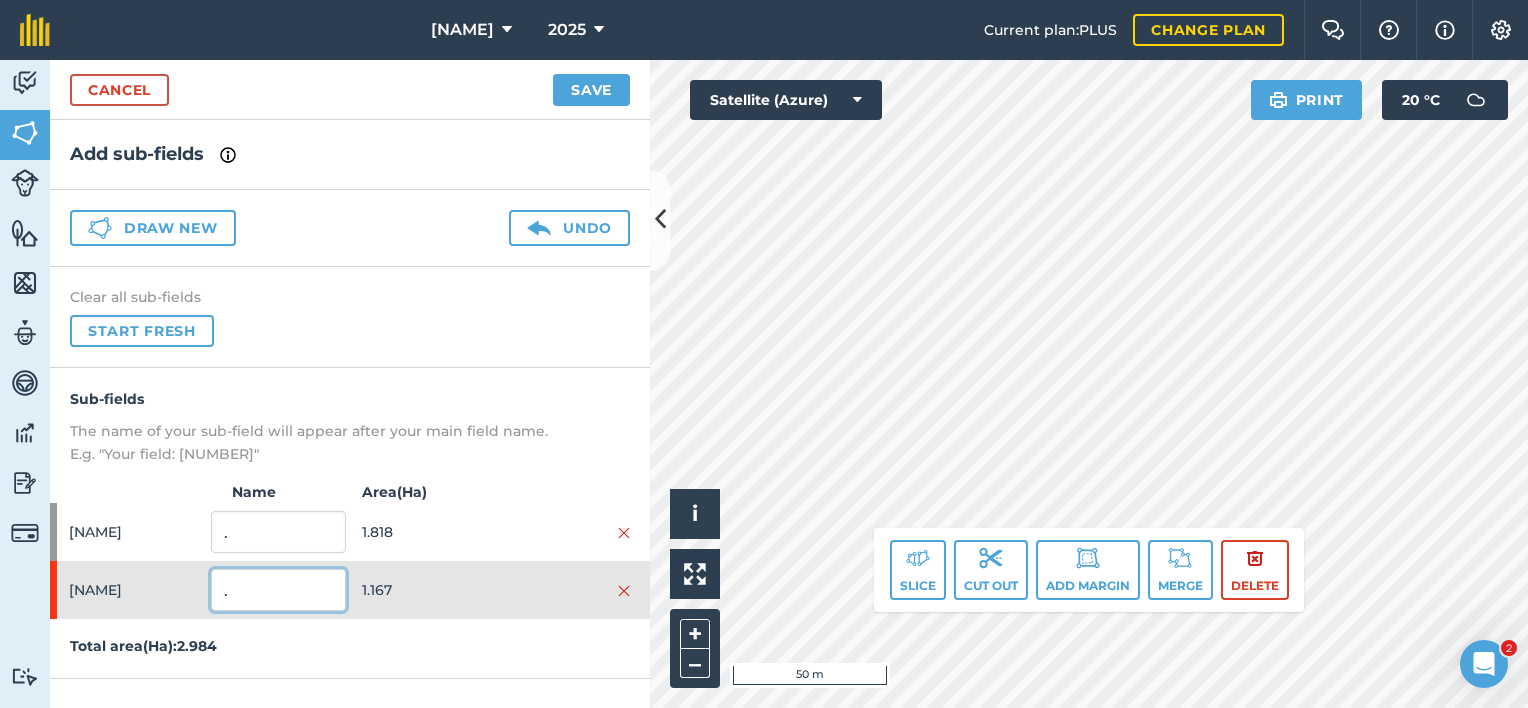 type on "." 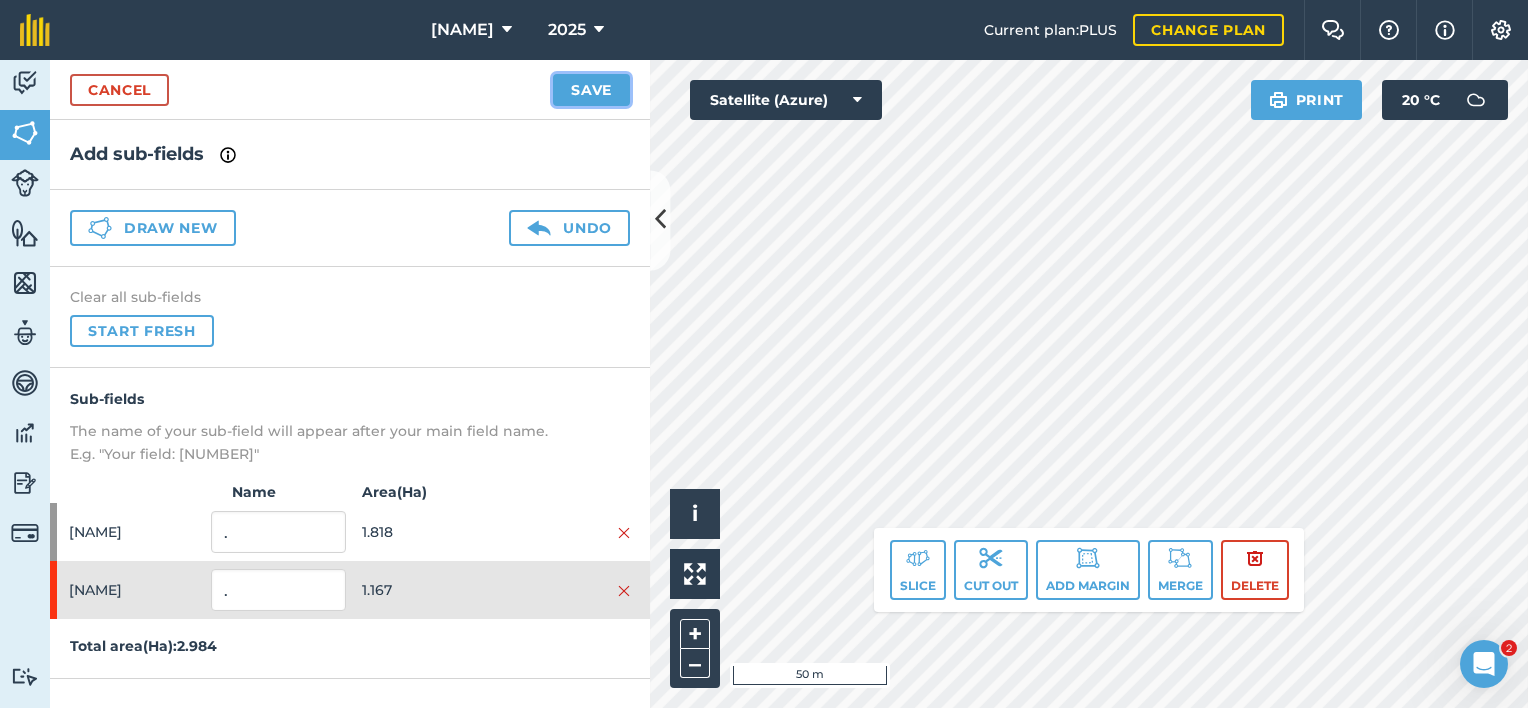 click on "Save" at bounding box center [591, 90] 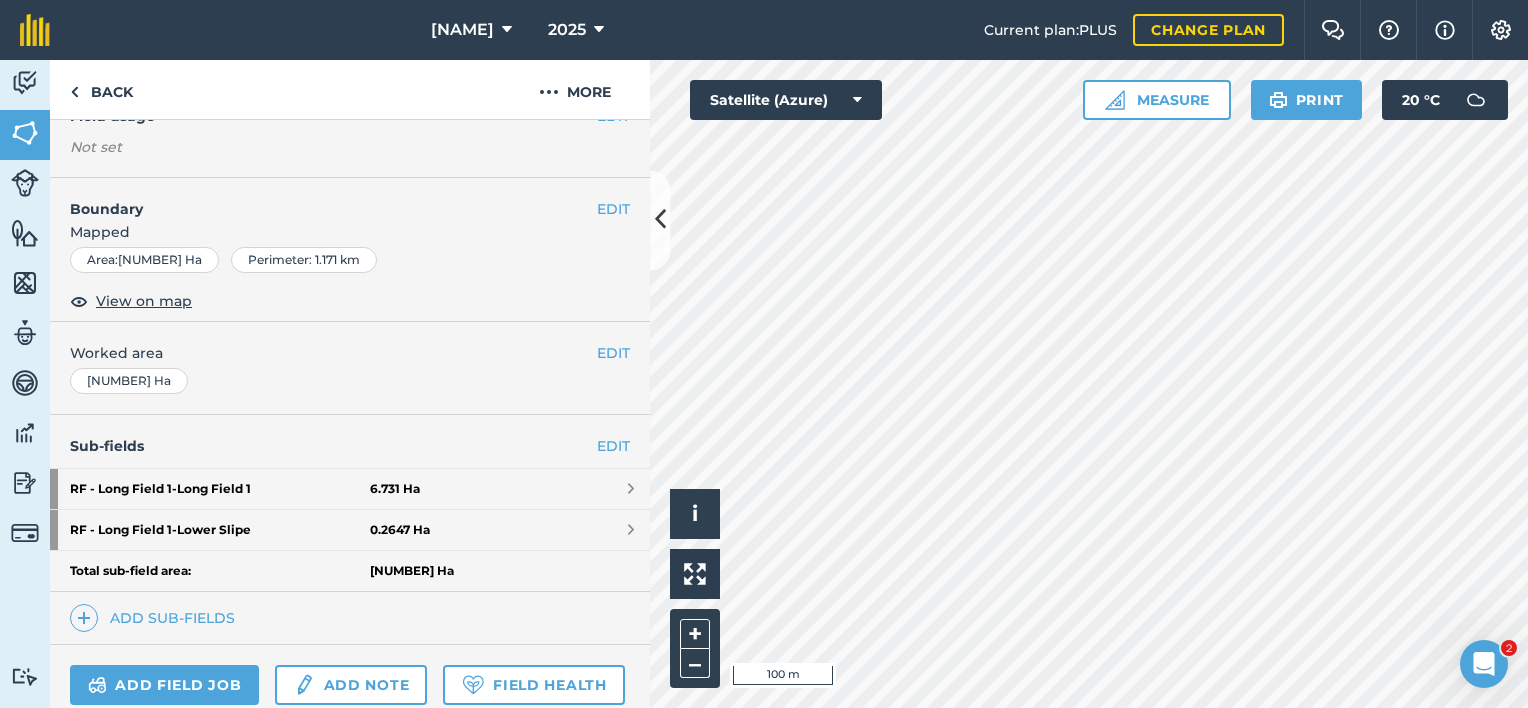 scroll, scrollTop: 300, scrollLeft: 0, axis: vertical 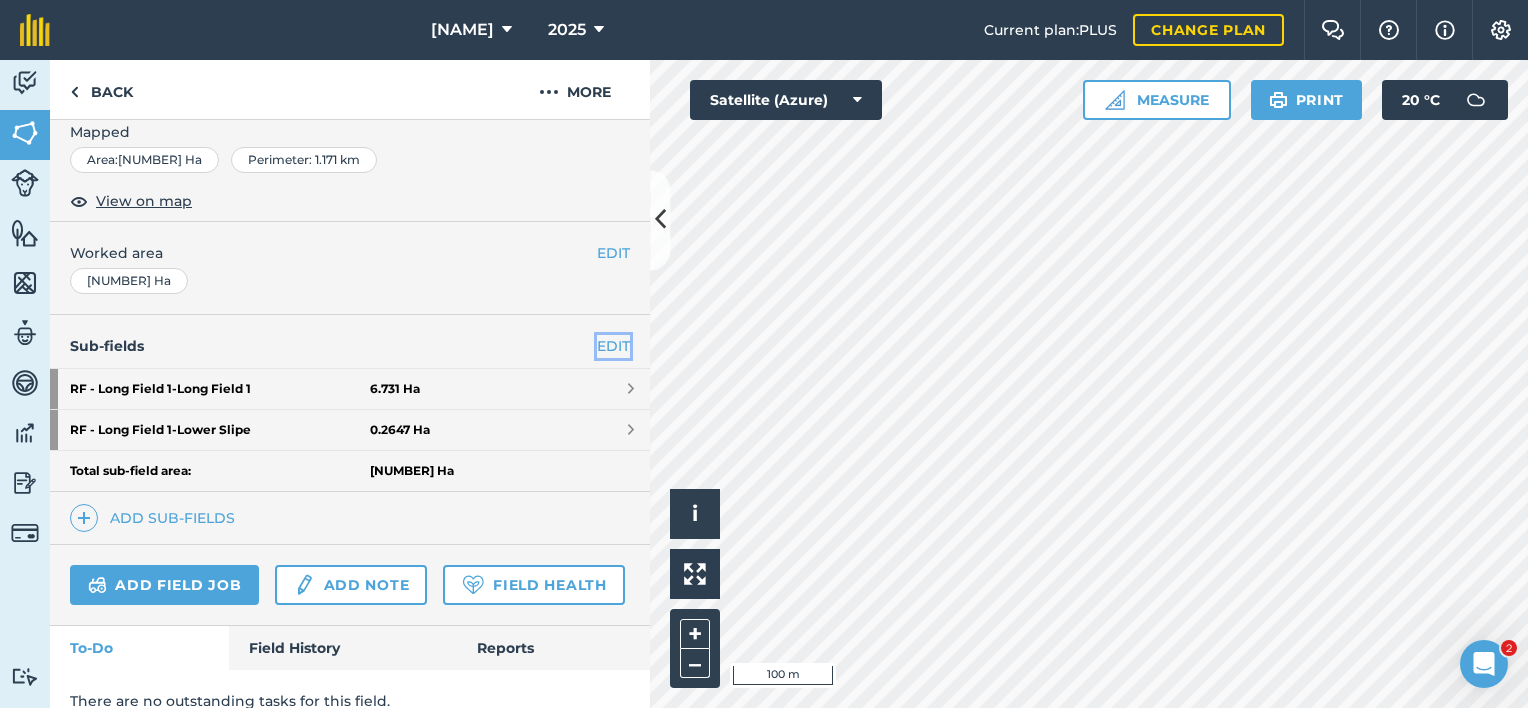 click on "EDIT" at bounding box center (613, 346) 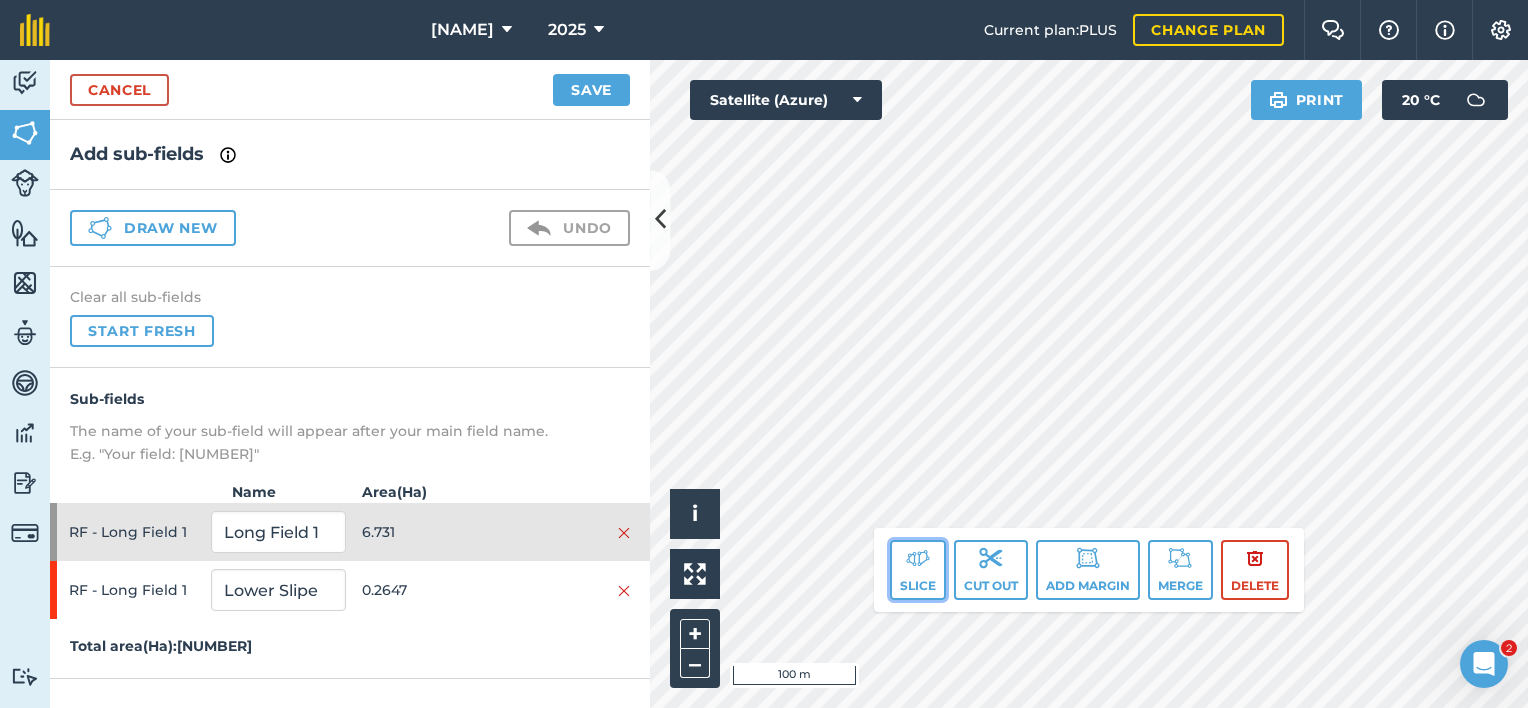 click at bounding box center [918, 558] 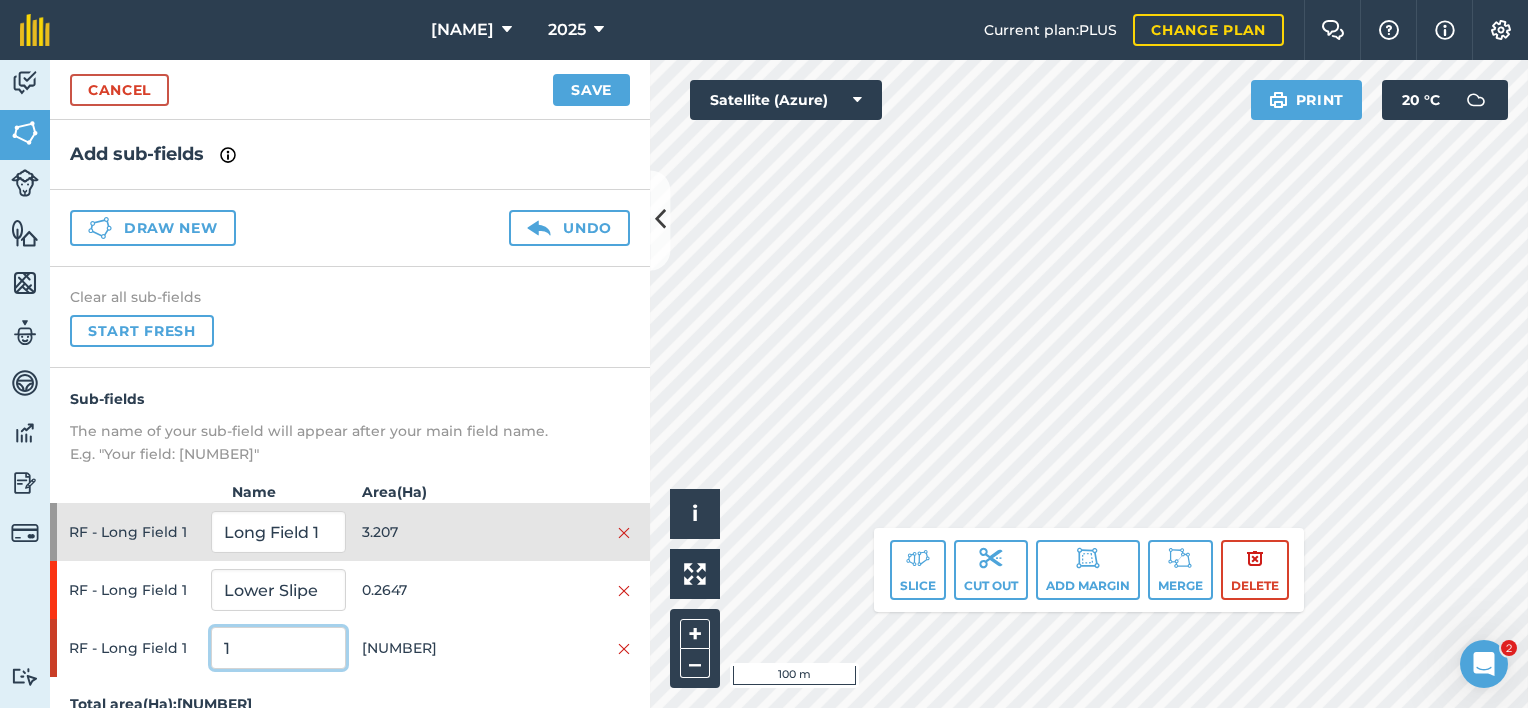 click on "1" at bounding box center [278, 648] 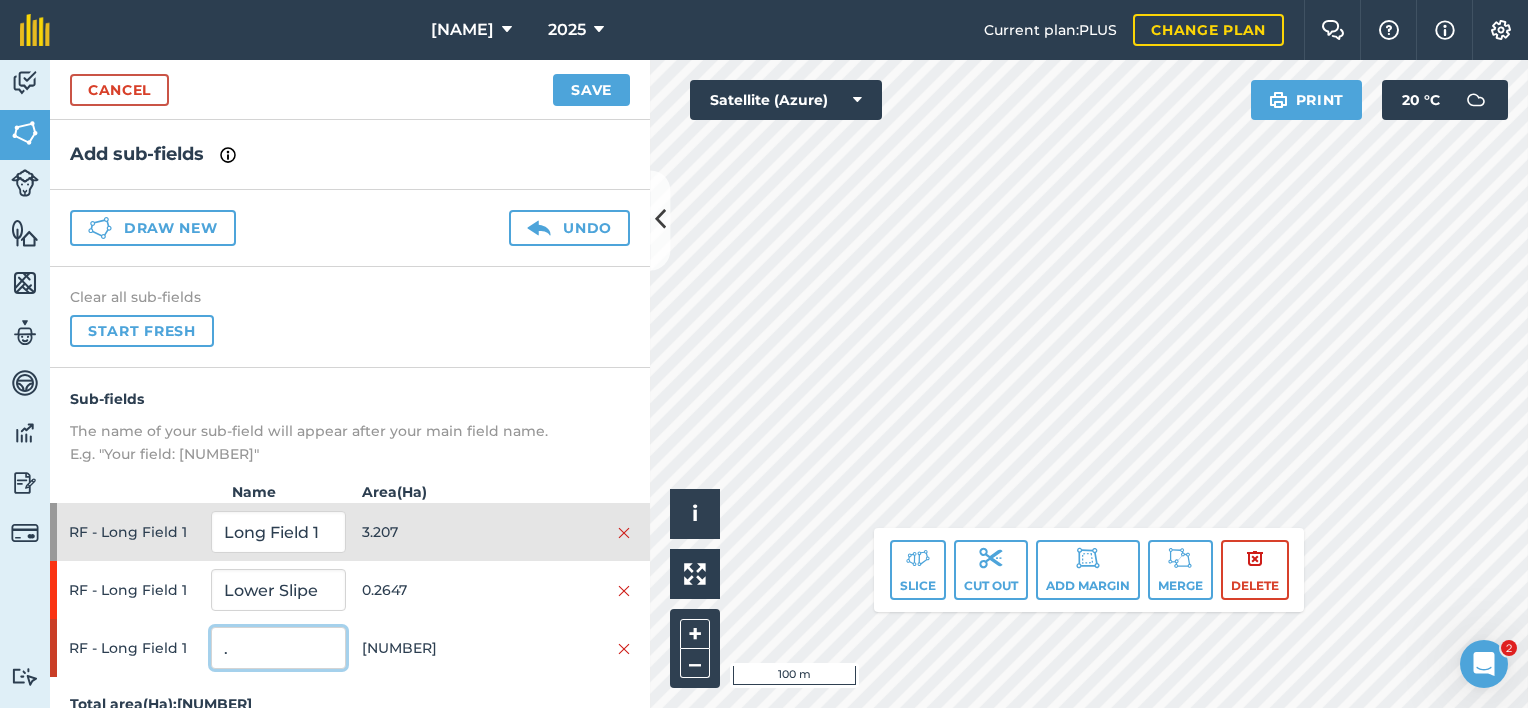 type on "." 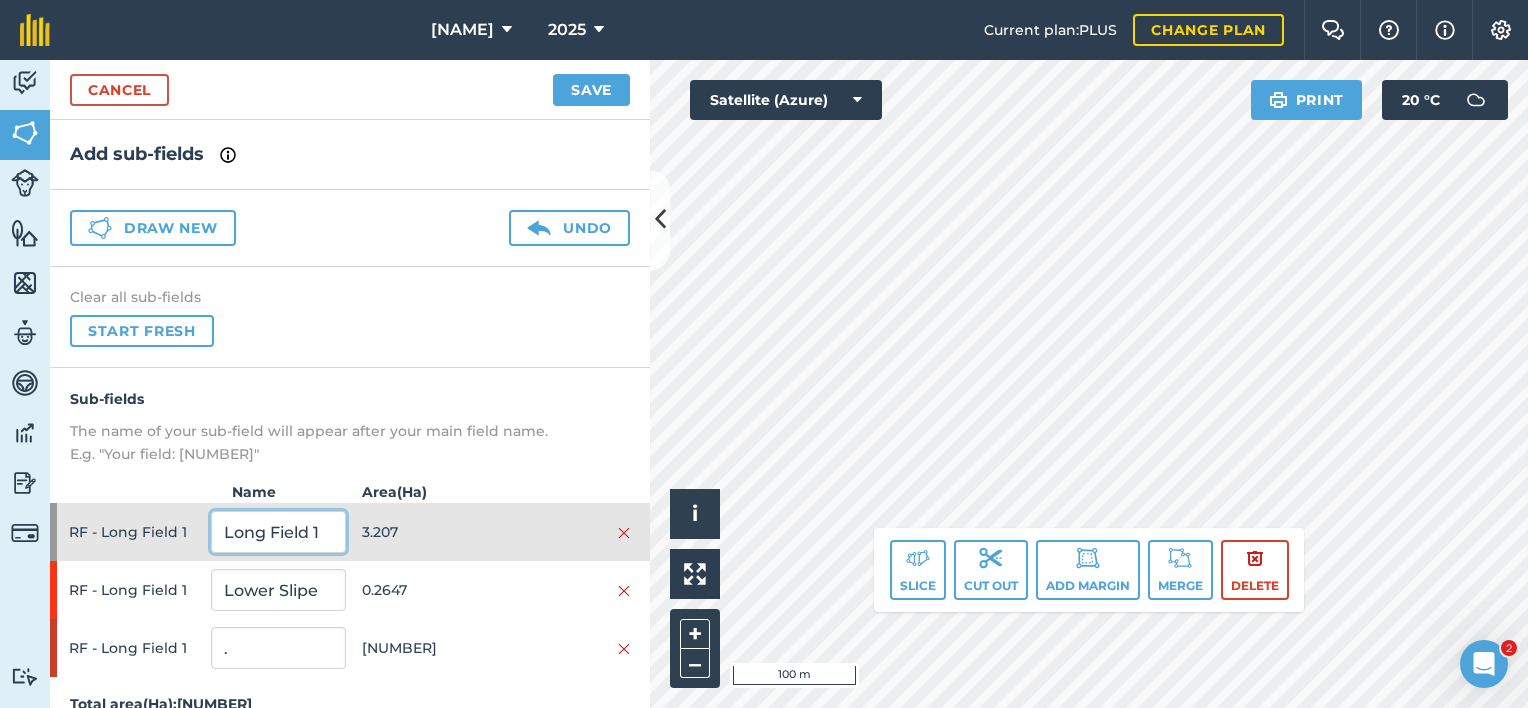 click on "Long Field 1" at bounding box center (278, 532) 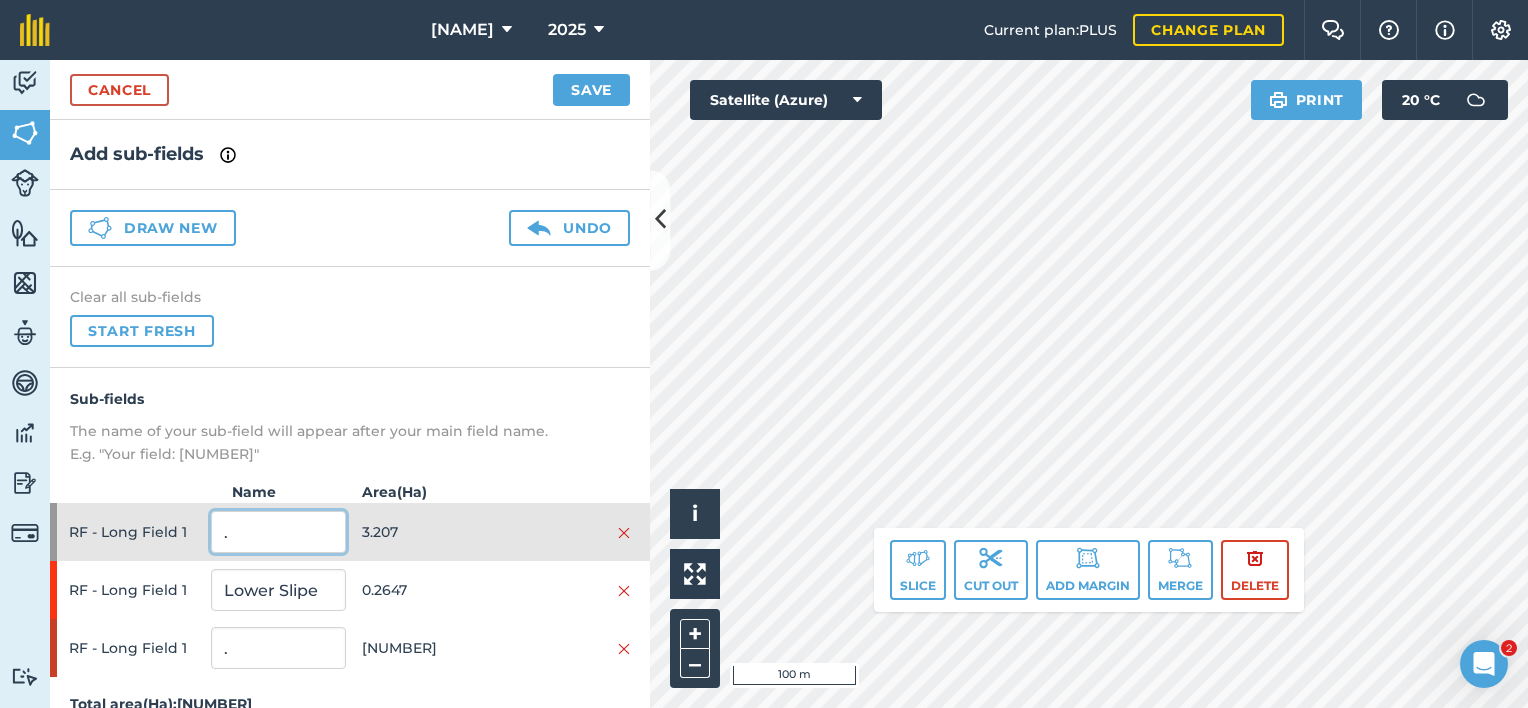 type on "." 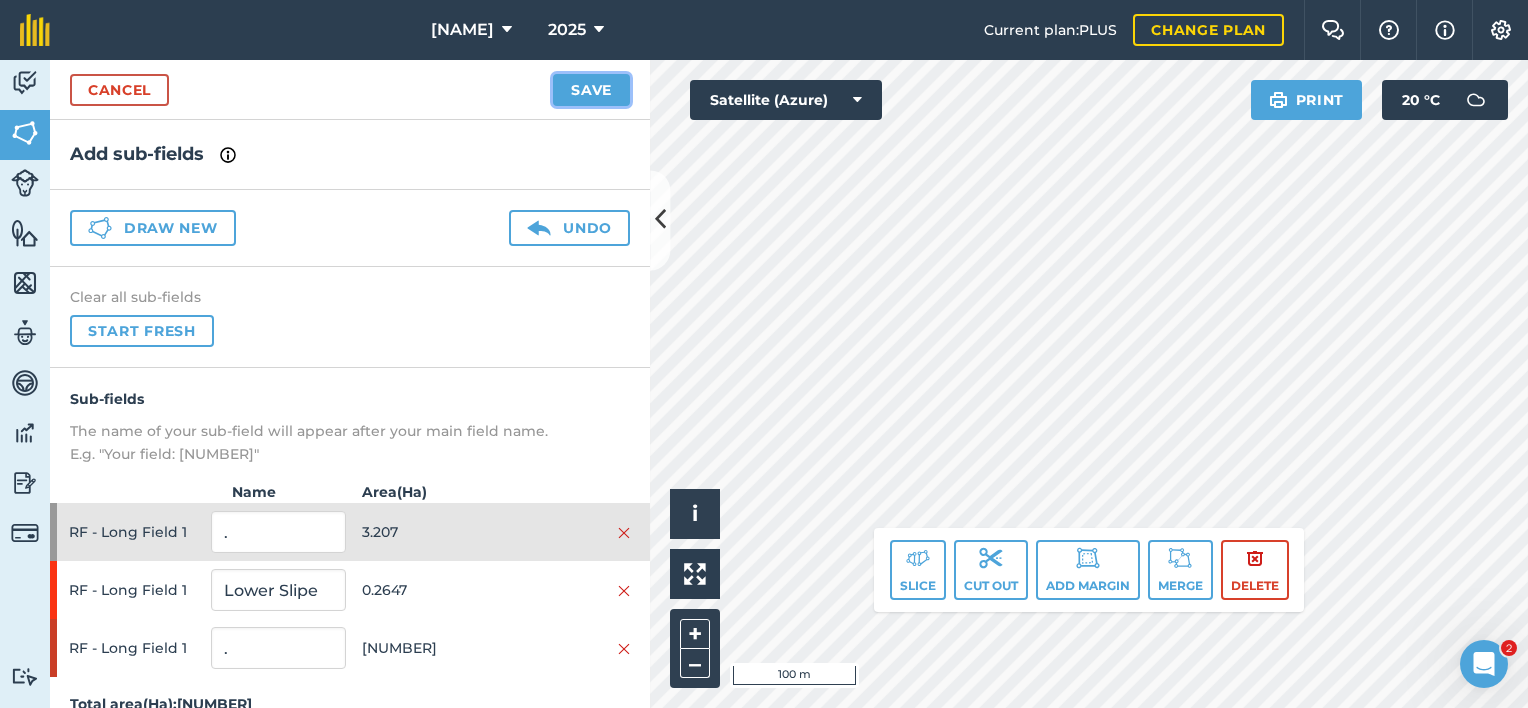 click on "Save" at bounding box center (591, 90) 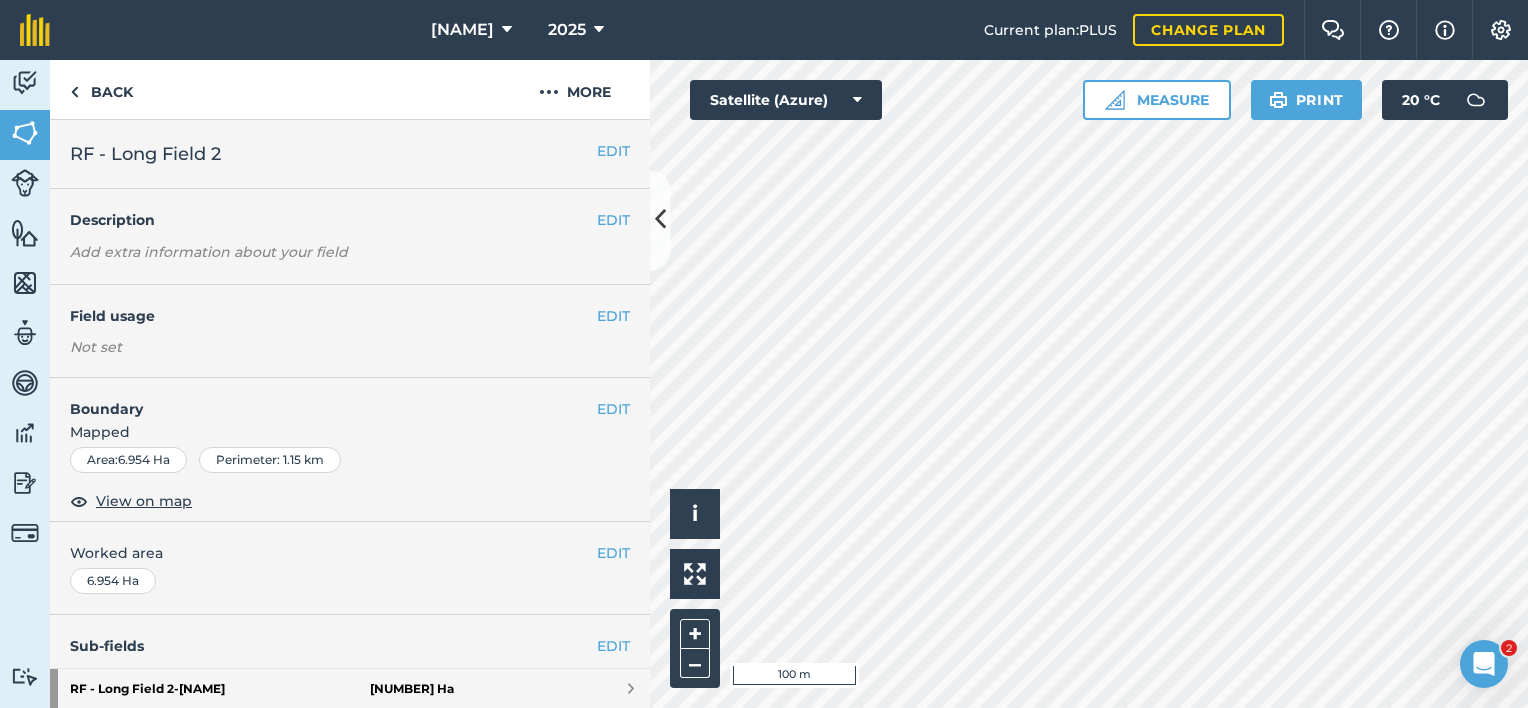 scroll, scrollTop: 100, scrollLeft: 0, axis: vertical 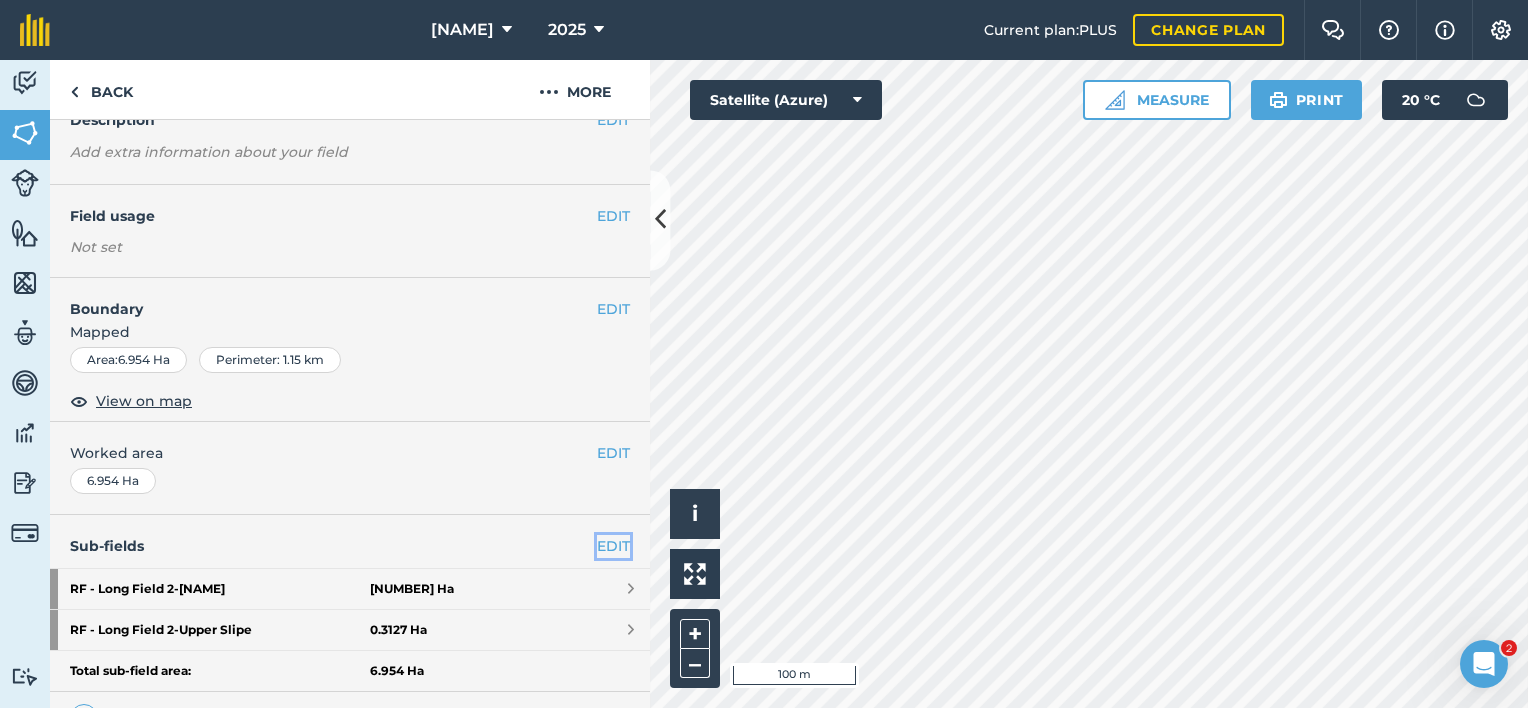 click on "EDIT" at bounding box center [613, 546] 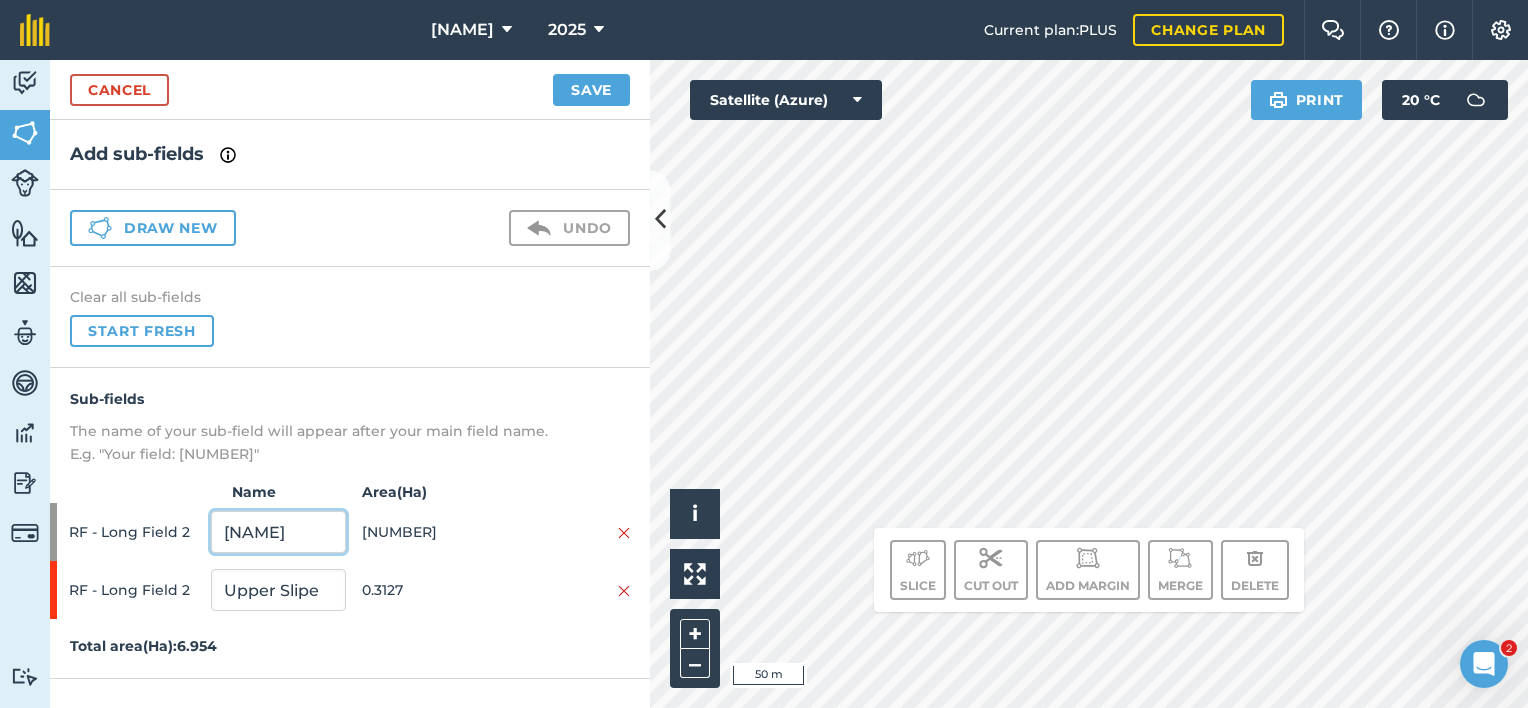 click on "[NAME]" at bounding box center (278, 532) 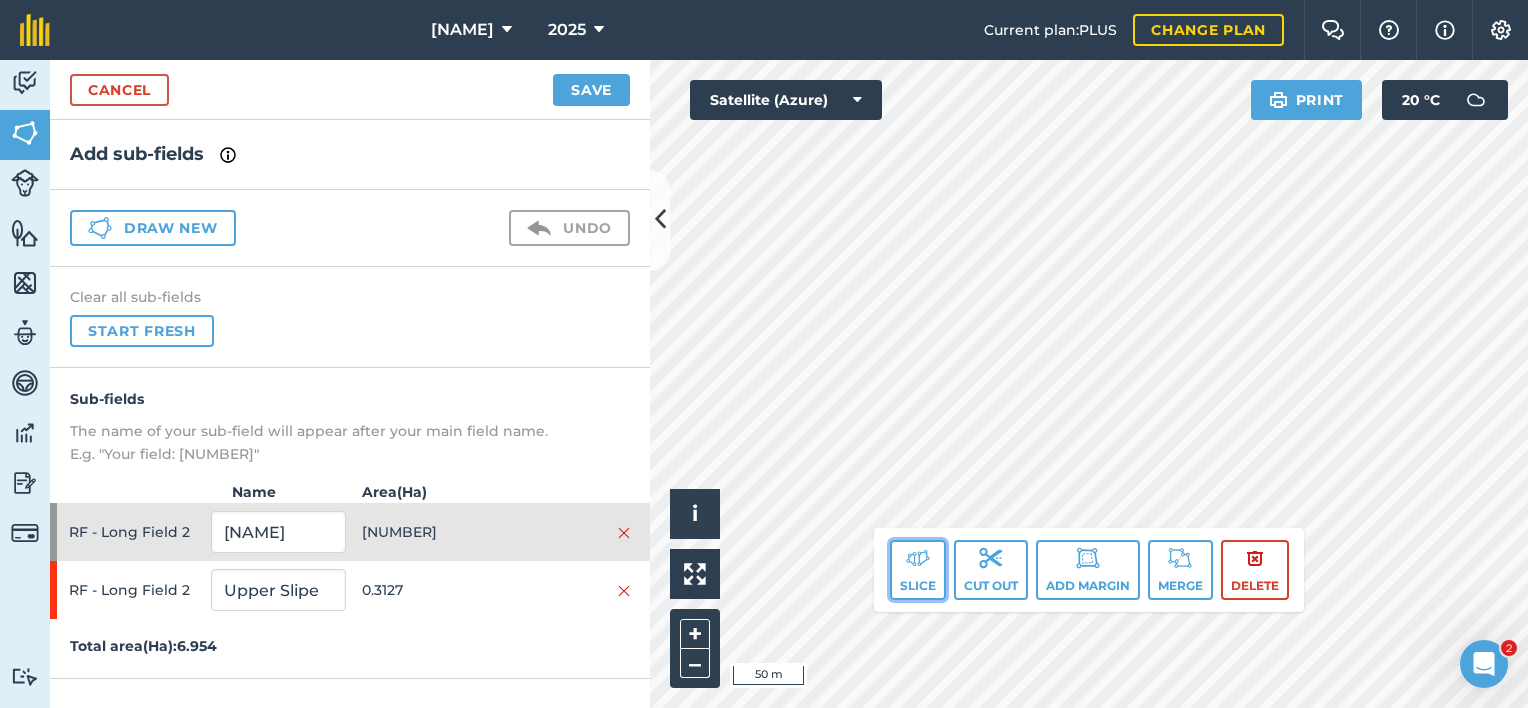click on "Slice" at bounding box center (918, 570) 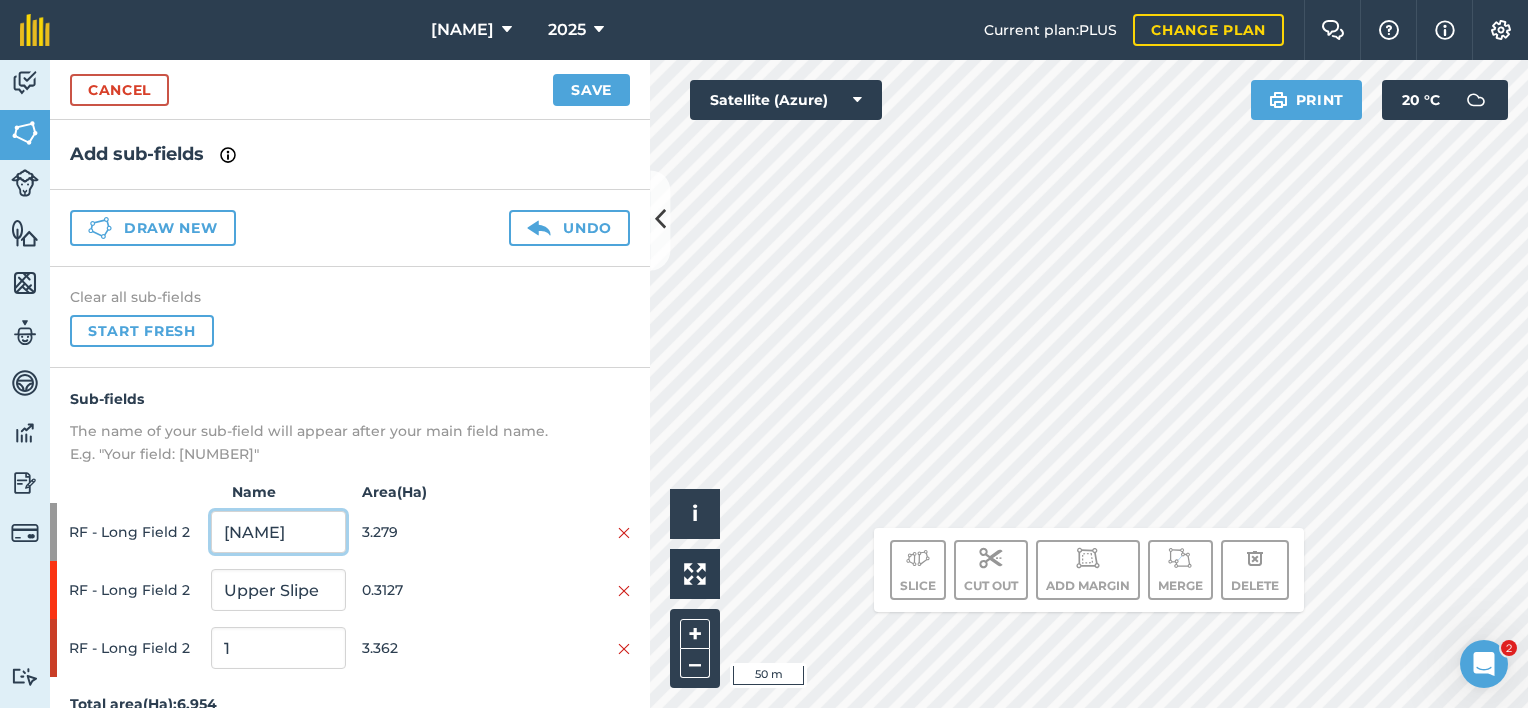 drag, startPoint x: 1092, startPoint y: 531, endPoint x: 328, endPoint y: 514, distance: 764.1891 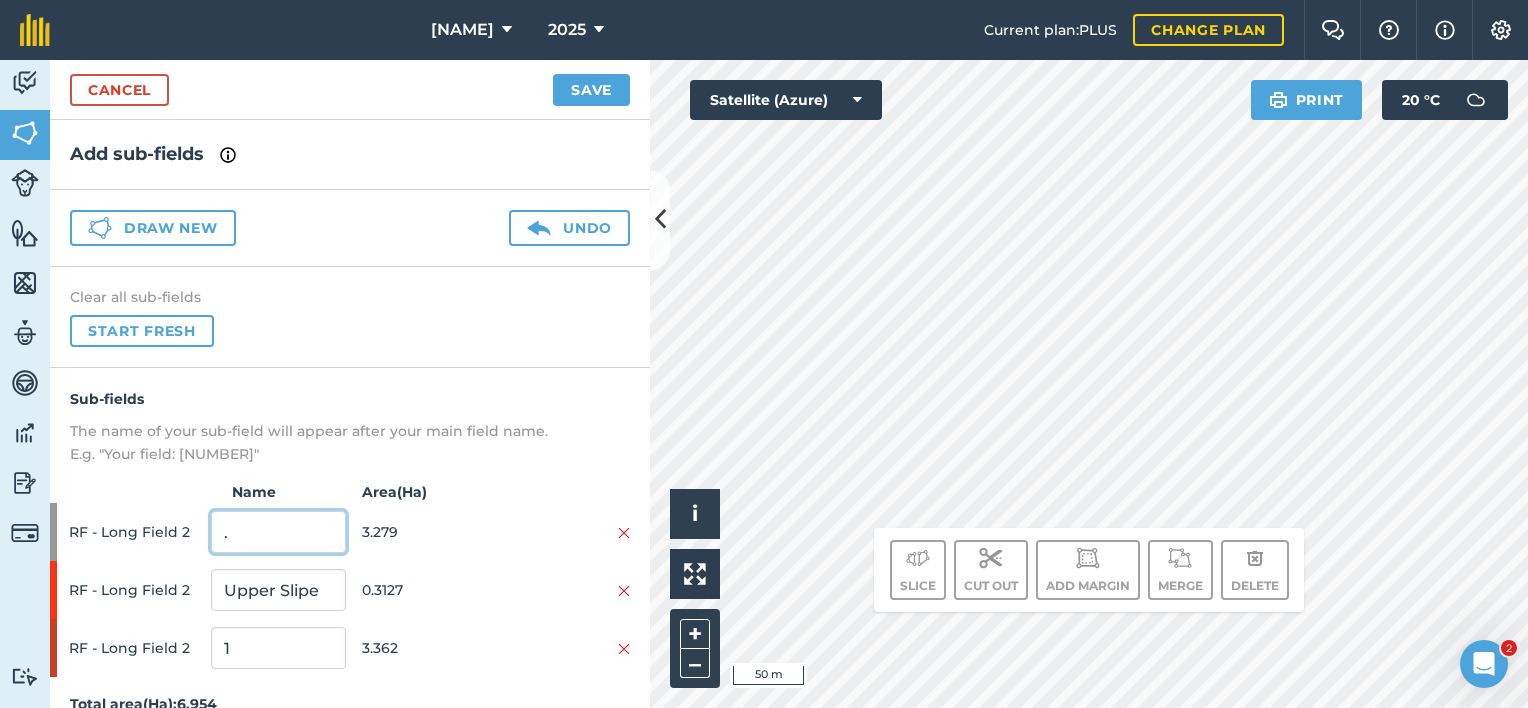 type on "." 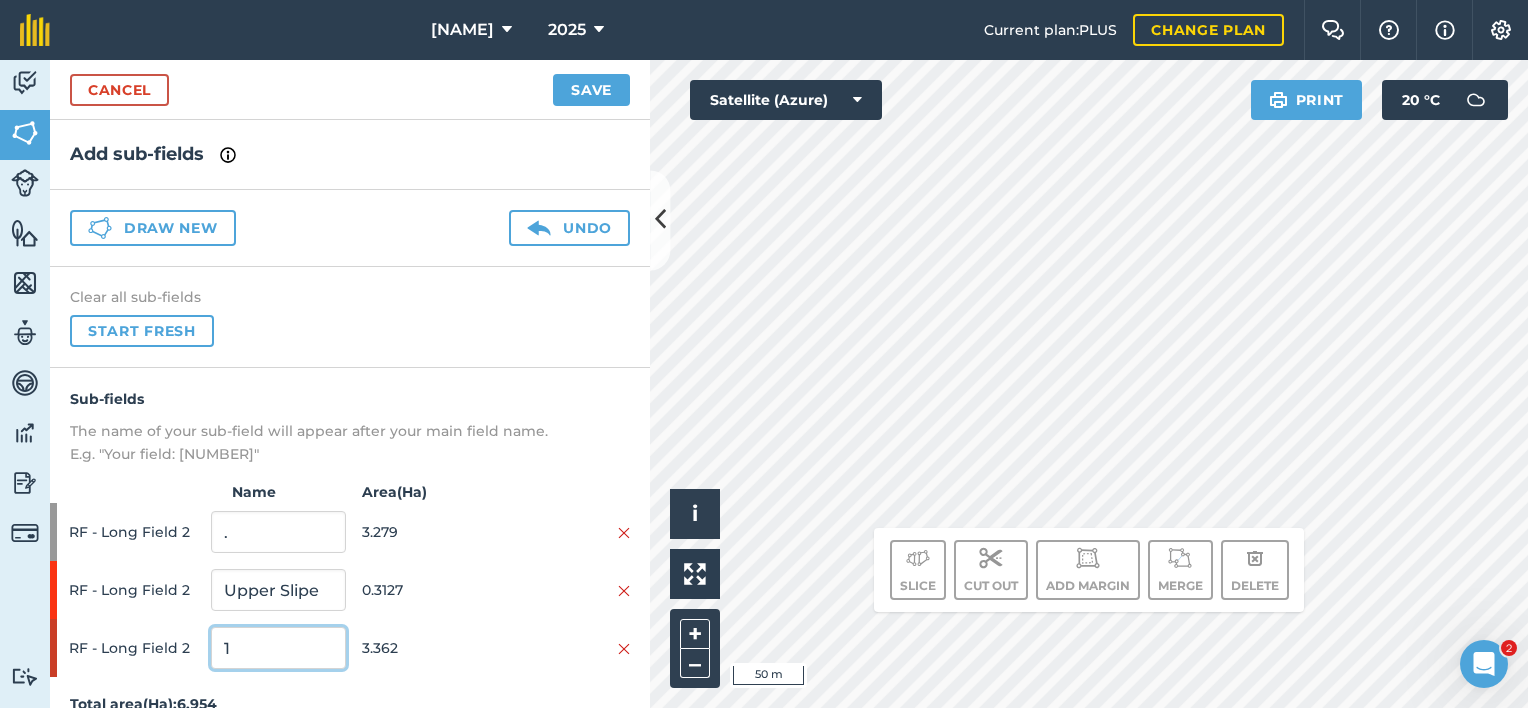 click on "1" at bounding box center (278, 648) 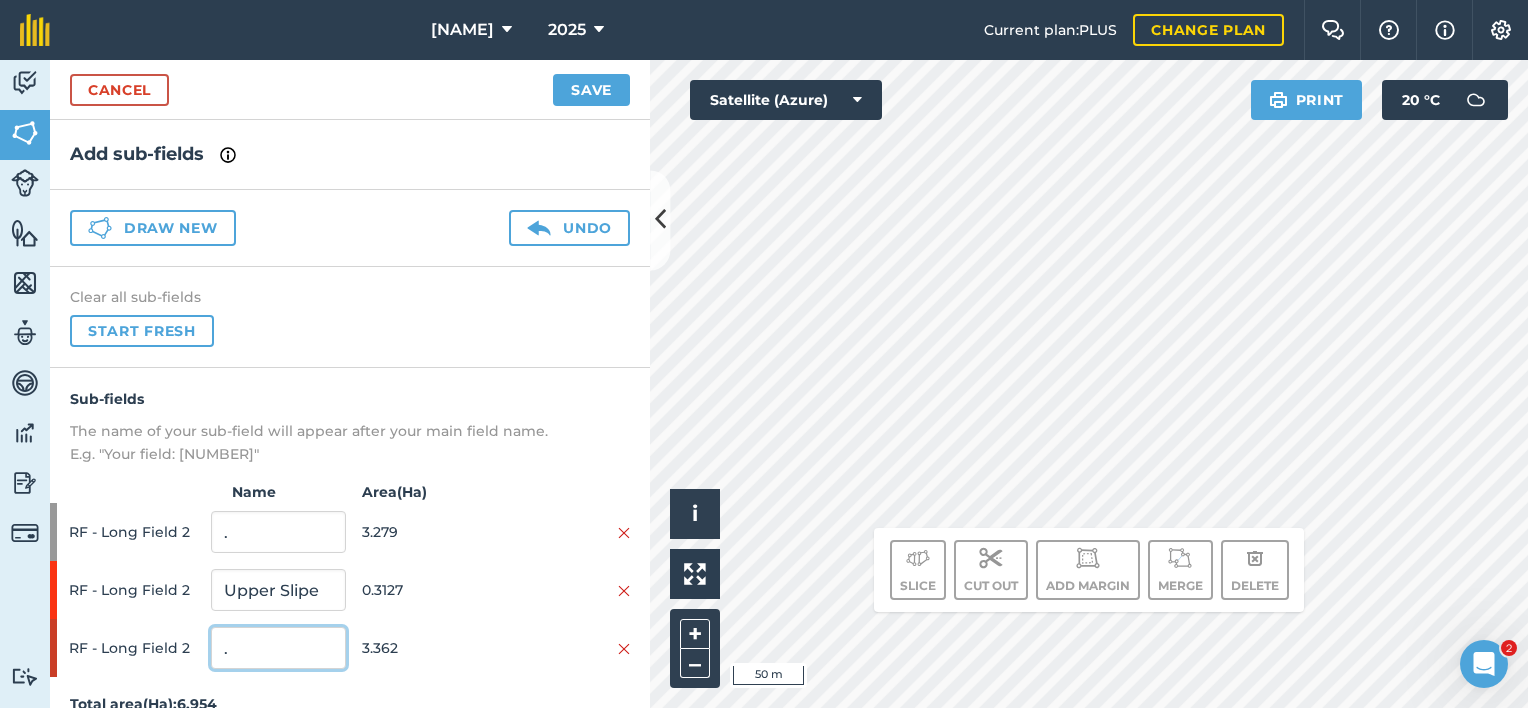 type on "." 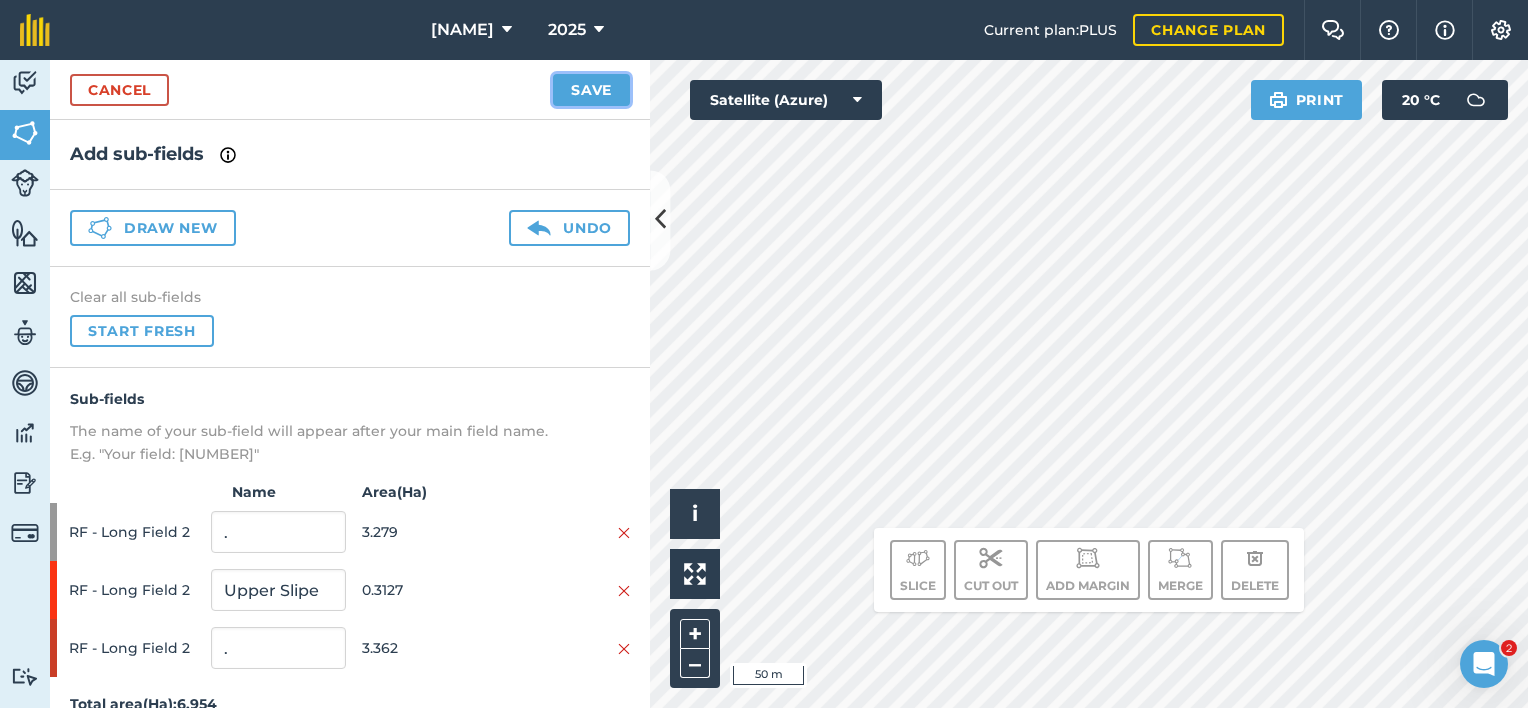 click on "Save" at bounding box center (591, 90) 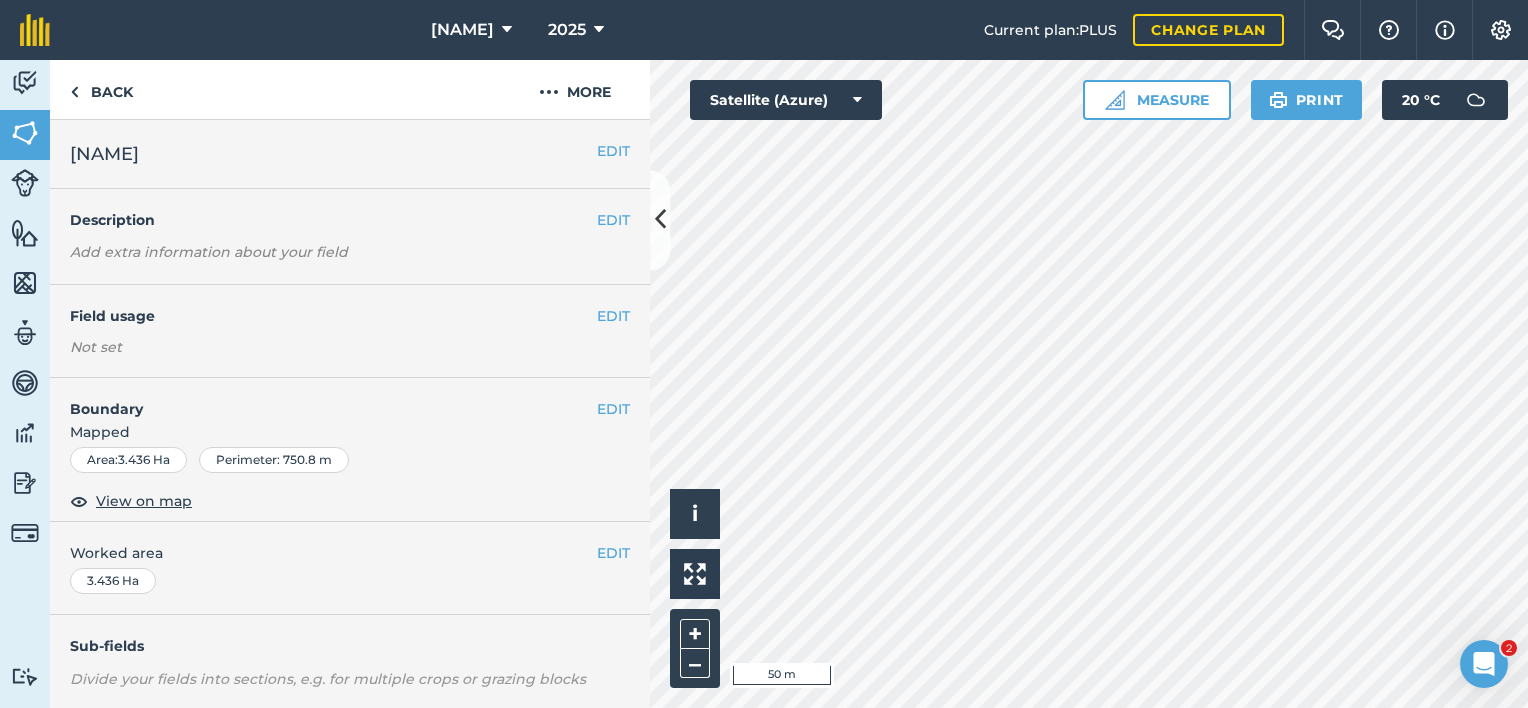 scroll, scrollTop: 200, scrollLeft: 0, axis: vertical 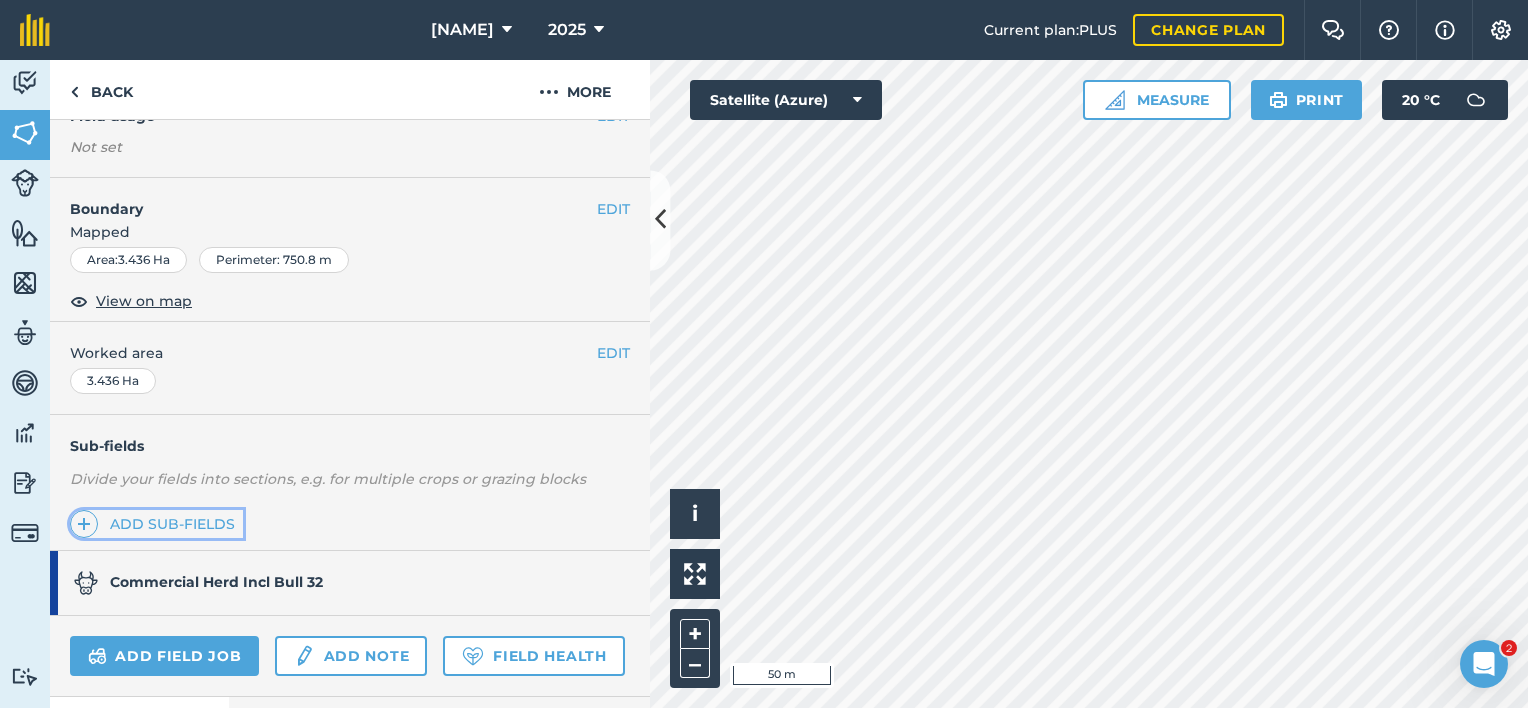 click on "Add sub-fields" at bounding box center [156, 524] 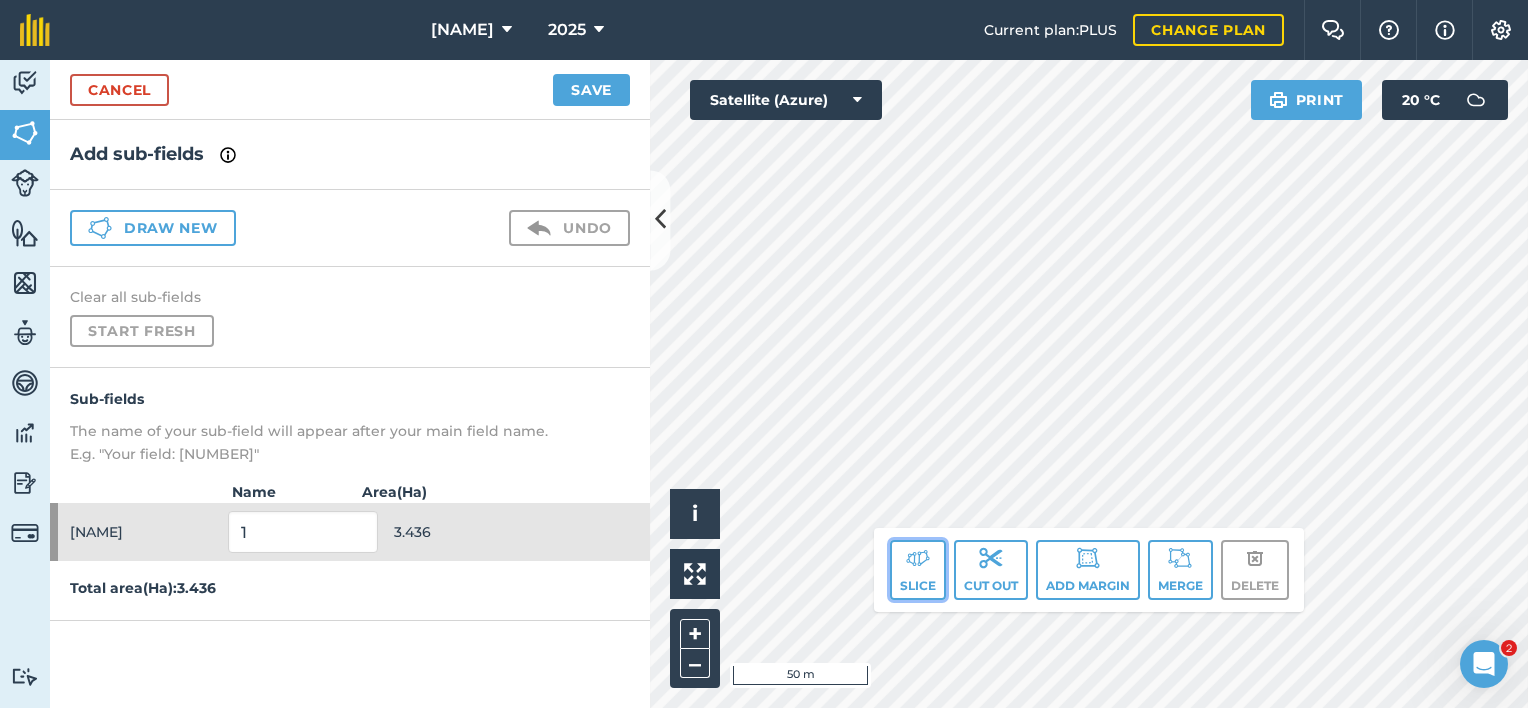 click on "Slice" at bounding box center [918, 570] 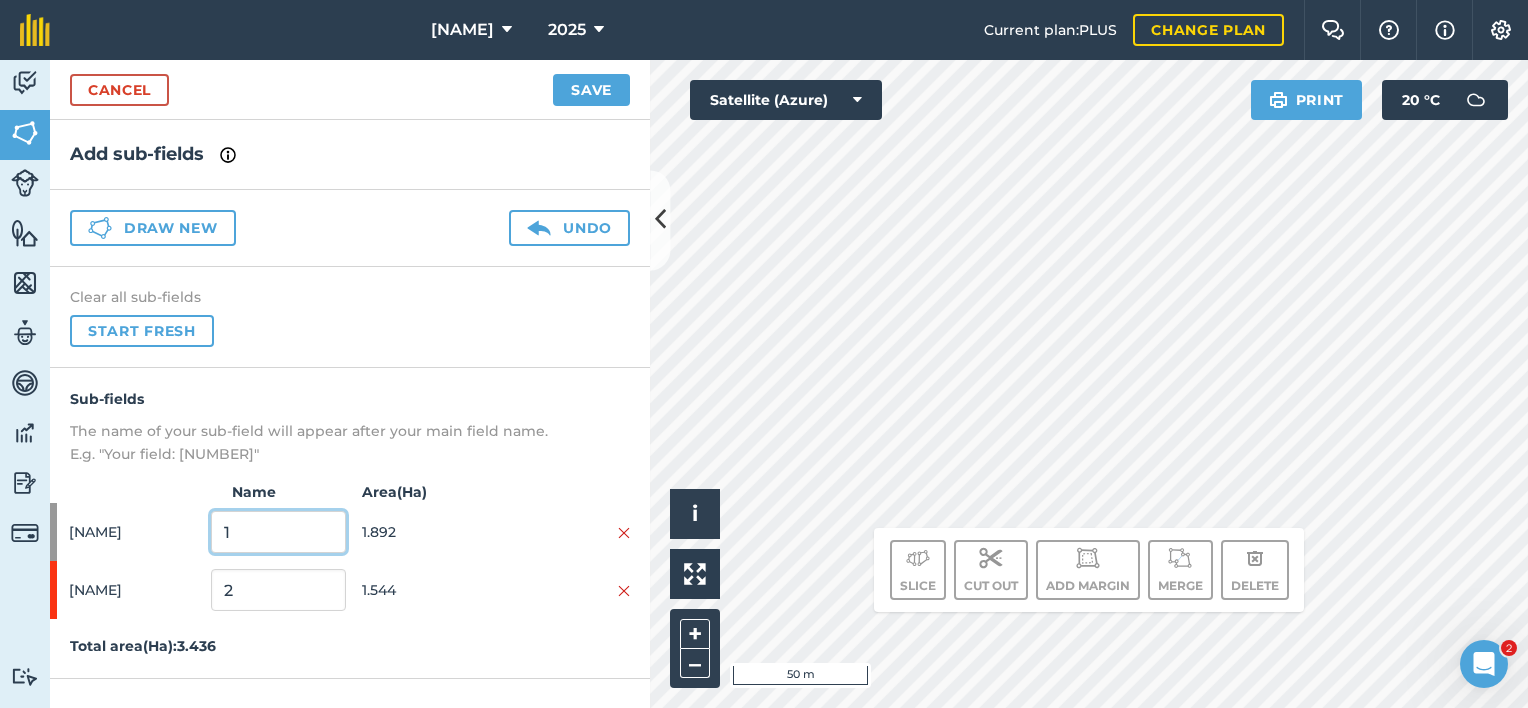 click on "1" at bounding box center (278, 532) 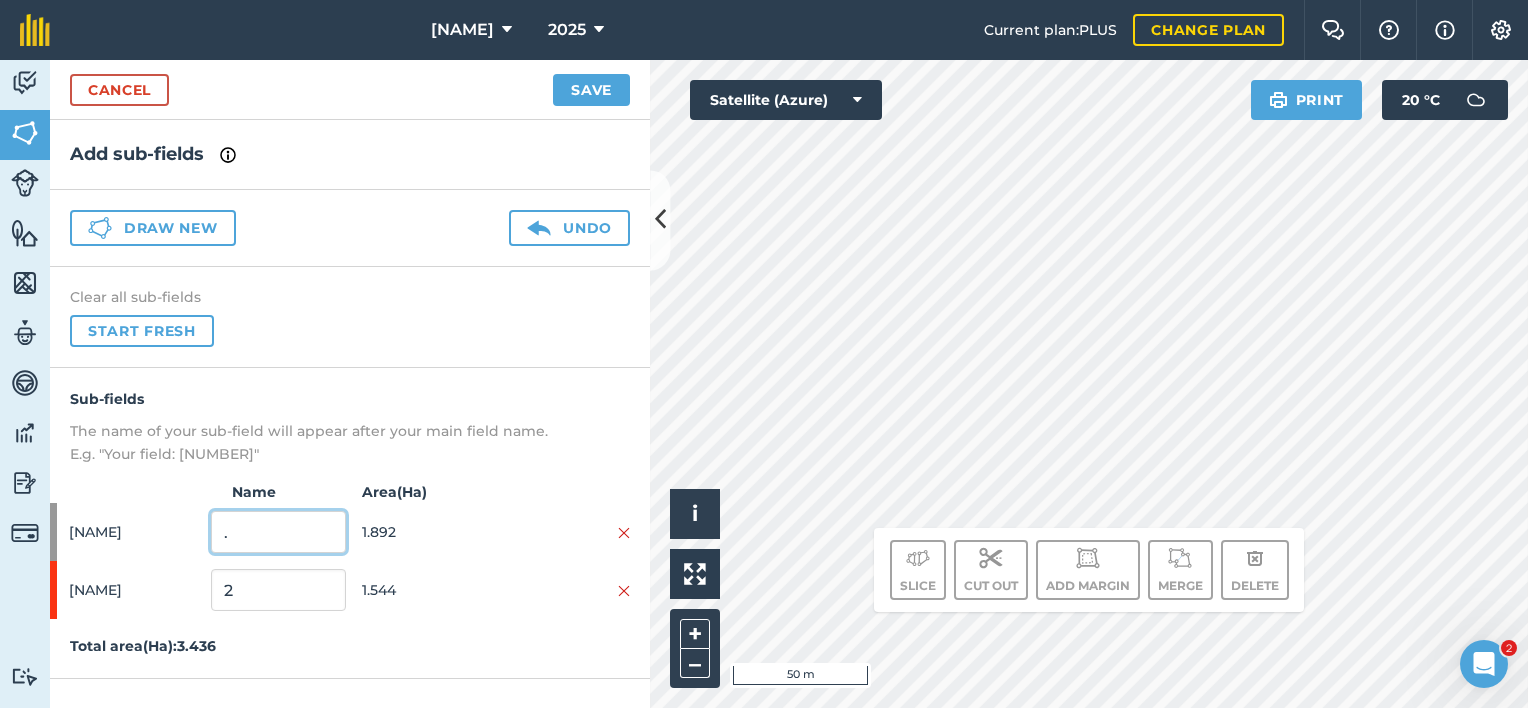 type on "." 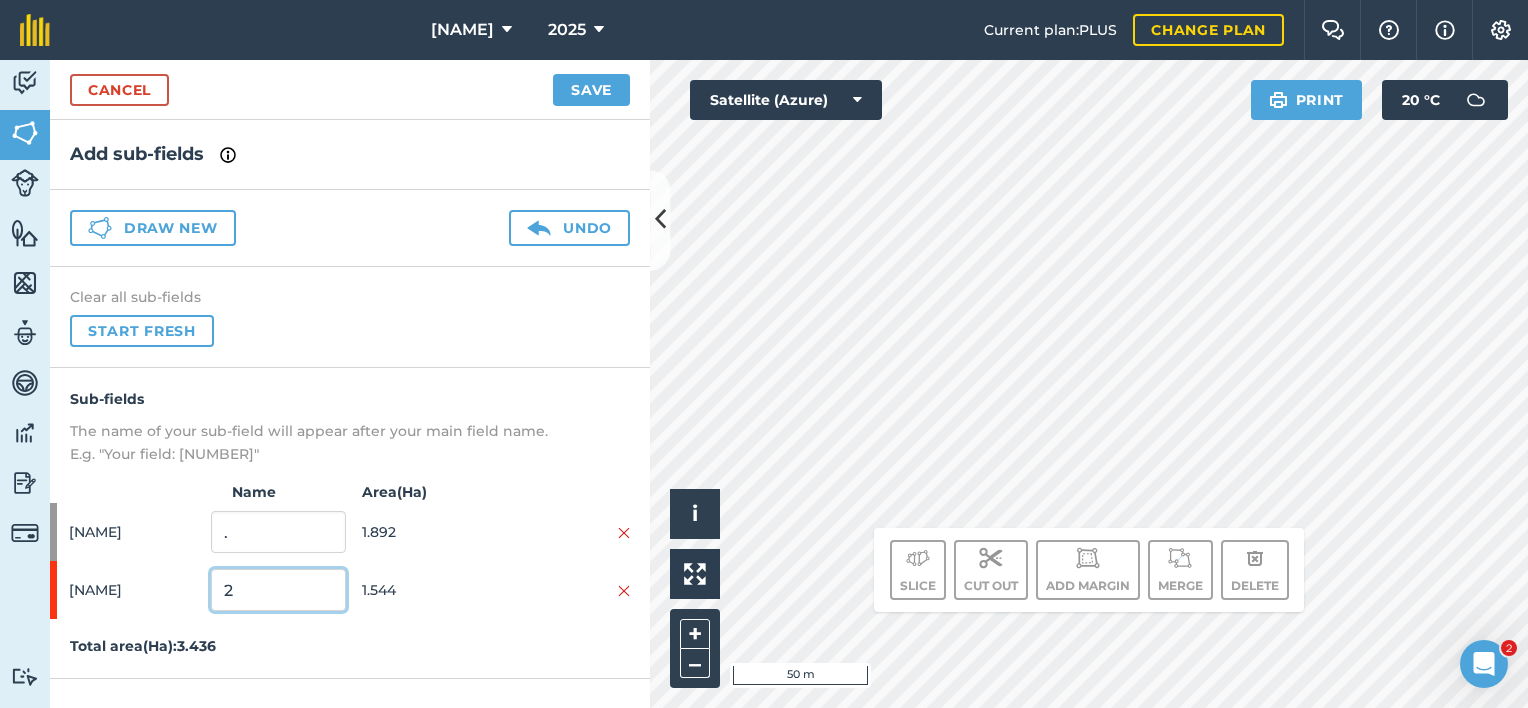 click on "2" at bounding box center (278, 590) 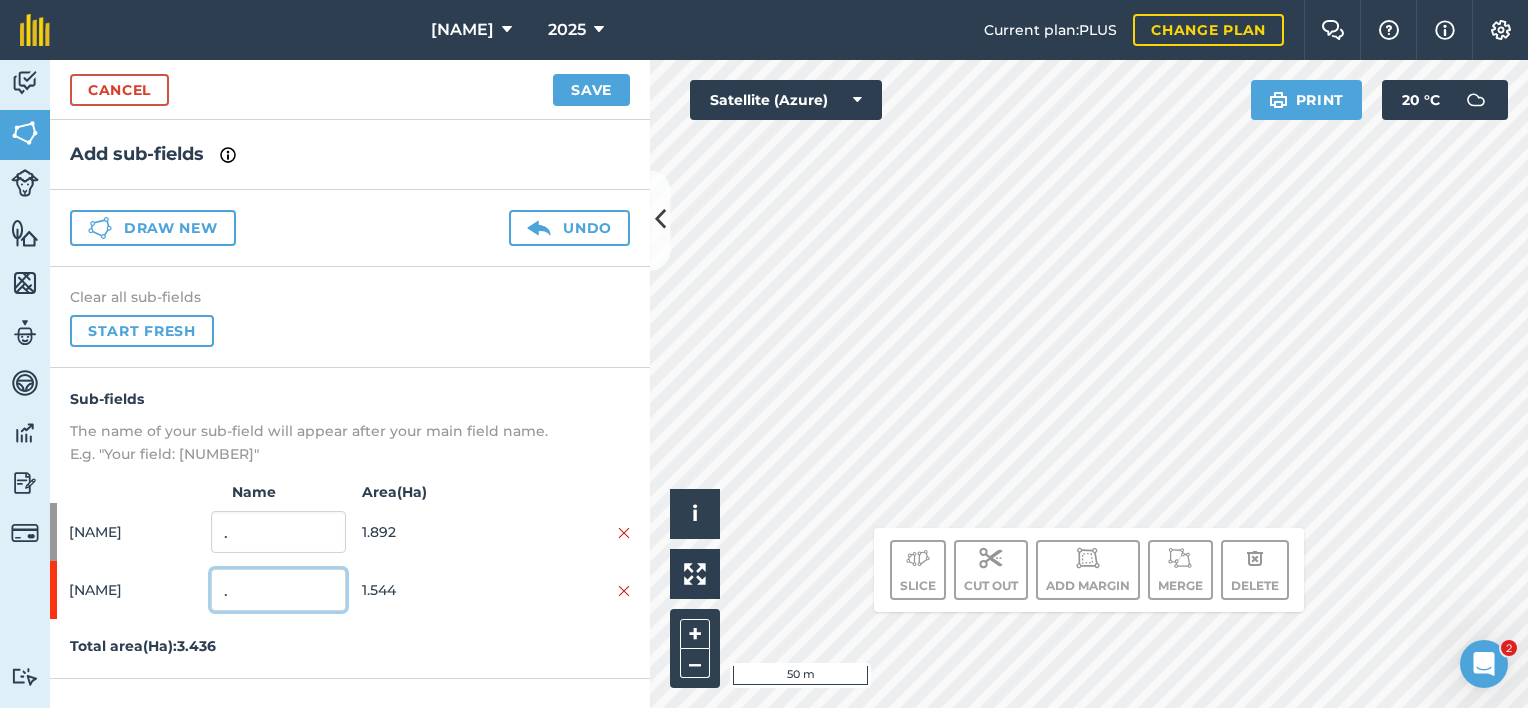 type on "." 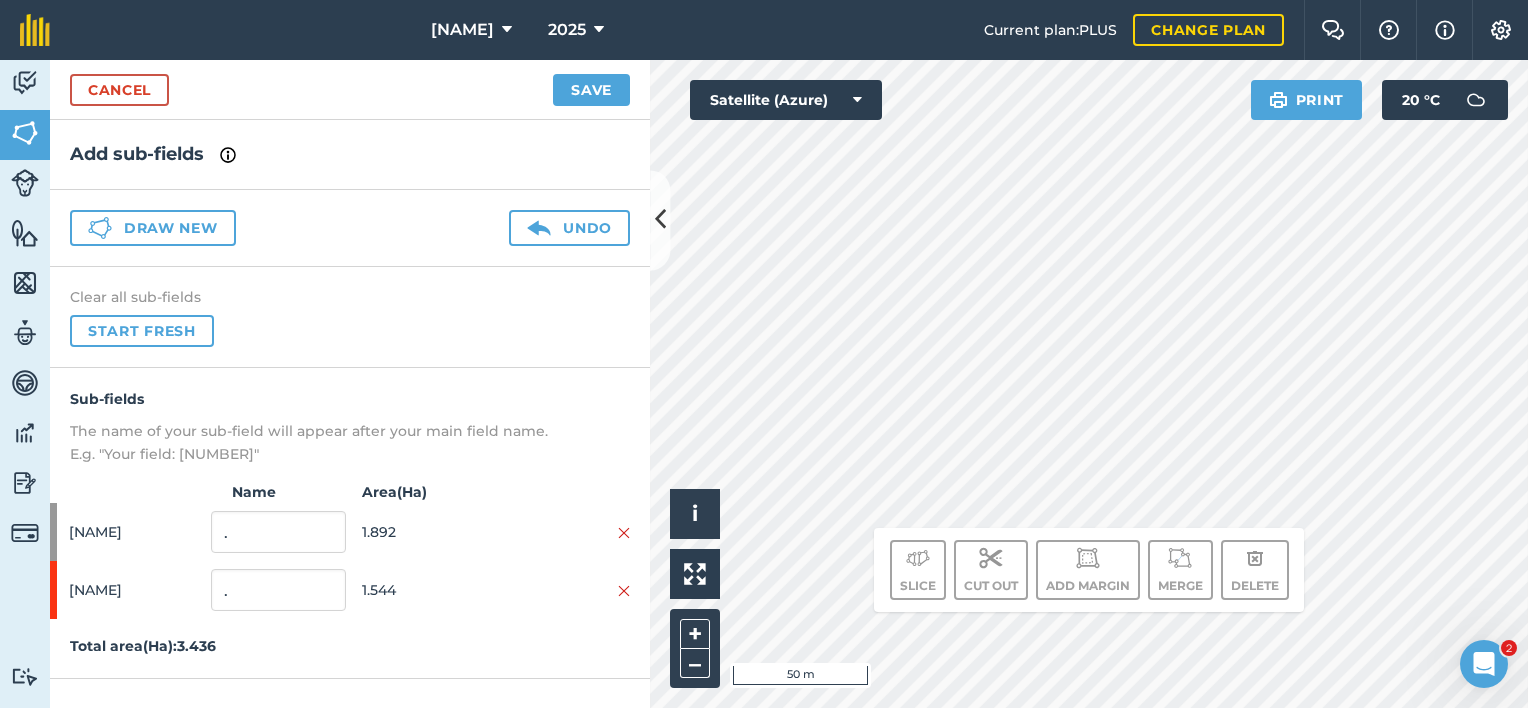 click on "Cancel Save" at bounding box center [350, 90] 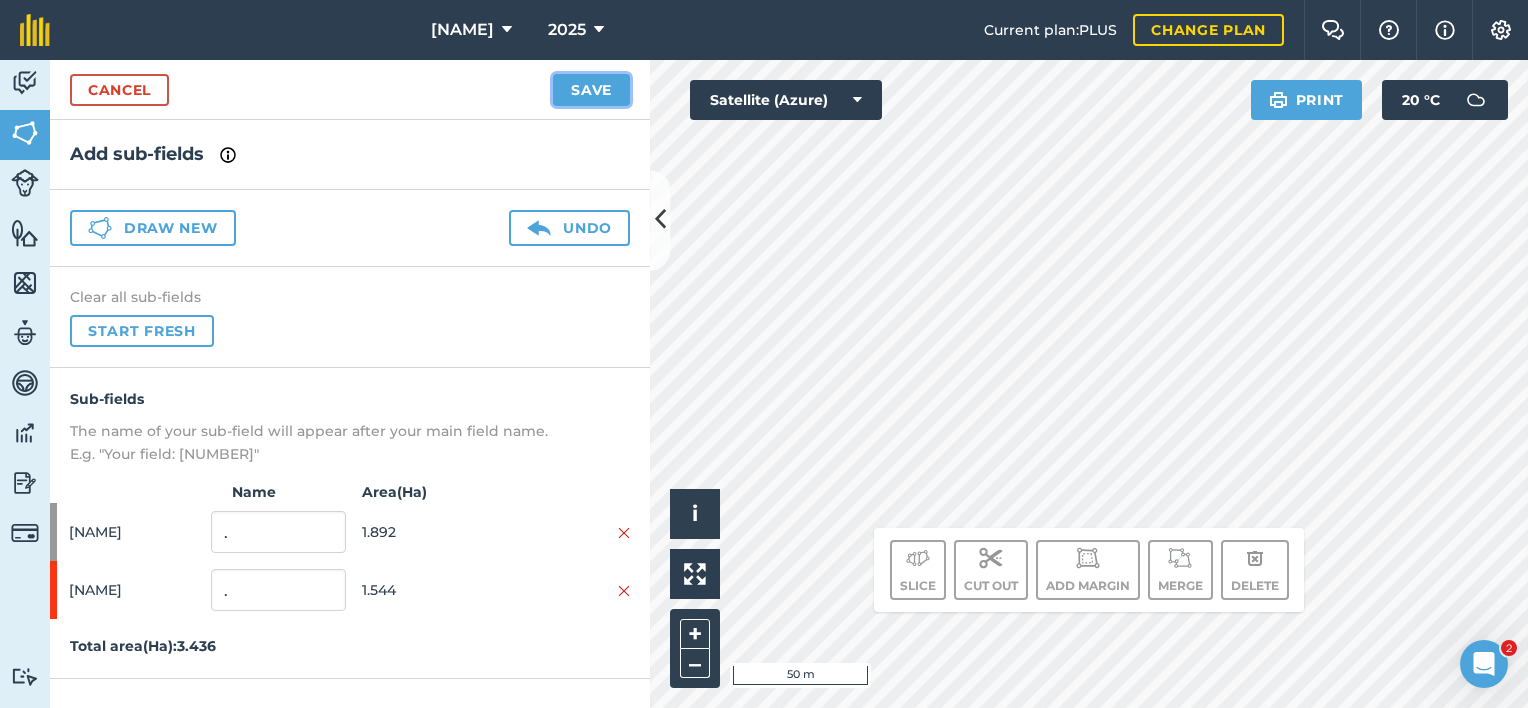 click on "Save" at bounding box center (591, 90) 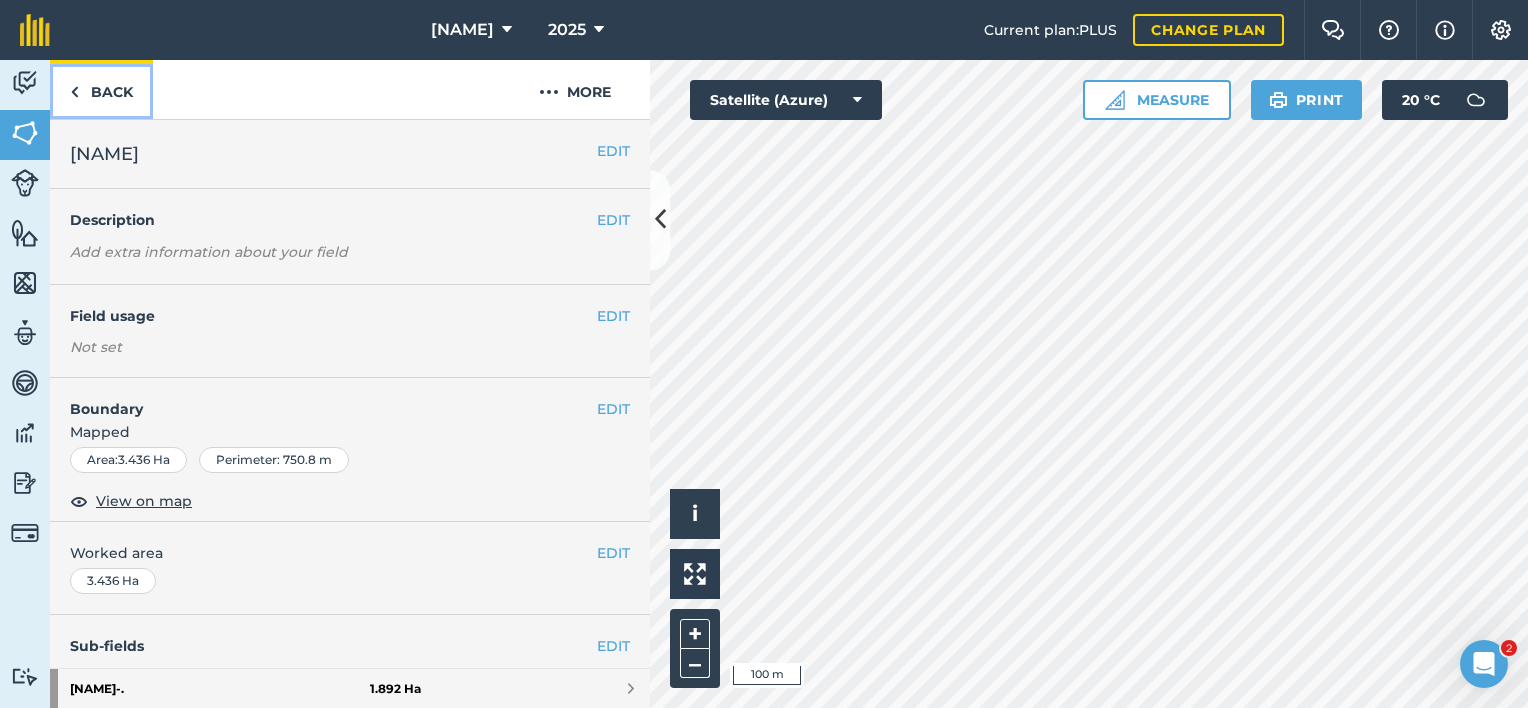 click on "Back" at bounding box center [101, 89] 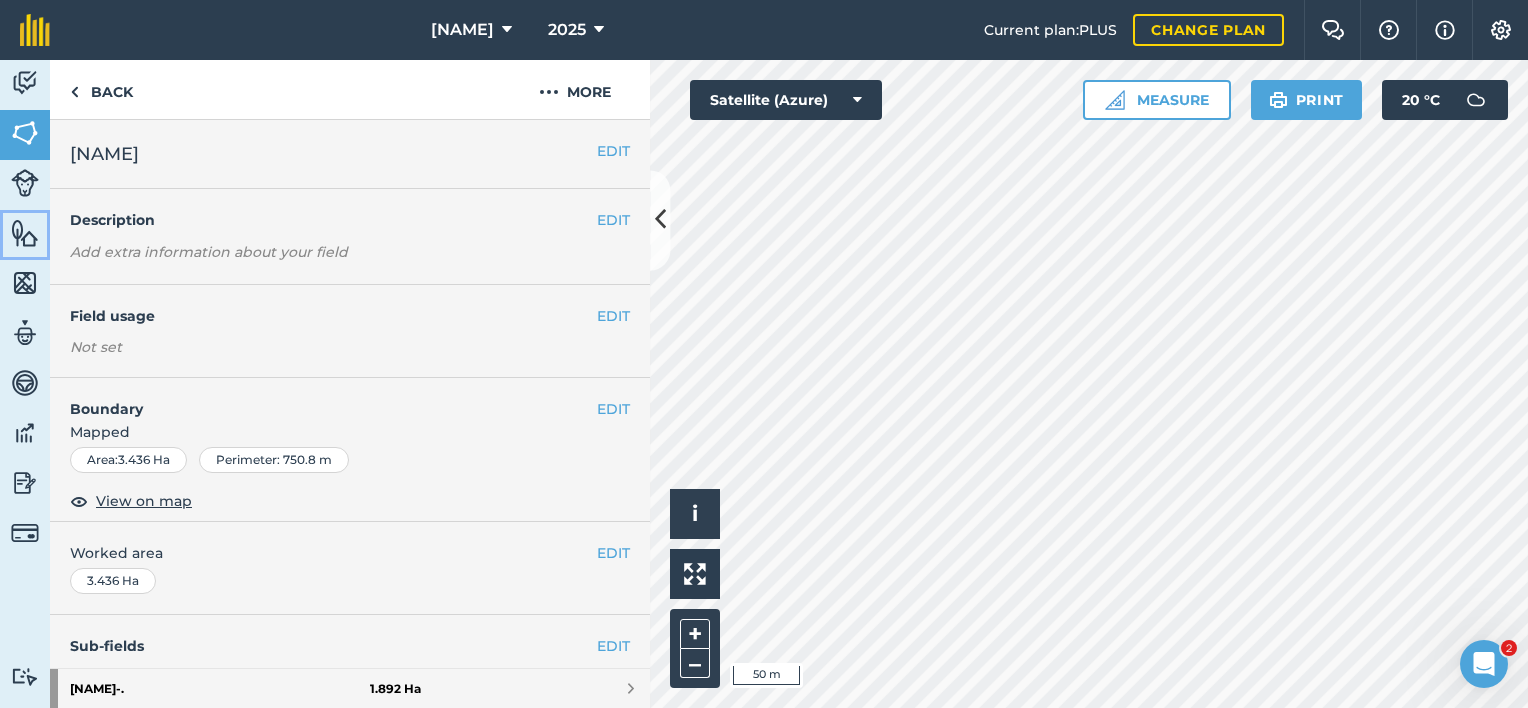 click at bounding box center [25, 233] 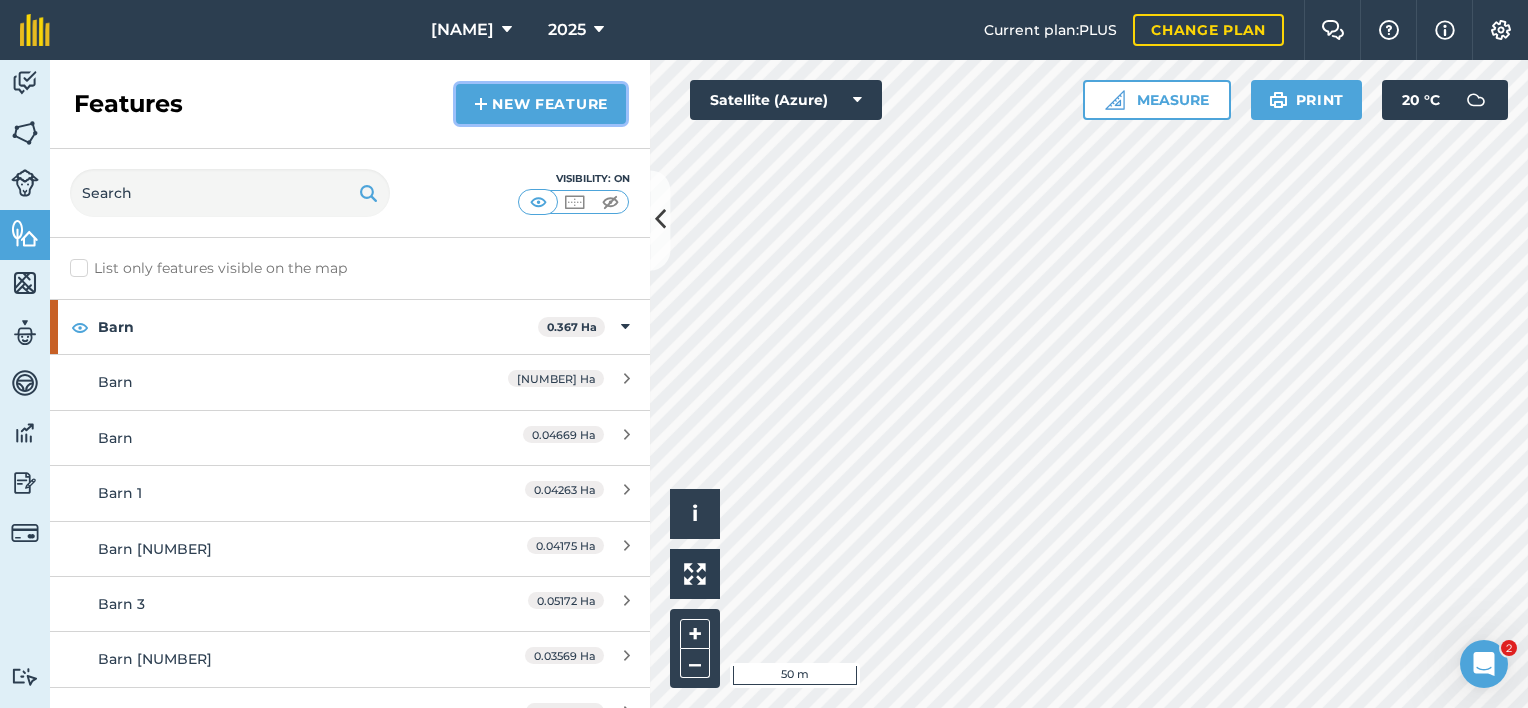 click on "New feature" at bounding box center [541, 104] 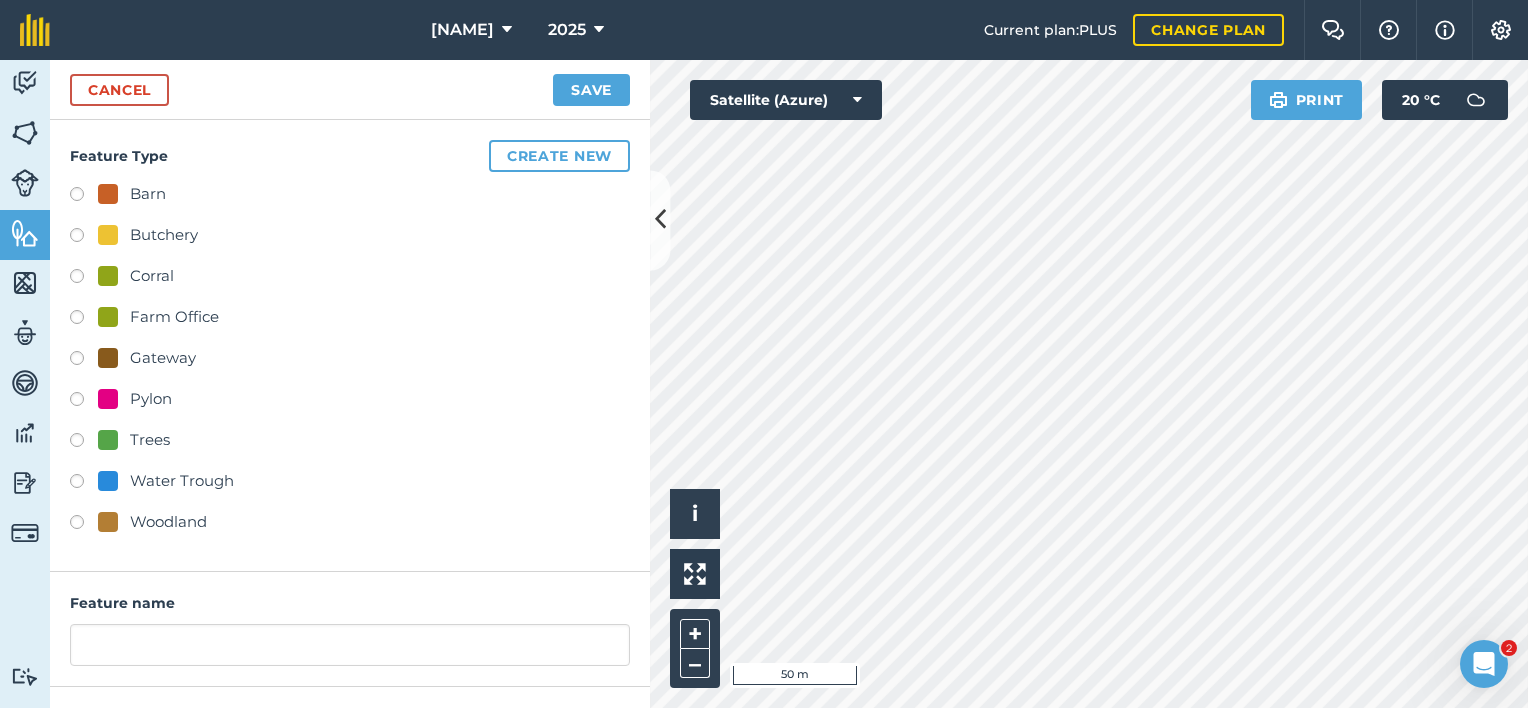 click on "Water Trough" at bounding box center (182, 481) 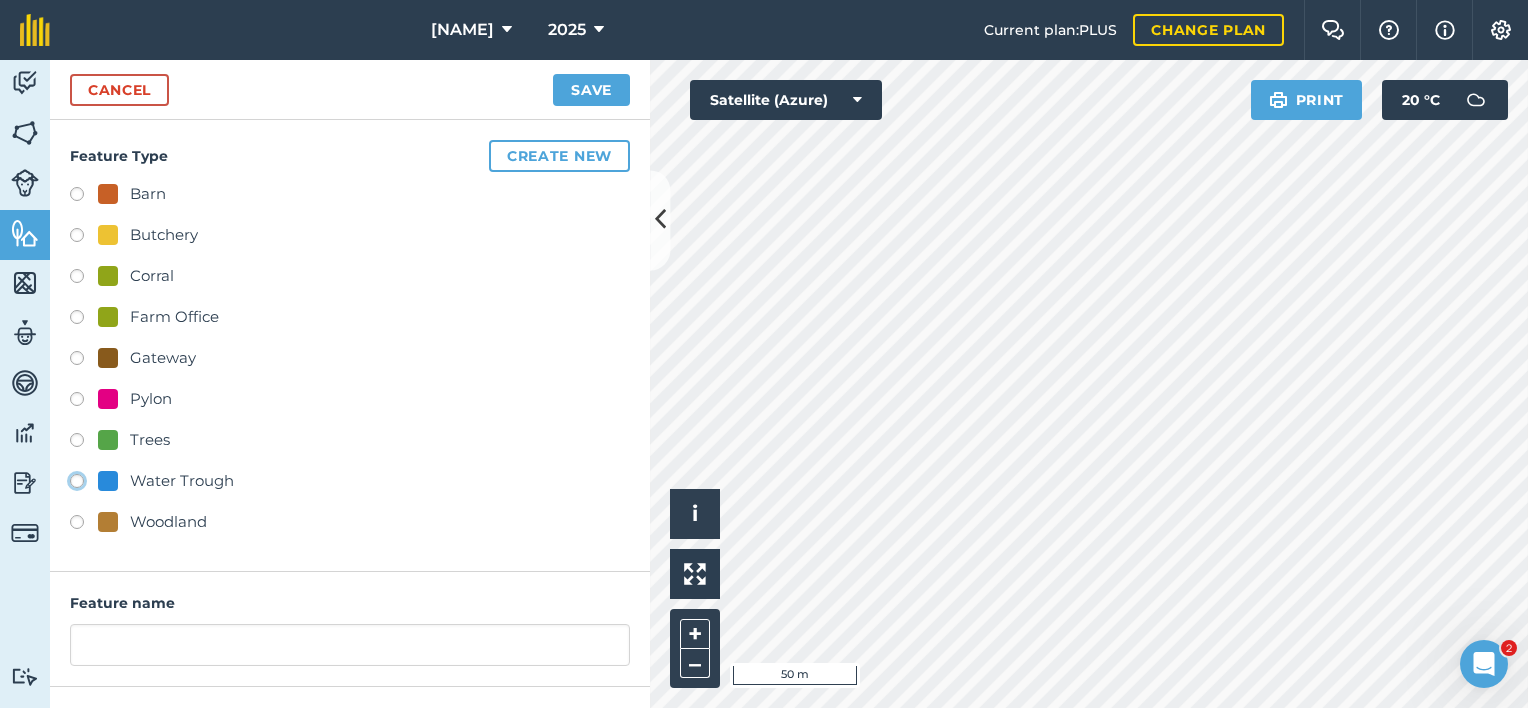 click on "Water Trough" at bounding box center (-9923, 480) 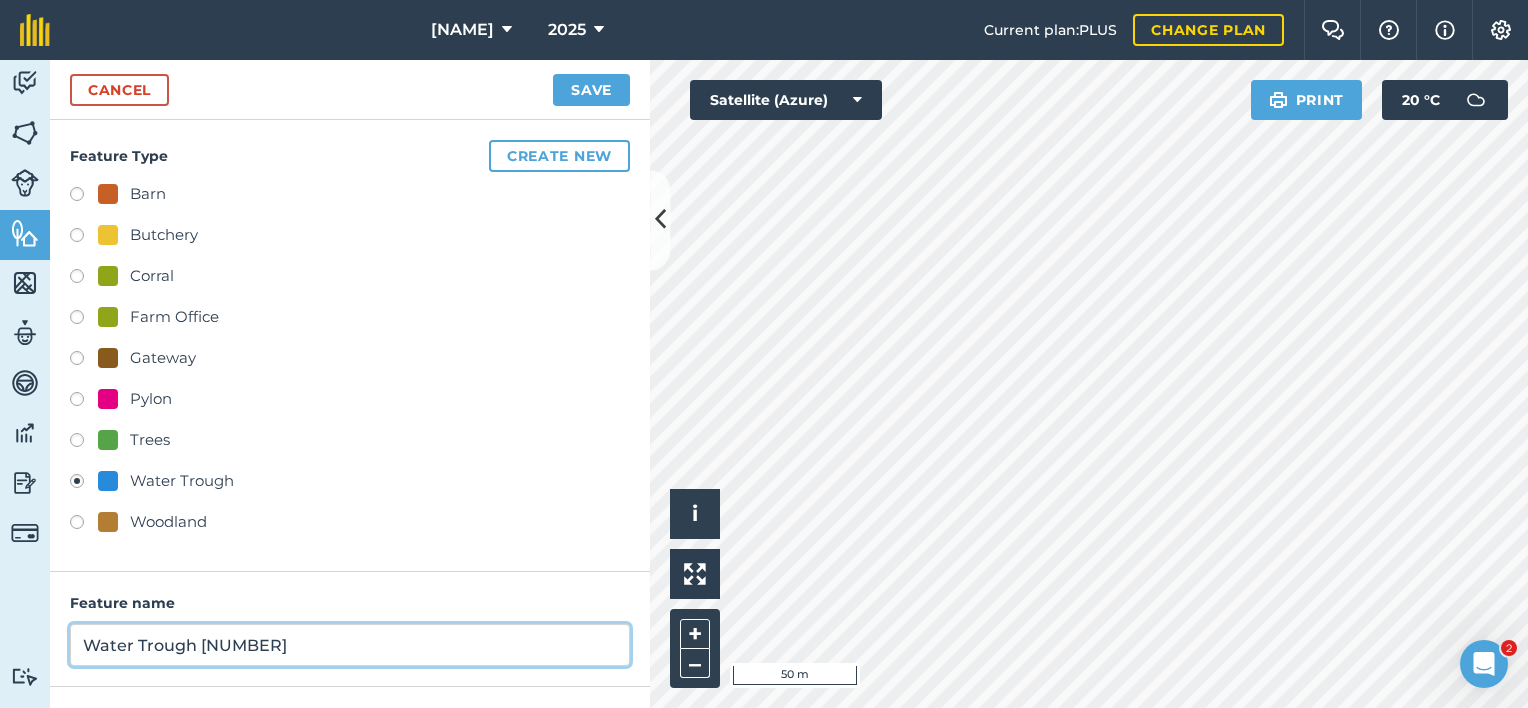 click on "Water Trough [NUMBER]" at bounding box center [350, 645] 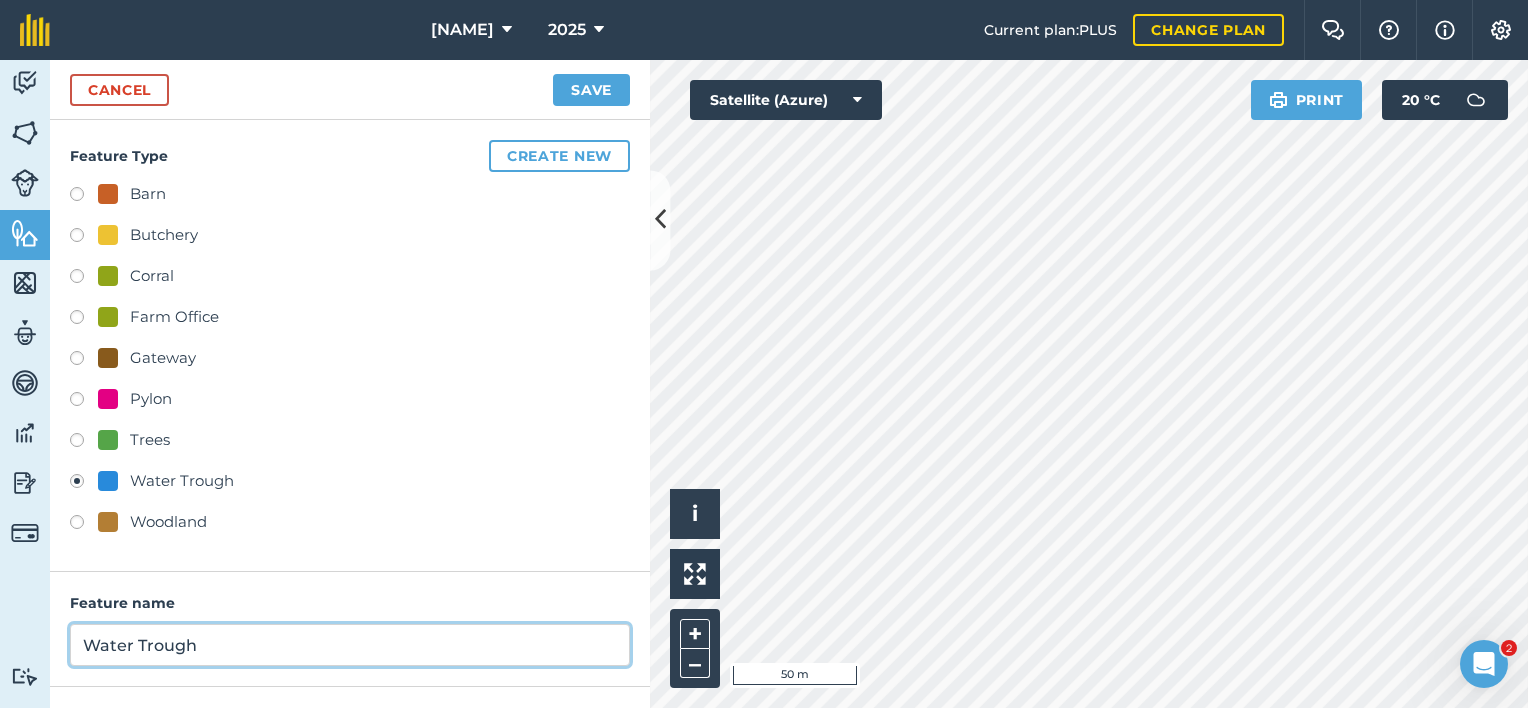 scroll, scrollTop: 165, scrollLeft: 0, axis: vertical 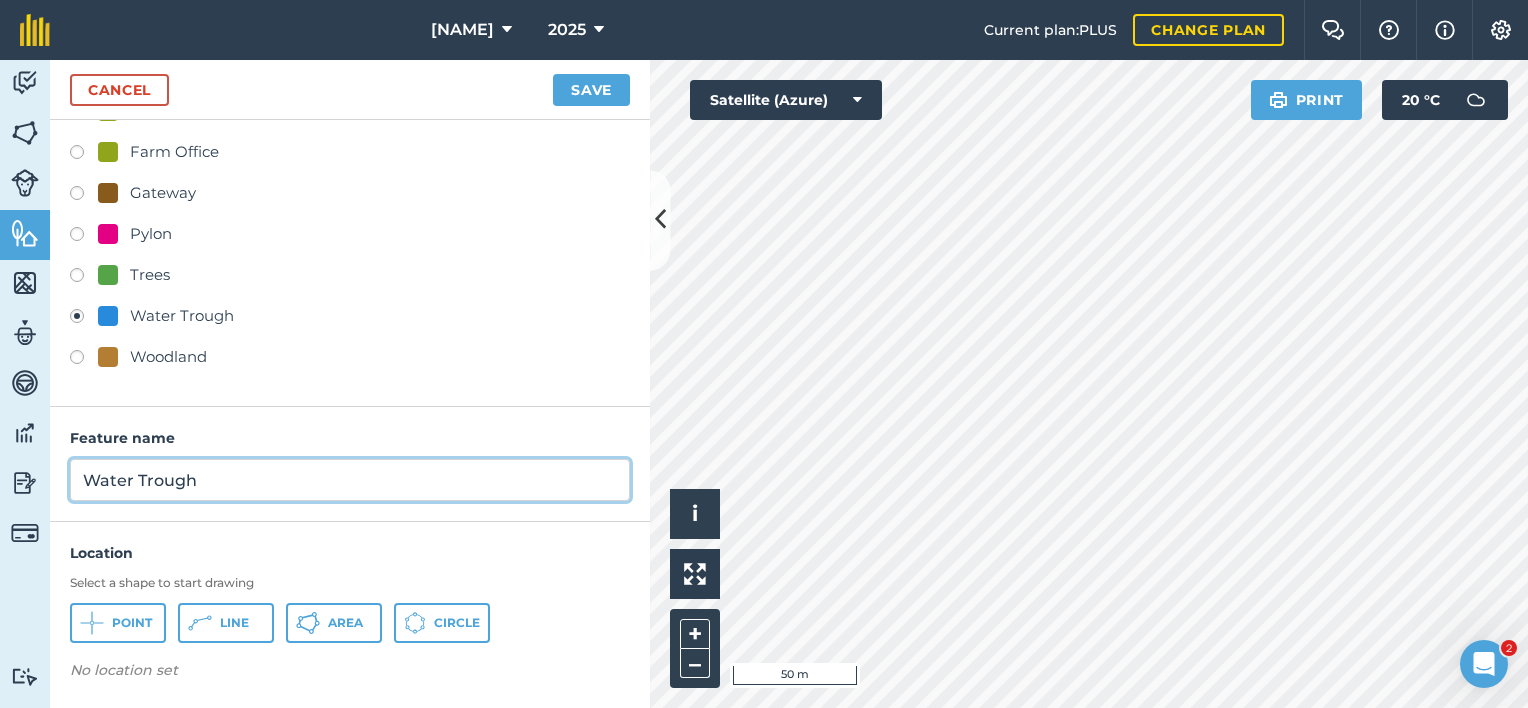 type on "Water Trough" 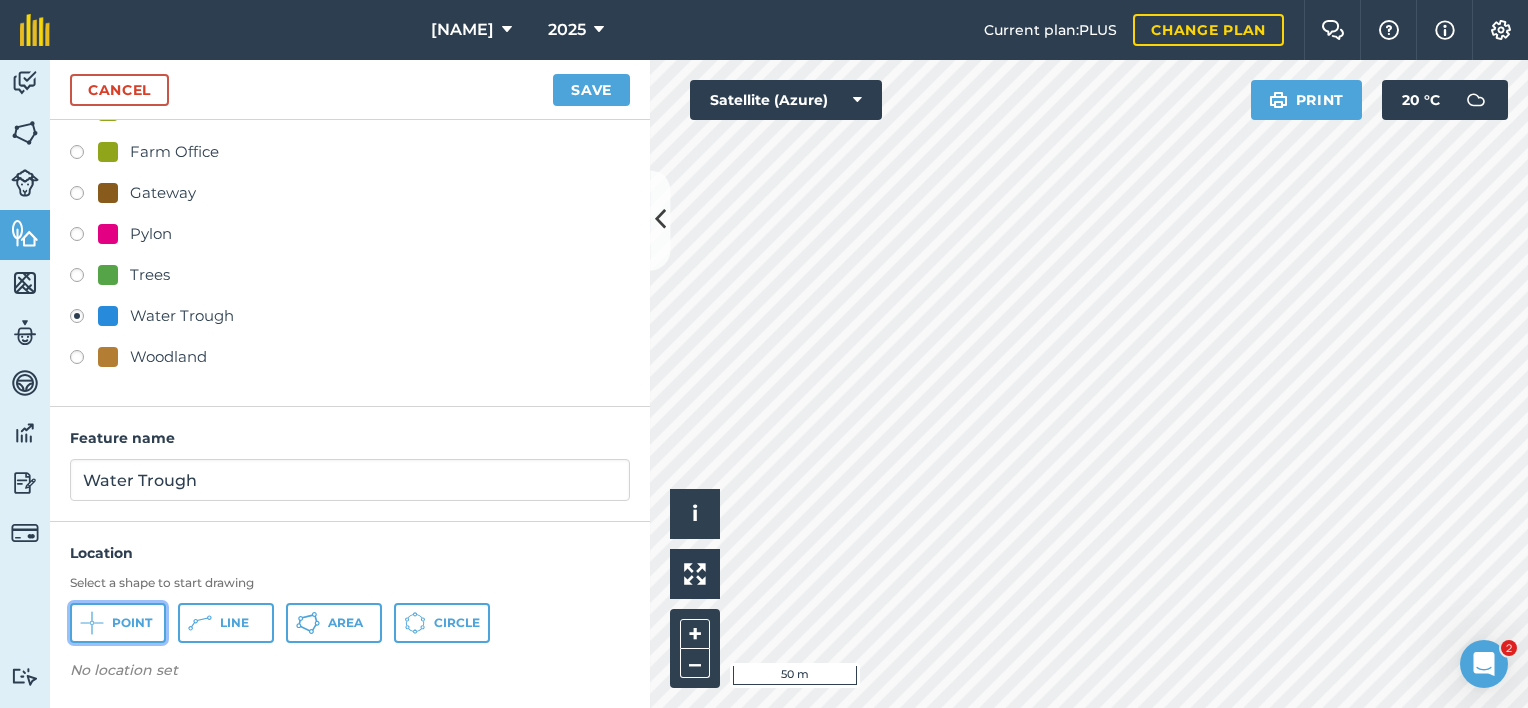 click on "Point" at bounding box center [132, 623] 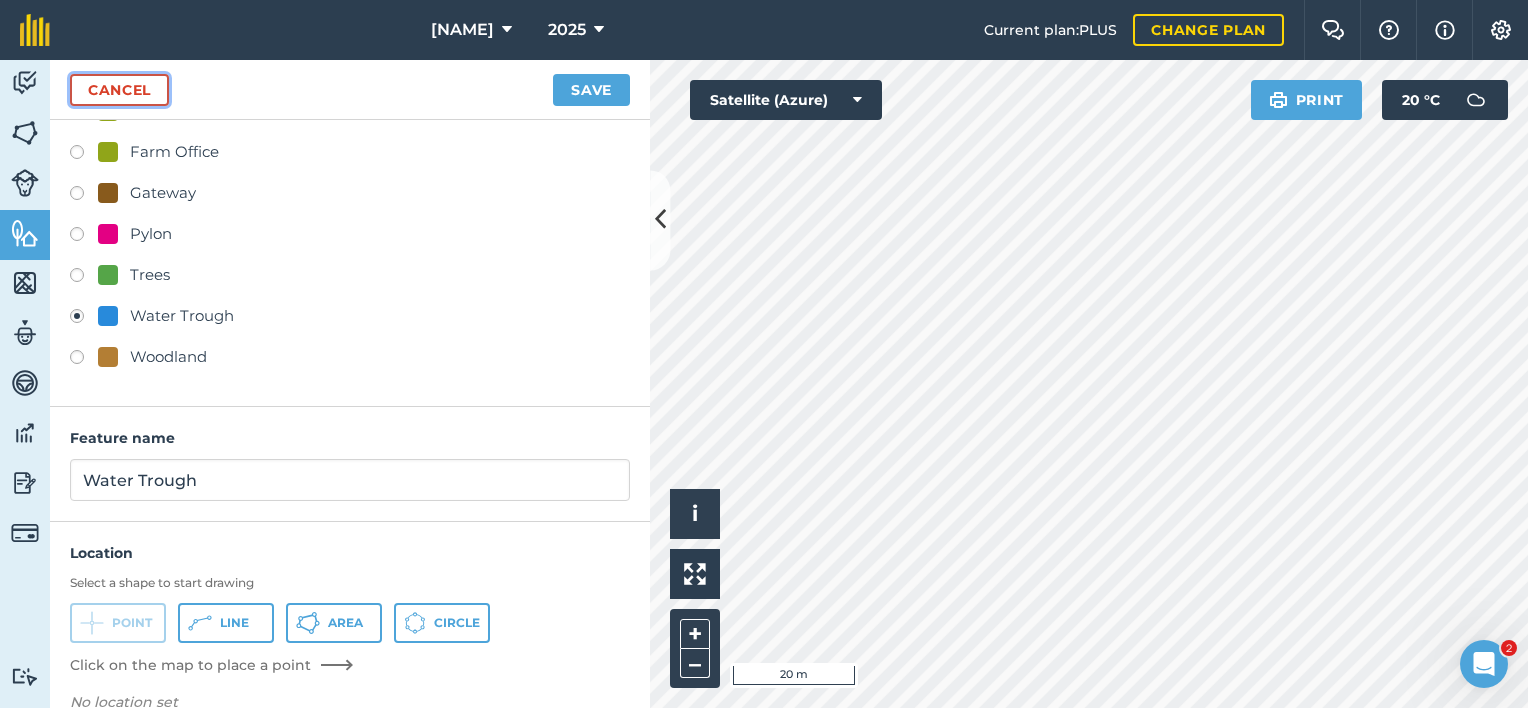 click on "Cancel" at bounding box center (119, 90) 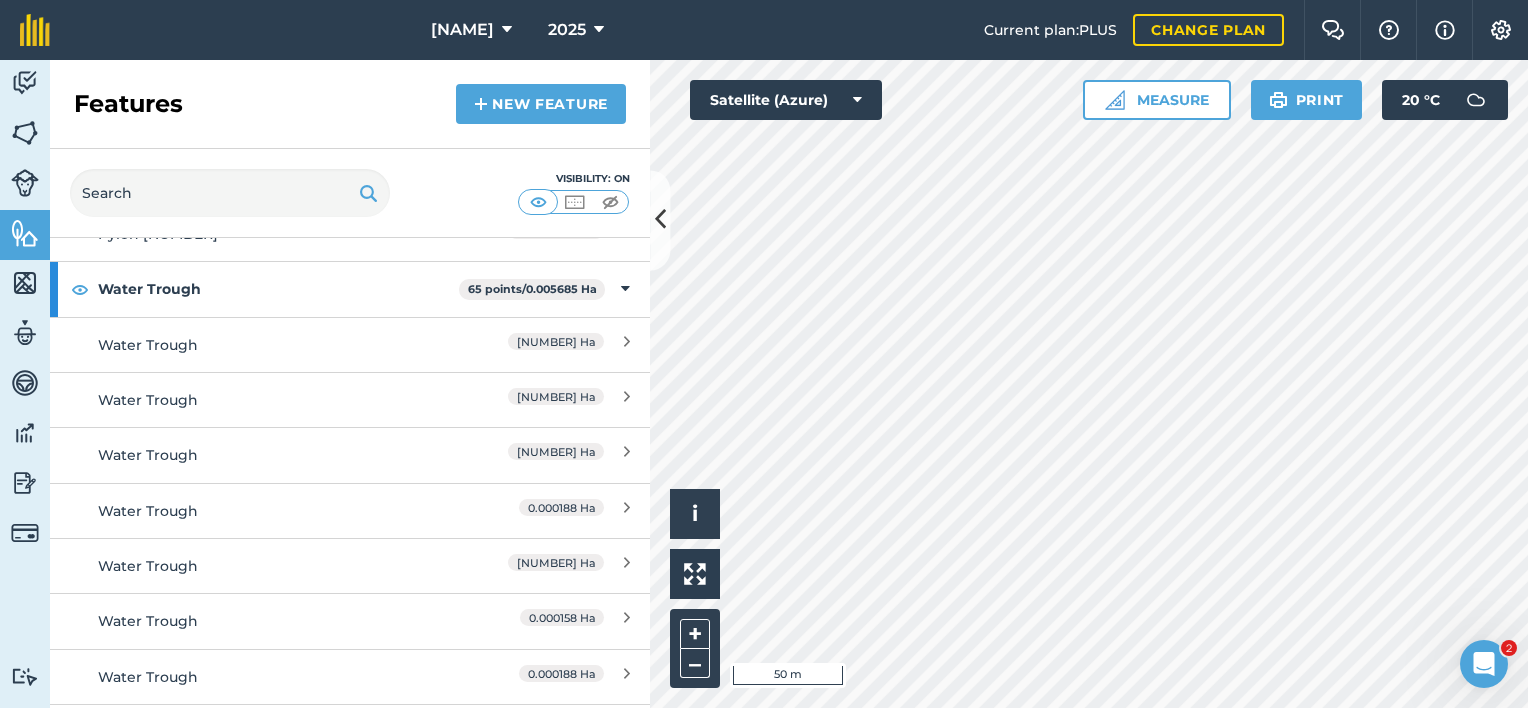 scroll, scrollTop: 5200, scrollLeft: 0, axis: vertical 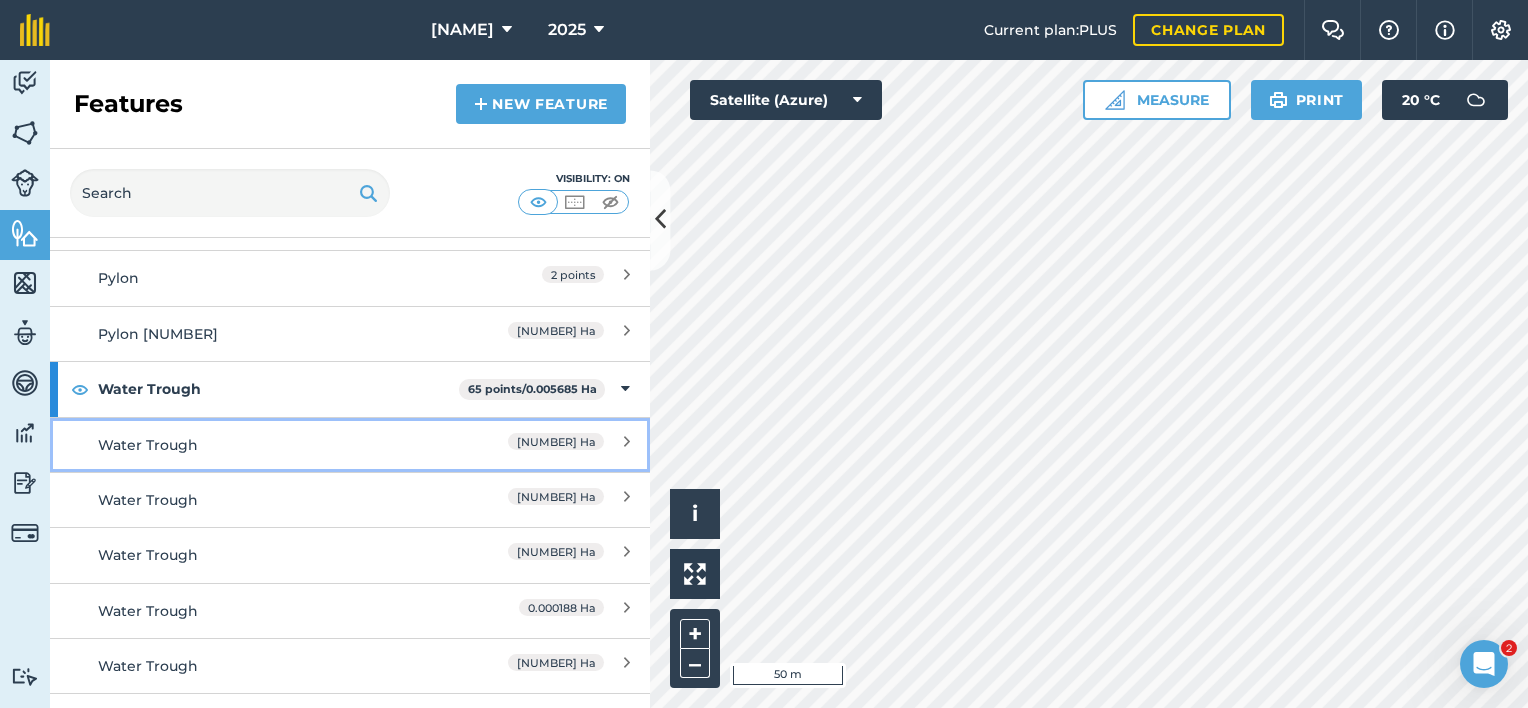 click on "[NUMBER]   Ha" at bounding box center (556, 441) 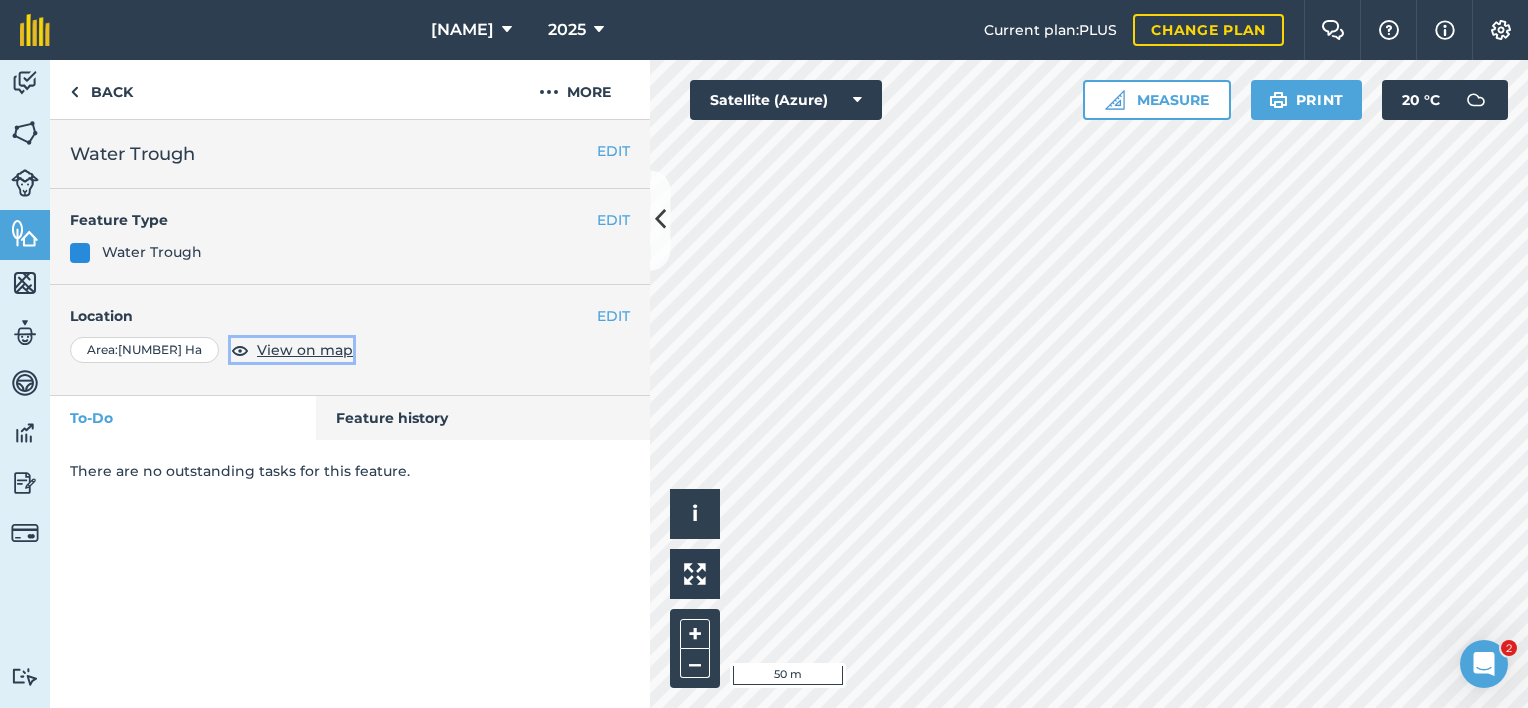 click on "View on map" at bounding box center (305, 350) 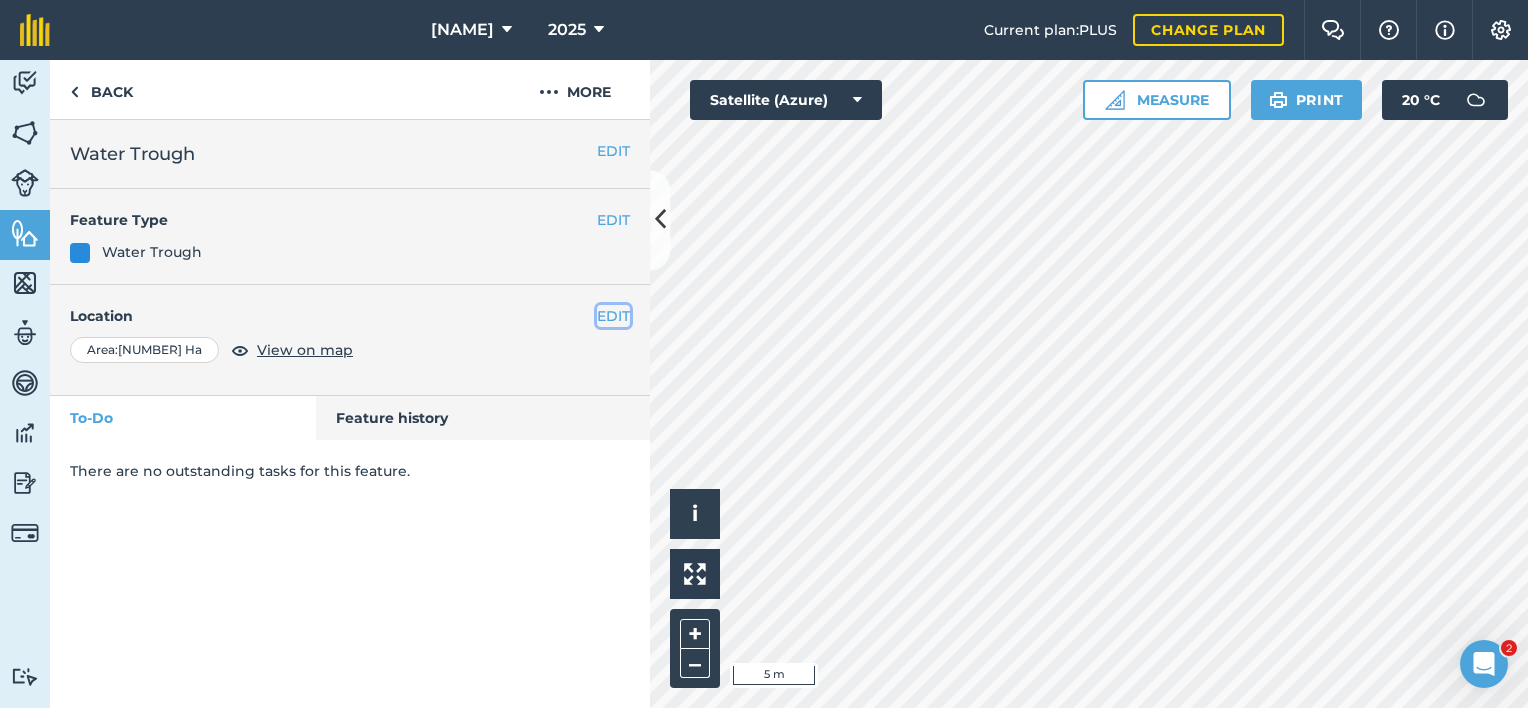 click on "EDIT" at bounding box center (613, 316) 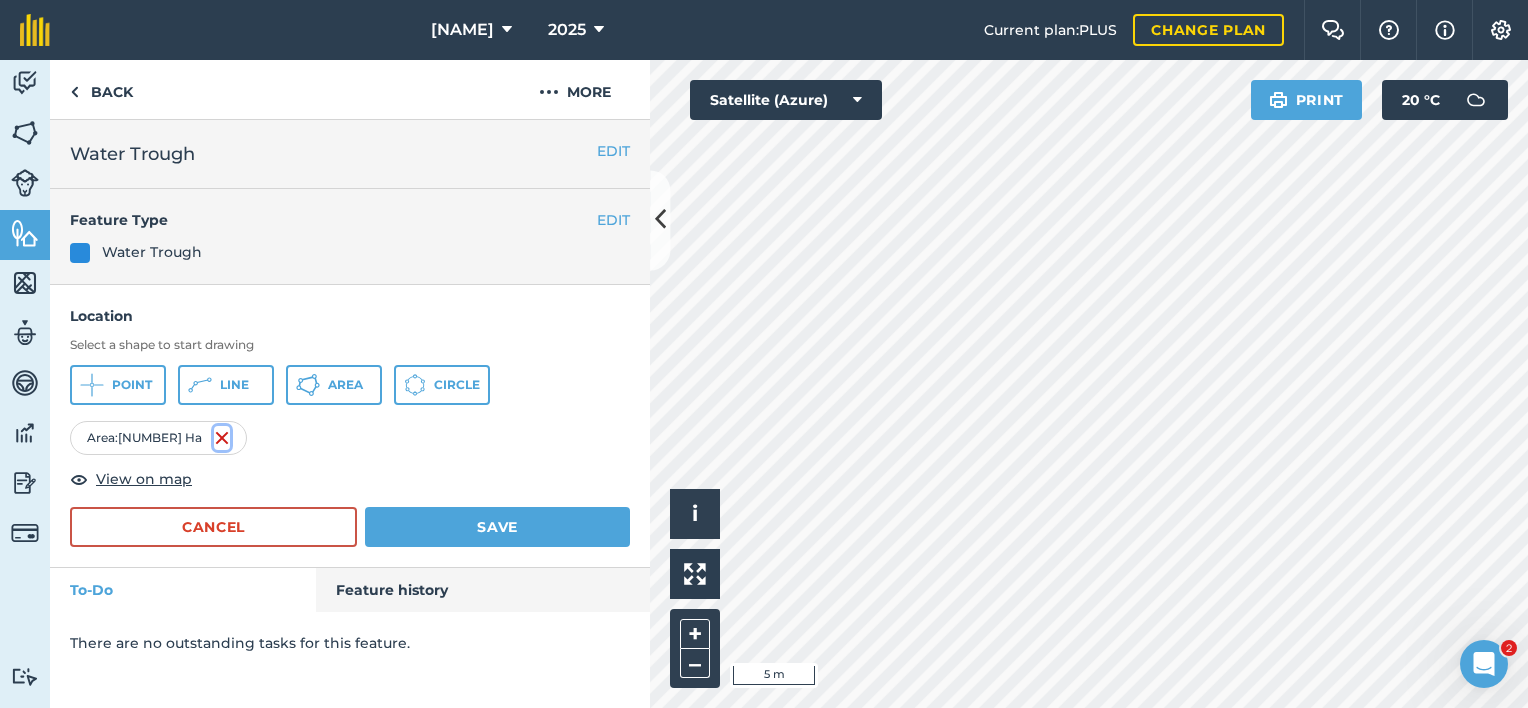 click at bounding box center (222, 438) 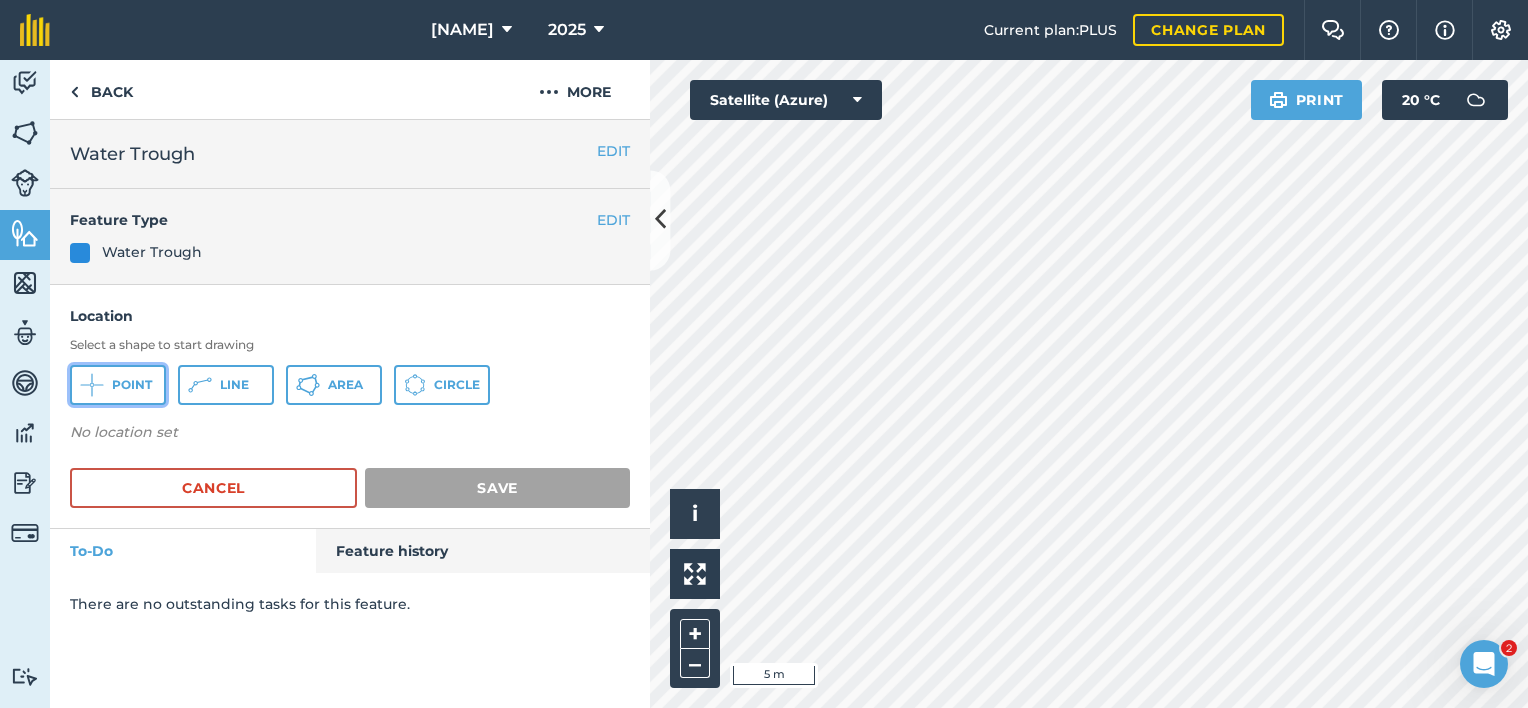 click on "Point" at bounding box center (118, 385) 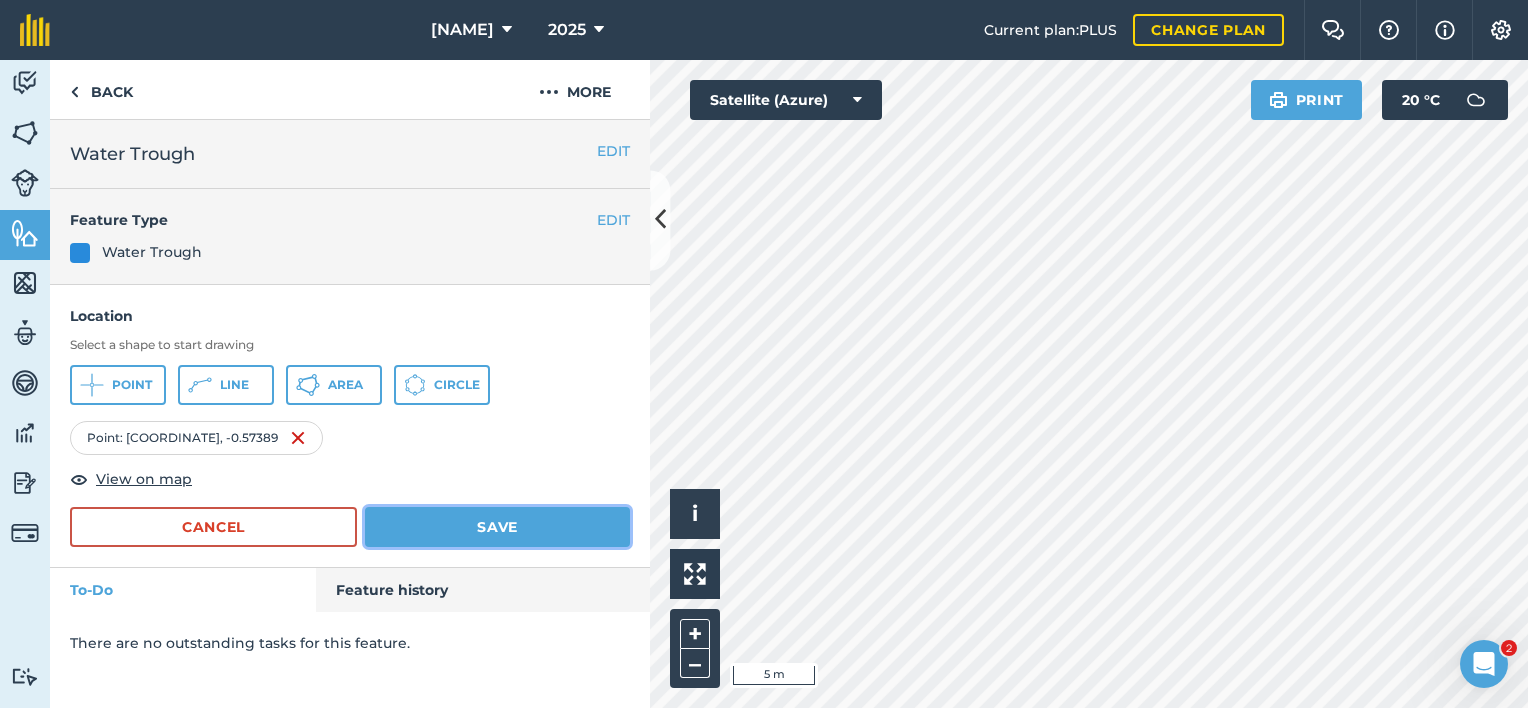 click on "Save" at bounding box center (497, 527) 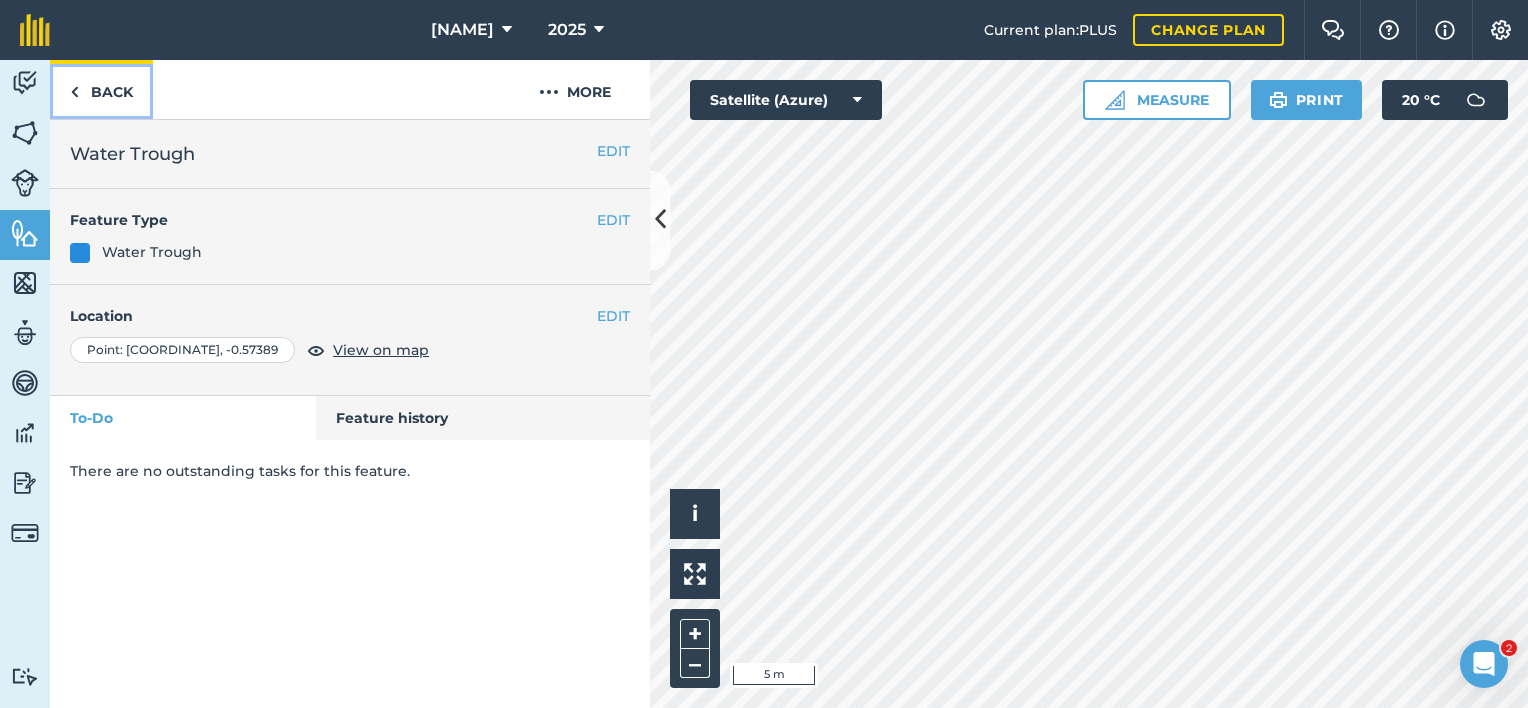 click on "Back" at bounding box center [101, 89] 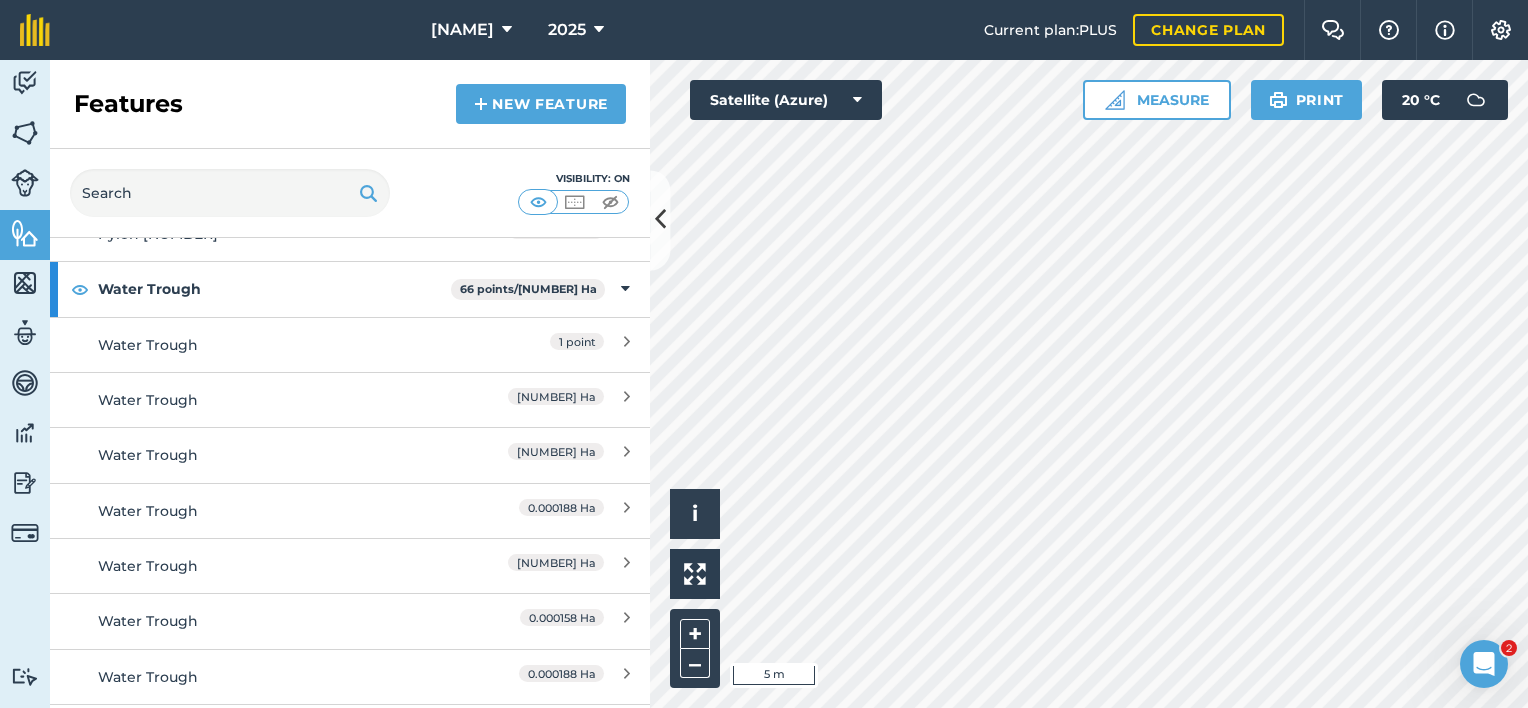 scroll, scrollTop: 5100, scrollLeft: 0, axis: vertical 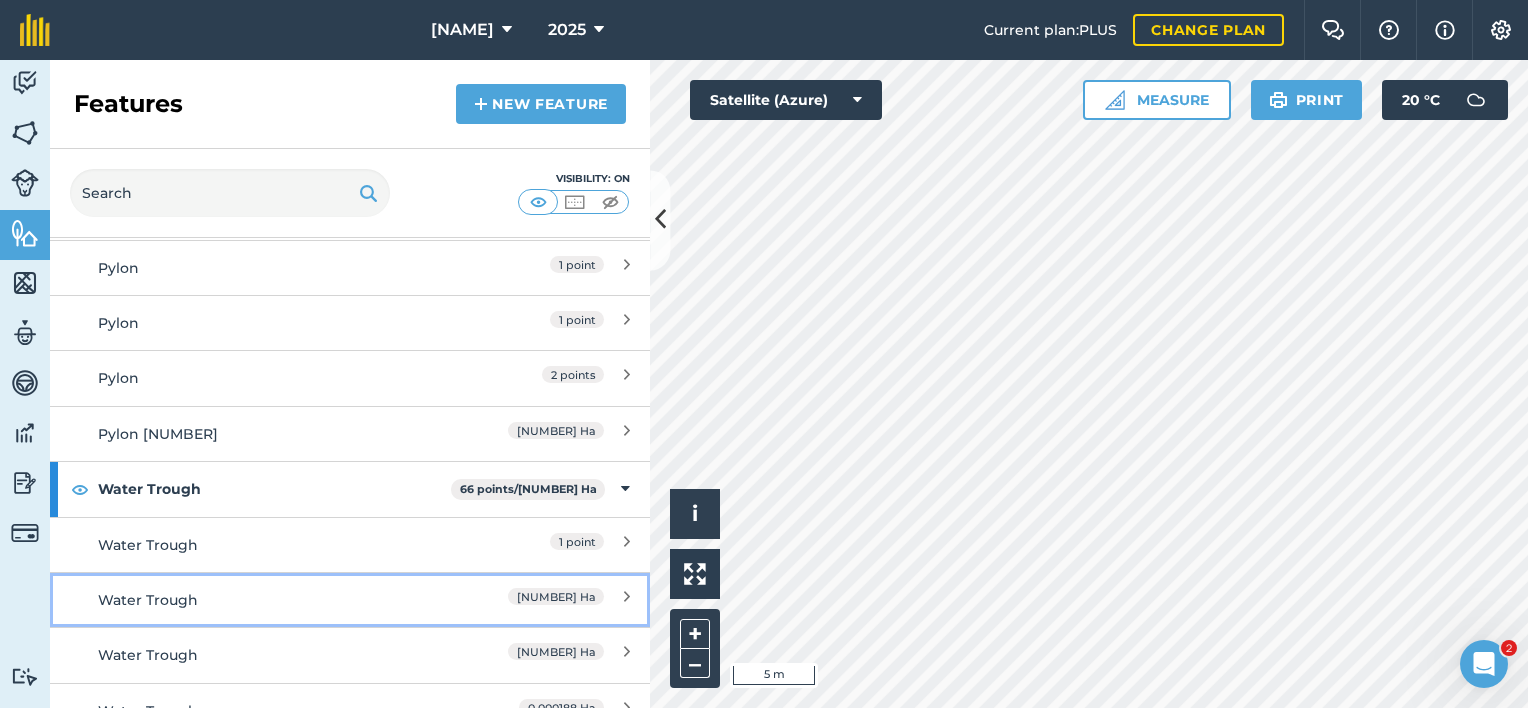 click on "0.000154   Ha" at bounding box center [541, 600] 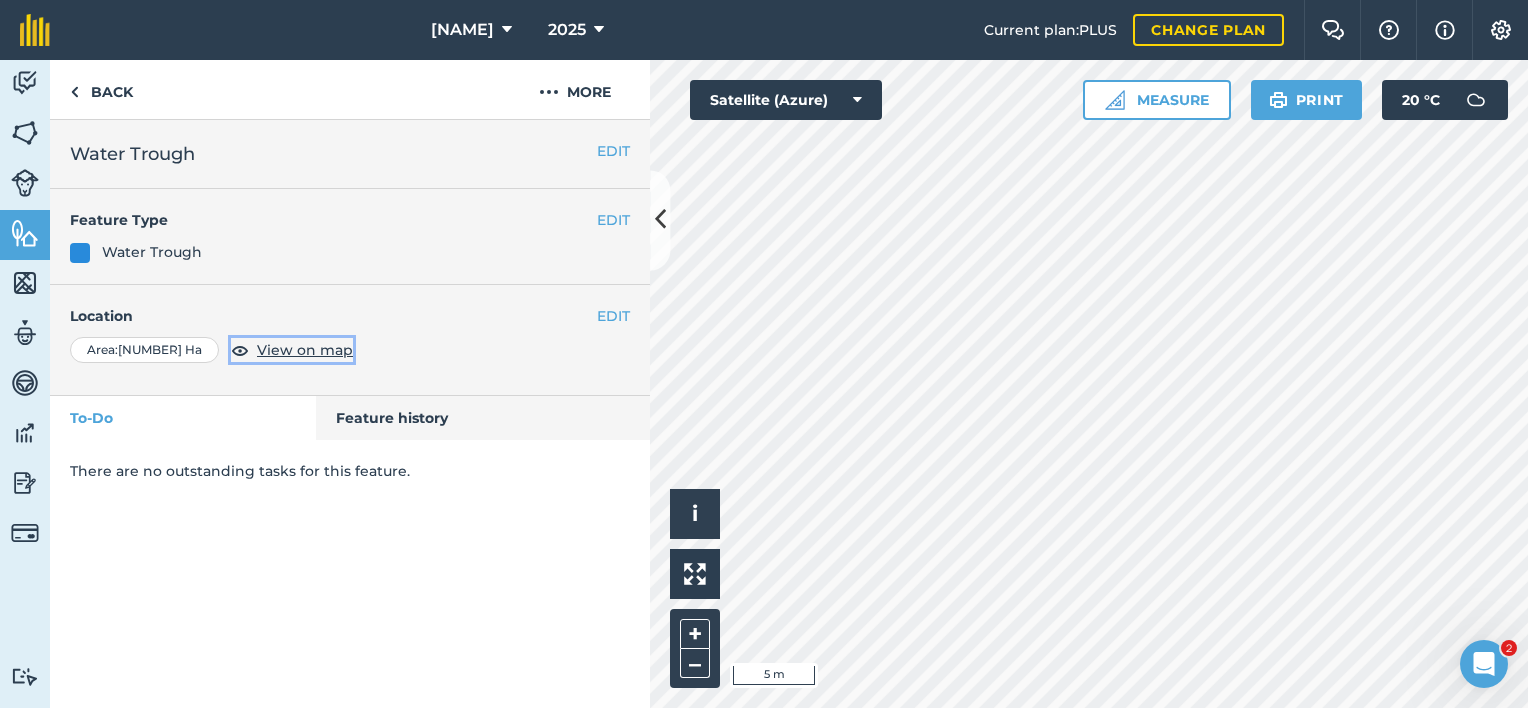 click on "View on map" at bounding box center [305, 350] 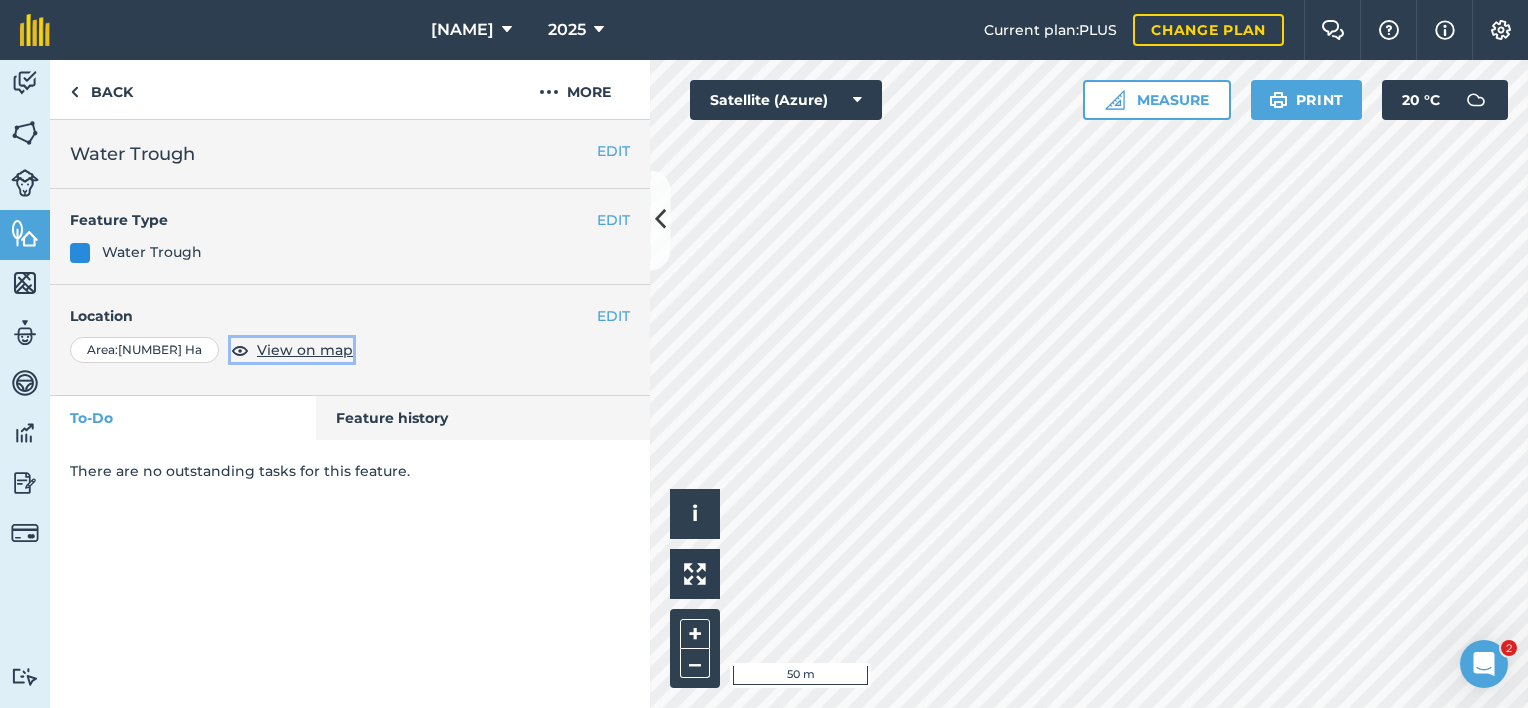 click on "View on map" at bounding box center [305, 350] 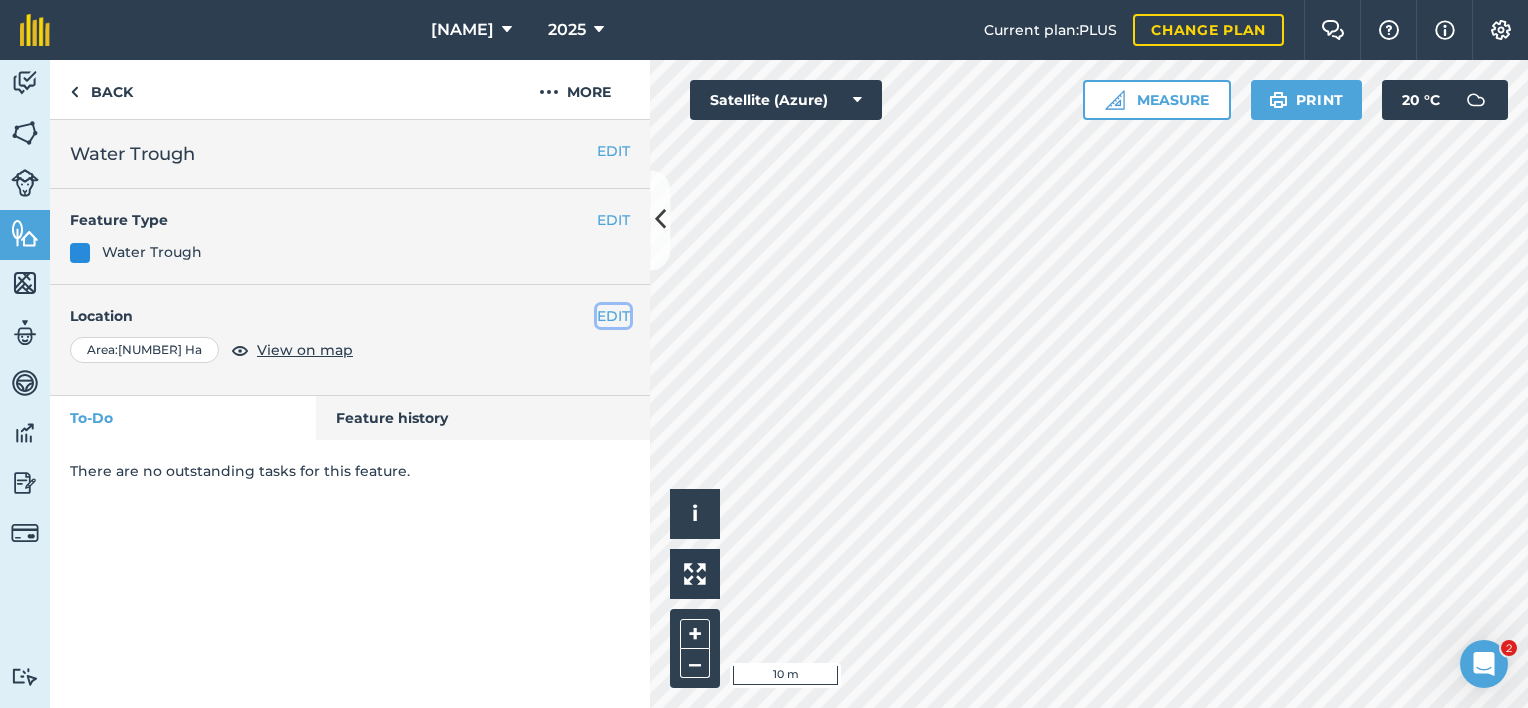 click on "EDIT" at bounding box center [613, 316] 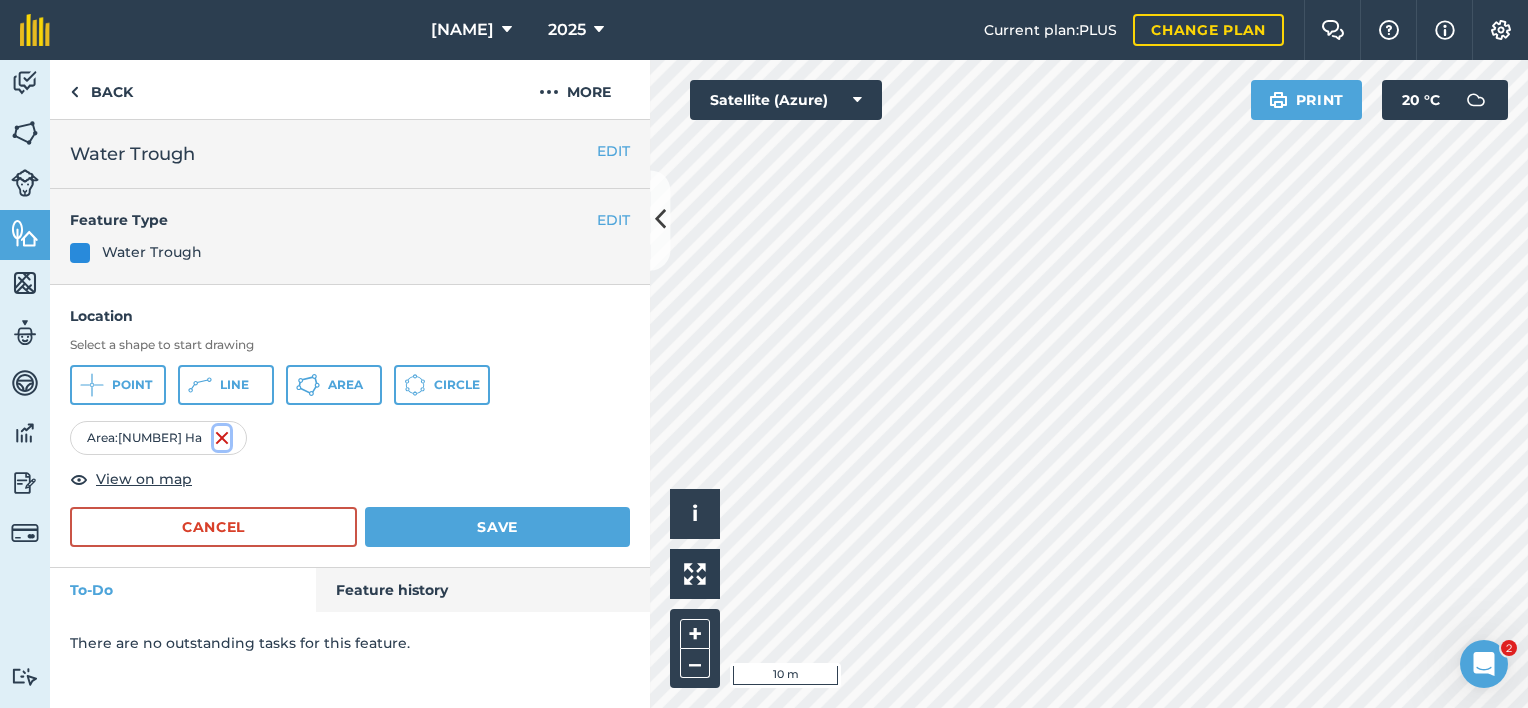 click at bounding box center [222, 438] 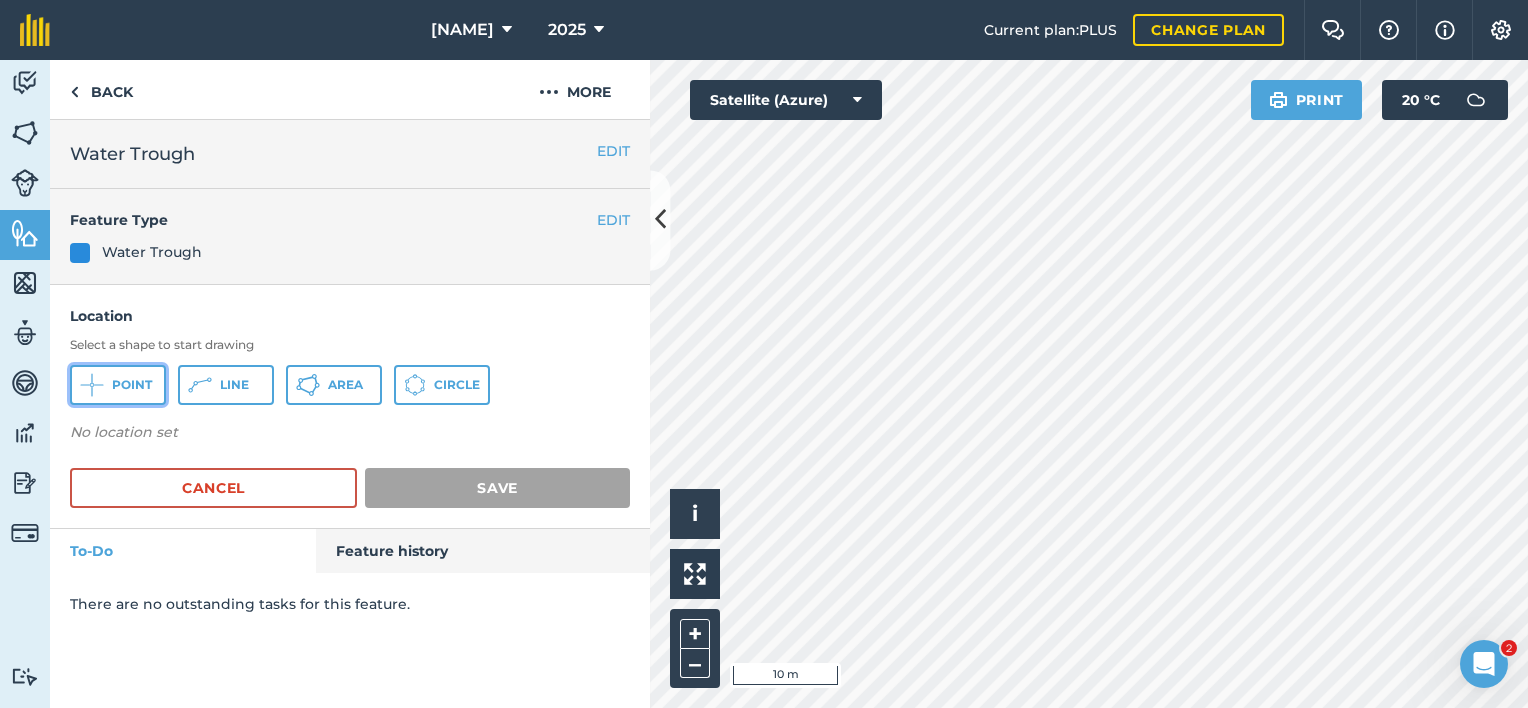 click 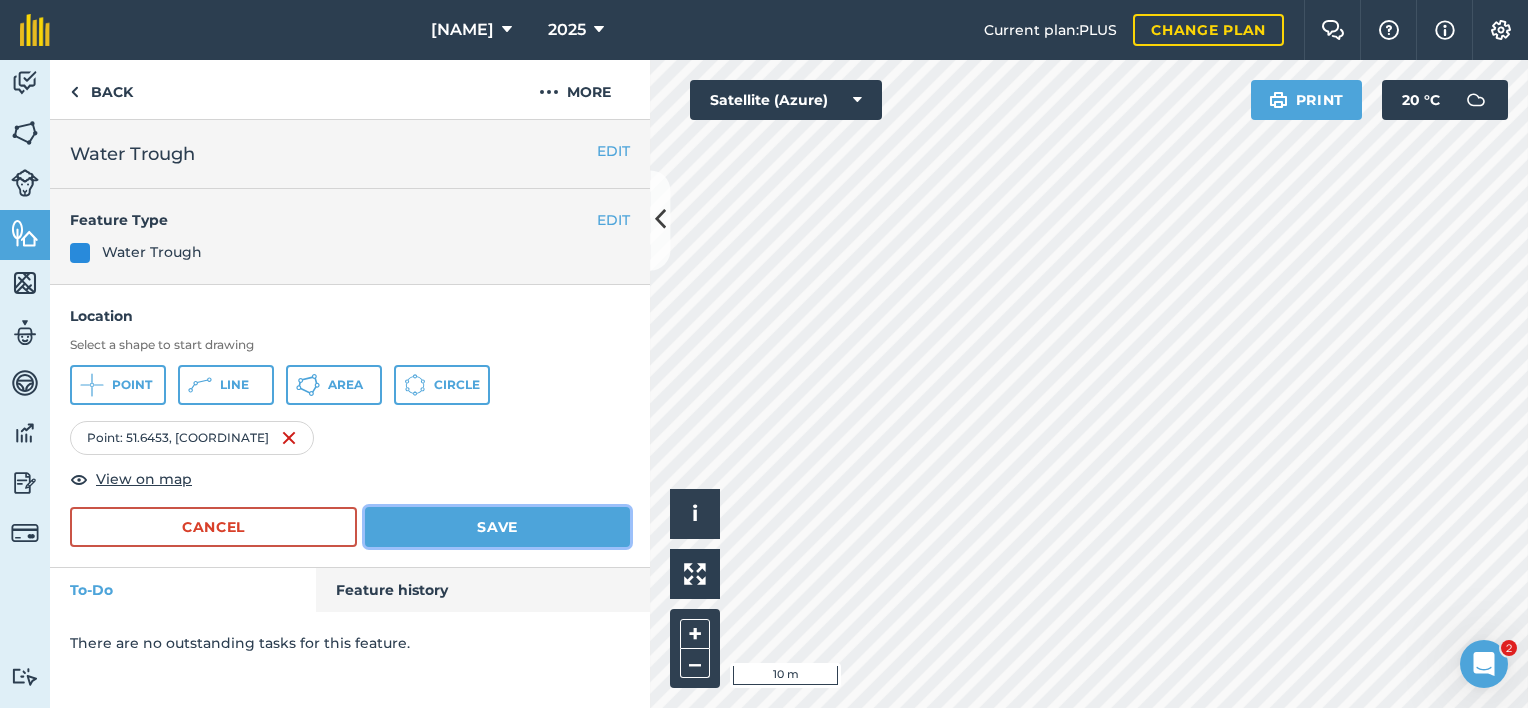 click on "Save" at bounding box center [497, 527] 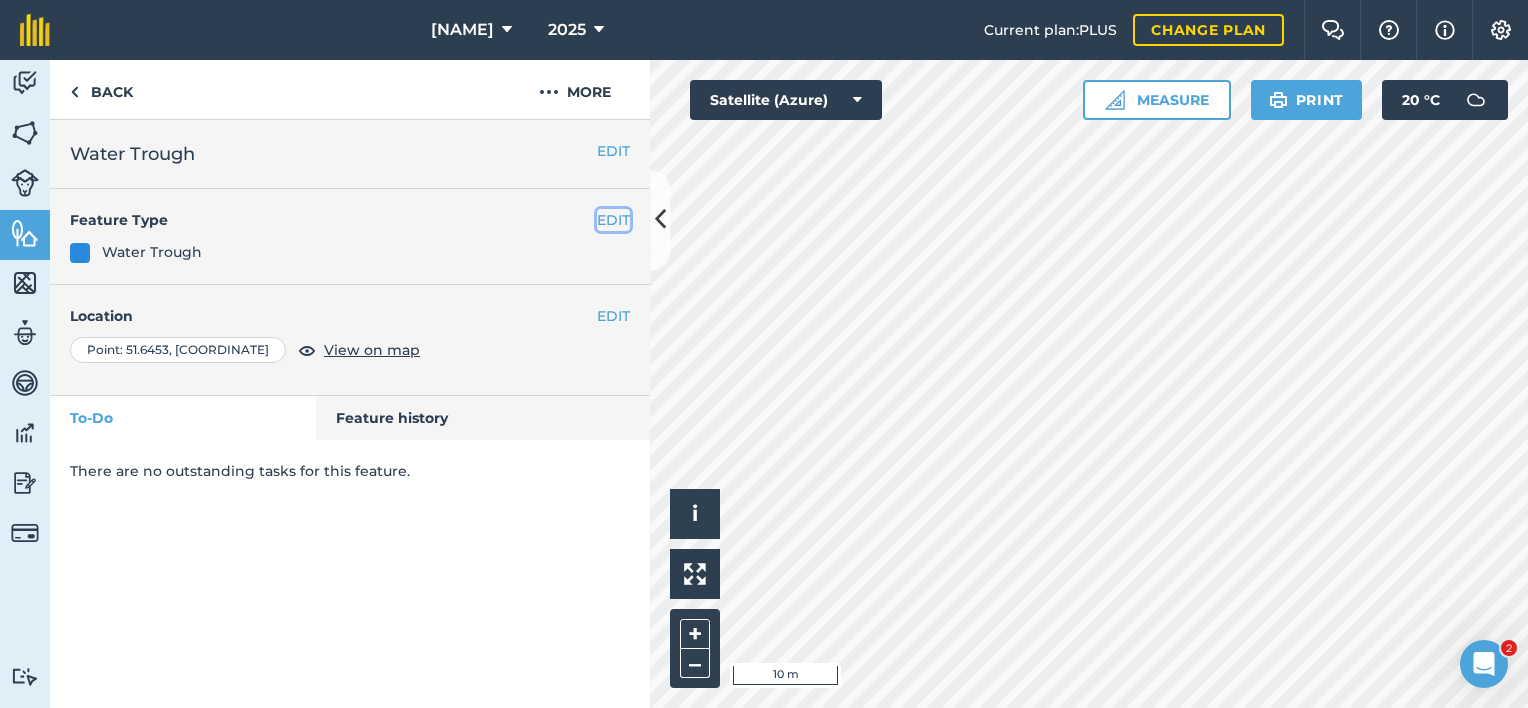 click on "EDIT" at bounding box center (613, 220) 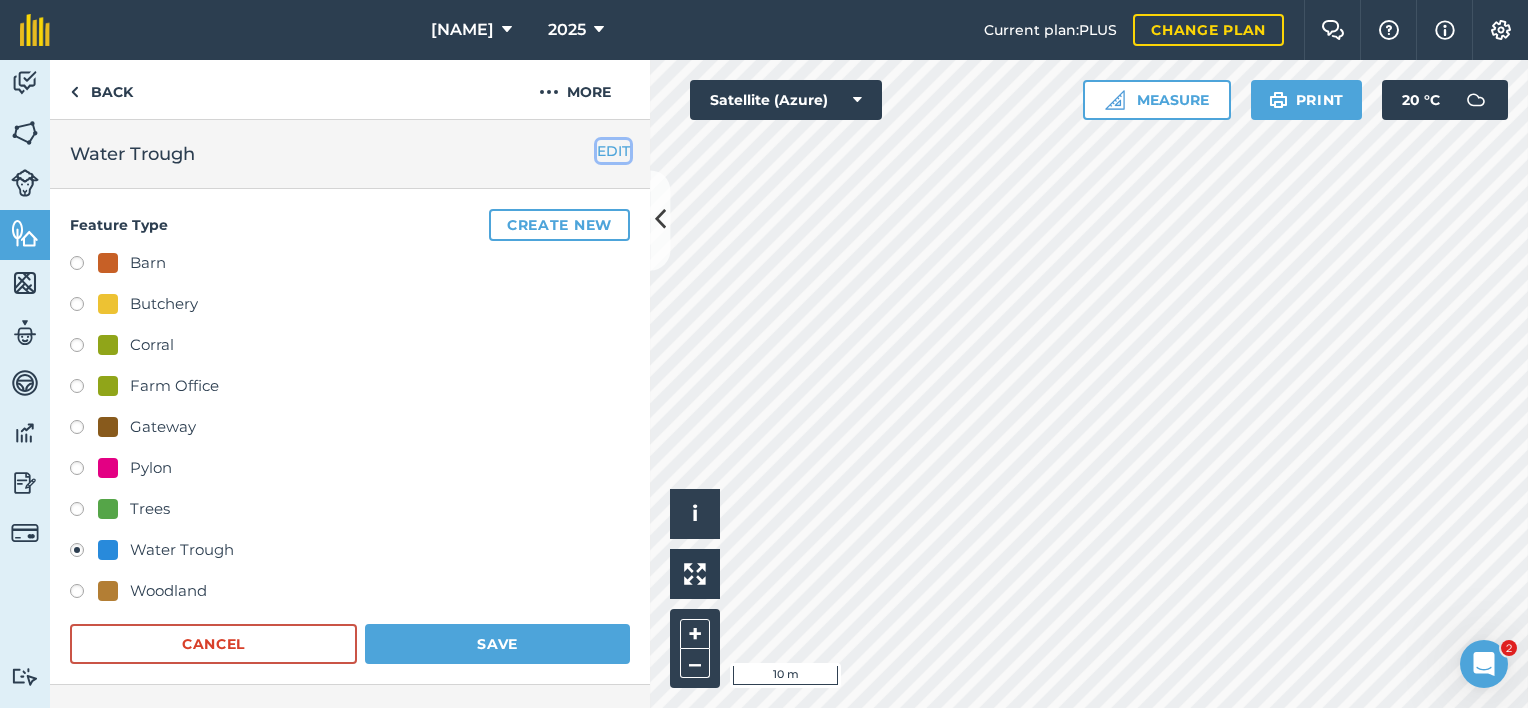 click on "EDIT" at bounding box center (613, 151) 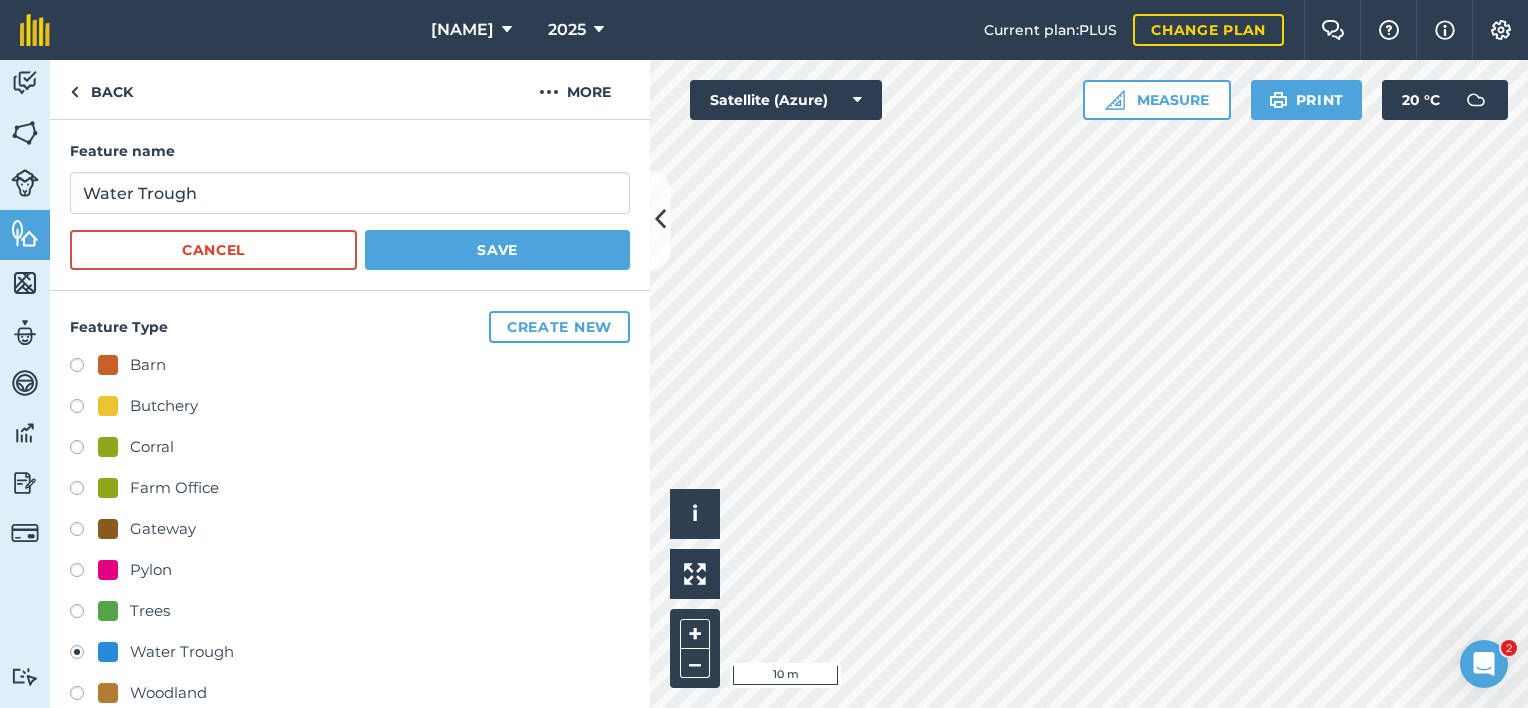 scroll, scrollTop: 293, scrollLeft: 0, axis: vertical 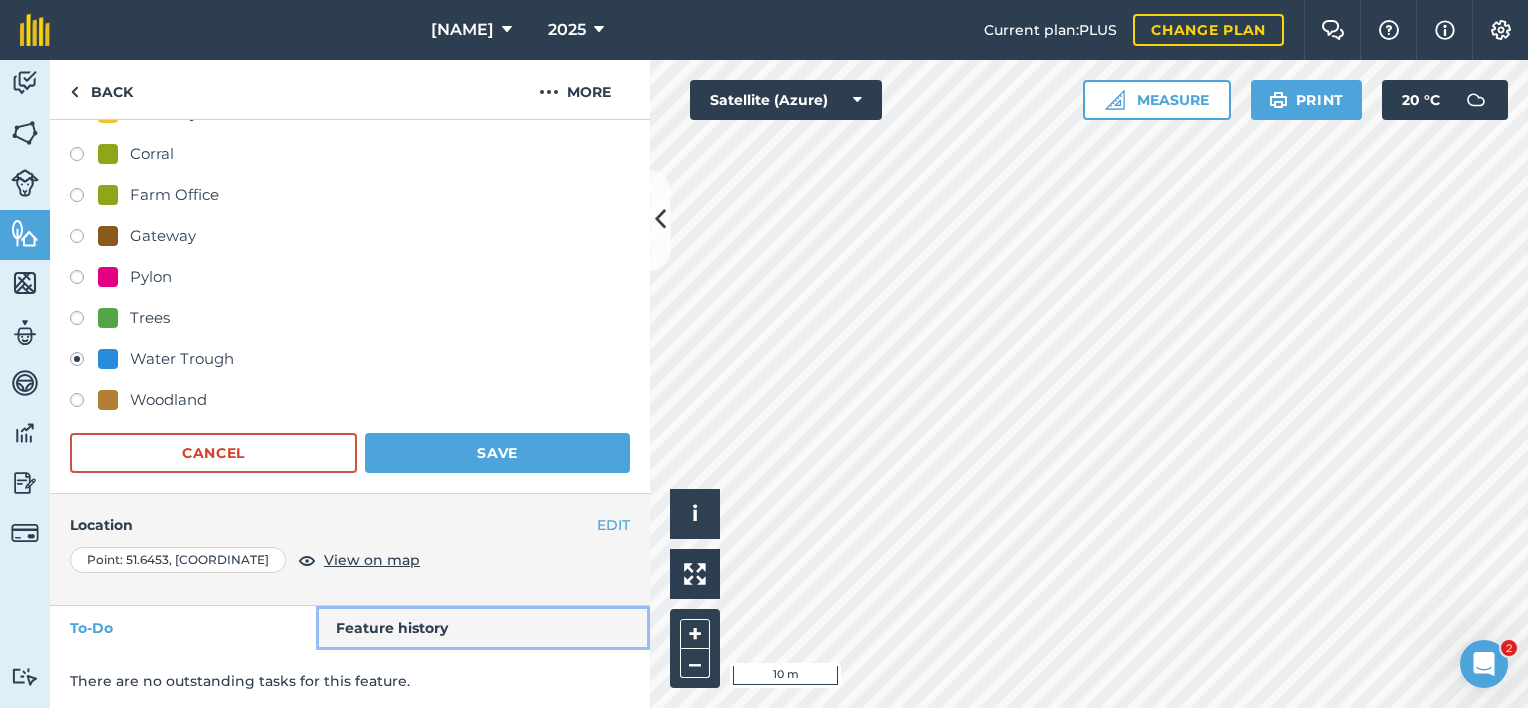 click on "Feature history" at bounding box center (483, 628) 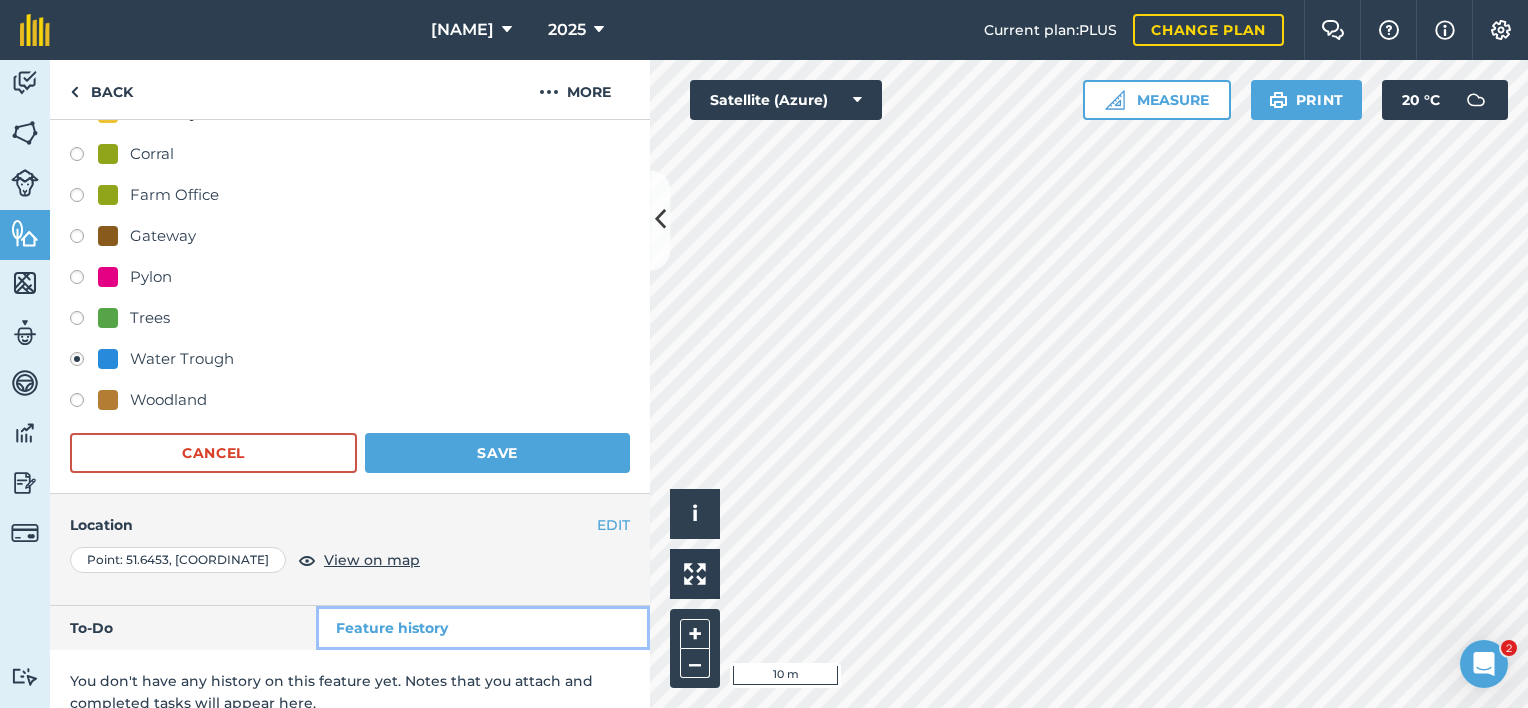 scroll, scrollTop: 316, scrollLeft: 0, axis: vertical 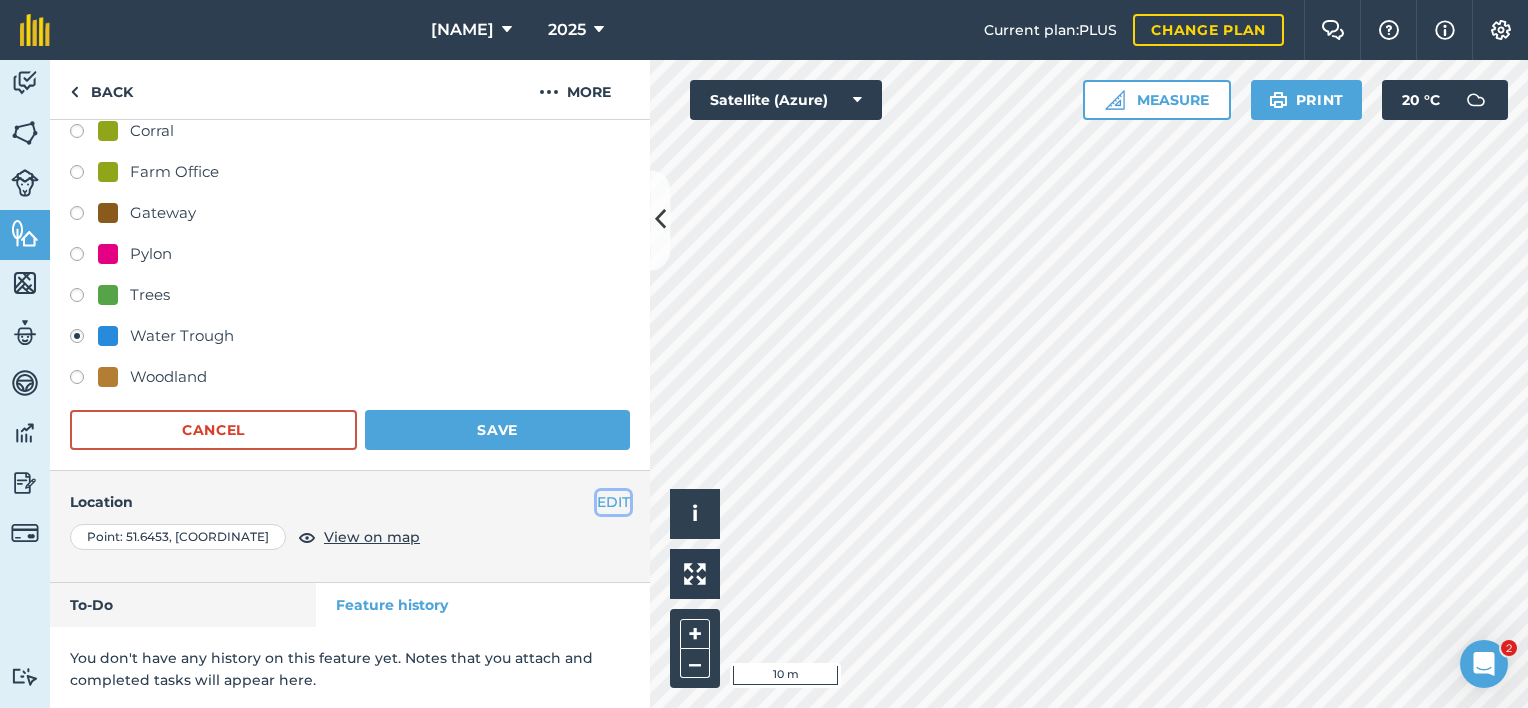 click on "EDIT" at bounding box center (613, 502) 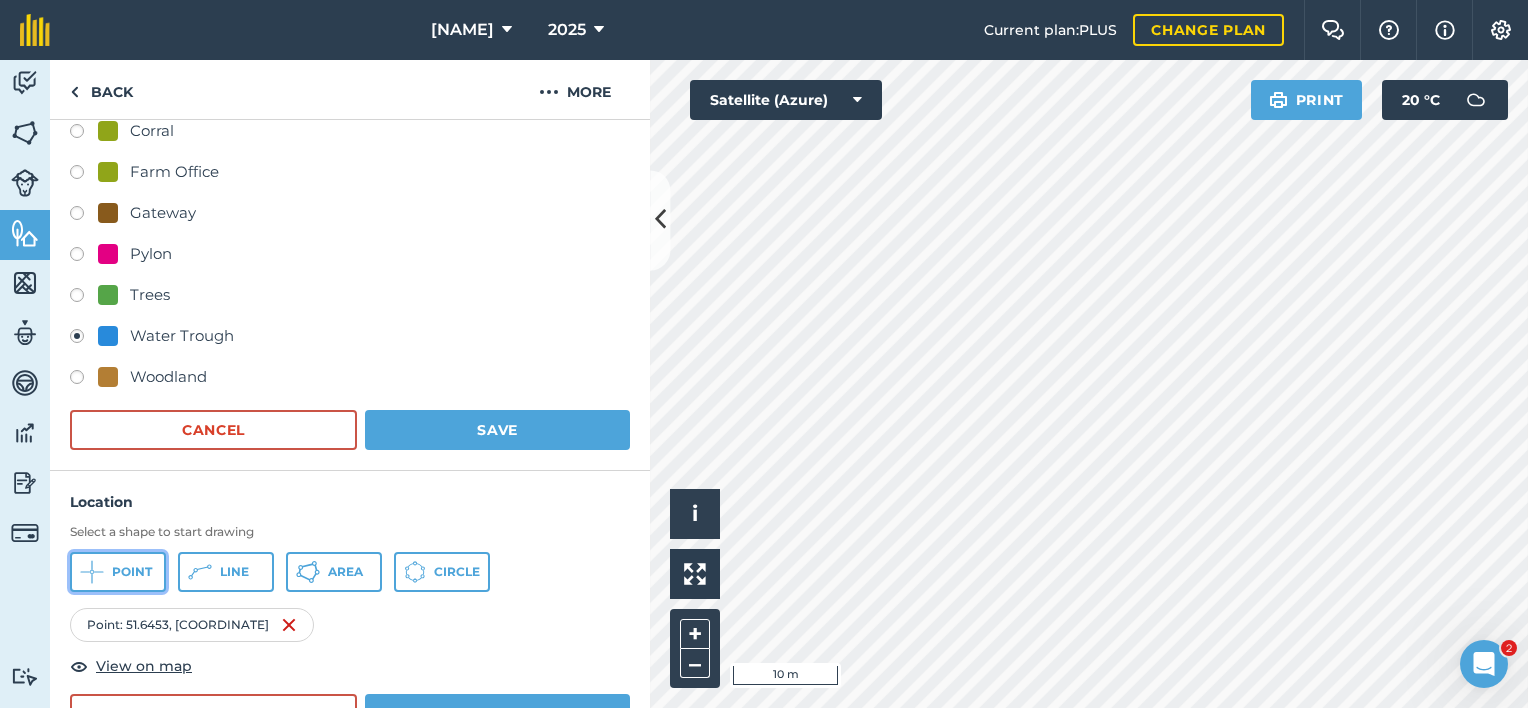 click on "Point" at bounding box center (118, 572) 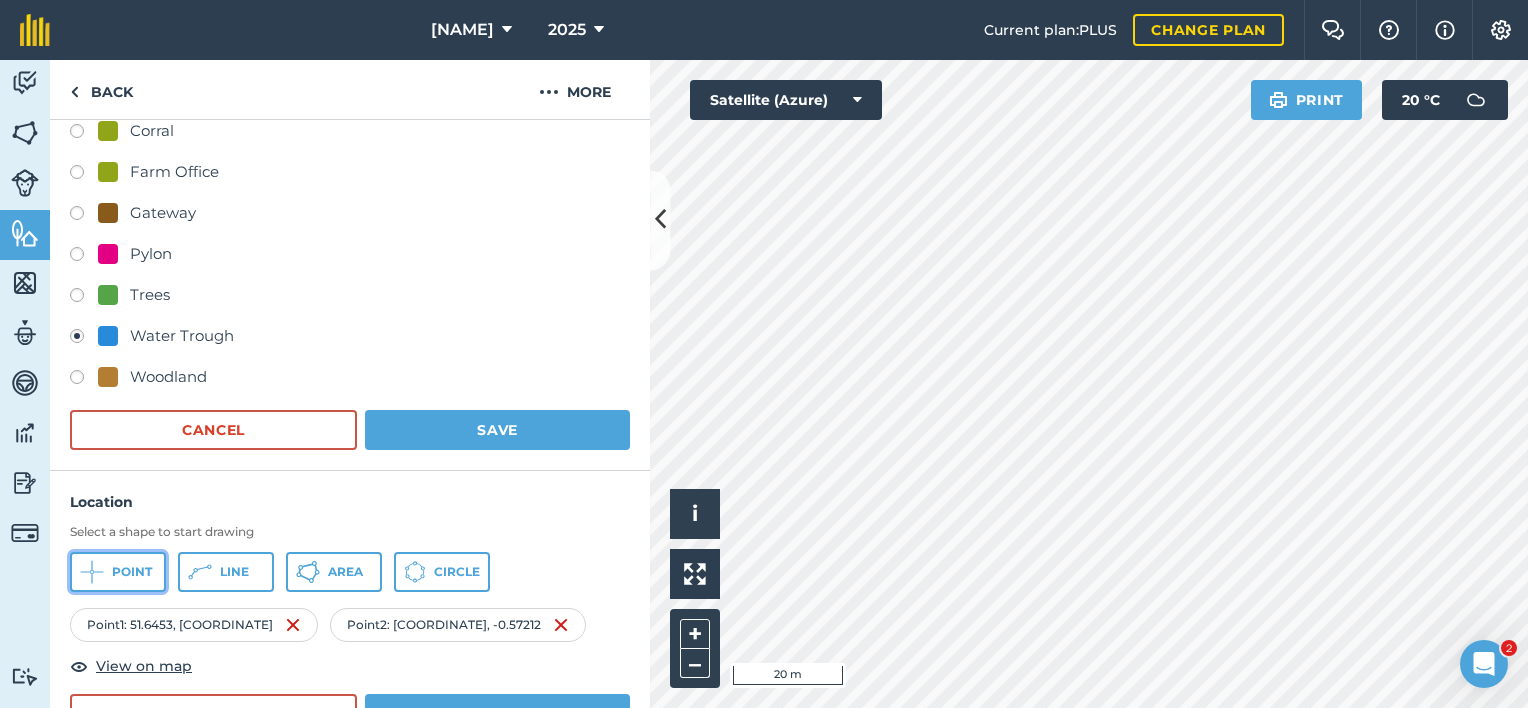 click on "Point" at bounding box center (118, 572) 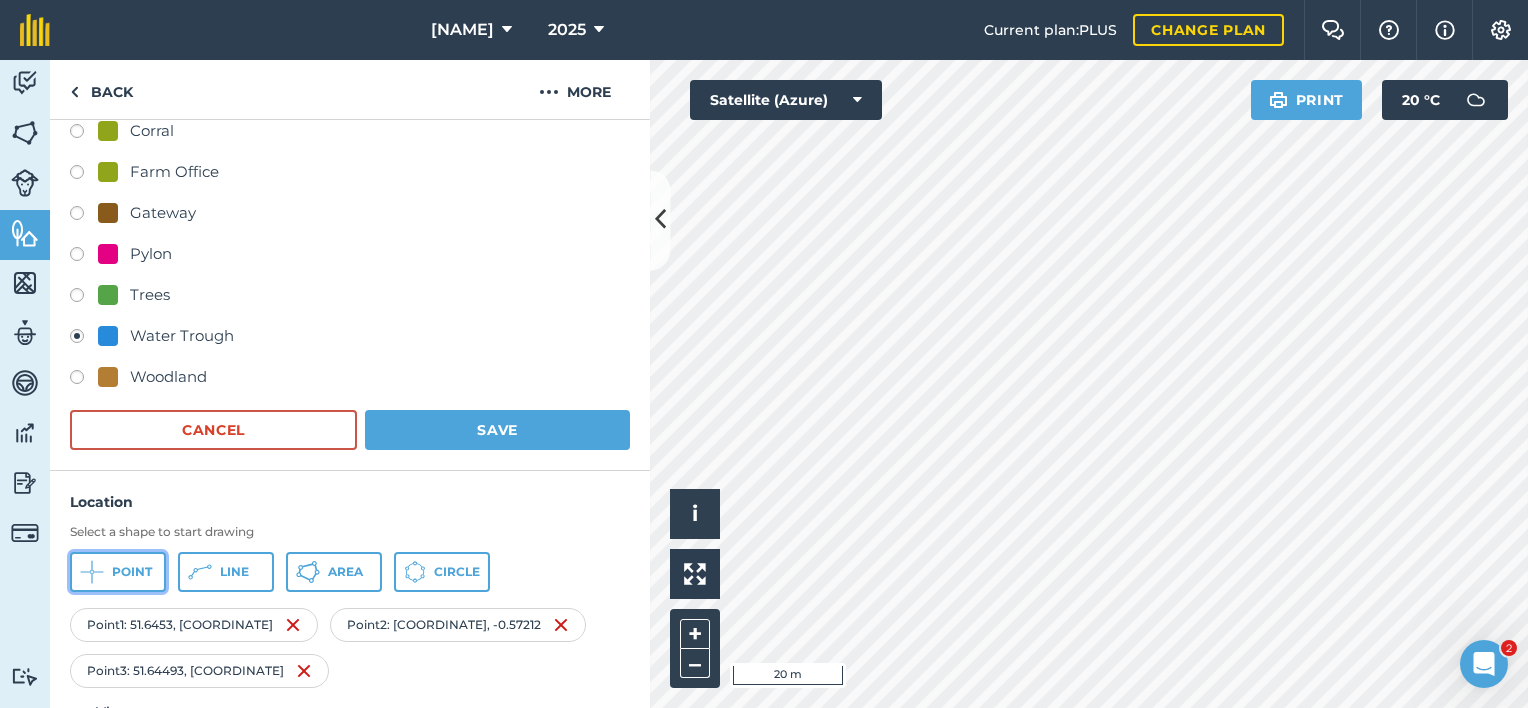 click on "Point" at bounding box center [132, 572] 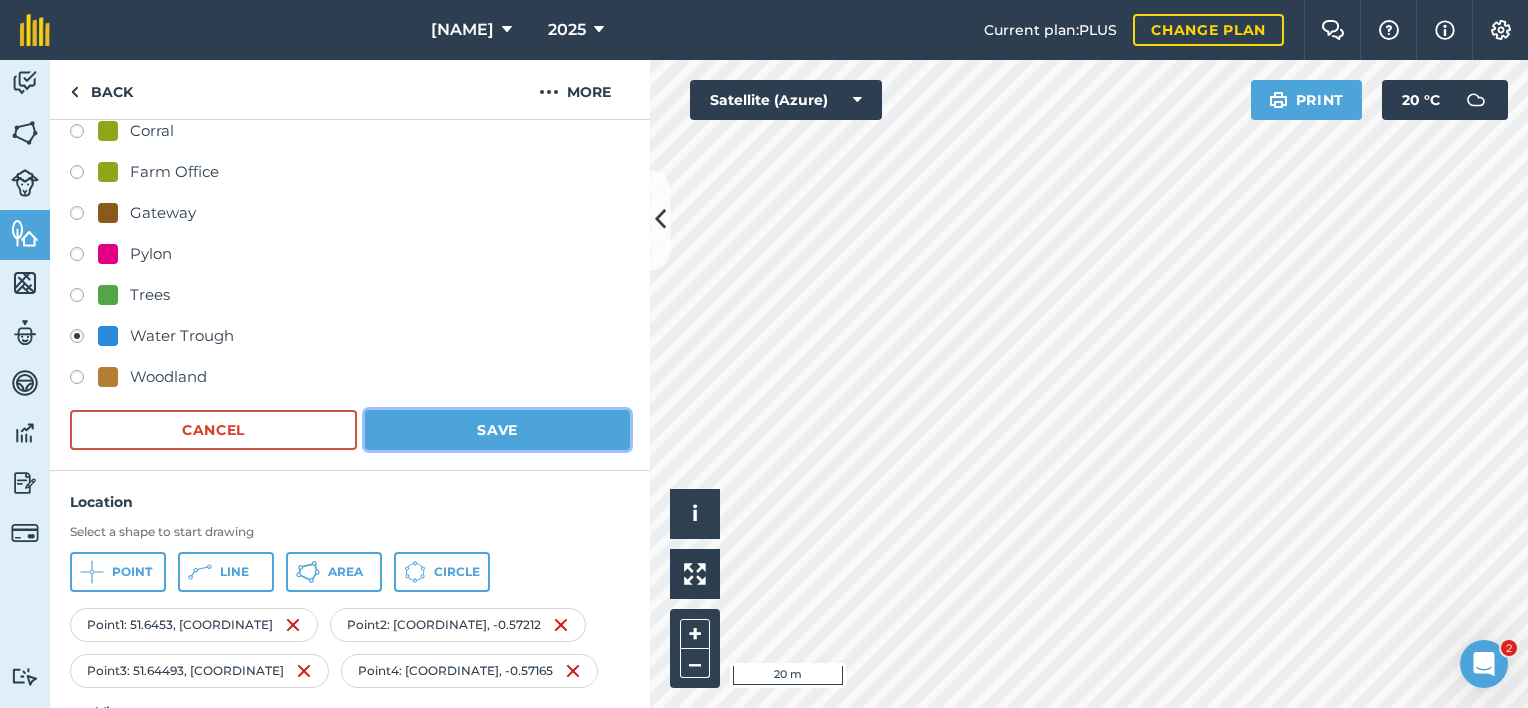 click on "Save" at bounding box center [497, 430] 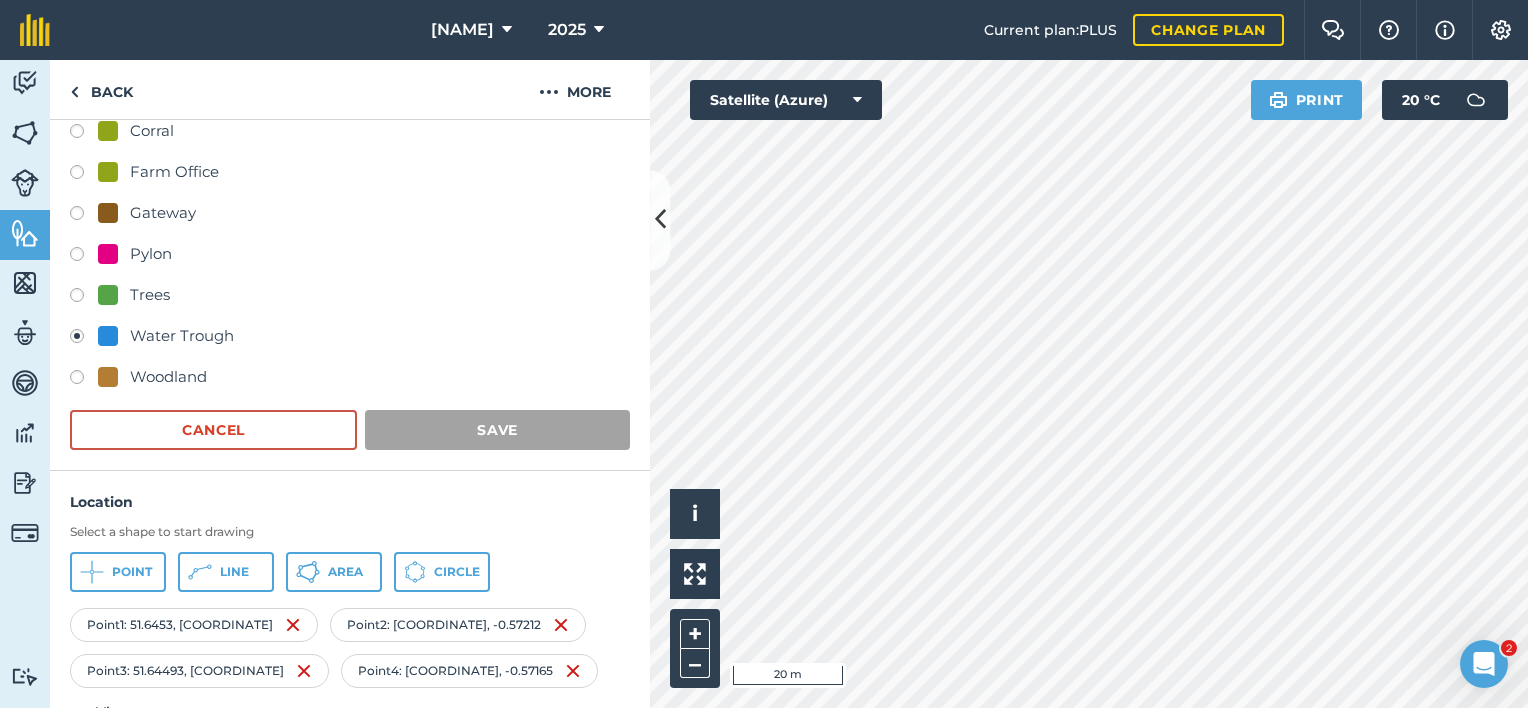 scroll, scrollTop: 135, scrollLeft: 0, axis: vertical 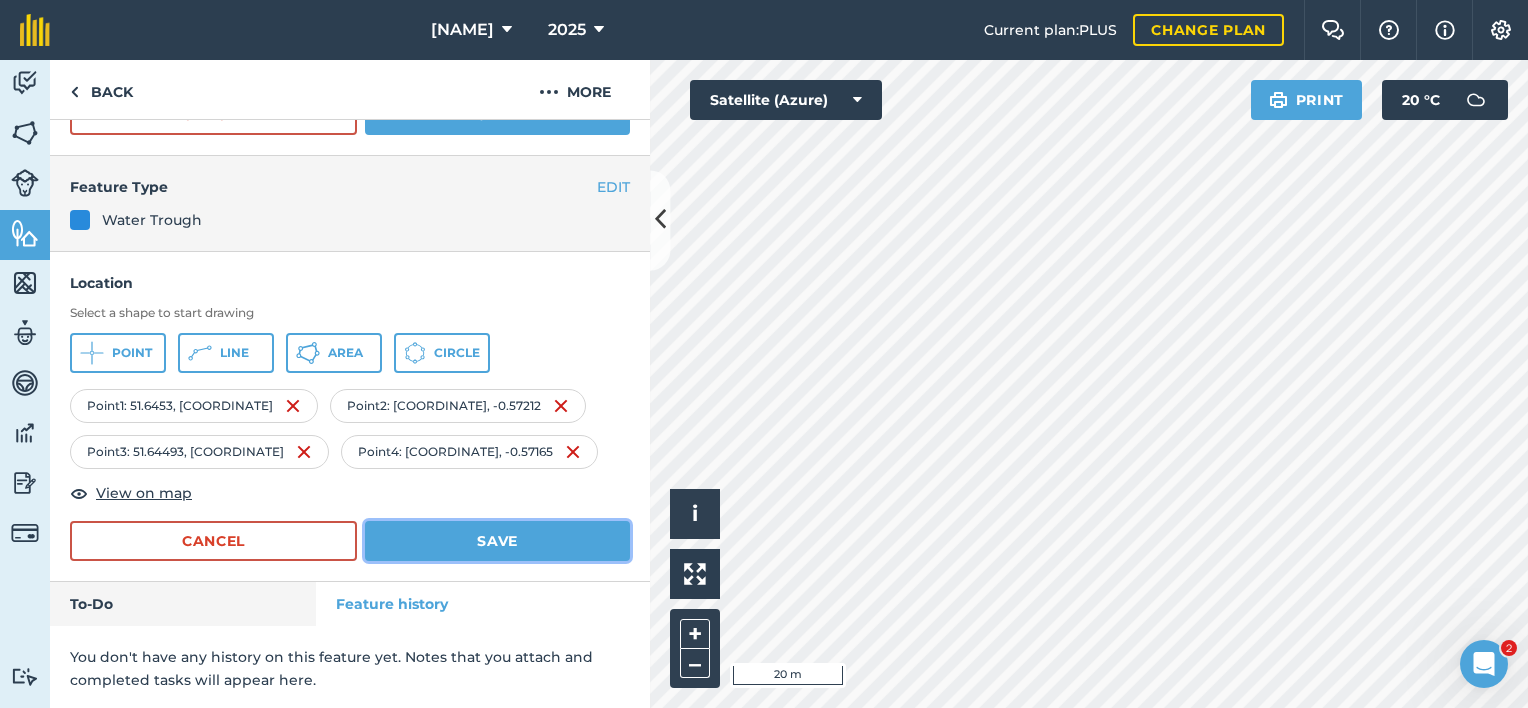 click on "Save" at bounding box center [497, 541] 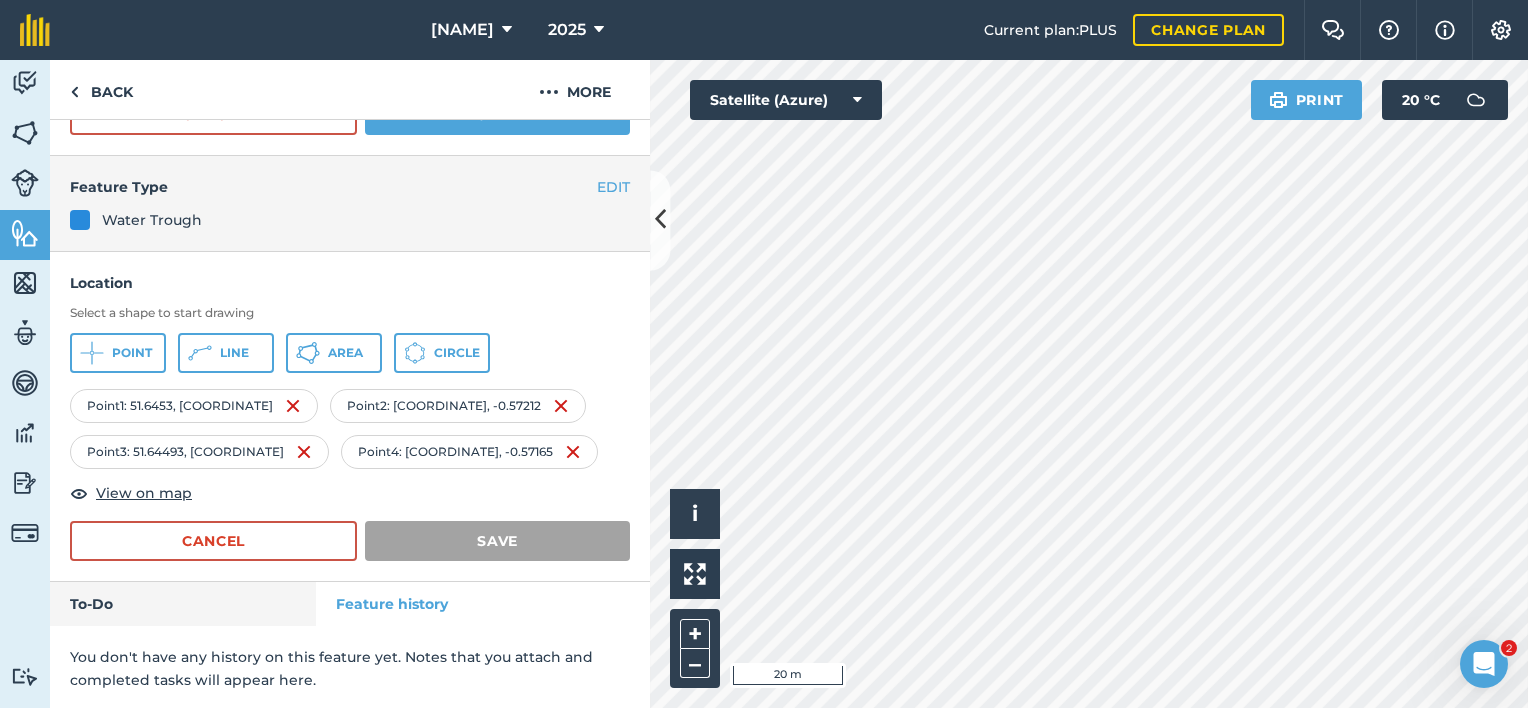 scroll, scrollTop: 0, scrollLeft: 0, axis: both 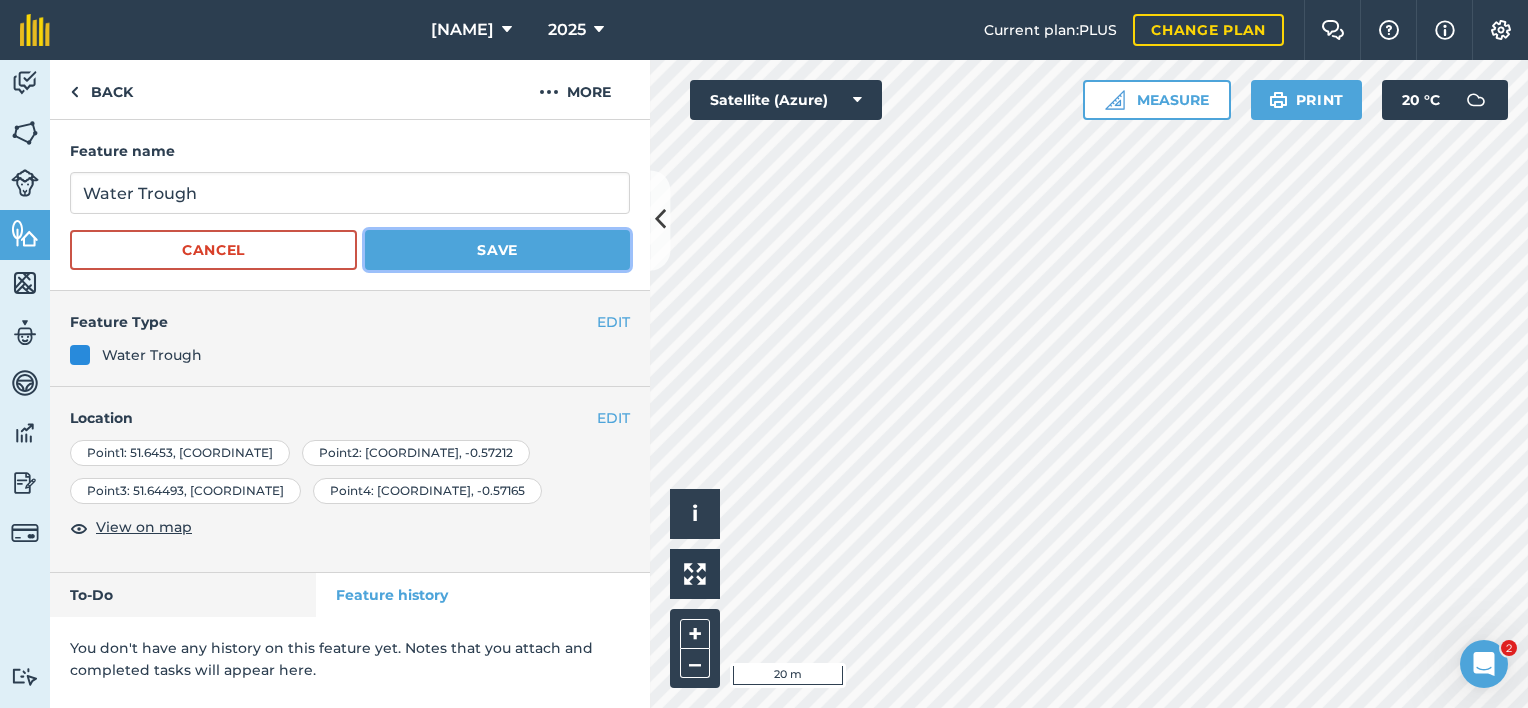 click on "Save" at bounding box center (497, 250) 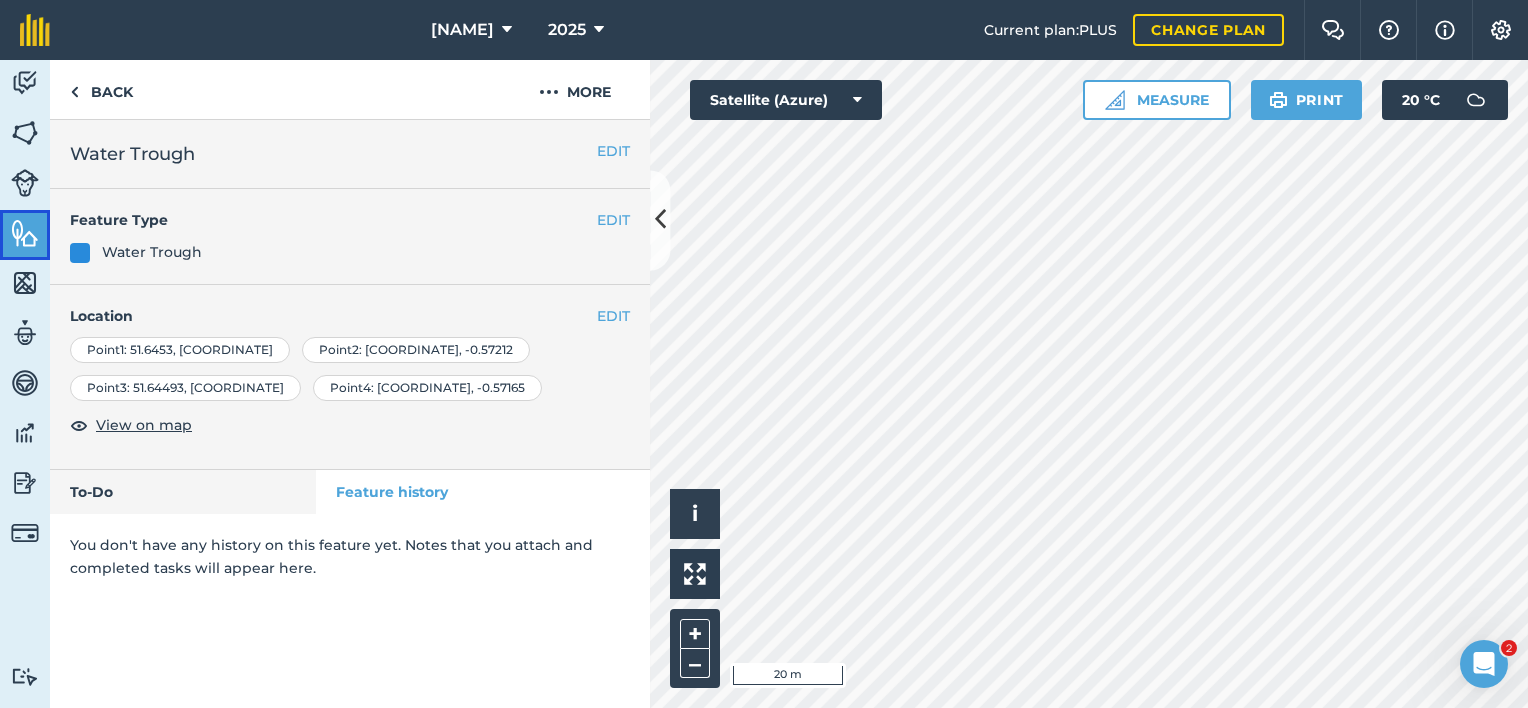 click at bounding box center (25, 233) 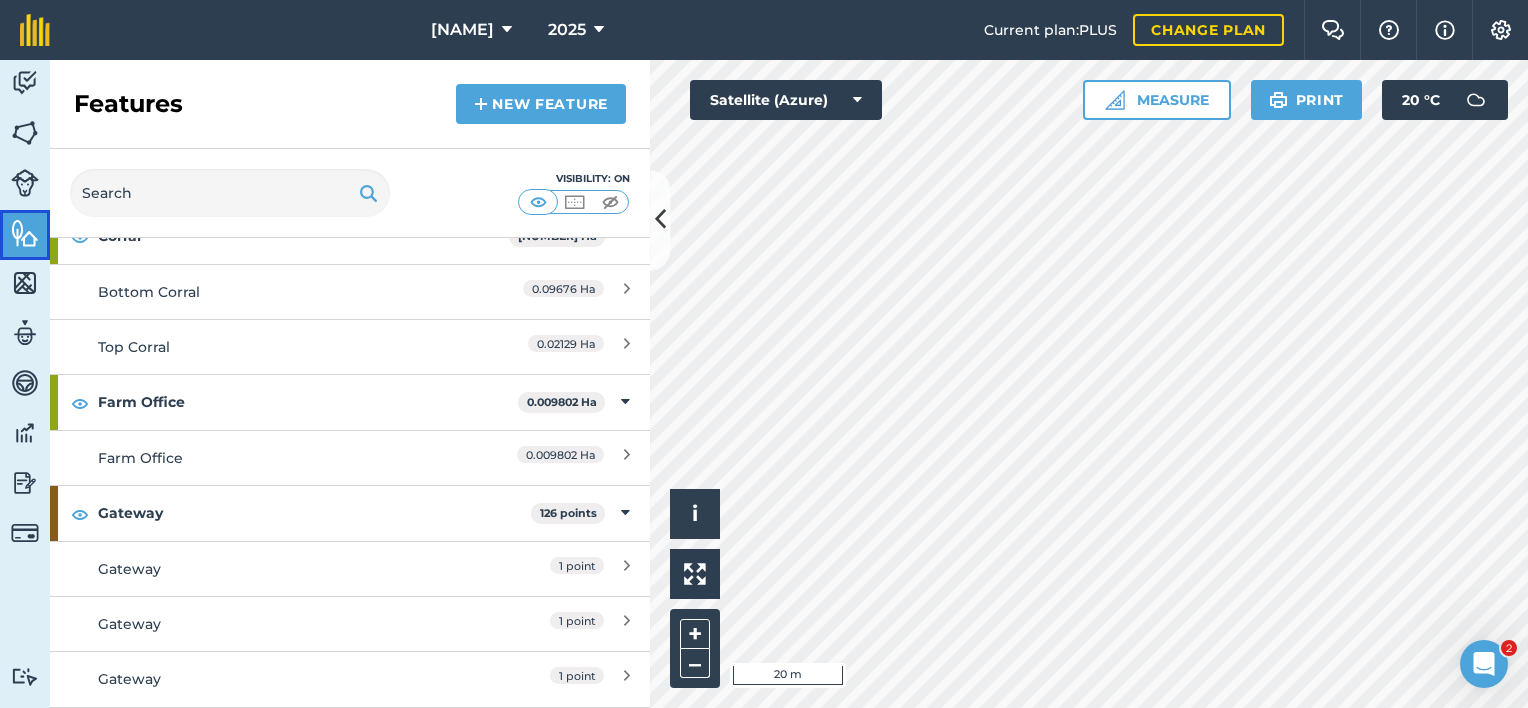 scroll, scrollTop: 500, scrollLeft: 0, axis: vertical 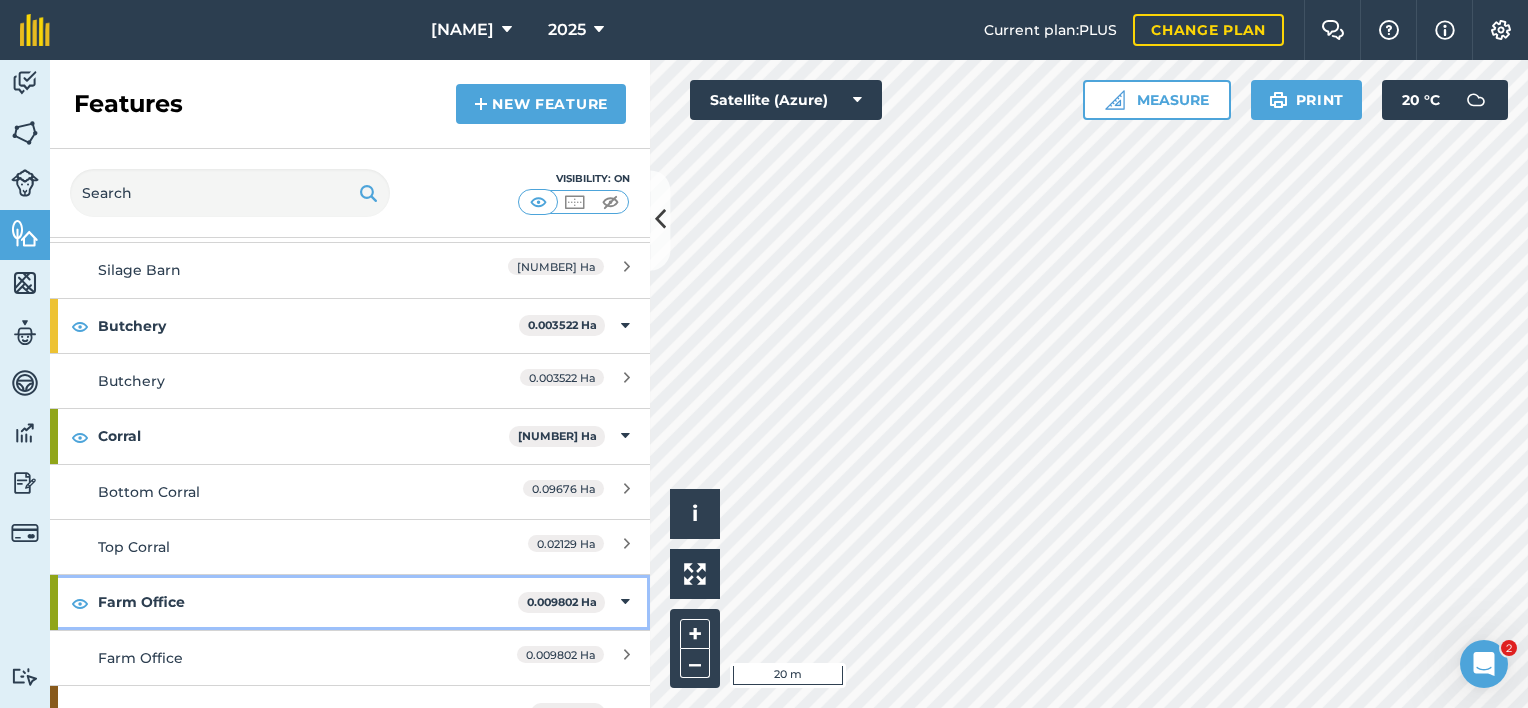 click on "Farm Office 0.009802   Ha" at bounding box center [350, 602] 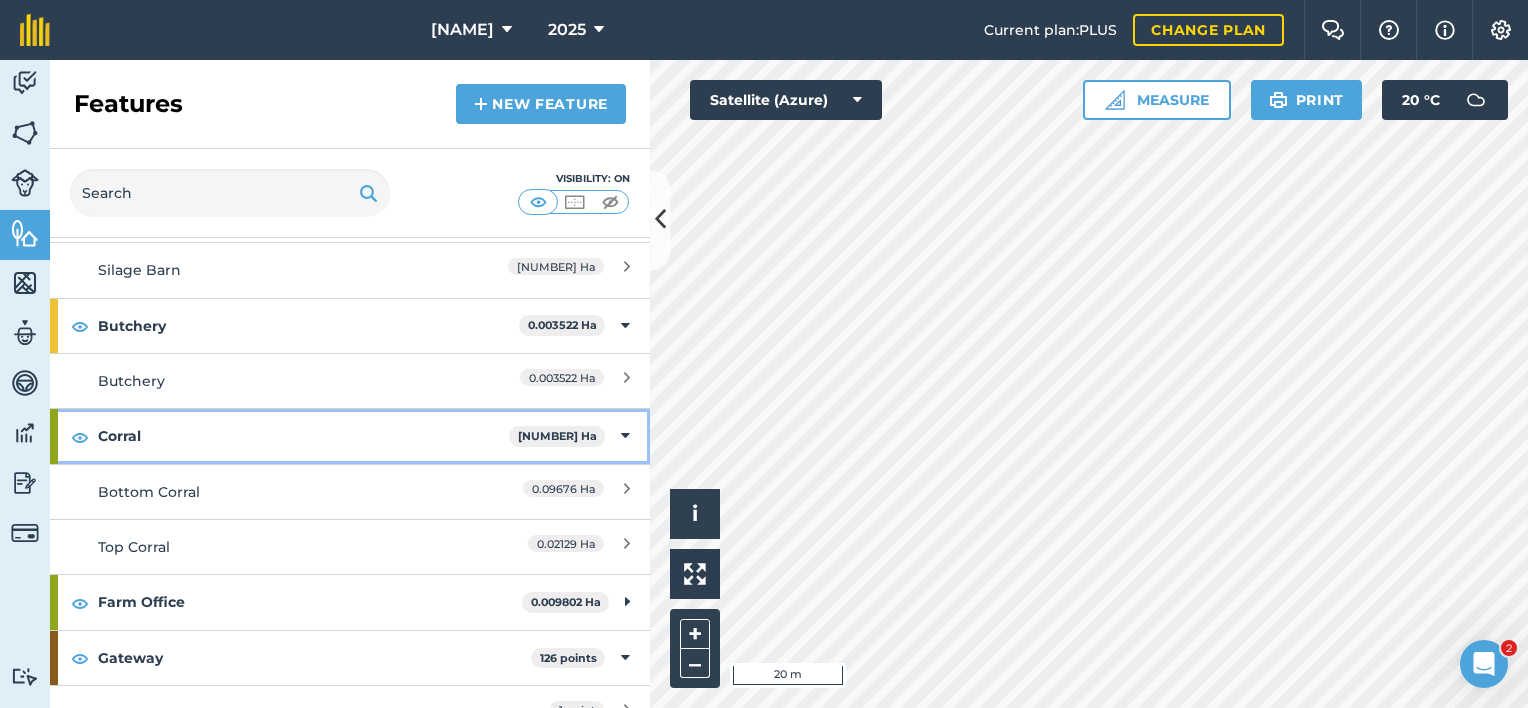 click at bounding box center (625, 436) 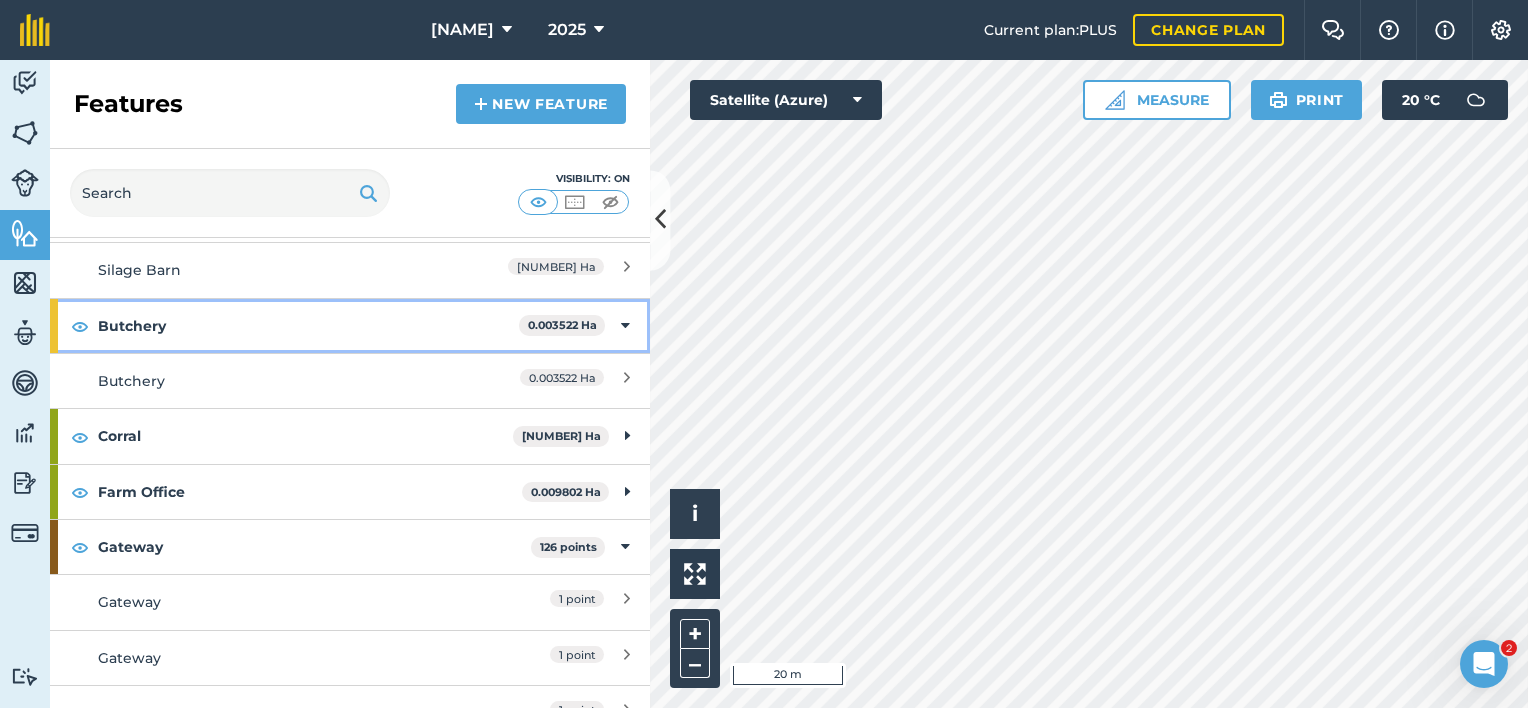 click on "Butchery [NUMBER]   Ha" at bounding box center (350, 326) 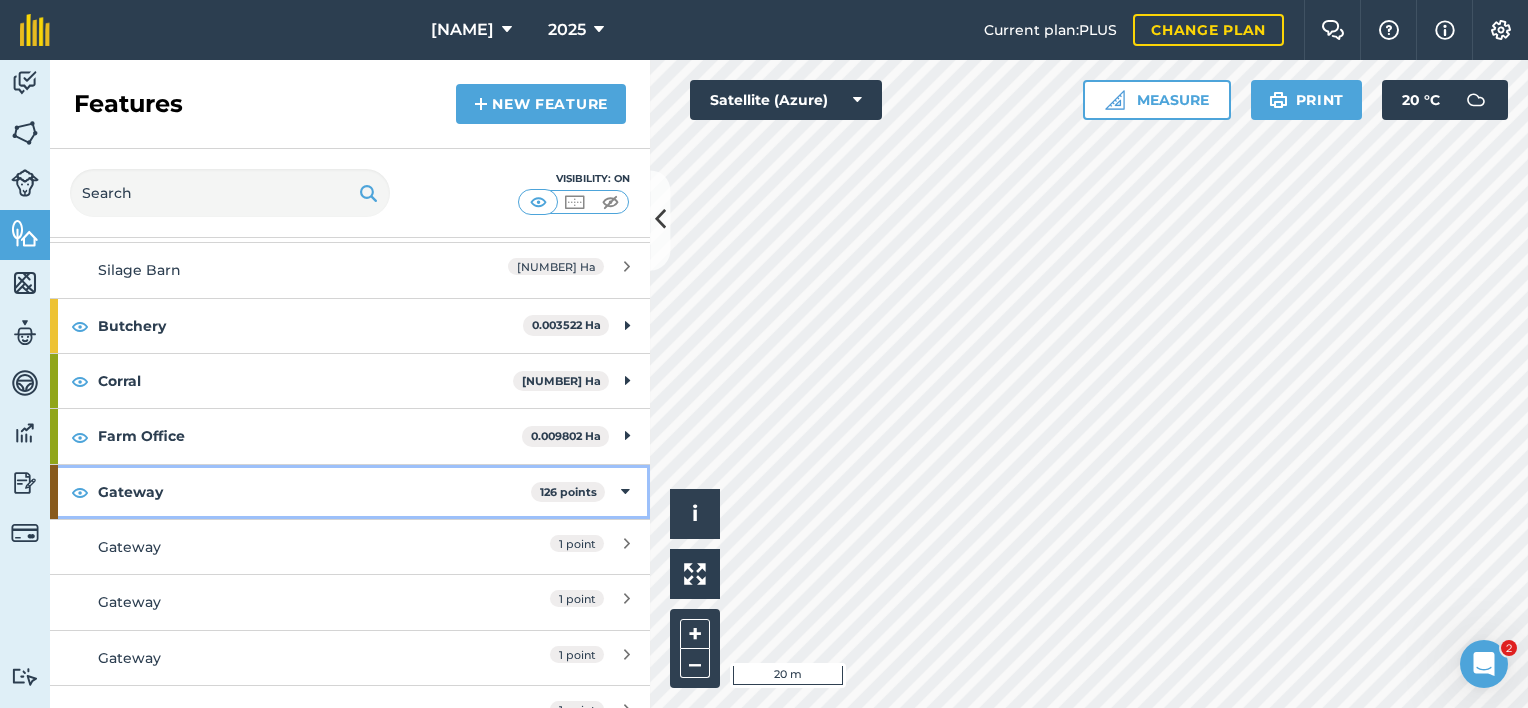 click on "Gateway 126   points" at bounding box center (350, 492) 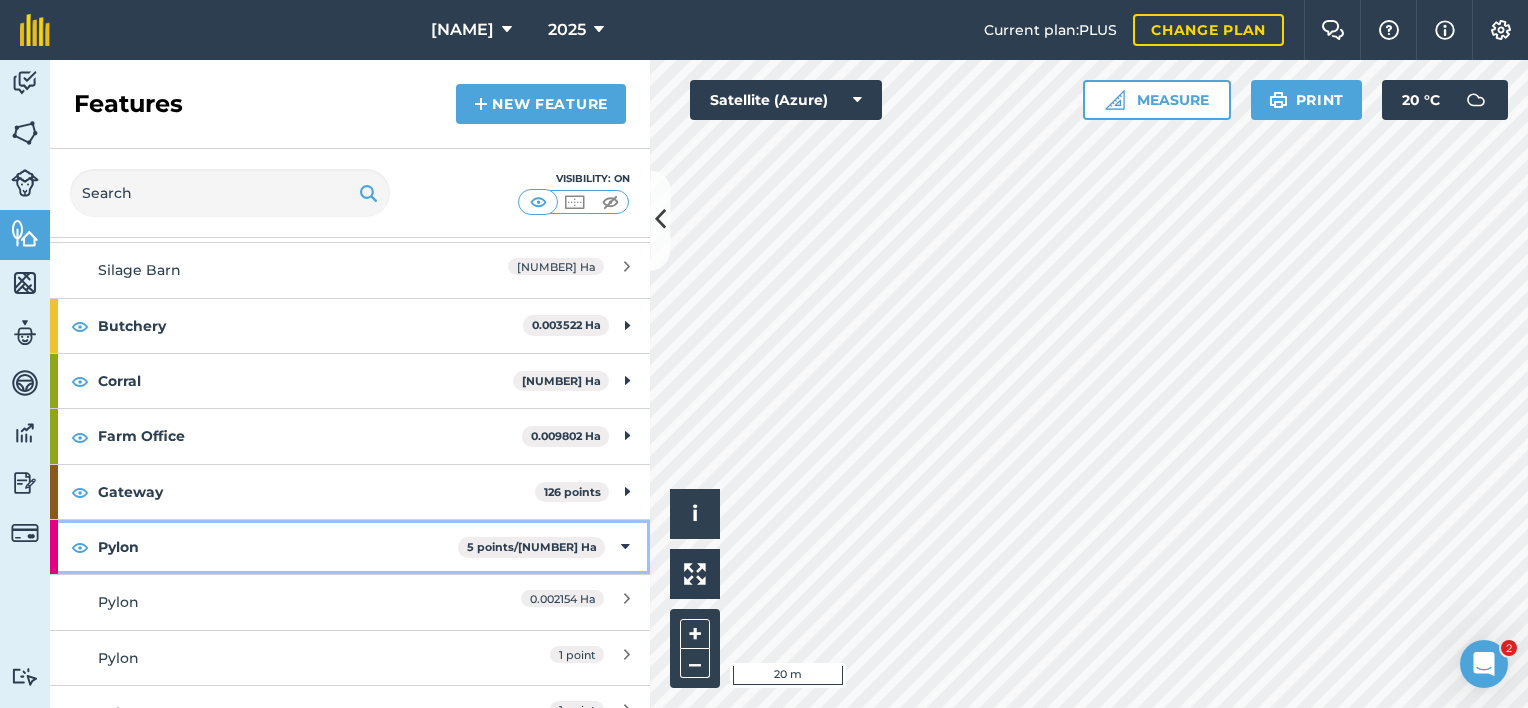 click at bounding box center [625, 547] 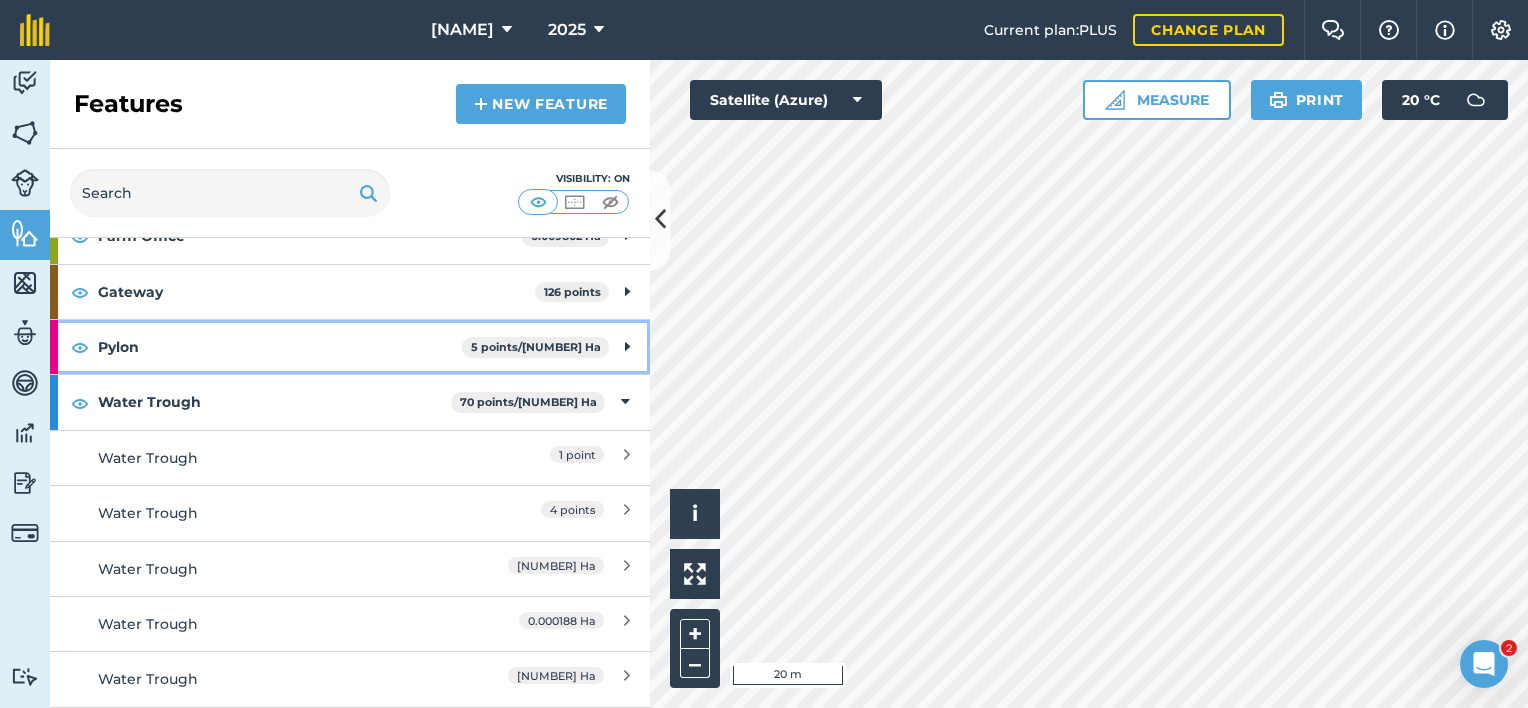 scroll, scrollTop: 800, scrollLeft: 0, axis: vertical 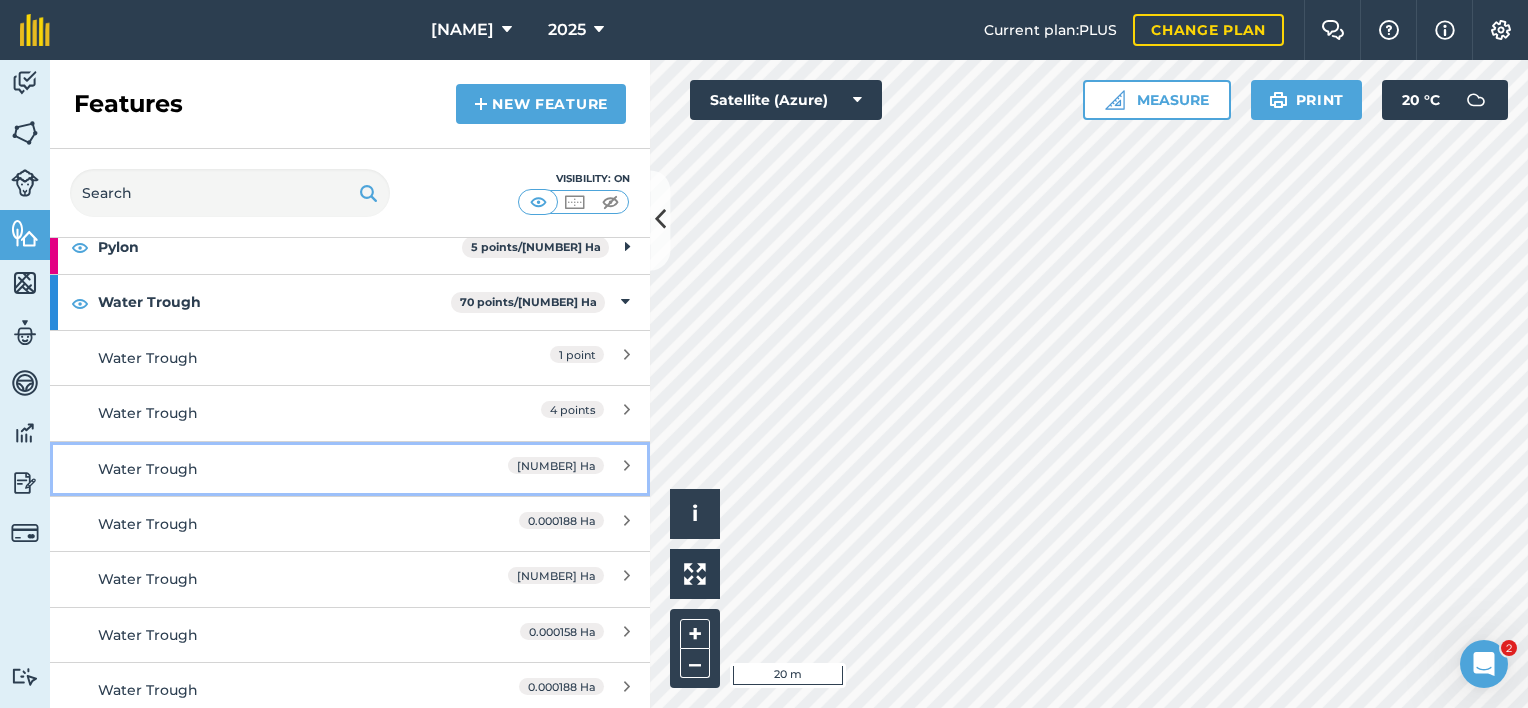 click on "0.000196   Ha" at bounding box center [556, 465] 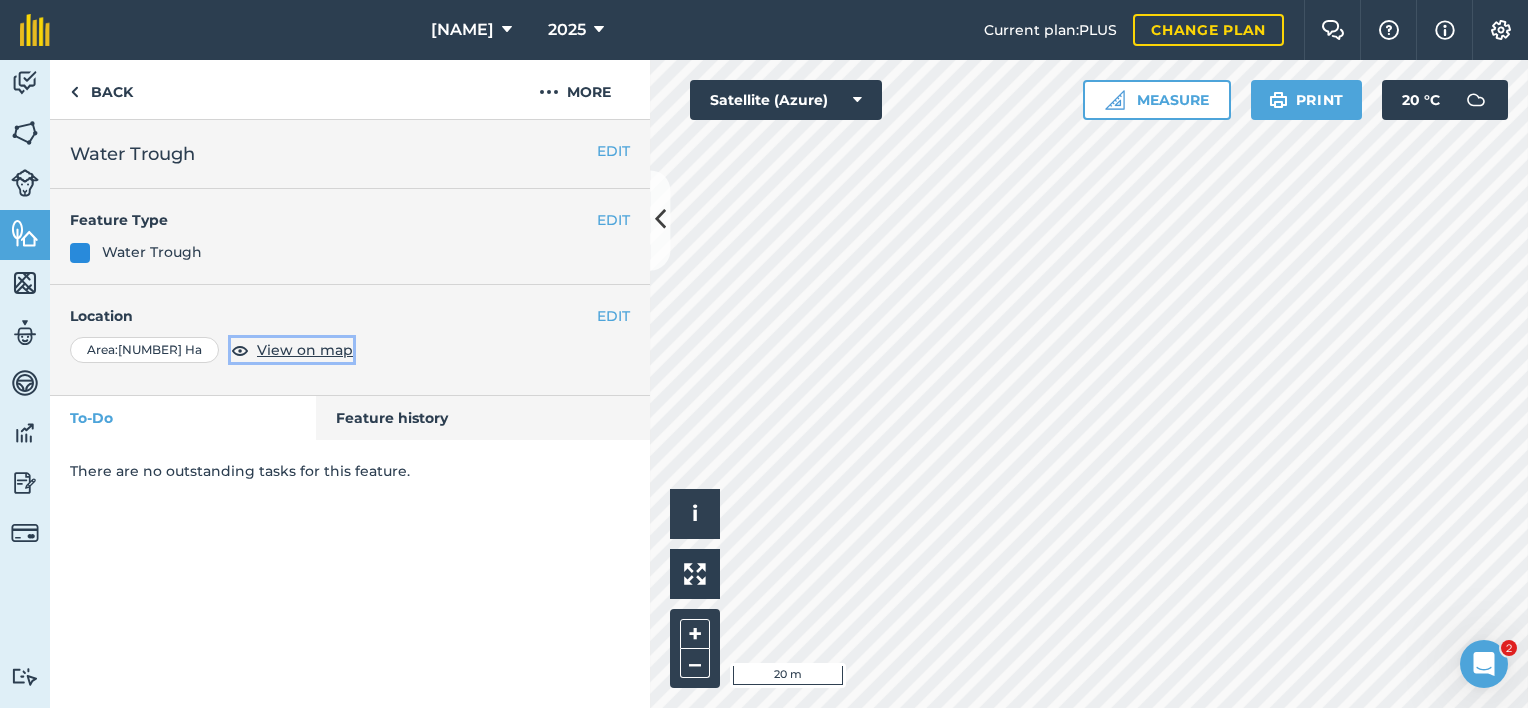 click on "View on map" at bounding box center (305, 350) 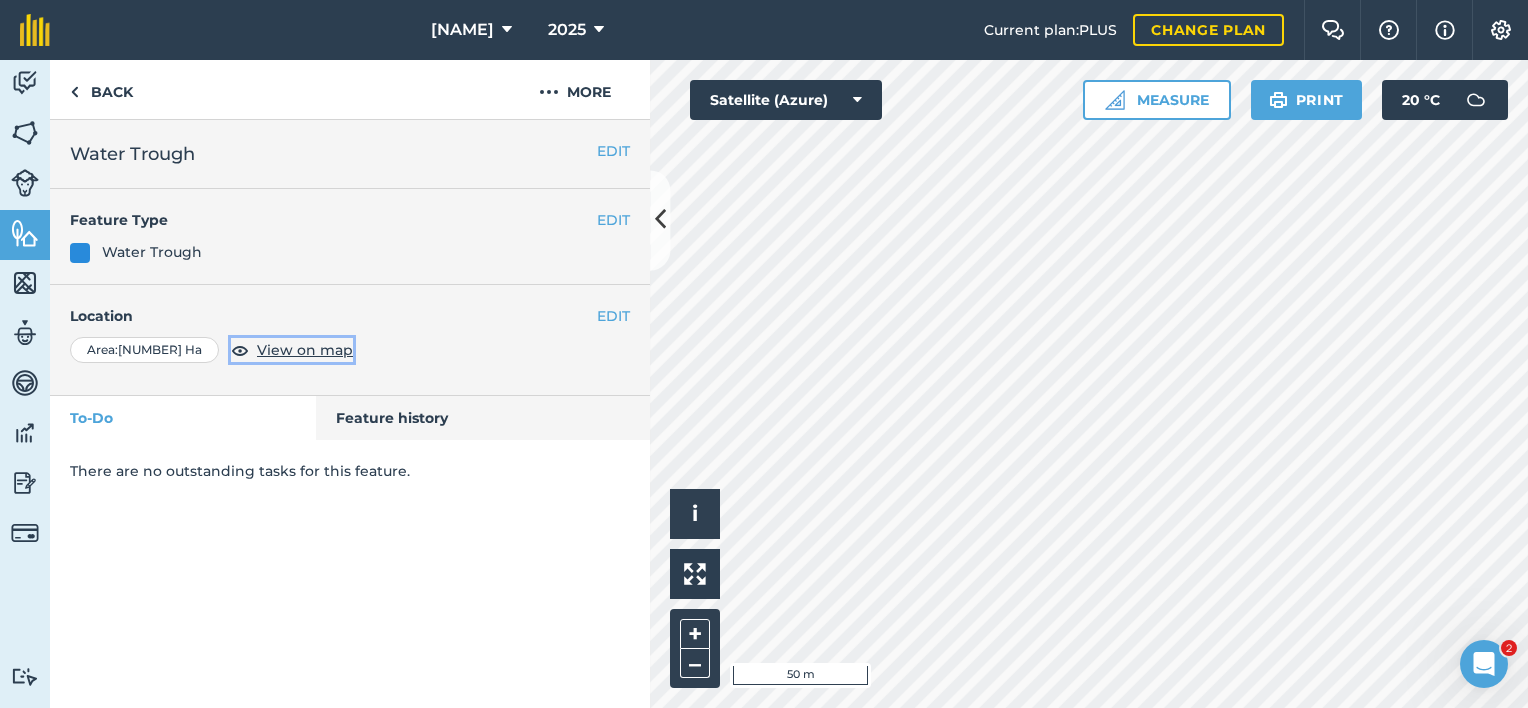 click on "View on map" at bounding box center (305, 350) 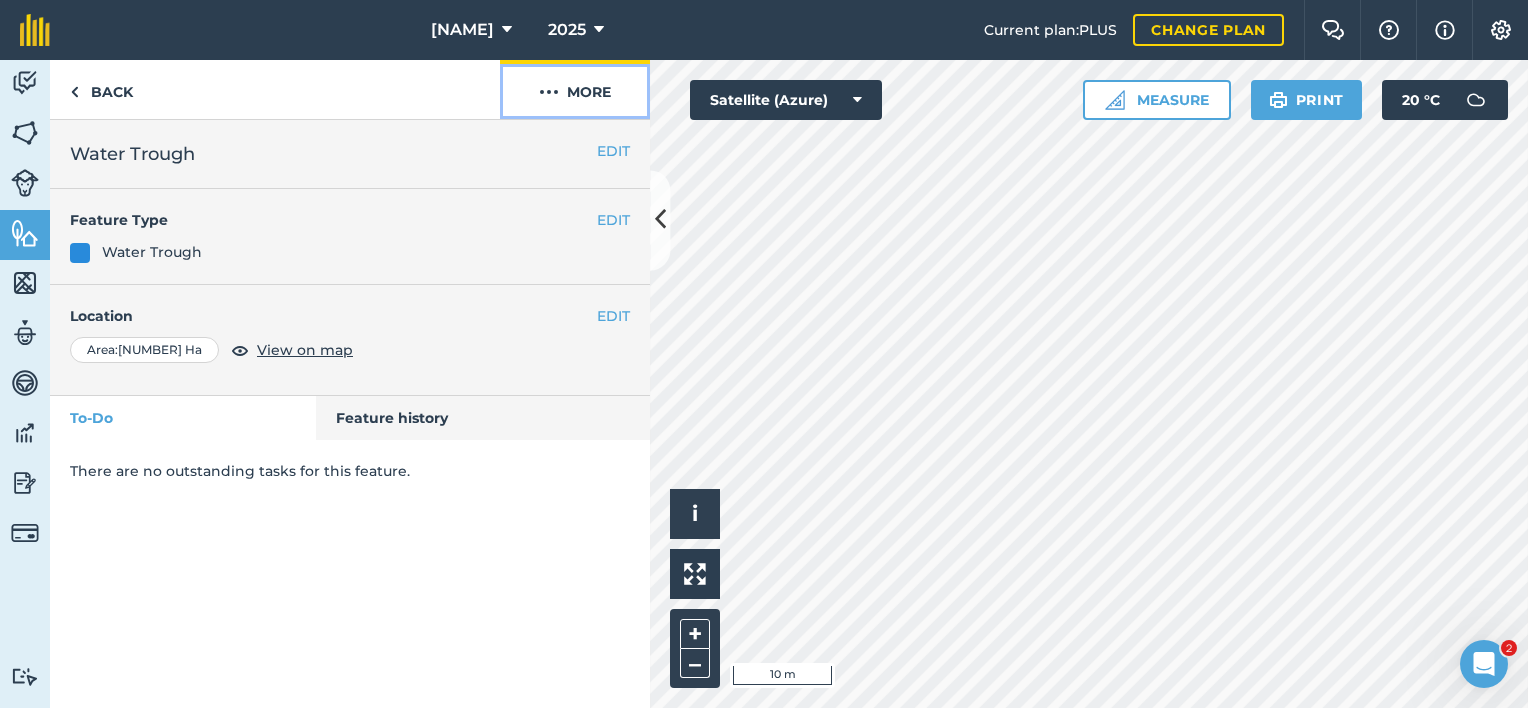 click at bounding box center (549, 92) 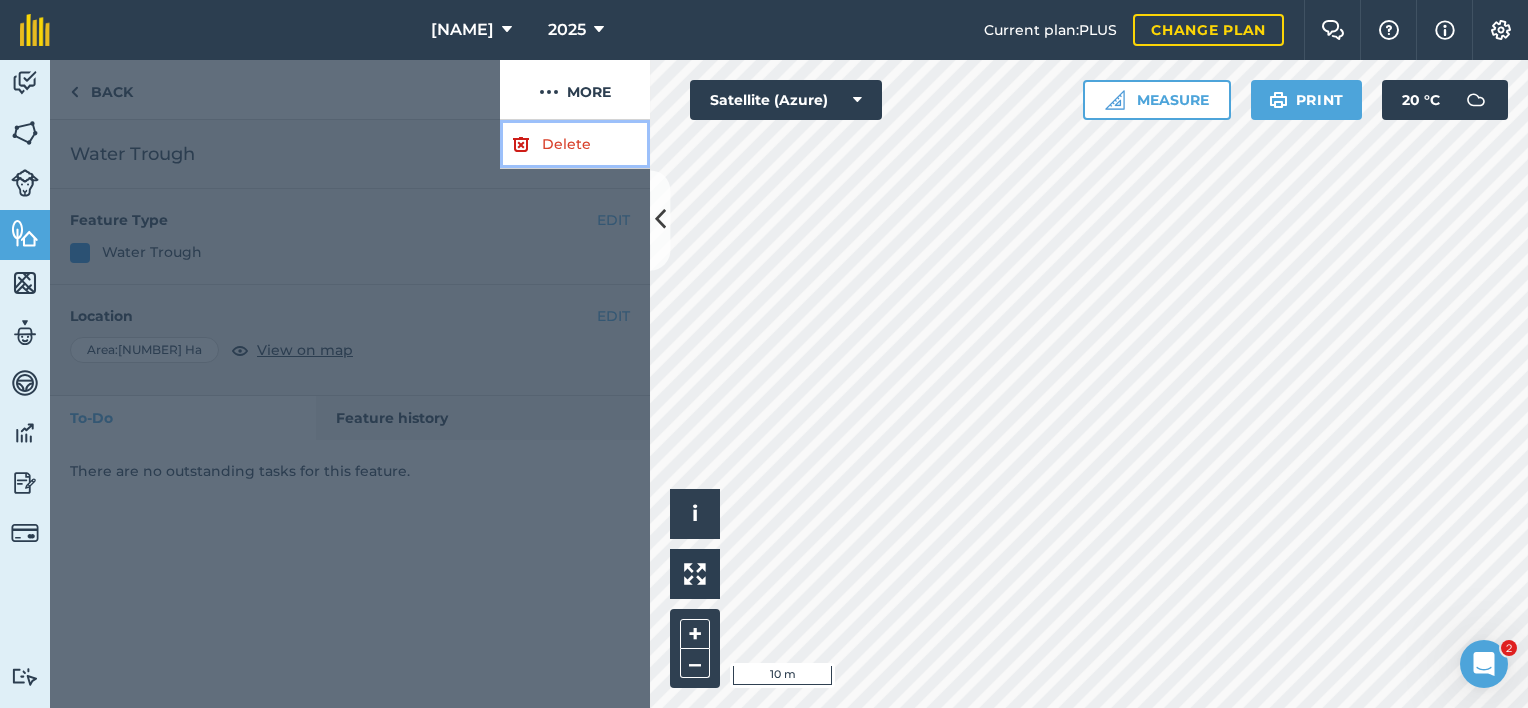 click on "Delete" at bounding box center (575, 144) 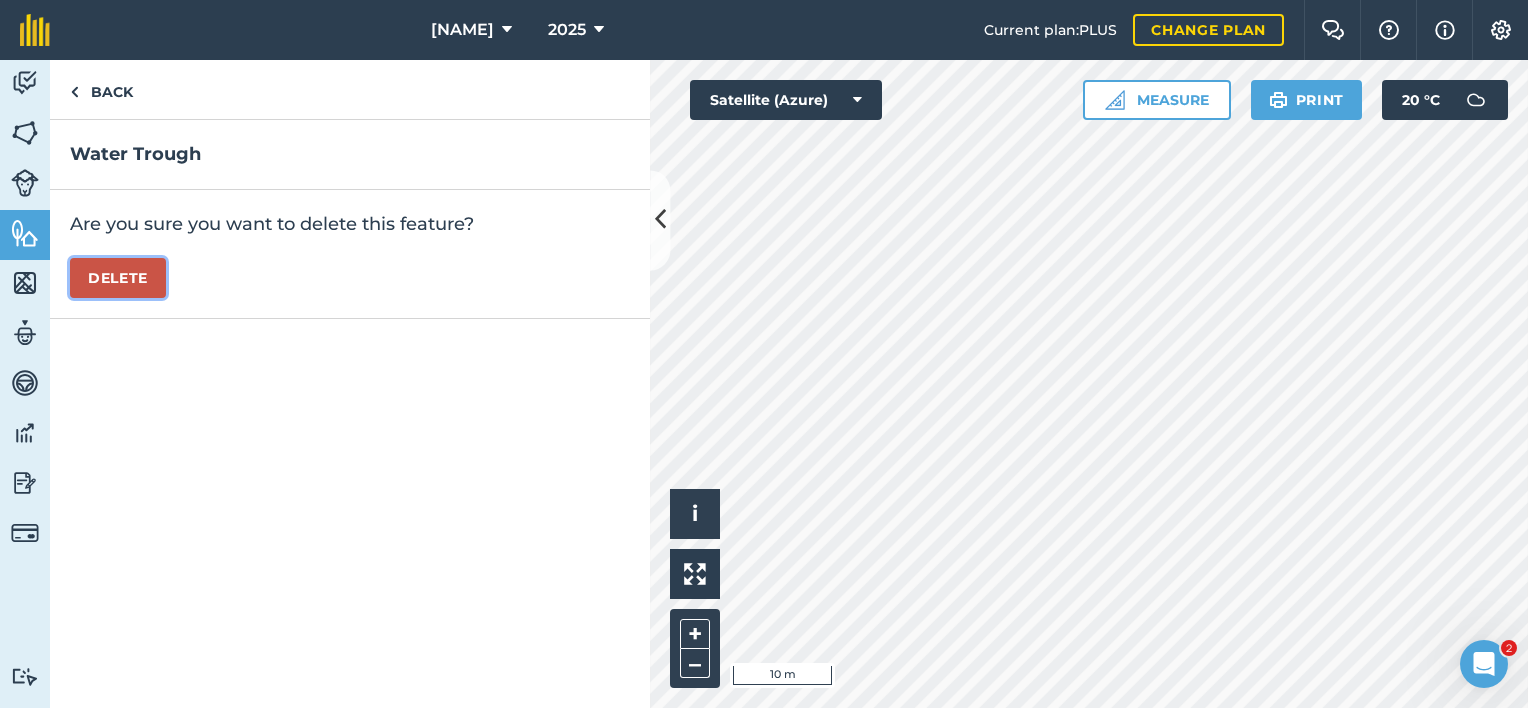 click on "Delete" at bounding box center (118, 278) 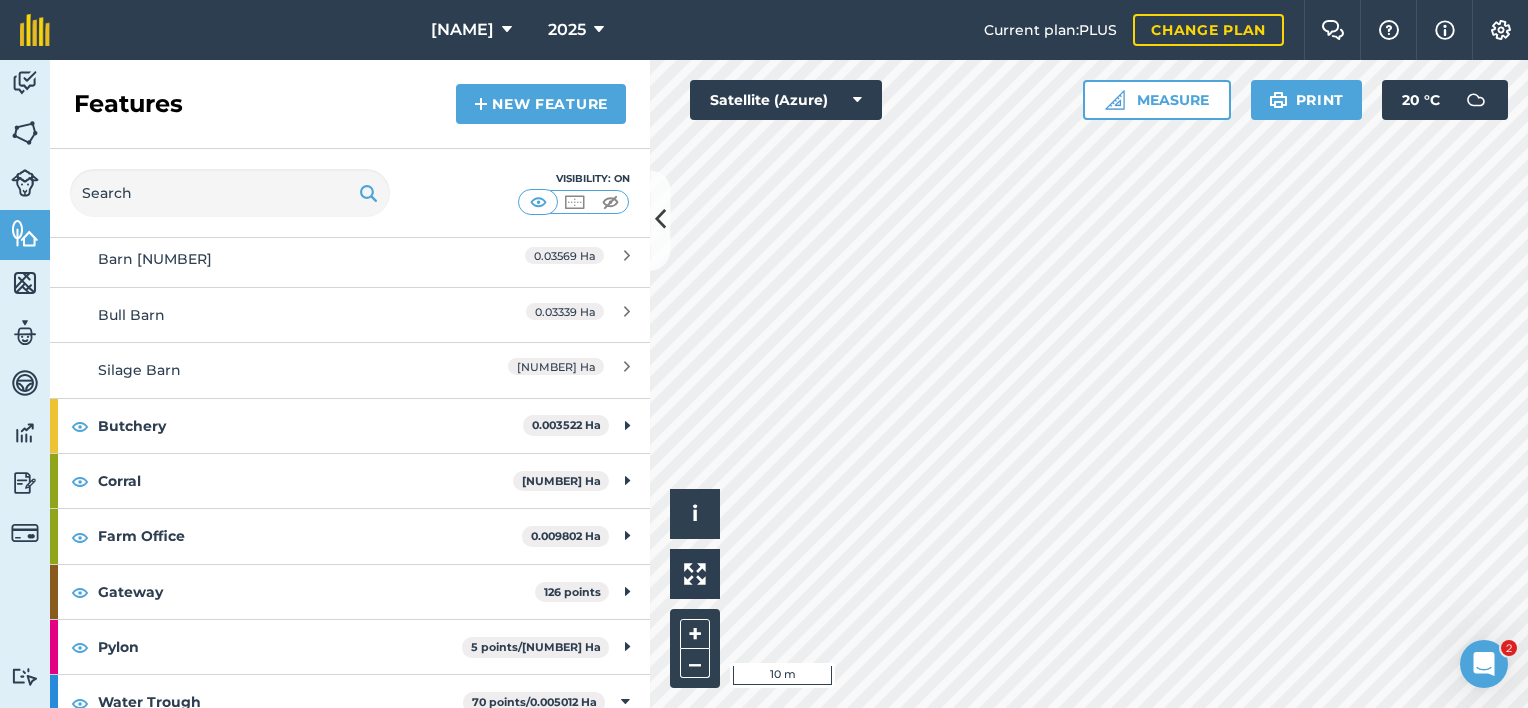 scroll, scrollTop: 0, scrollLeft: 0, axis: both 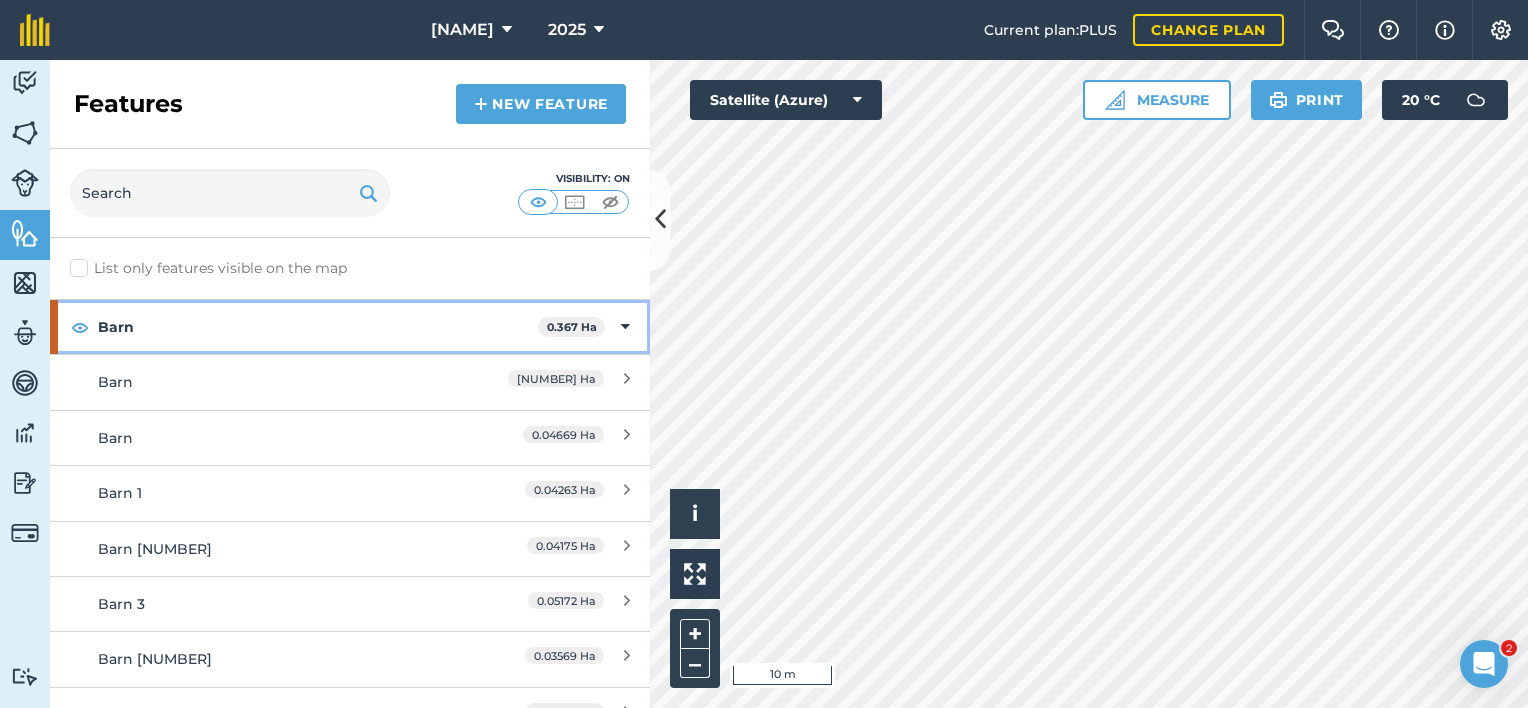 click at bounding box center [625, 327] 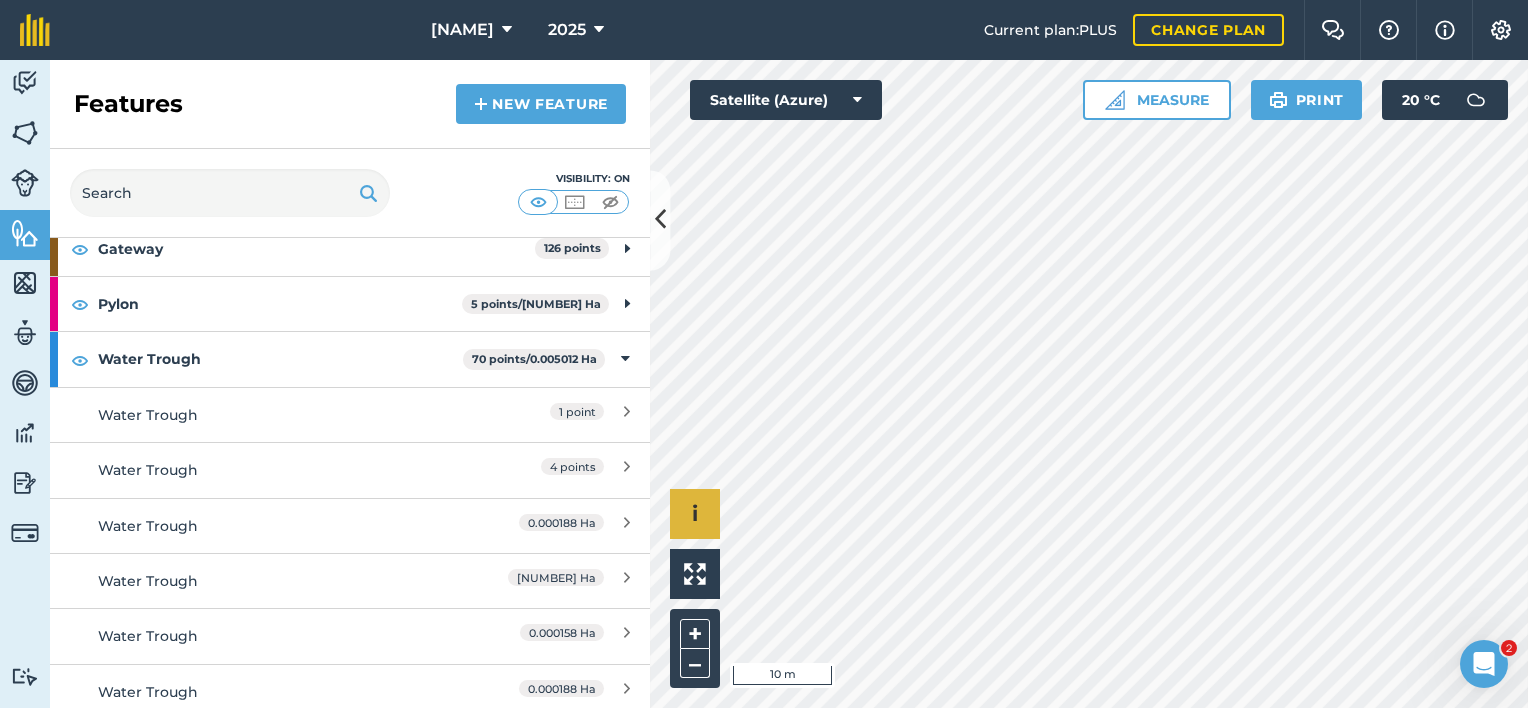scroll, scrollTop: 400, scrollLeft: 0, axis: vertical 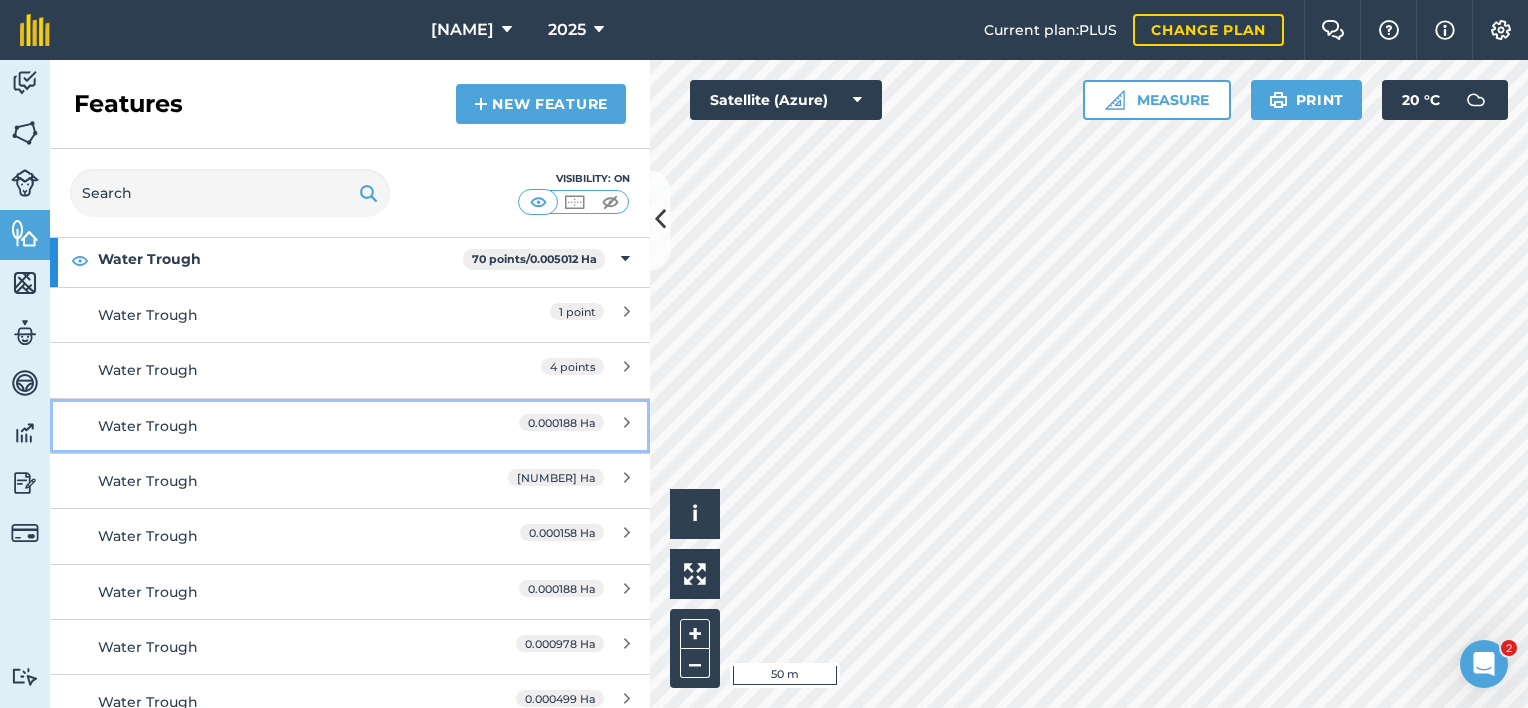 click on "0.000188   Ha" at bounding box center [561, 422] 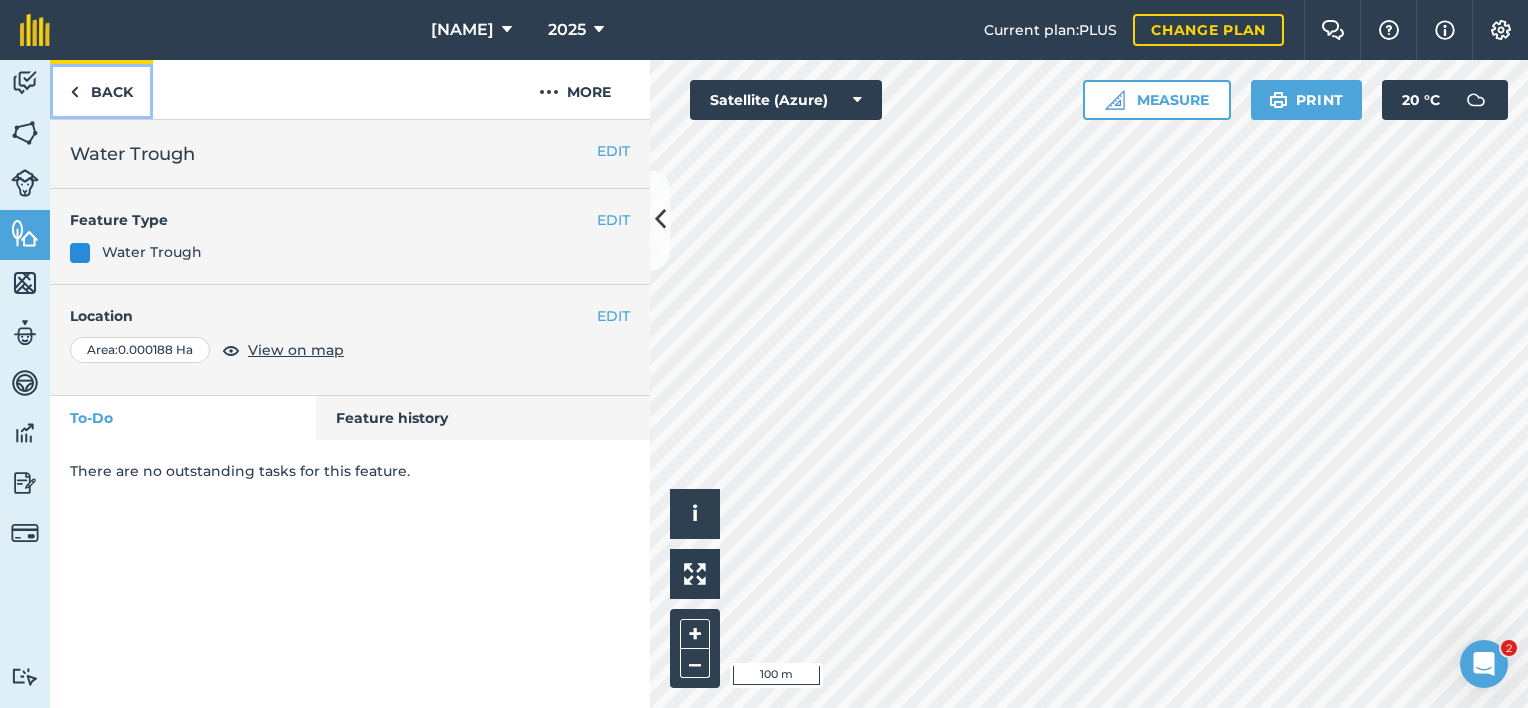 click on "Back" at bounding box center [101, 89] 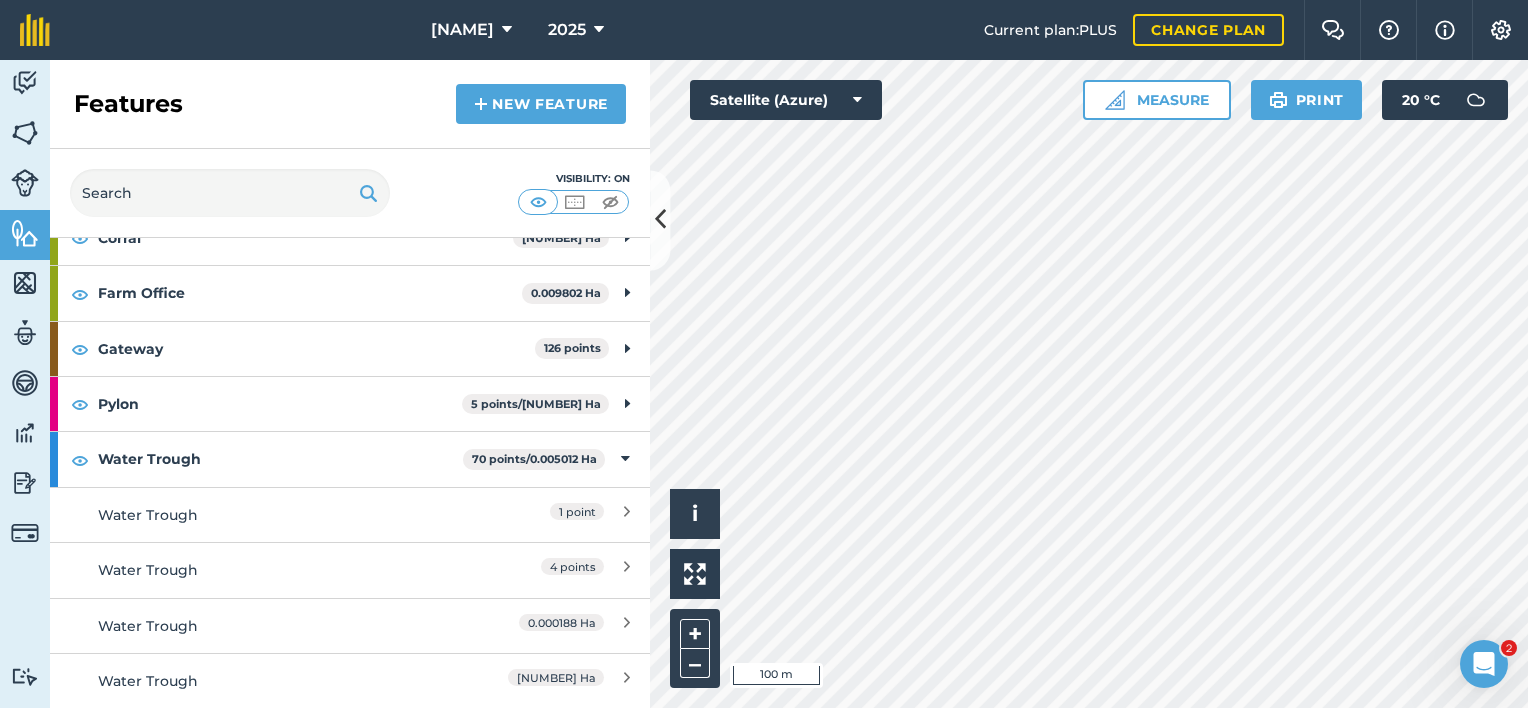 scroll, scrollTop: 300, scrollLeft: 0, axis: vertical 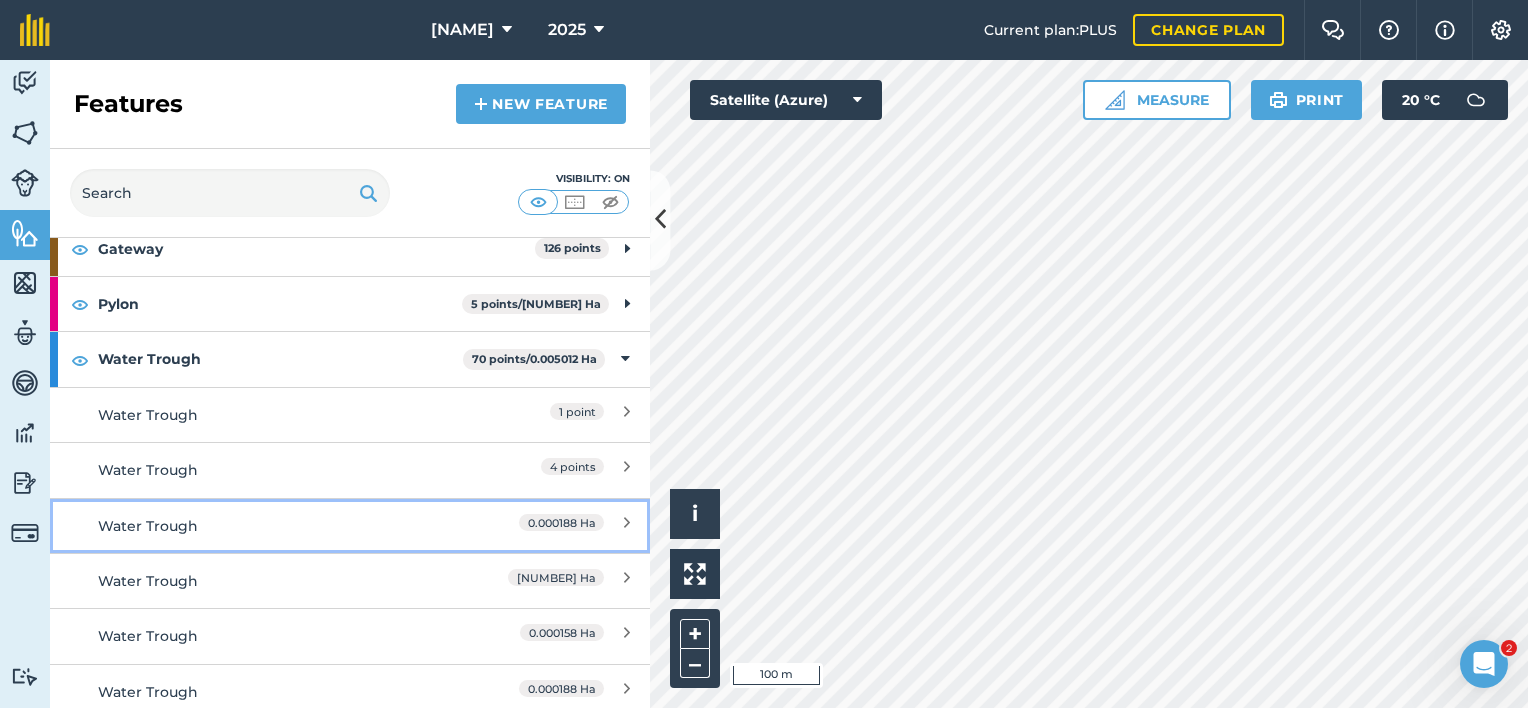 click on "Water Trough 0.000188   Ha" at bounding box center [350, 525] 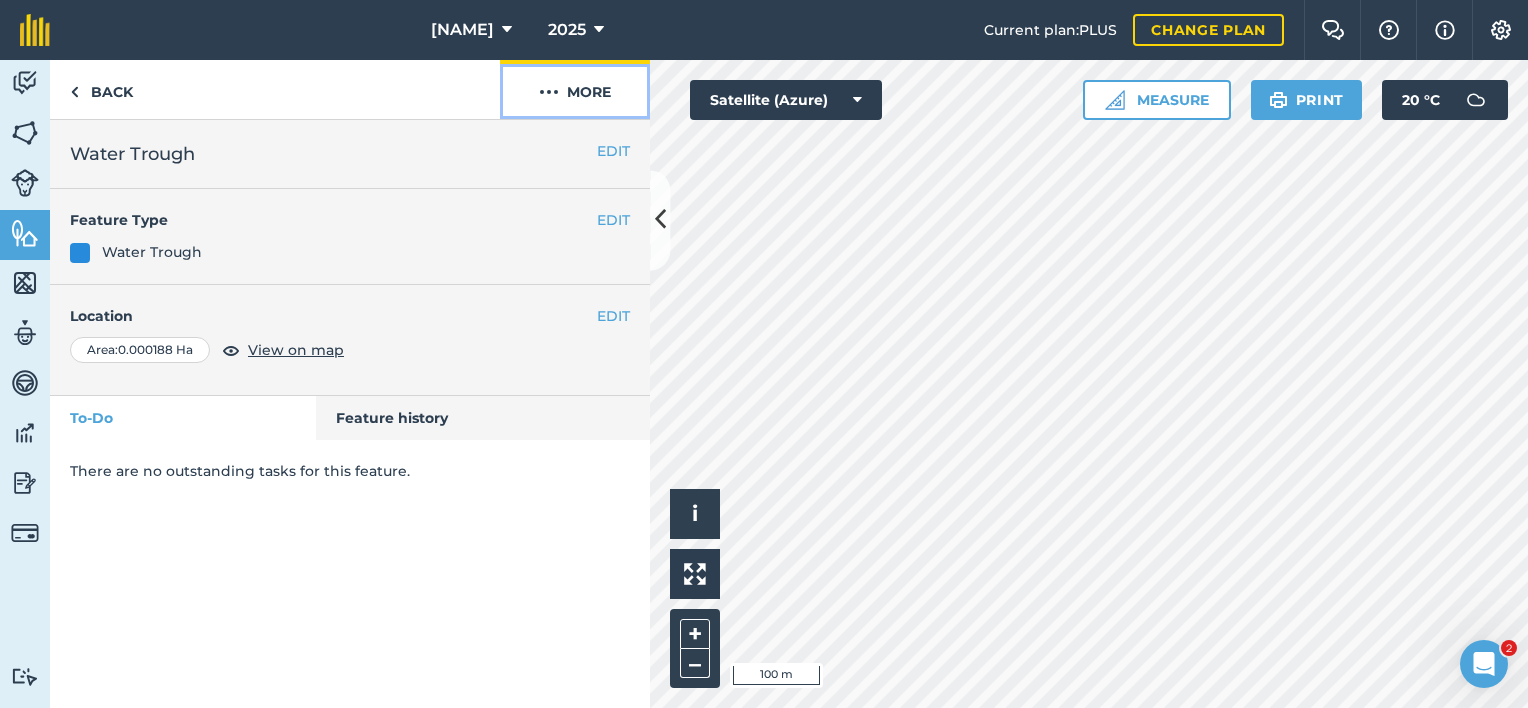 click on "More" at bounding box center (575, 89) 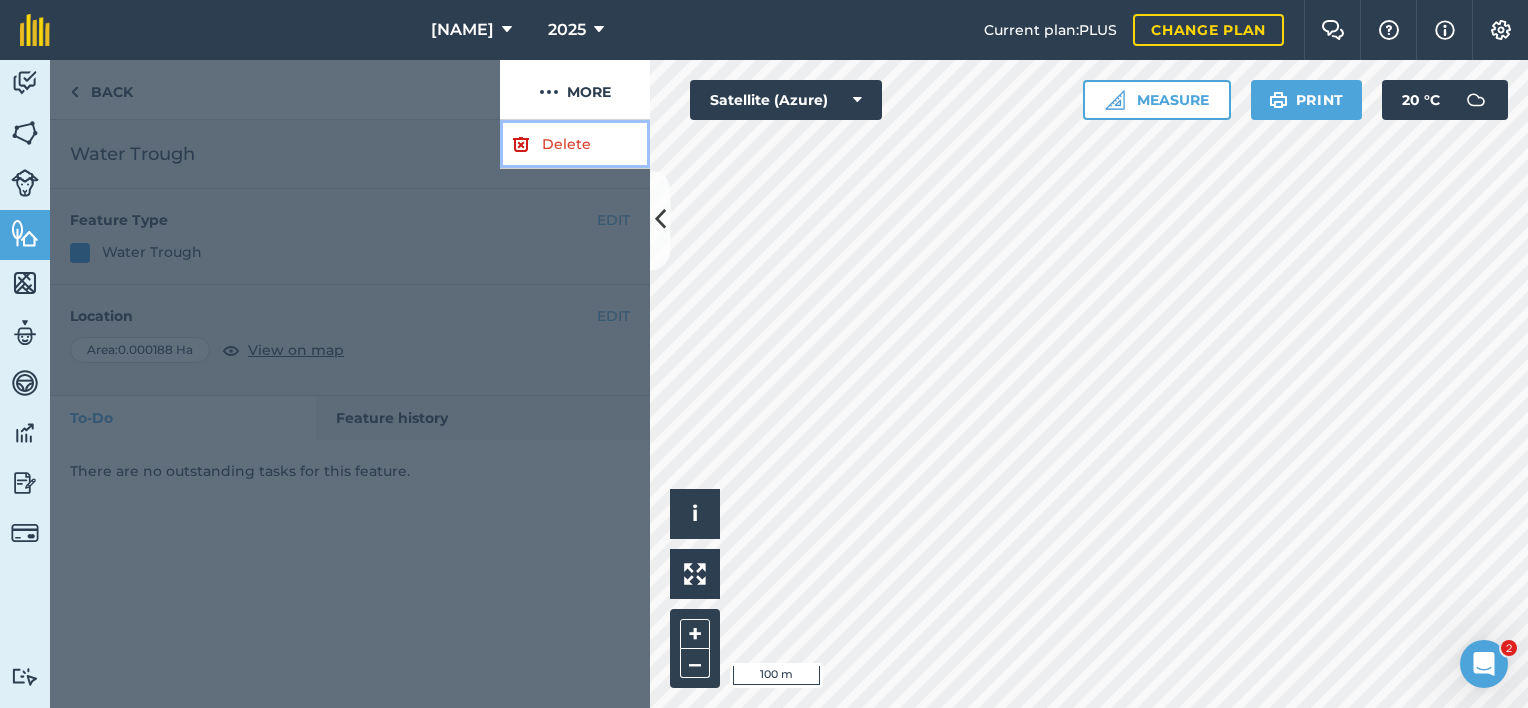 click on "Delete" at bounding box center (575, 144) 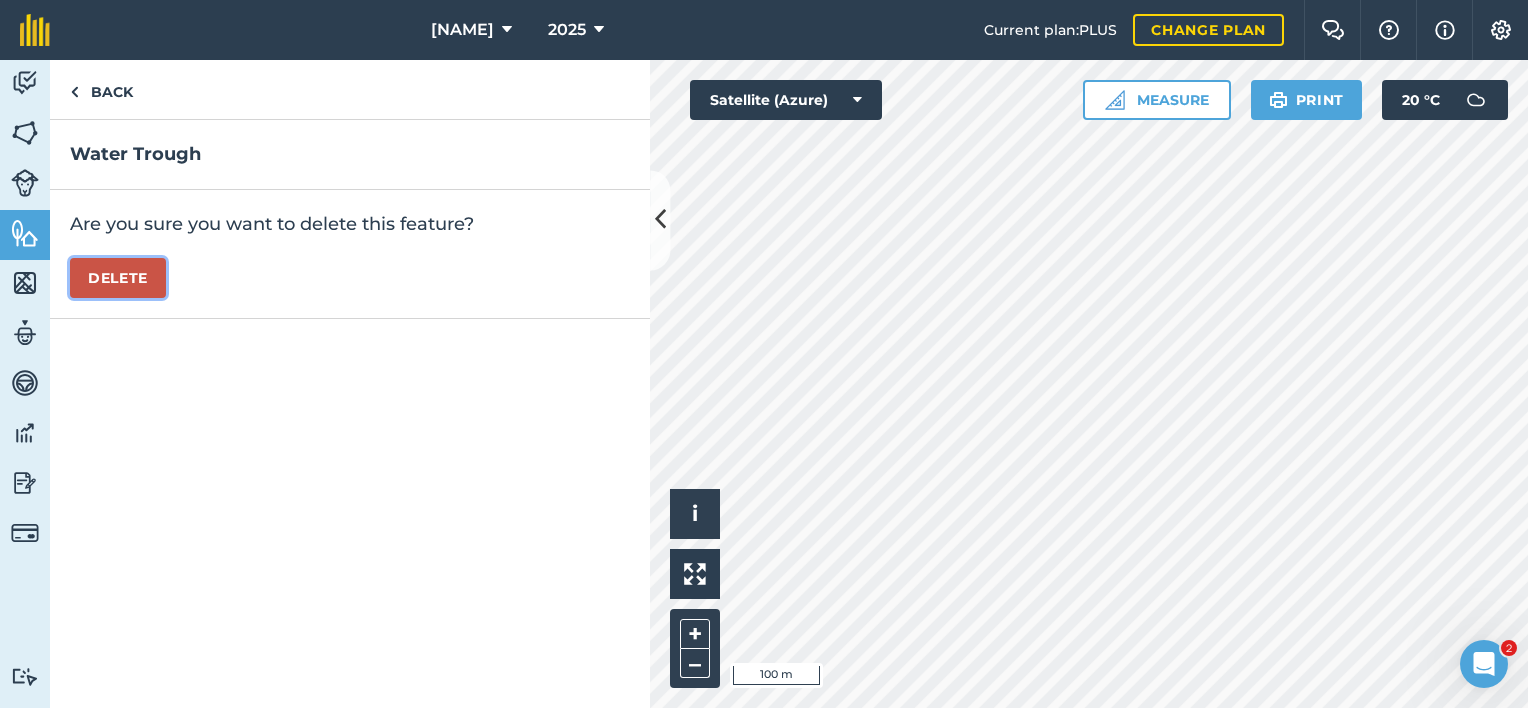 click on "Delete" at bounding box center [118, 278] 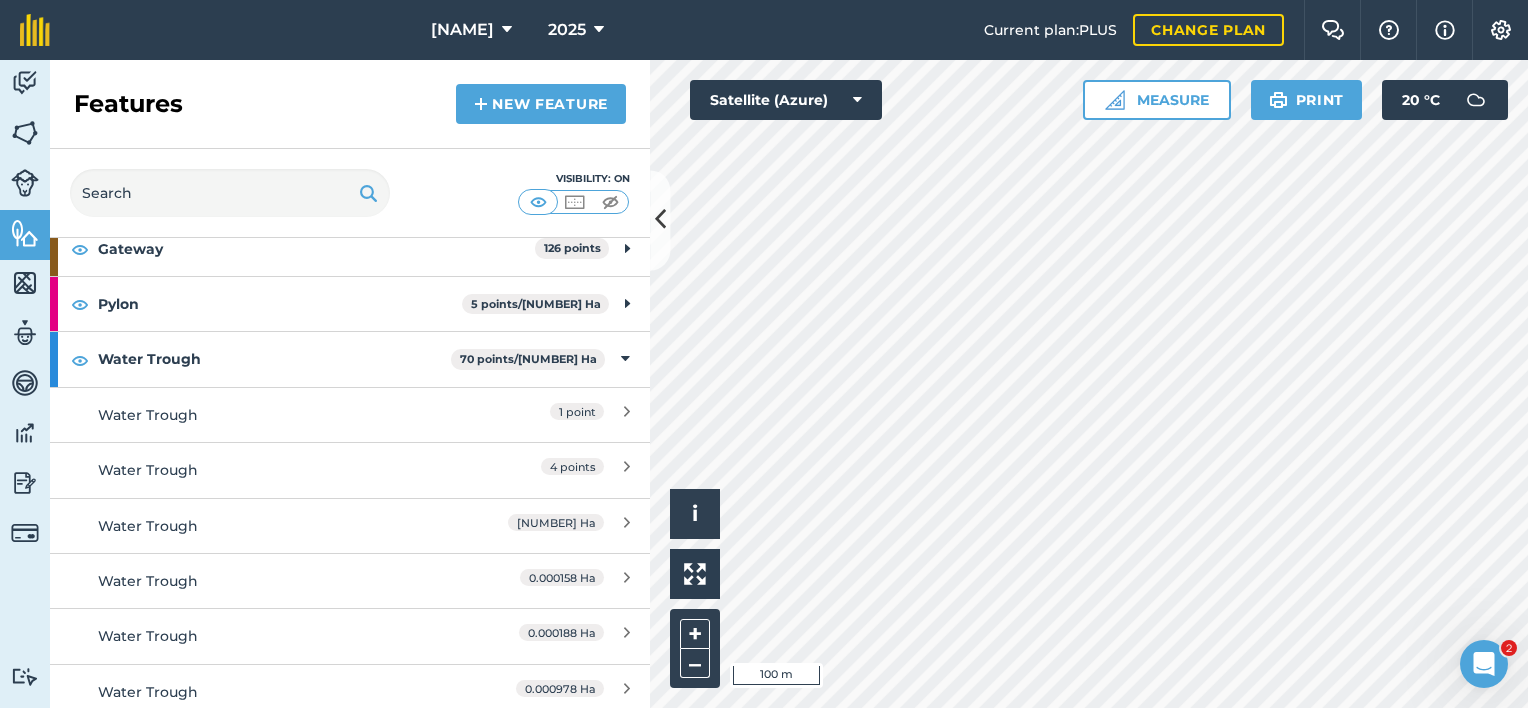 scroll, scrollTop: 400, scrollLeft: 0, axis: vertical 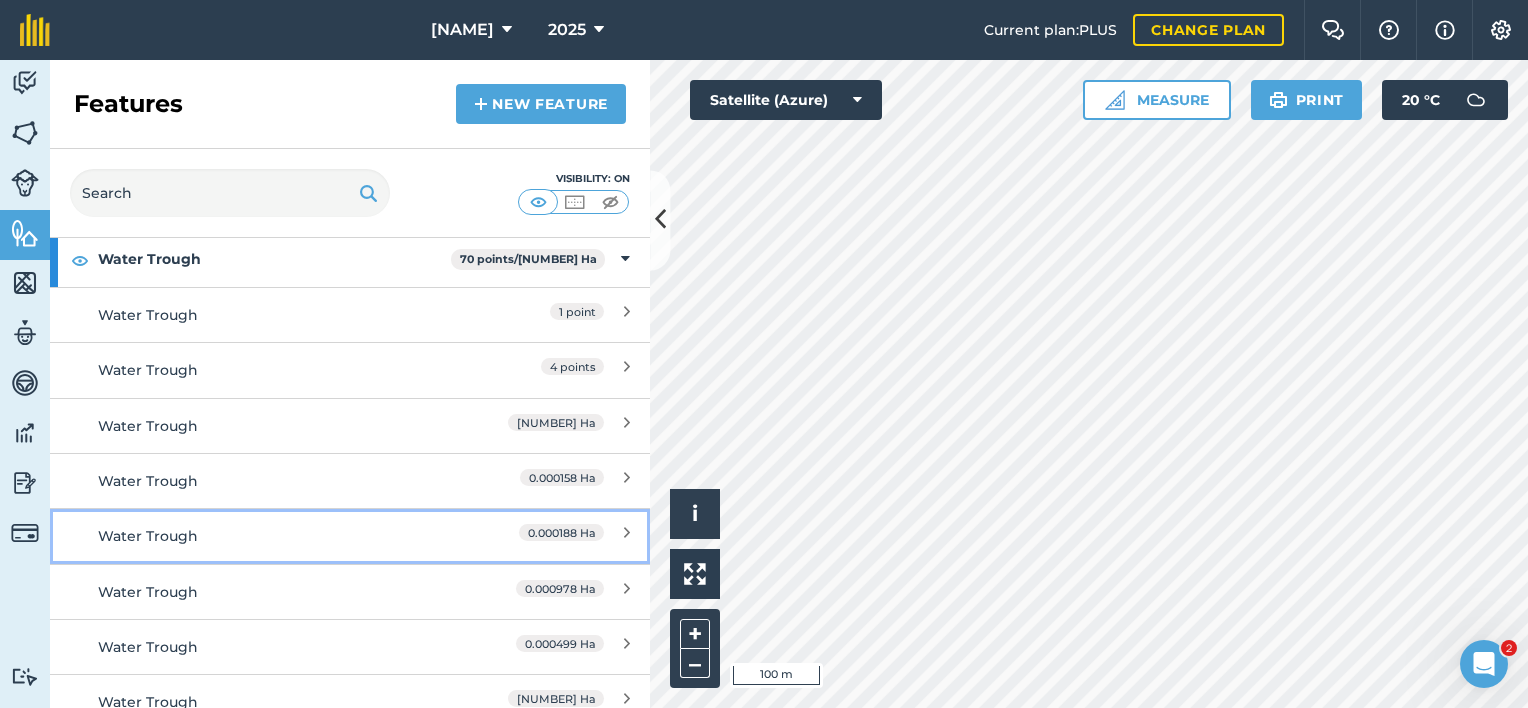 click on "Water Trough 0.000188   Ha" at bounding box center [350, 535] 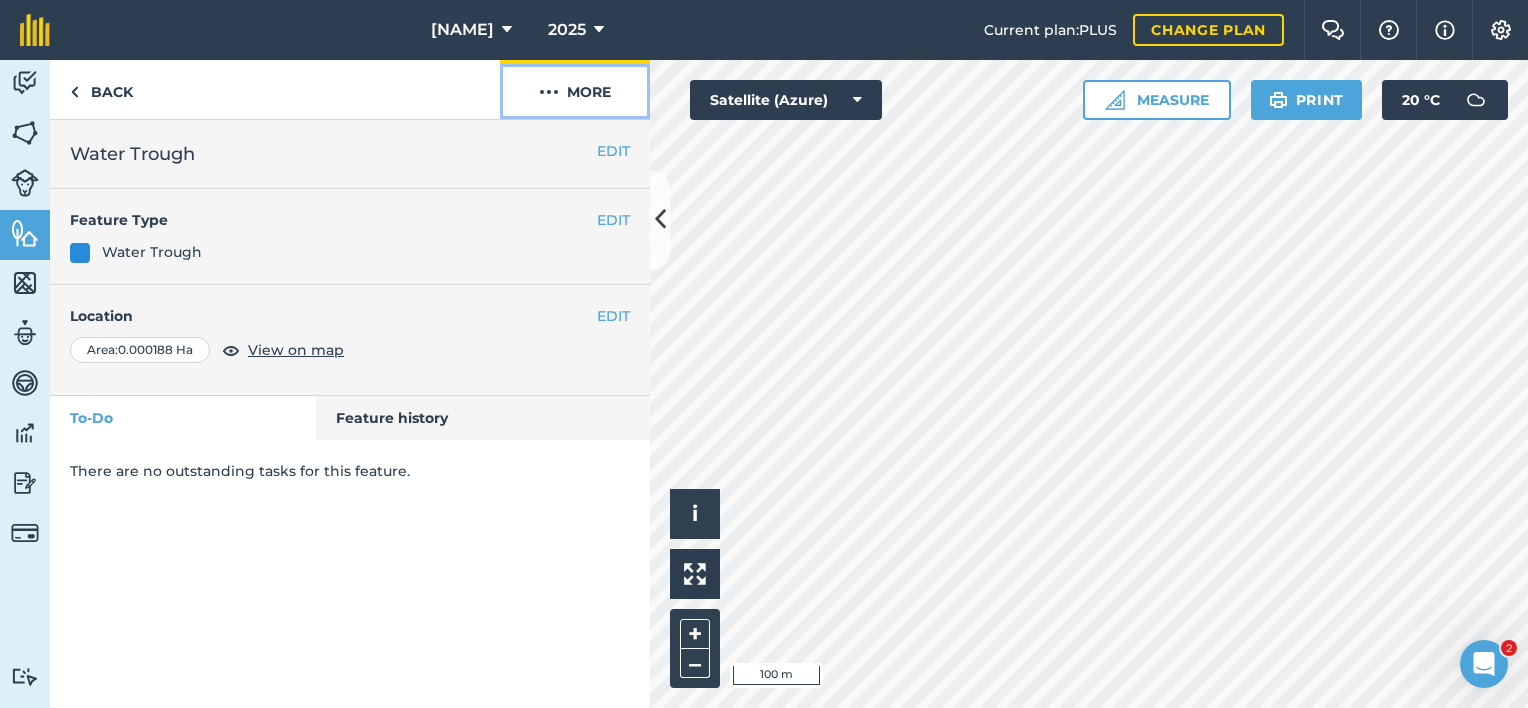 click at bounding box center [549, 92] 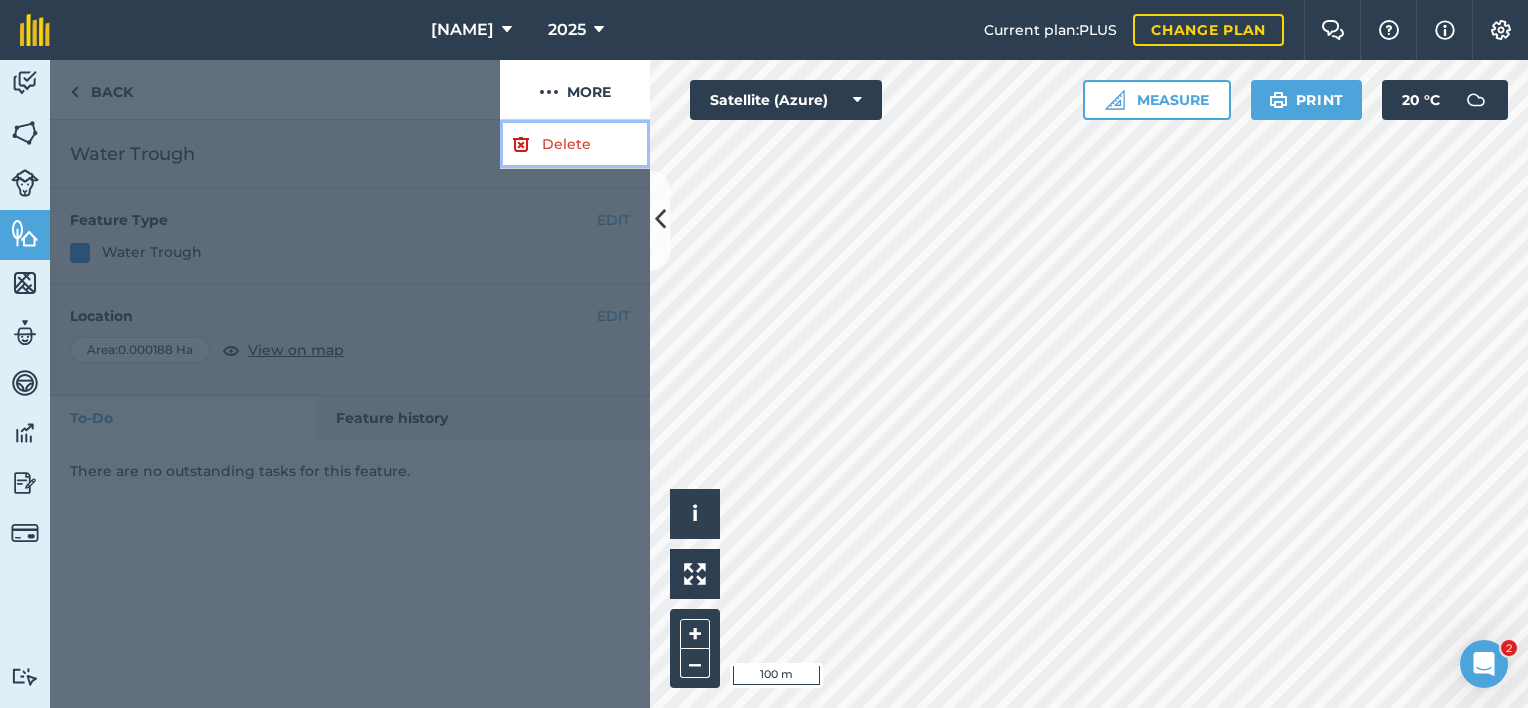 click on "Delete" at bounding box center (575, 144) 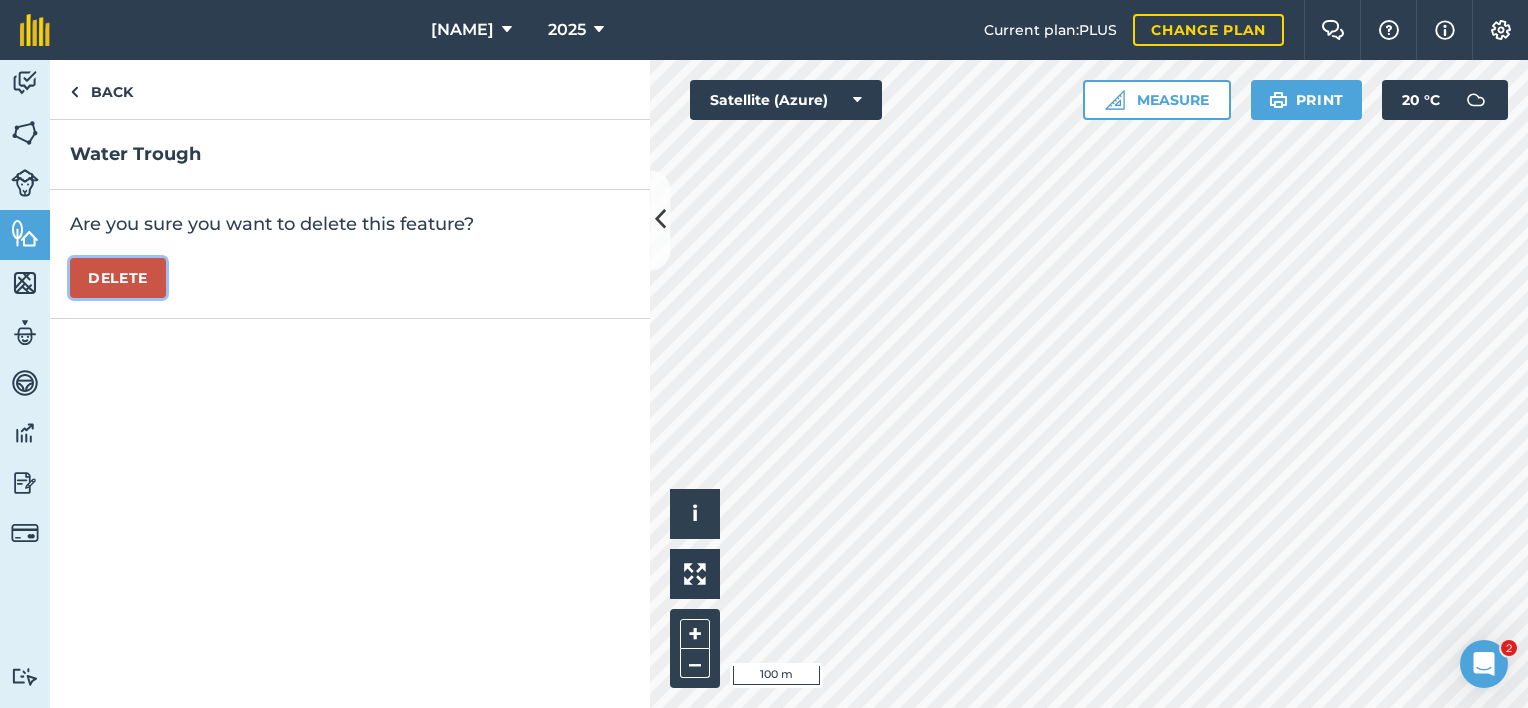 click on "Delete" at bounding box center [118, 278] 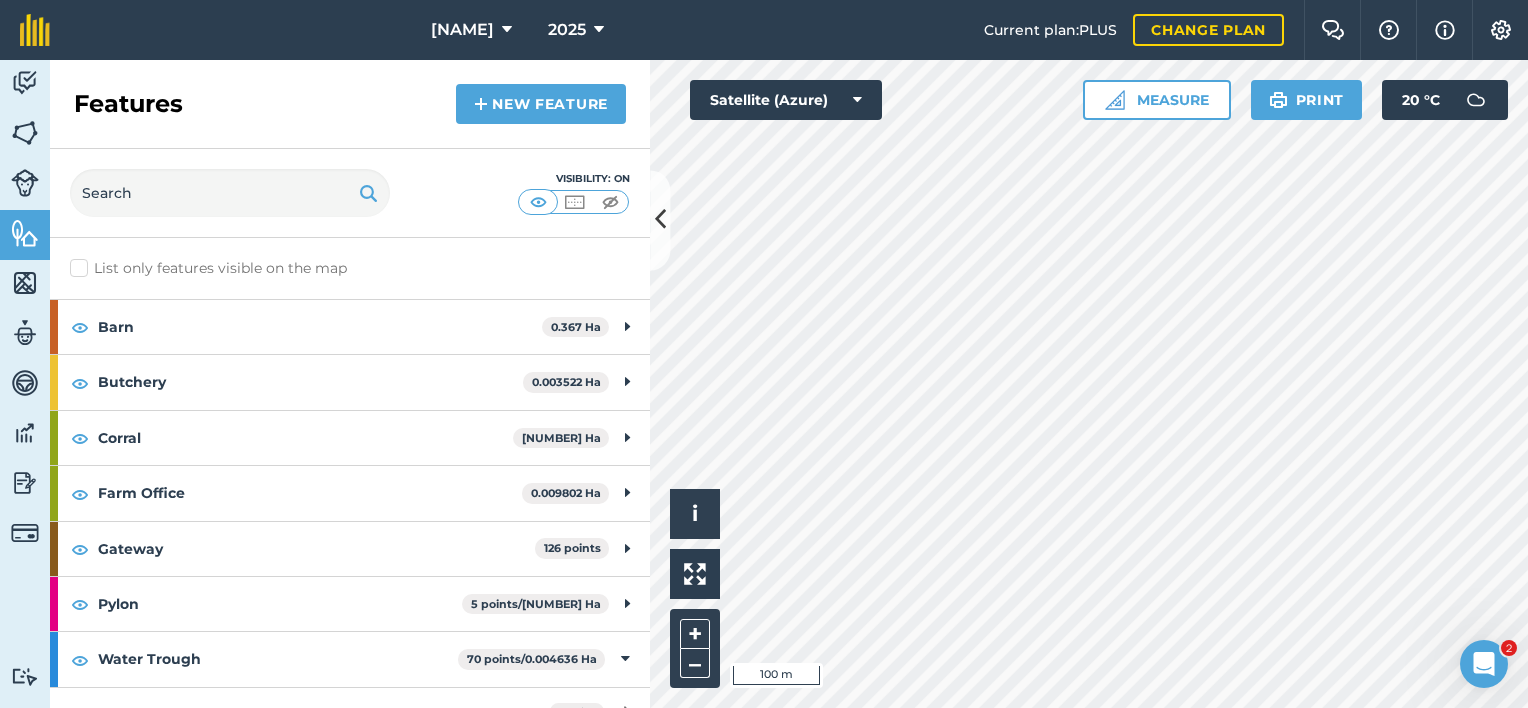 scroll, scrollTop: 300, scrollLeft: 0, axis: vertical 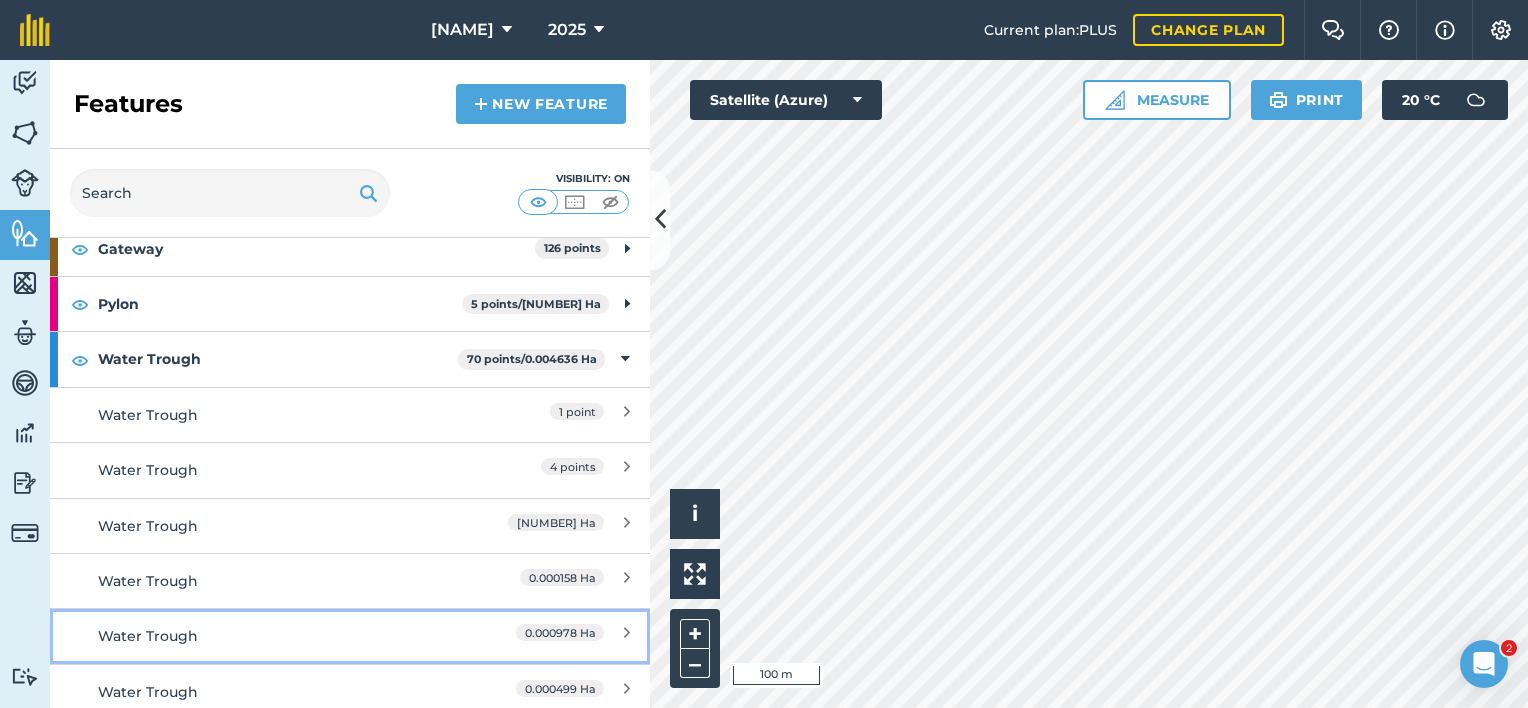 click on "Water Trough 0.000978   Ha" at bounding box center [350, 635] 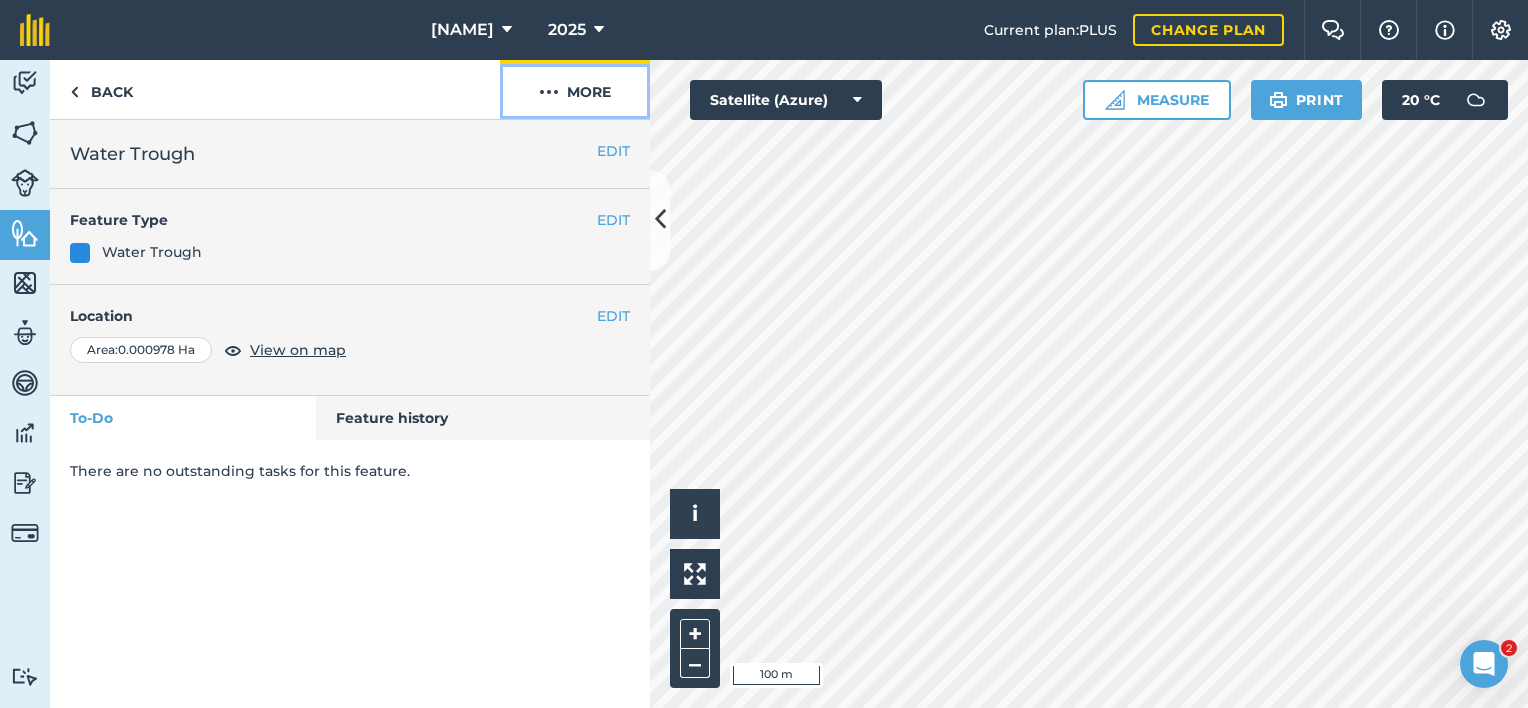 click on "More" at bounding box center (575, 89) 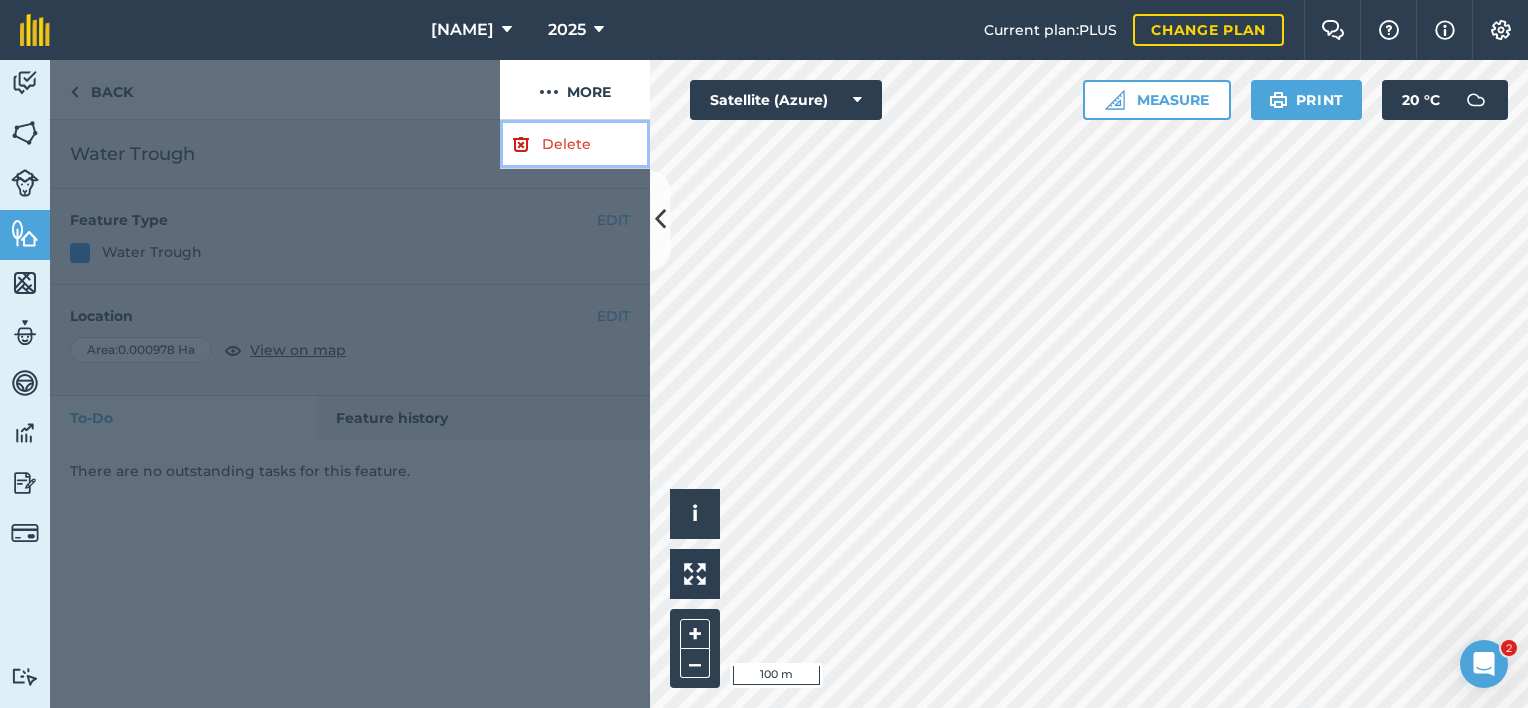 click on "Delete" at bounding box center (575, 144) 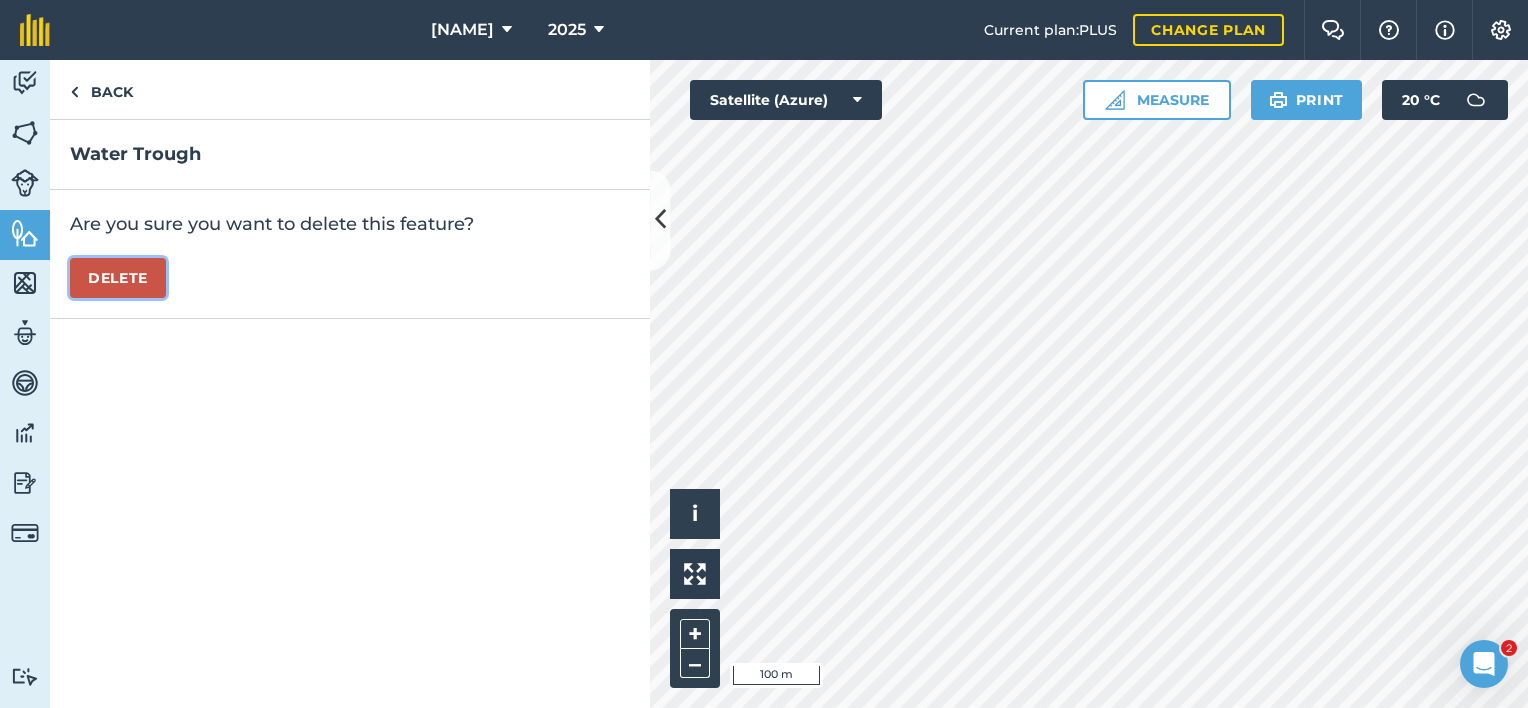 click on "Delete" at bounding box center [118, 278] 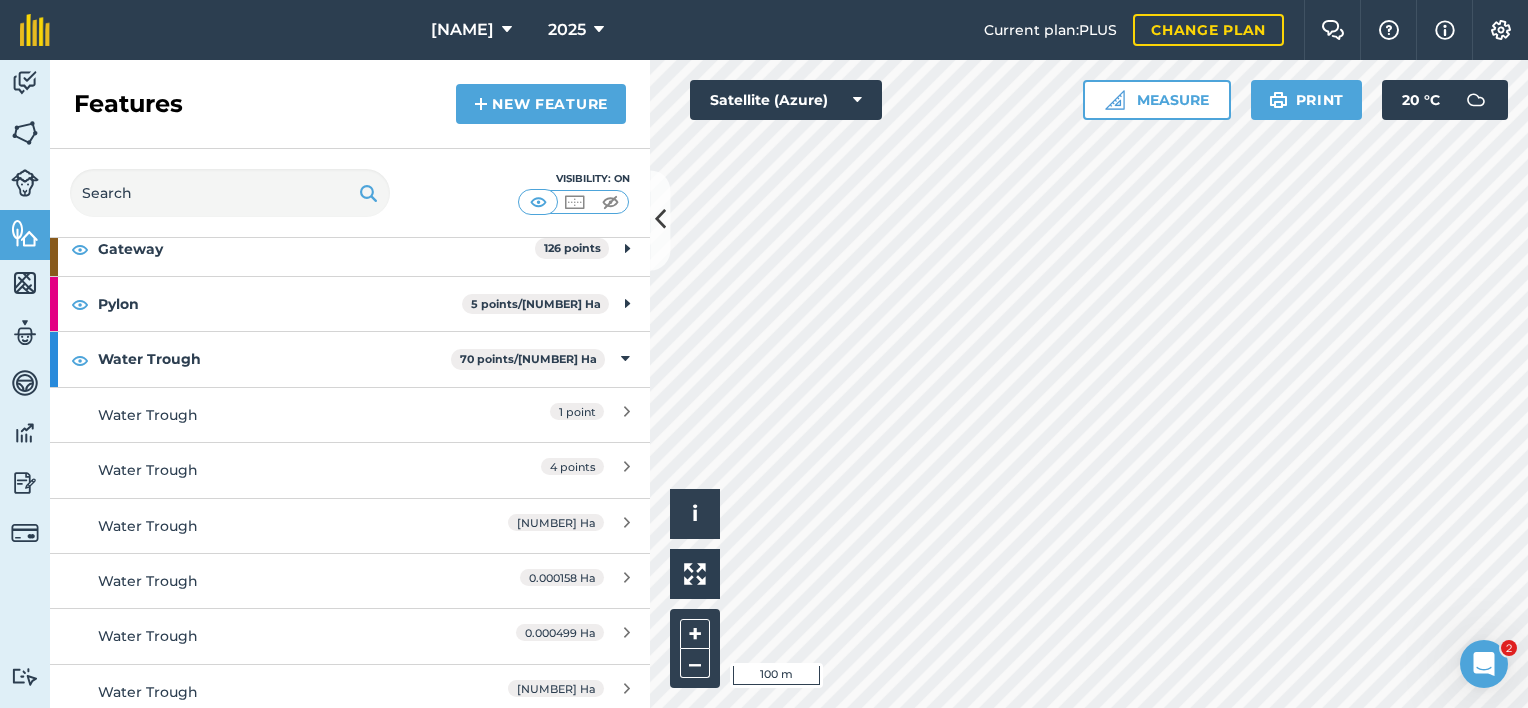scroll, scrollTop: 400, scrollLeft: 0, axis: vertical 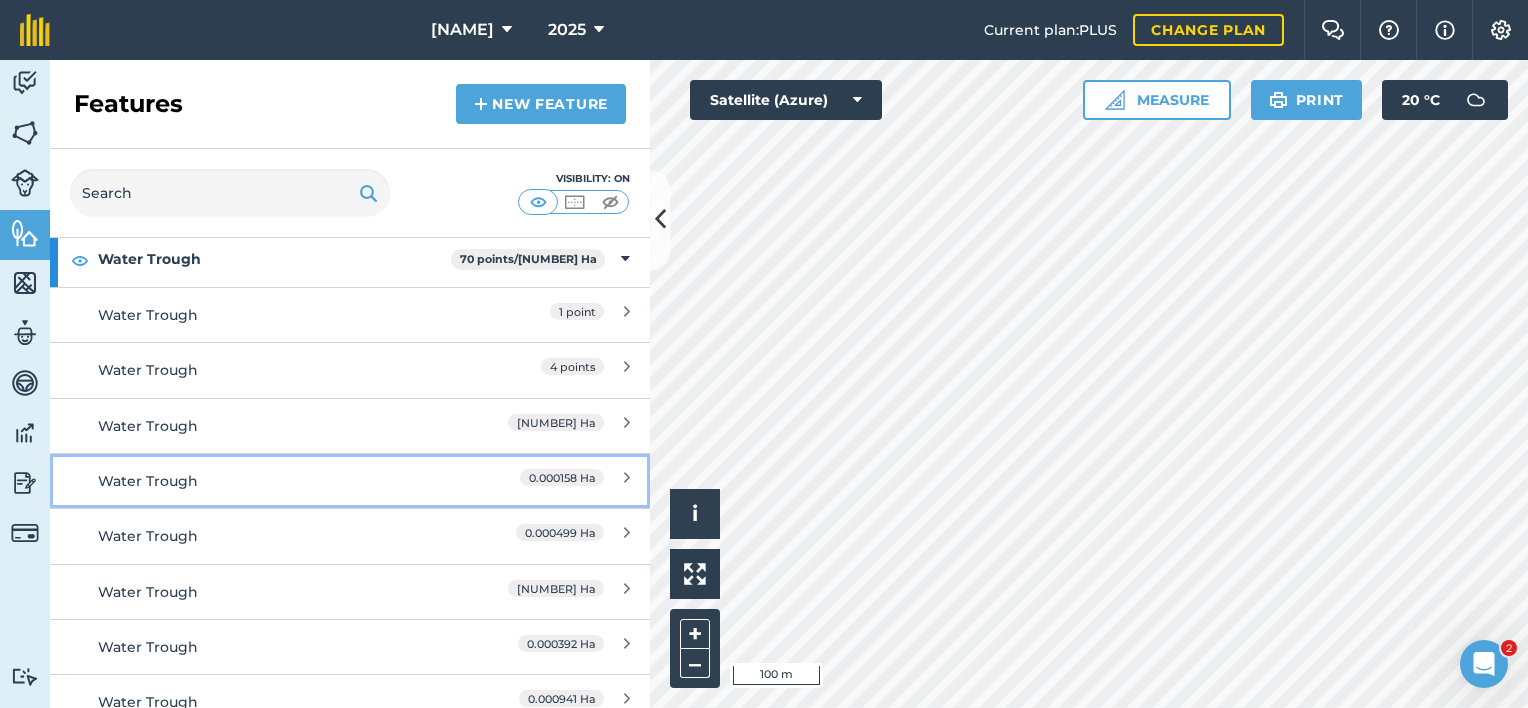 click on "Water Trough [NUMBER]   Ha" at bounding box center [350, 480] 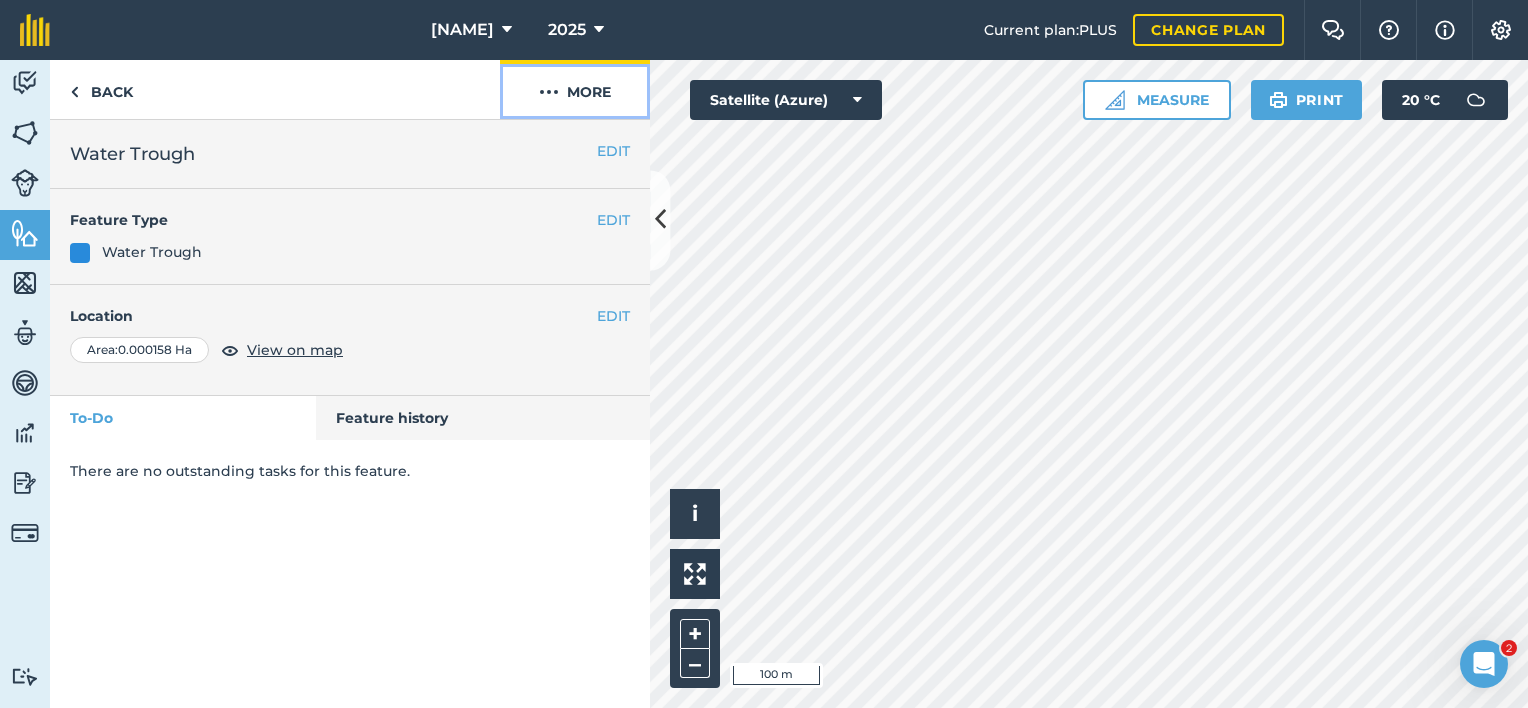 click on "More" at bounding box center (575, 89) 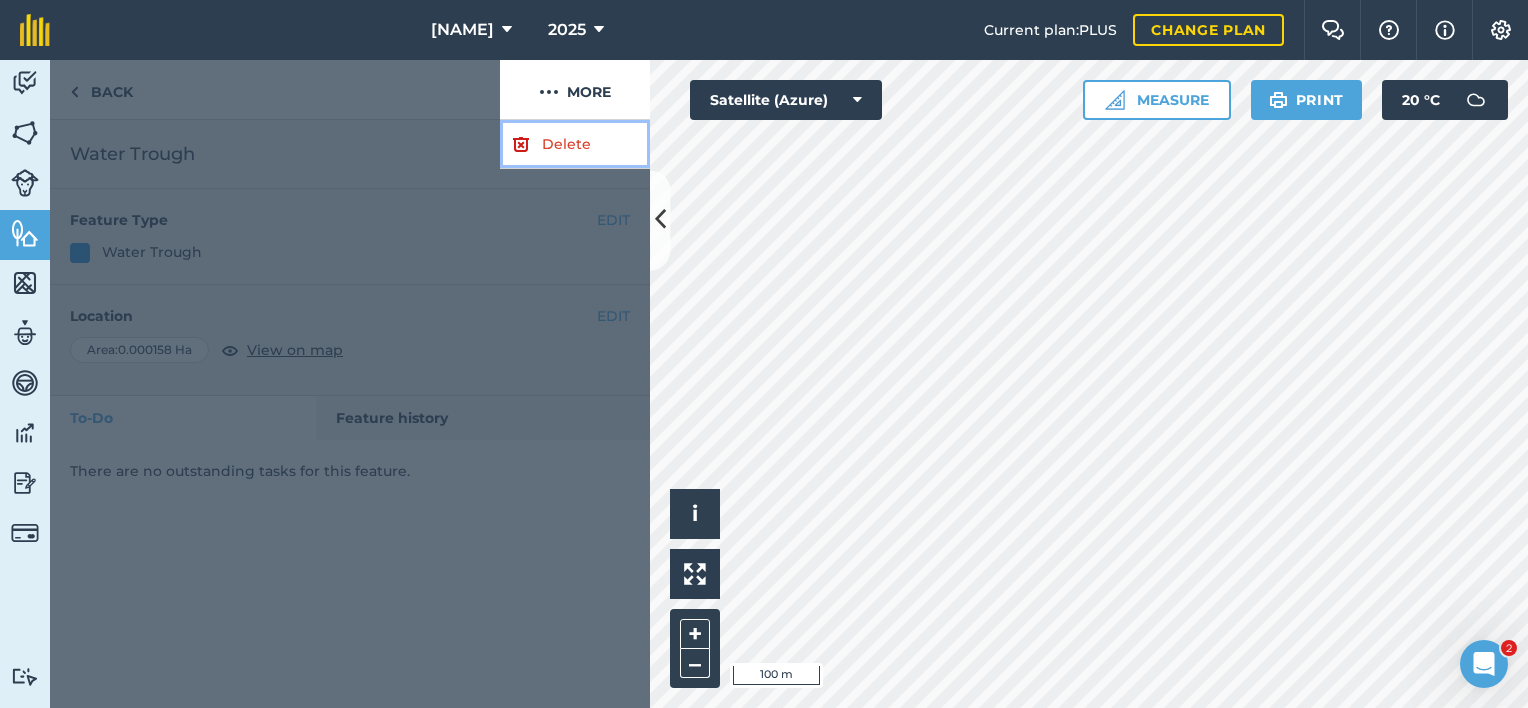click on "Delete" at bounding box center (575, 144) 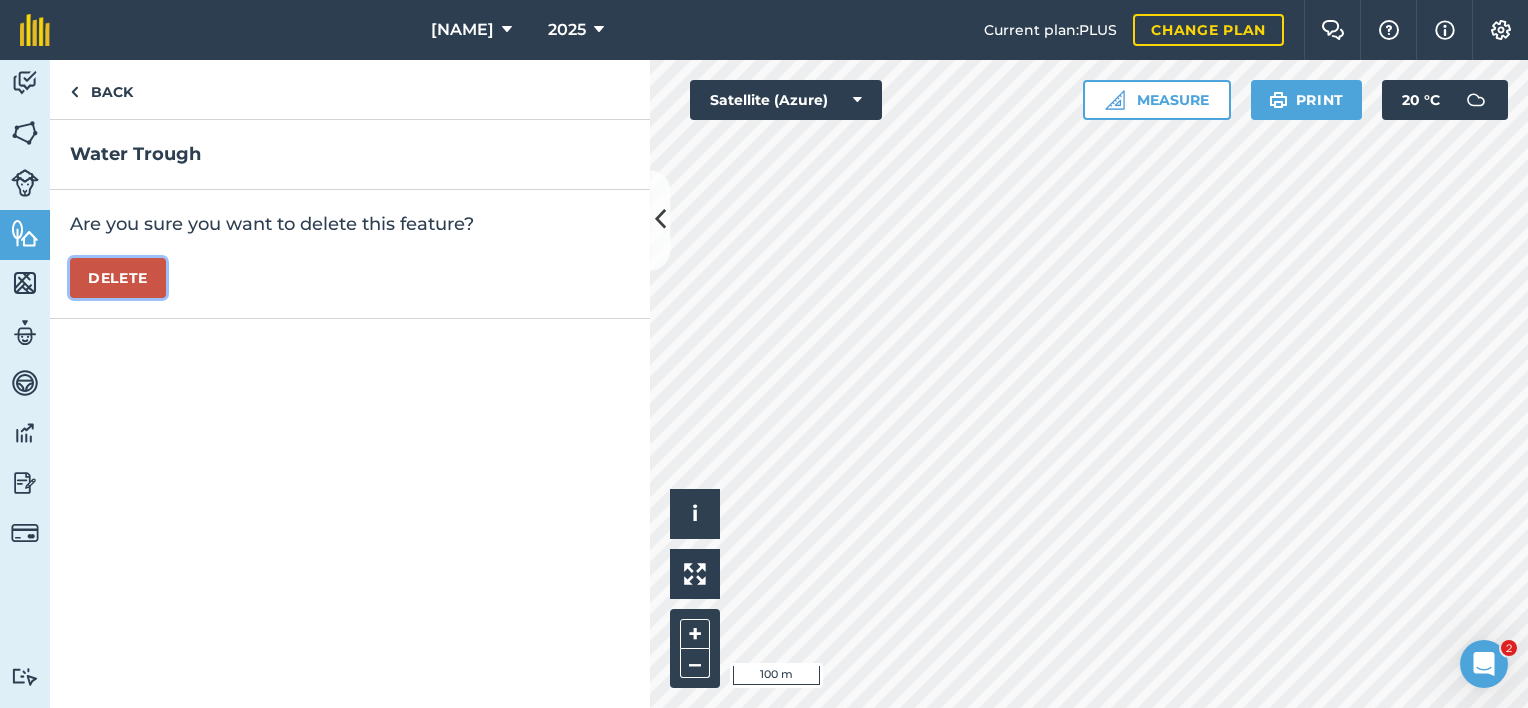 click on "Delete" at bounding box center [118, 278] 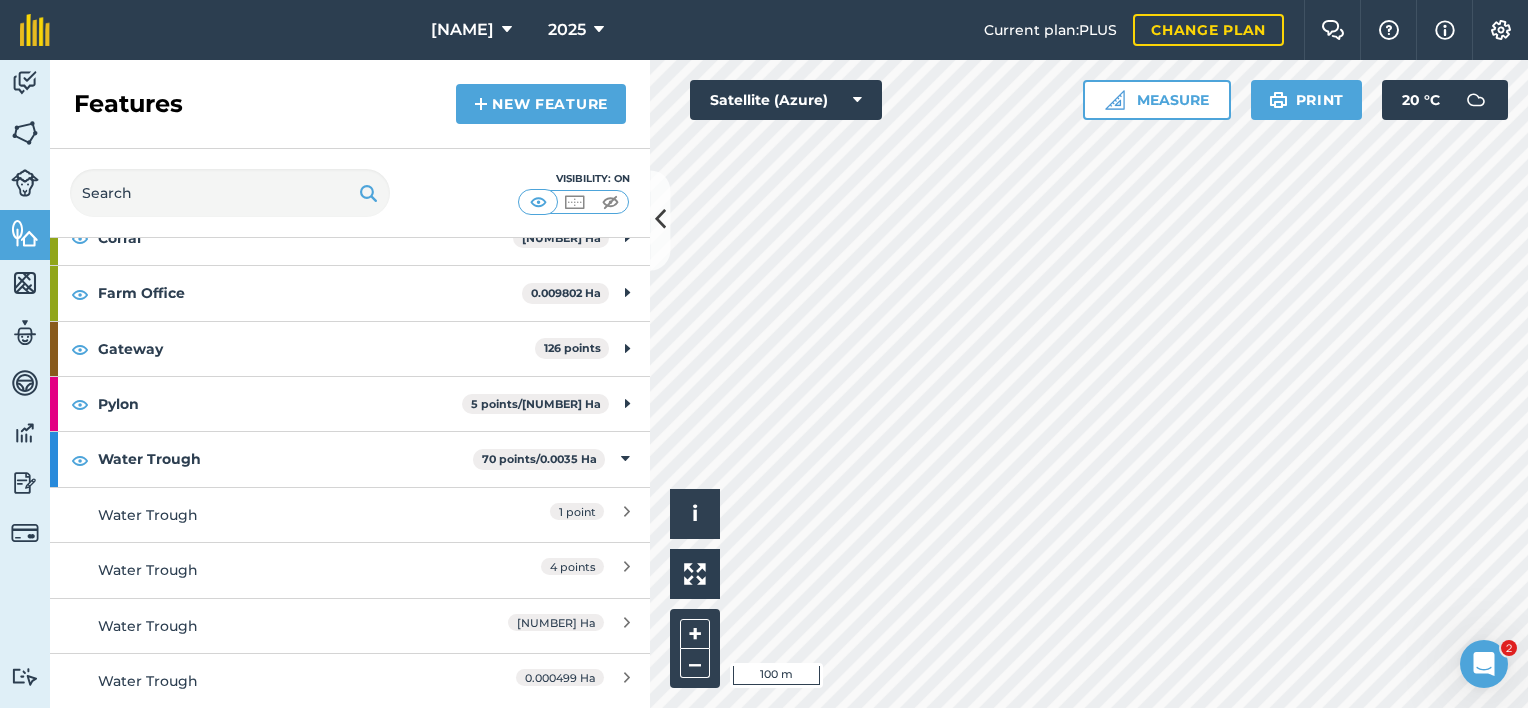 scroll, scrollTop: 400, scrollLeft: 0, axis: vertical 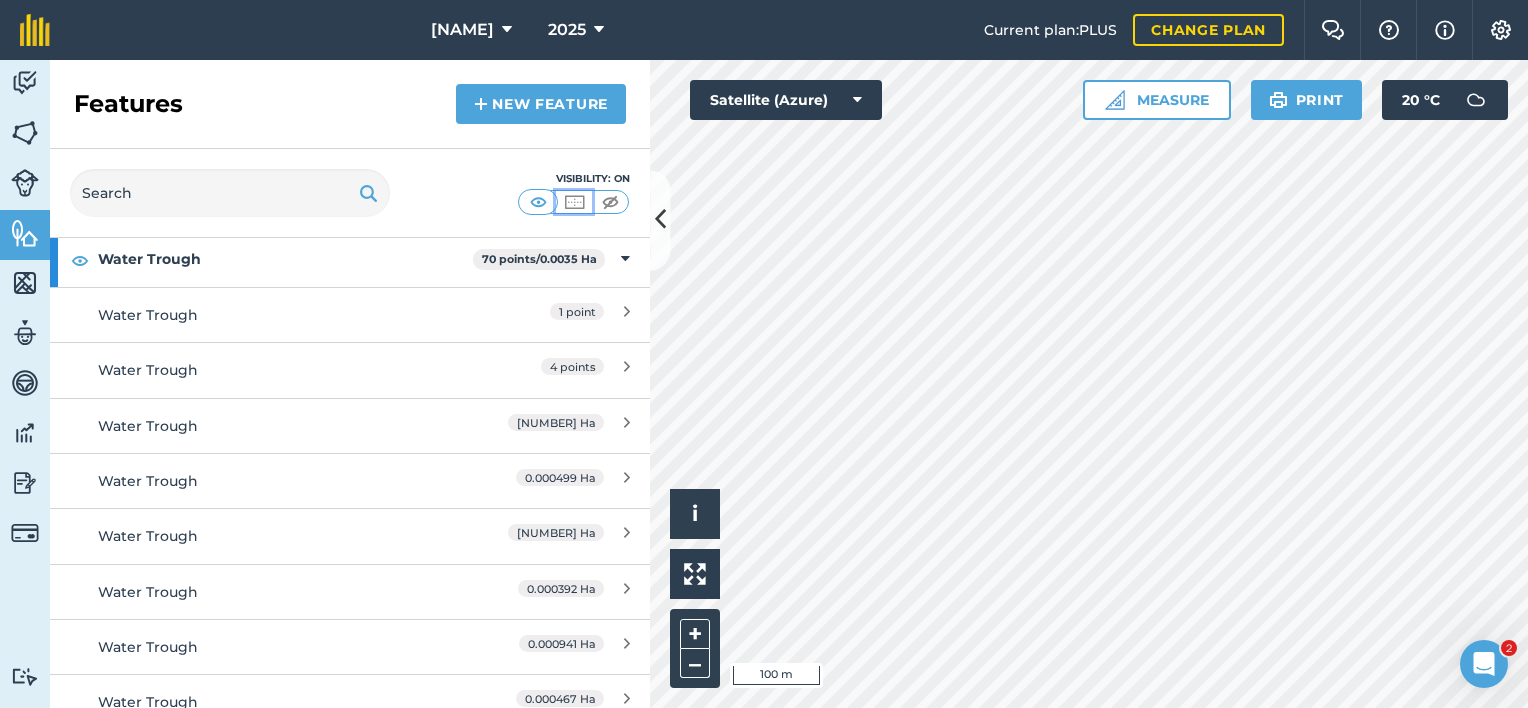 click at bounding box center [574, 202] 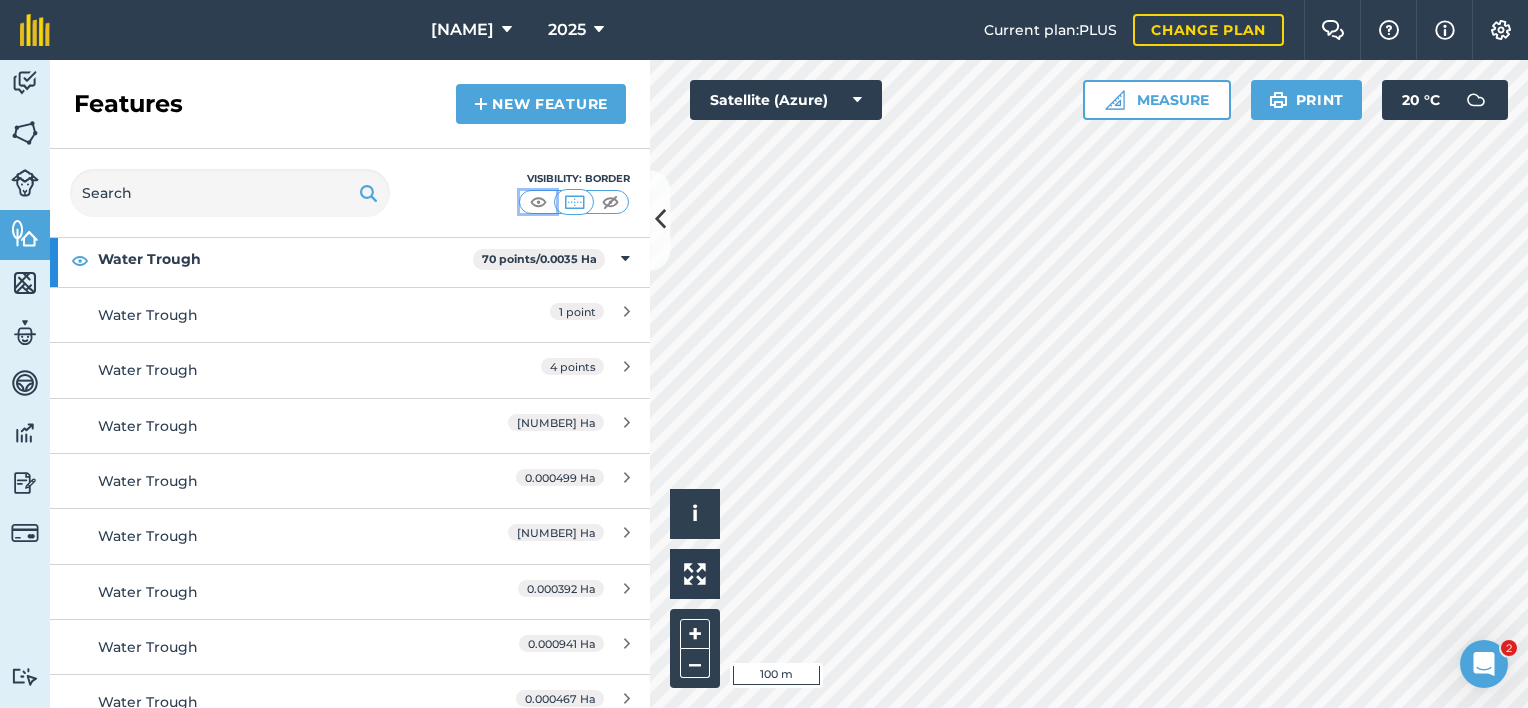 click at bounding box center (538, 202) 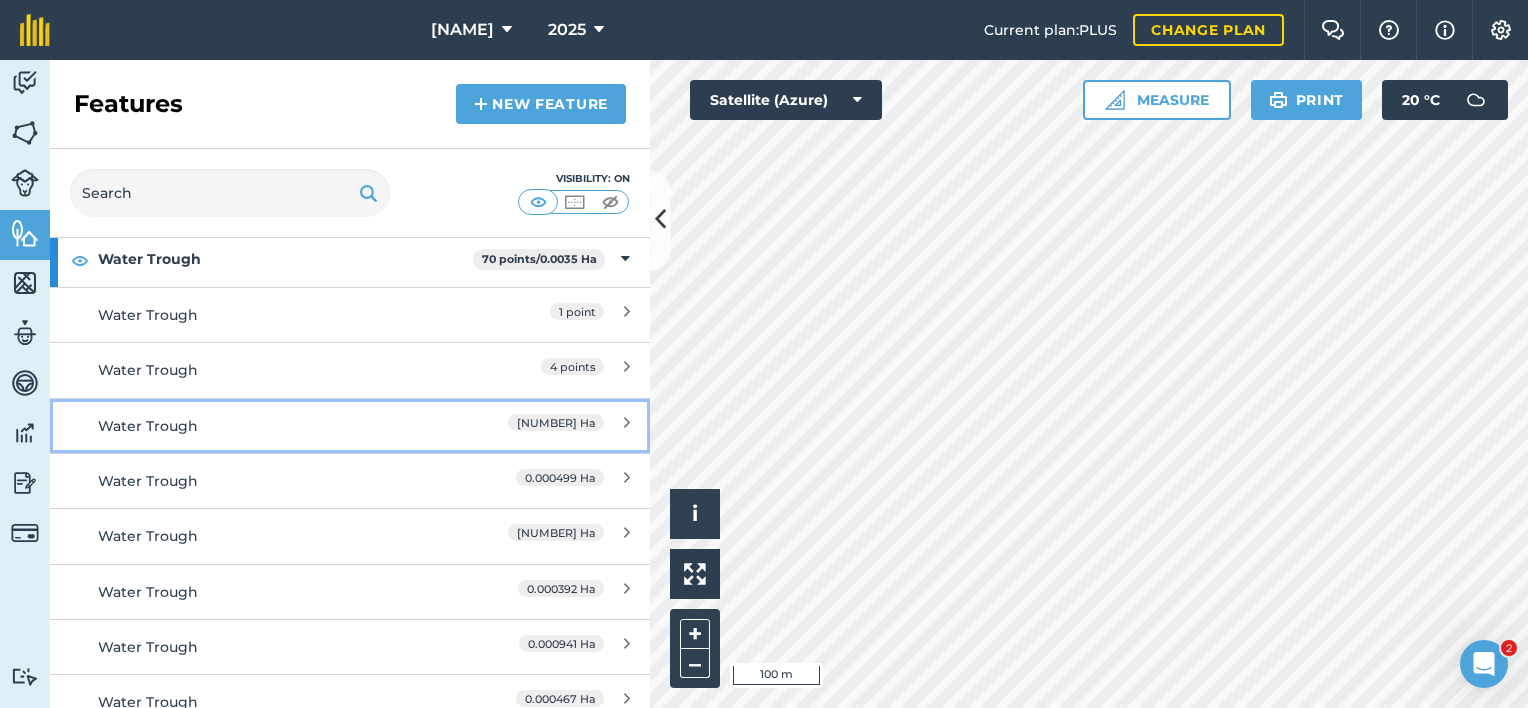 click on "Water Trough" at bounding box center [275, 426] 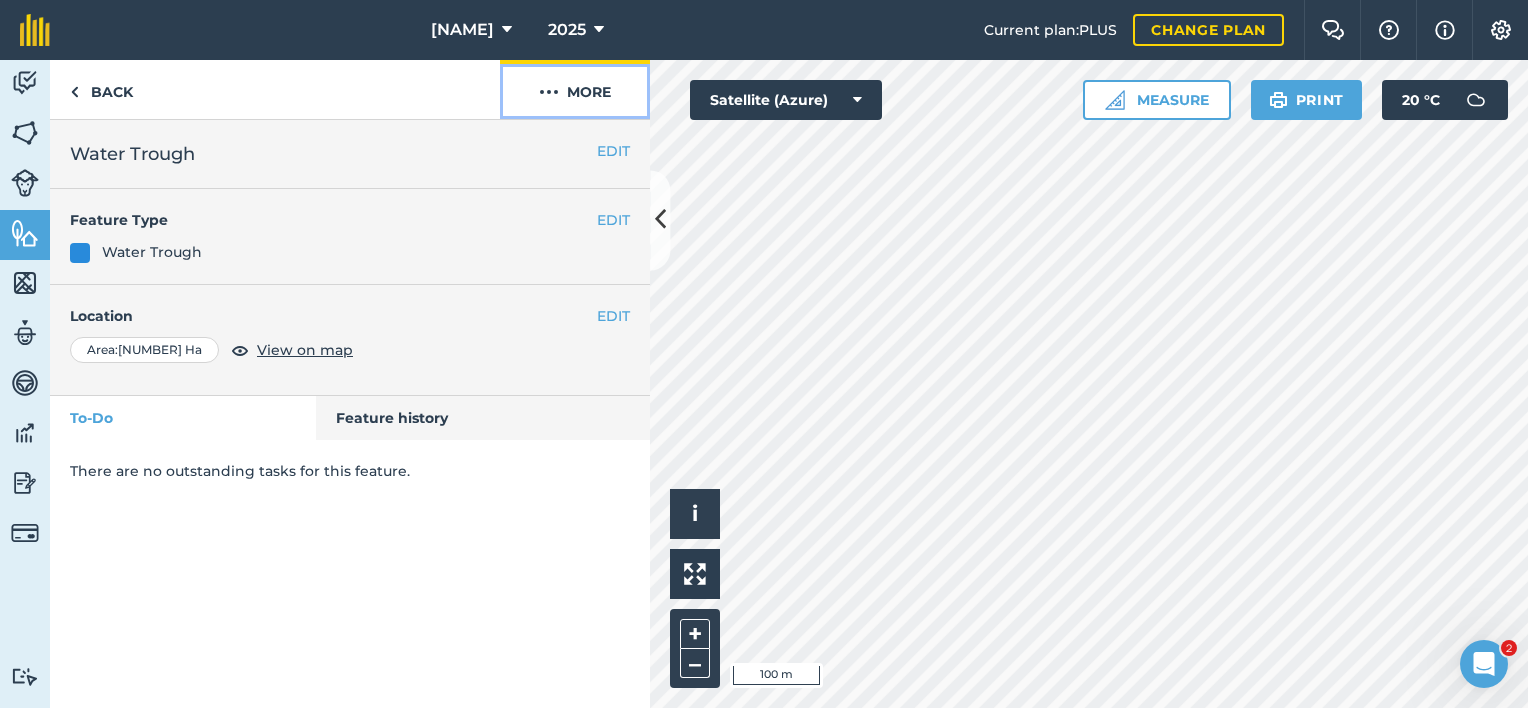 click at bounding box center (549, 92) 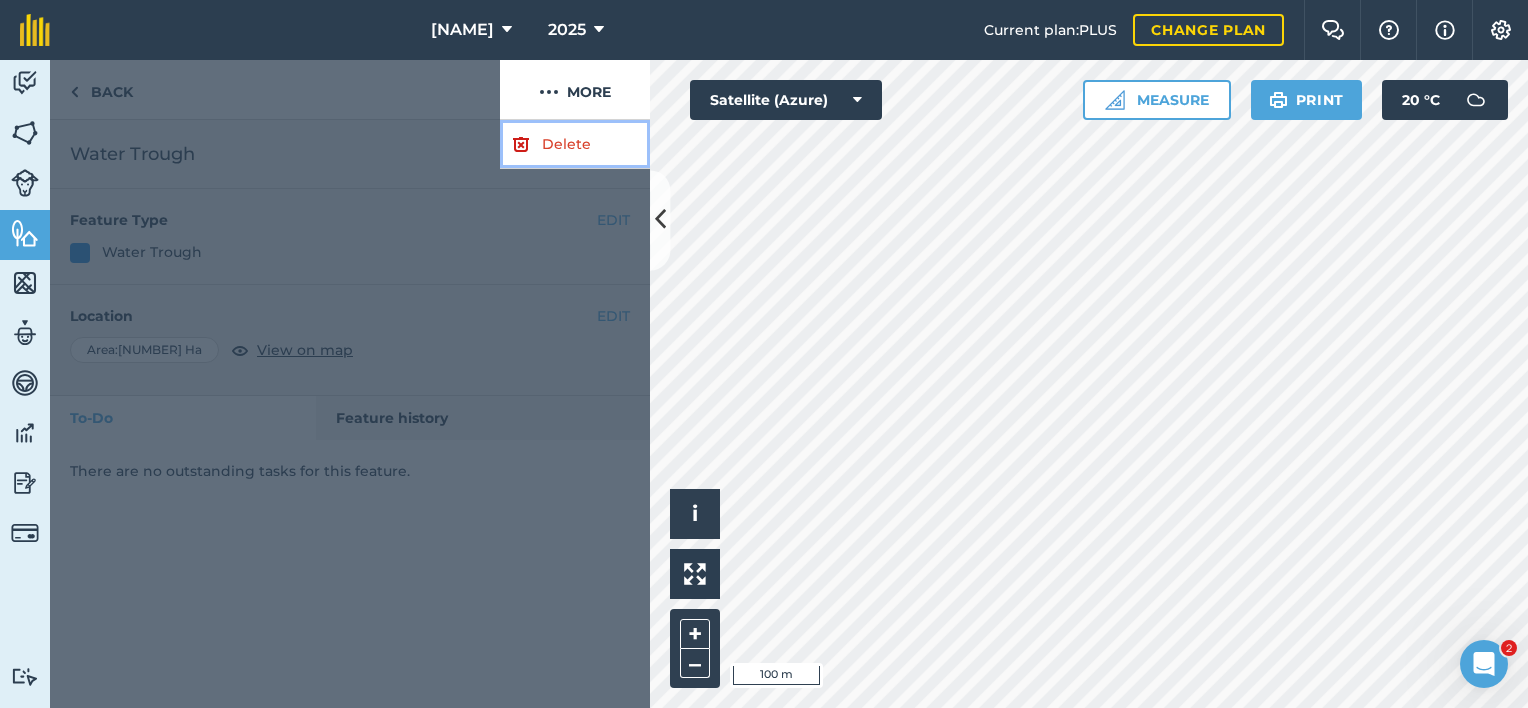 click on "Delete" at bounding box center [575, 144] 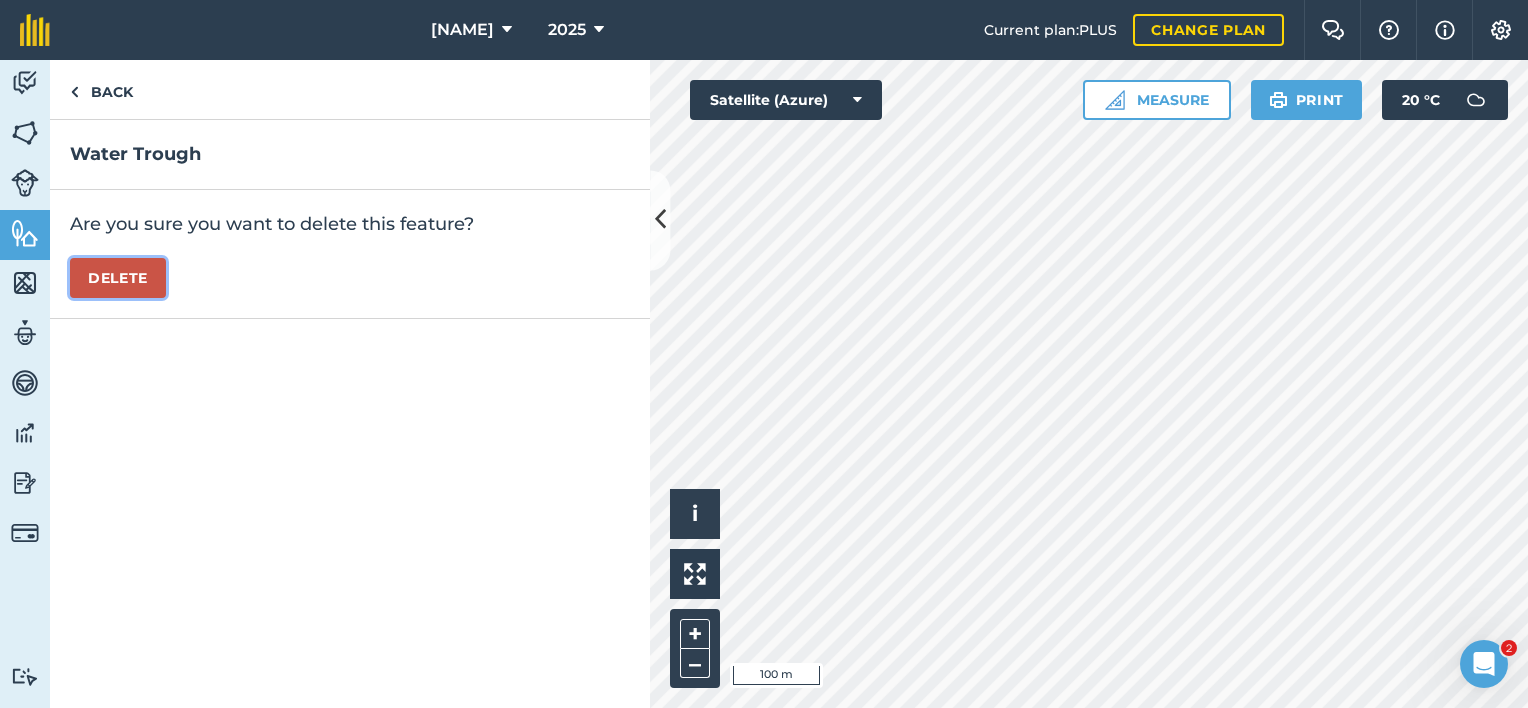 click on "Delete" at bounding box center (118, 278) 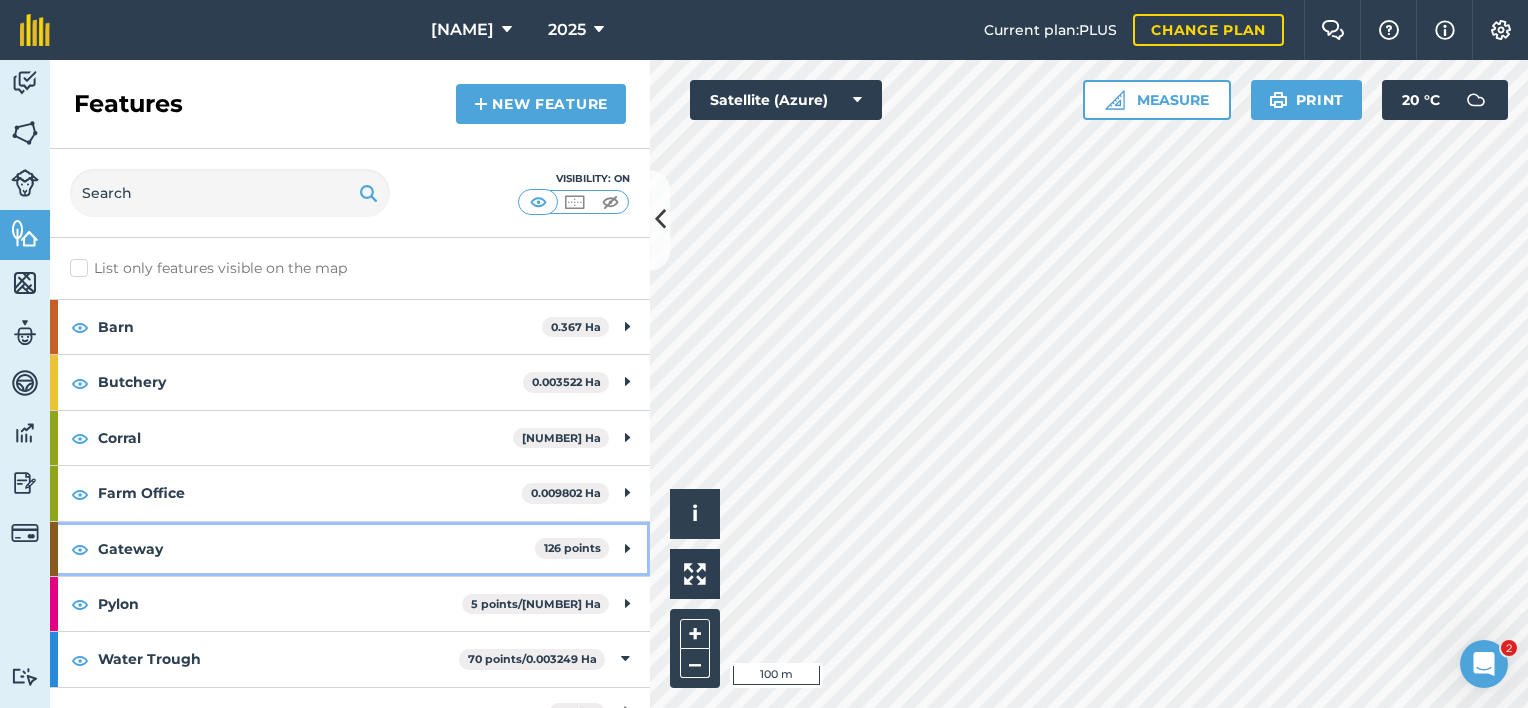 drag, startPoint x: 400, startPoint y: 488, endPoint x: 378, endPoint y: 526, distance: 43.908997 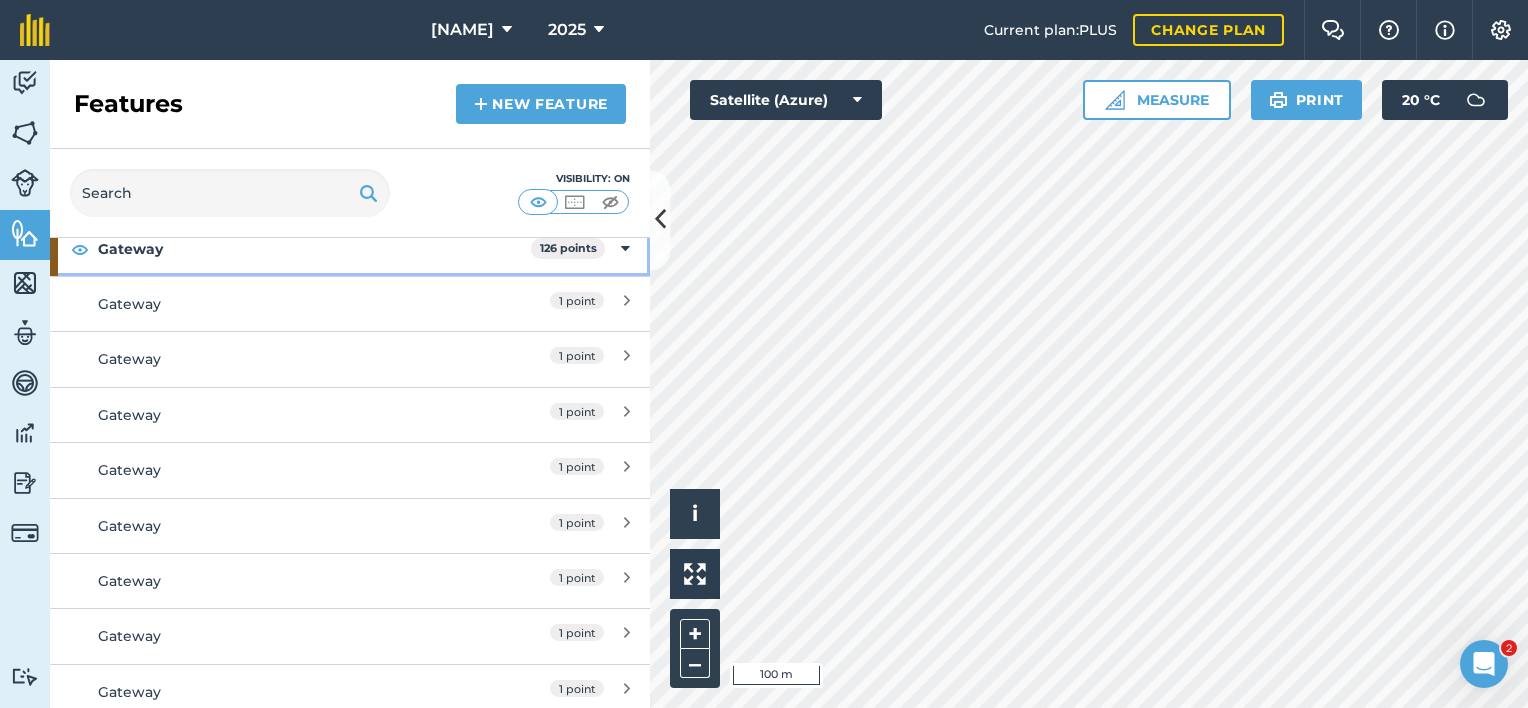 scroll, scrollTop: 200, scrollLeft: 0, axis: vertical 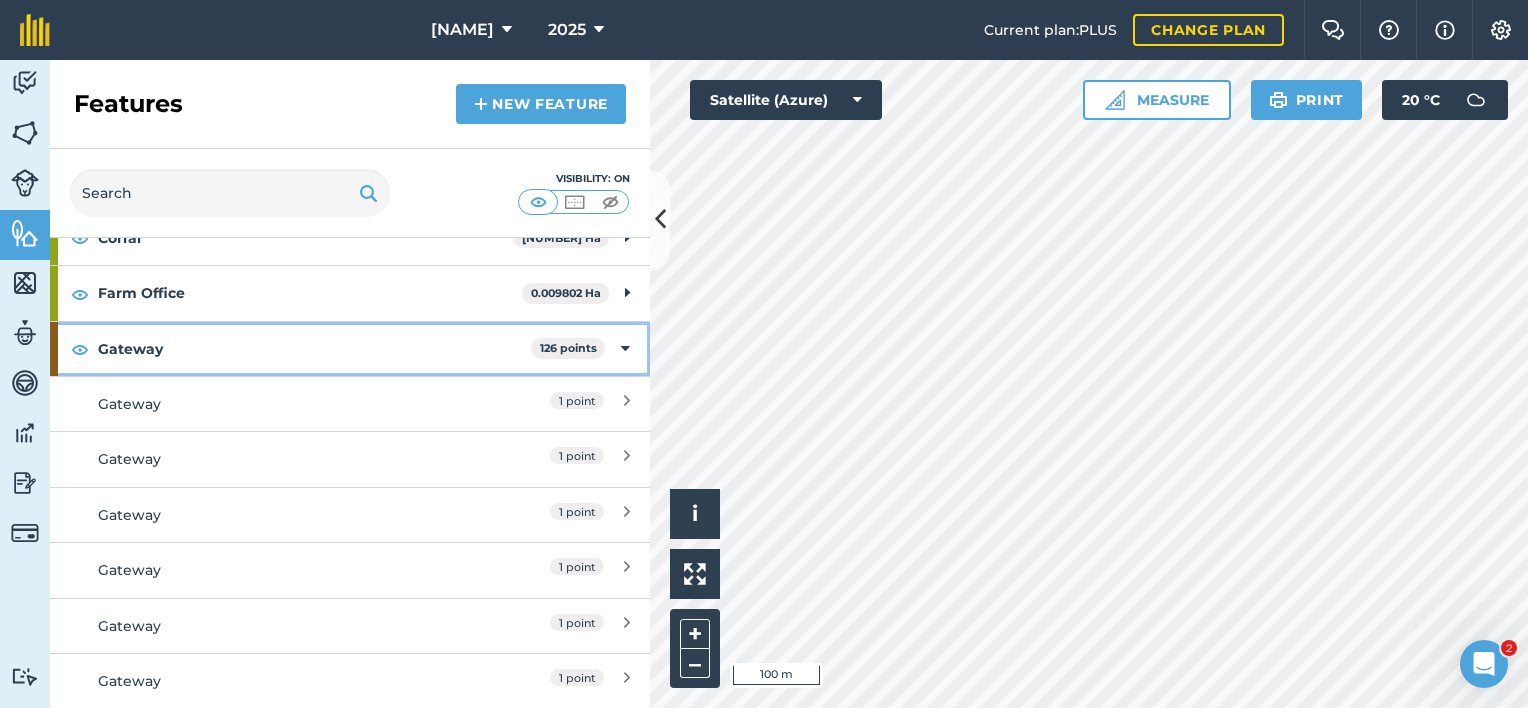 click on "Gateway" at bounding box center (314, 349) 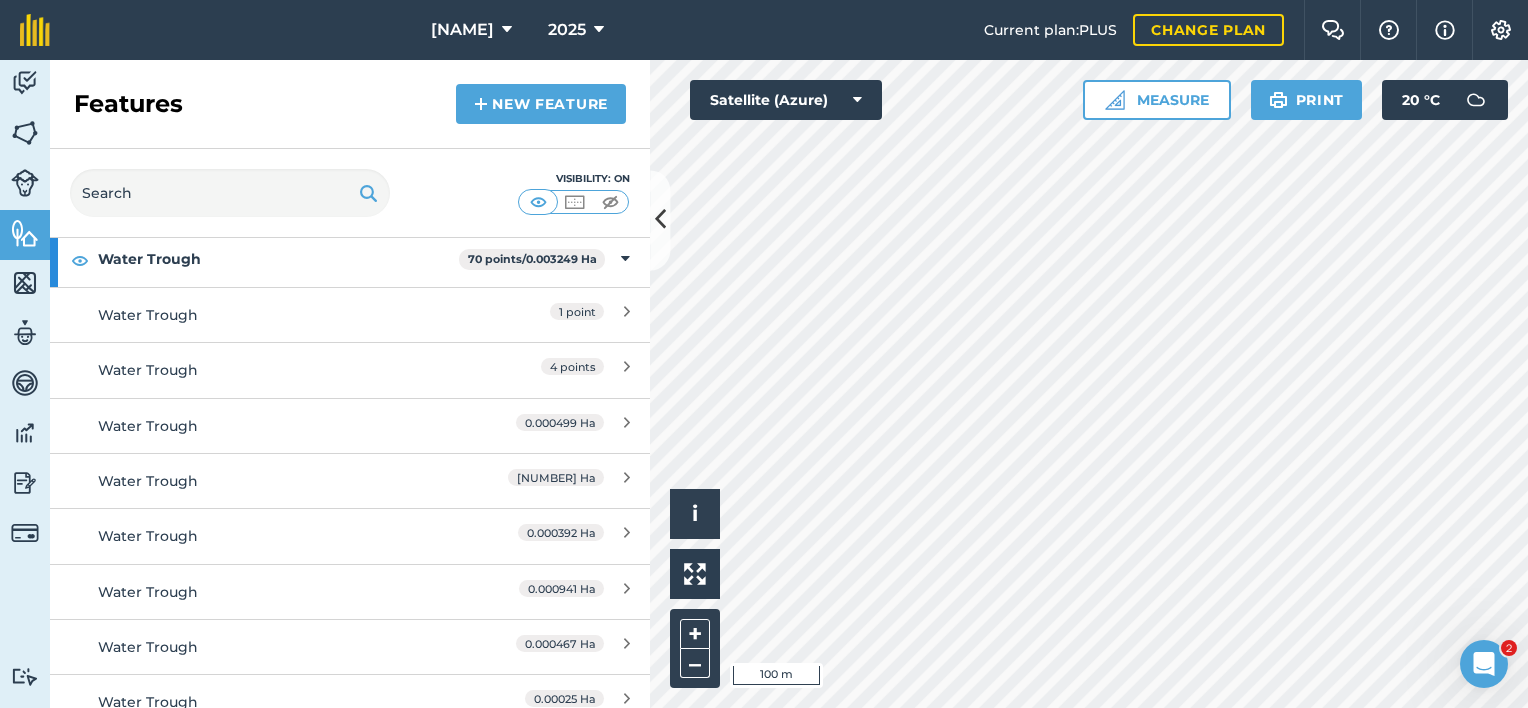 scroll, scrollTop: 500, scrollLeft: 0, axis: vertical 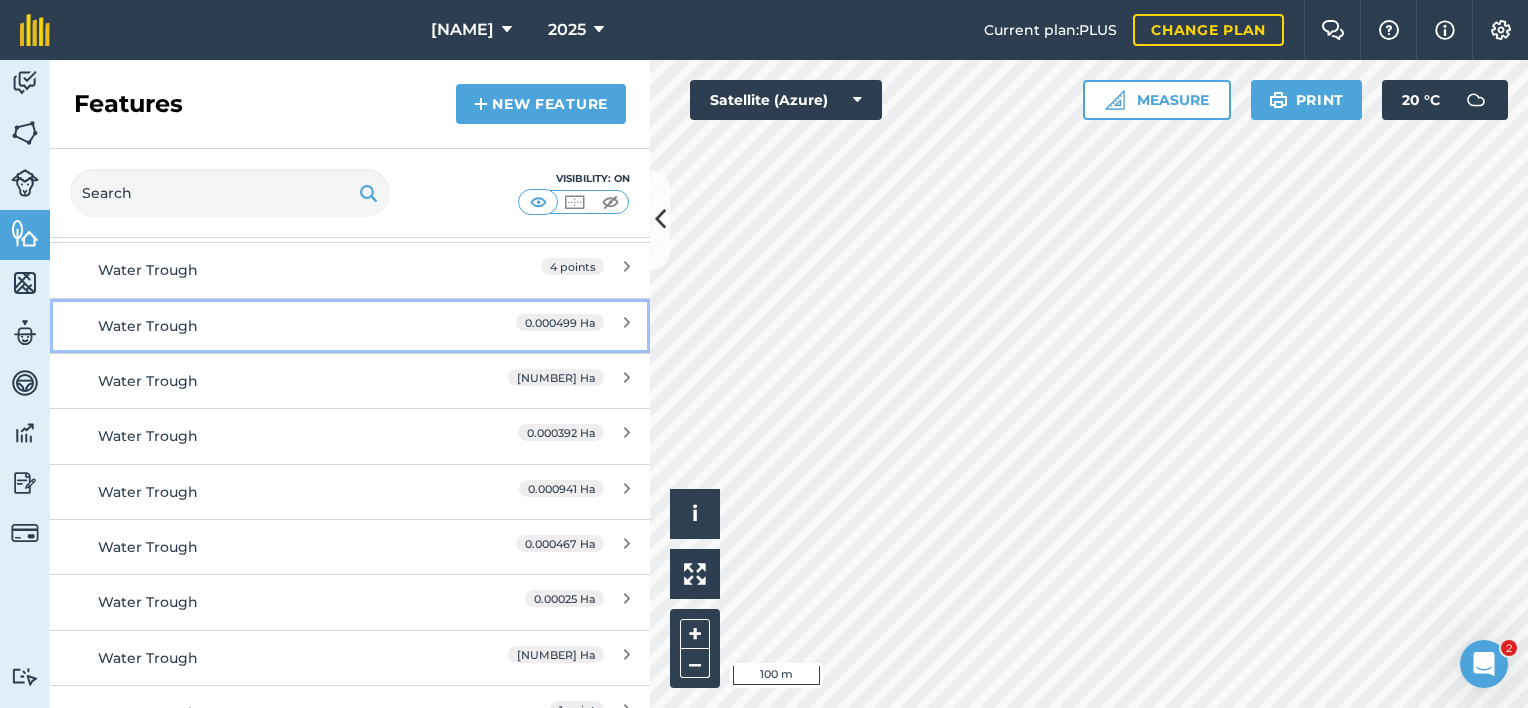 drag, startPoint x: 462, startPoint y: 334, endPoint x: 411, endPoint y: 337, distance: 51.088158 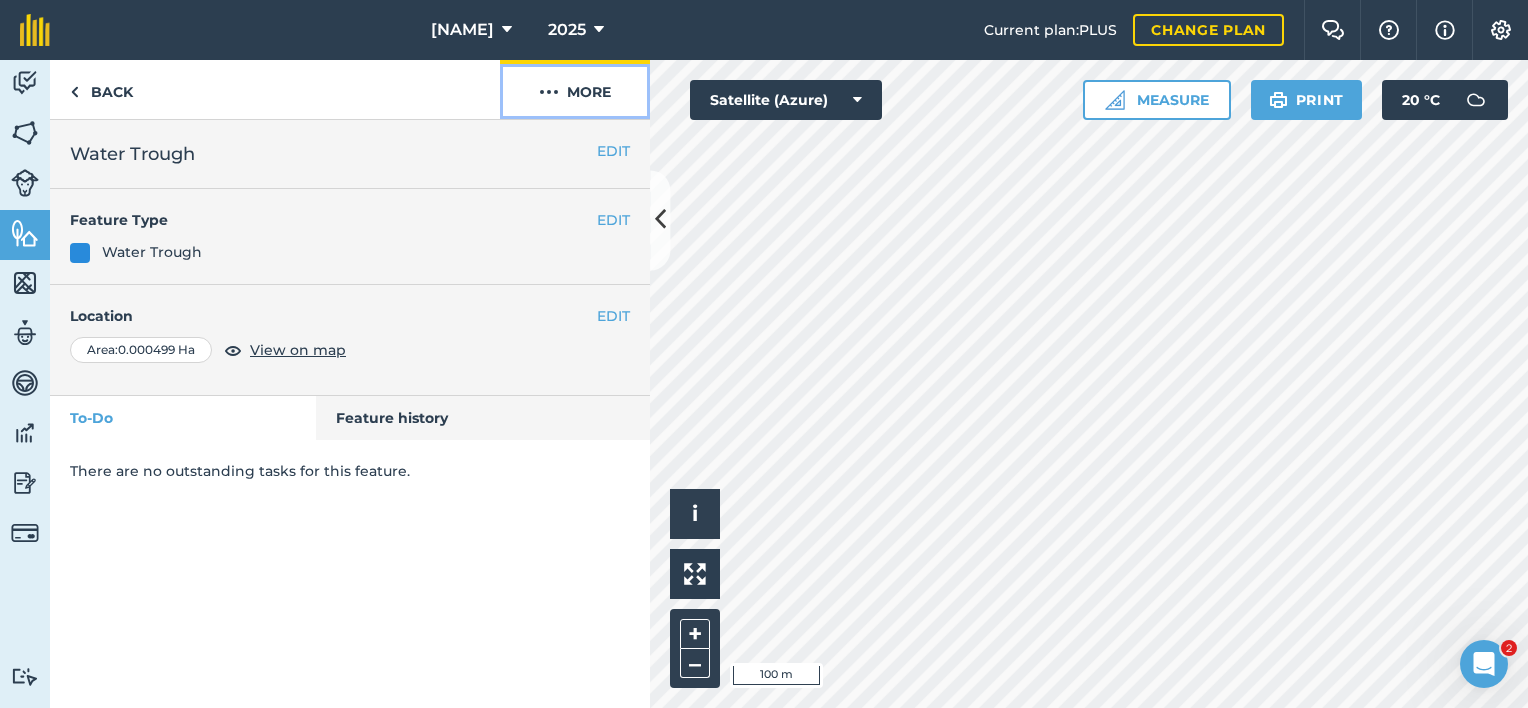 click on "More" at bounding box center [575, 89] 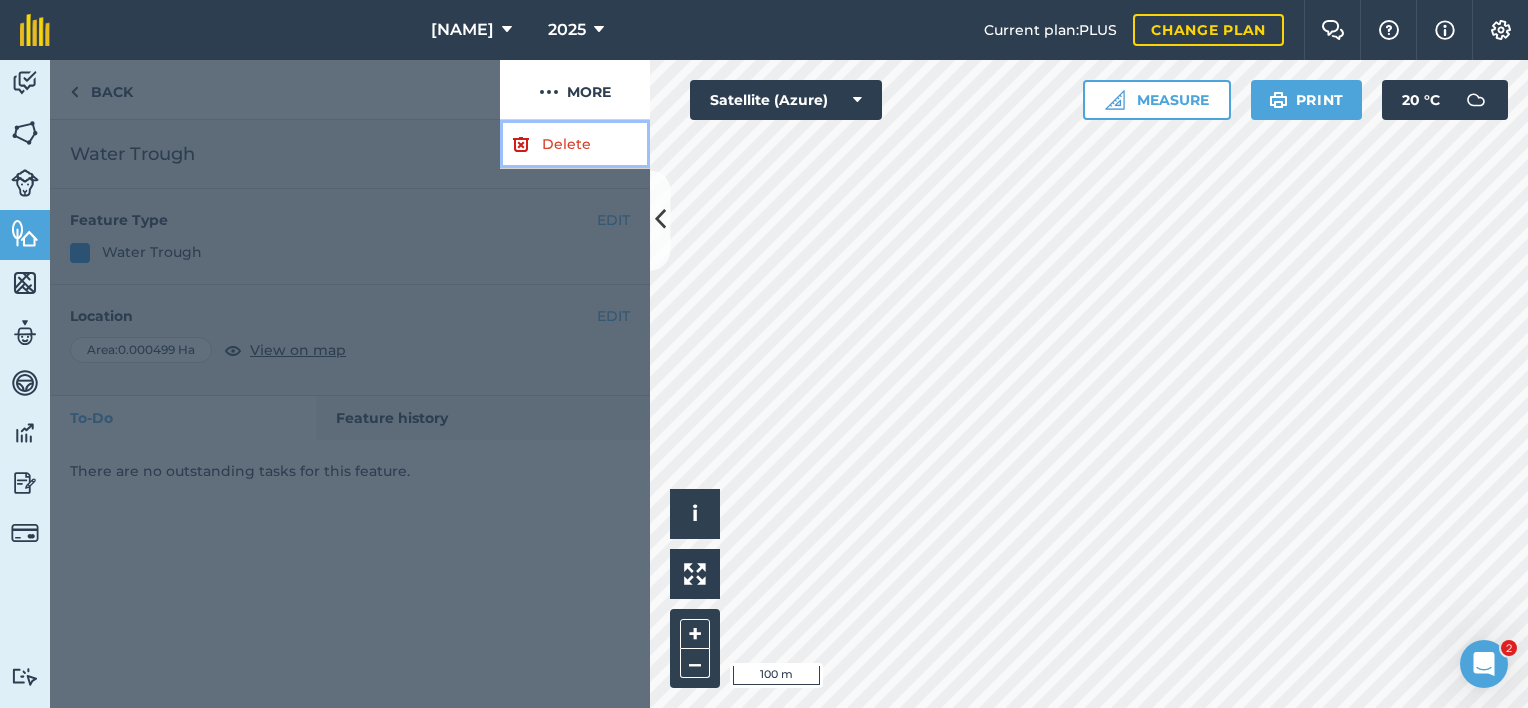 click at bounding box center [521, 144] 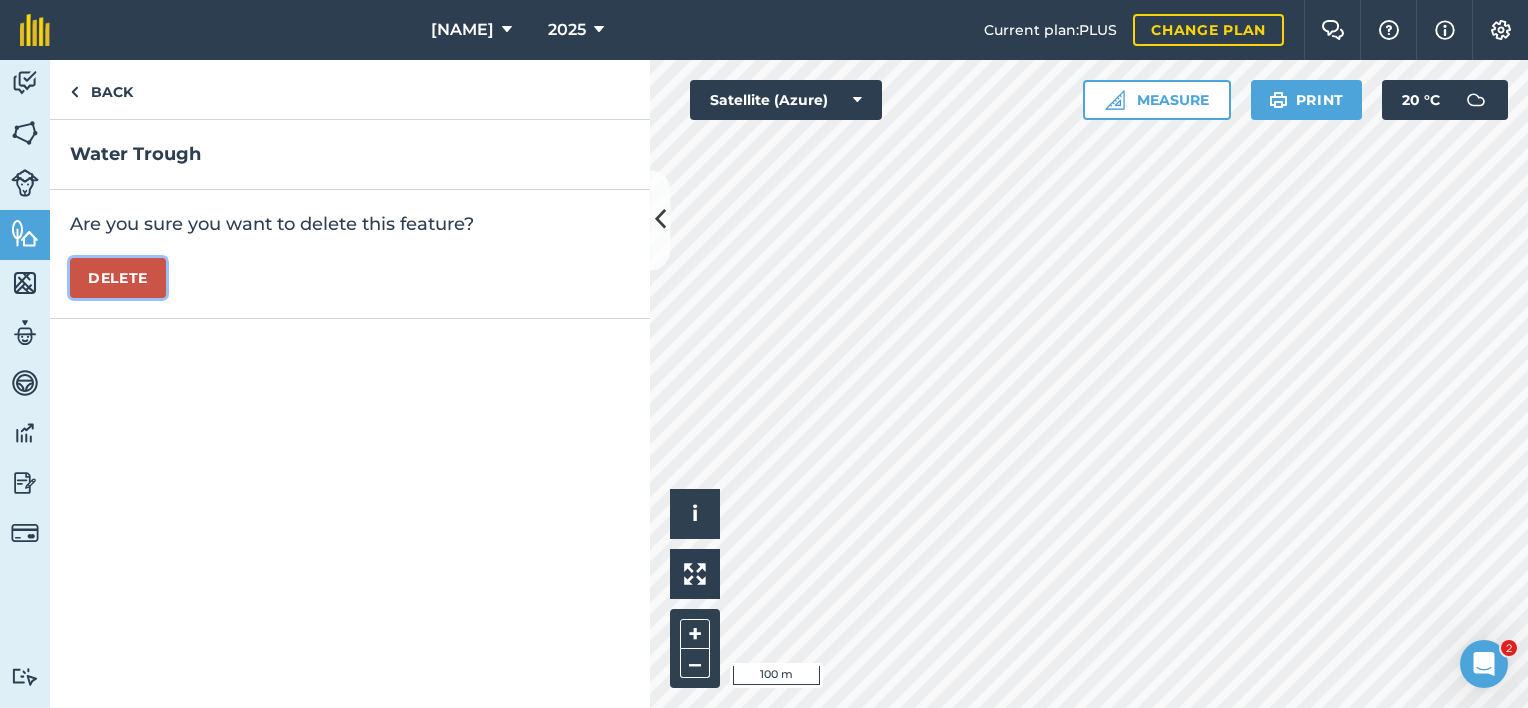 click on "Delete" at bounding box center (118, 278) 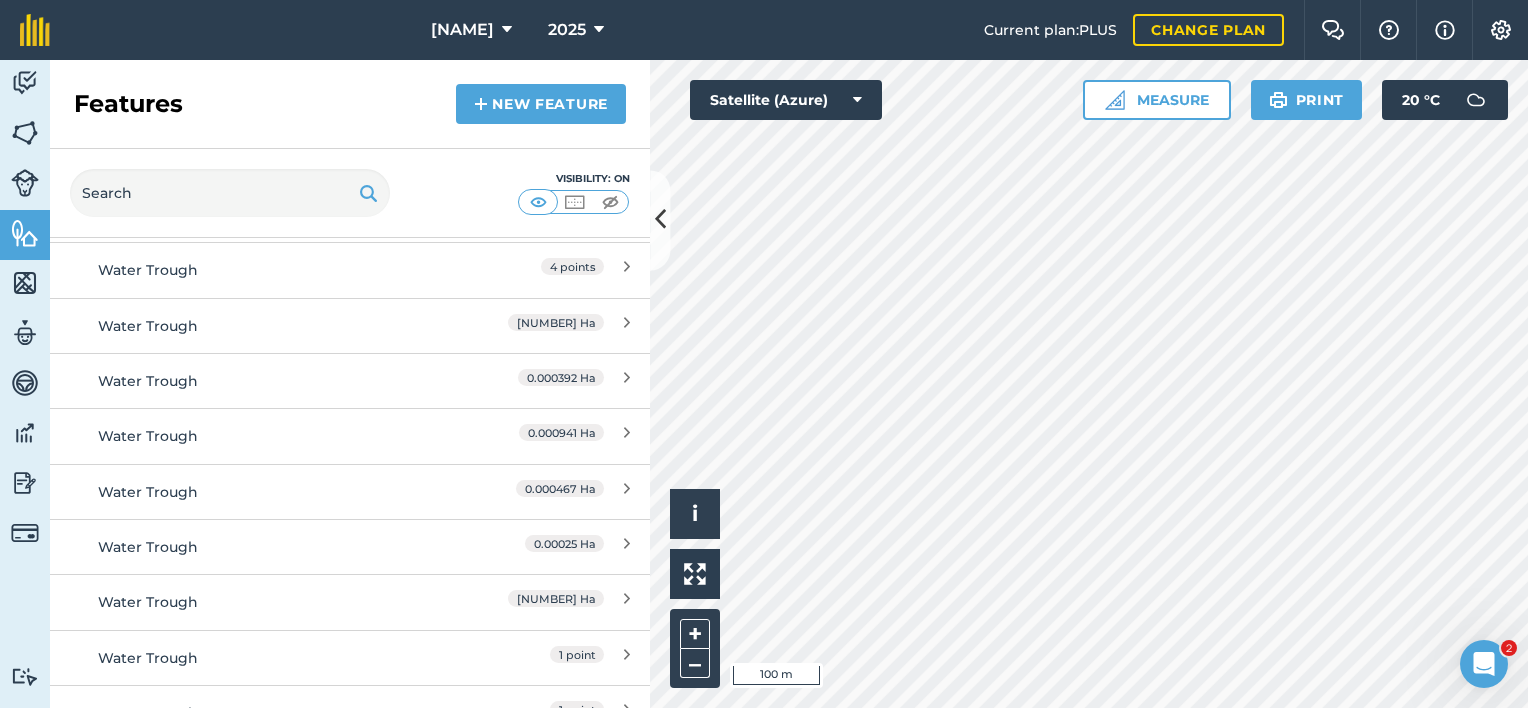 scroll, scrollTop: 600, scrollLeft: 0, axis: vertical 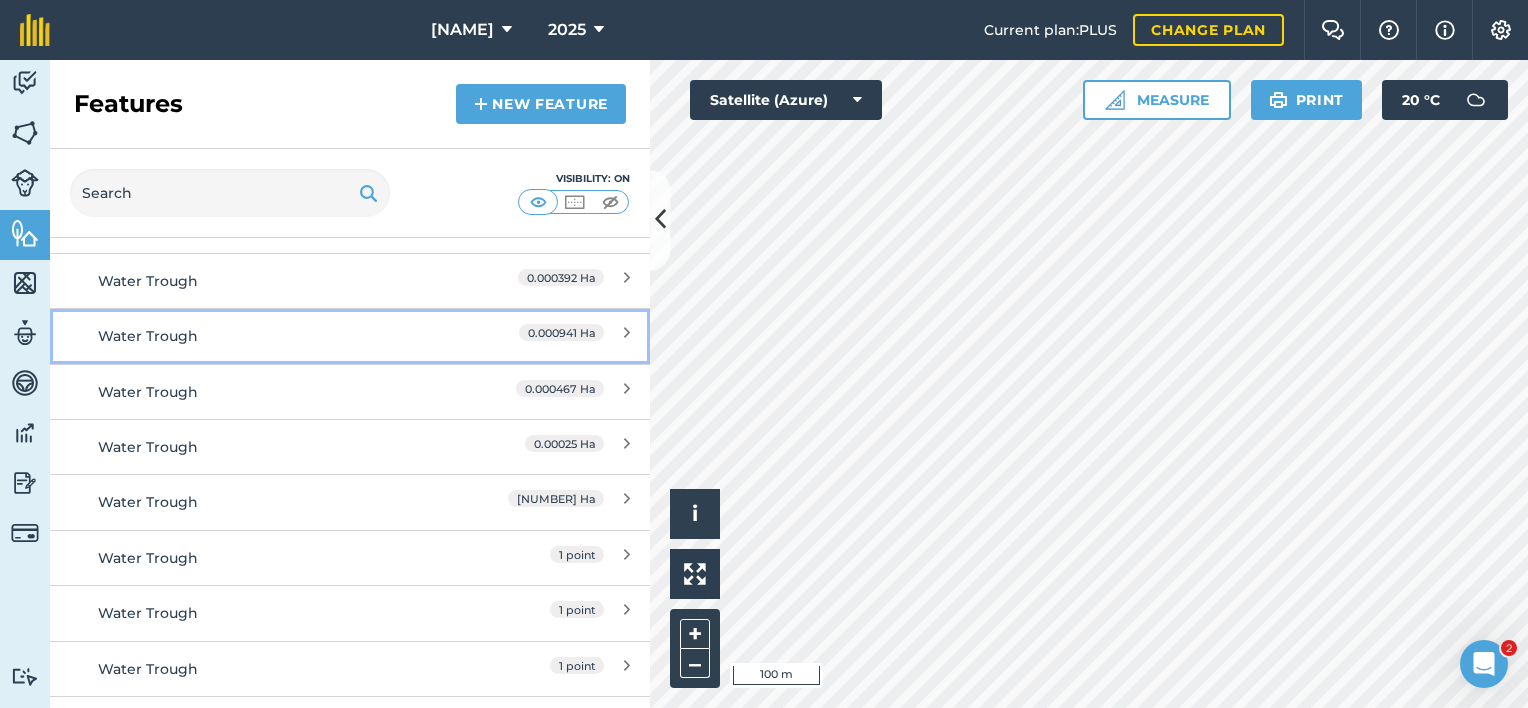 click on "Water Trough 0.000941   Ha" at bounding box center (350, 335) 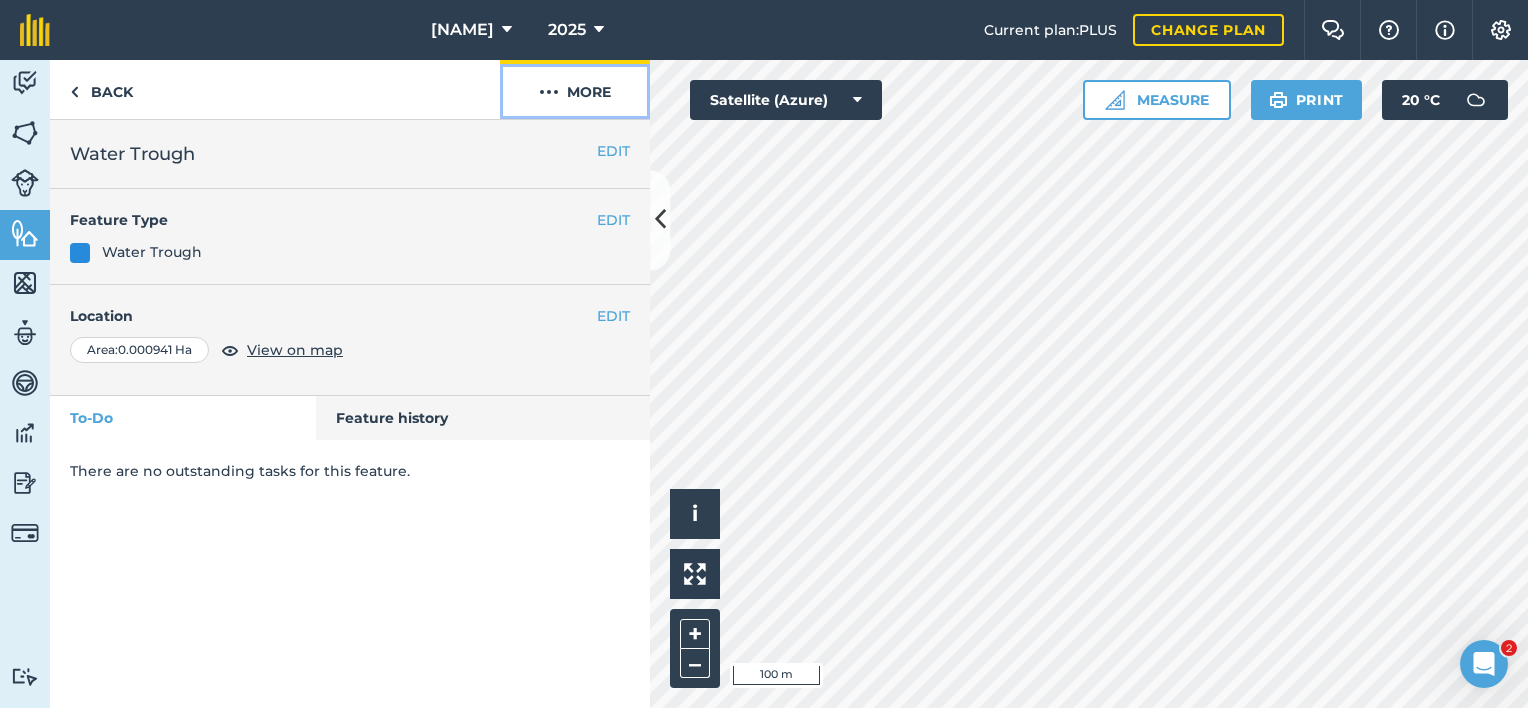 click on "More" at bounding box center (575, 89) 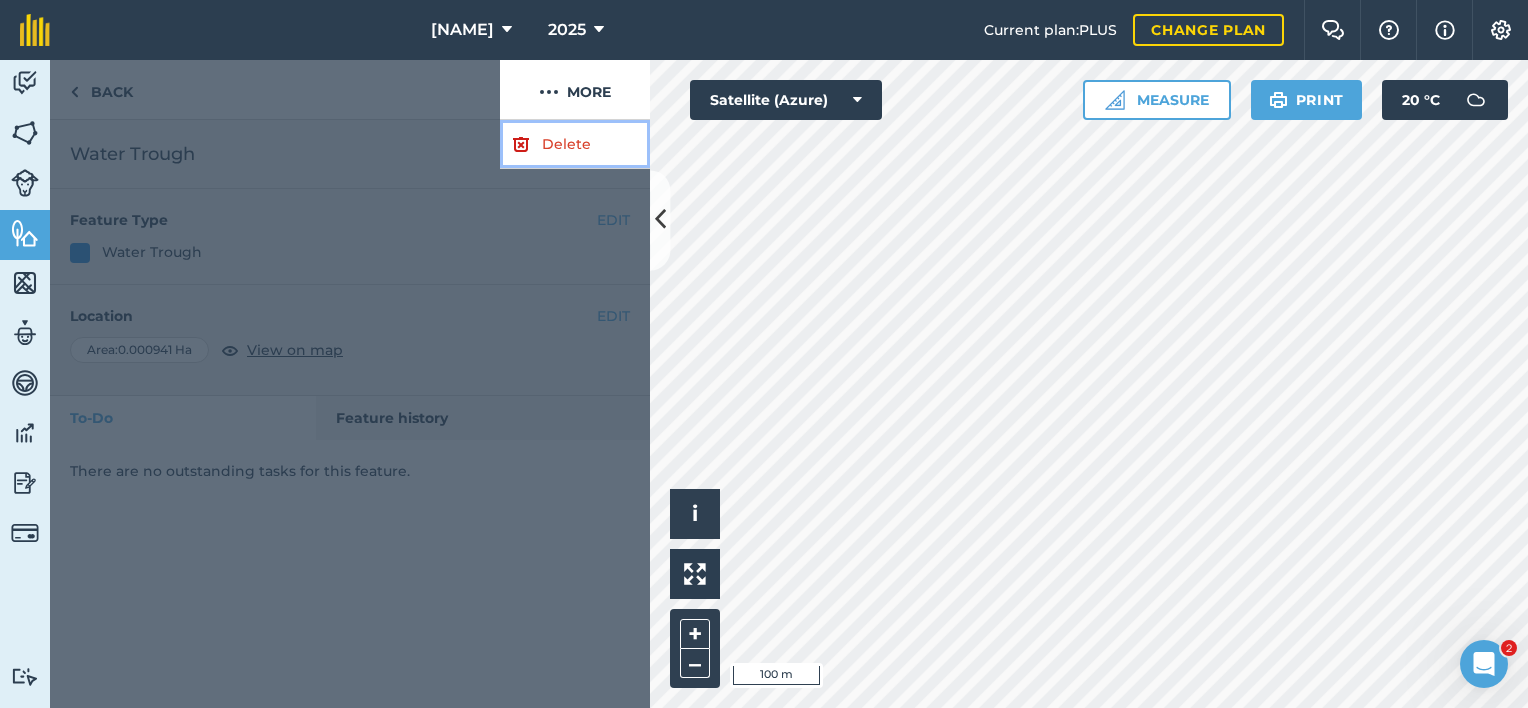 click on "Delete" at bounding box center [575, 144] 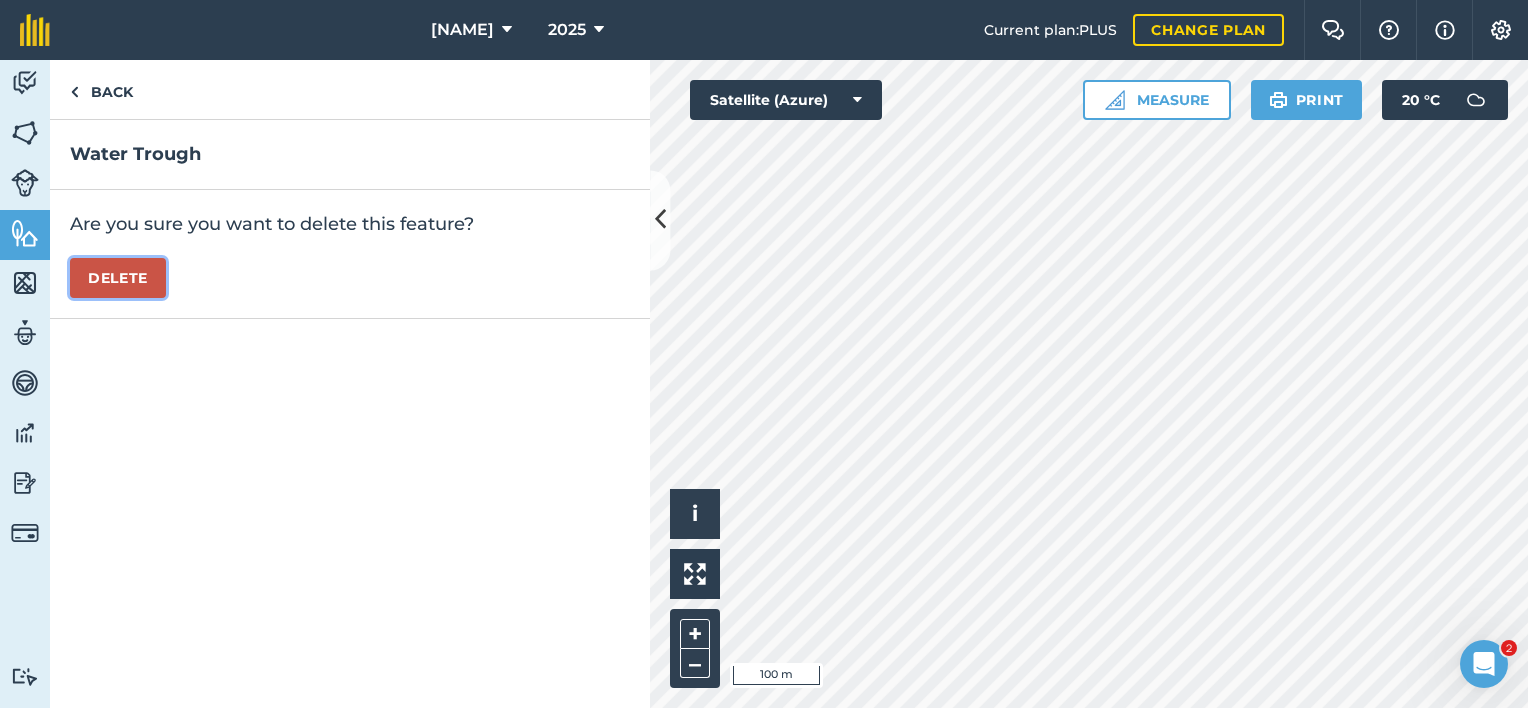 click on "Delete" at bounding box center (118, 278) 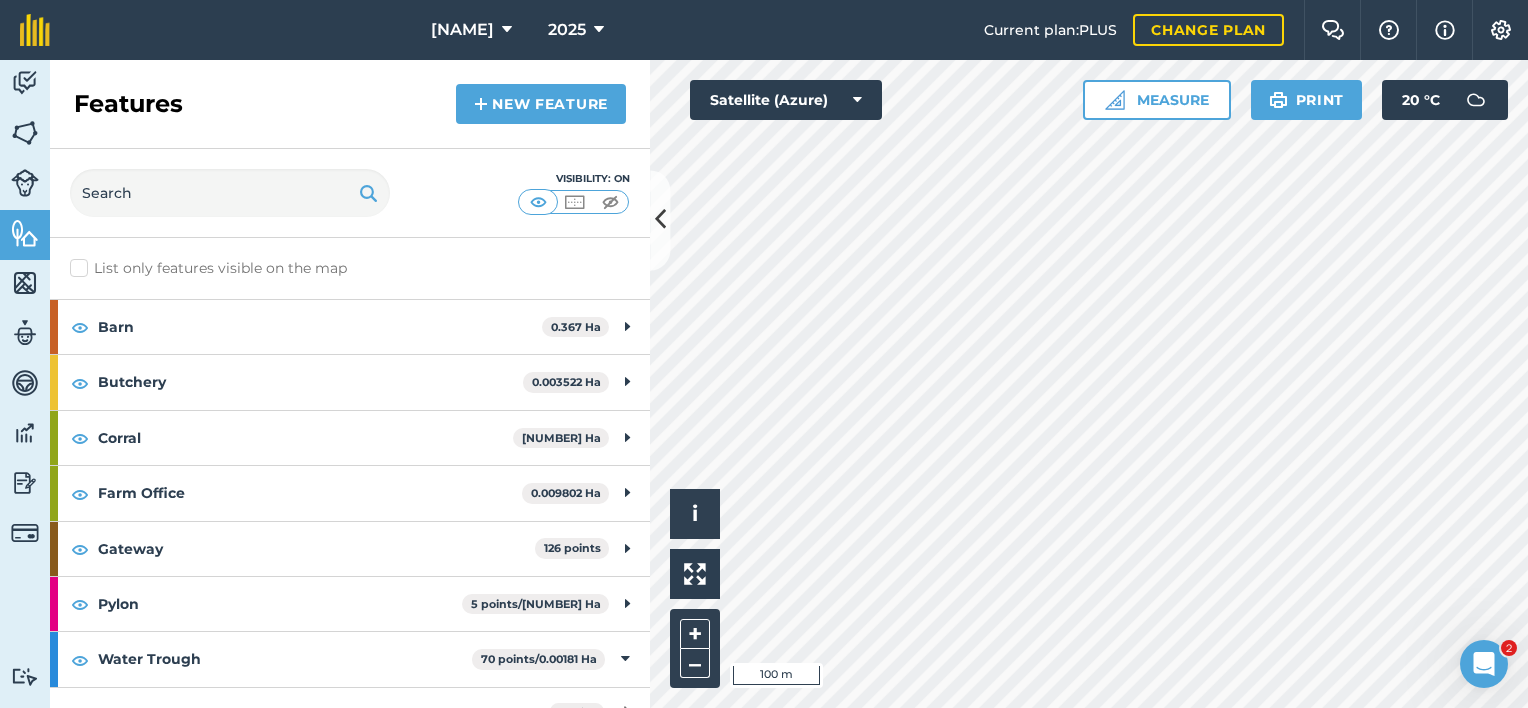 scroll, scrollTop: 500, scrollLeft: 0, axis: vertical 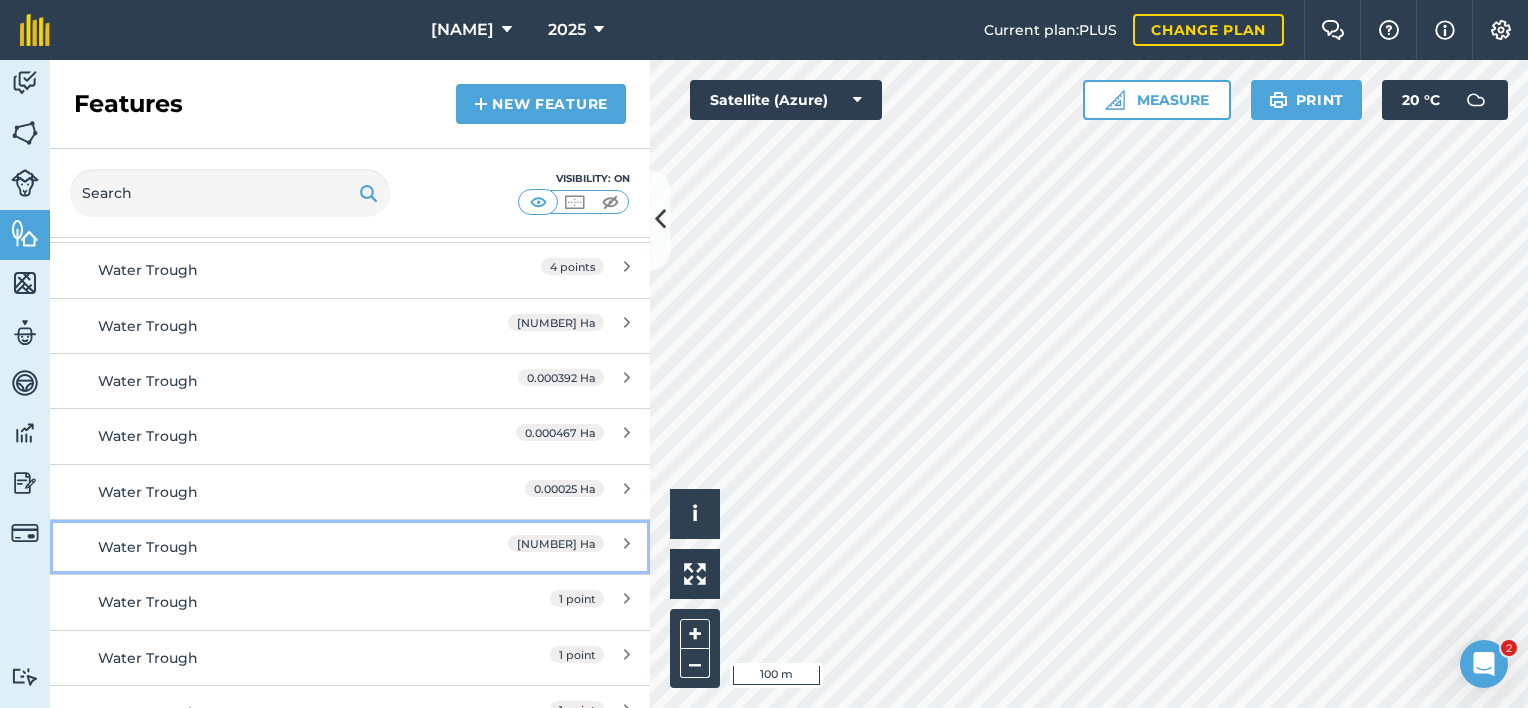 click on "Water Trough" at bounding box center [275, 547] 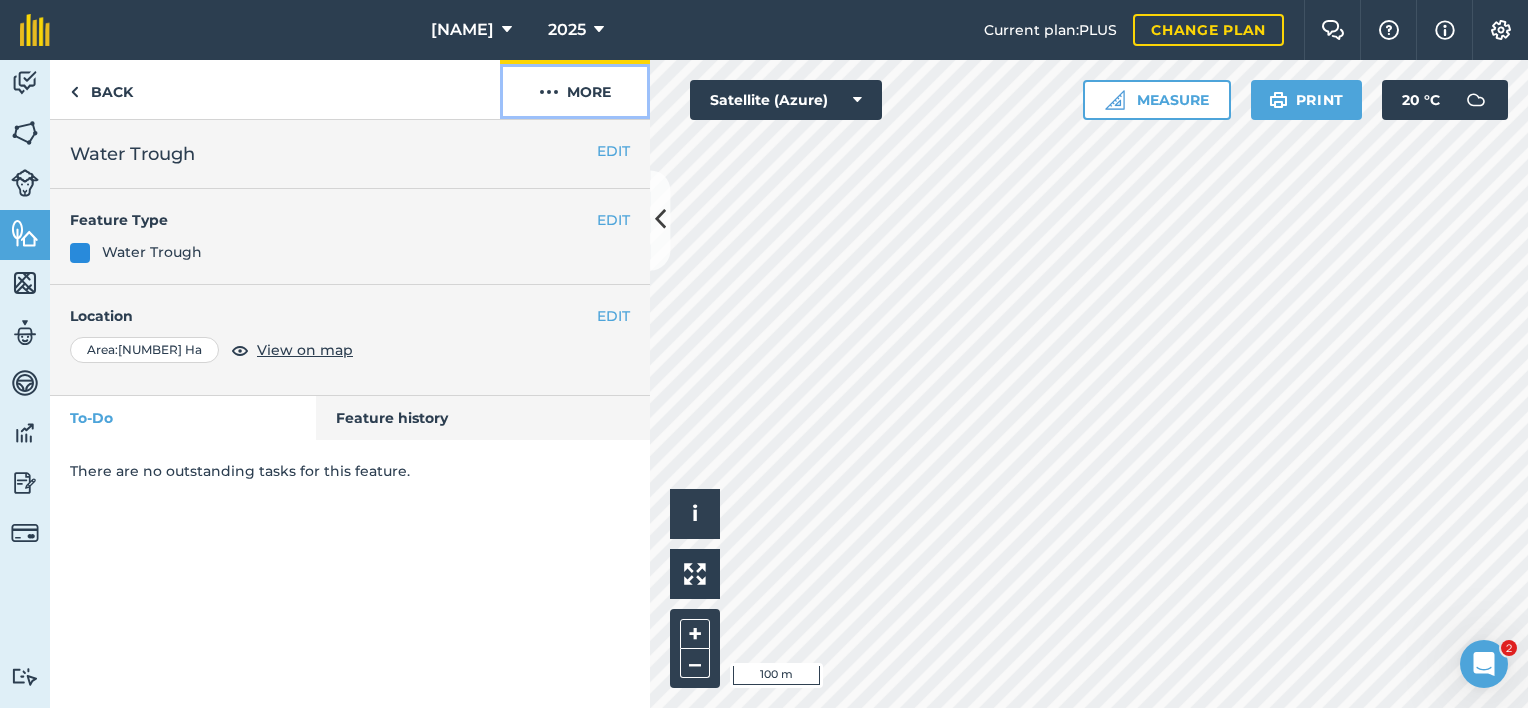 click on "More" at bounding box center [575, 89] 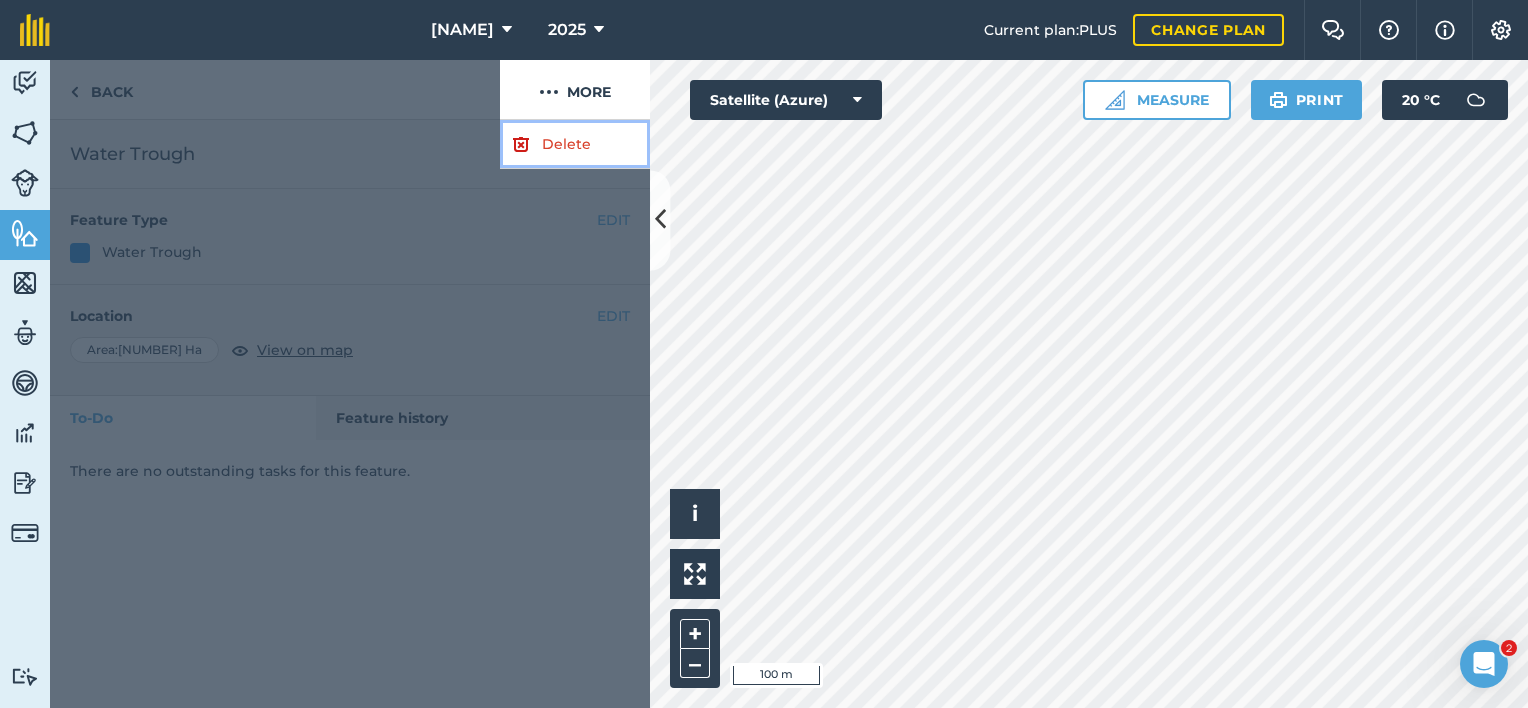 click on "Delete" at bounding box center [575, 144] 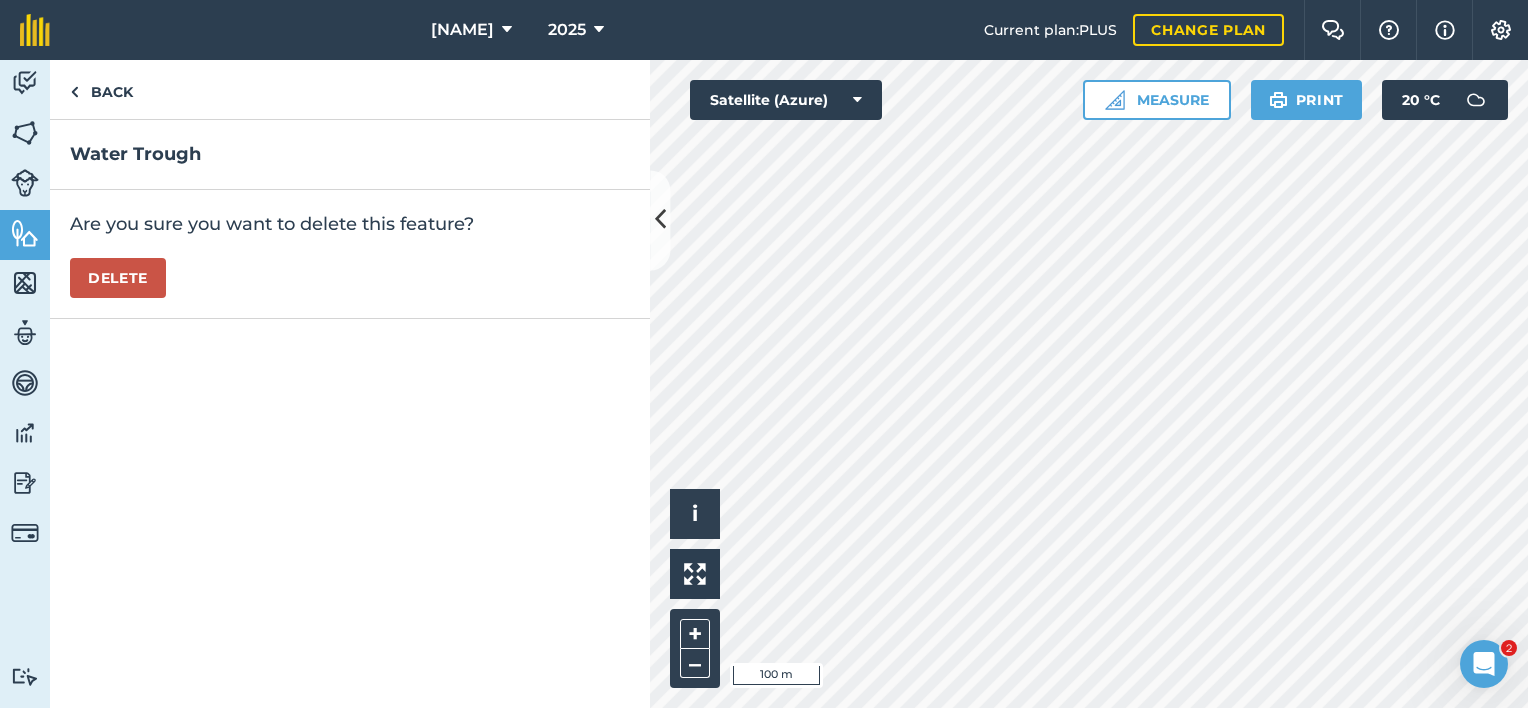 click on "Are you sure you want to delete this feature? Delete" at bounding box center (350, 254) 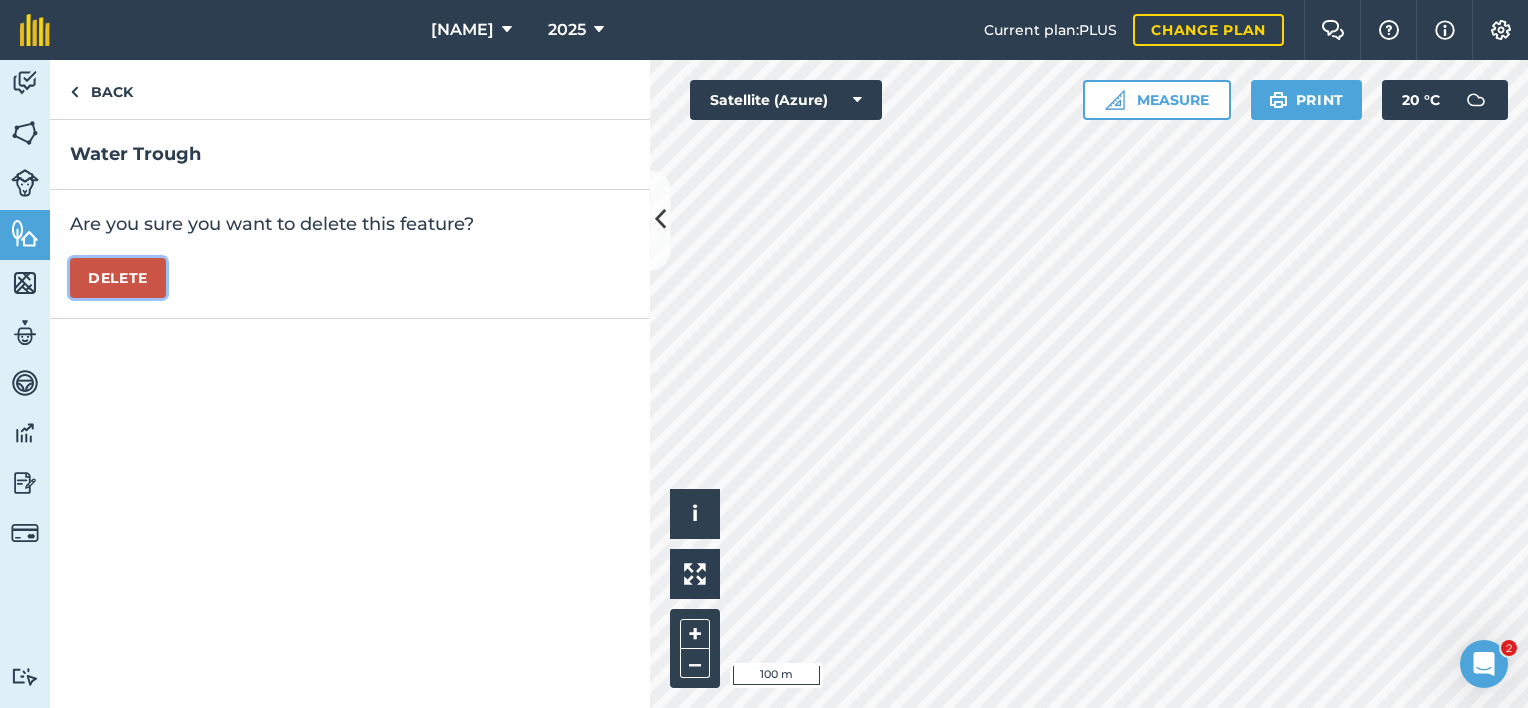 click on "Delete" at bounding box center [118, 278] 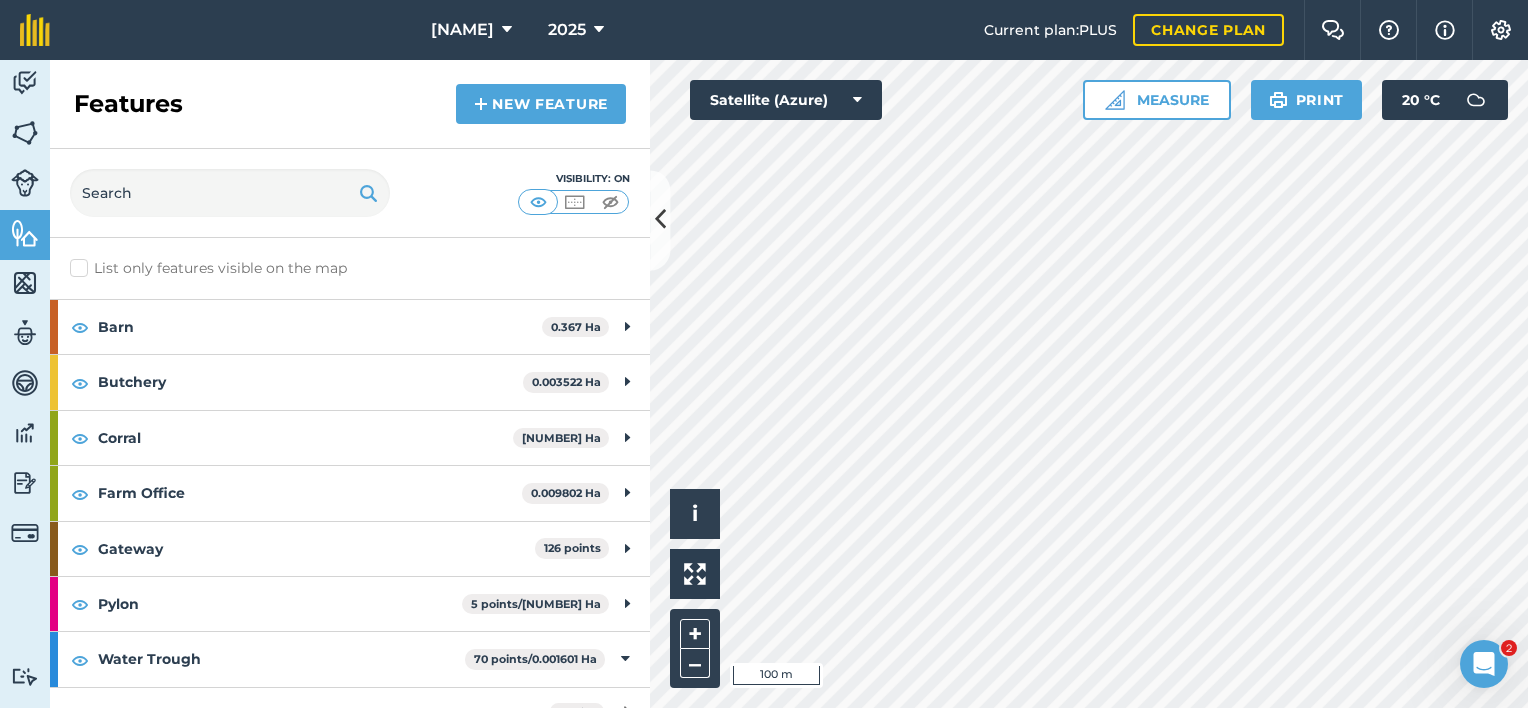 scroll, scrollTop: 500, scrollLeft: 0, axis: vertical 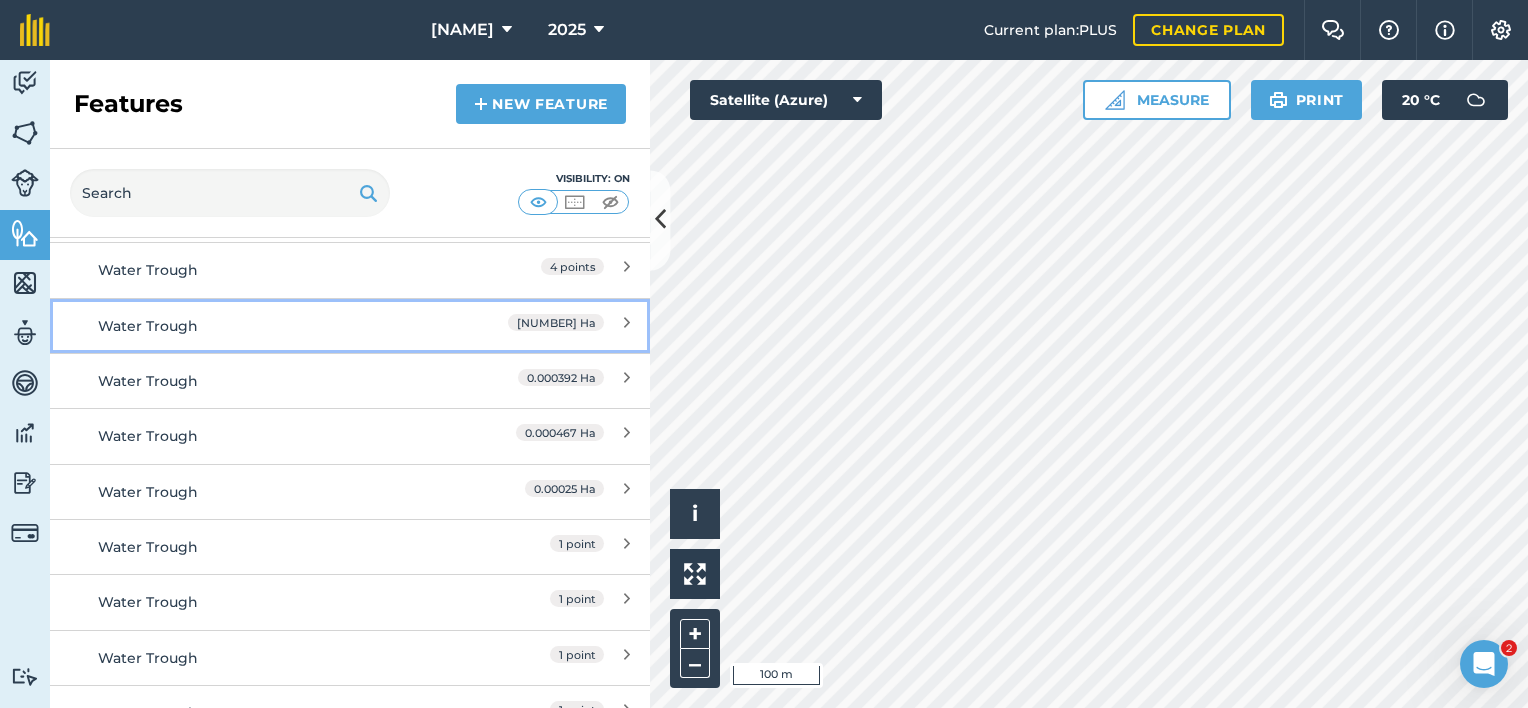 click on "0.000493   Ha" at bounding box center (541, 326) 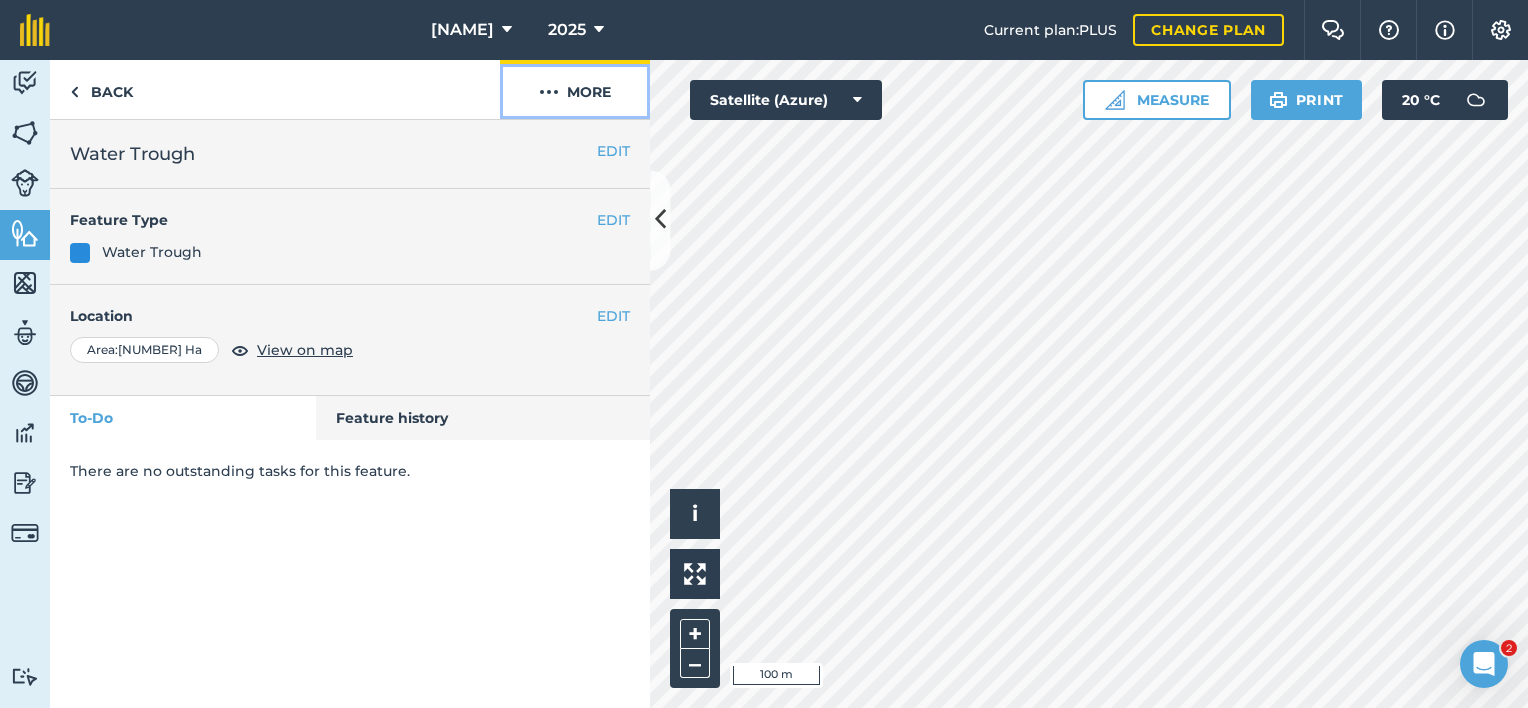 click on "More" at bounding box center [575, 89] 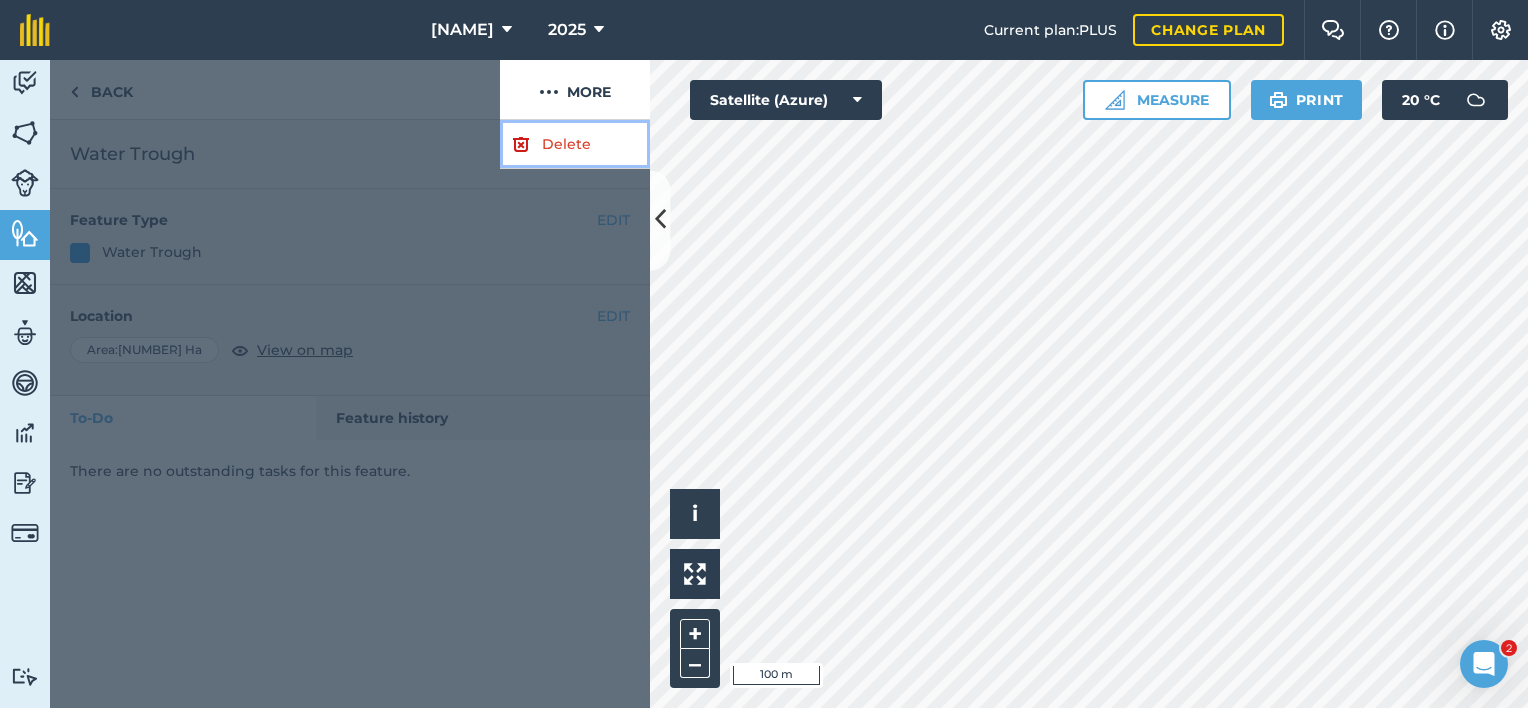 click at bounding box center (521, 144) 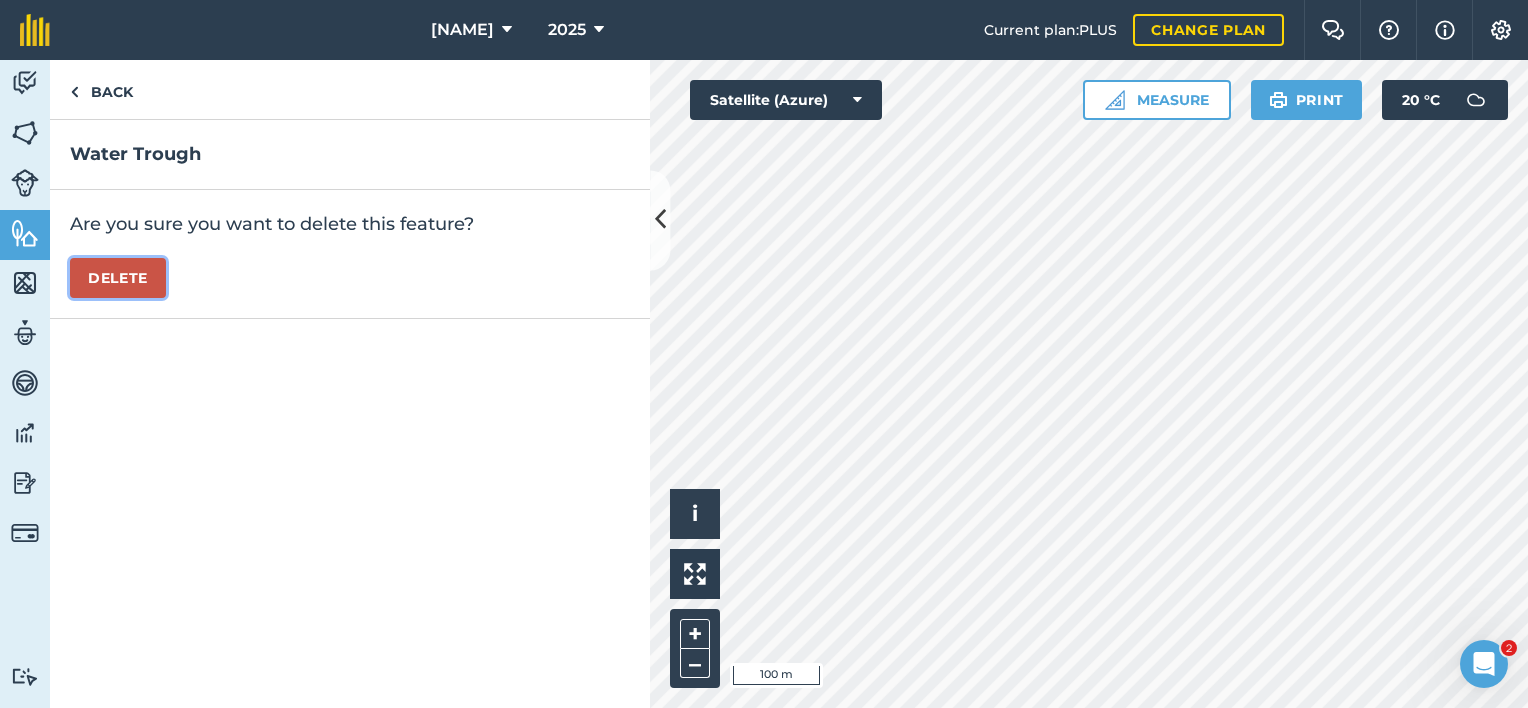click on "Delete" at bounding box center [118, 278] 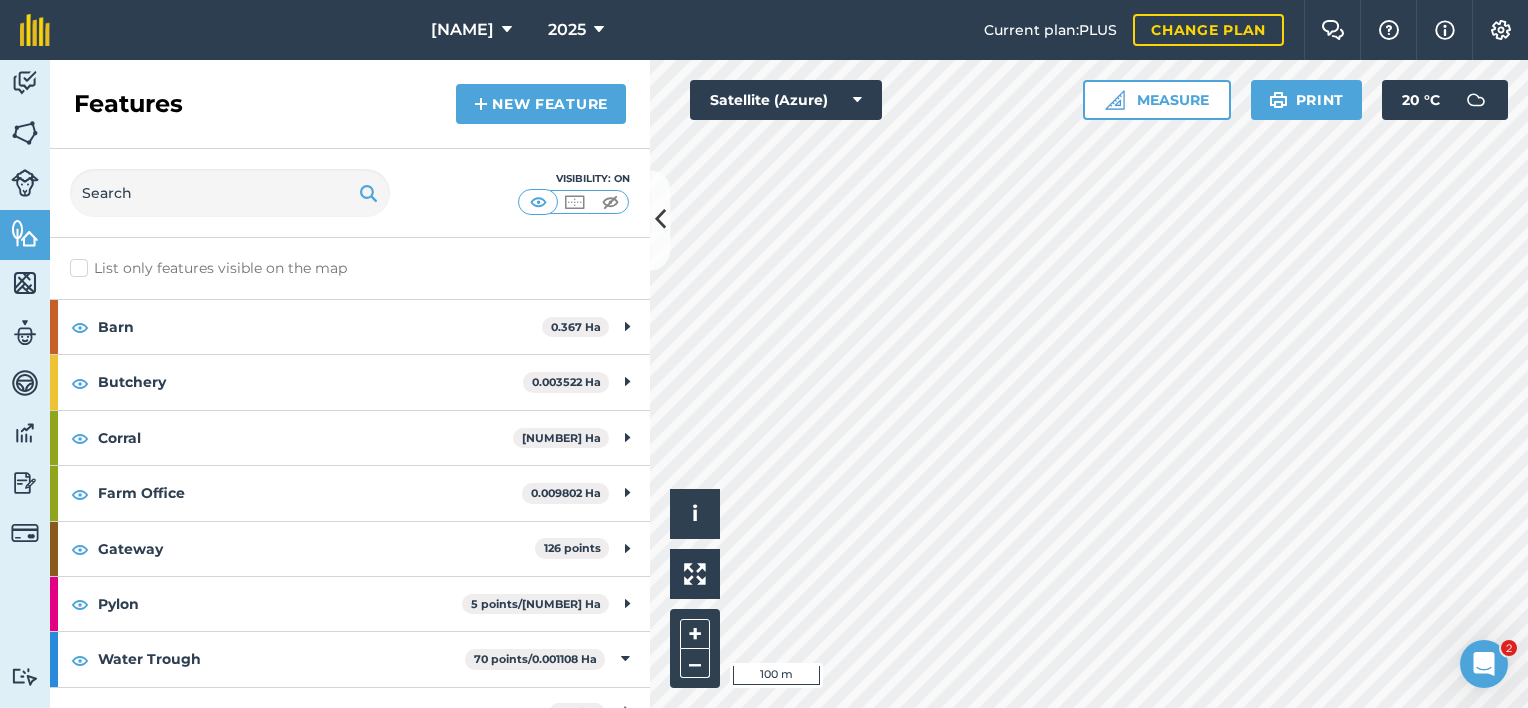 scroll, scrollTop: 500, scrollLeft: 0, axis: vertical 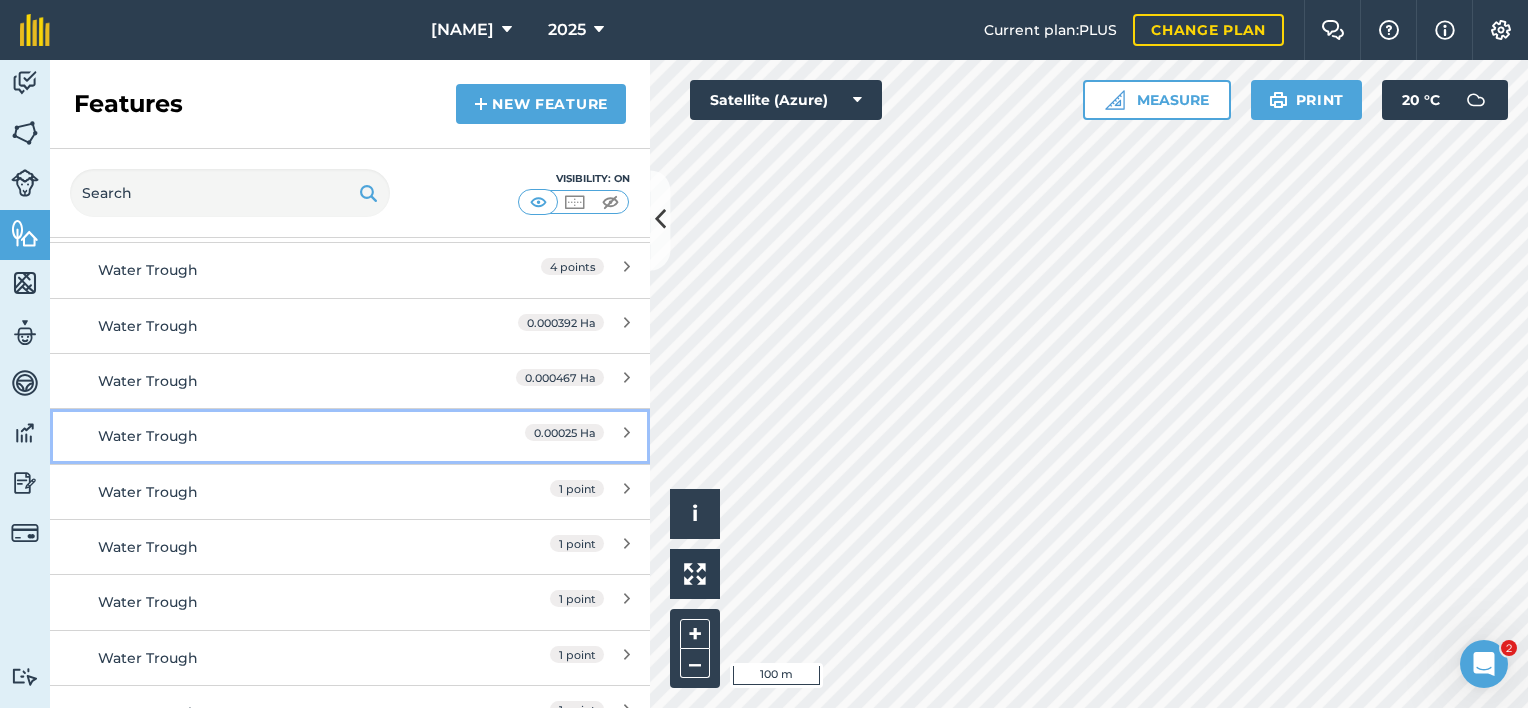 click on "Water Trough" at bounding box center (275, 436) 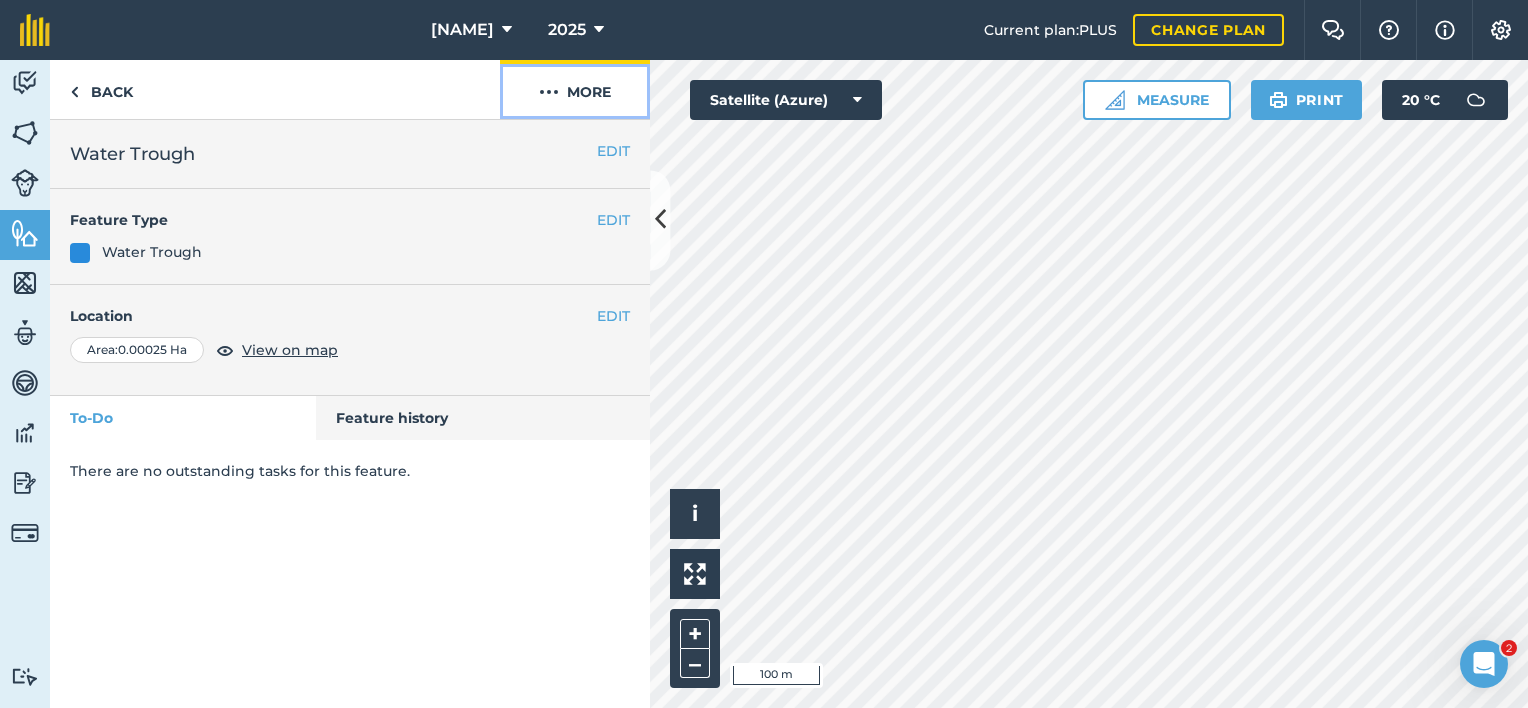 click on "More" at bounding box center [575, 89] 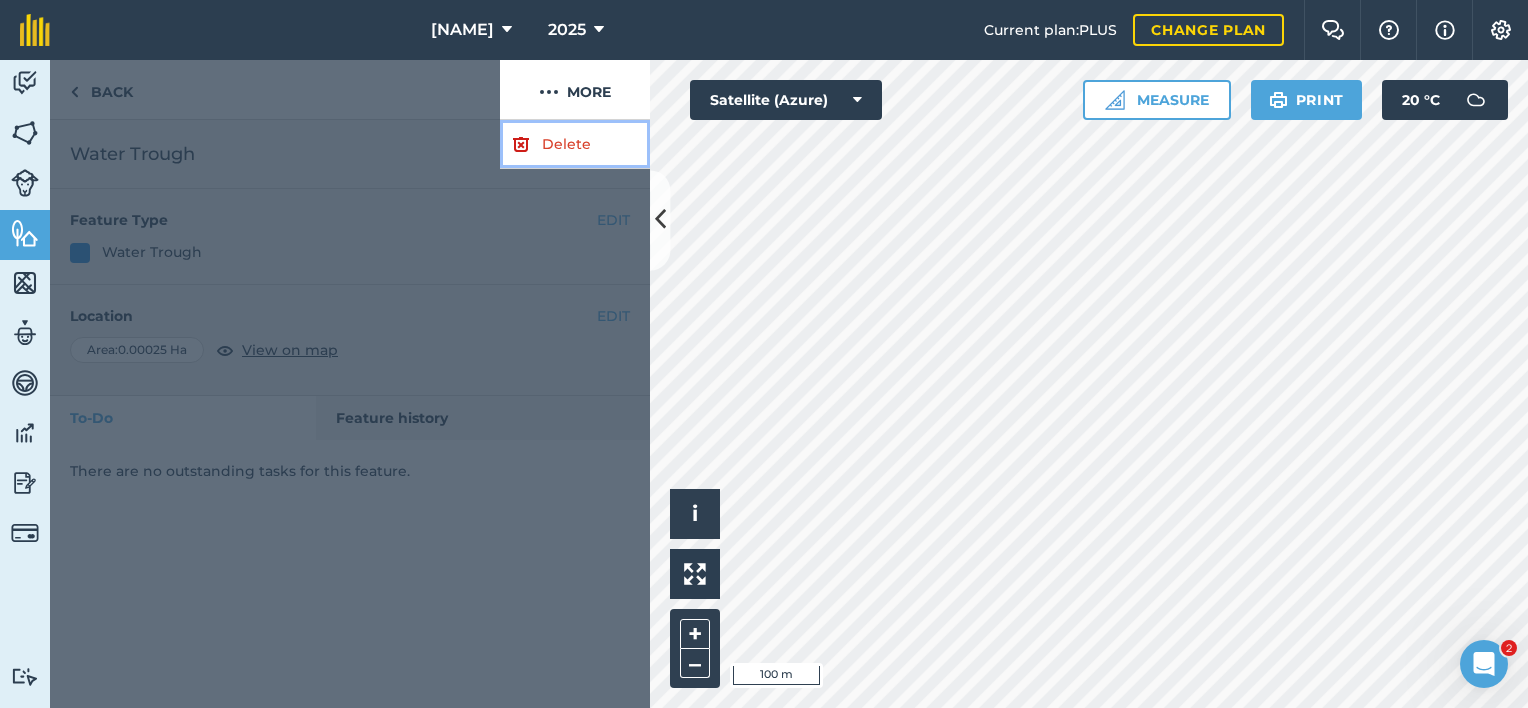 click on "Delete" at bounding box center [575, 144] 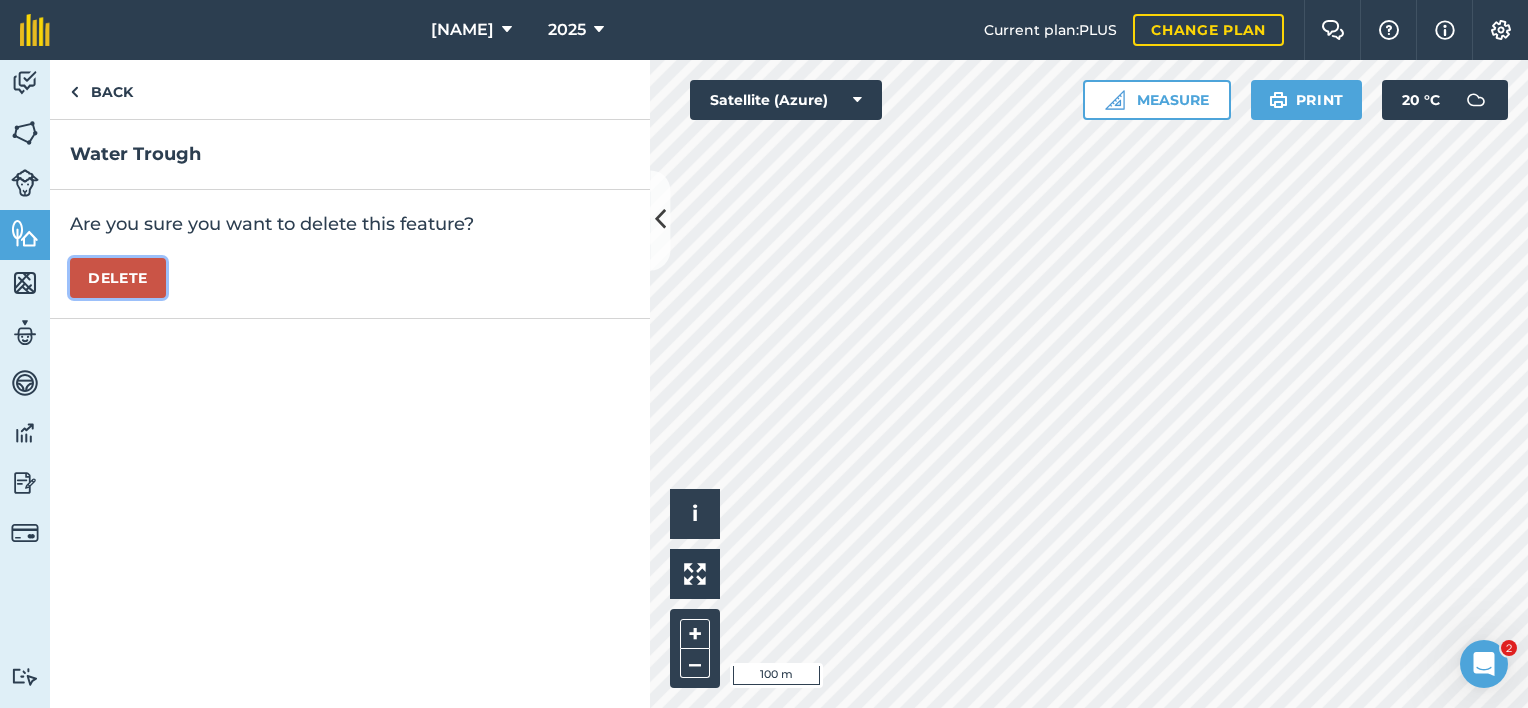 click on "Delete" at bounding box center (118, 278) 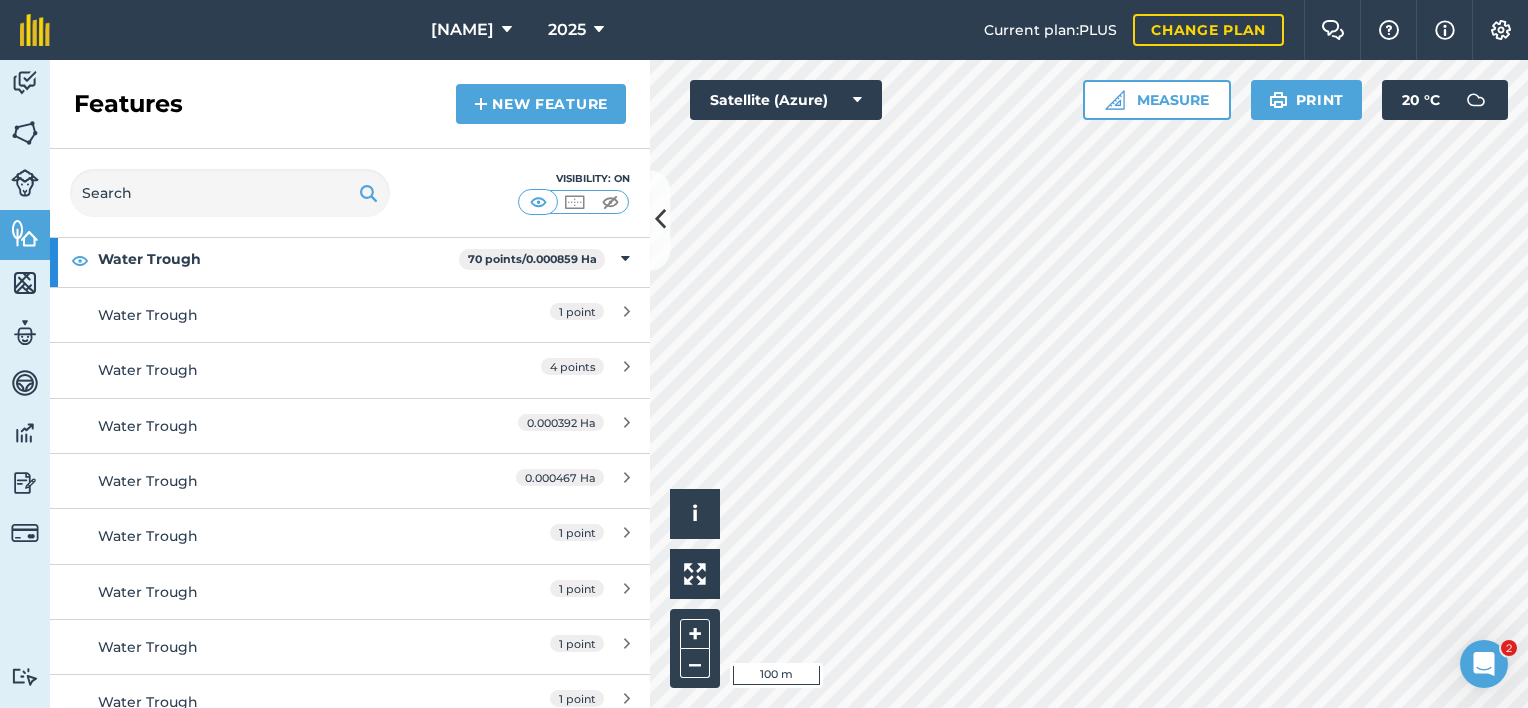 scroll, scrollTop: 500, scrollLeft: 0, axis: vertical 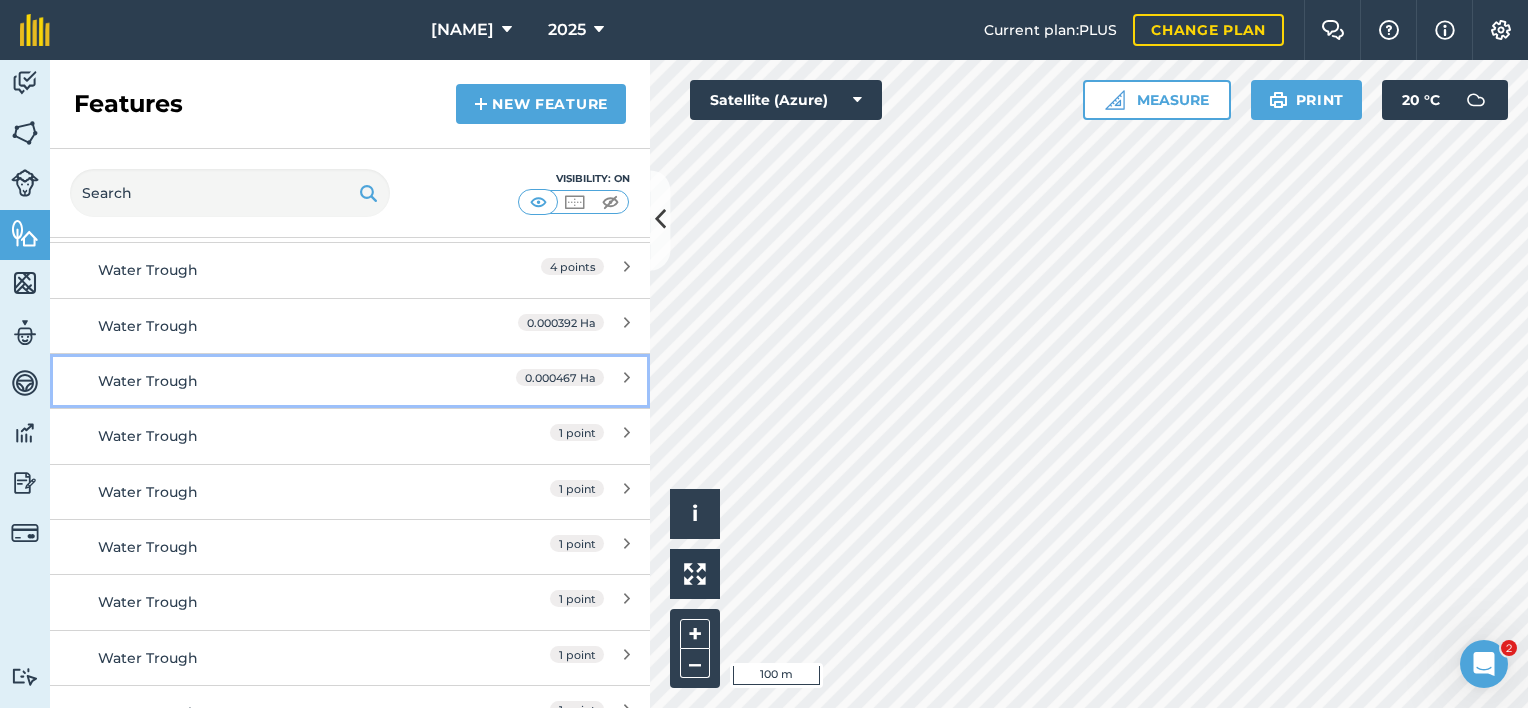 click on "Water Trough" at bounding box center [275, 381] 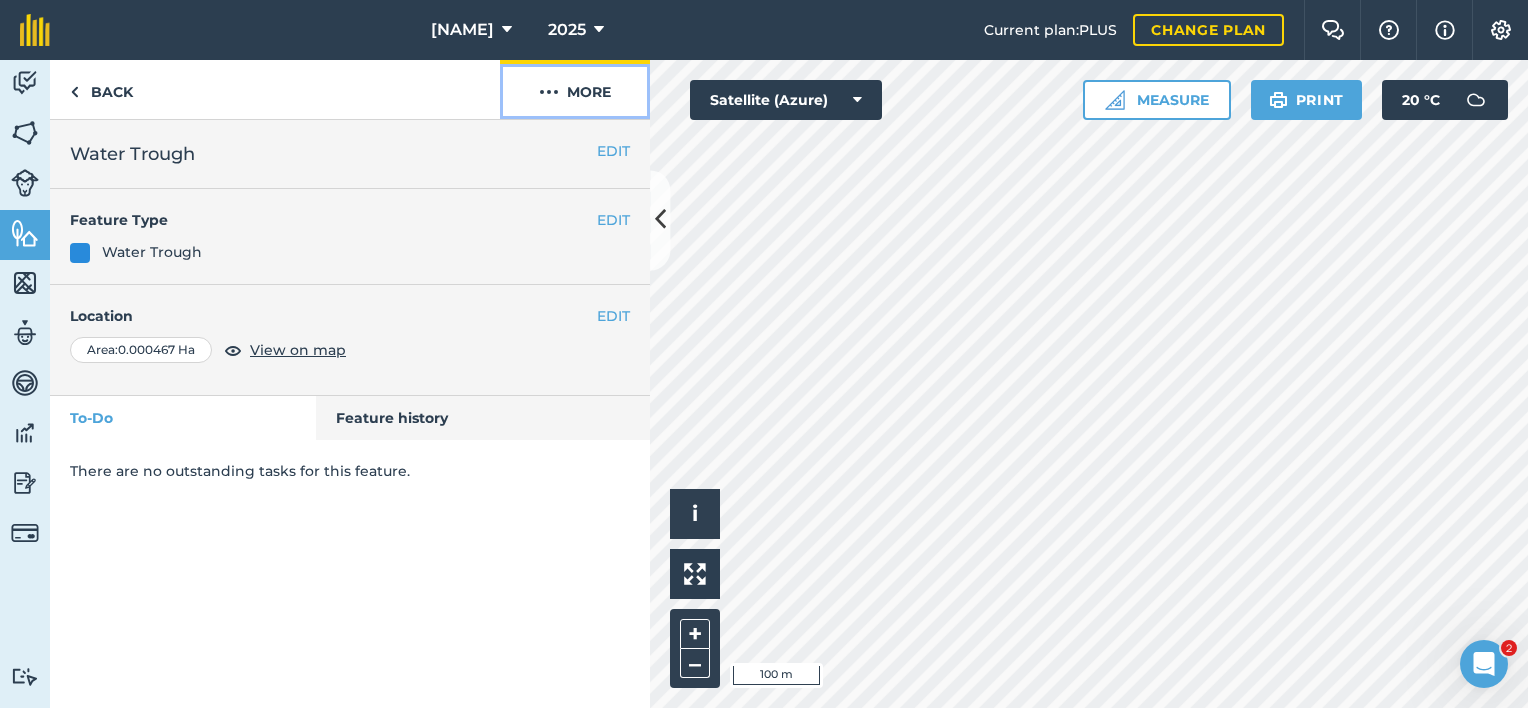 click on "More" at bounding box center [575, 89] 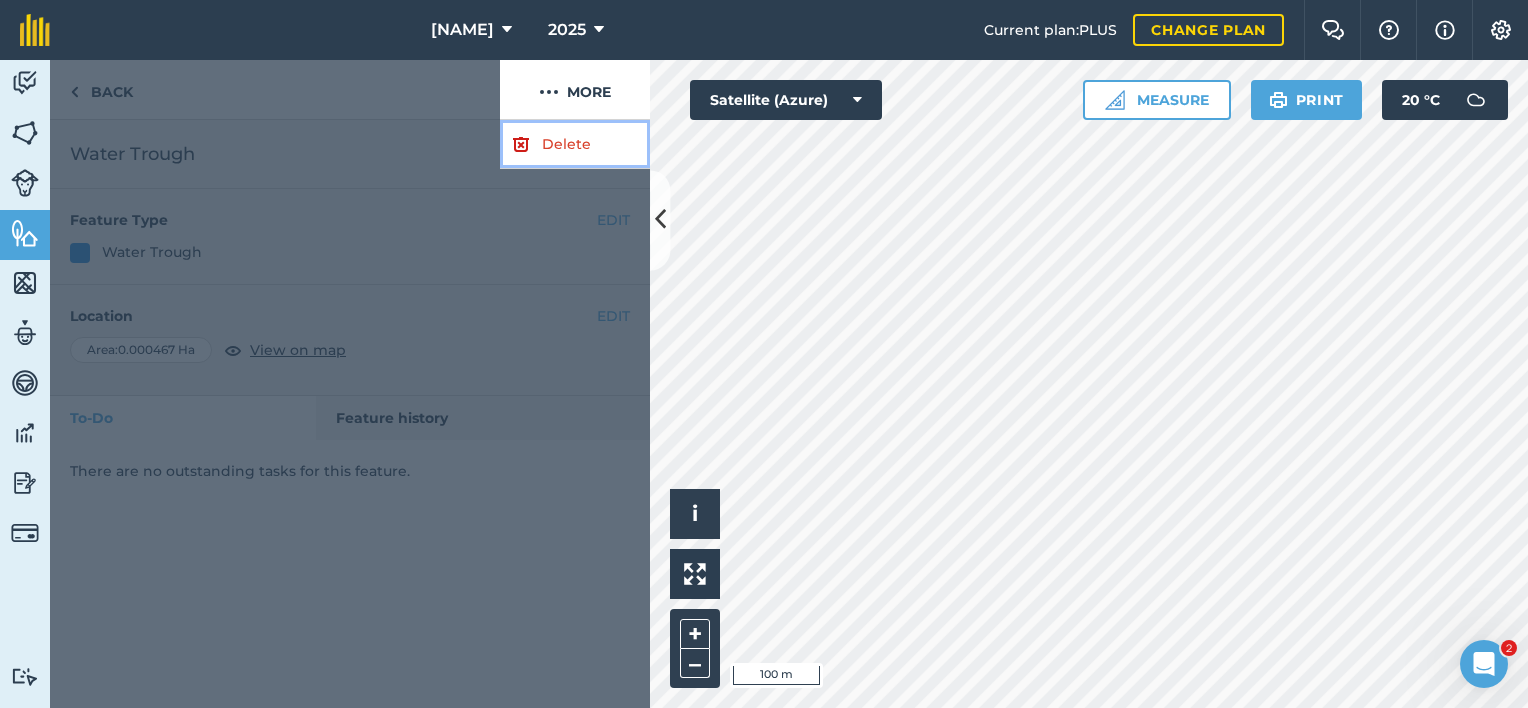click at bounding box center [521, 144] 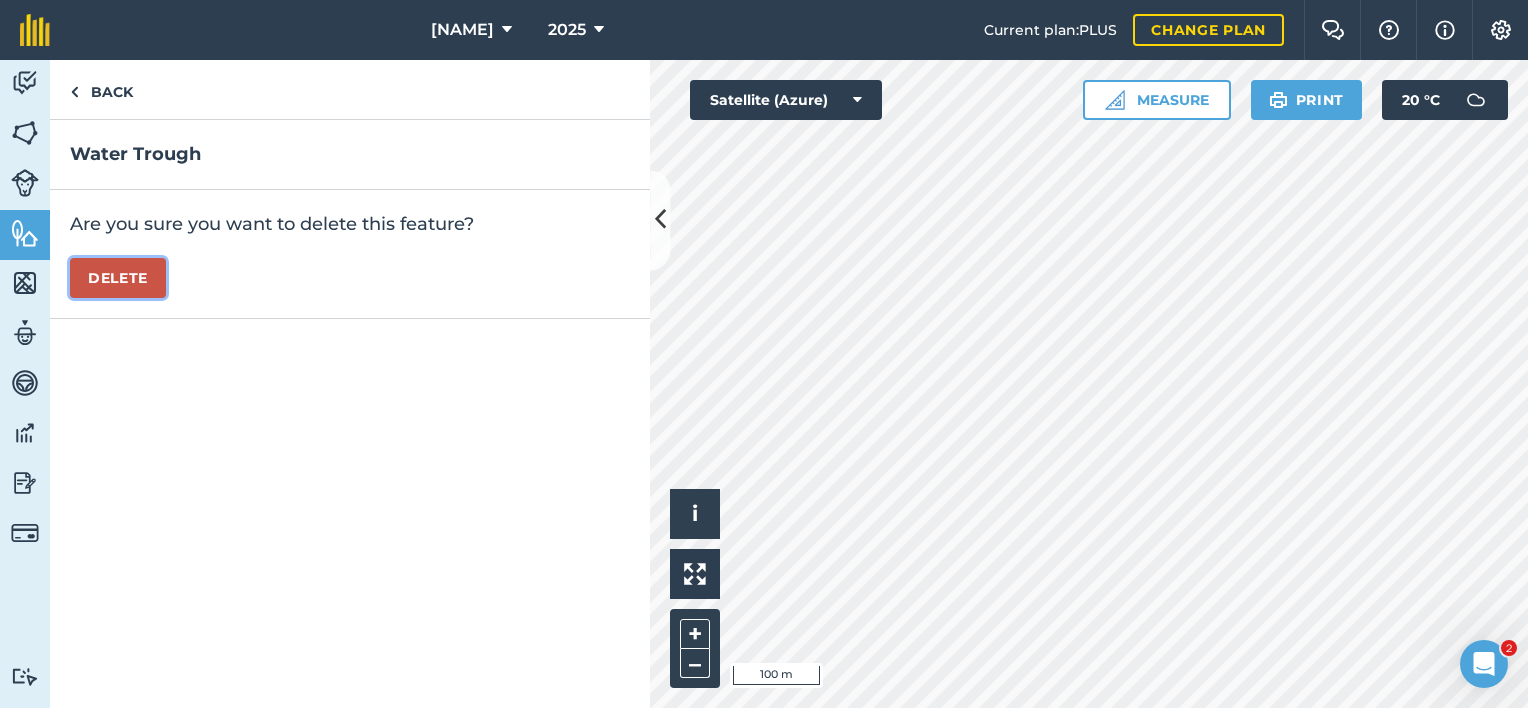 click on "Delete" at bounding box center (118, 278) 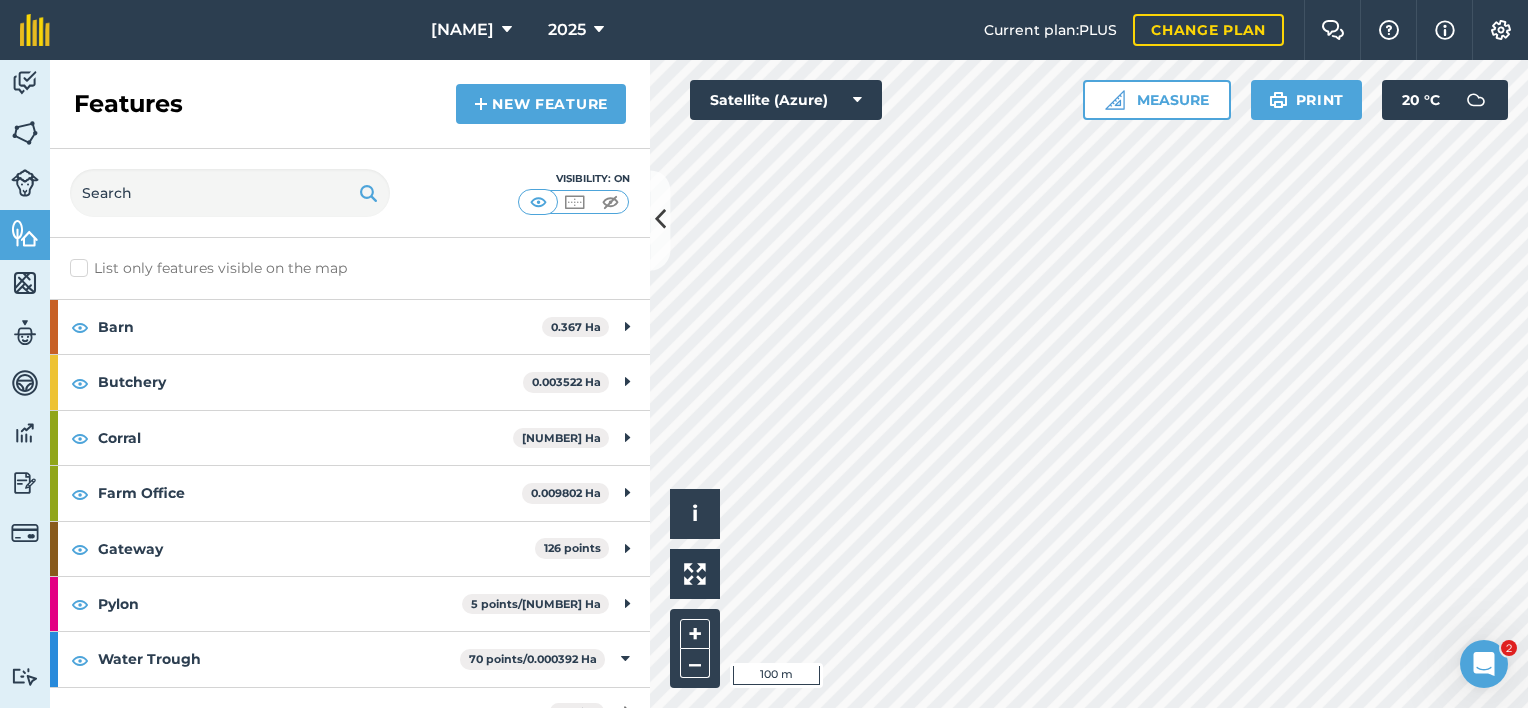 scroll, scrollTop: 400, scrollLeft: 0, axis: vertical 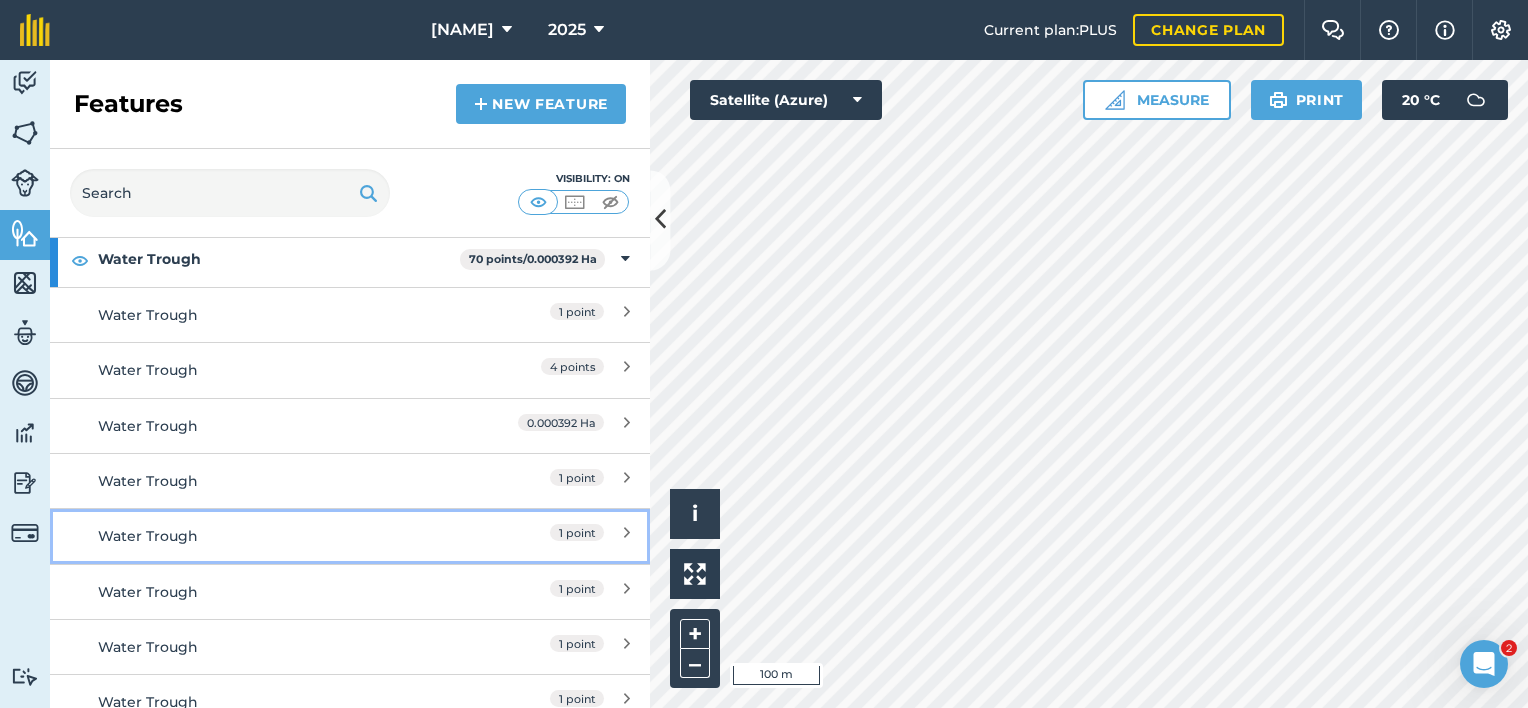 click on "Water Trough [NUMBER]   point" at bounding box center (350, 535) 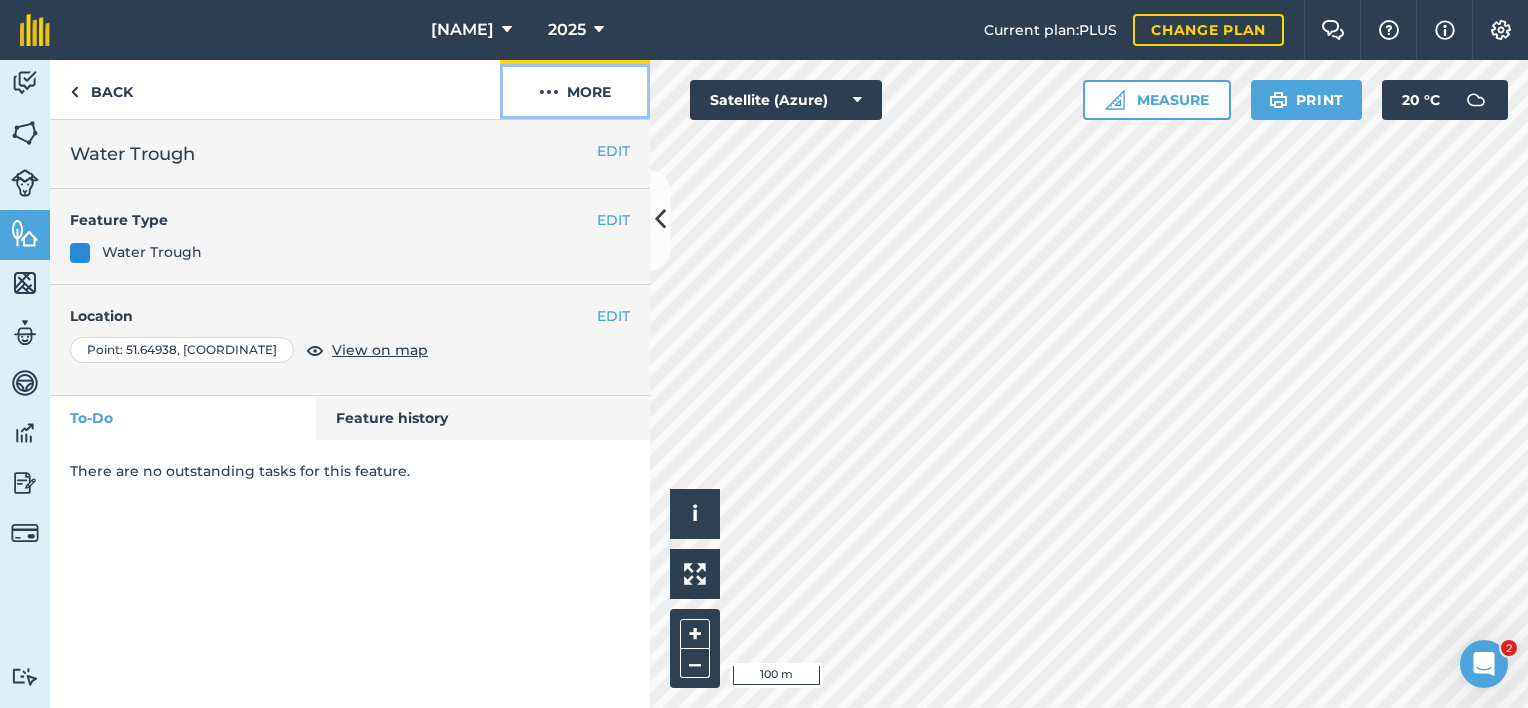 click on "More" at bounding box center [575, 89] 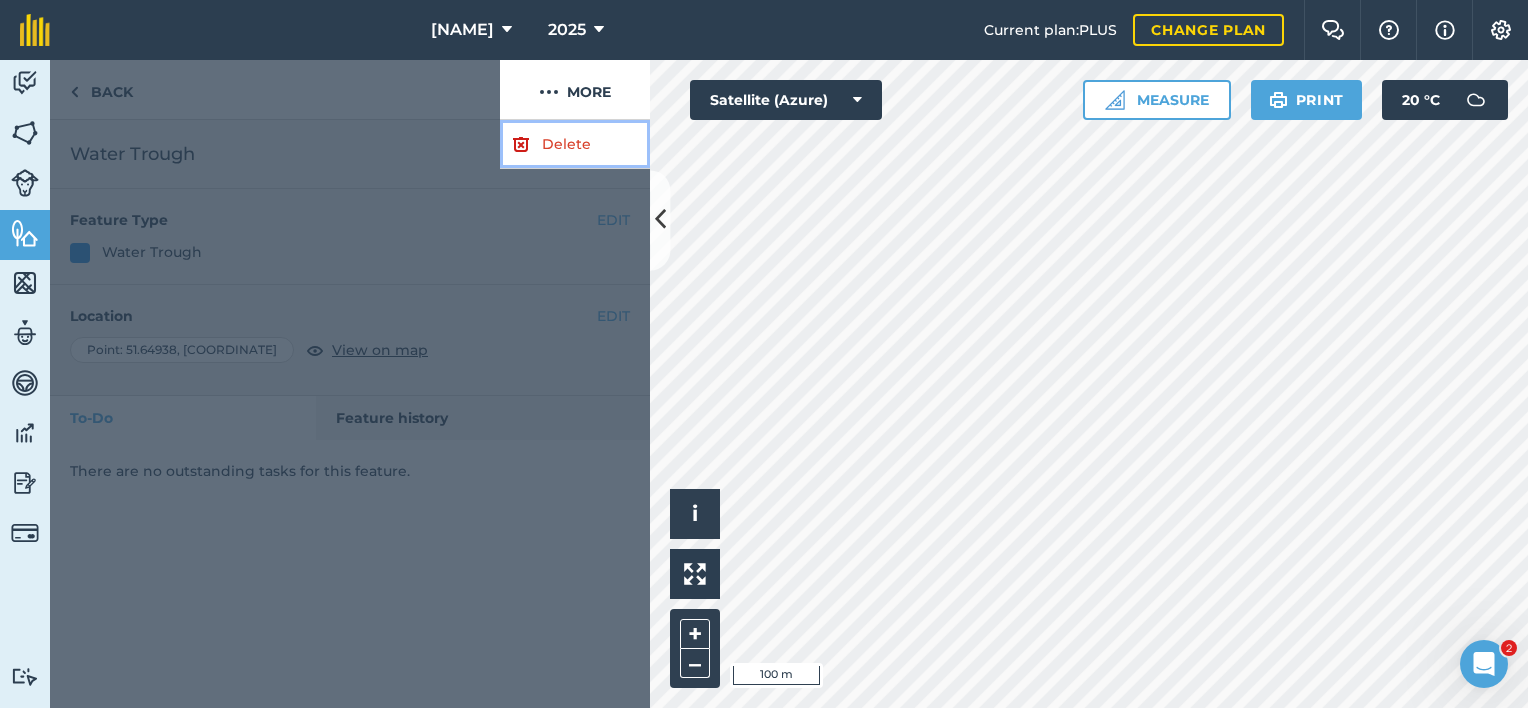 click on "Delete" at bounding box center (575, 144) 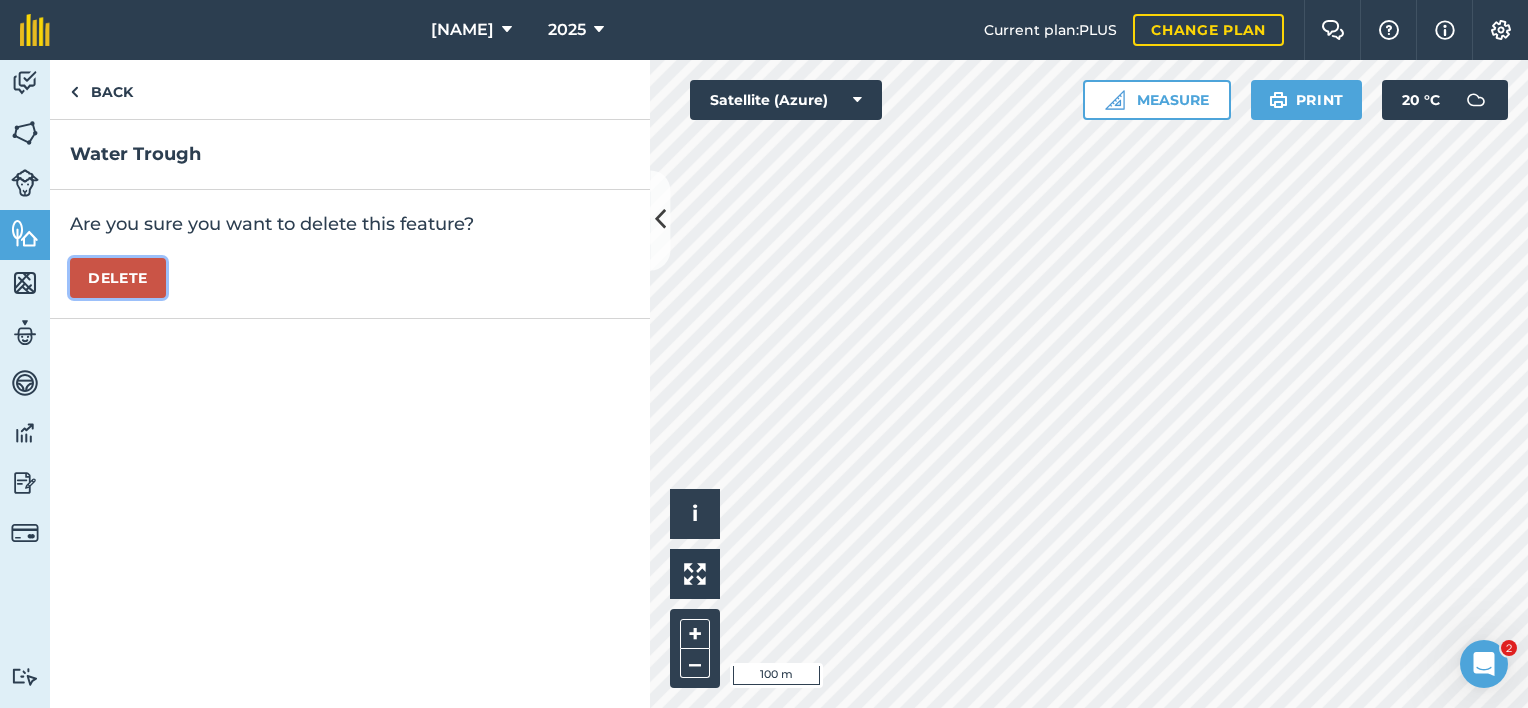 click on "Delete" at bounding box center (118, 278) 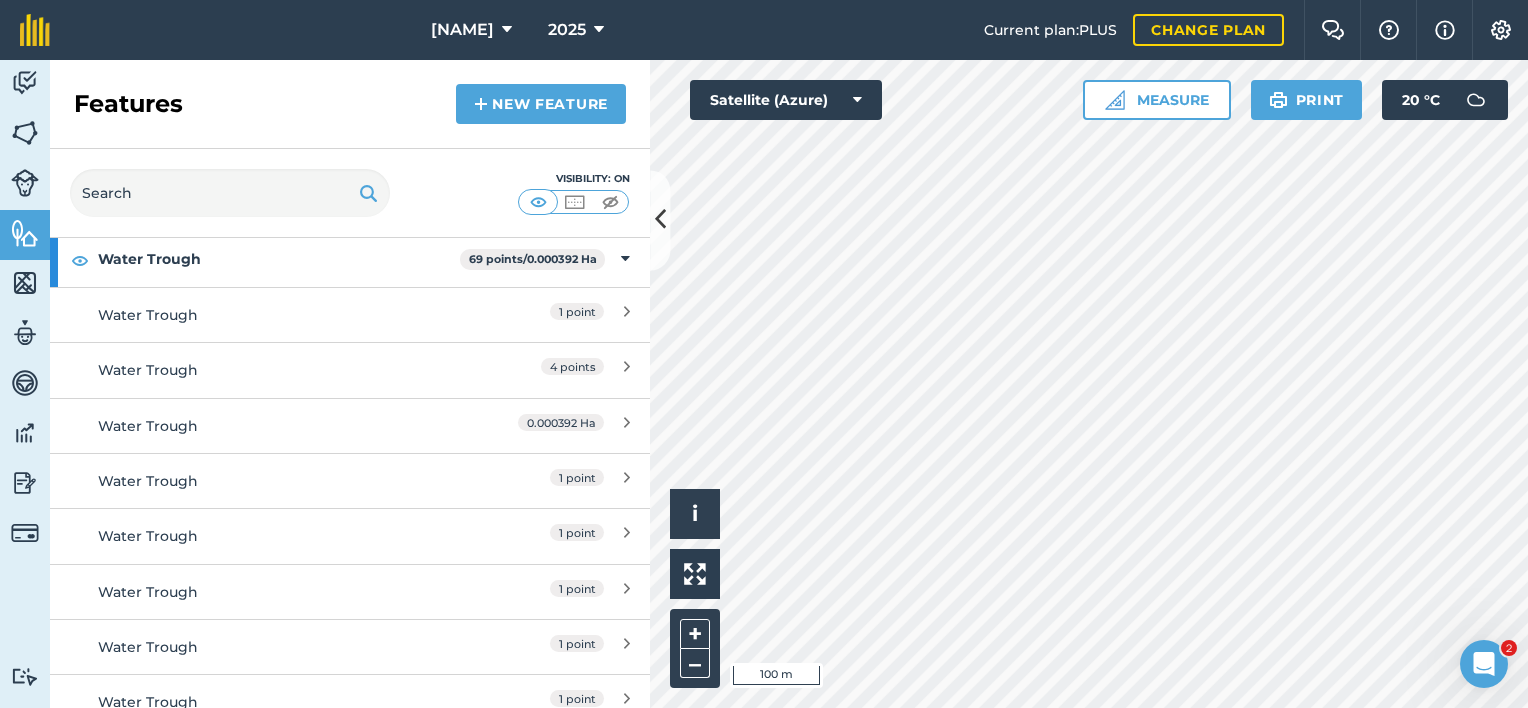 scroll, scrollTop: 500, scrollLeft: 0, axis: vertical 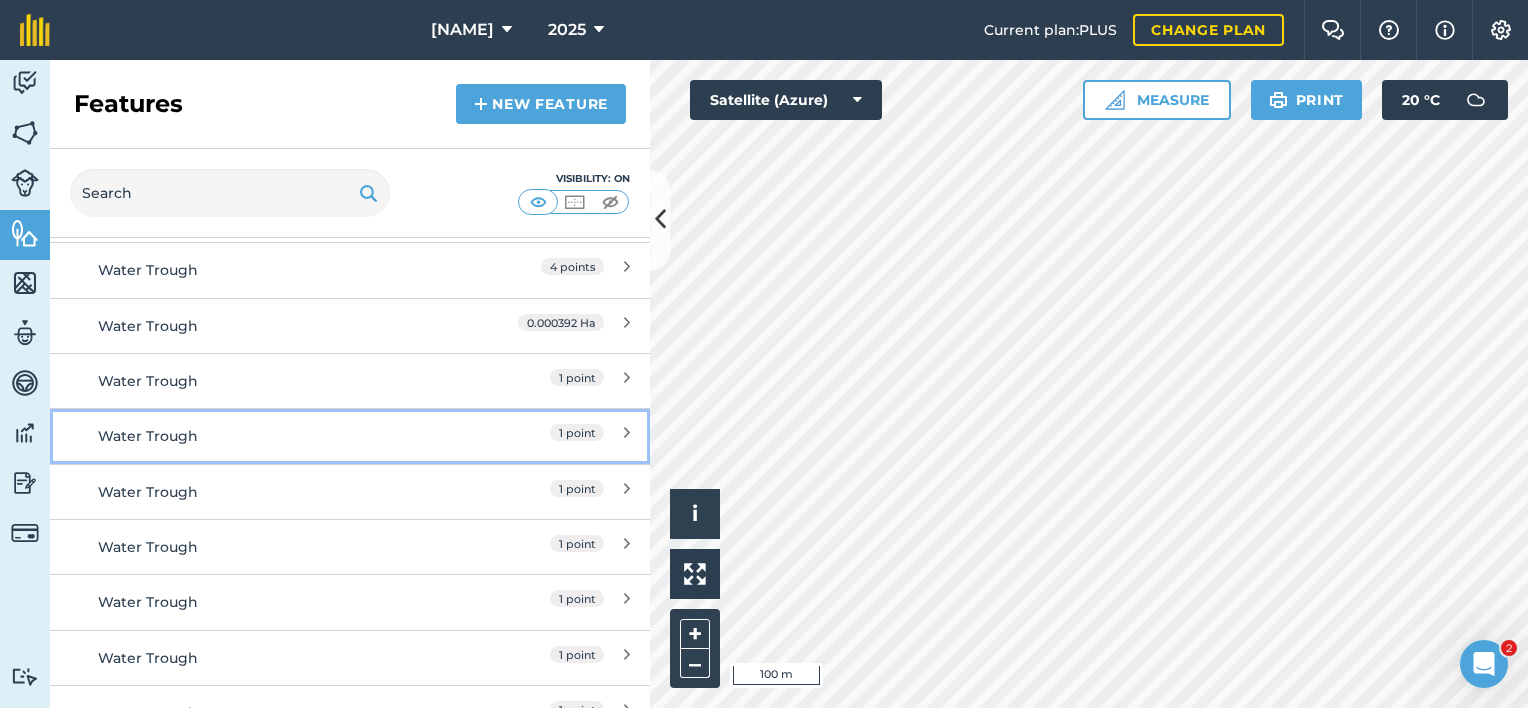 click on "Water Trough [NUMBER]   point" at bounding box center (350, 435) 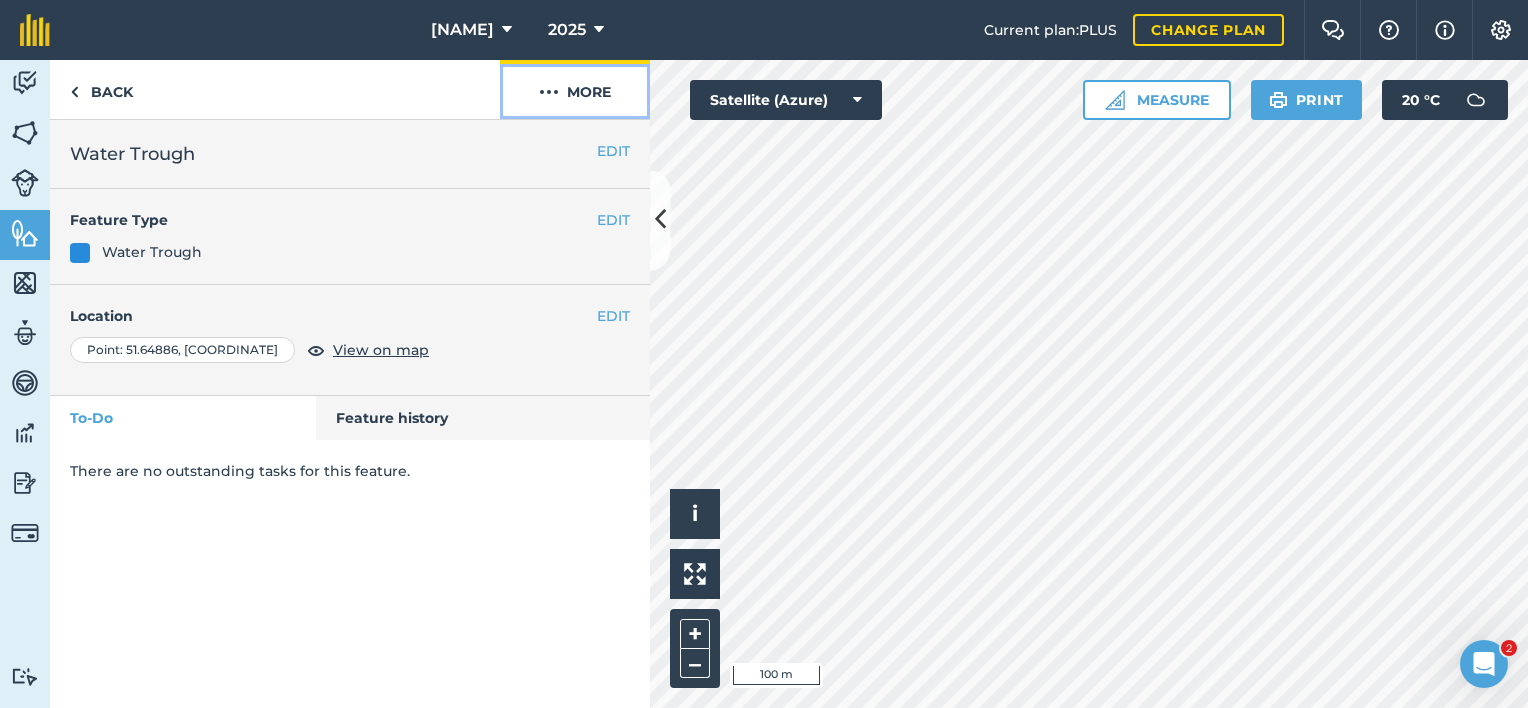 click on "More" at bounding box center (575, 89) 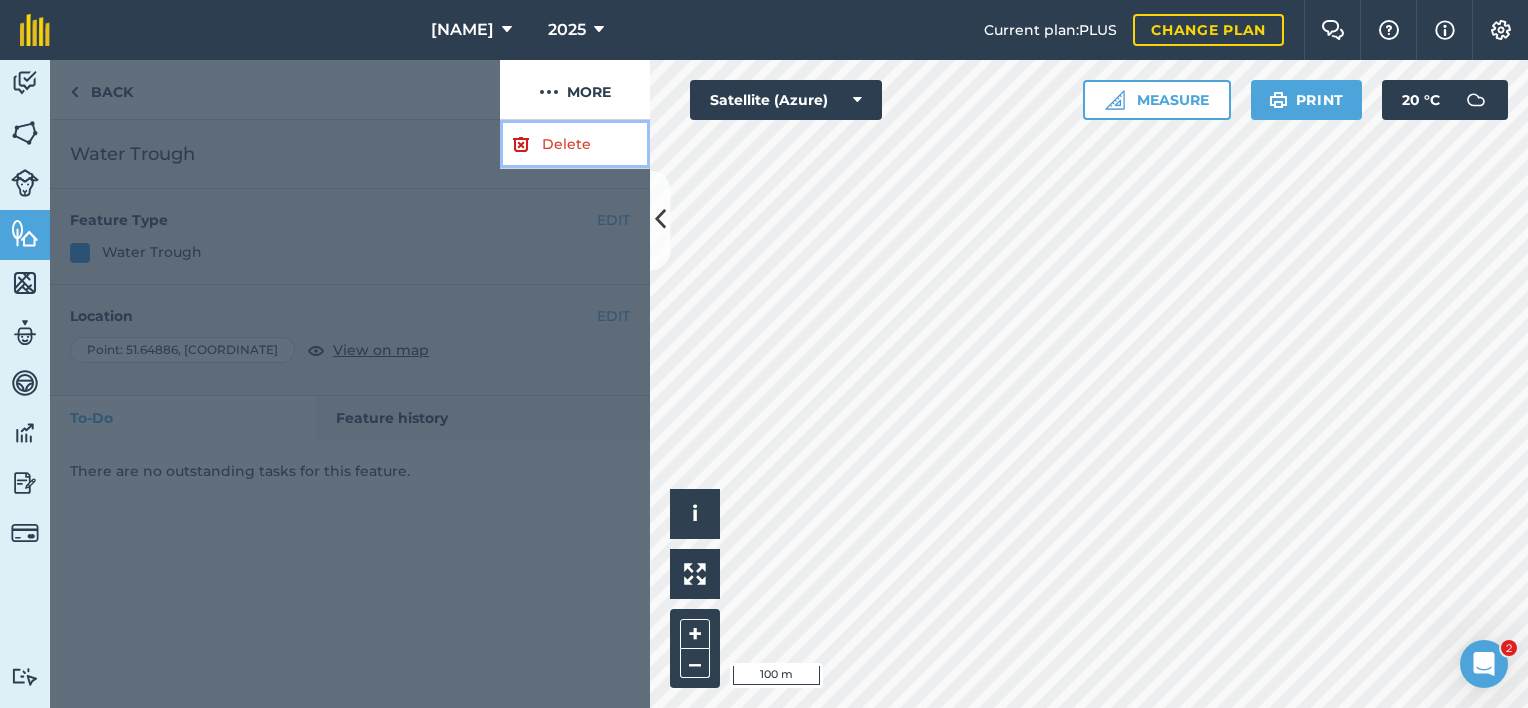 click at bounding box center [521, 144] 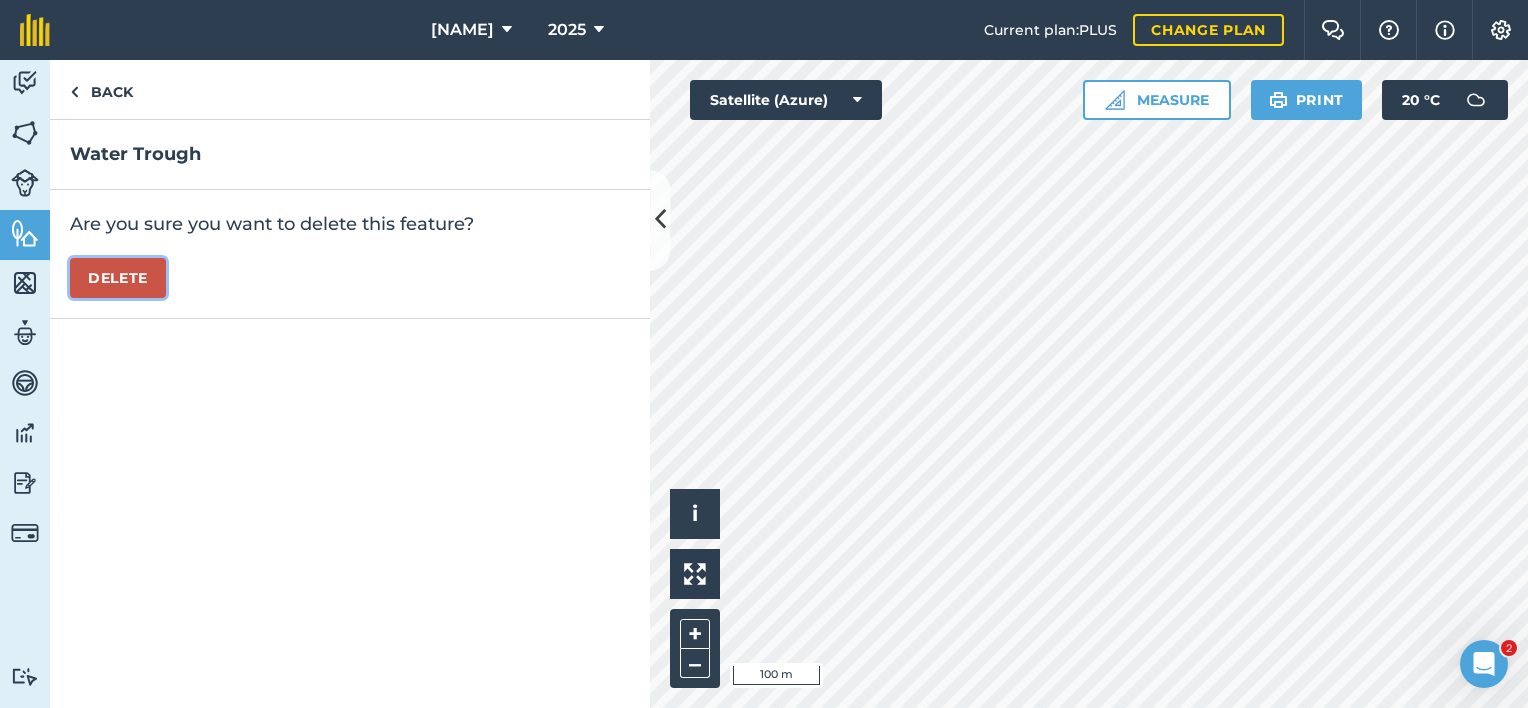 click on "Delete" at bounding box center [118, 278] 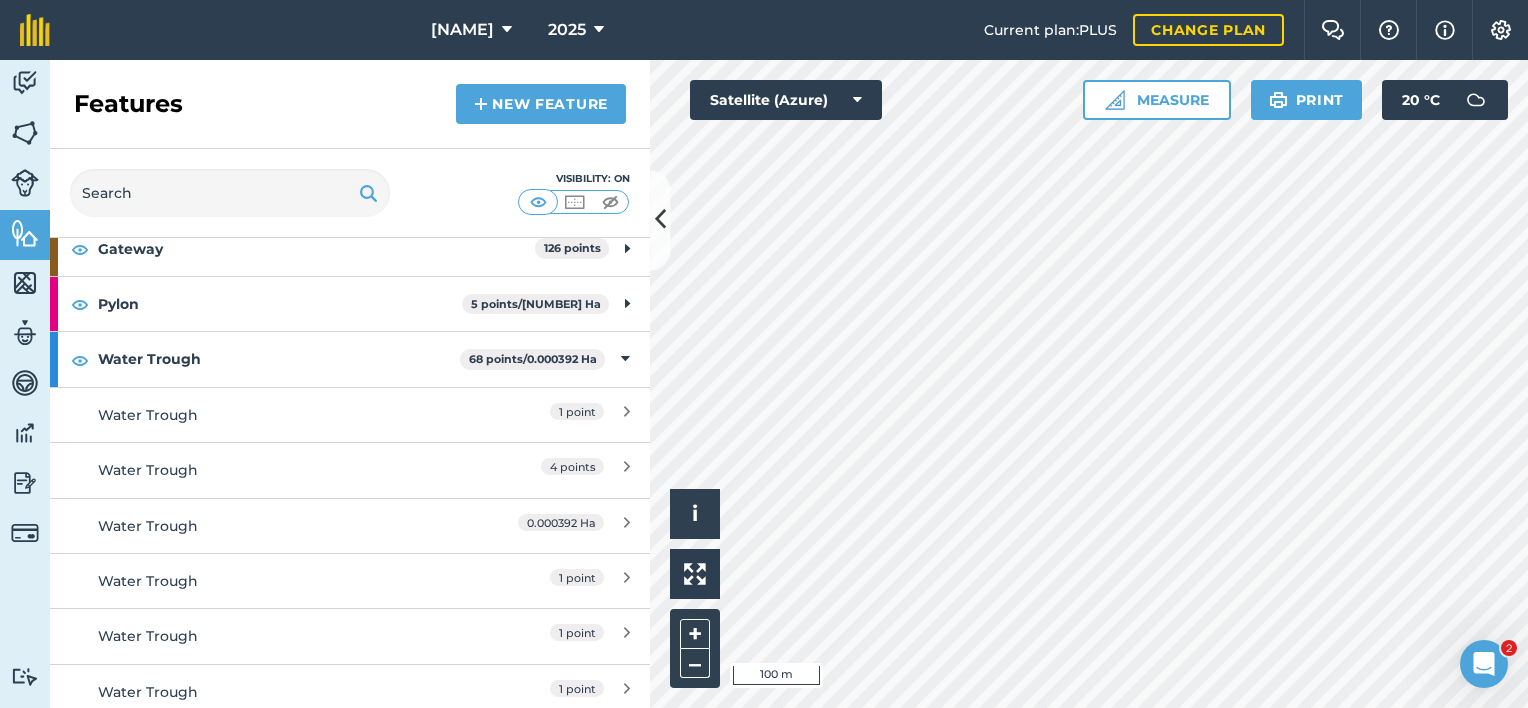 scroll, scrollTop: 400, scrollLeft: 0, axis: vertical 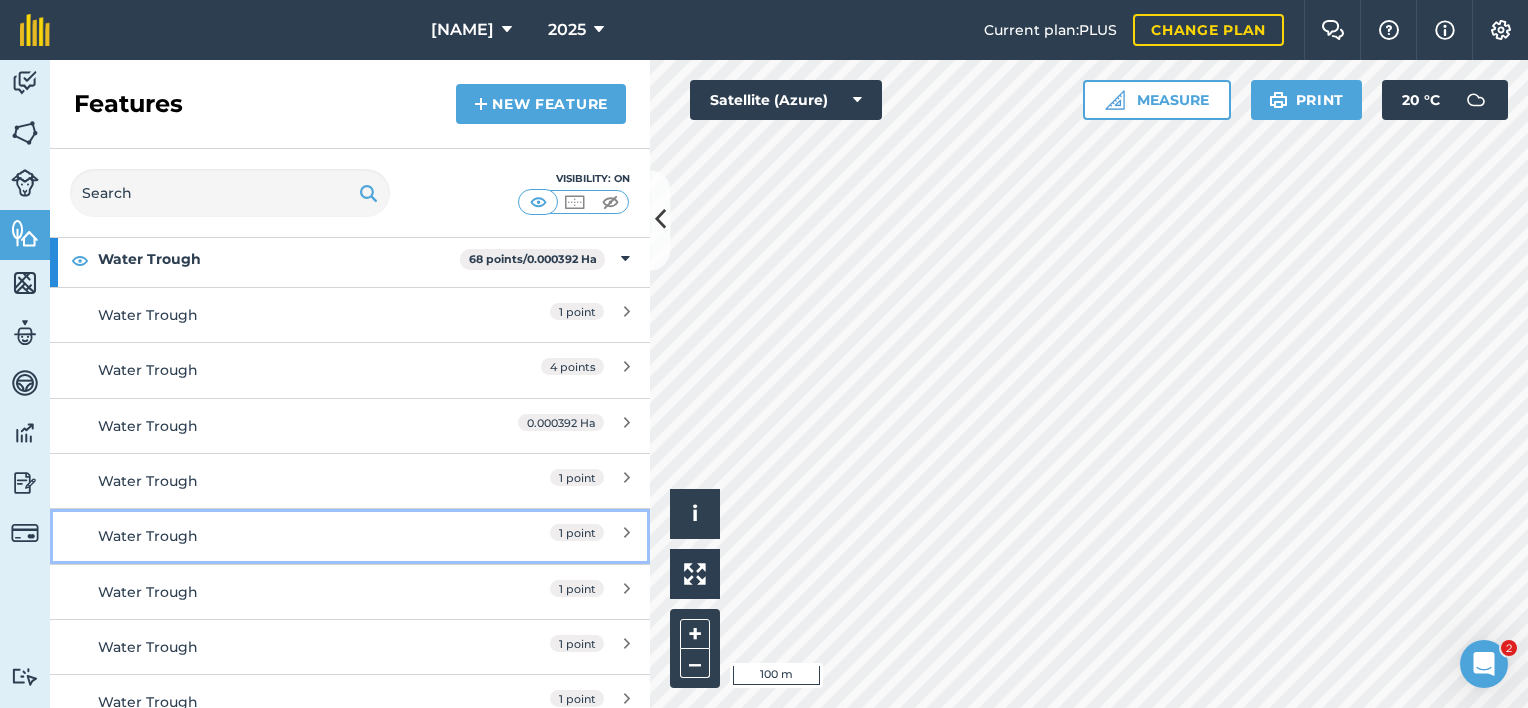 click on "Water Trough [NUMBER]   point" at bounding box center (350, 535) 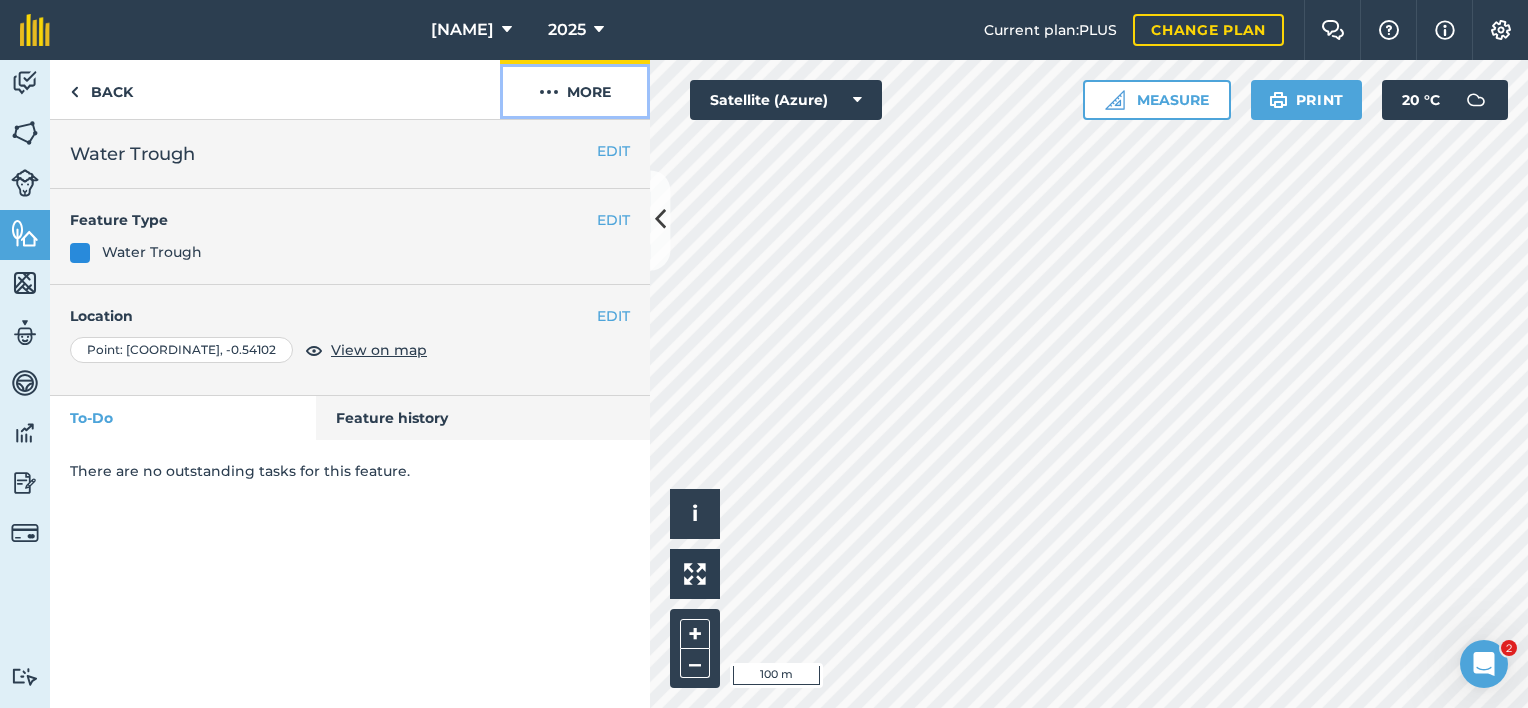 click on "More" at bounding box center [575, 89] 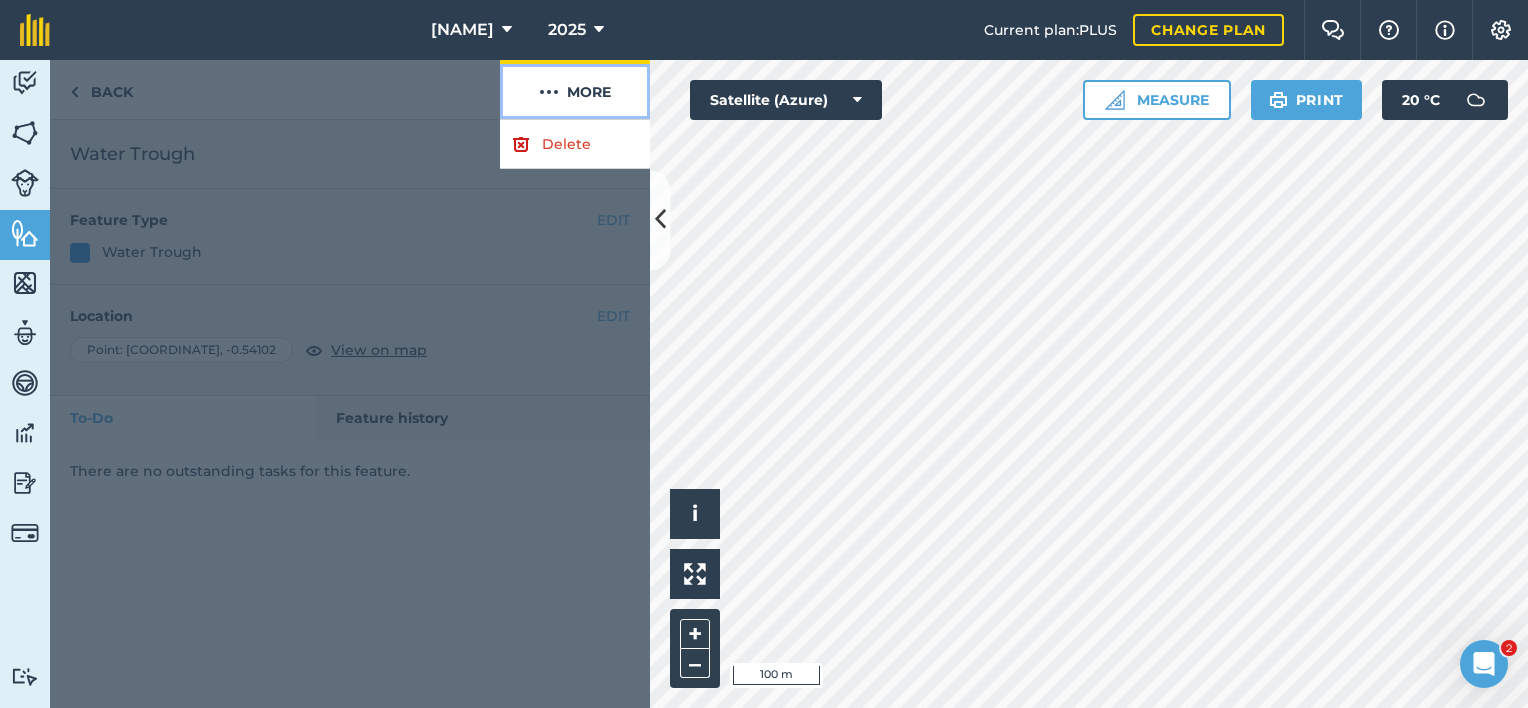 click on "More" at bounding box center [575, 89] 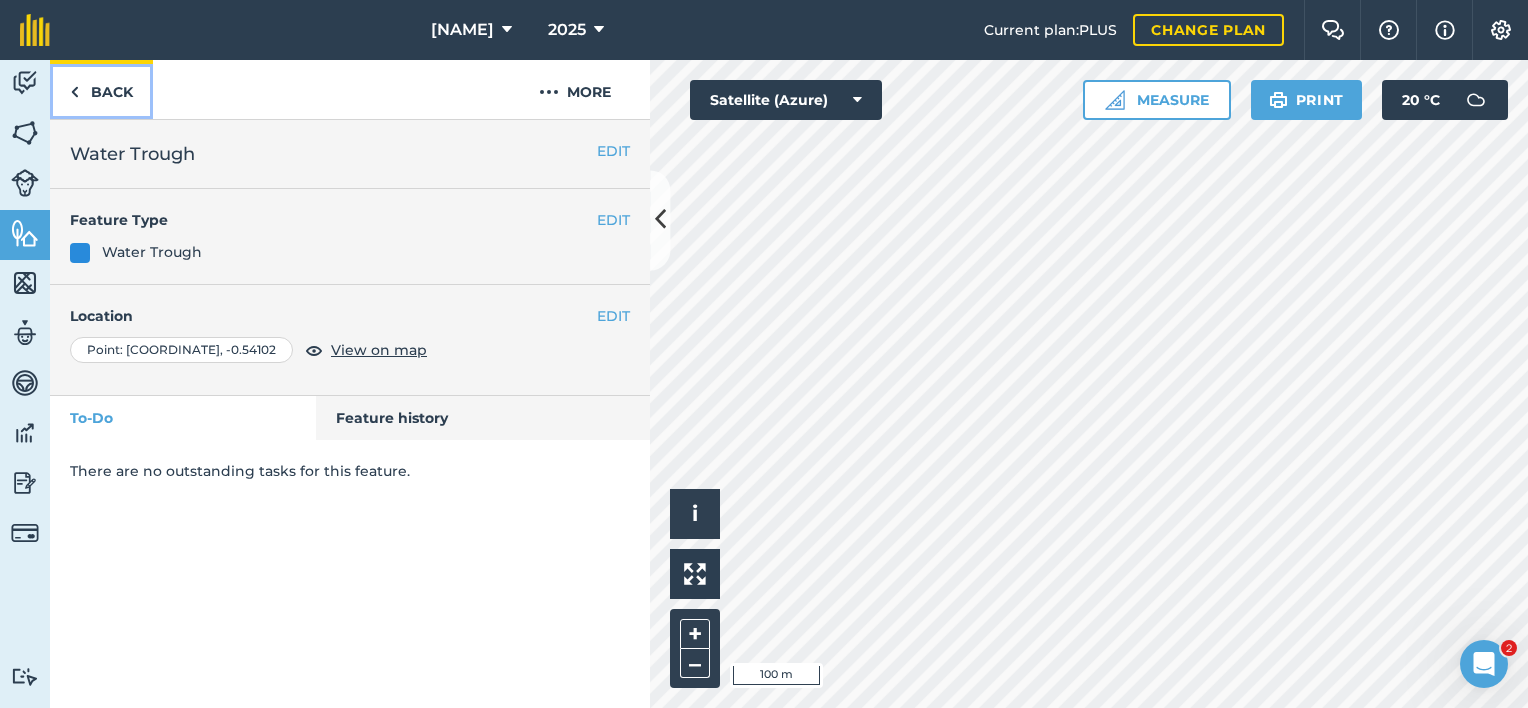 click on "Back" at bounding box center [101, 89] 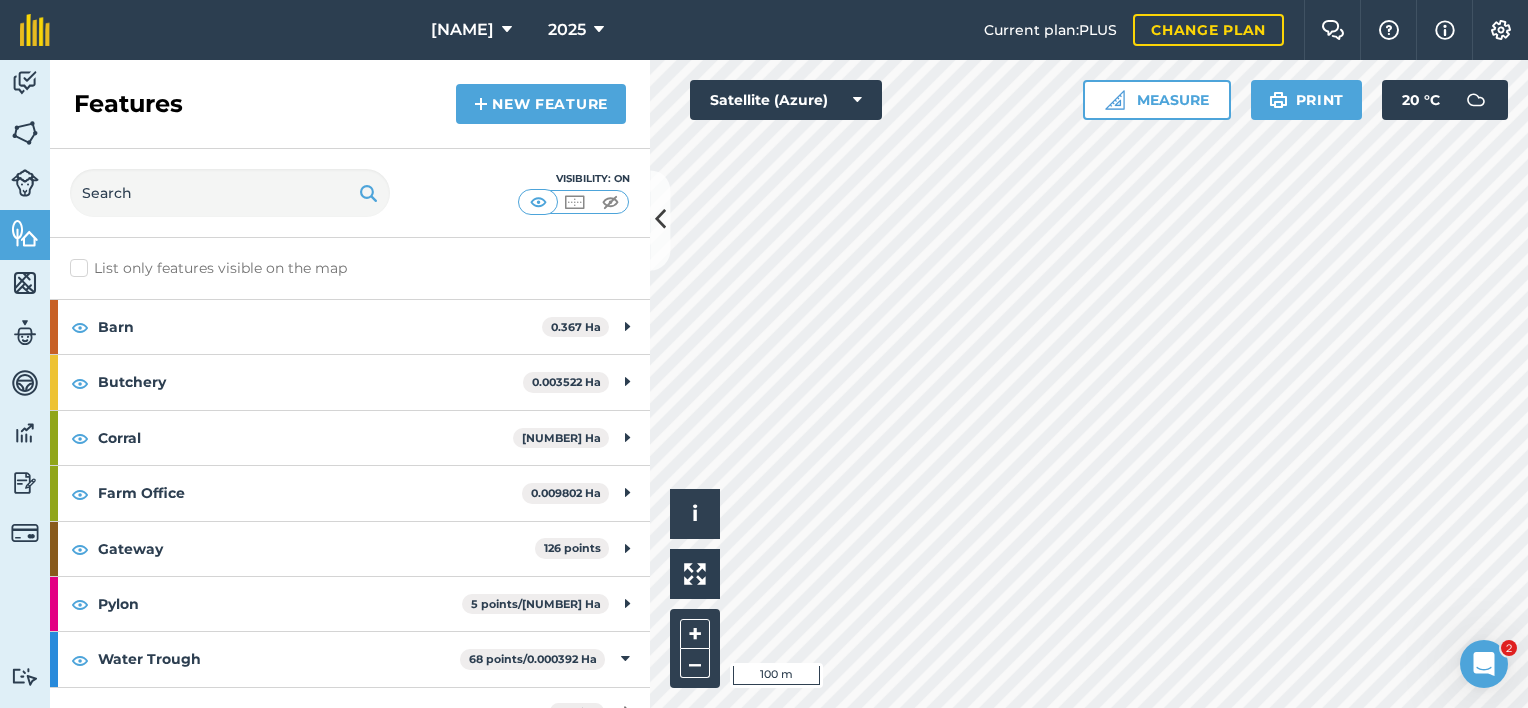 scroll, scrollTop: 300, scrollLeft: 0, axis: vertical 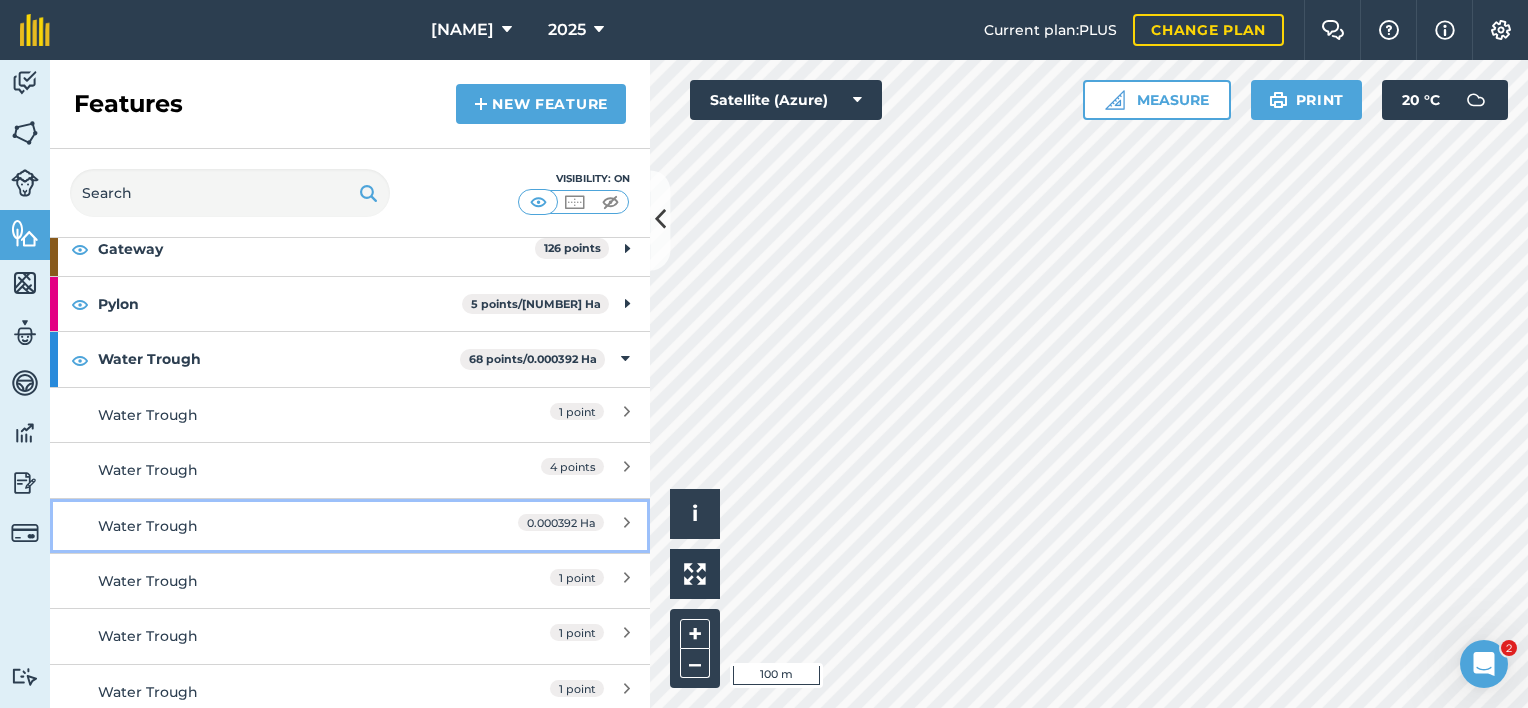 click on "Water Trough 0.000392   Ha" at bounding box center [350, 525] 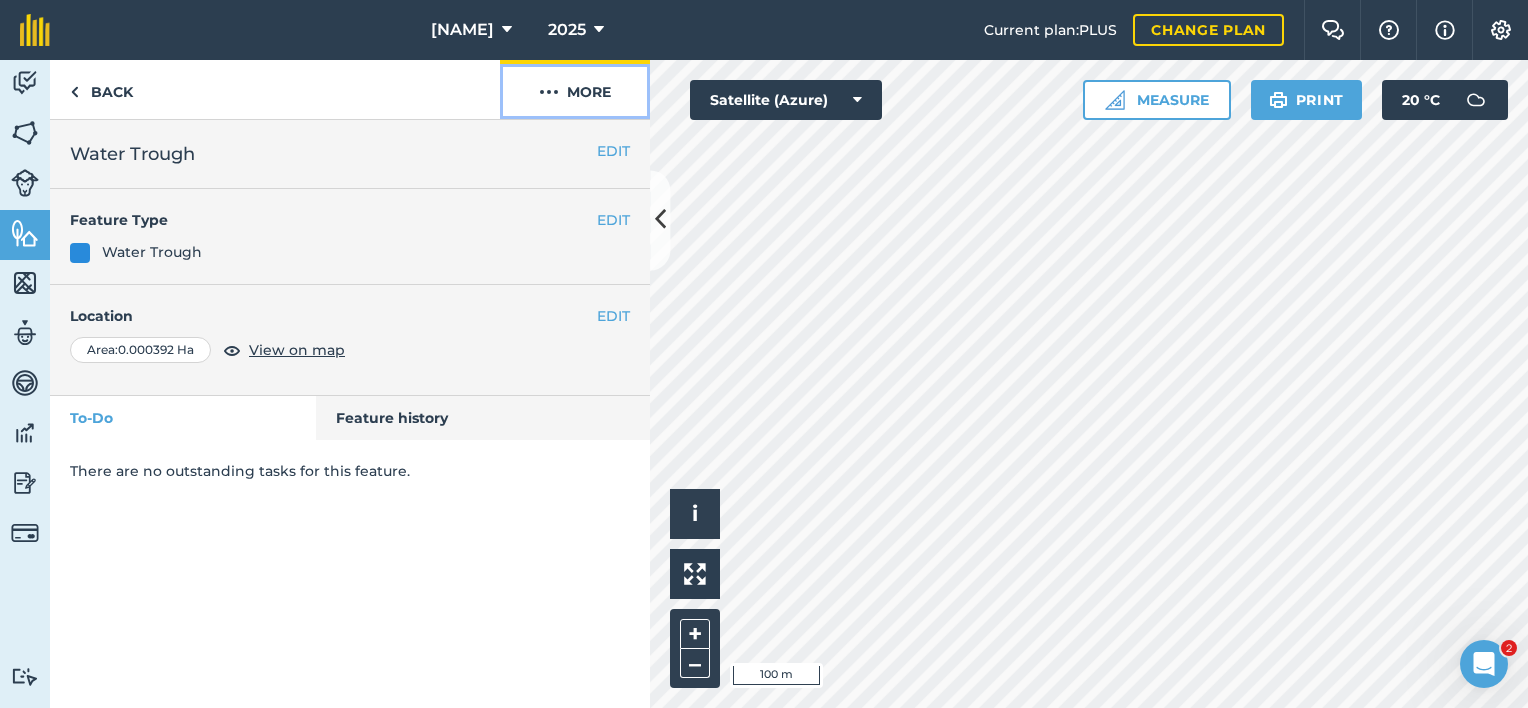 click on "More" at bounding box center [575, 89] 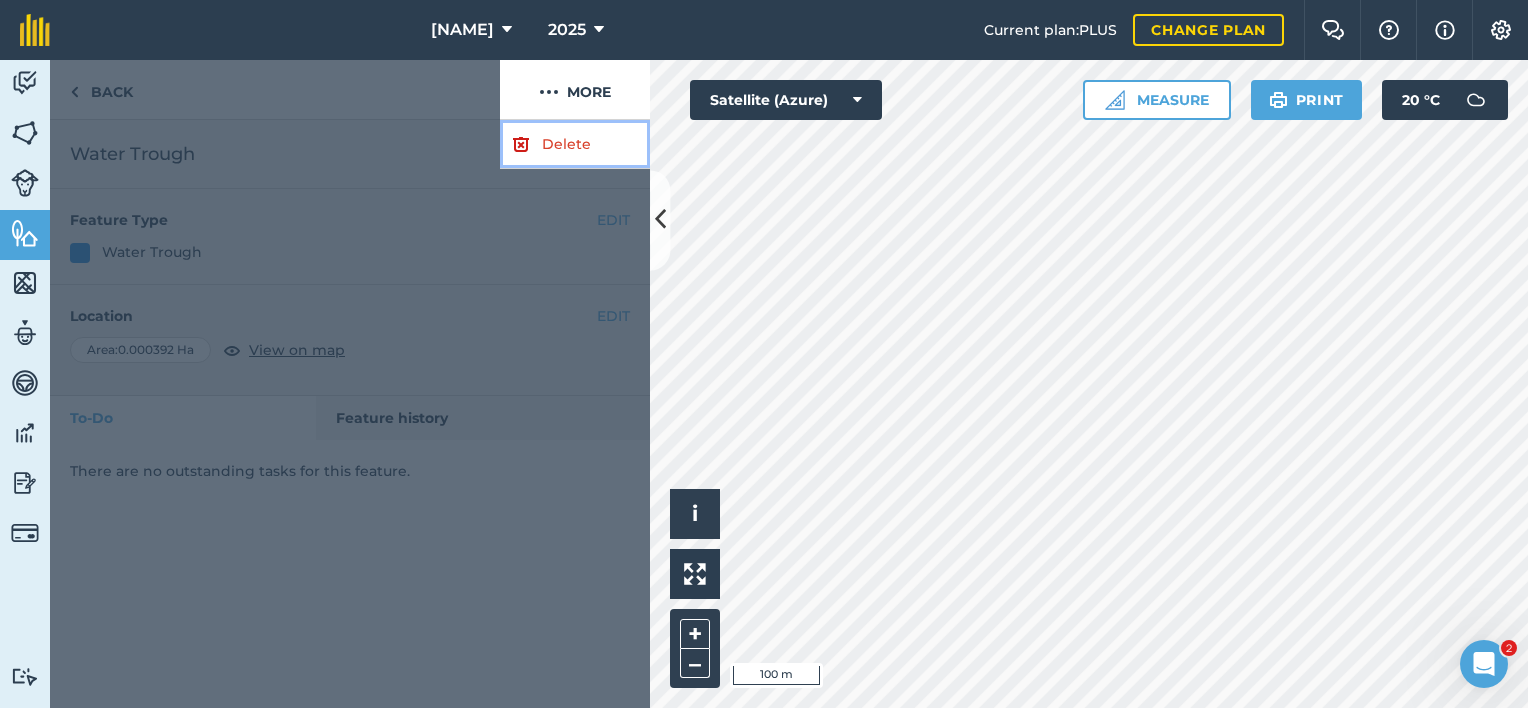 click on "Delete" at bounding box center [575, 144] 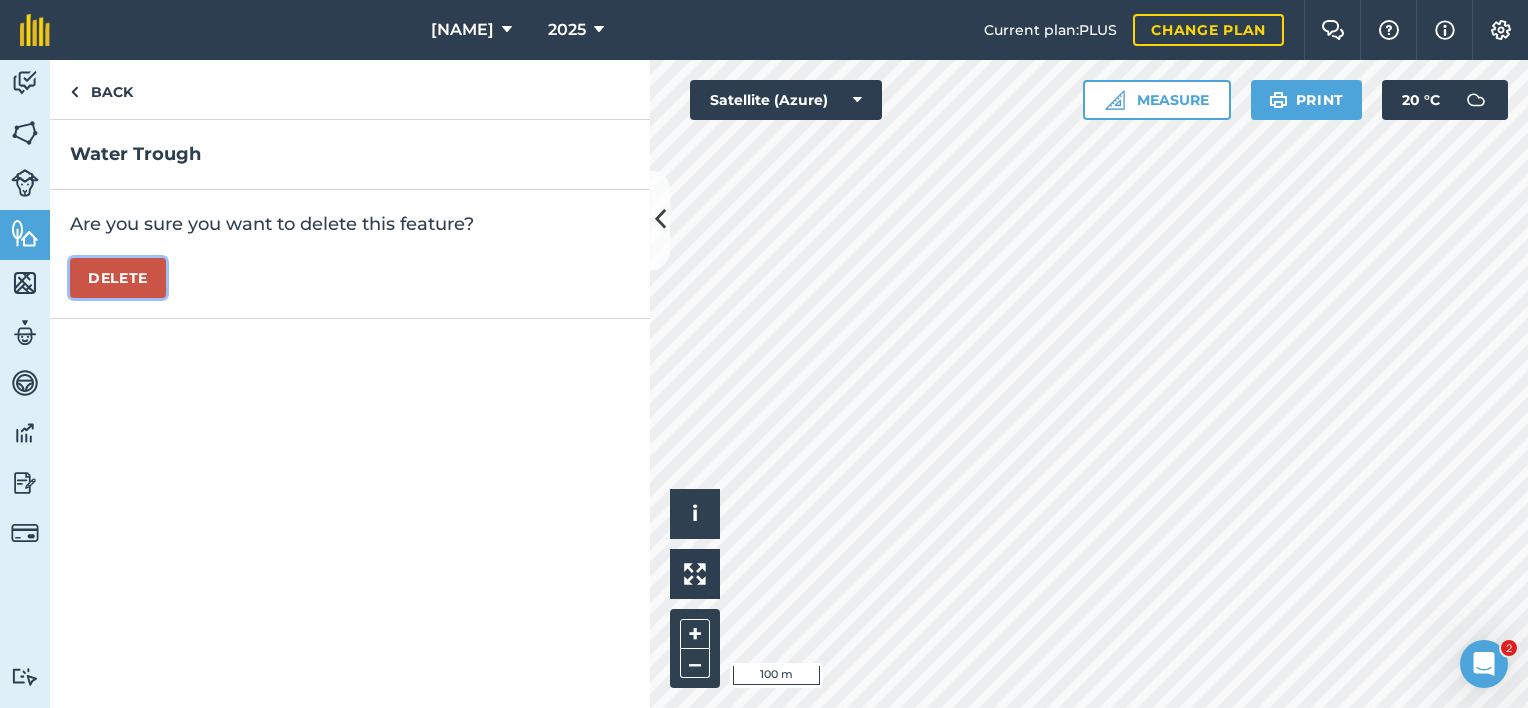 click on "Delete" at bounding box center [118, 278] 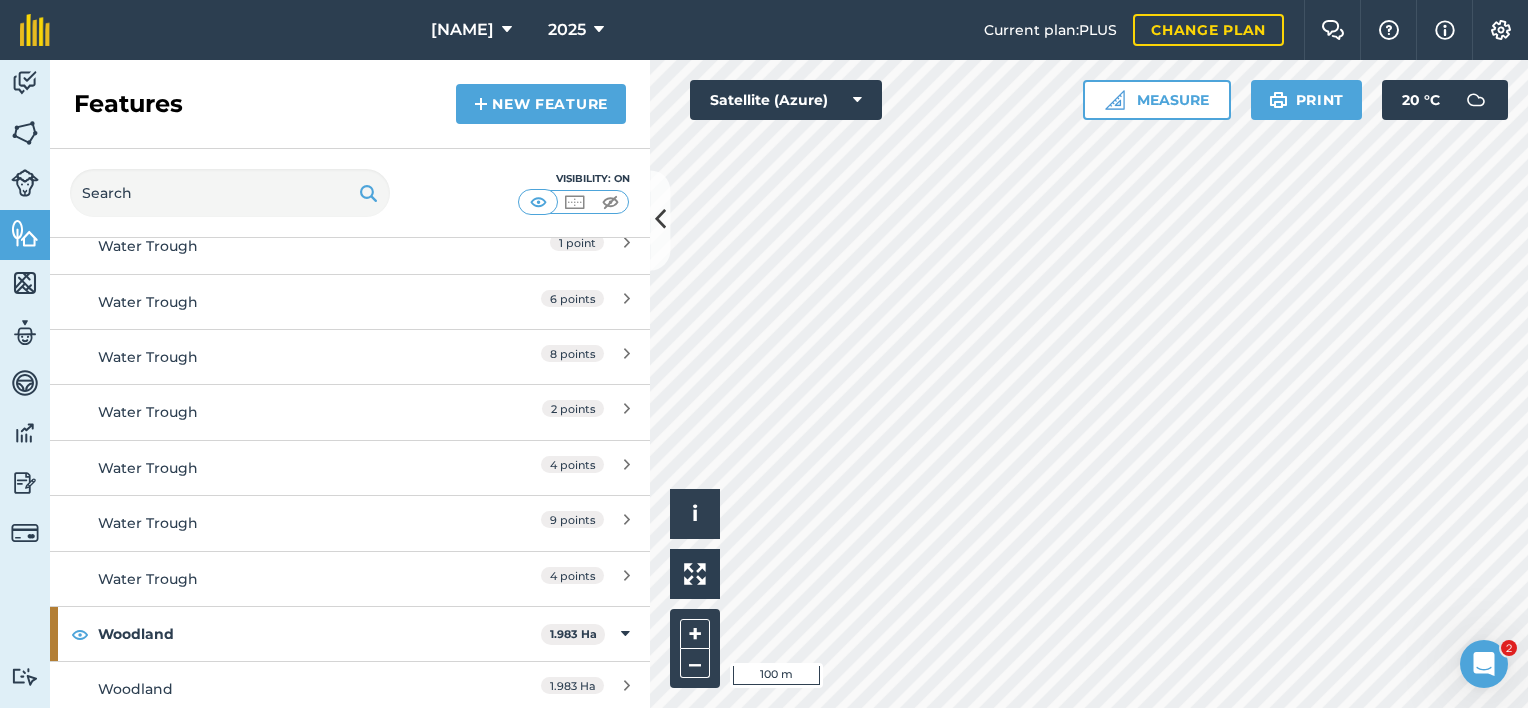 scroll, scrollTop: 1264, scrollLeft: 0, axis: vertical 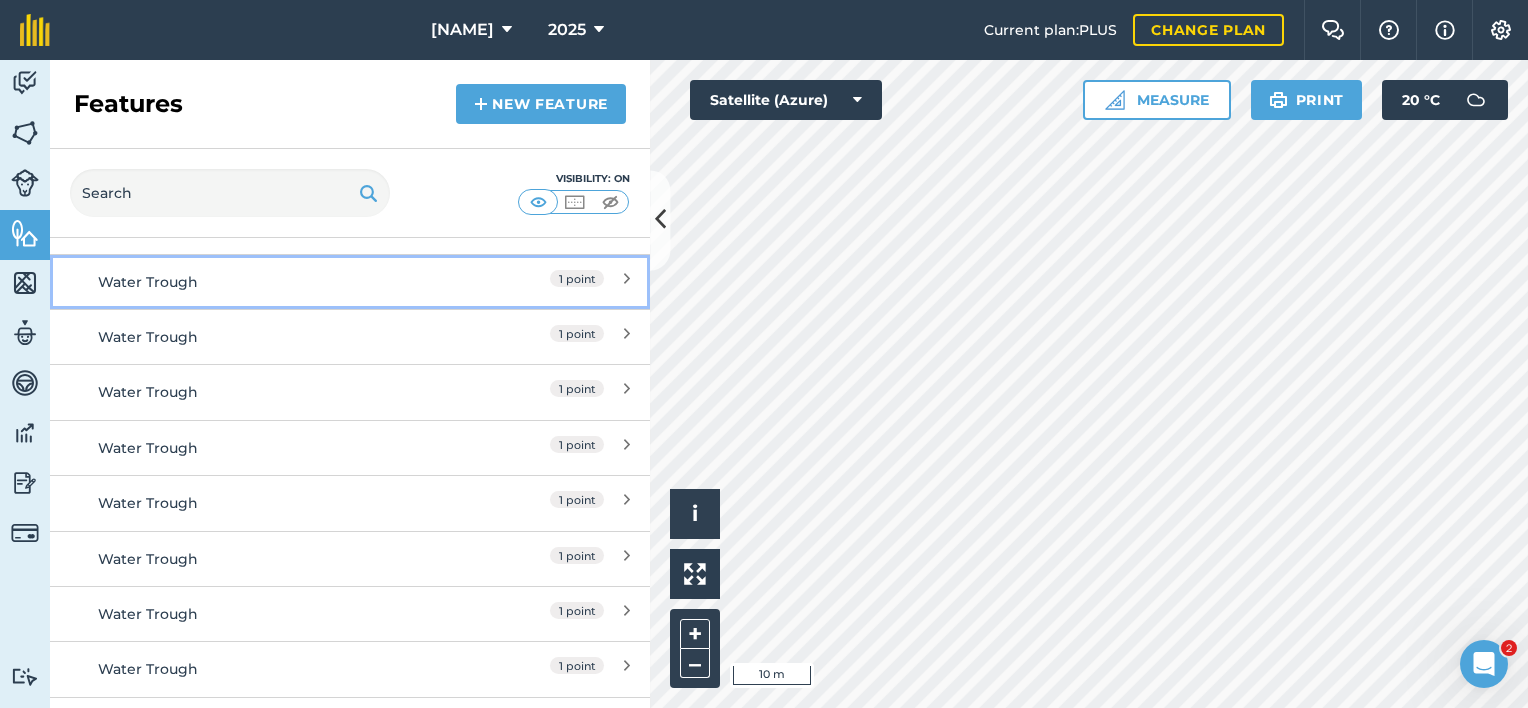 click on "[NUMBER]   point" at bounding box center [577, 278] 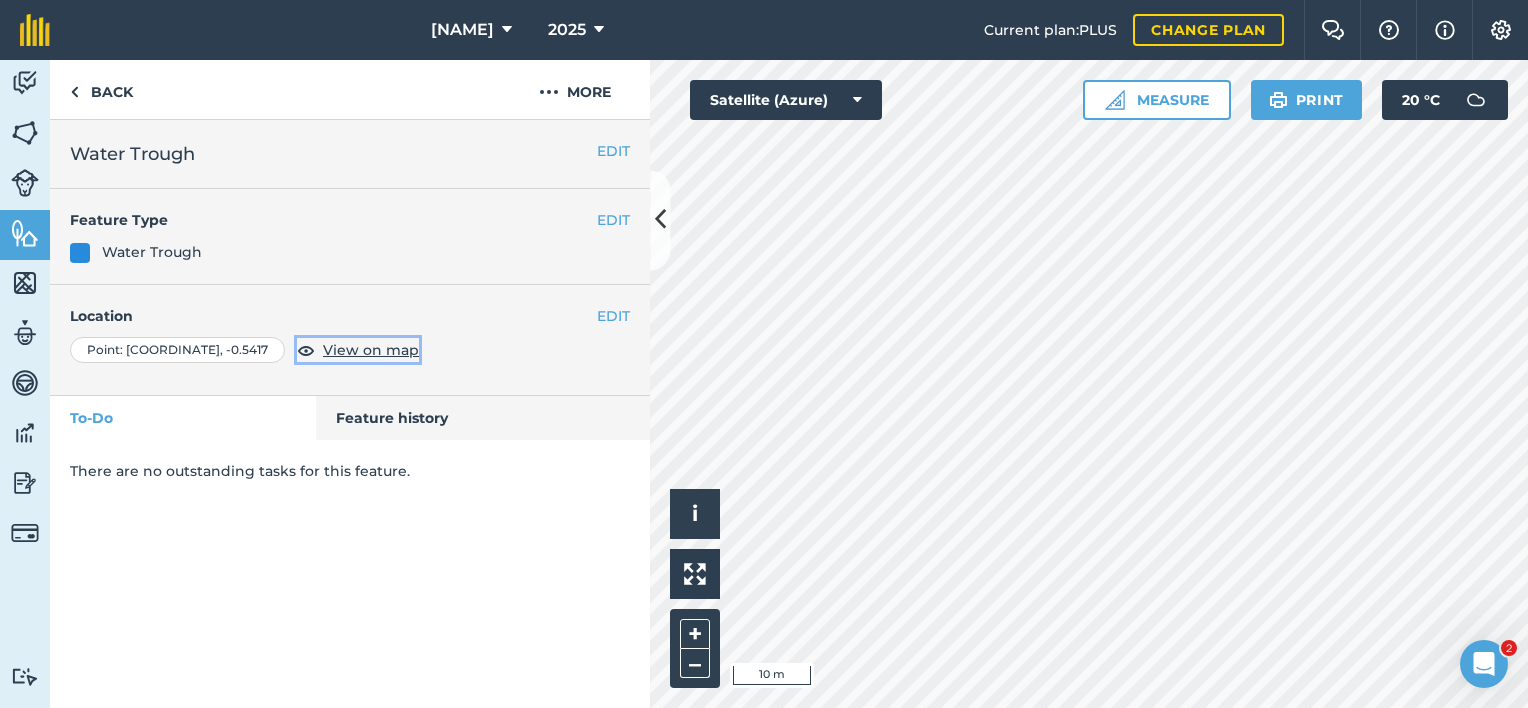 click on "View on map" at bounding box center [371, 350] 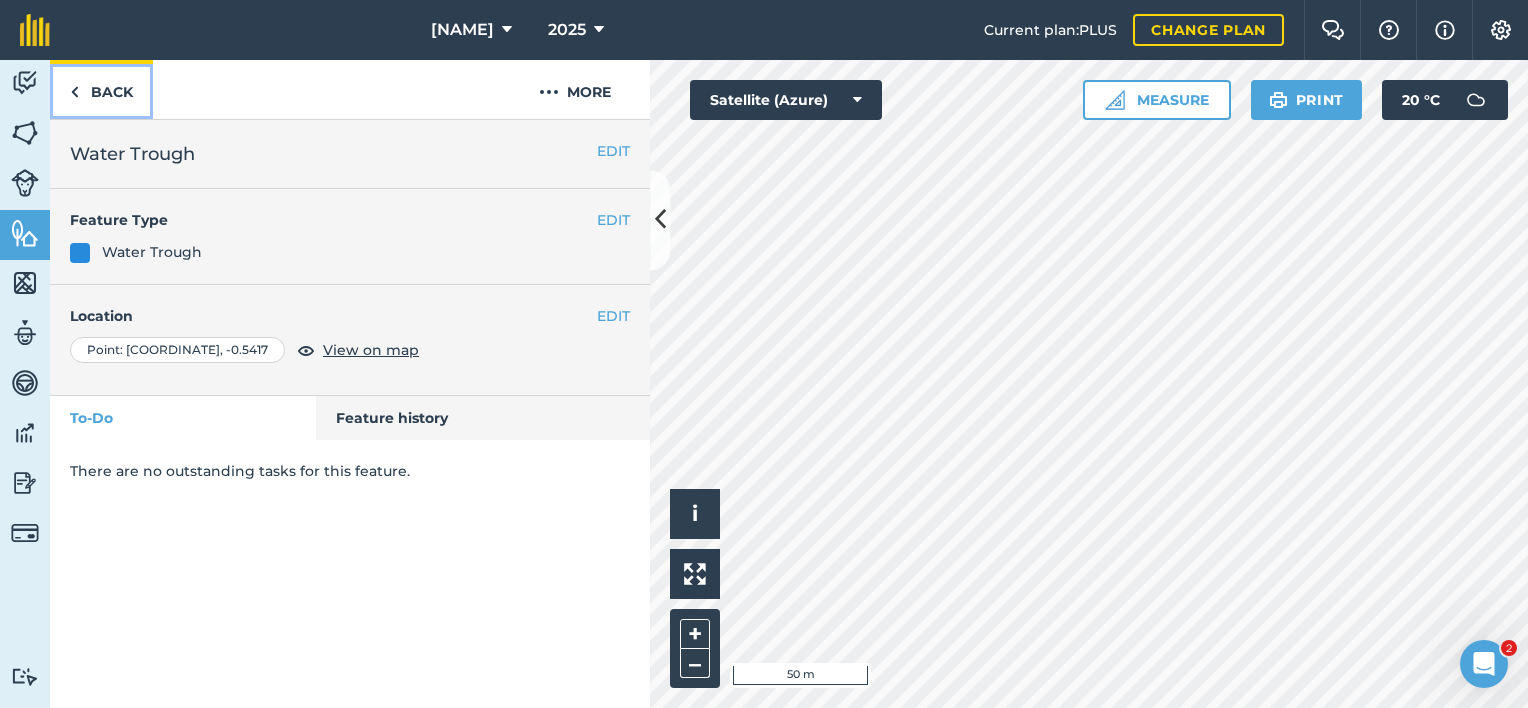 click on "Back" at bounding box center [101, 89] 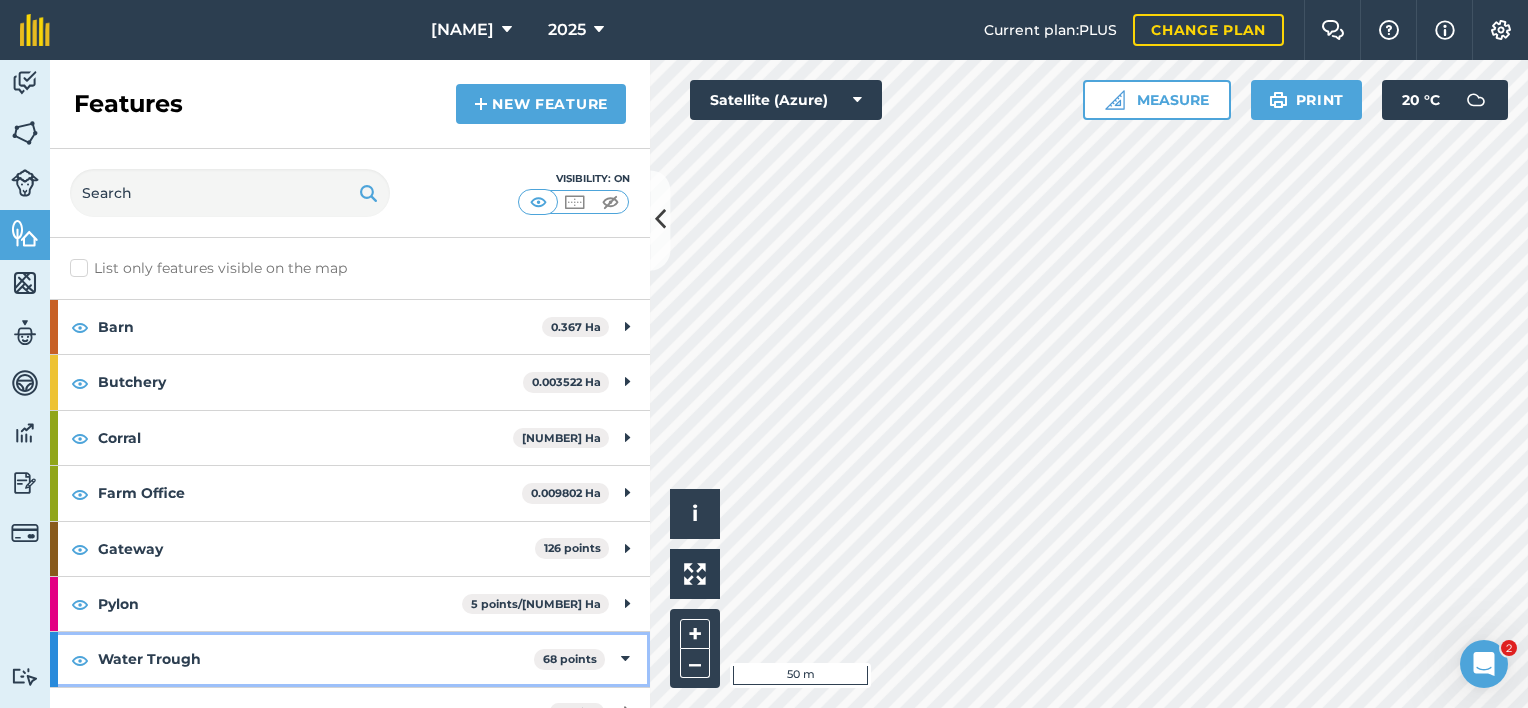 click on "Water Trough" at bounding box center [316, 659] 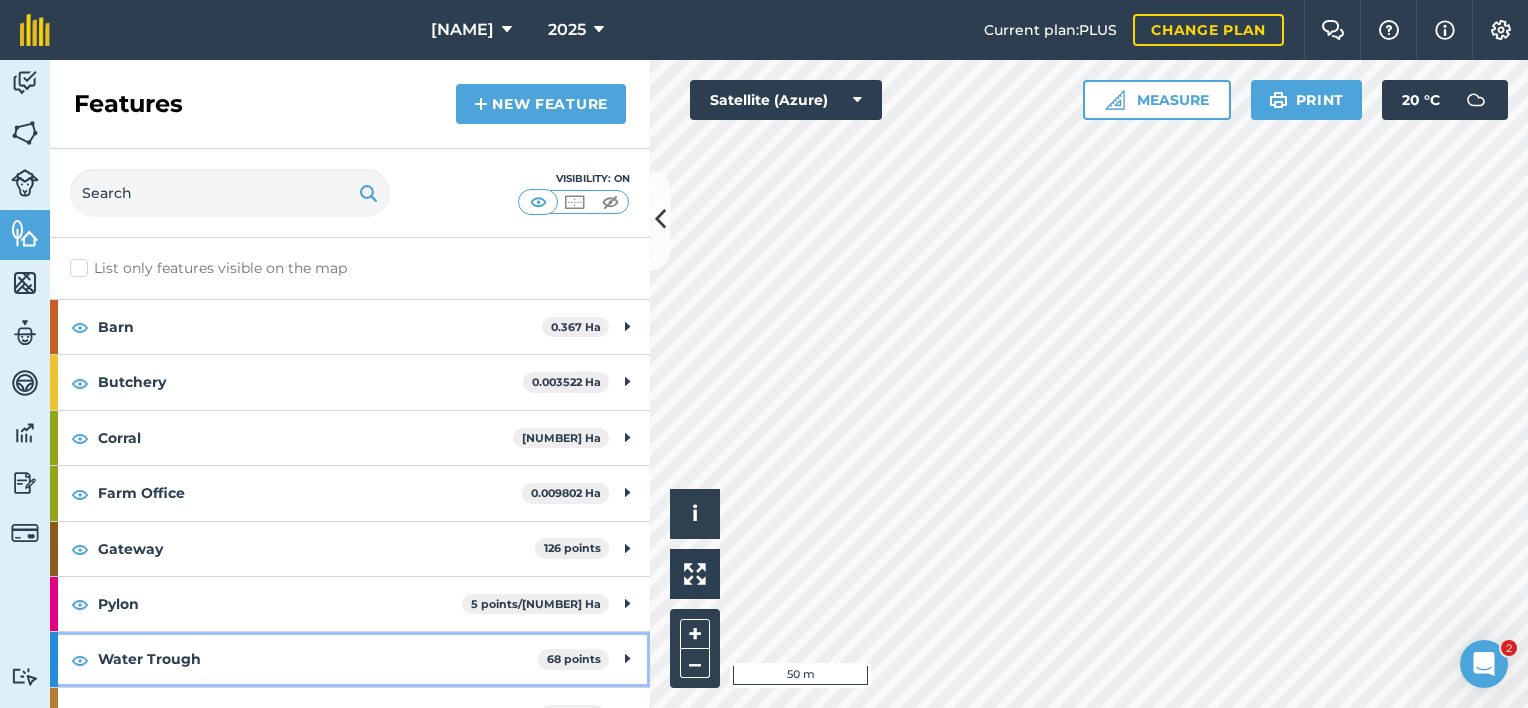 scroll, scrollTop: 87, scrollLeft: 0, axis: vertical 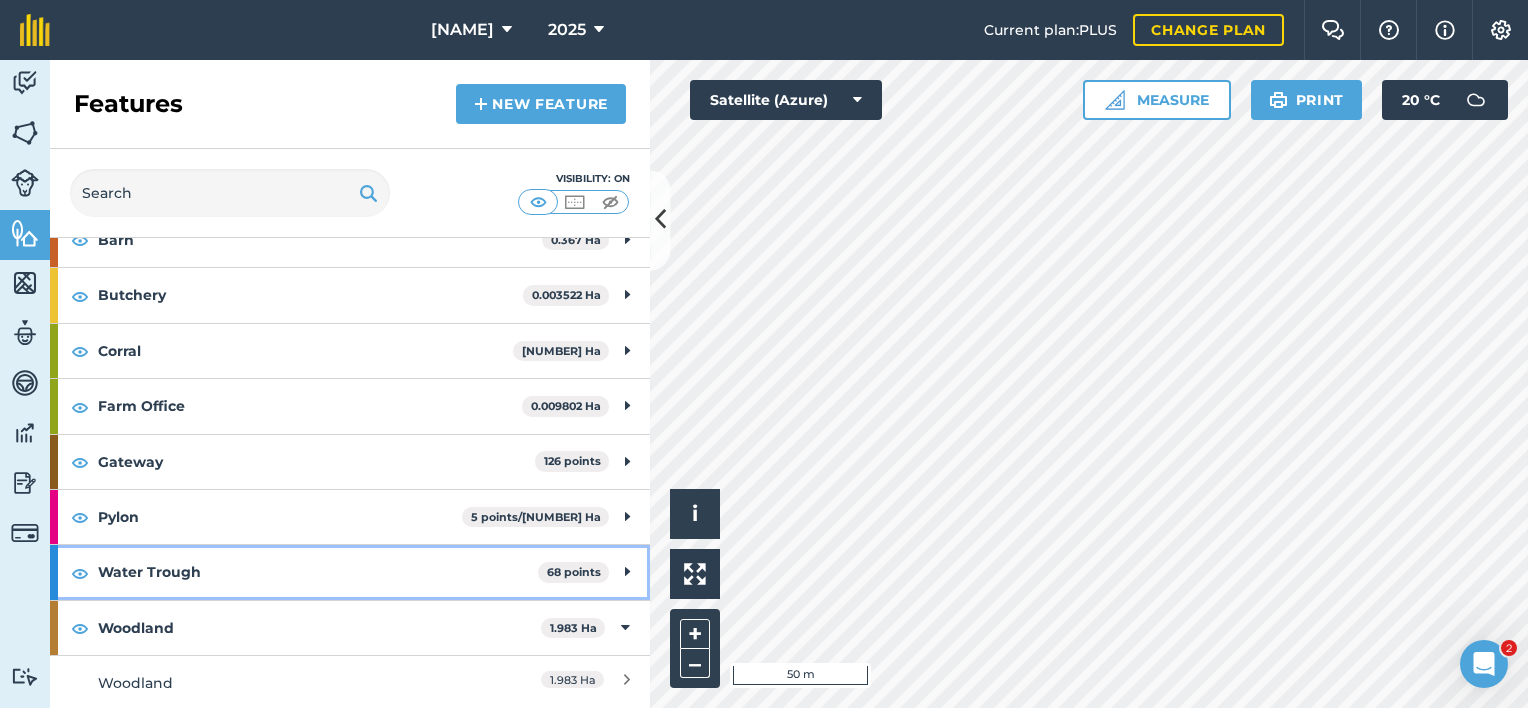 click on "Water Trough" at bounding box center (318, 572) 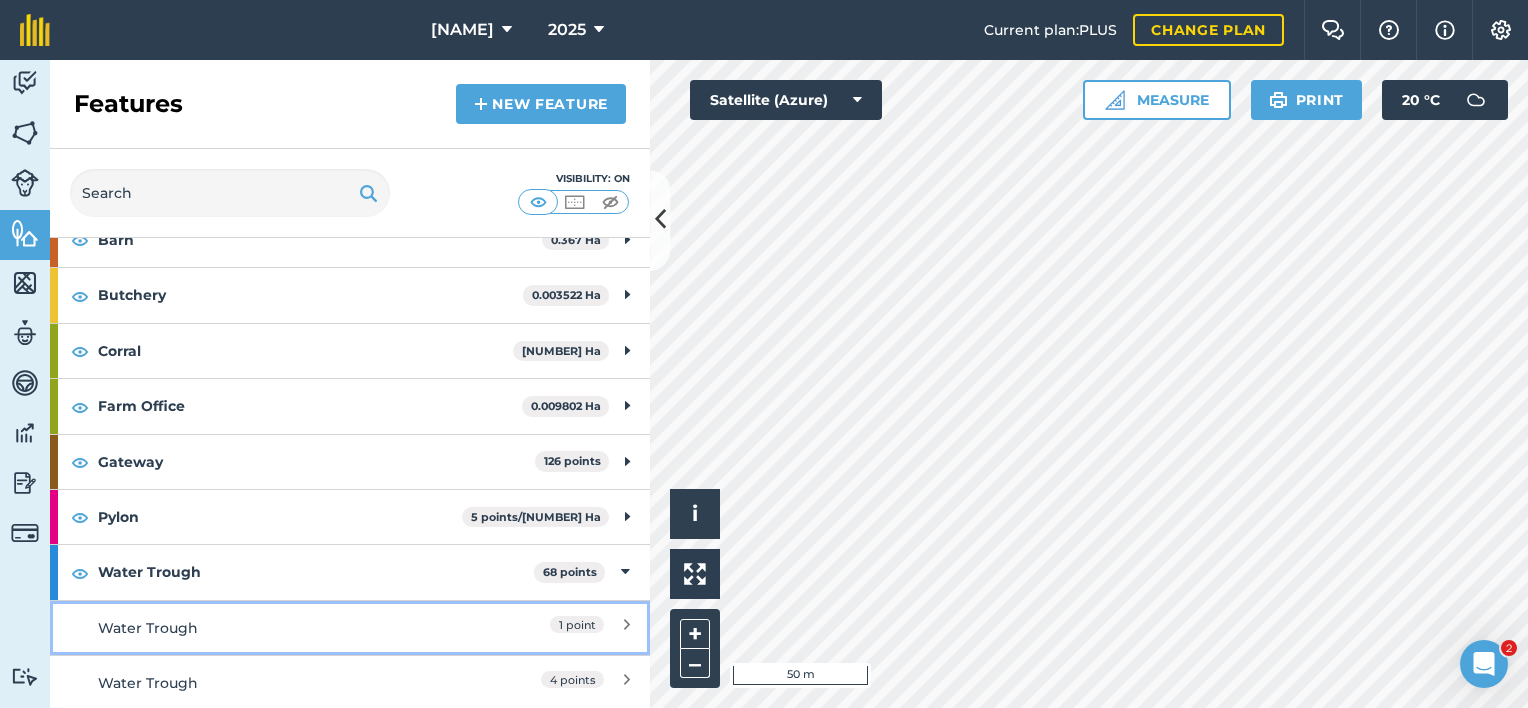 click on "Water Trough" at bounding box center (275, 628) 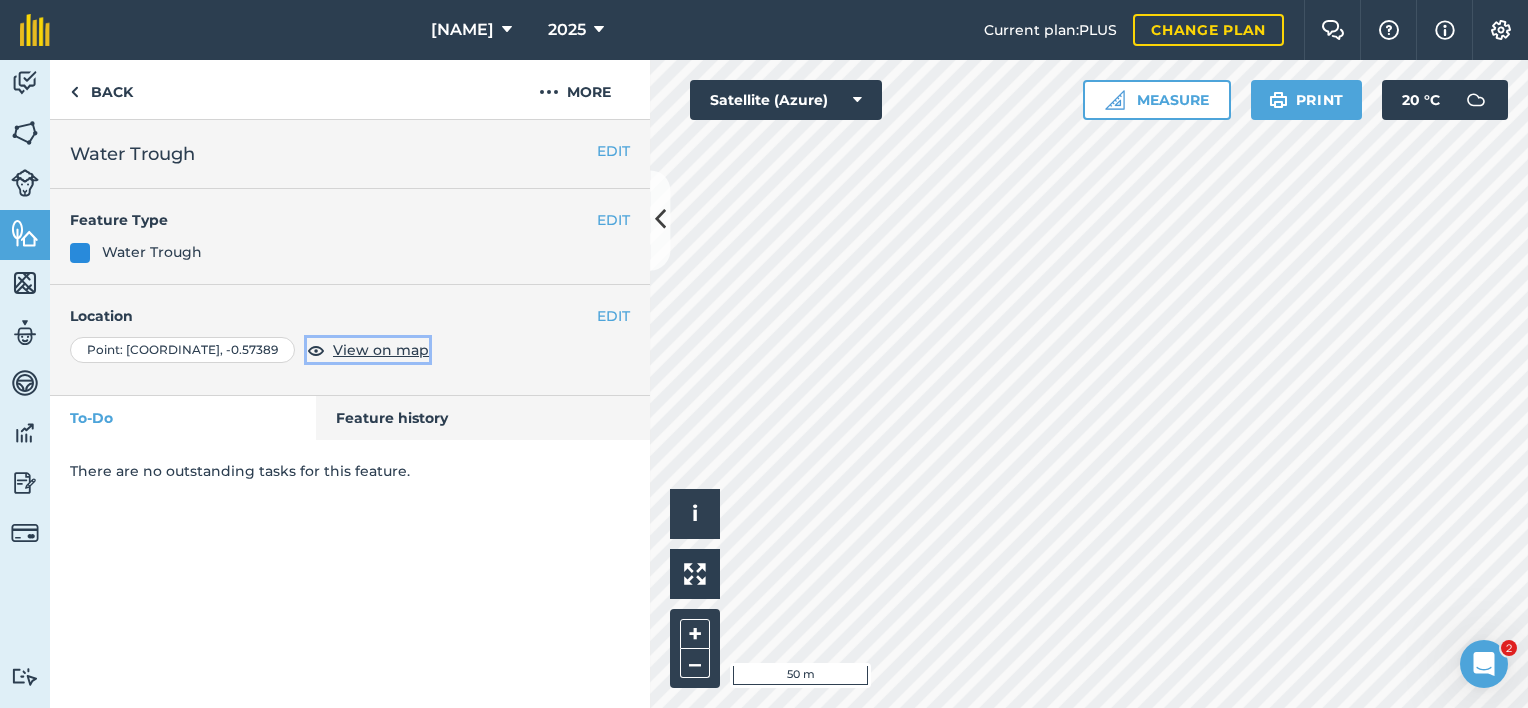 click on "View on map" at bounding box center (381, 350) 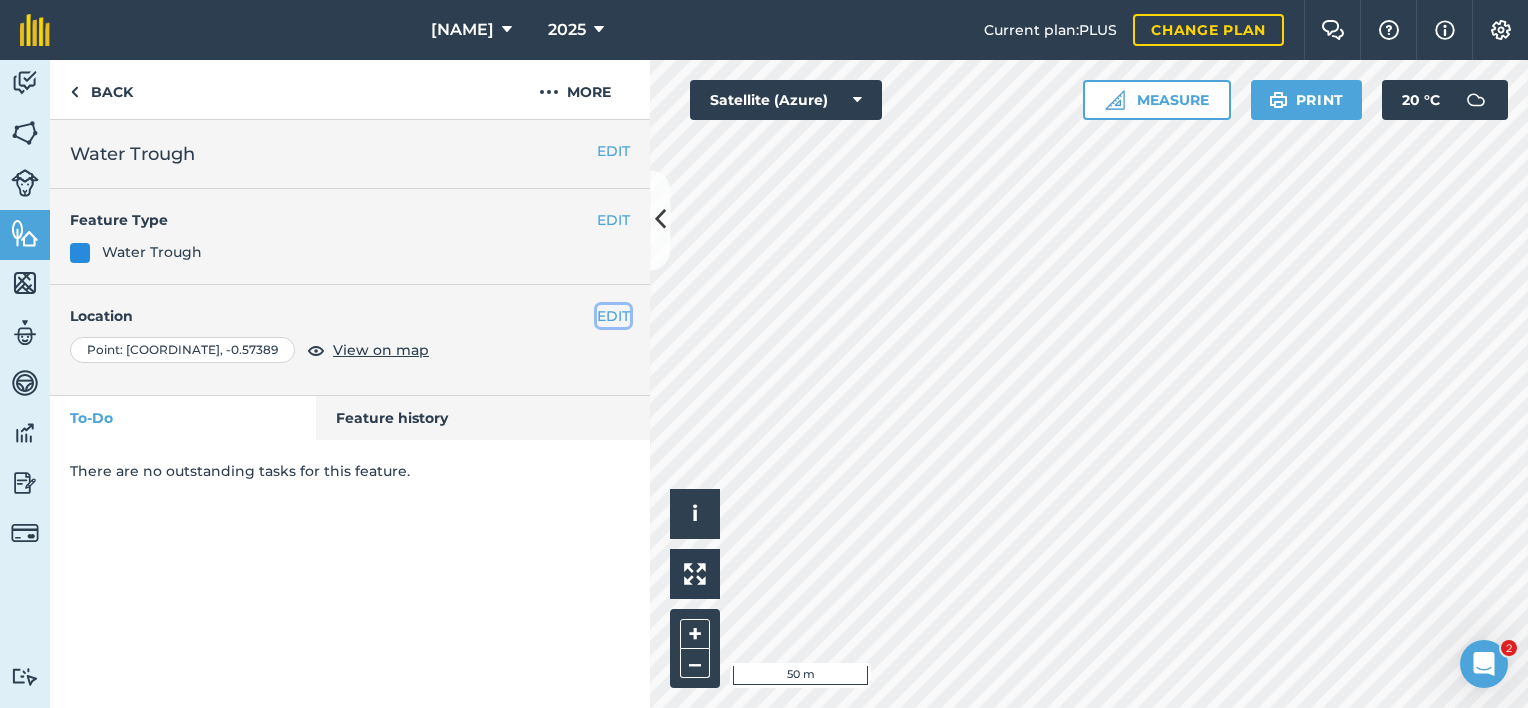 click on "EDIT" at bounding box center [613, 316] 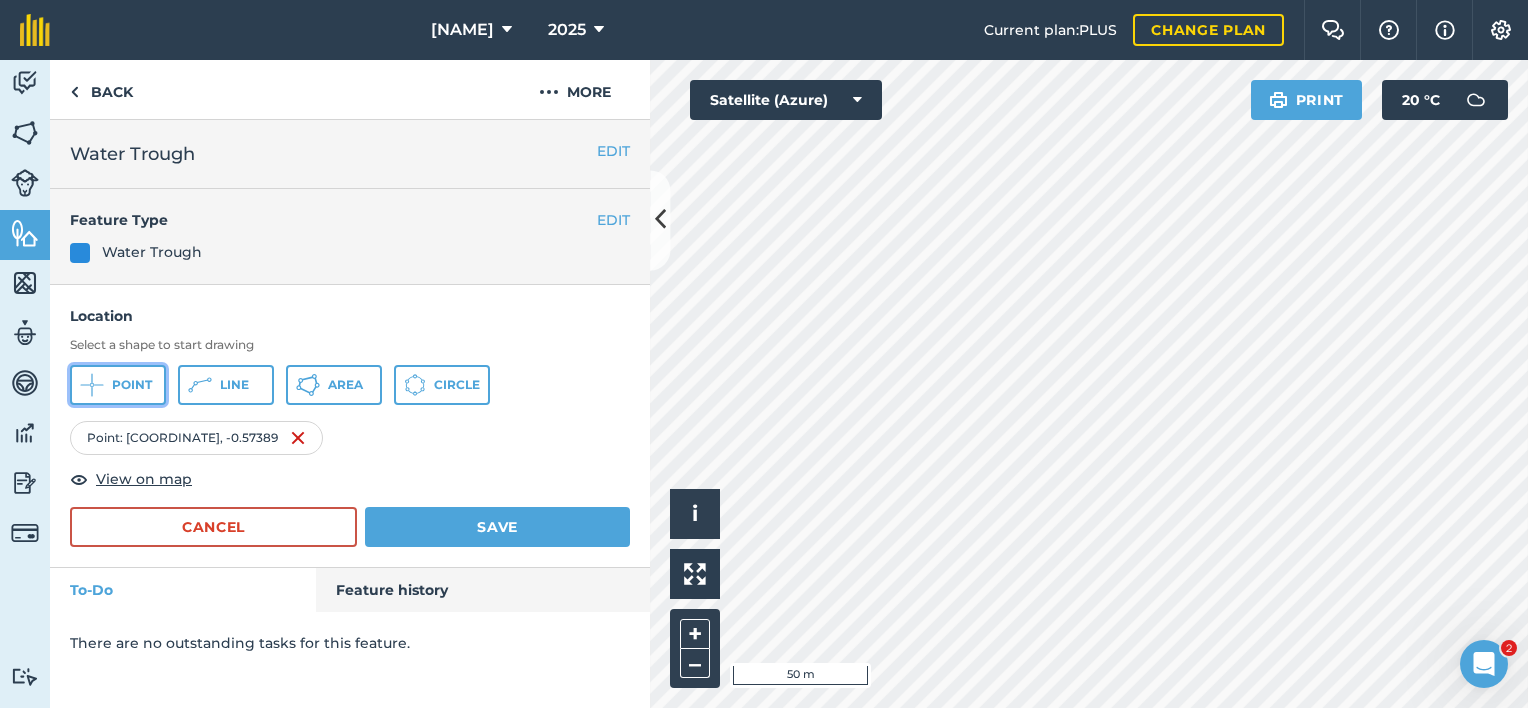 click 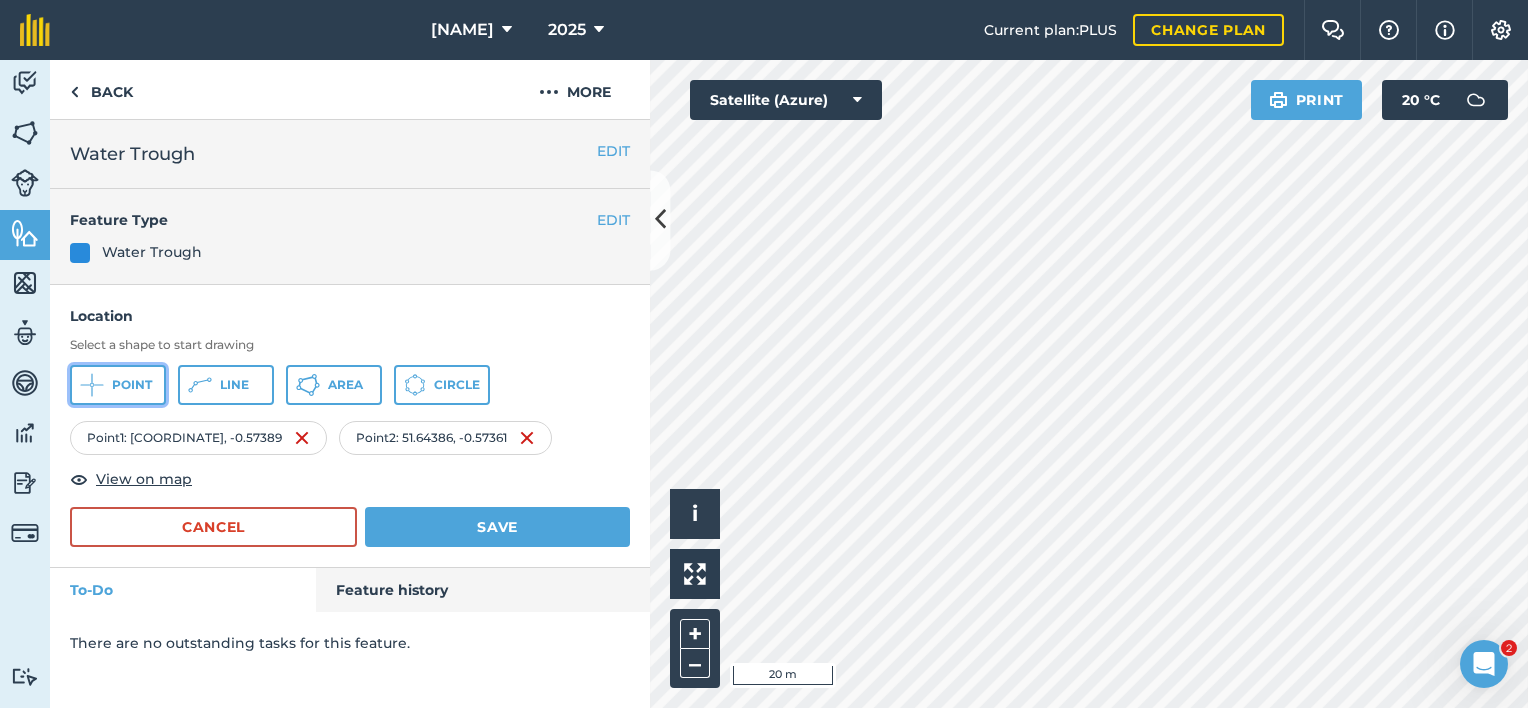 click 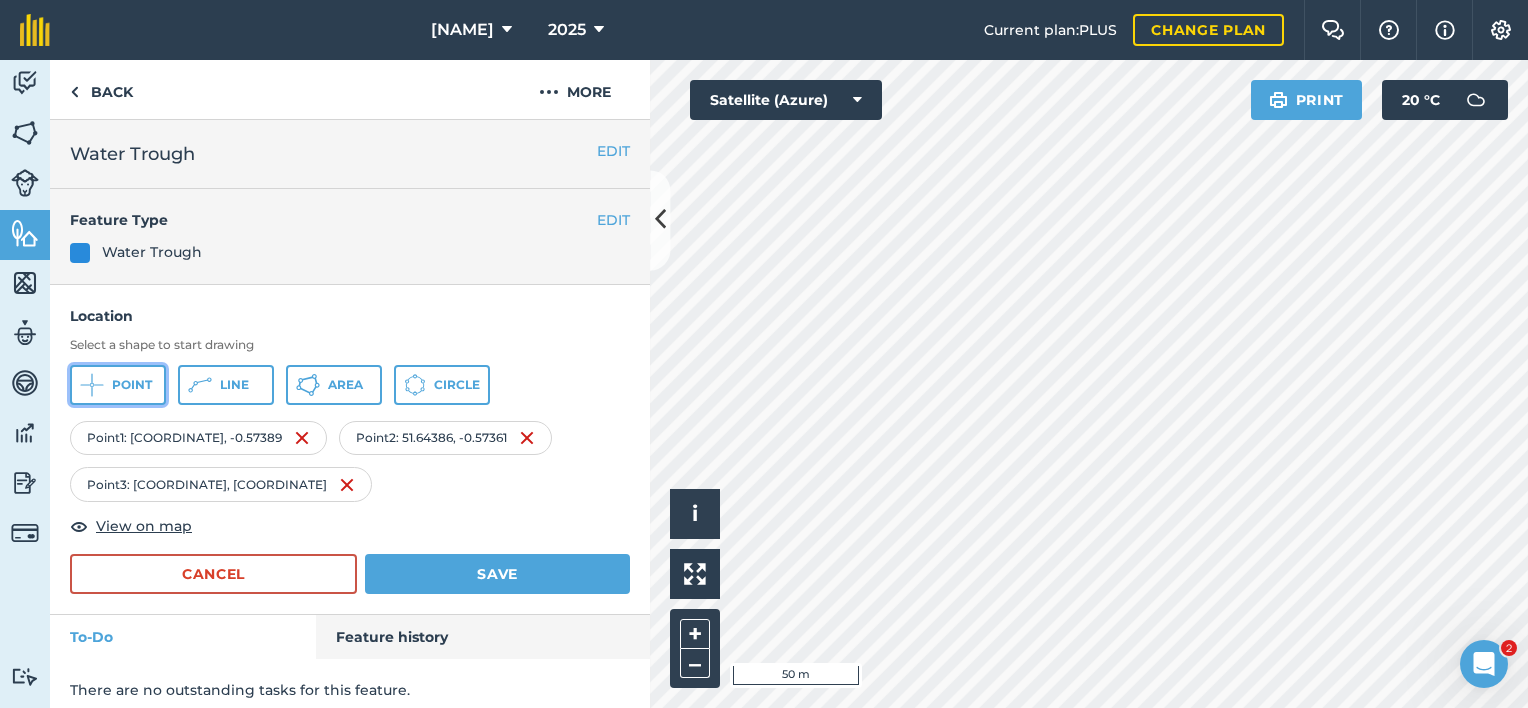 click on "Point" at bounding box center [118, 385] 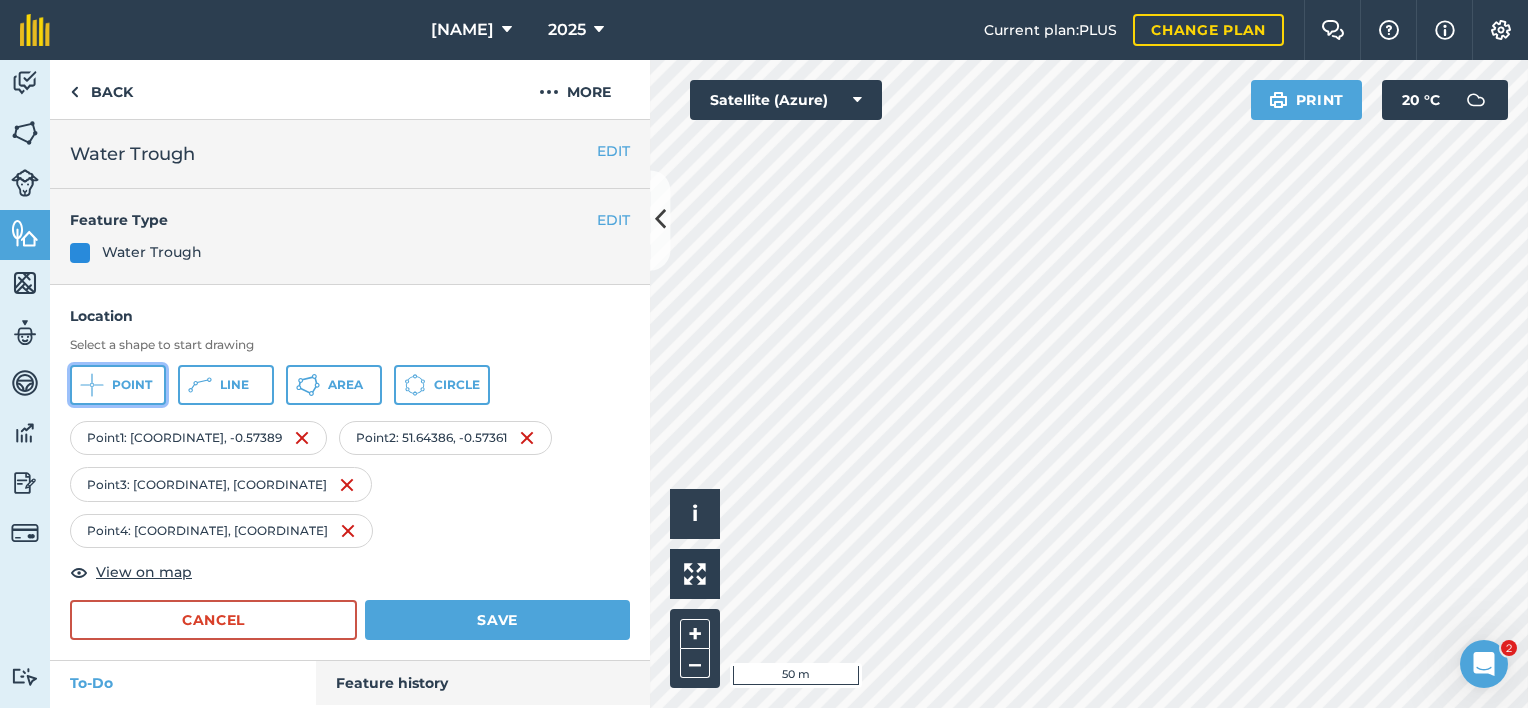 click on "Point" at bounding box center (118, 385) 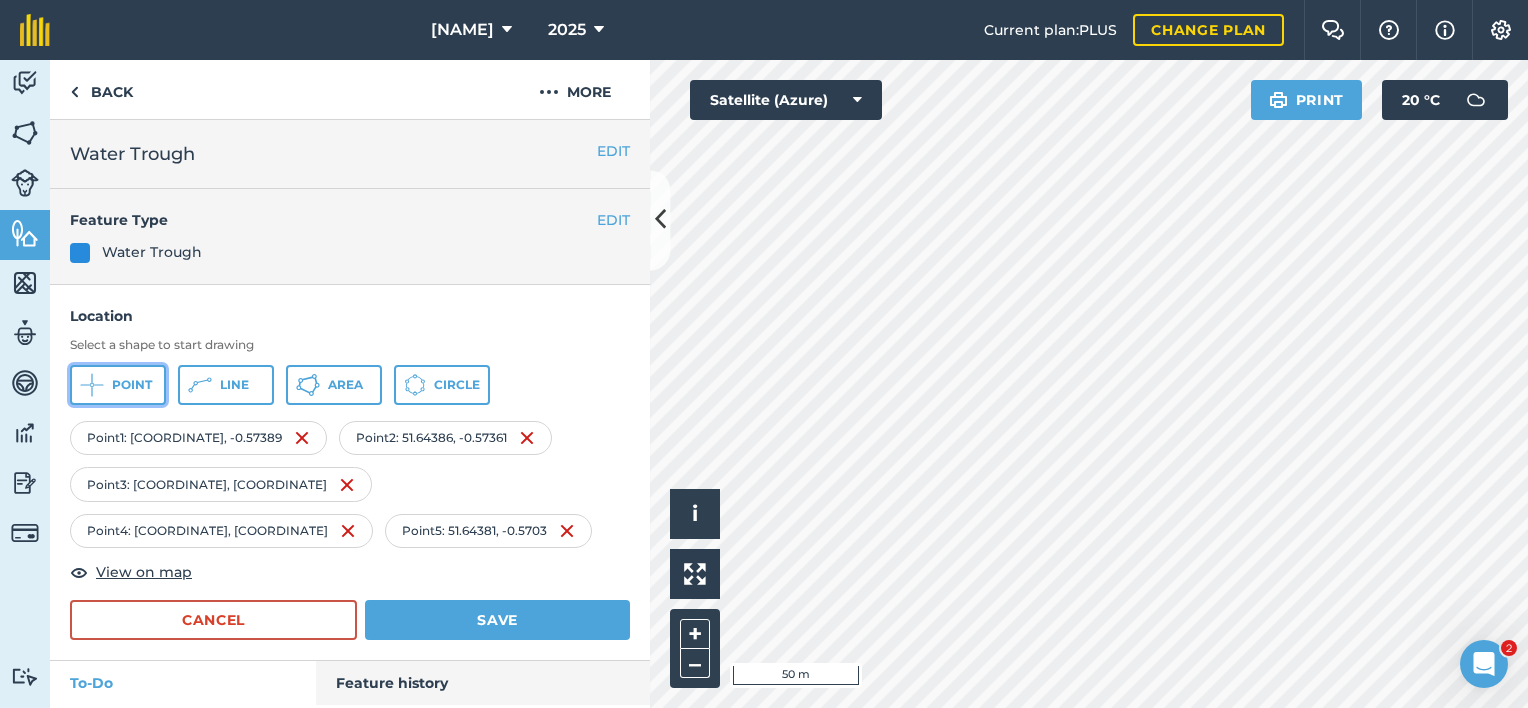 click on "Point" at bounding box center [132, 385] 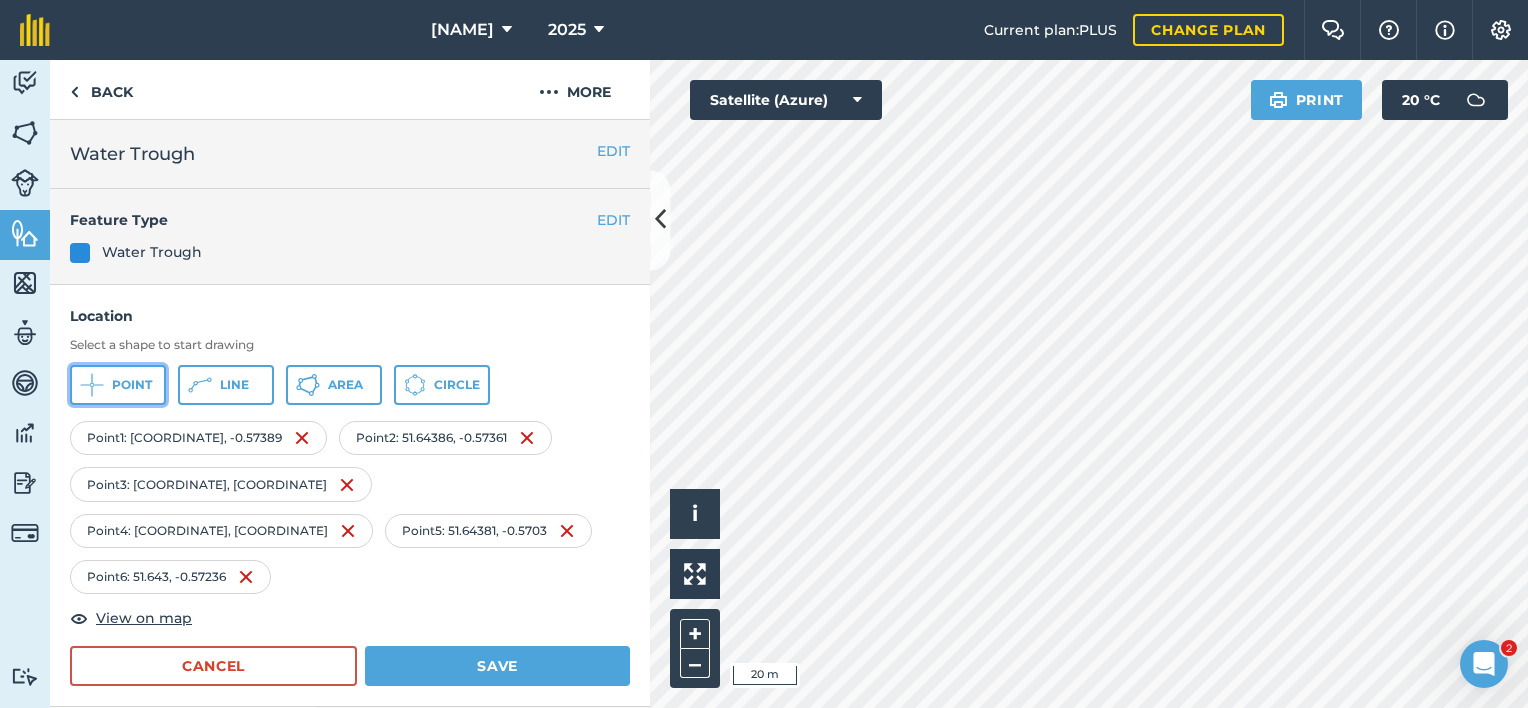 click on "Point" at bounding box center [118, 385] 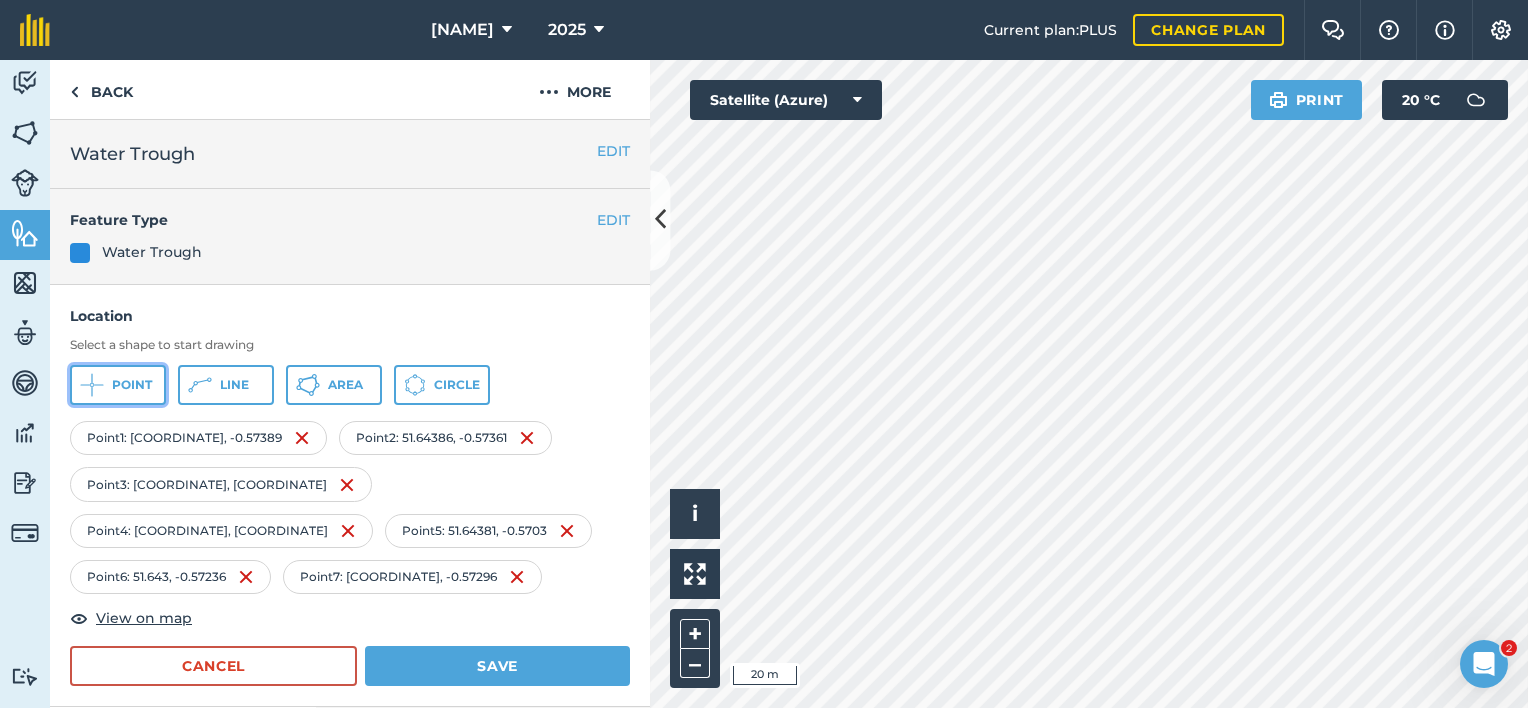 click on "Point" at bounding box center (118, 385) 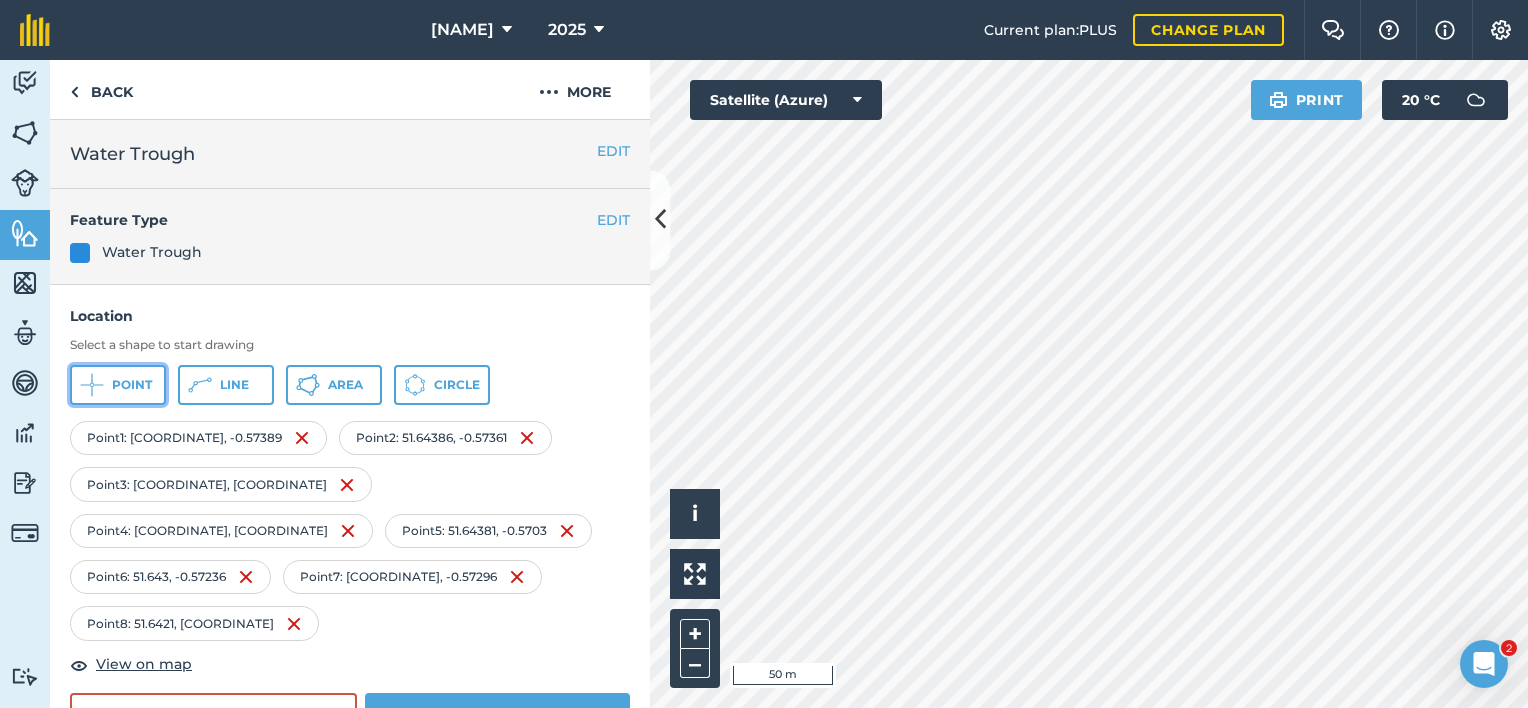 click on "Point" at bounding box center (132, 385) 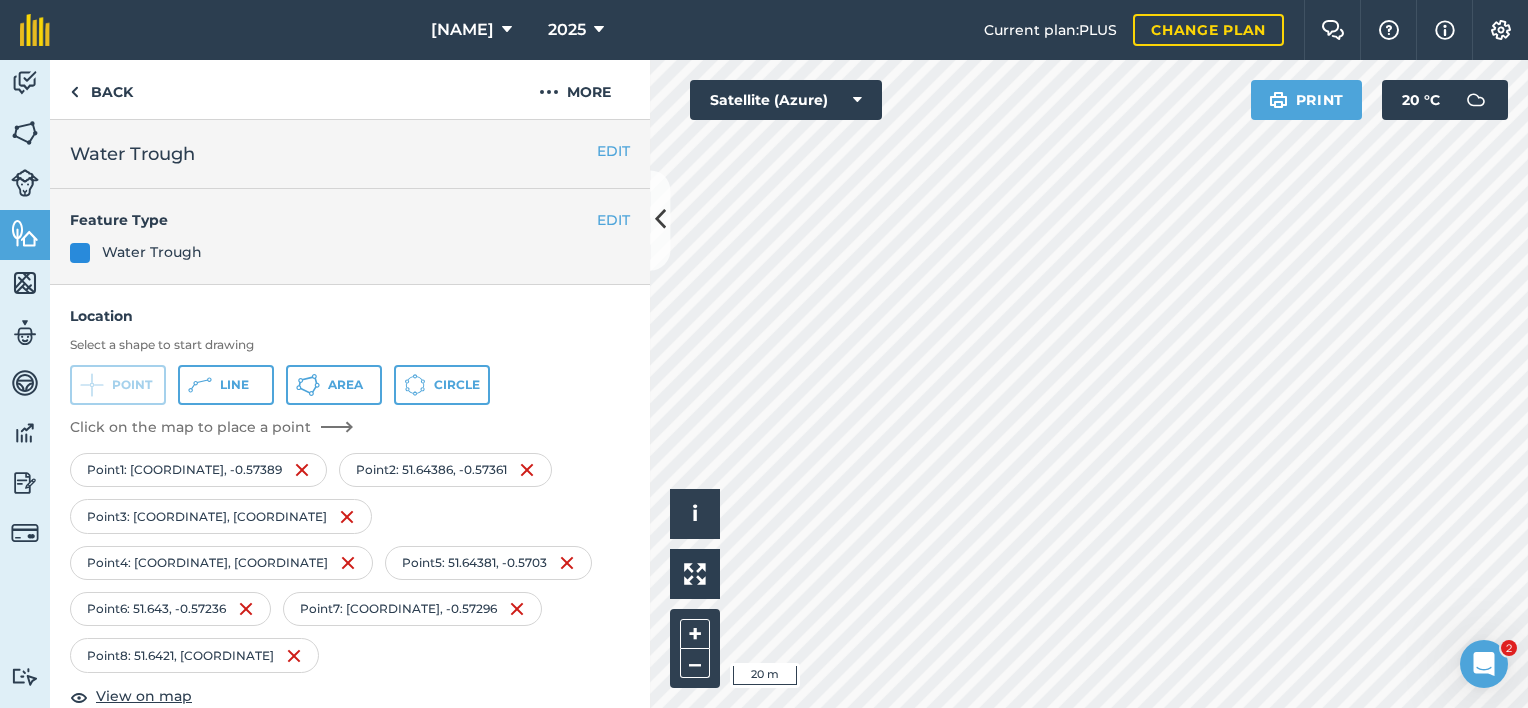 click on "Save" at bounding box center (497, 745) 